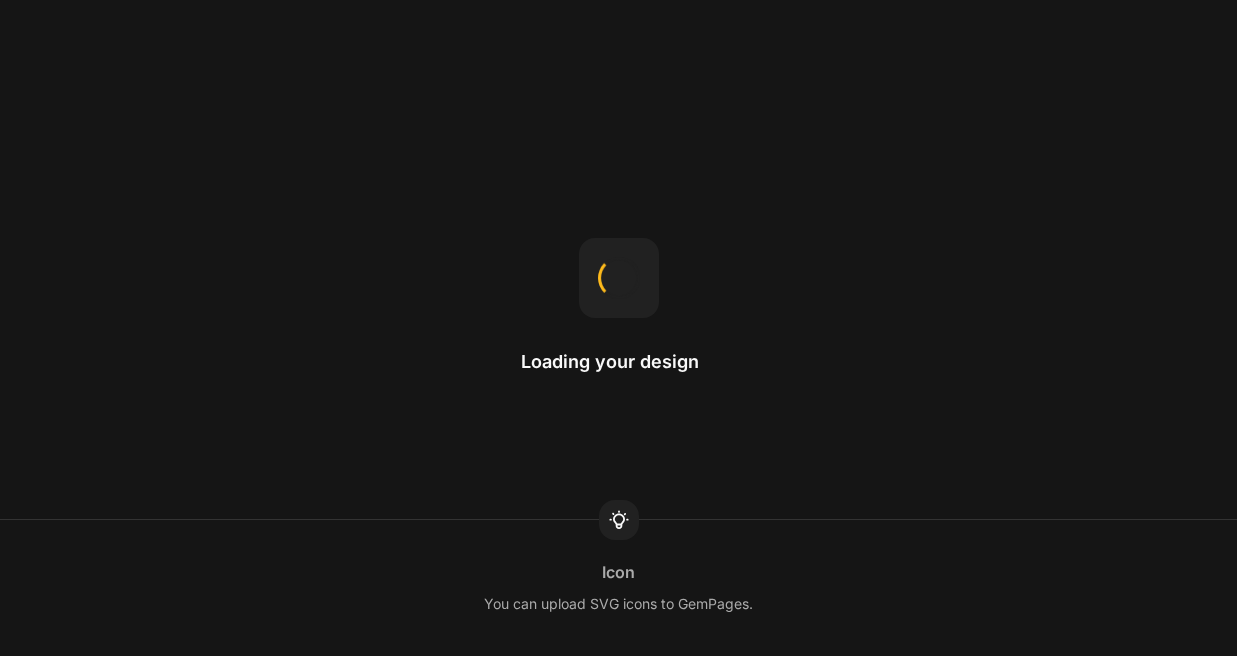 scroll, scrollTop: 0, scrollLeft: 0, axis: both 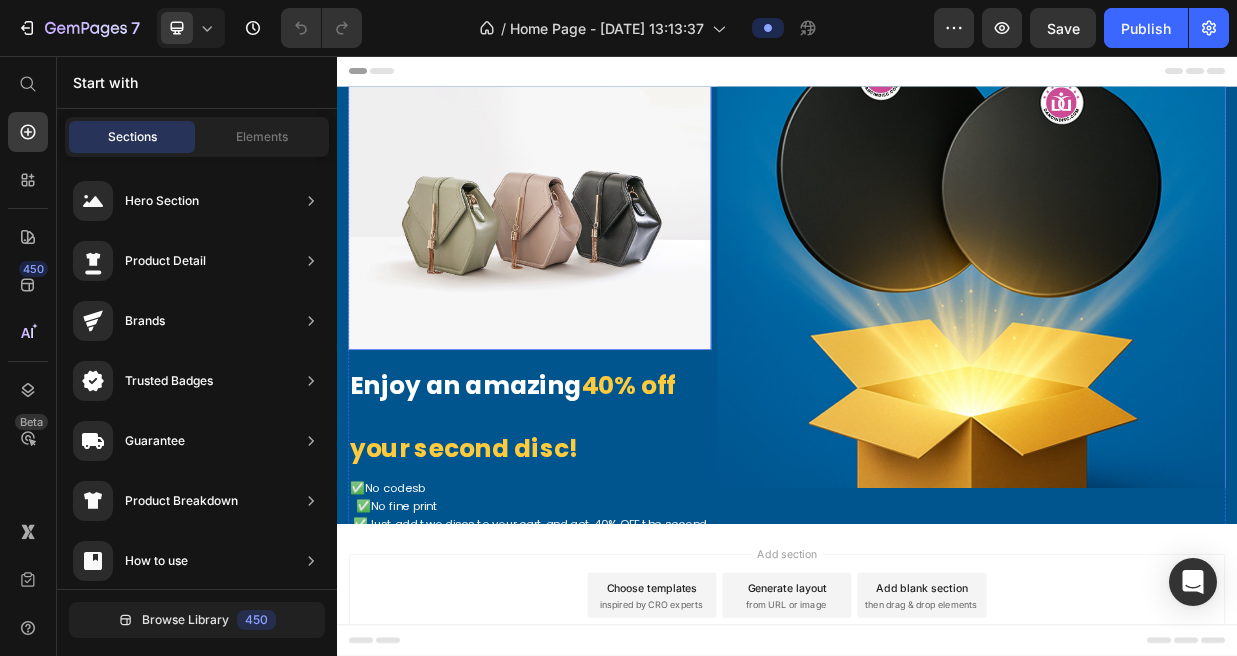 click on "Image" at bounding box center [594, 266] 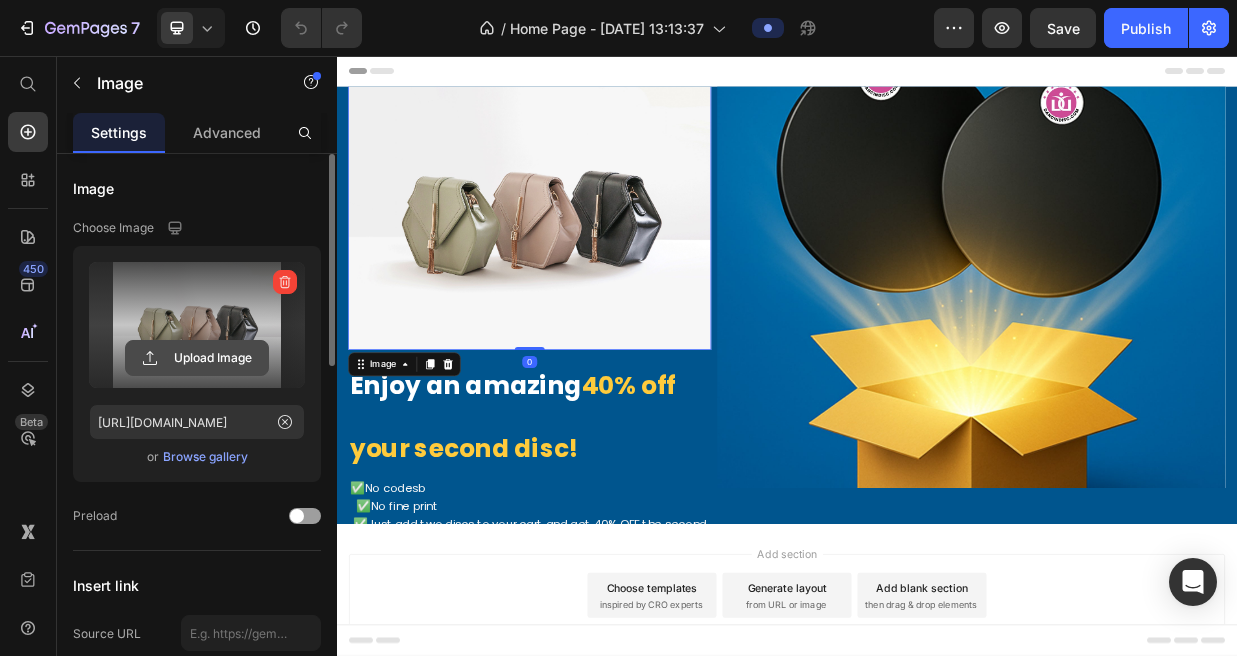 click 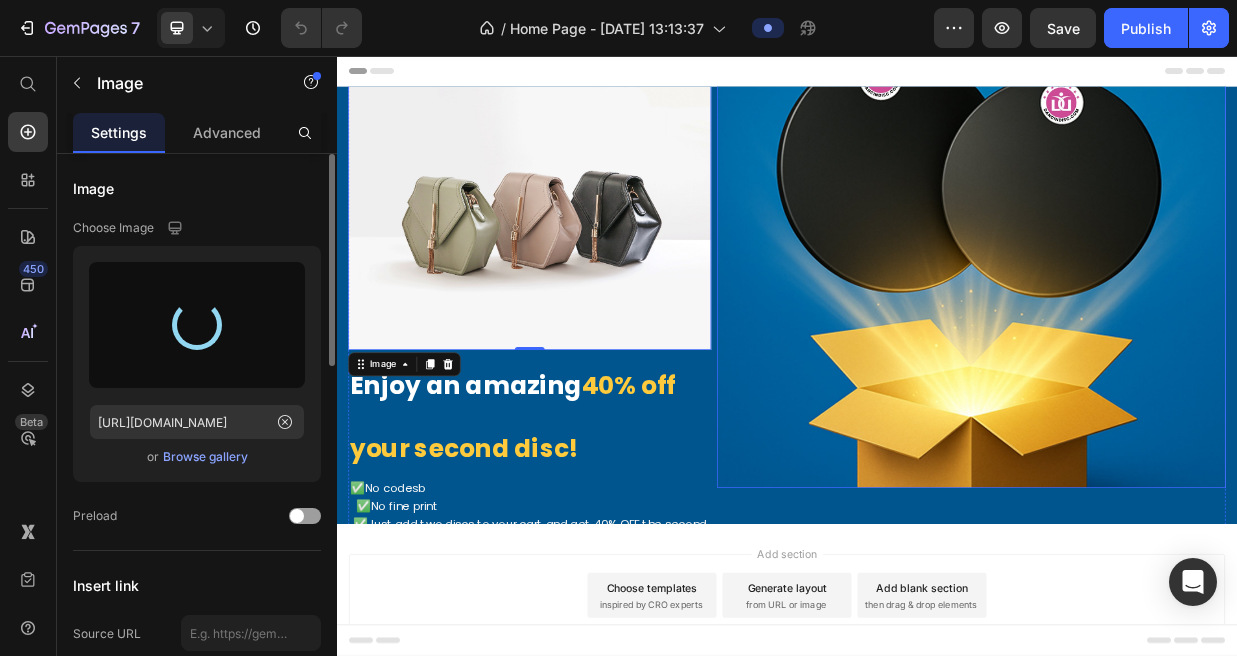 type on "https://cdn.shopify.com/s/files/1/1346/1705/files/gempages_525923541598602295-d3479557-2724-4deb-855c-5399fdb56498.png" 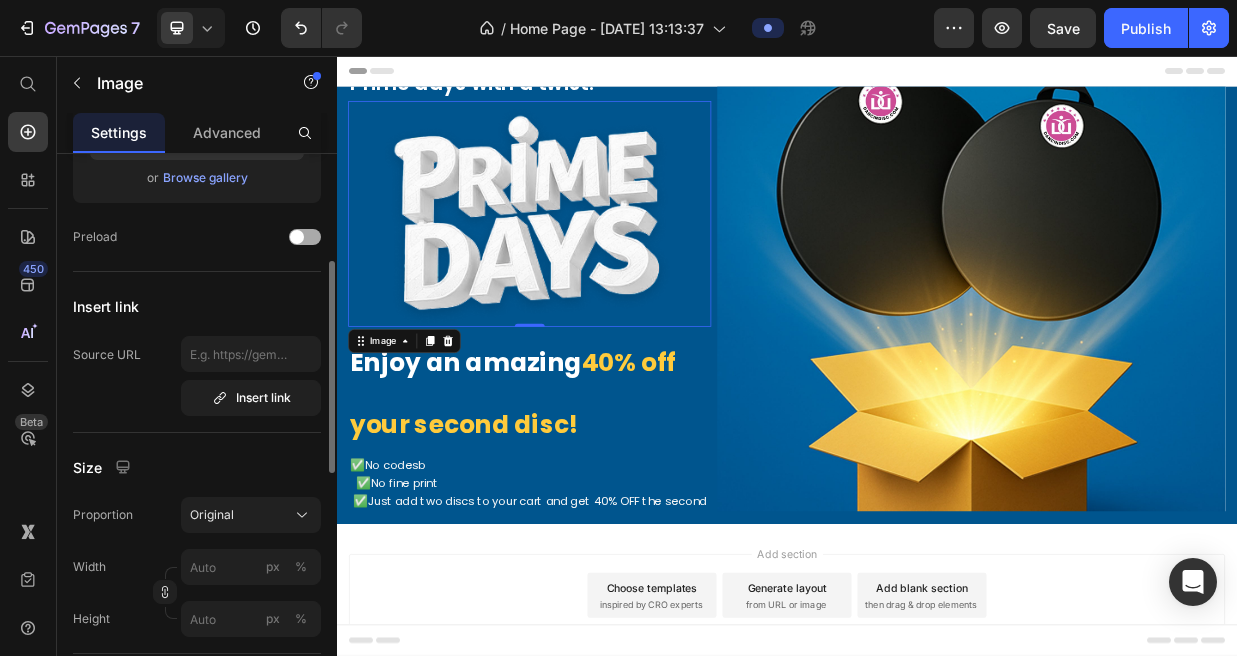 scroll, scrollTop: 282, scrollLeft: 0, axis: vertical 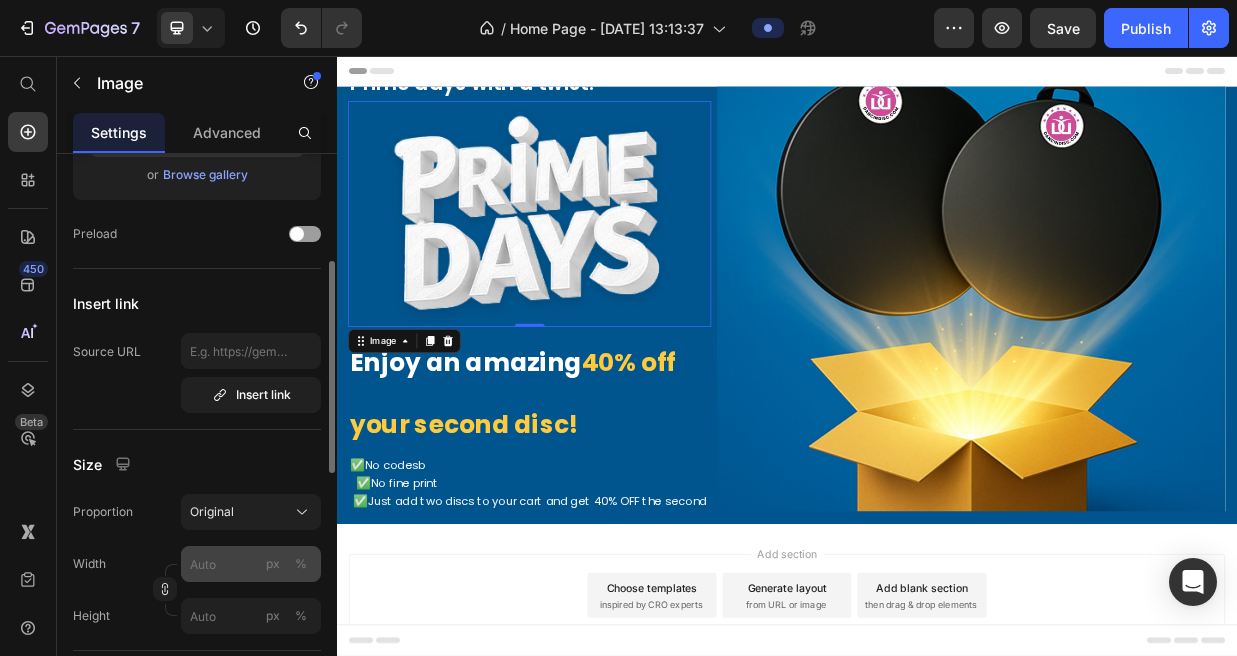 click on "%" at bounding box center [301, 564] 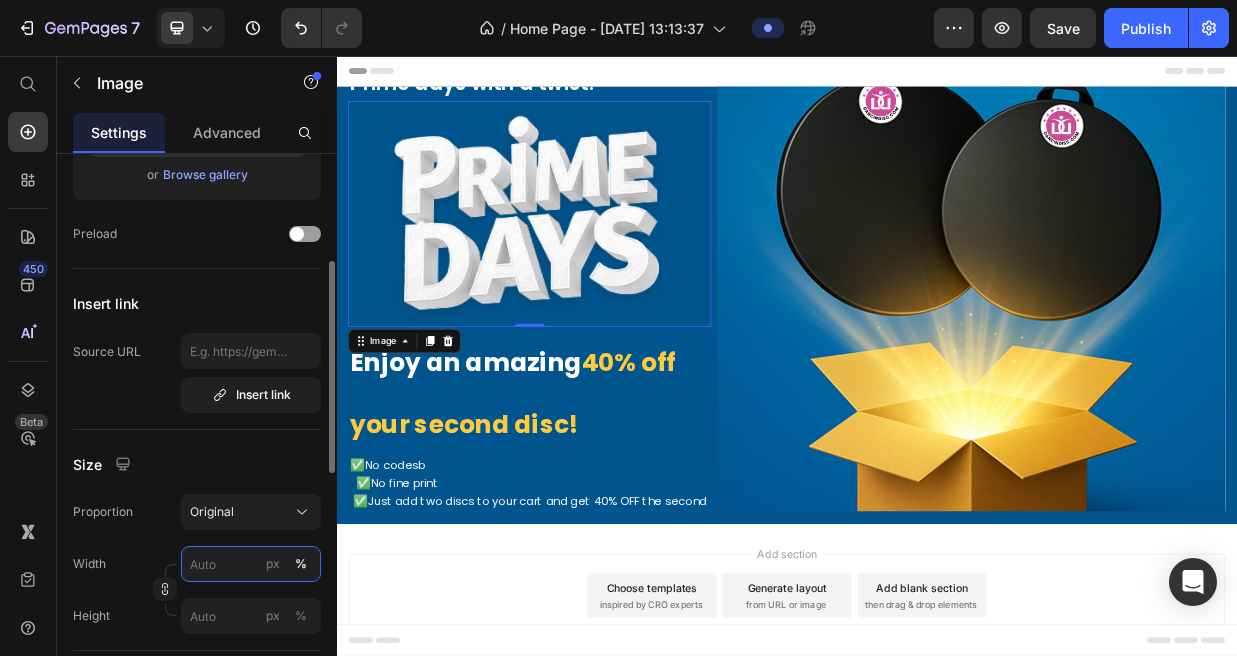 click on "px %" at bounding box center (251, 564) 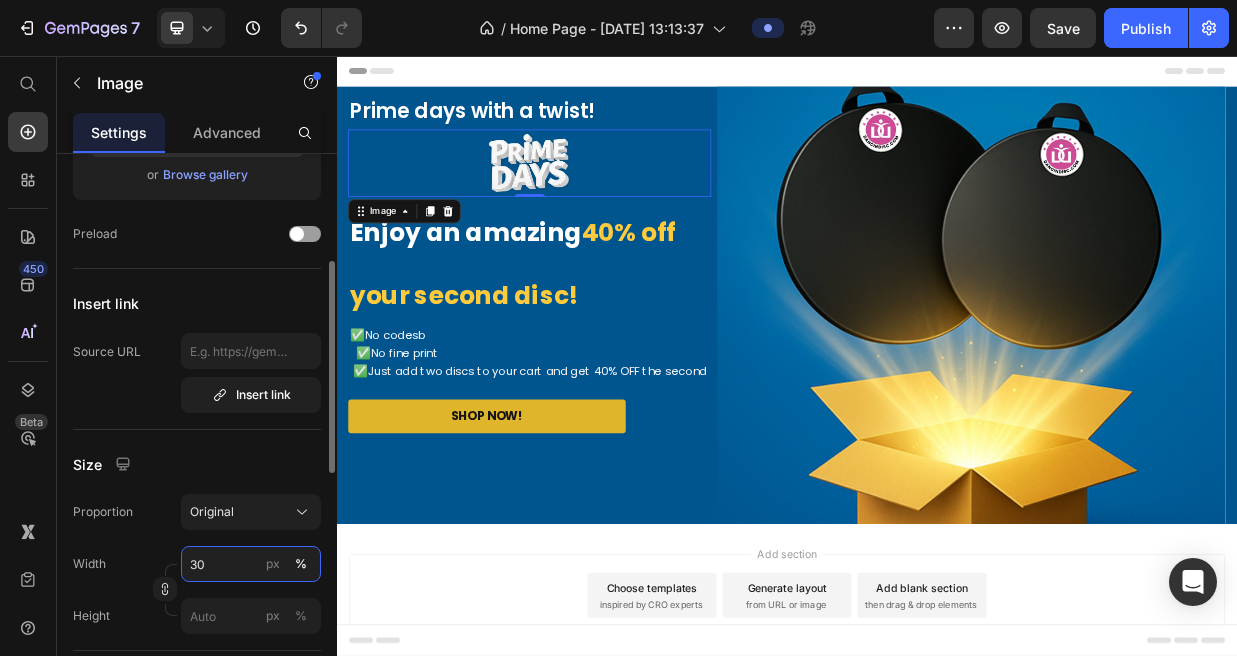 click on "30" at bounding box center (251, 564) 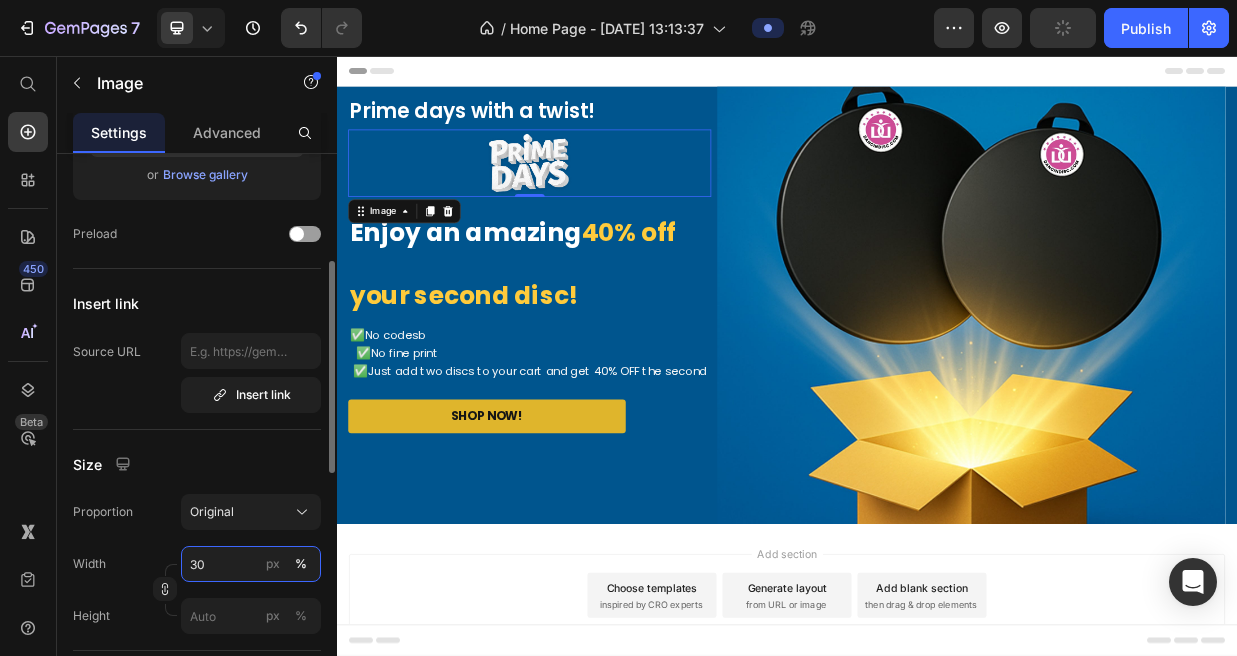 click on "30" at bounding box center (251, 564) 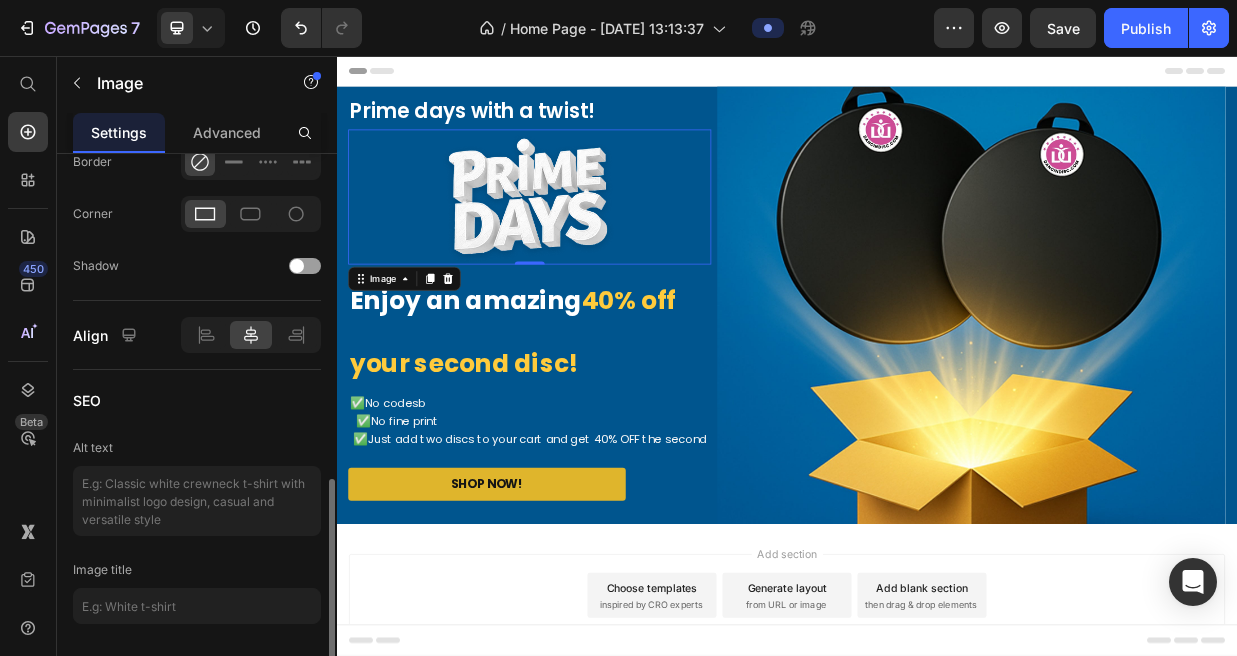 scroll, scrollTop: 855, scrollLeft: 0, axis: vertical 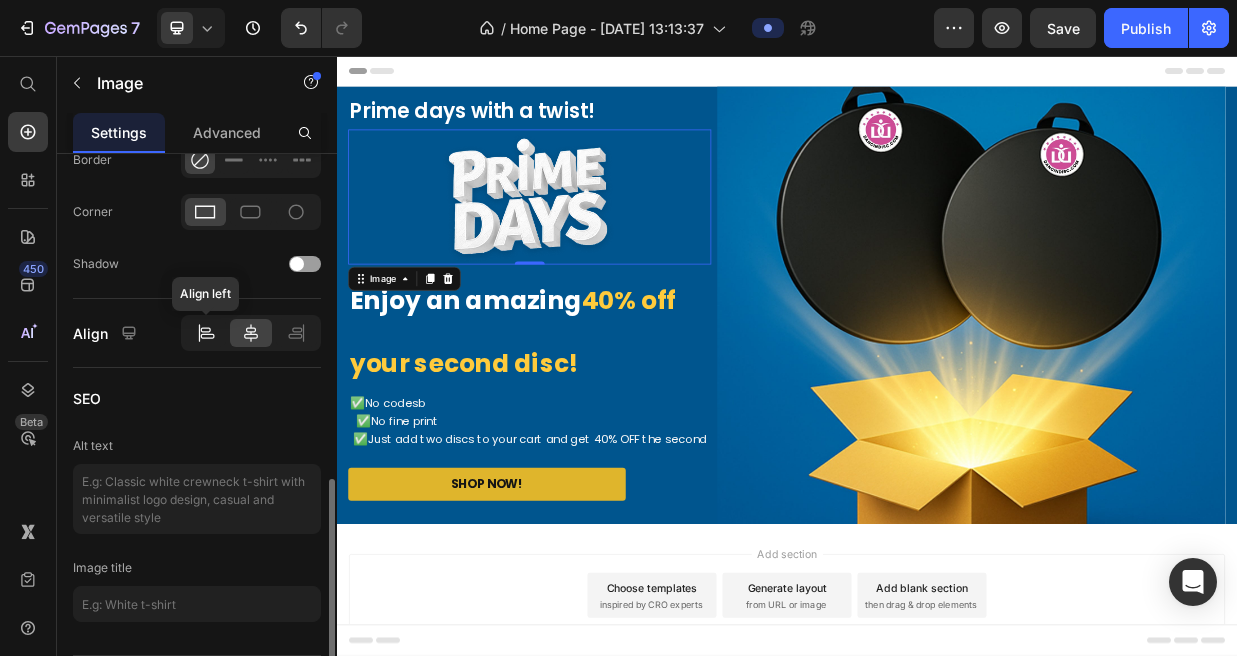 type on "60" 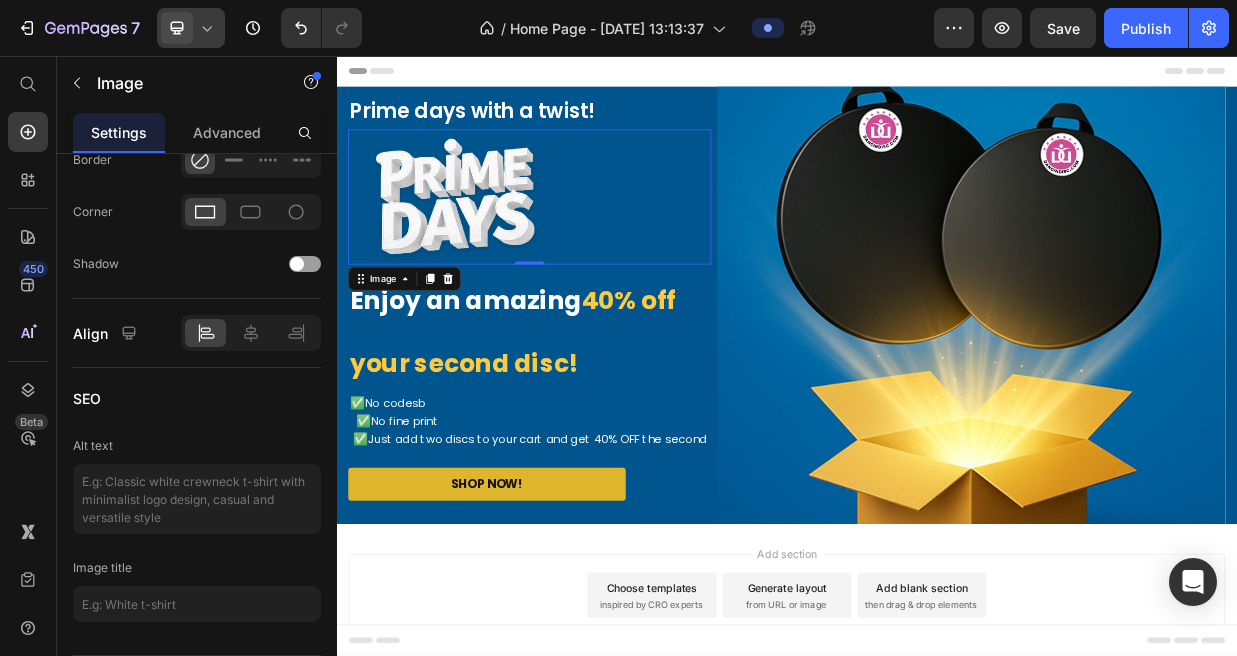 click 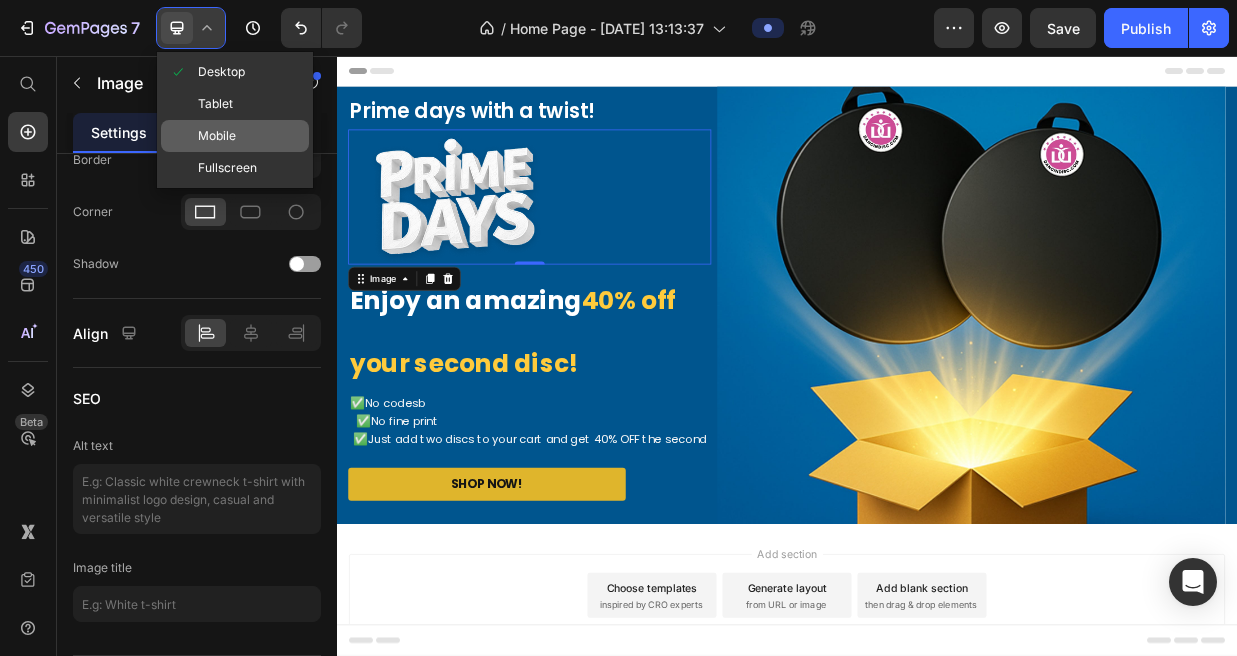click on "Mobile" at bounding box center (217, 136) 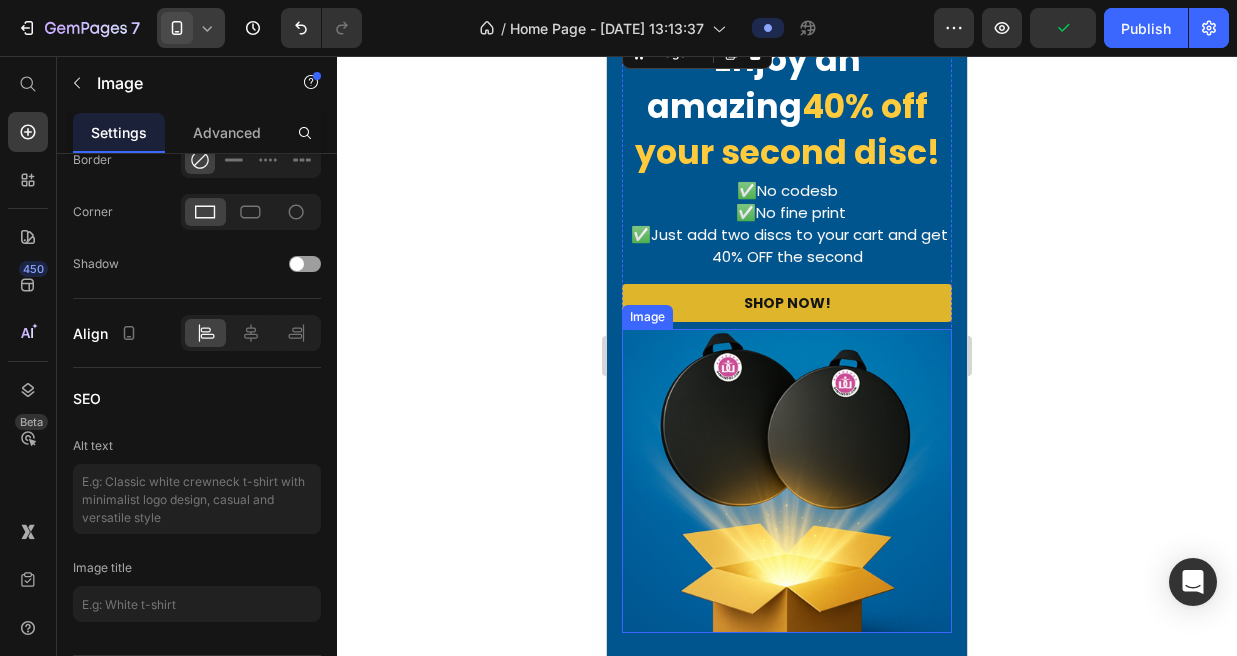 scroll, scrollTop: 0, scrollLeft: 0, axis: both 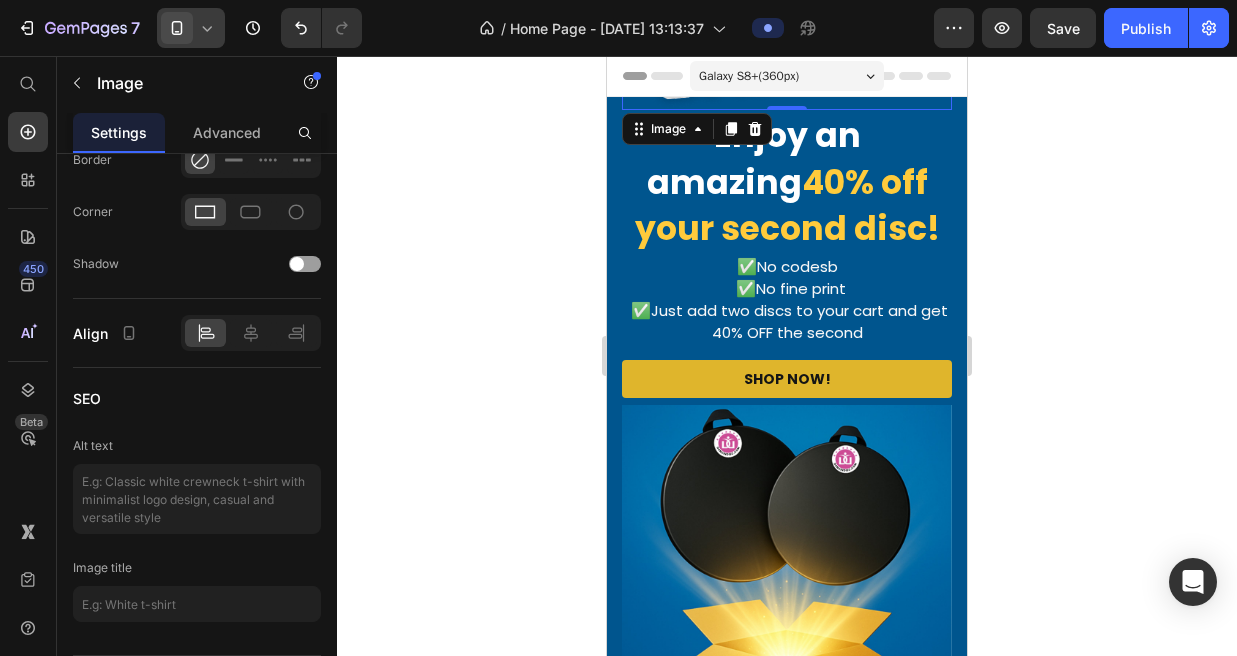 click 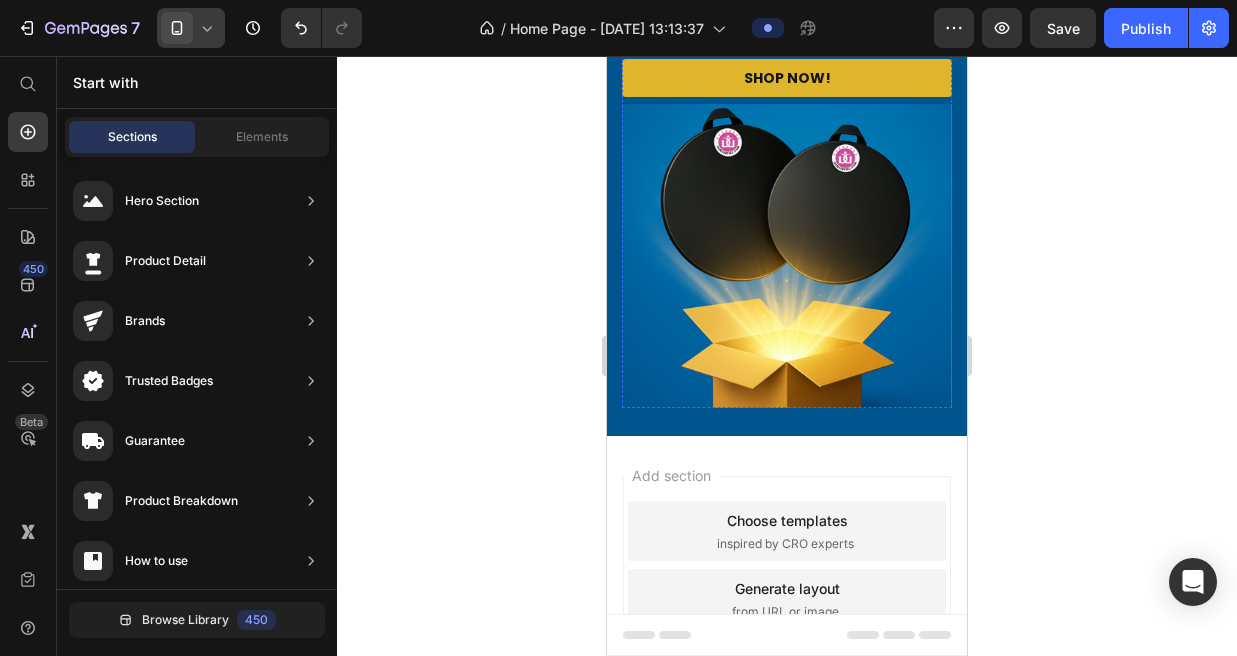 scroll, scrollTop: 0, scrollLeft: 0, axis: both 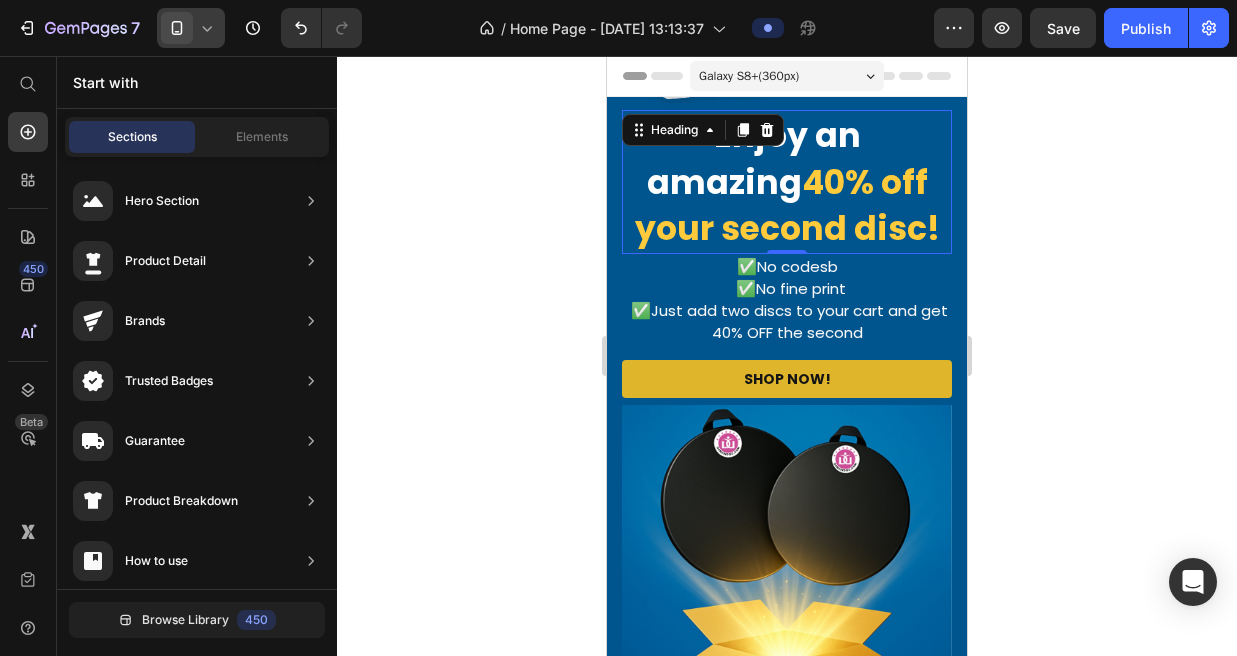 click on "40% off your second disc!" at bounding box center [787, 206] 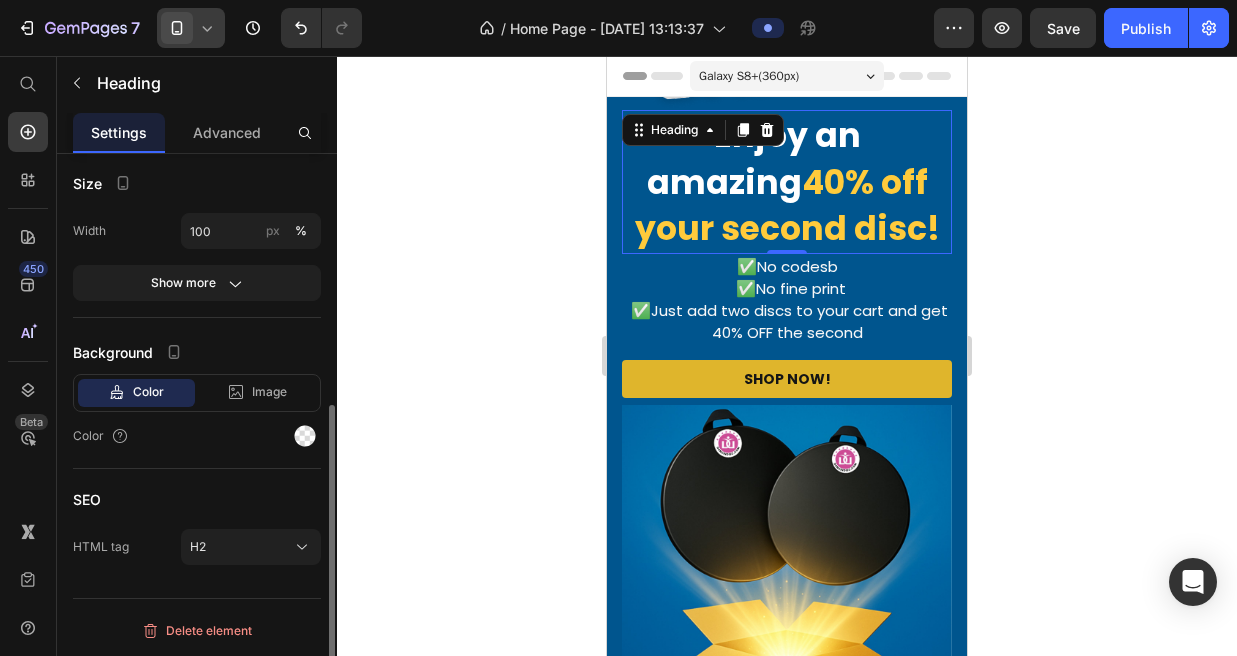 scroll, scrollTop: 0, scrollLeft: 0, axis: both 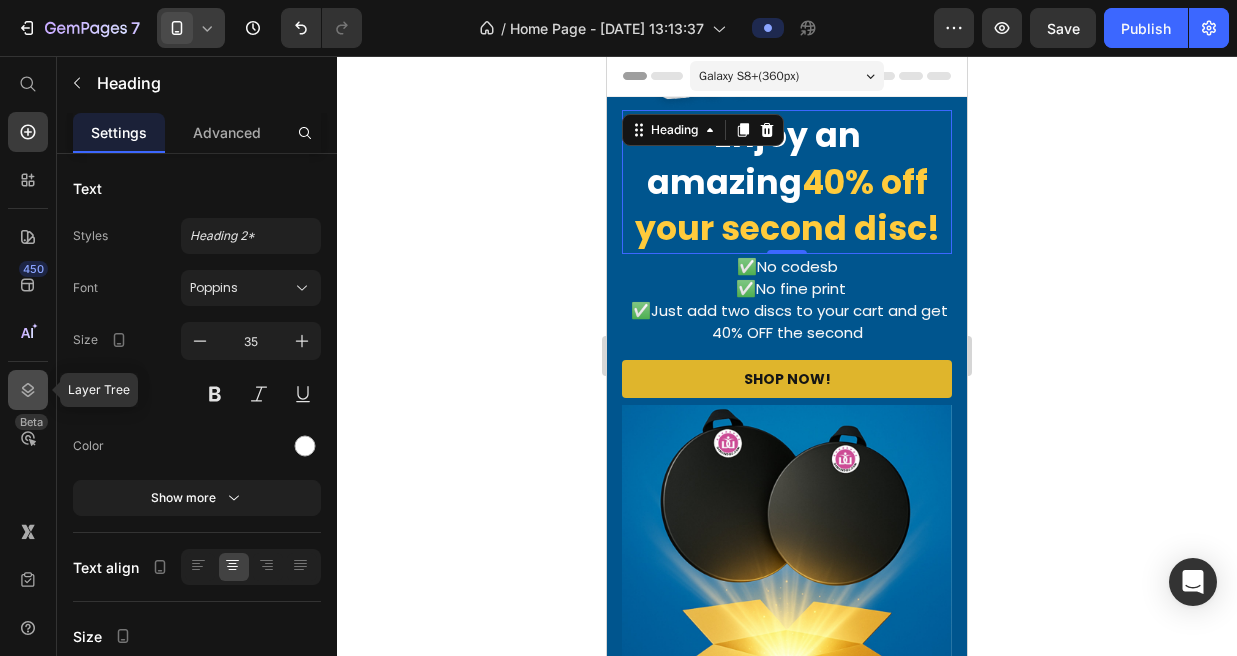 click 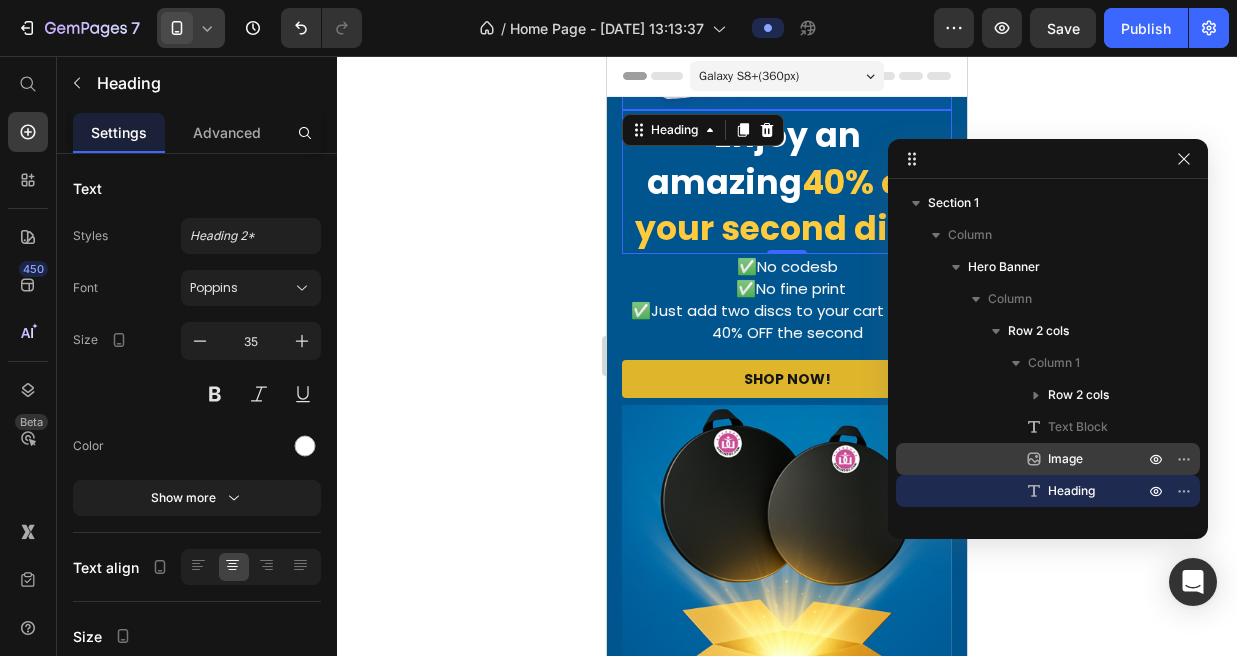 click on "Image" at bounding box center (1065, 459) 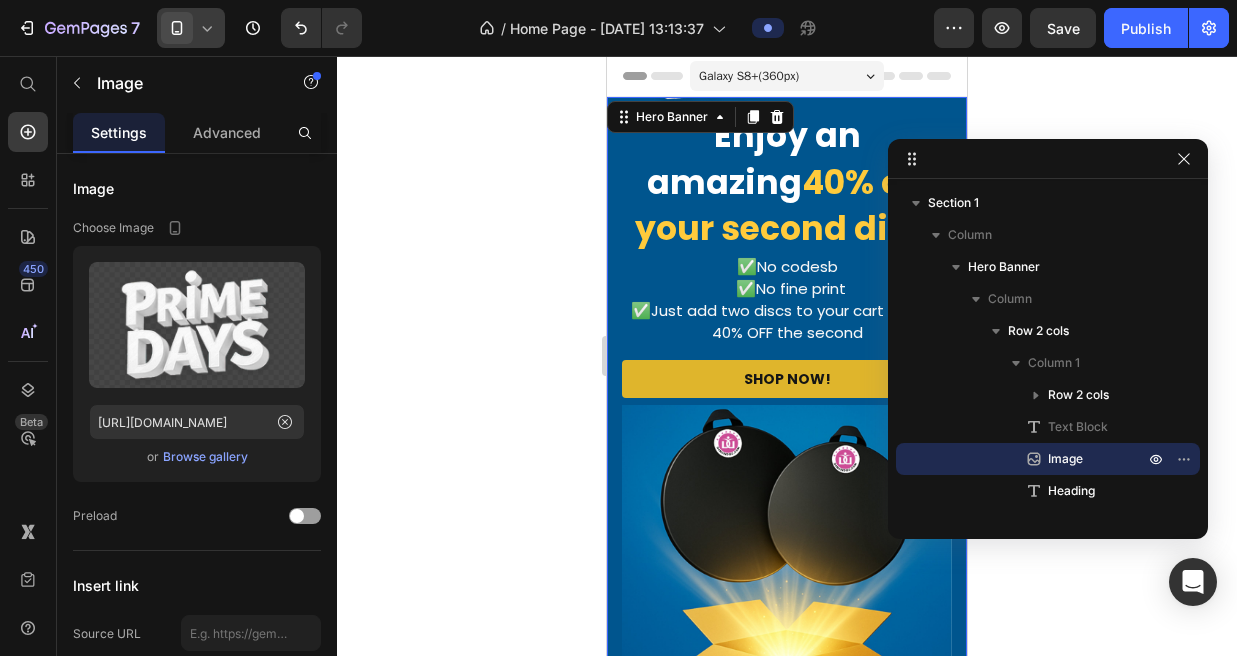 click on "Icon Icon Icon Icon Icon Icon List Rated 4.5/5 Based on +1,000 Reviews Text Block Row Prime days with a twist! Text Block Image Enjoy an amazing  40% off your second disc! Heading ✅  No codesb      ✅  No fine print    ✅  Just add two discs to your cart and get 40% OFF the second  Text Block SHOP NOW! Button Image Row" at bounding box center [787, 324] 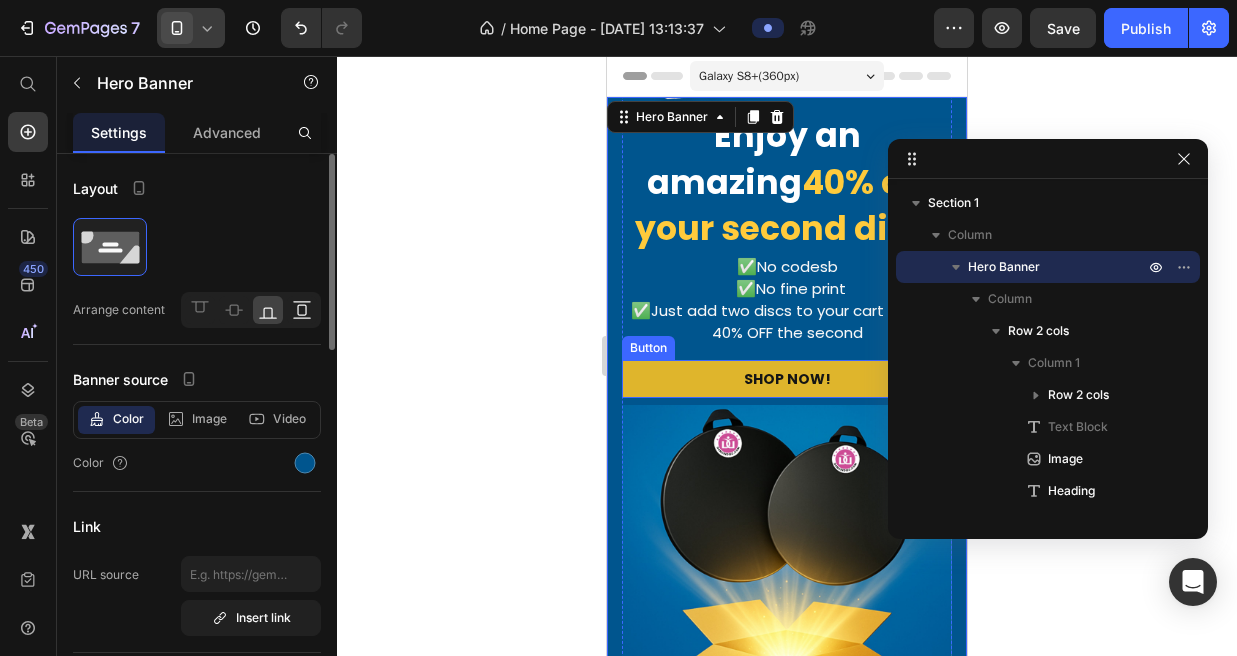 click 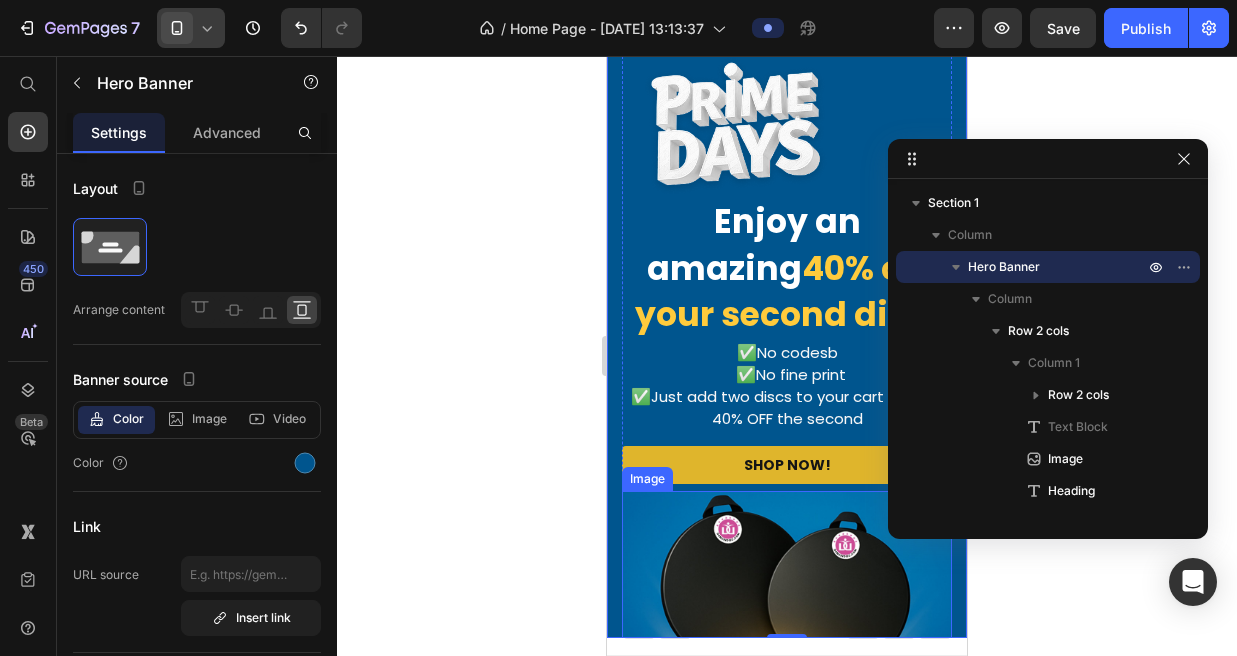 scroll, scrollTop: 0, scrollLeft: 0, axis: both 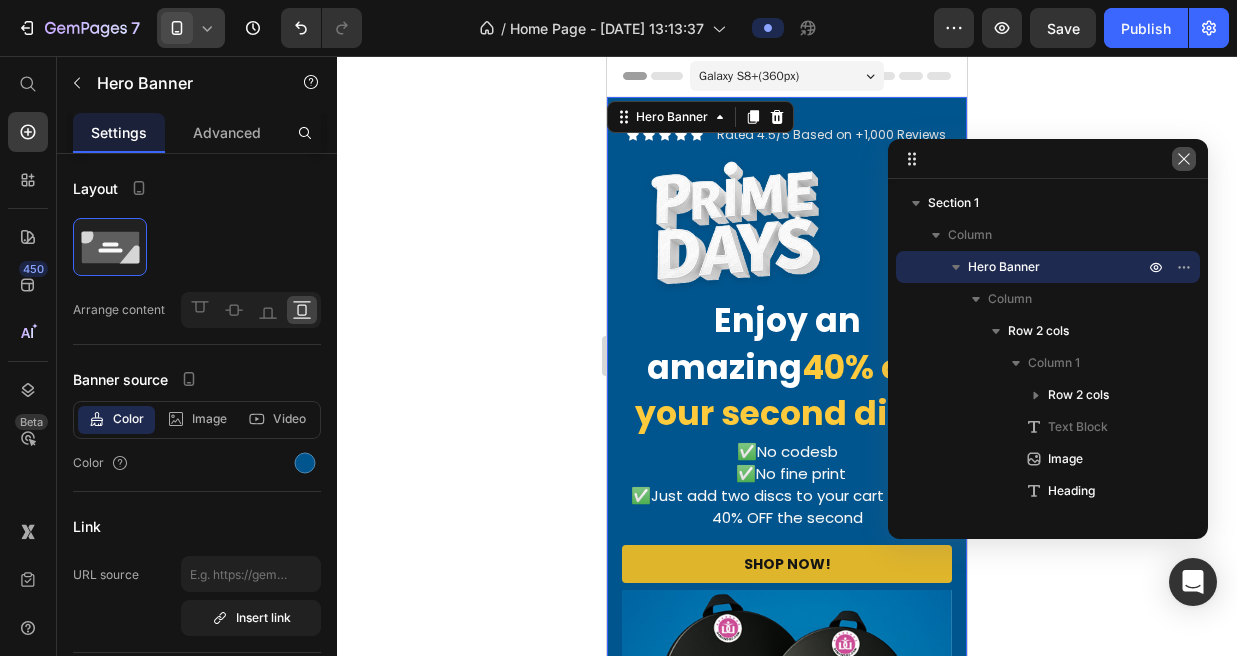 click at bounding box center (1184, 159) 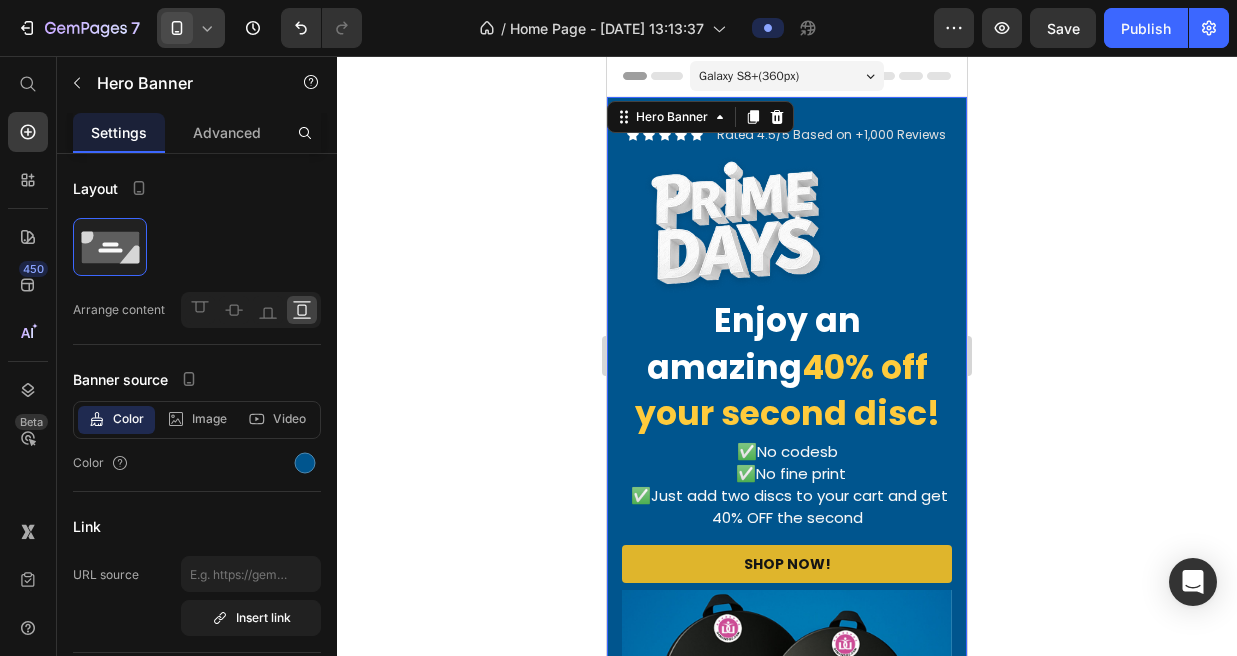 click on "Icon Icon Icon Icon Icon Icon List Rated 4.5/5 Based on +1,000 Reviews Text Block Row Prime days with a twist! Text Block Image Enjoy an amazing  40% off your second disc! Heading ✅  No codesb      ✅  No fine print    ✅  Just add two discs to your cart and get 40% OFF the second  Text Block SHOP NOW! Button Image Row" at bounding box center [787, 417] 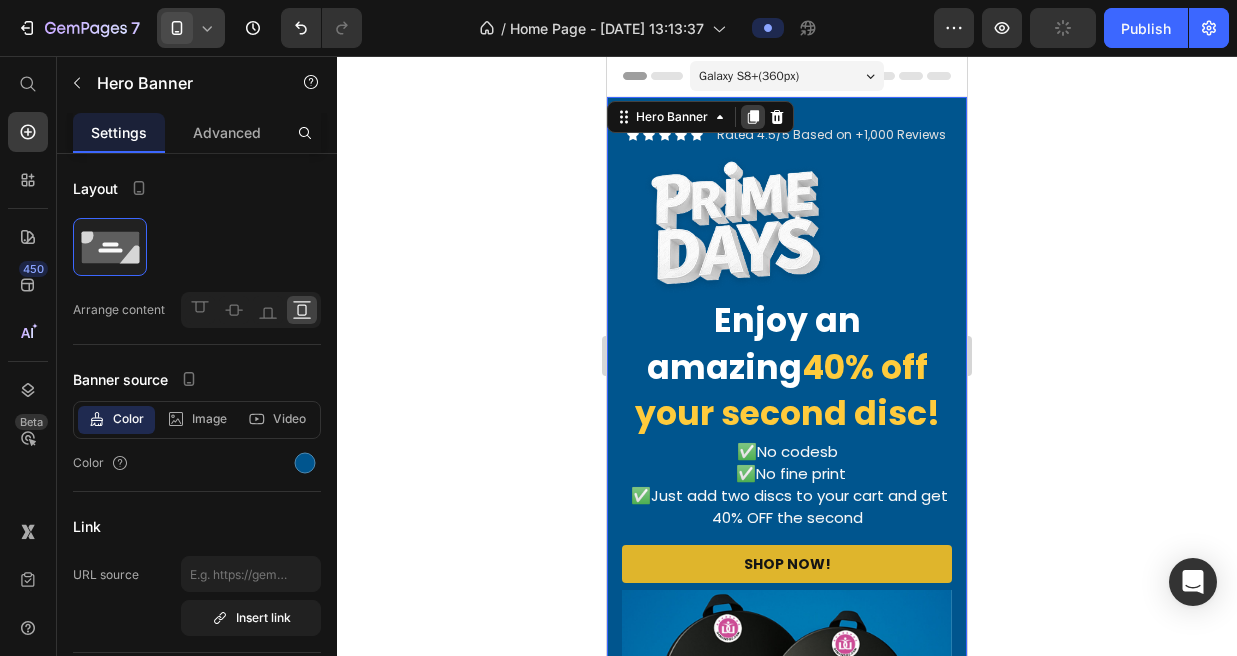click 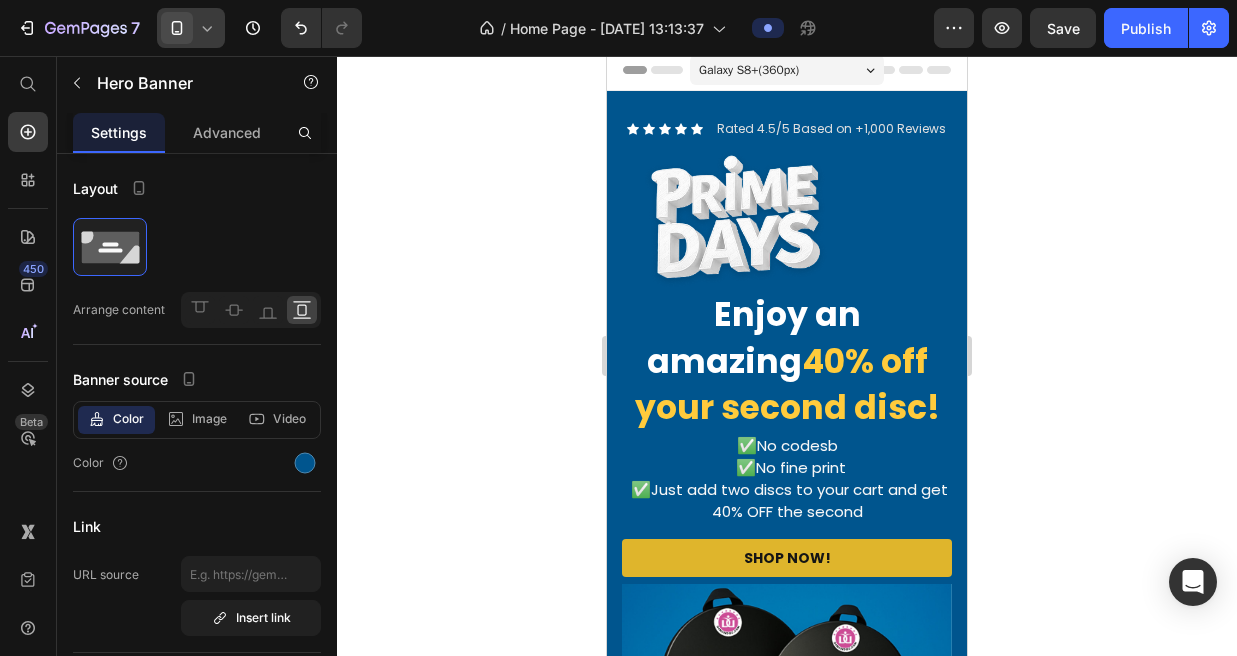 scroll, scrollTop: 0, scrollLeft: 0, axis: both 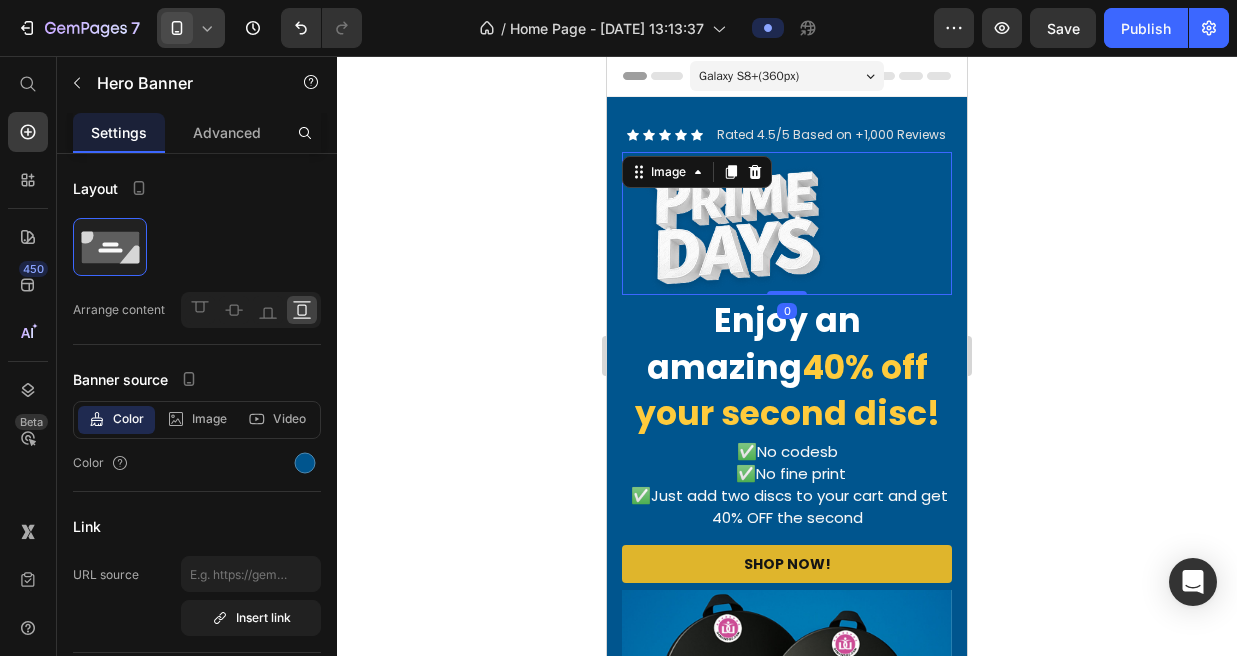 click at bounding box center [787, 224] 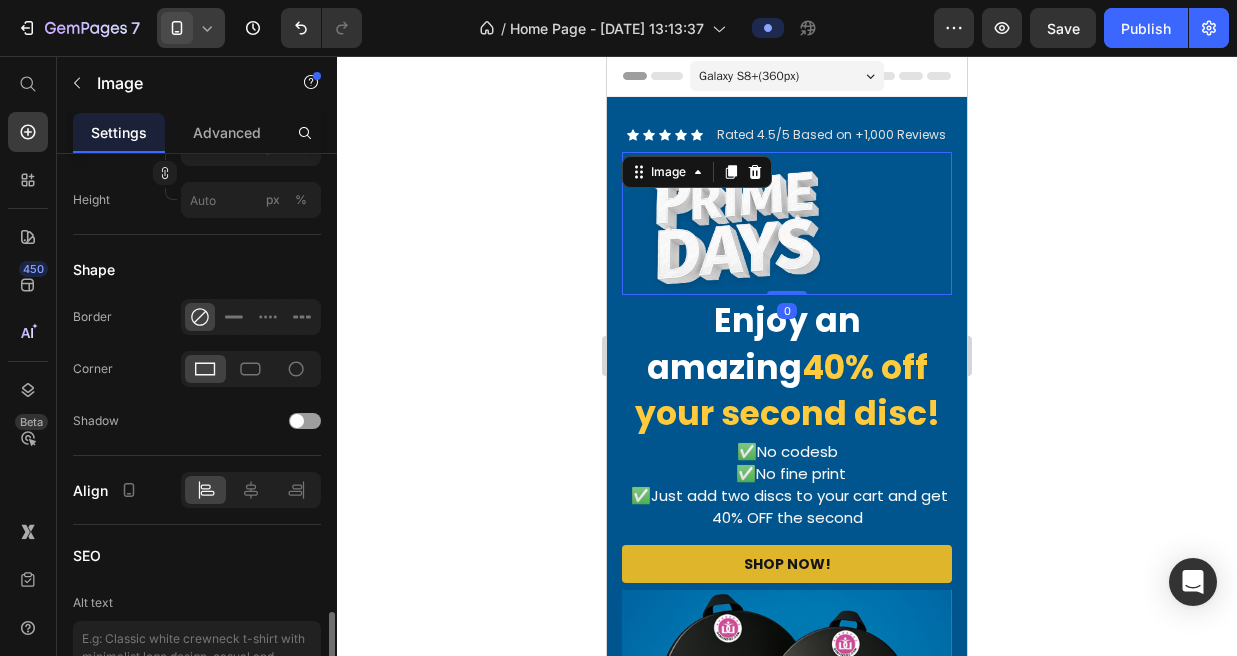 scroll, scrollTop: 912, scrollLeft: 0, axis: vertical 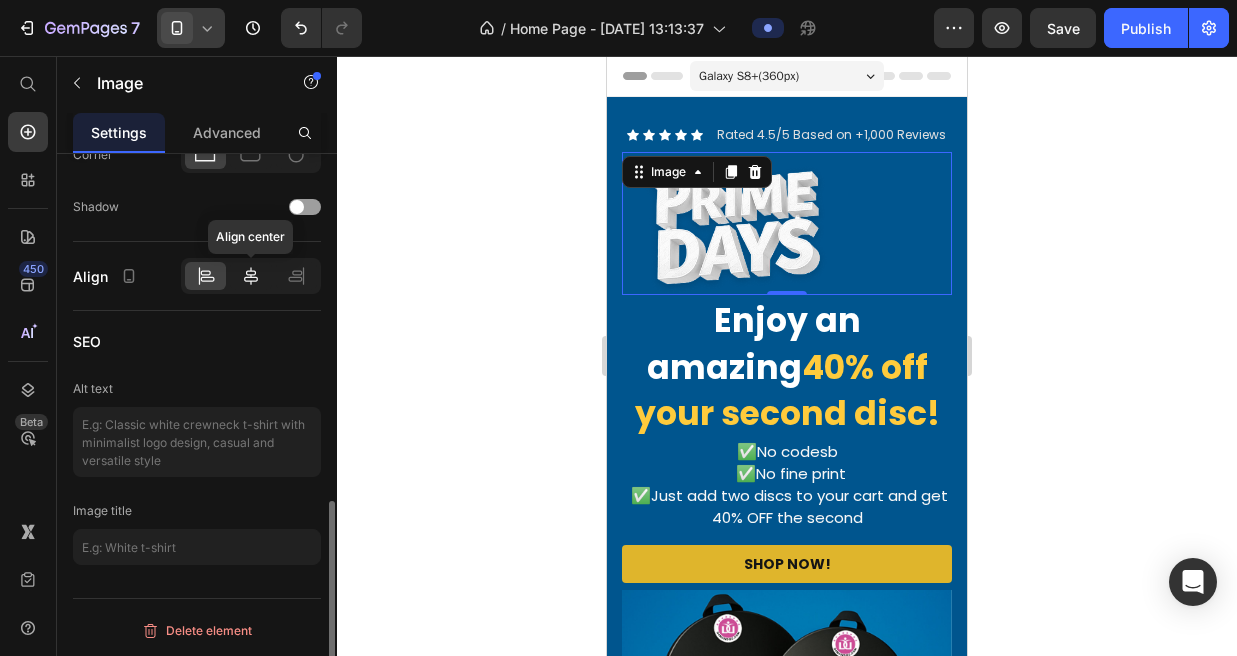 click 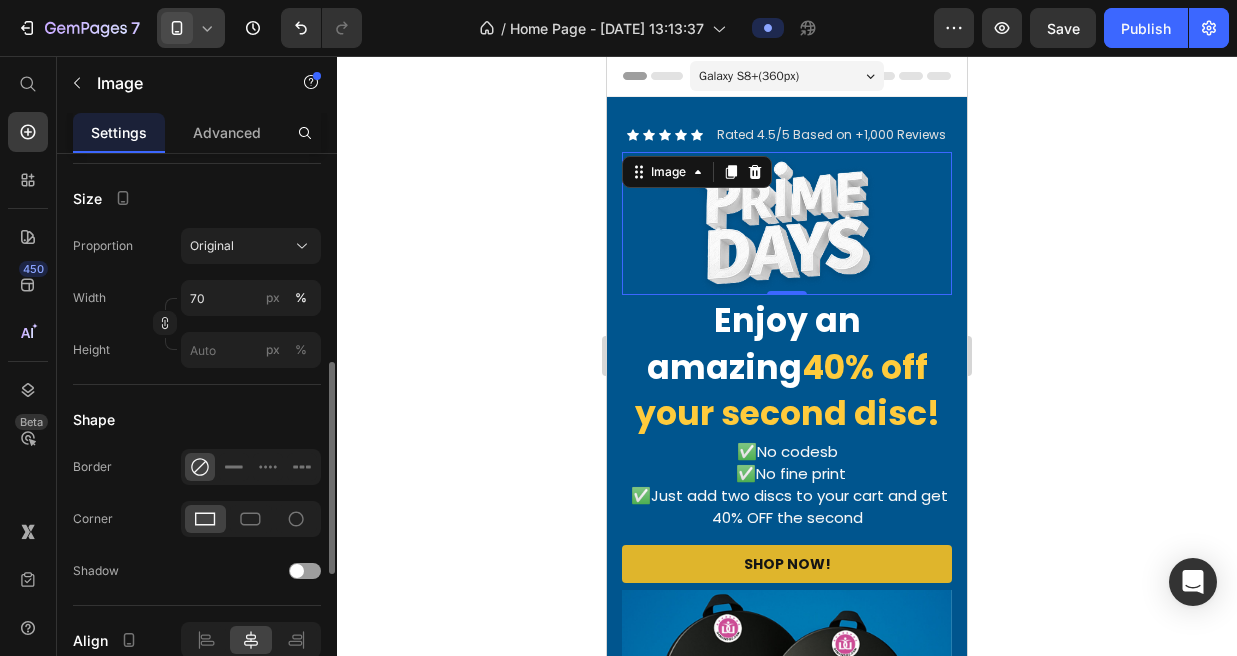 scroll, scrollTop: 526, scrollLeft: 0, axis: vertical 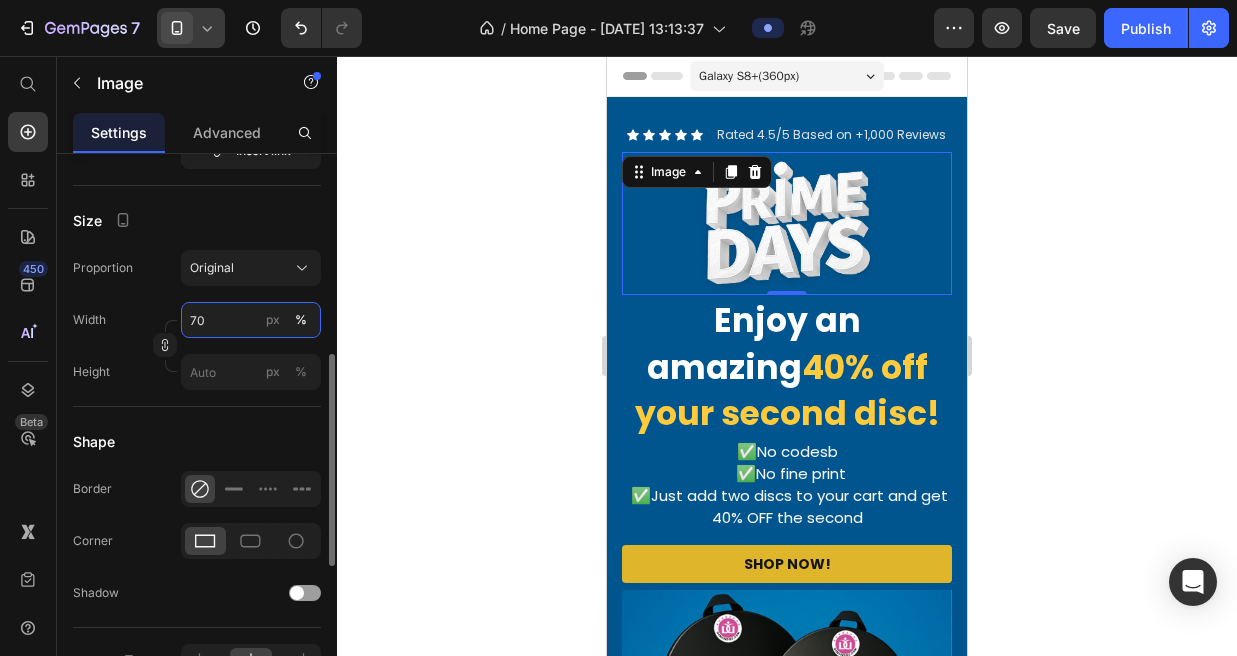 click on "70" at bounding box center [251, 320] 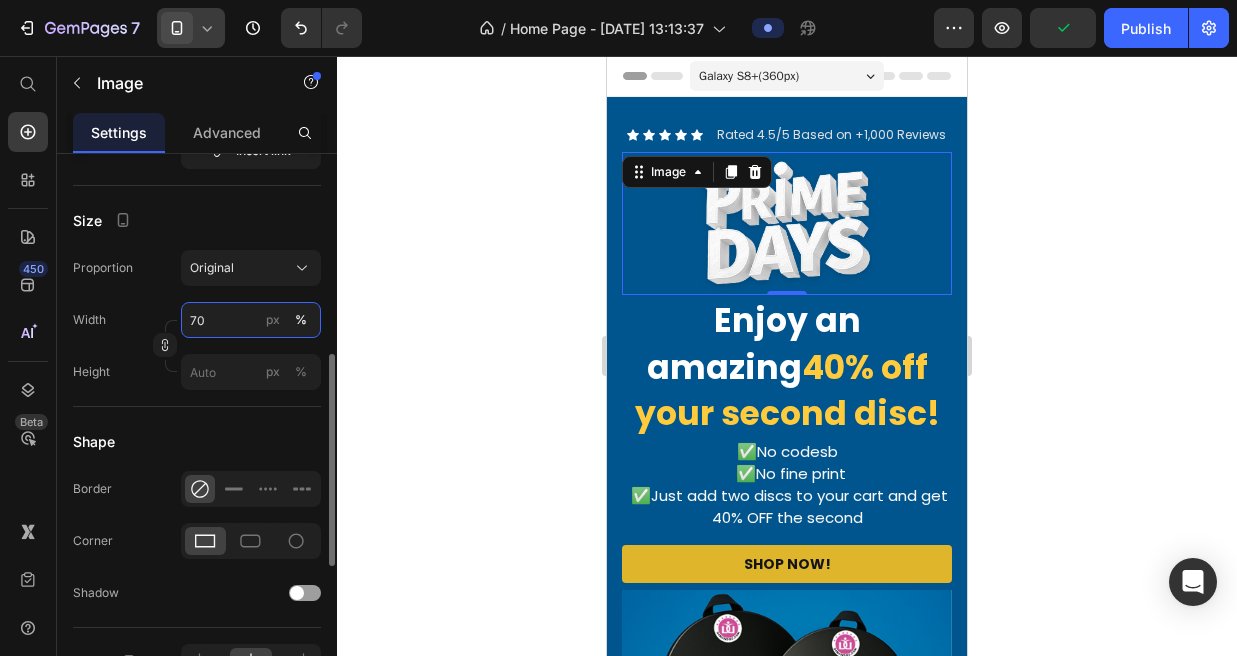 drag, startPoint x: 197, startPoint y: 322, endPoint x: 183, endPoint y: 322, distance: 14 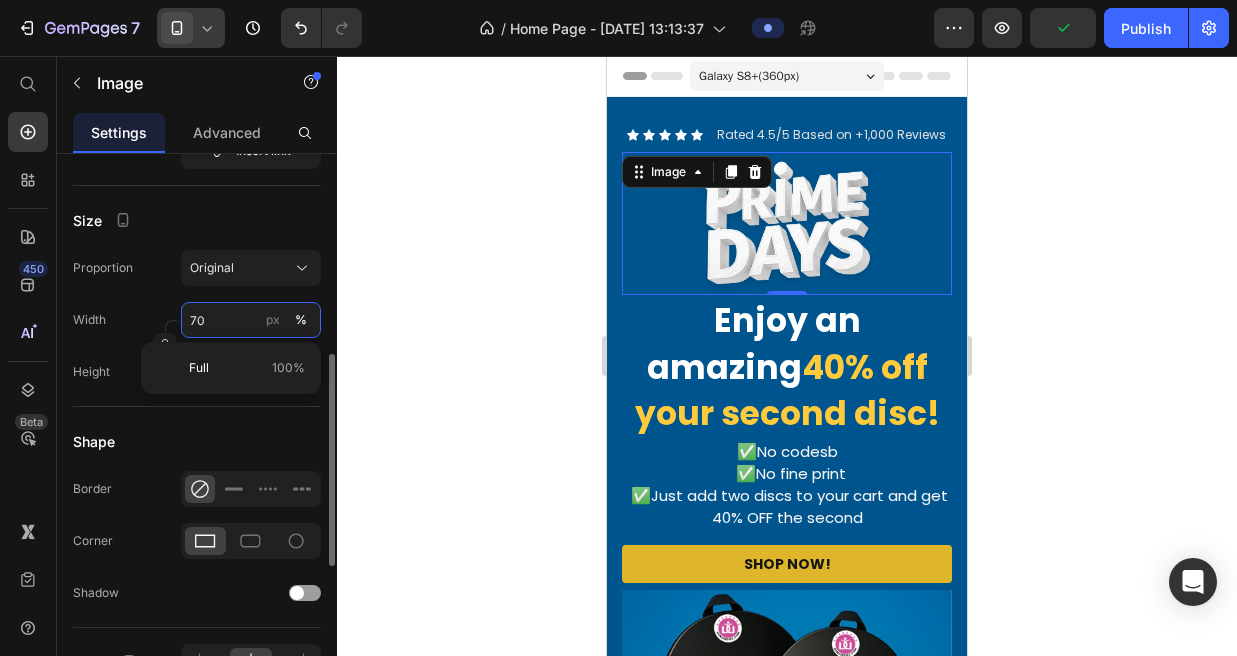type on "80" 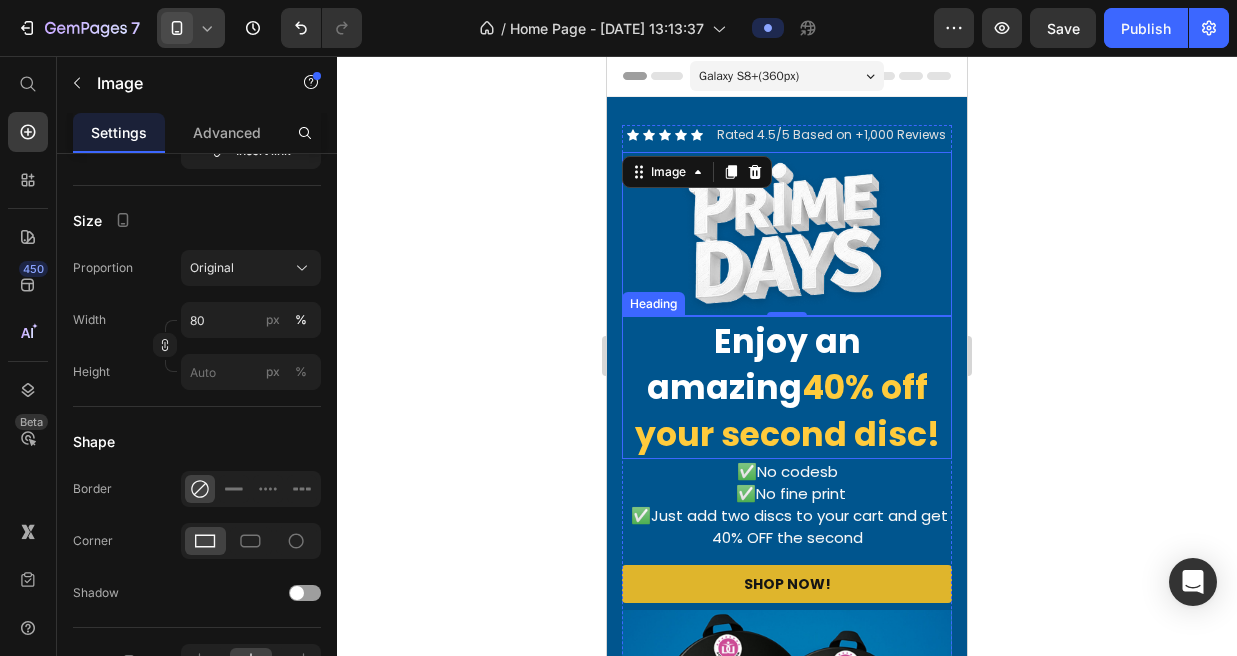 click on "Enjoy an amazing" at bounding box center (754, 365) 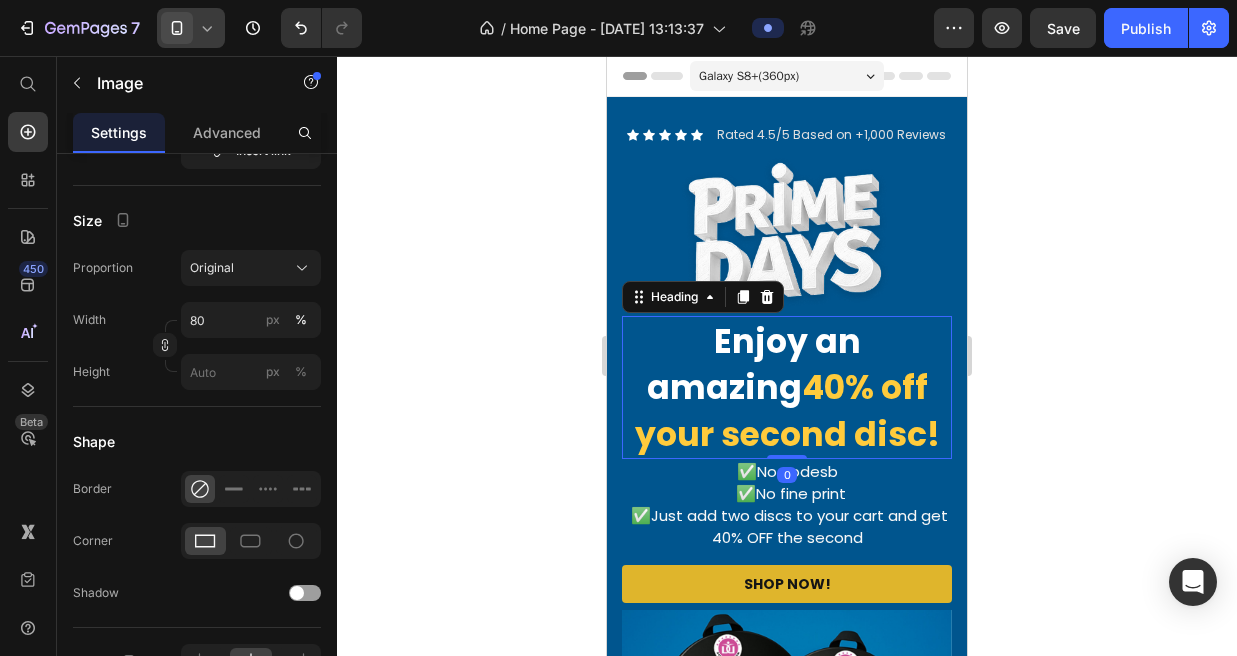 scroll, scrollTop: 0, scrollLeft: 0, axis: both 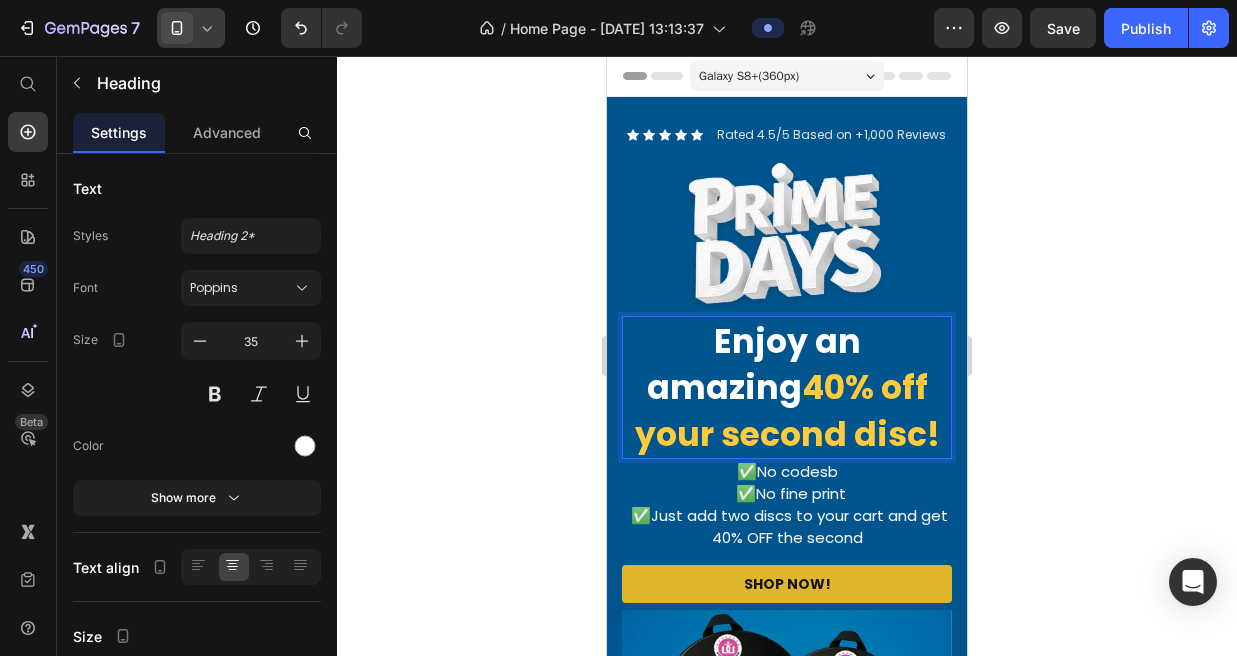 click on "40% off your second disc!" at bounding box center [787, 411] 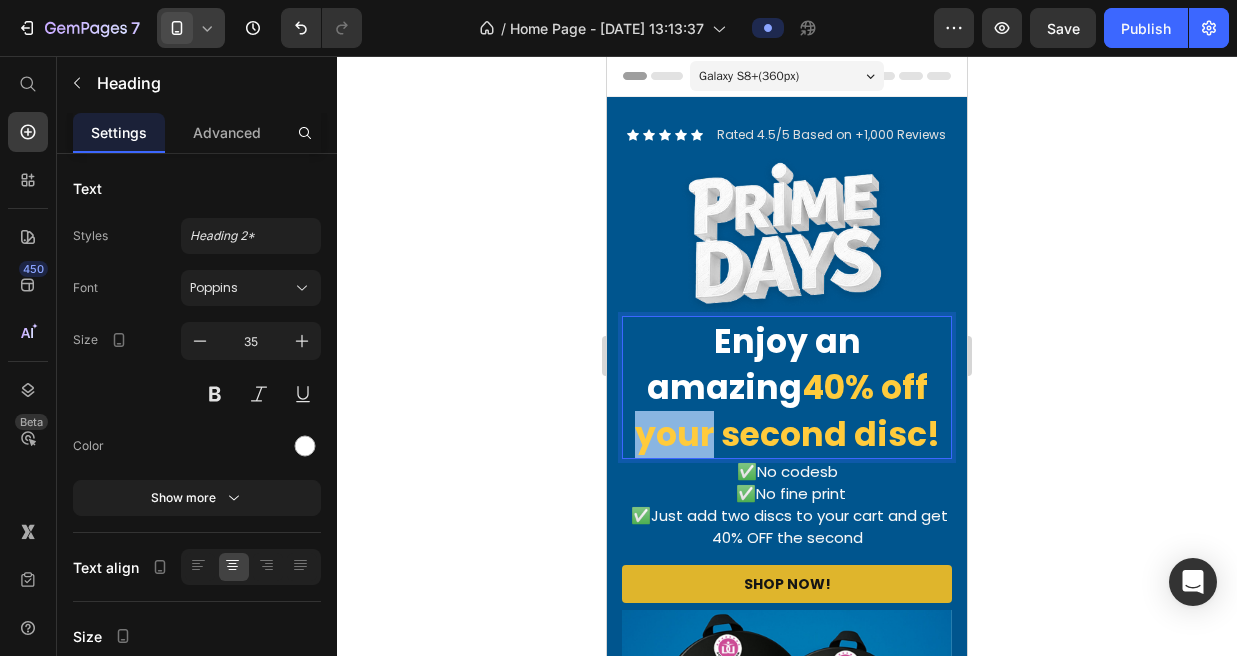 click on "40% off your second disc!" at bounding box center (787, 411) 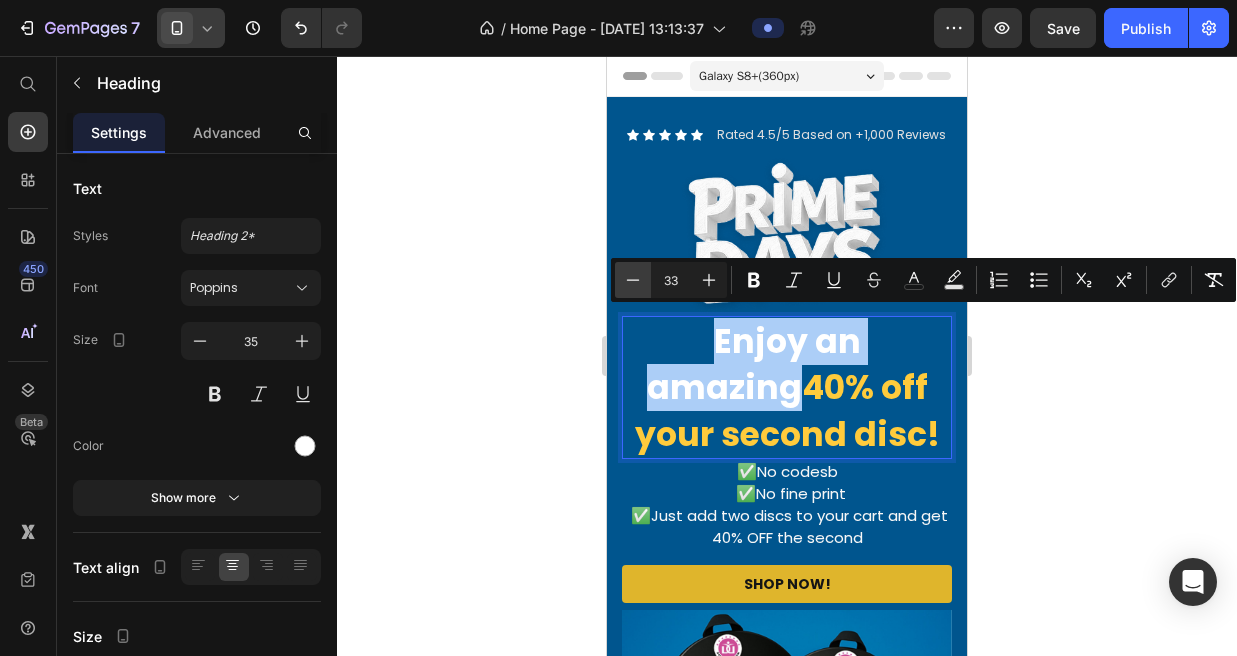 click 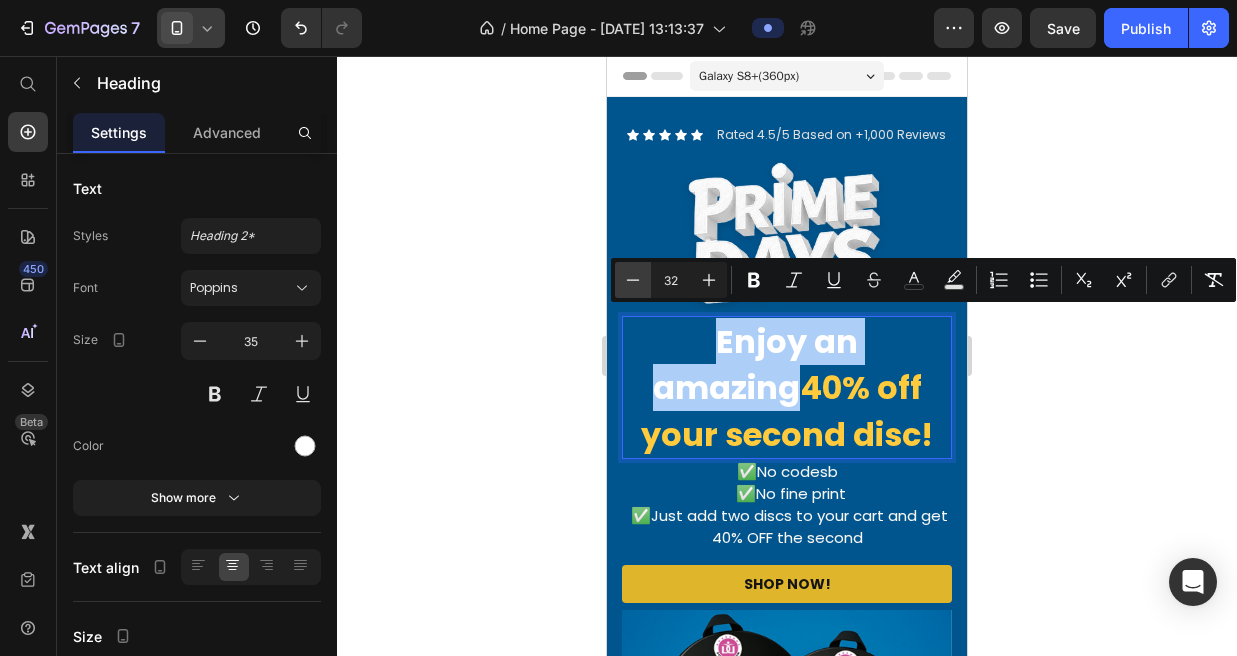 click 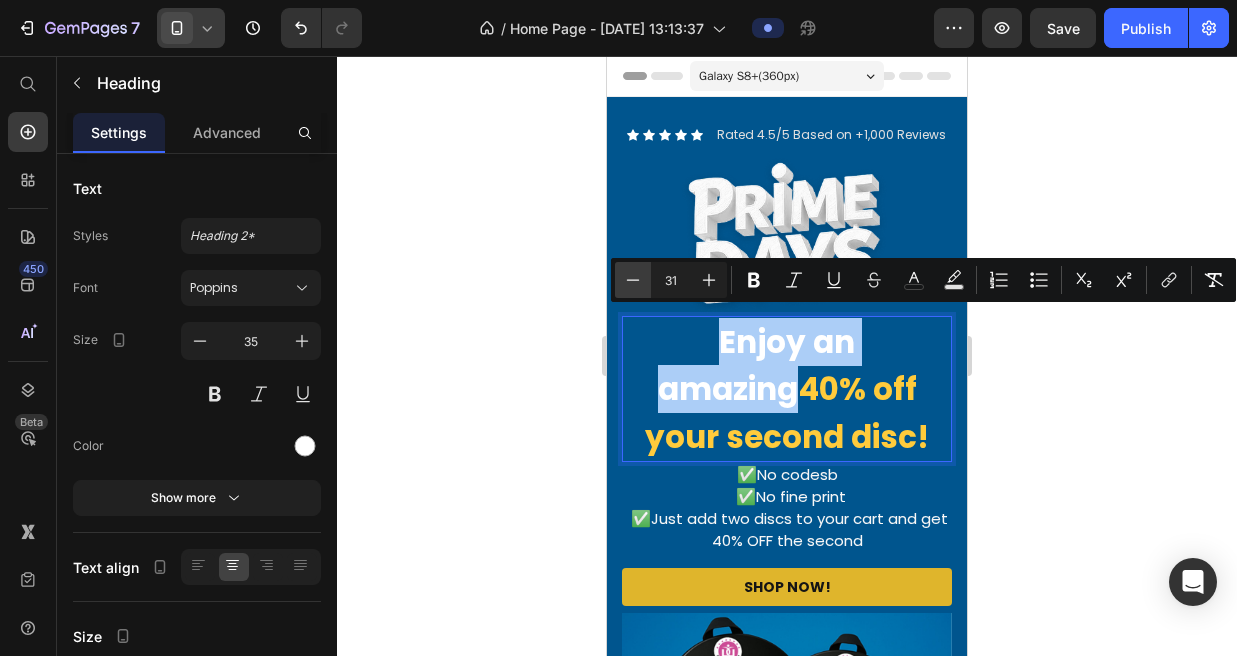 click 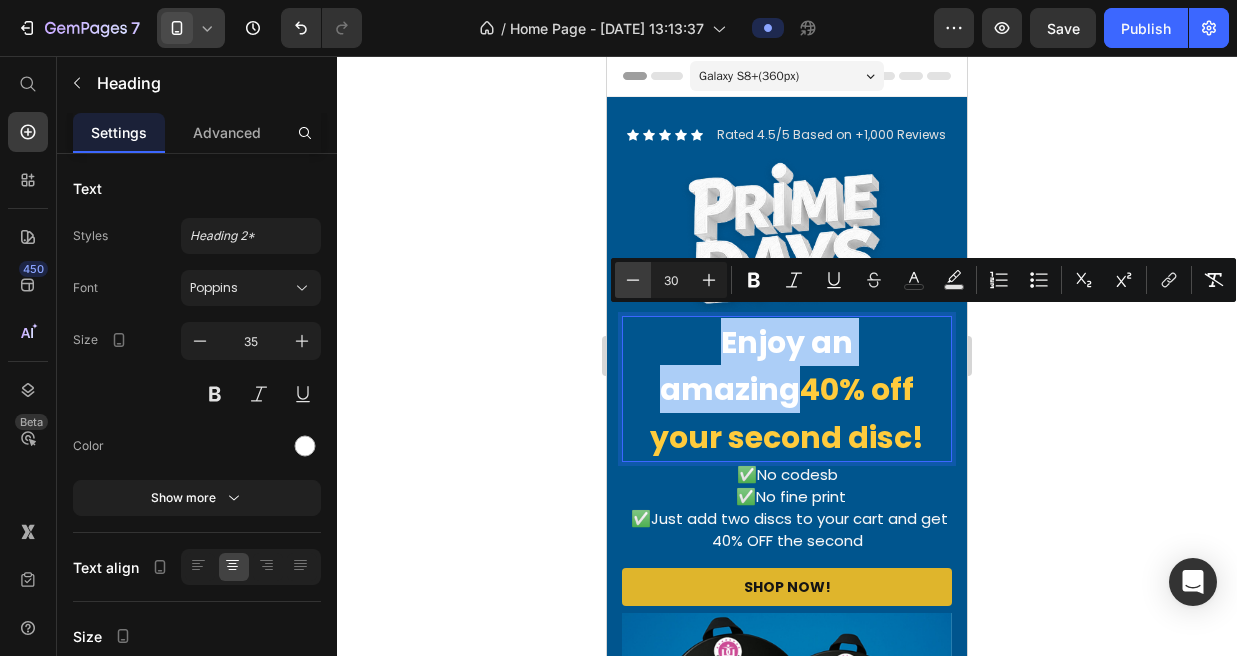 click 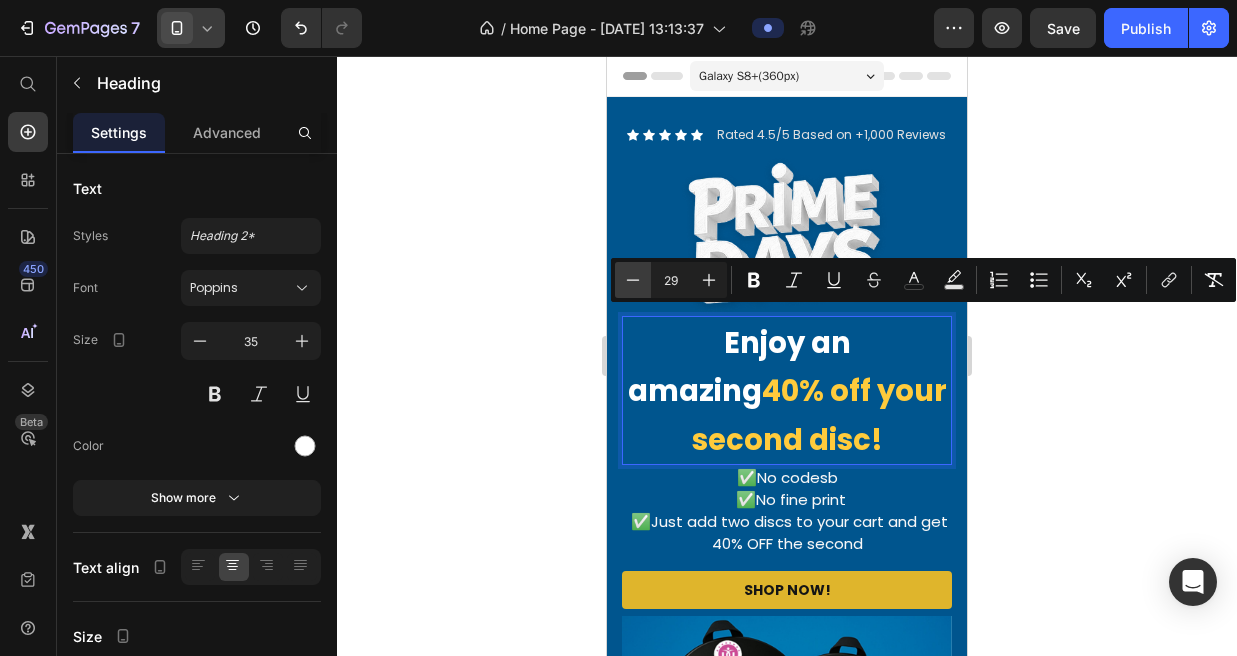 click 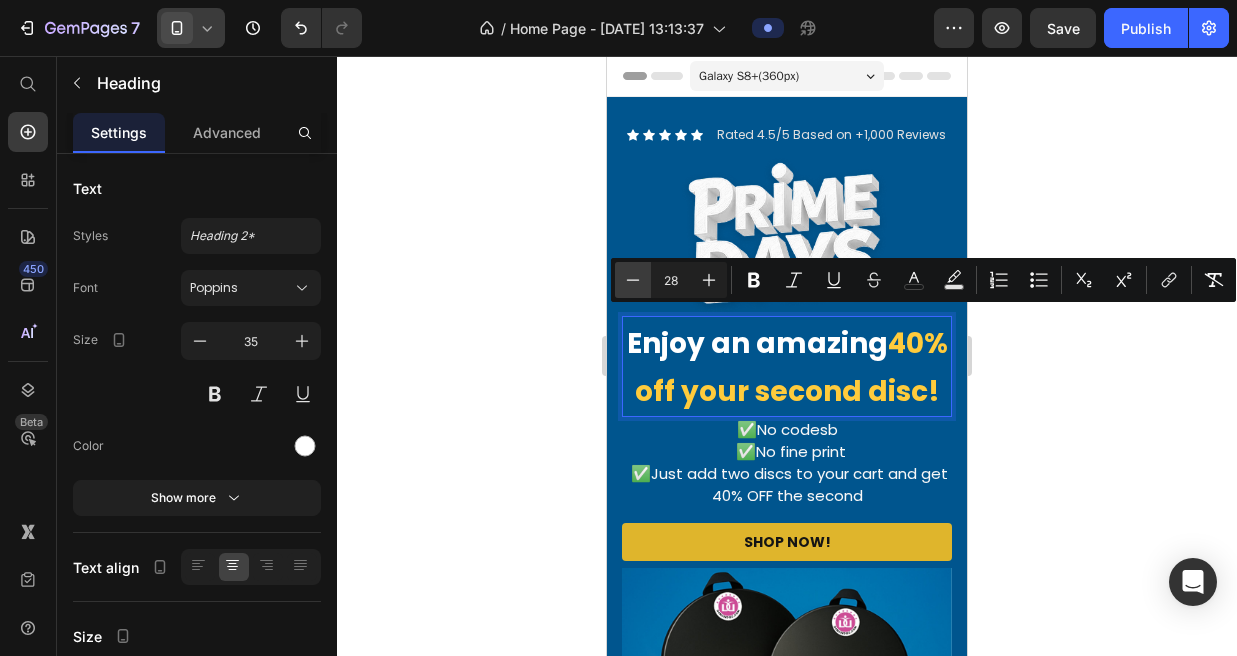 click 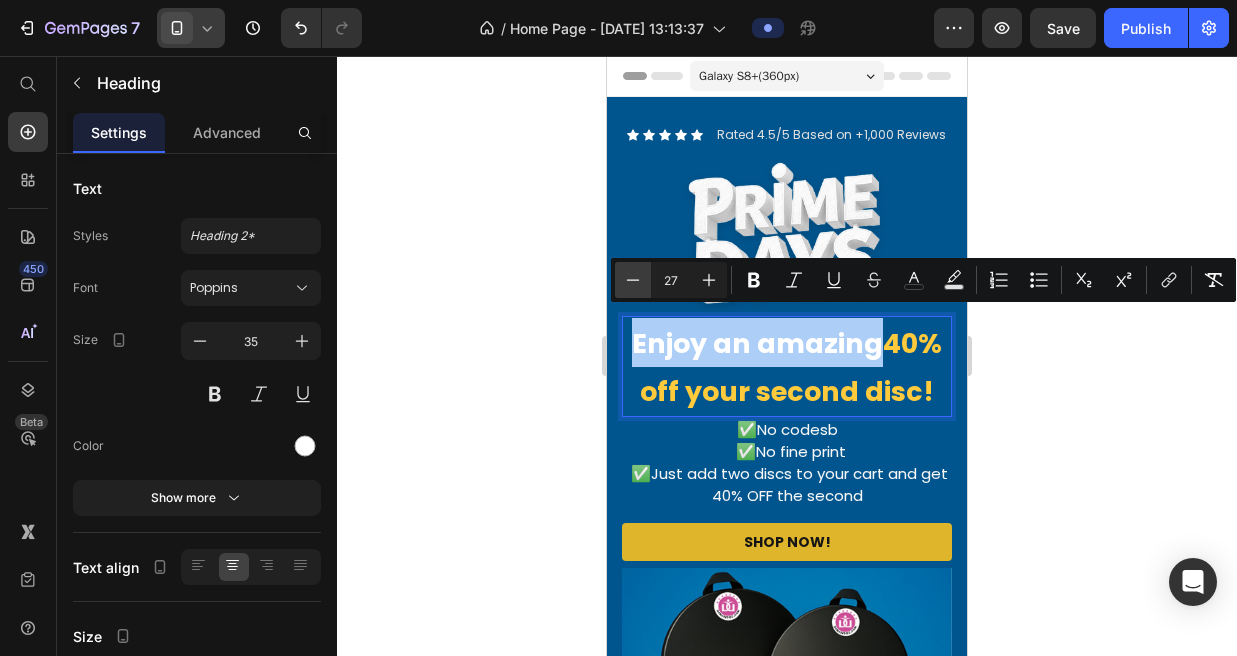 click 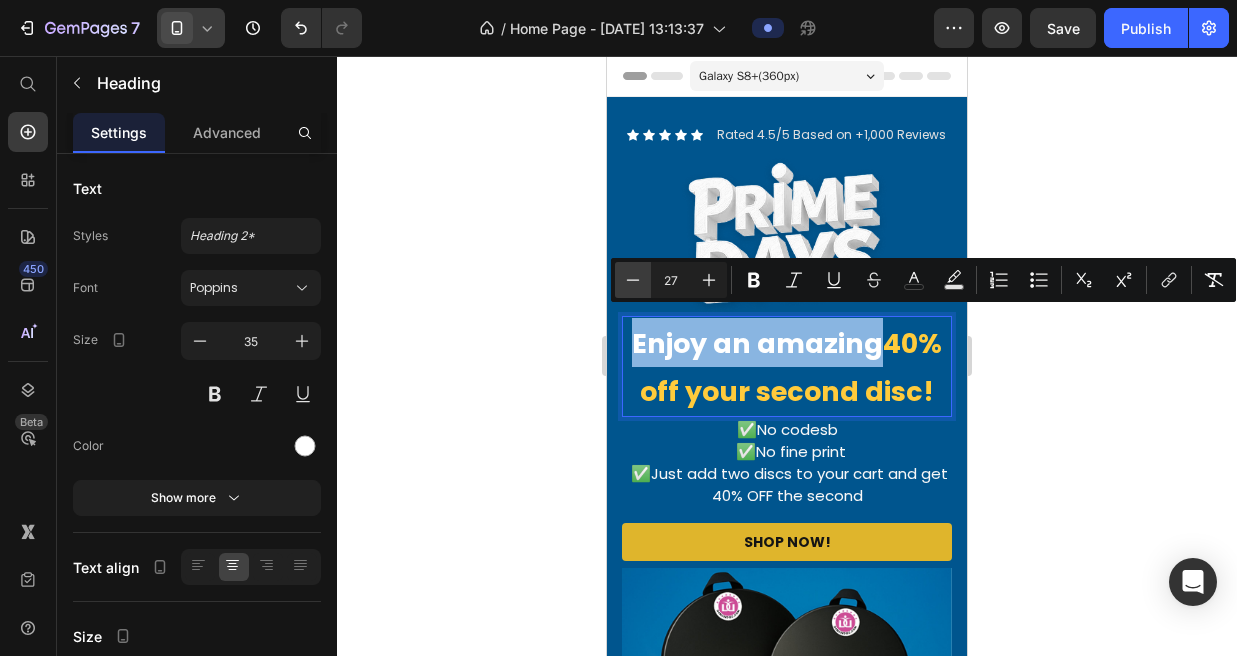 type on "26" 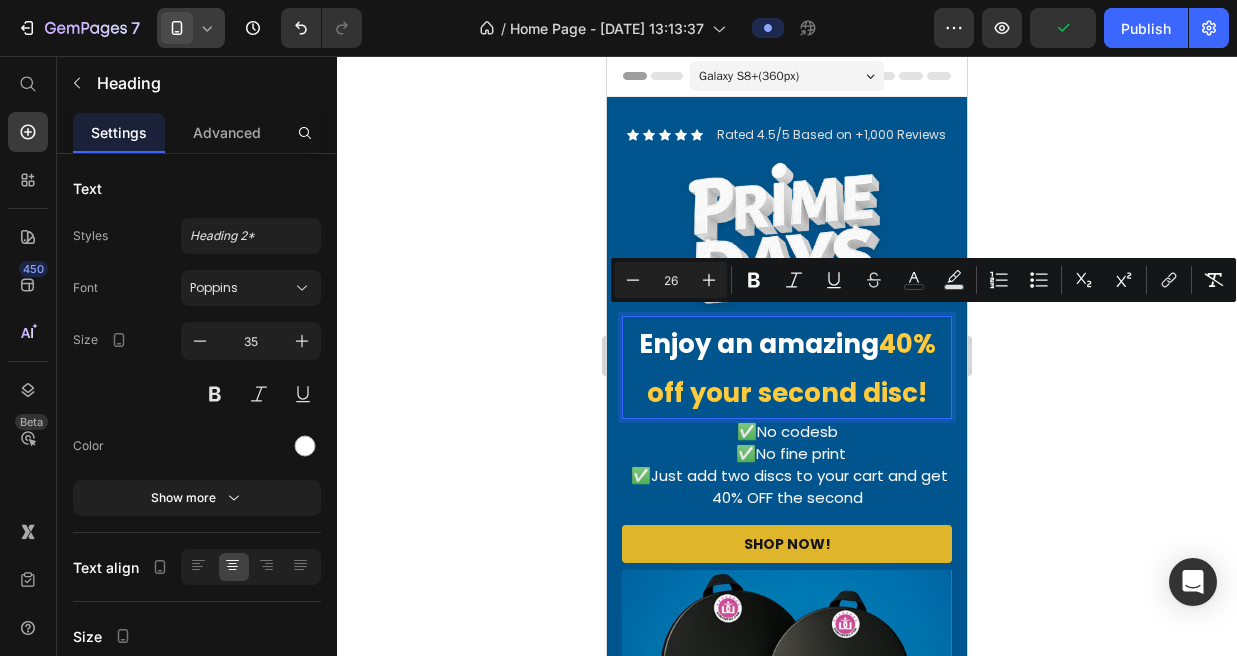 click 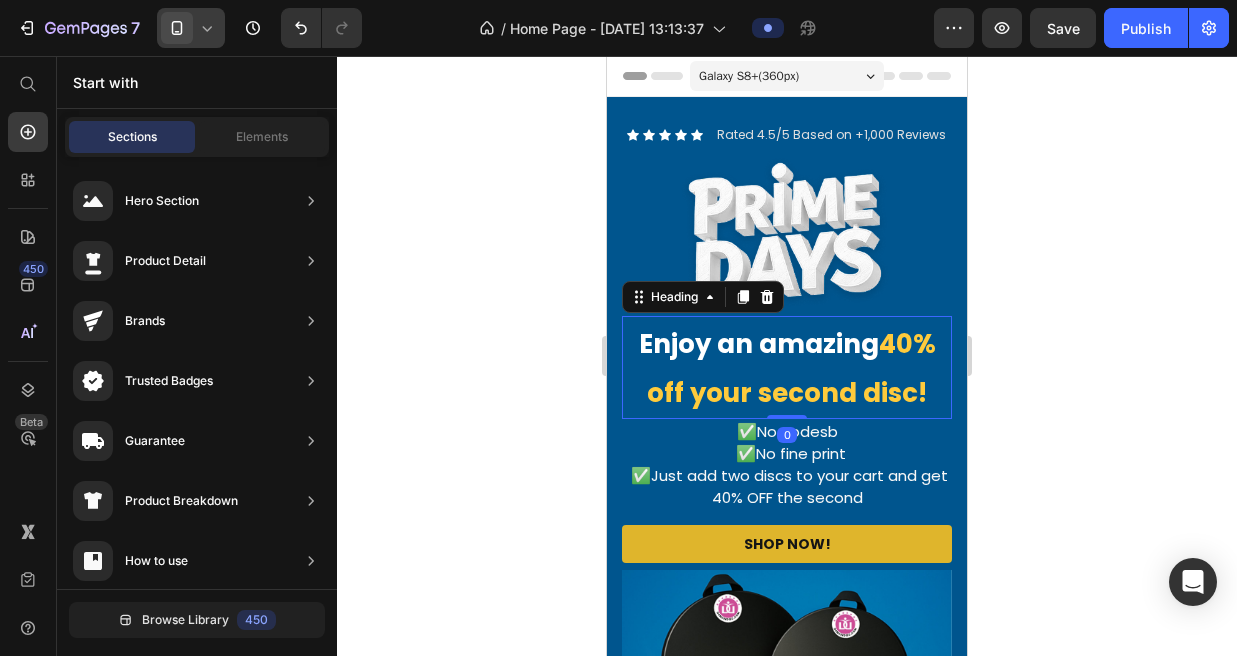 click on "40% off your second disc!" at bounding box center (791, 369) 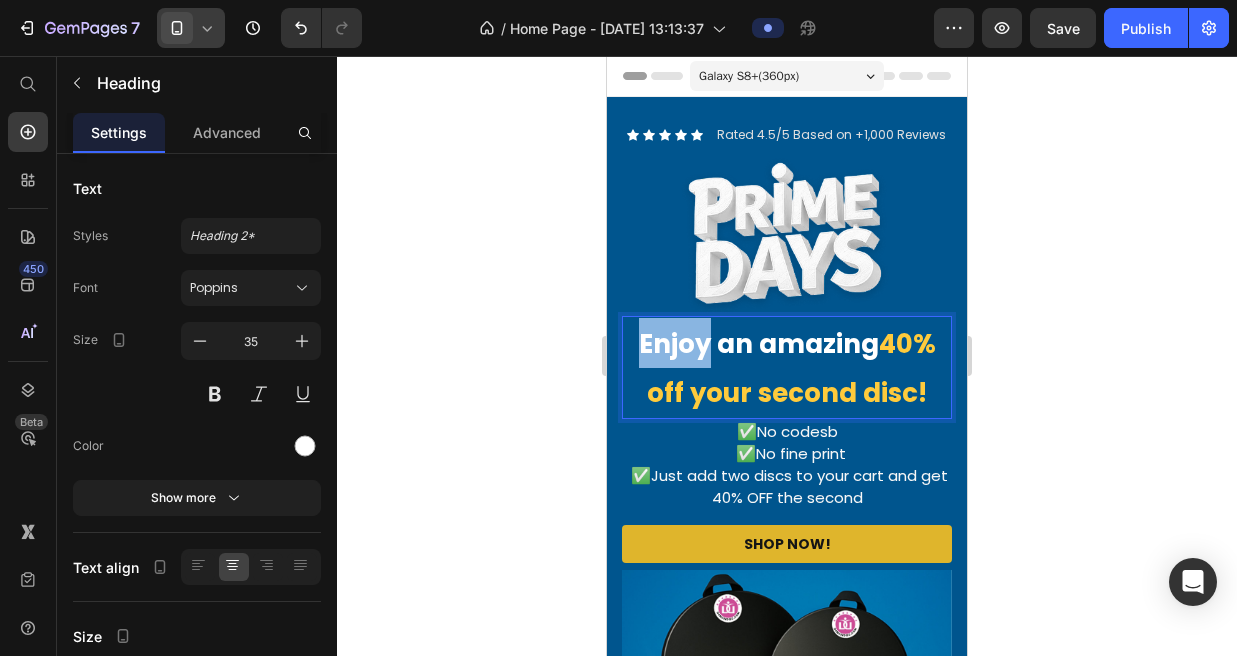 click on "Enjoy an amazing" at bounding box center [759, 344] 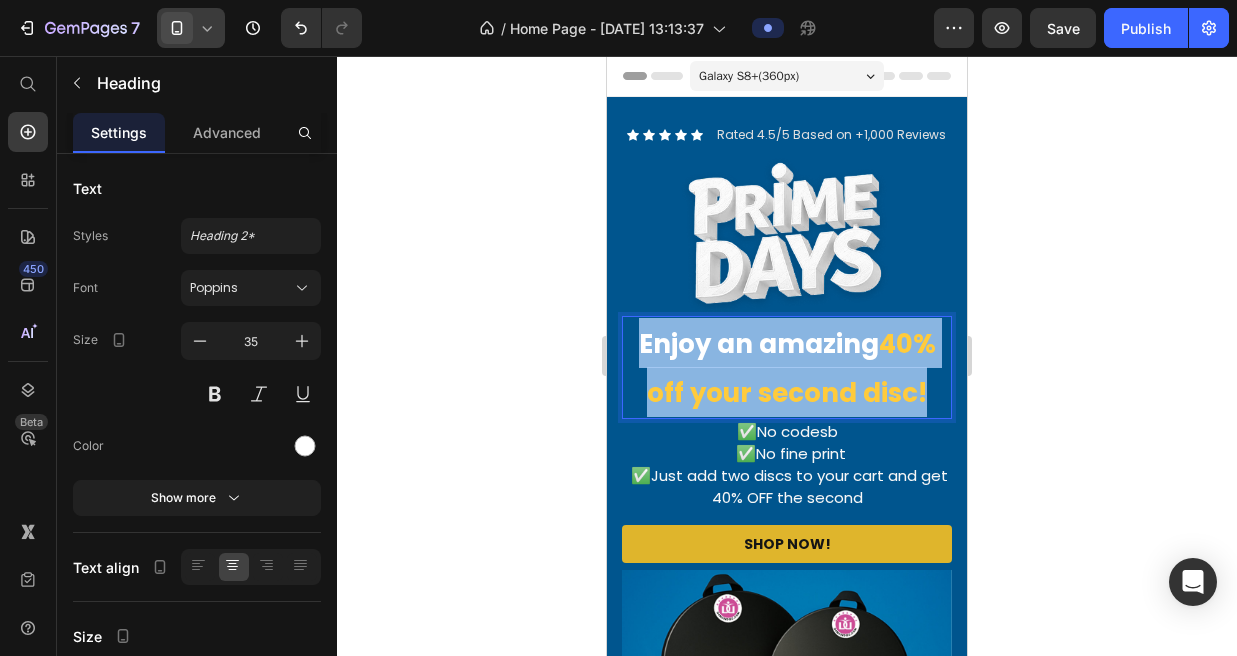 click on "Enjoy an amazing" at bounding box center (759, 344) 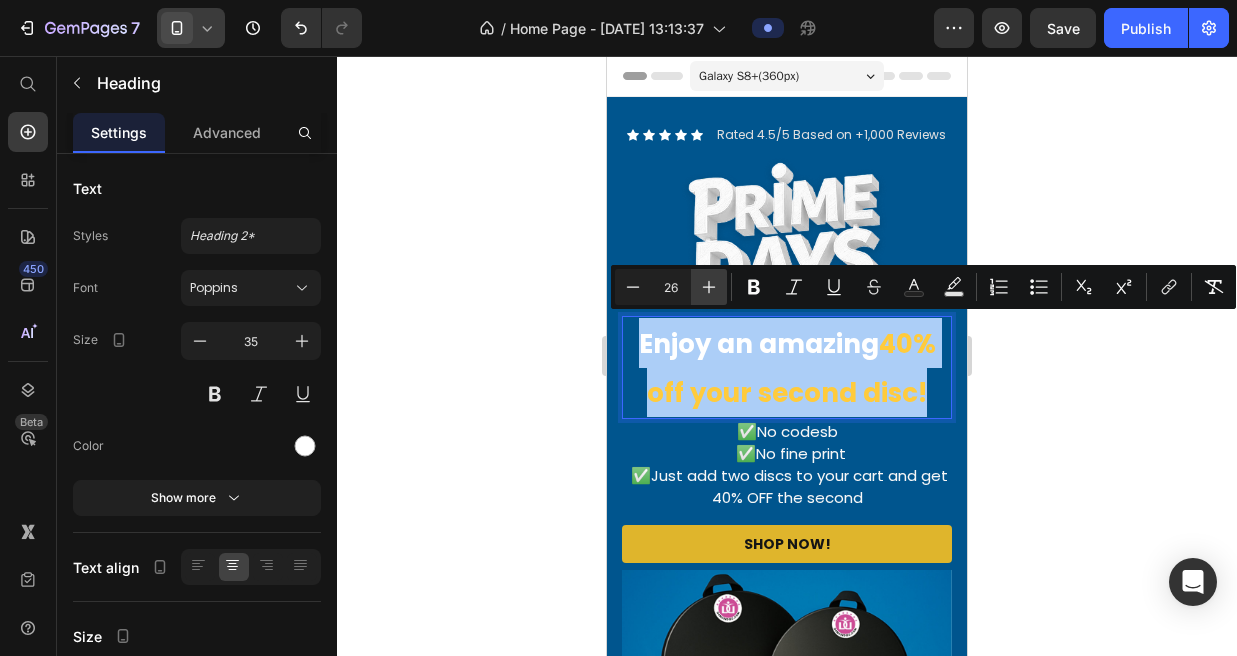 click 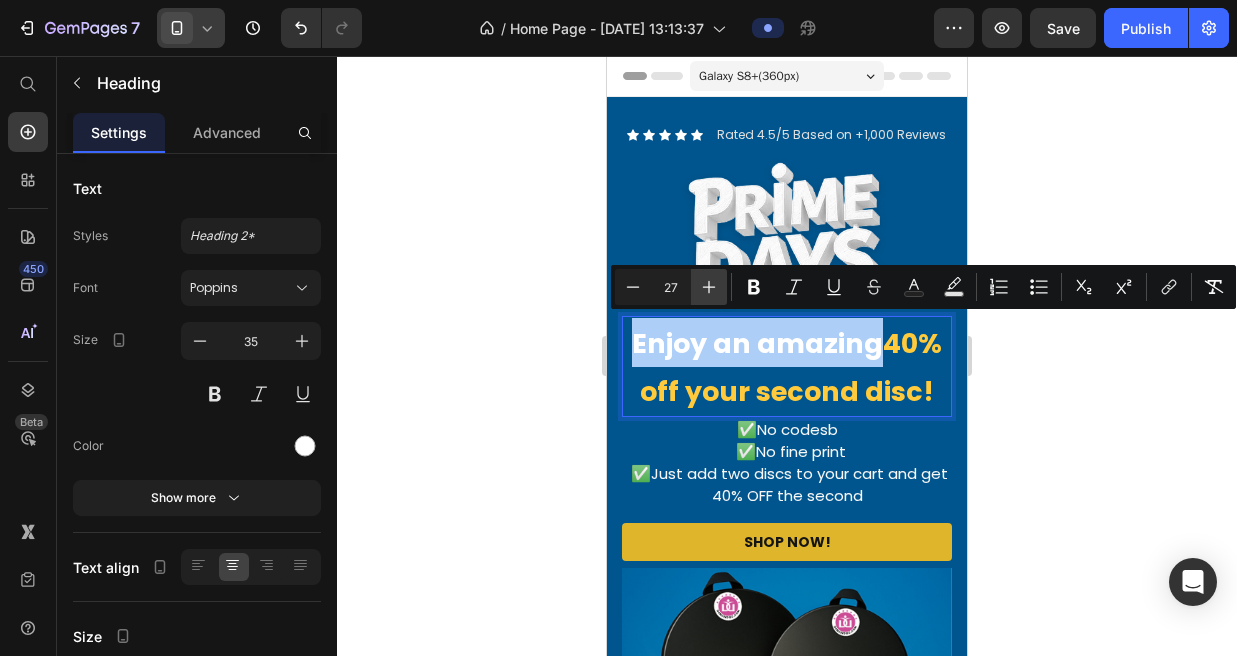 click 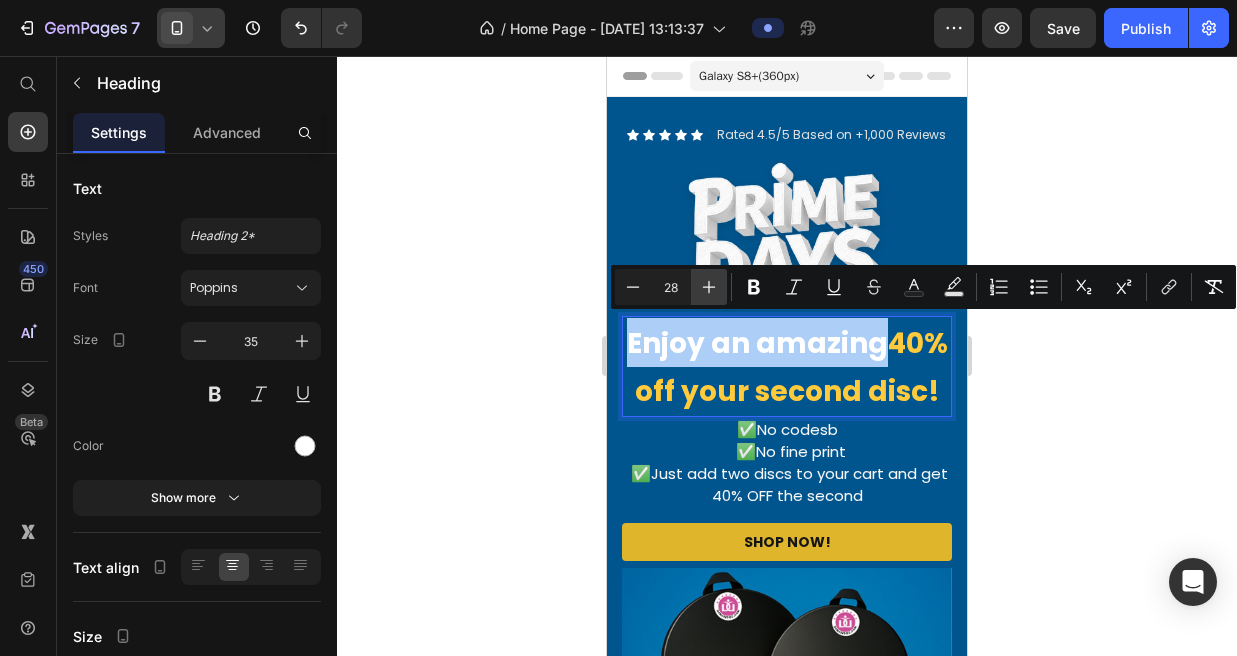 click 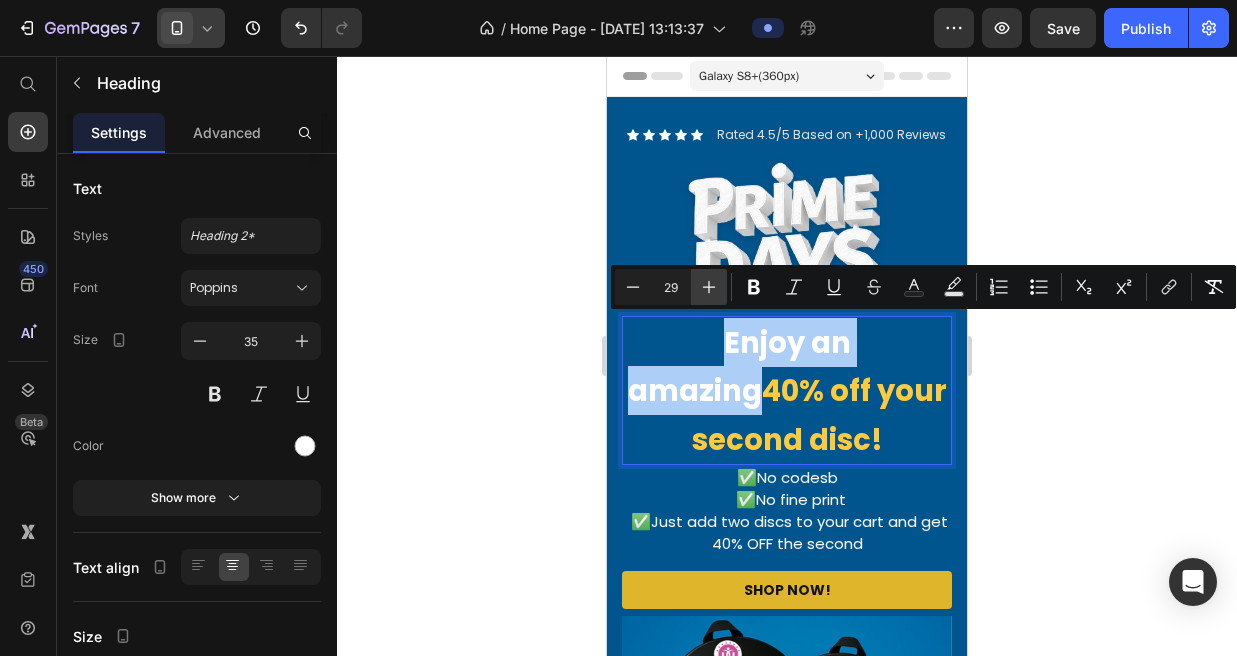 click 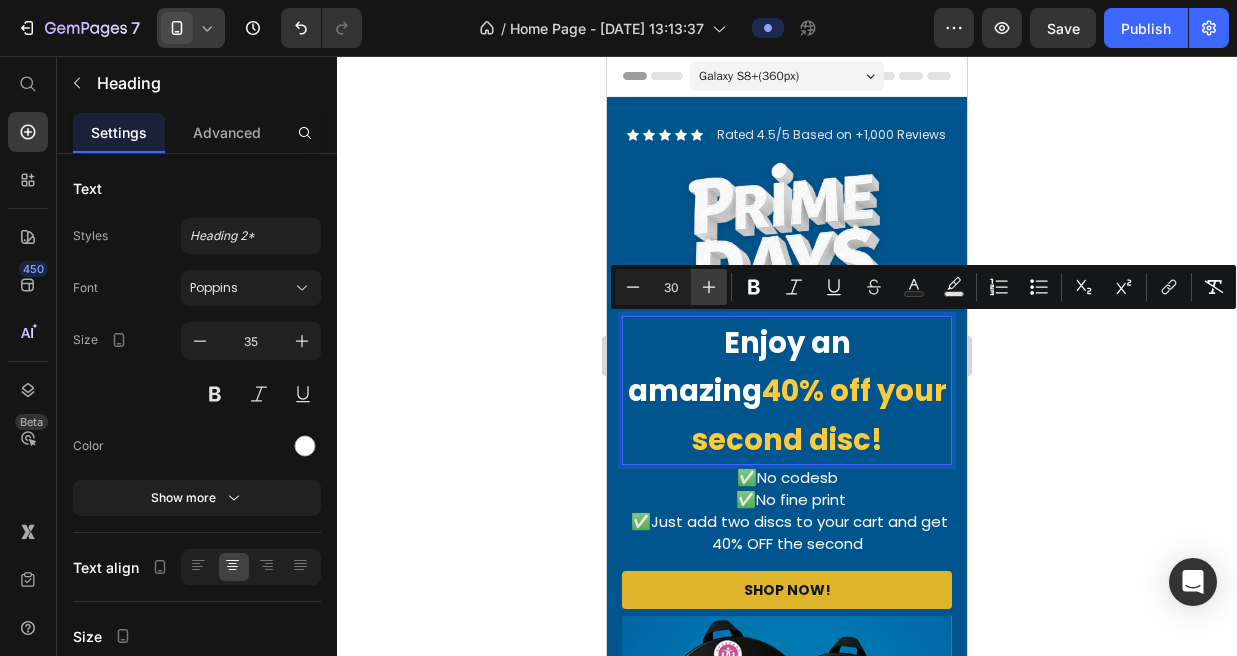 click 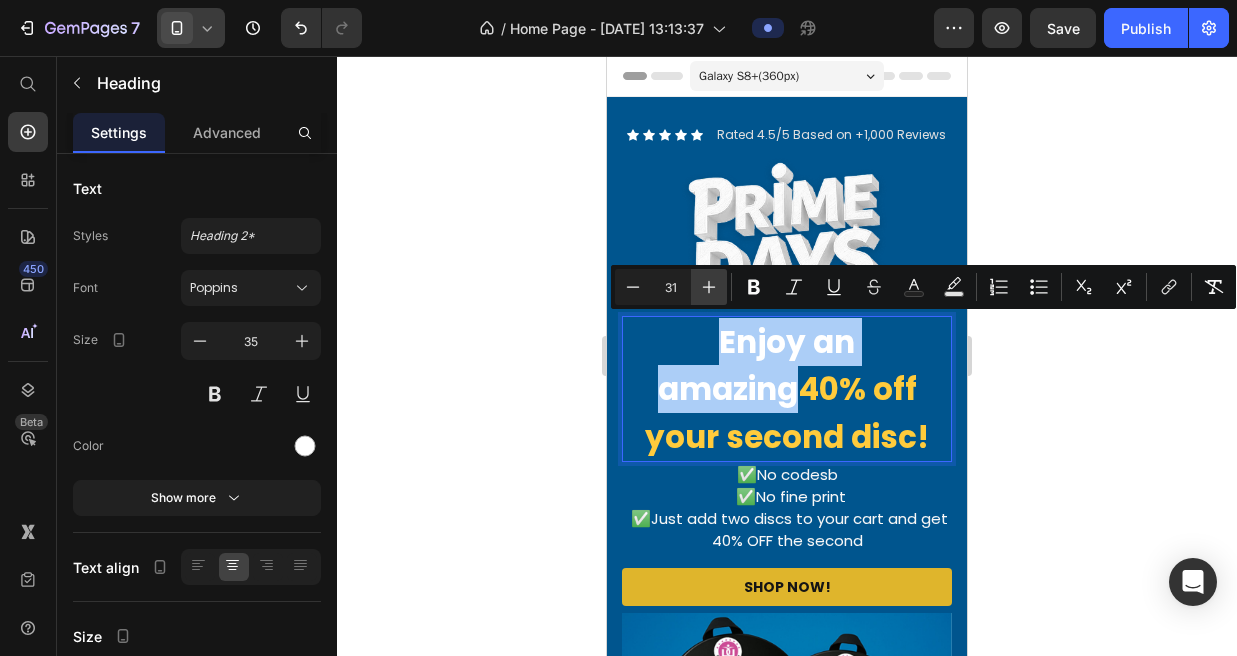 click 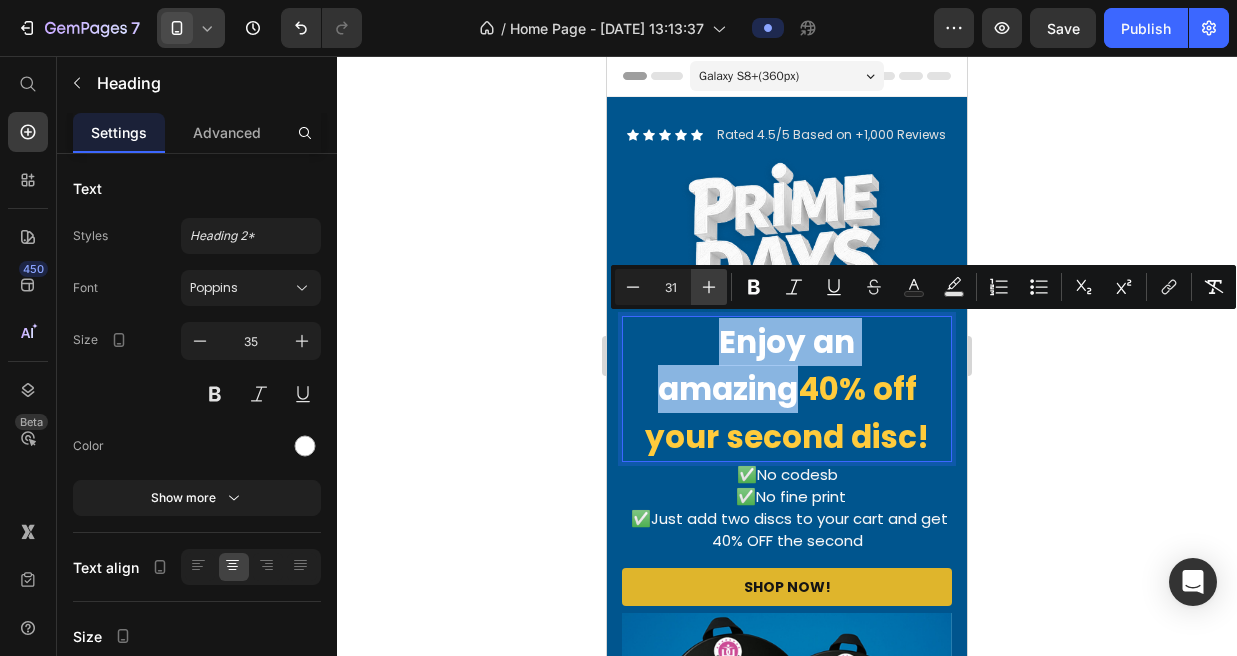 type on "32" 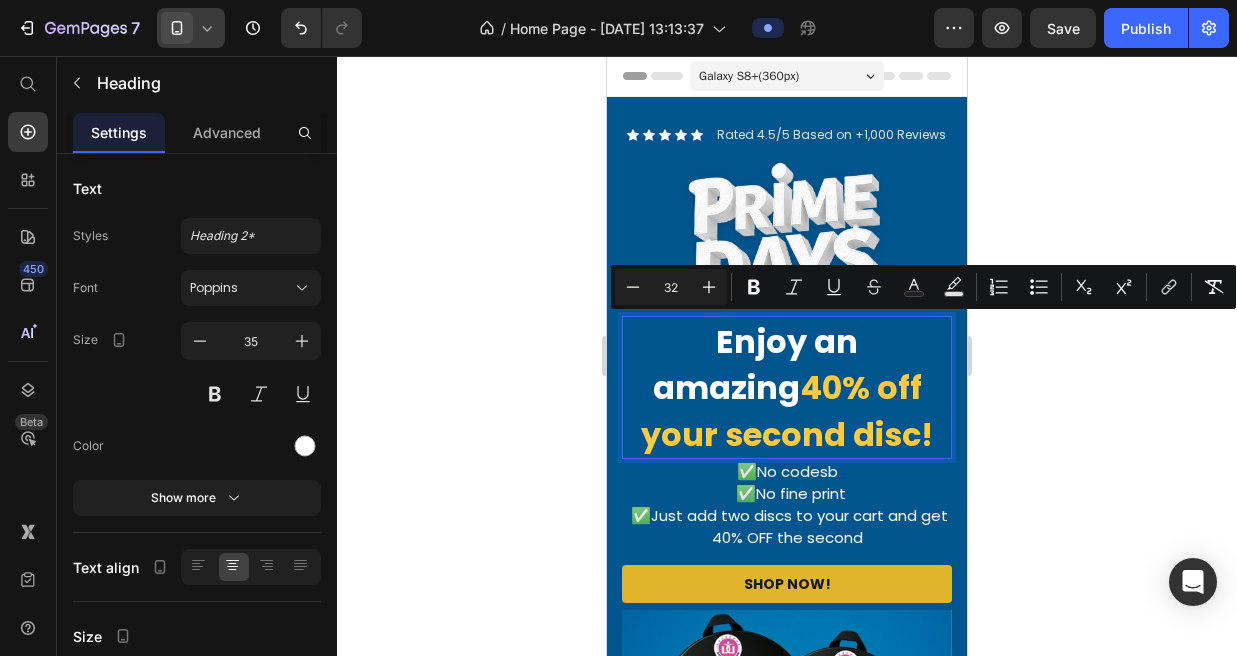 click on "40% off your second disc!" at bounding box center (787, 411) 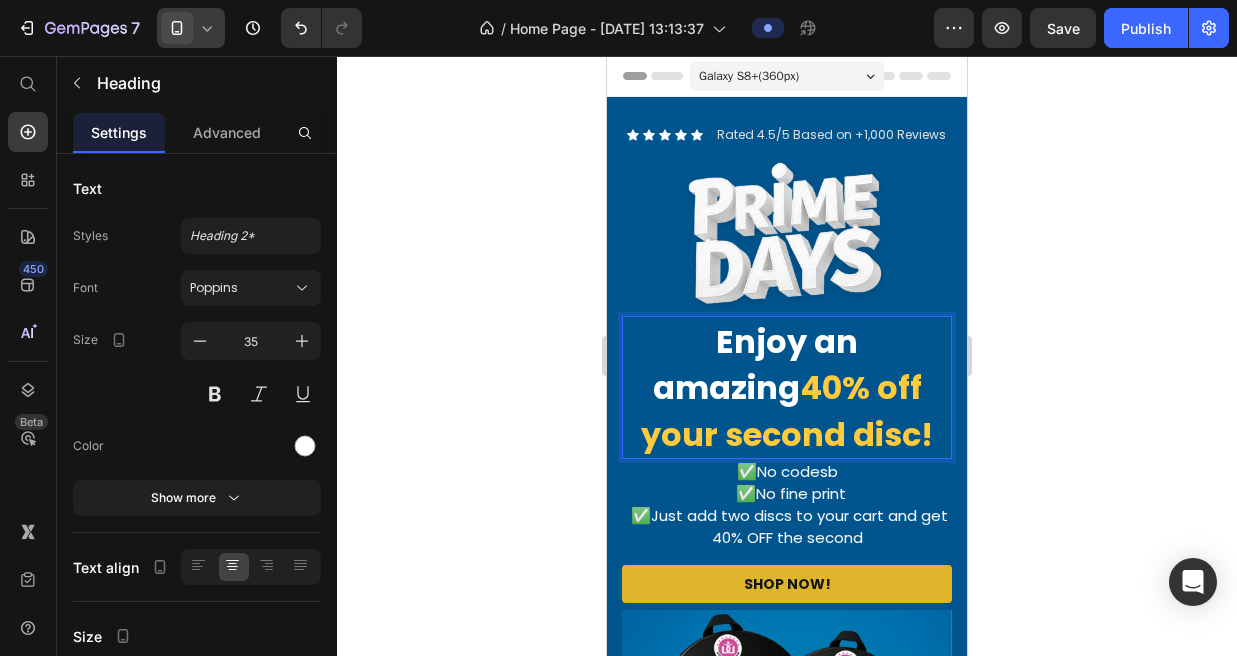 click on "Enjoy an amazing" at bounding box center (756, 365) 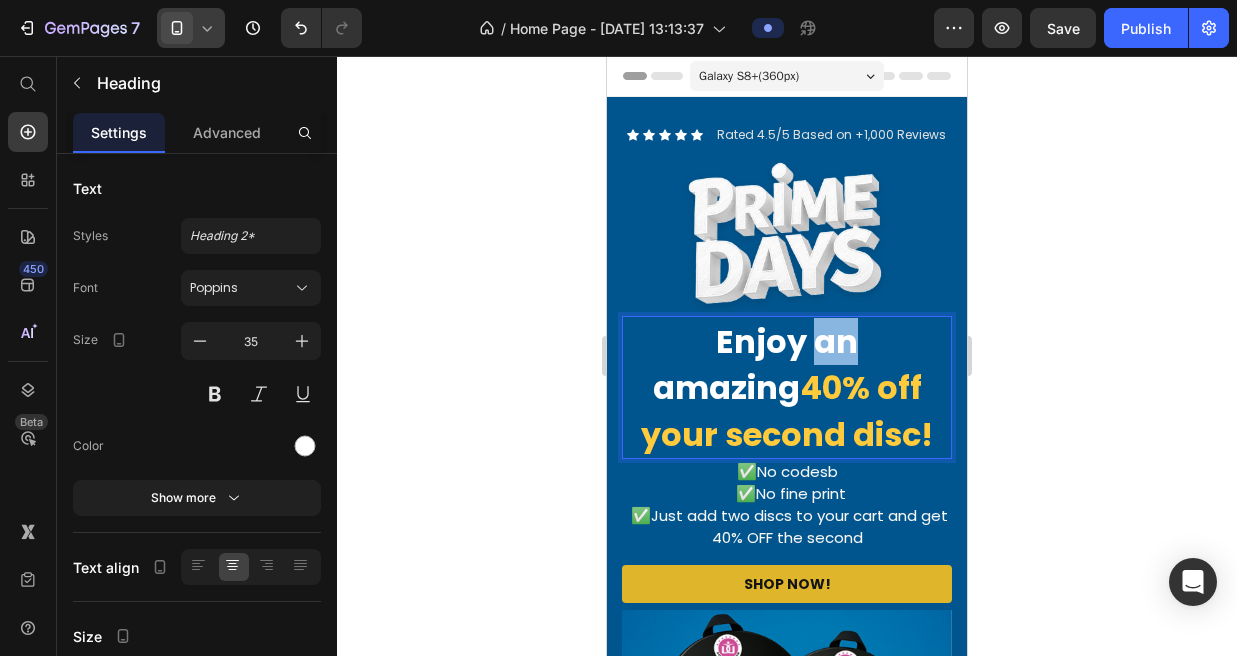 click on "Enjoy an amazing" at bounding box center (756, 365) 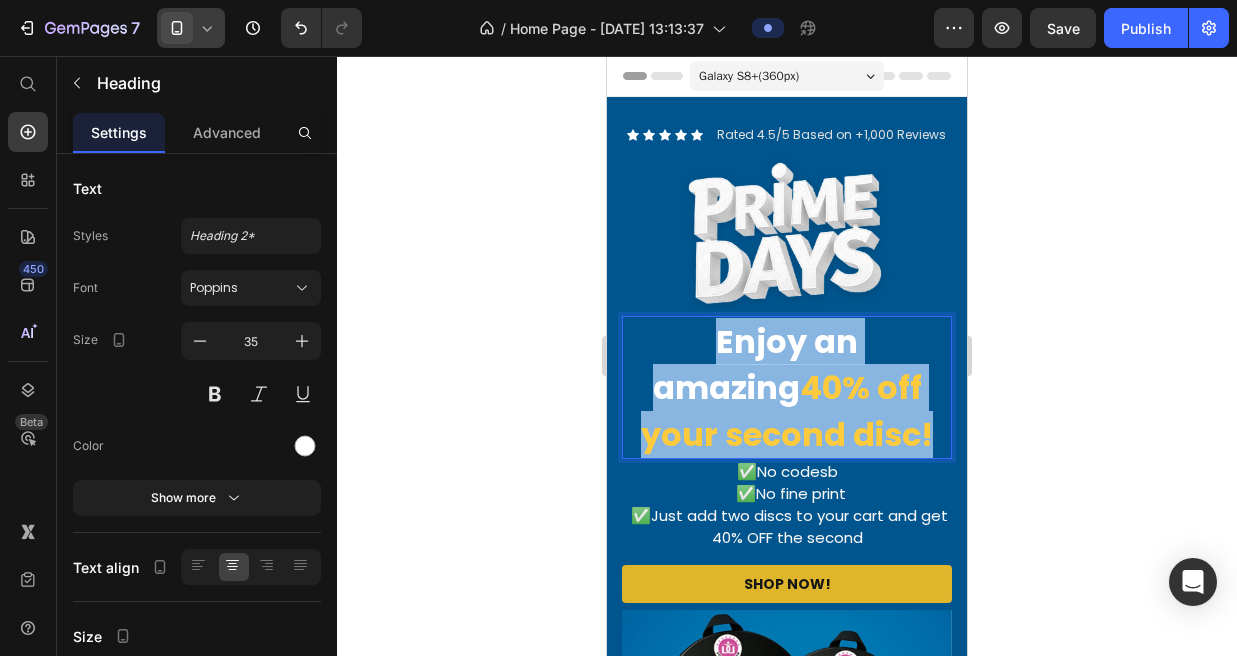 click on "Enjoy an amazing" at bounding box center (756, 365) 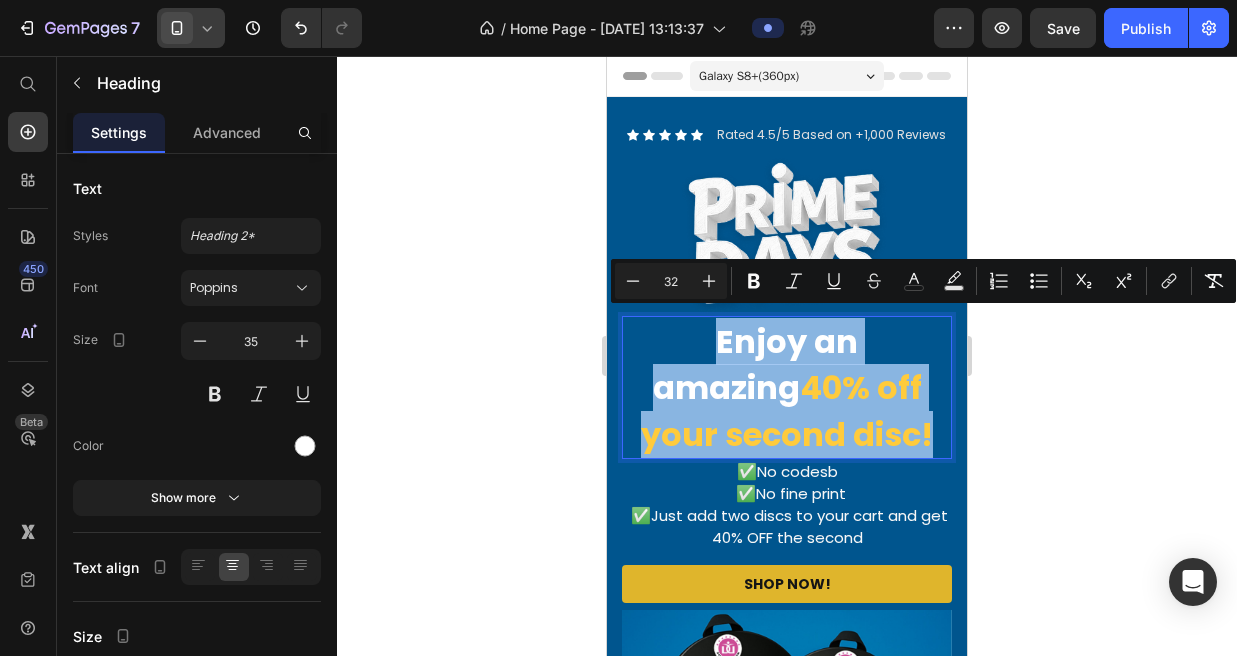 click on "Enjoy an amazing" at bounding box center [756, 365] 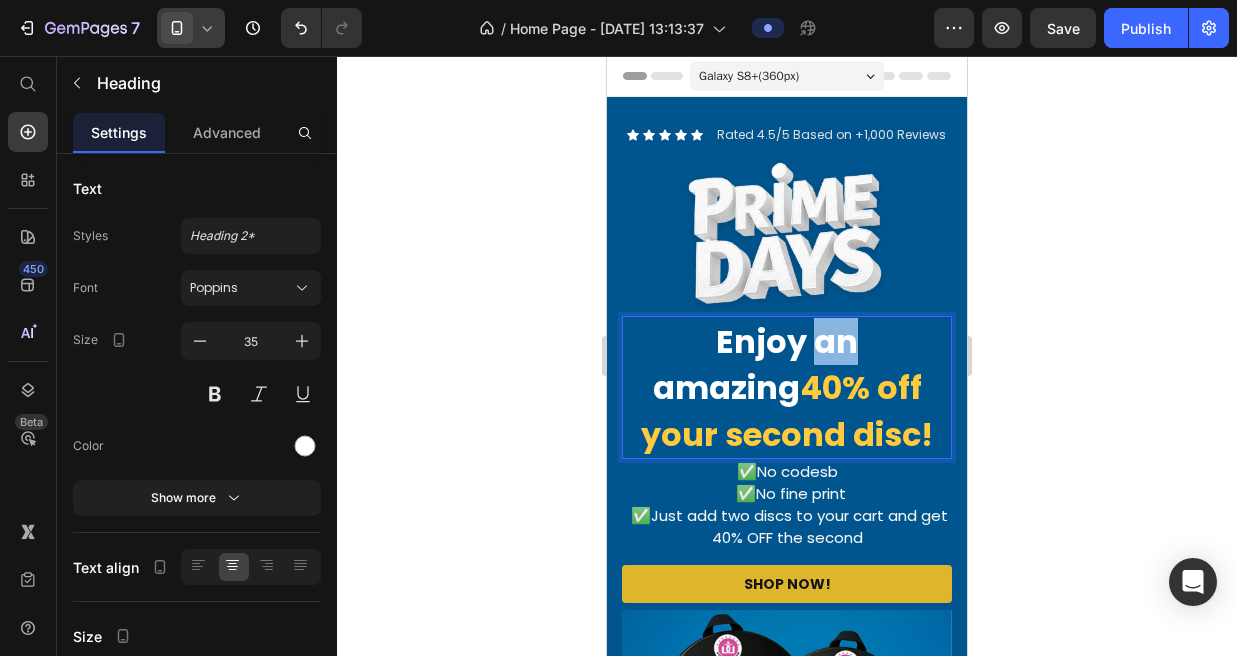click on "Enjoy an amazing" at bounding box center (756, 365) 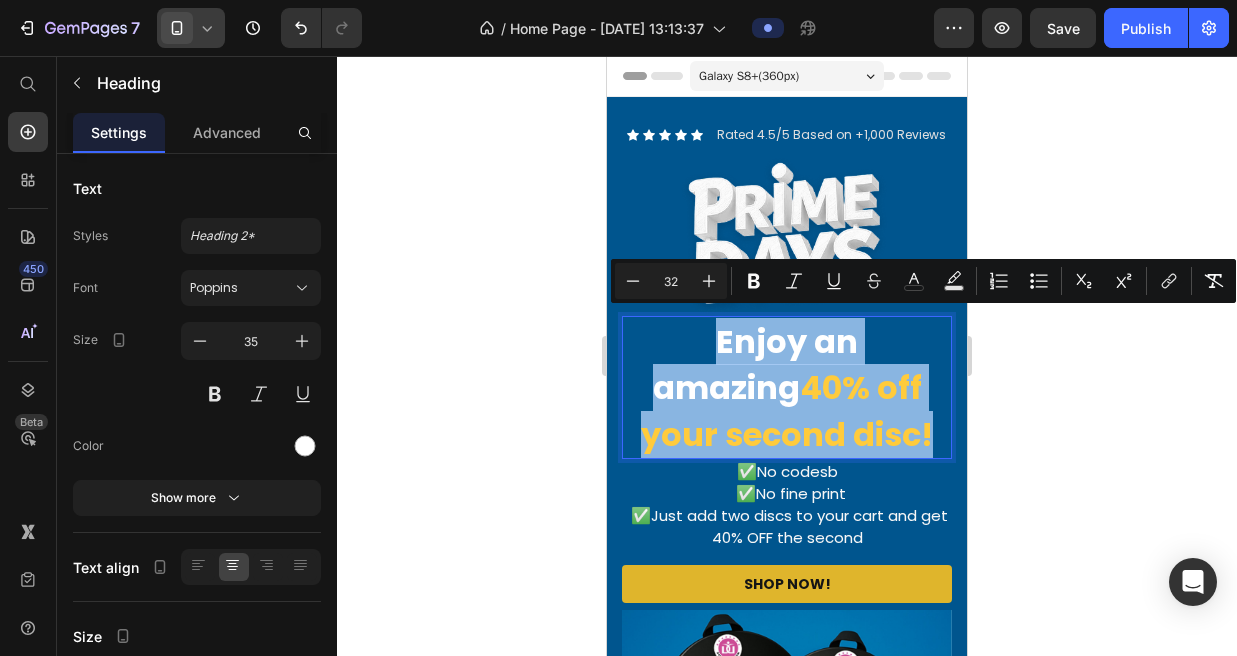 click on "Enjoy an amazing" at bounding box center [756, 365] 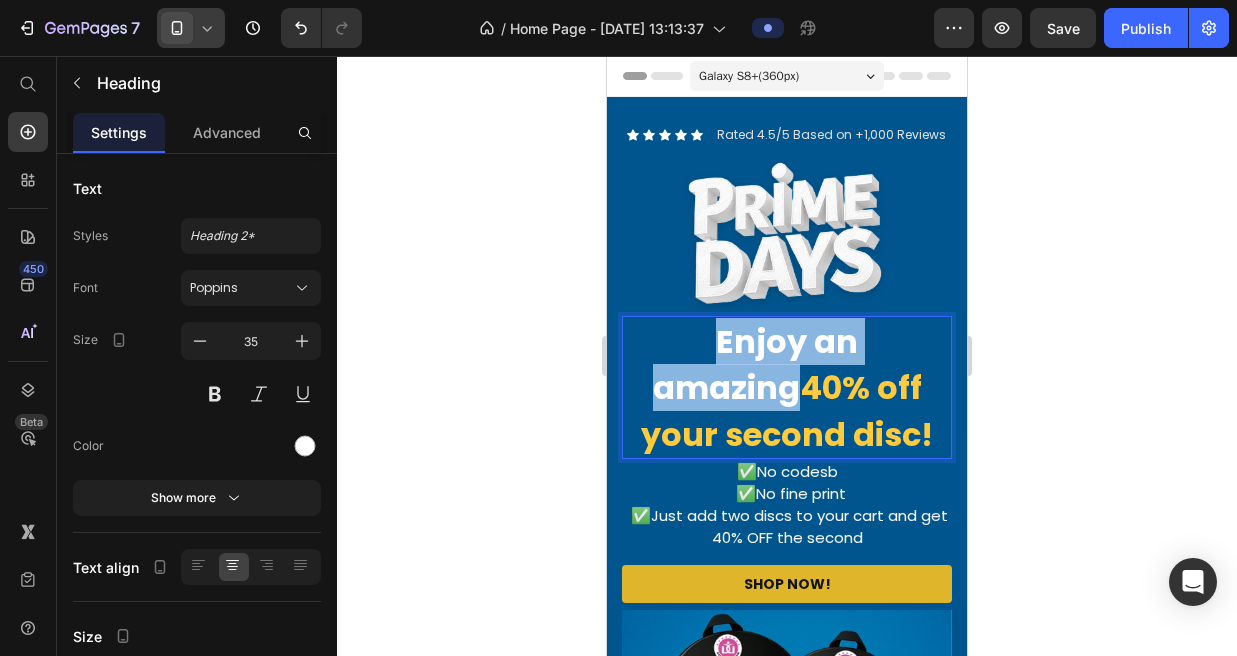 drag, startPoint x: 637, startPoint y: 331, endPoint x: 935, endPoint y: 352, distance: 298.739 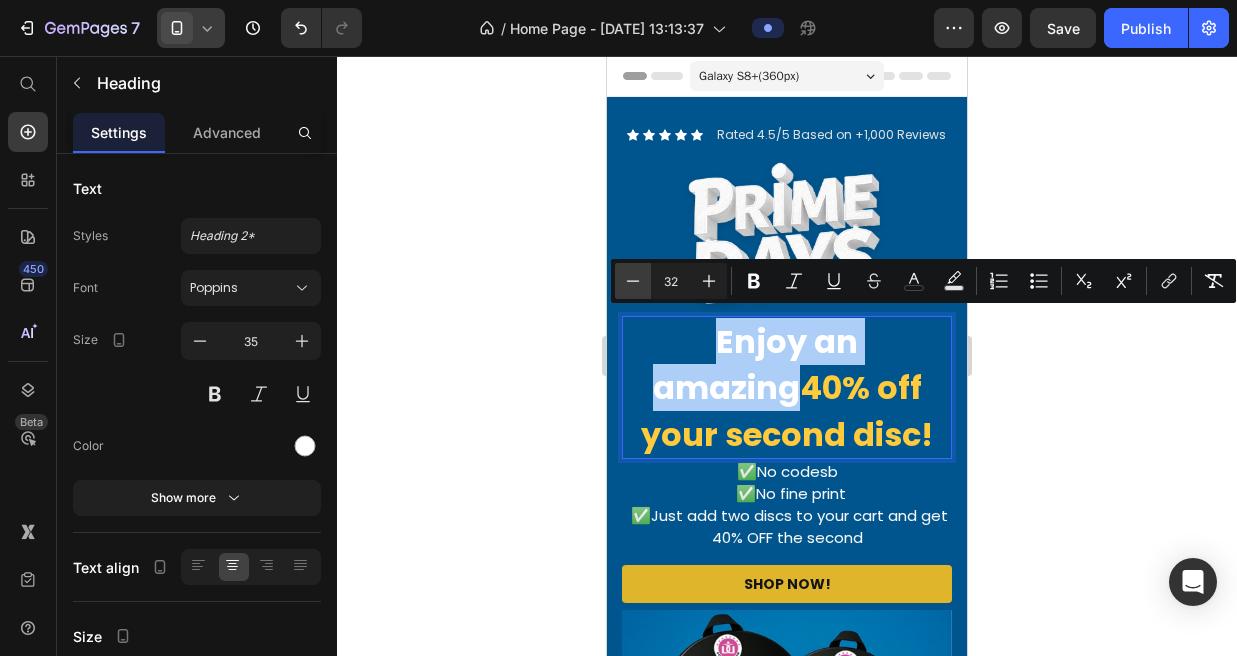 click 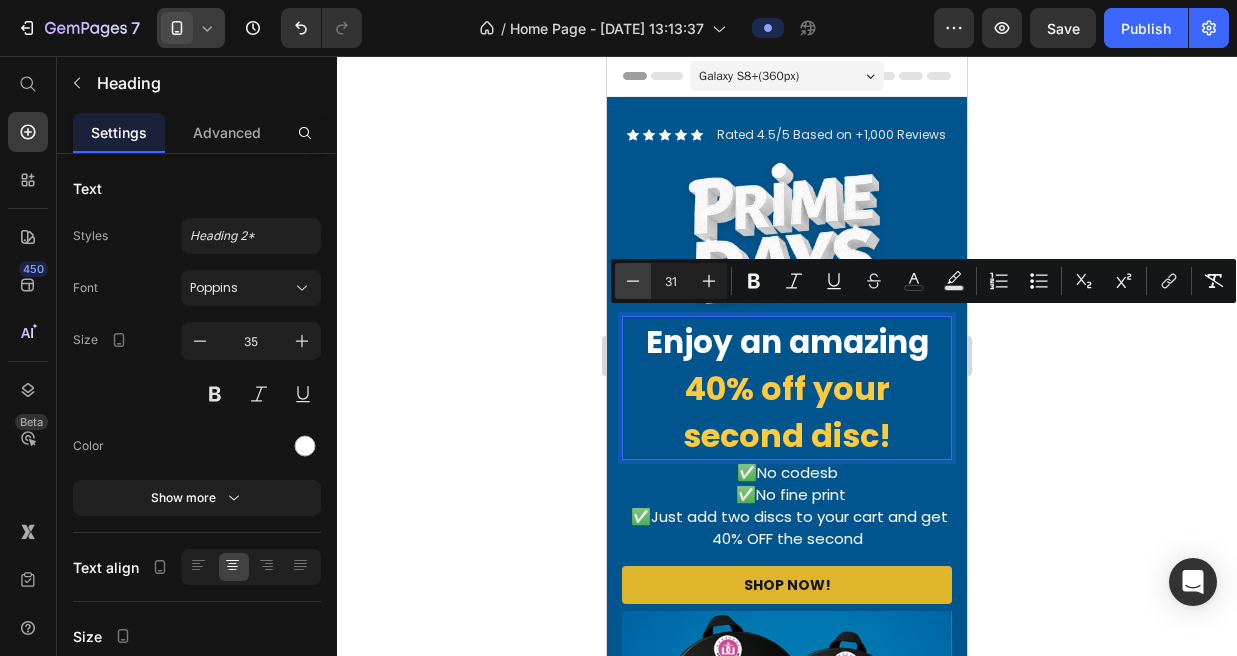 click 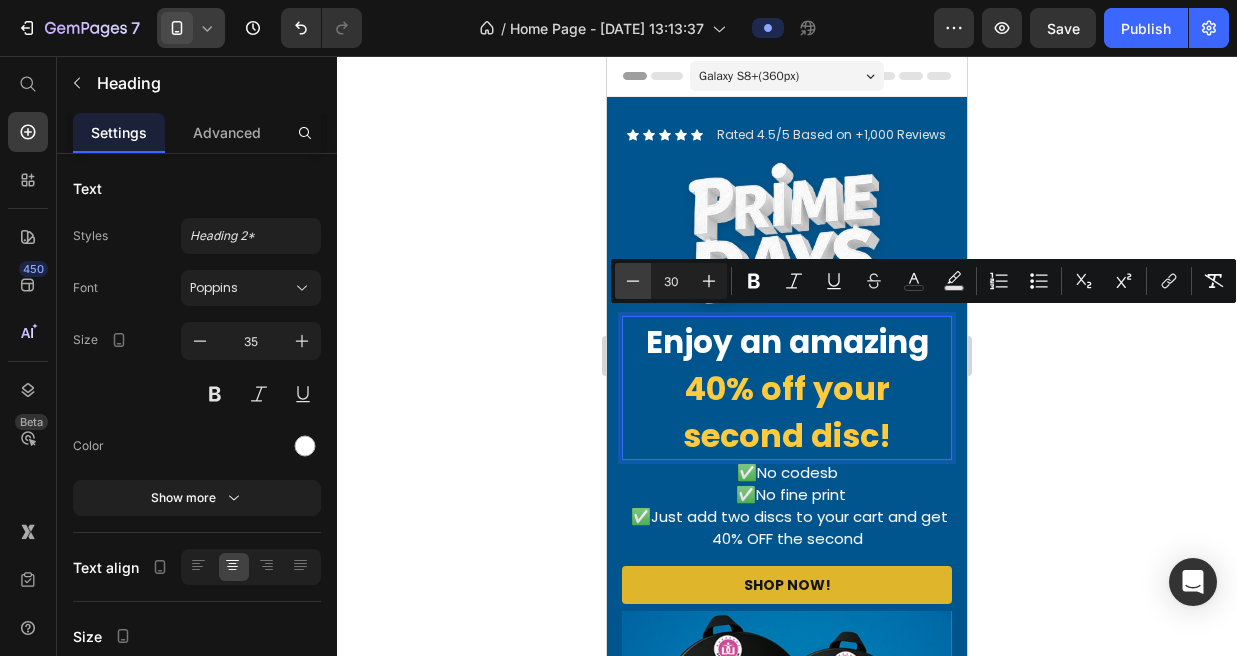 click 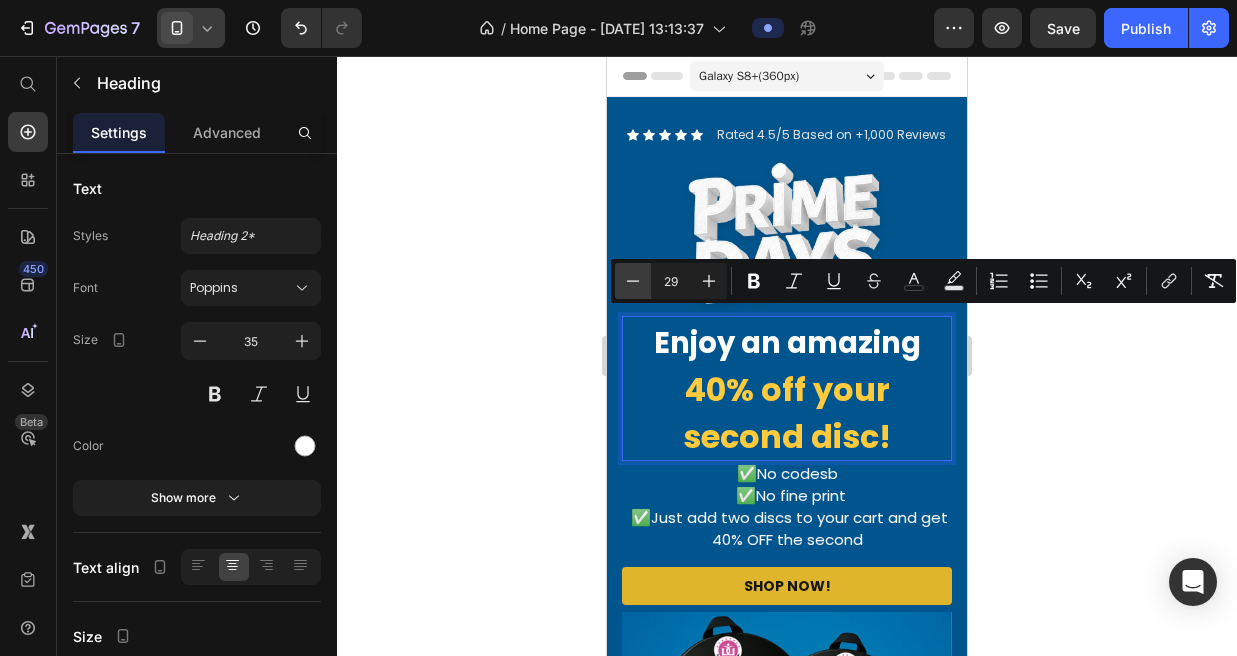 click 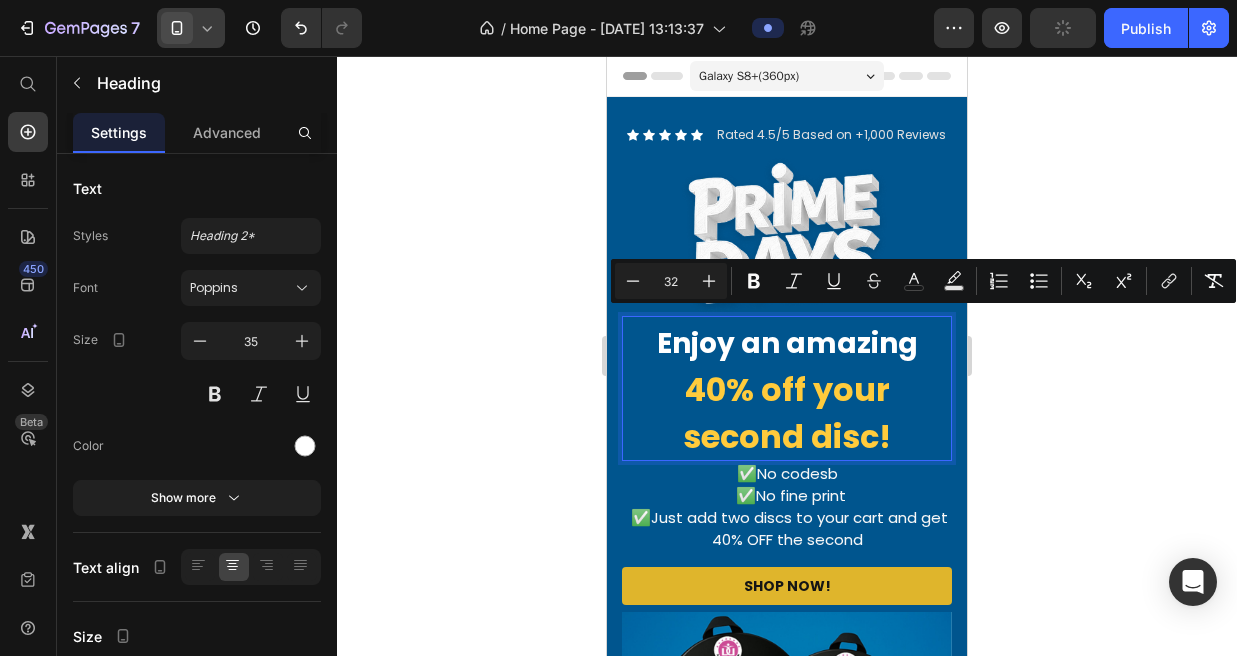 click on "Enjoy an amazing   40% off your second disc!" at bounding box center (787, 389) 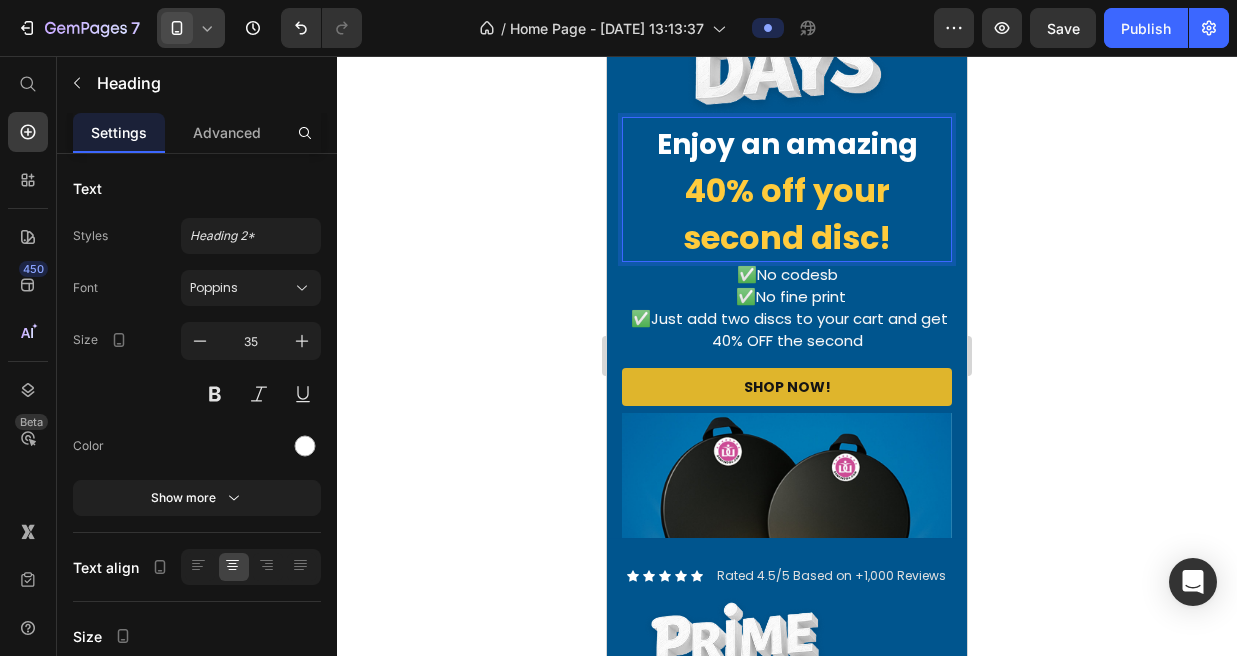 scroll, scrollTop: 203, scrollLeft: 0, axis: vertical 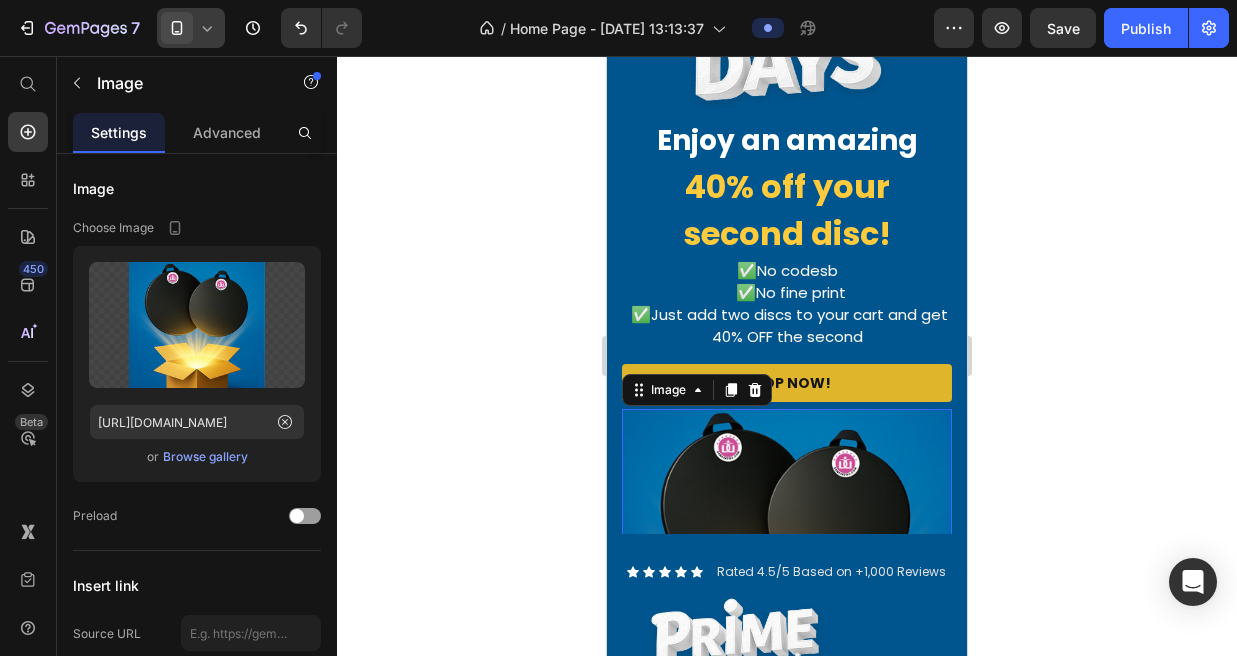 click at bounding box center (787, 561) 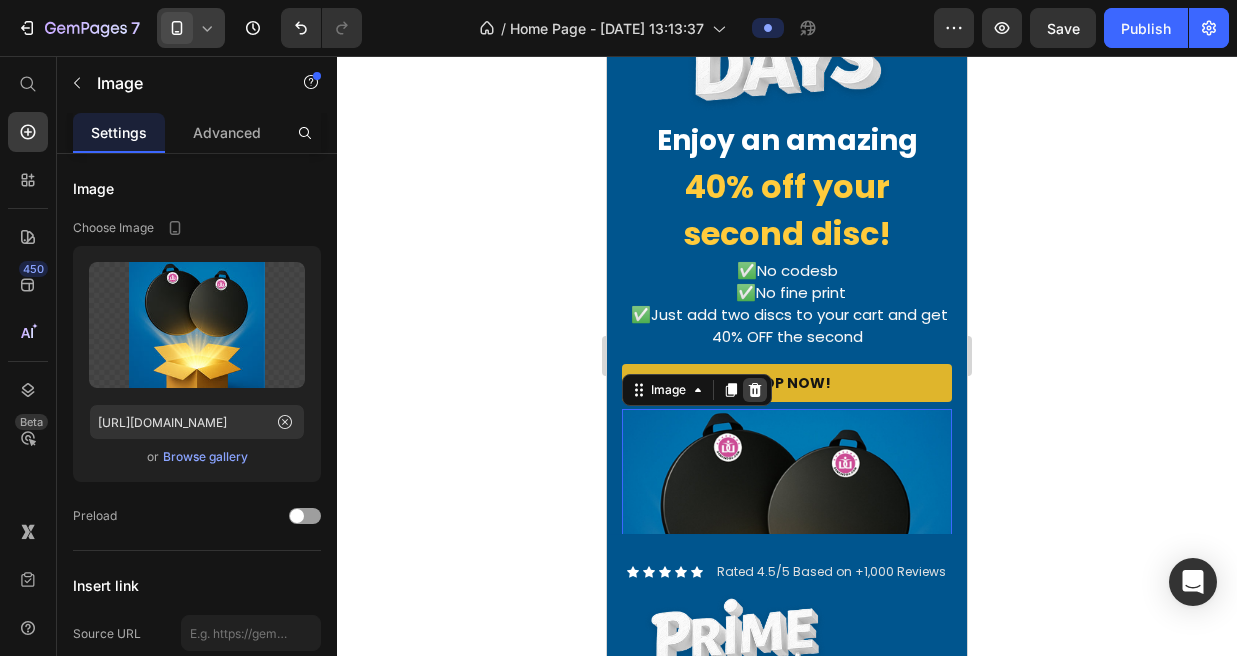 click 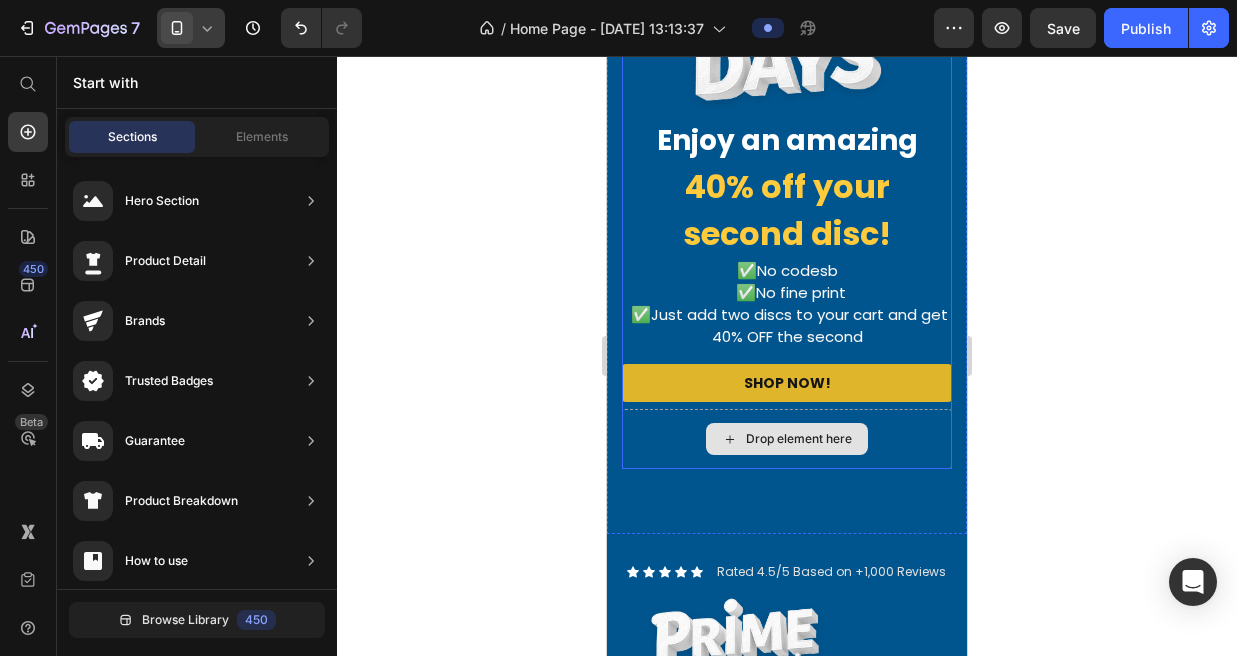 click on "Drop element here" at bounding box center (799, 439) 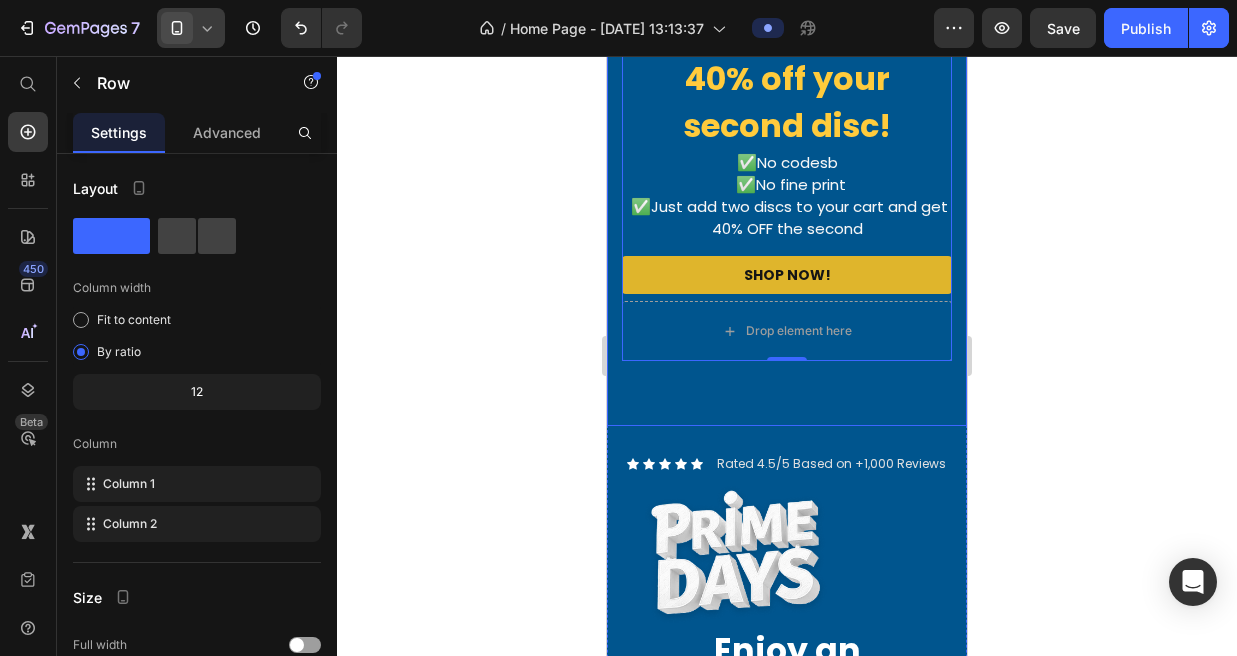 scroll, scrollTop: 313, scrollLeft: 0, axis: vertical 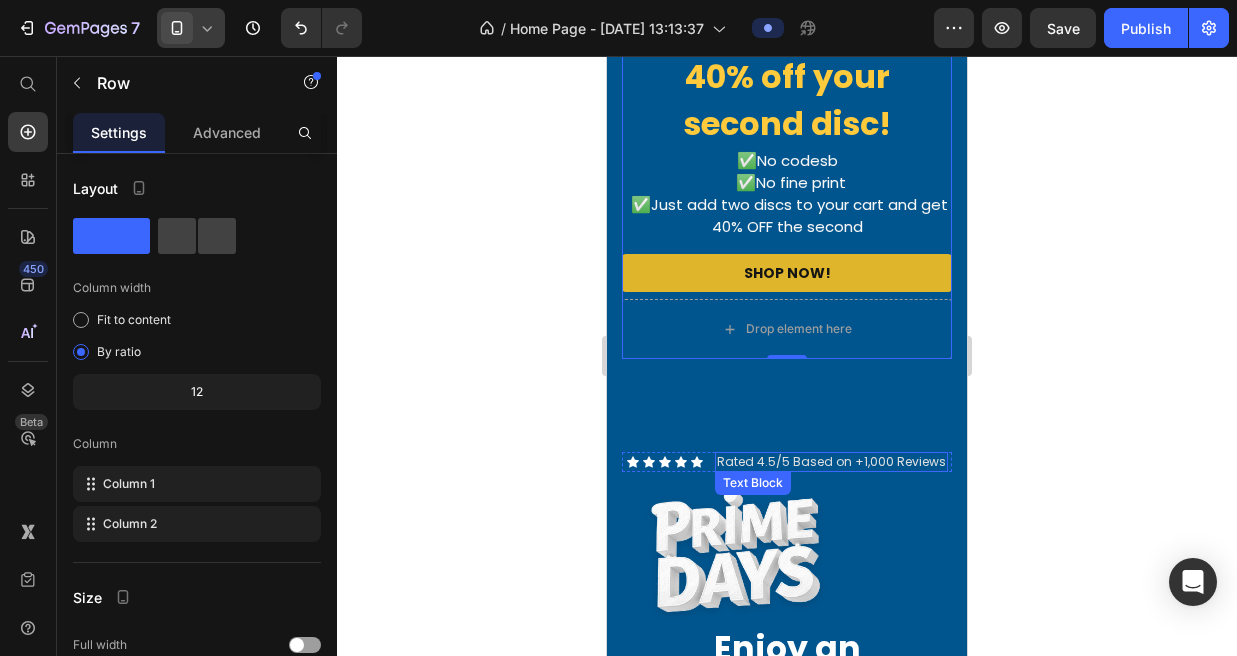 click on "Rated 4.5/5 Based on +1,000 Reviews" at bounding box center [831, 462] 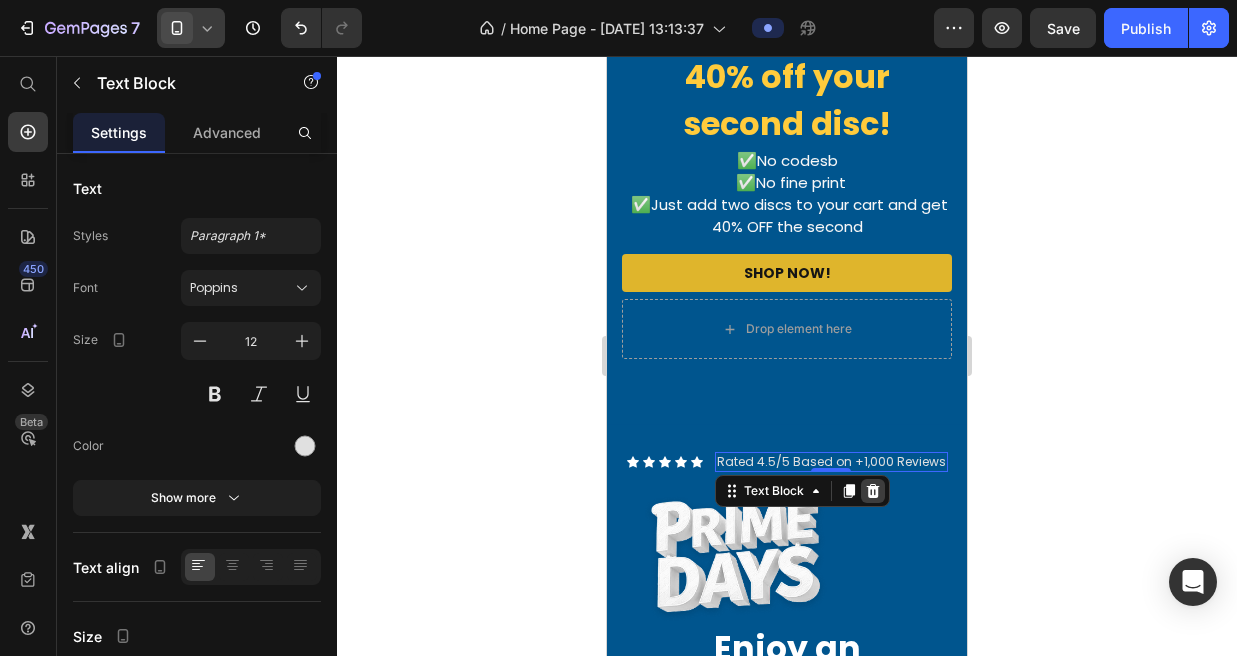 click 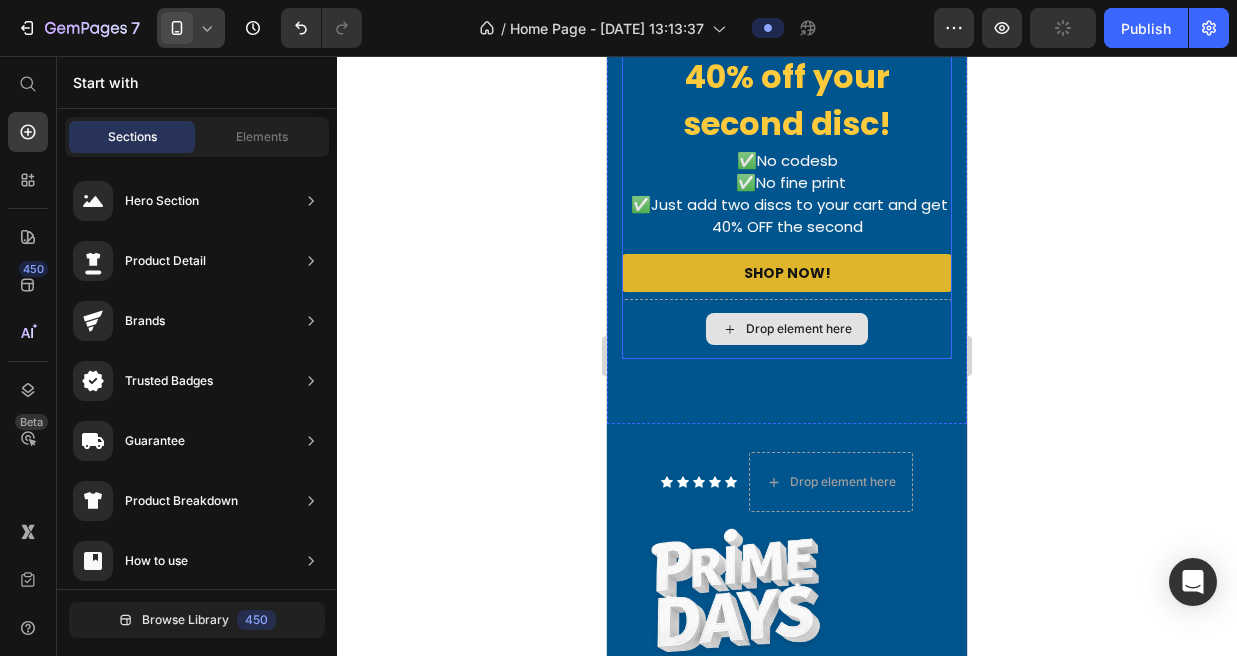 click on "Drop element here" at bounding box center [787, 329] 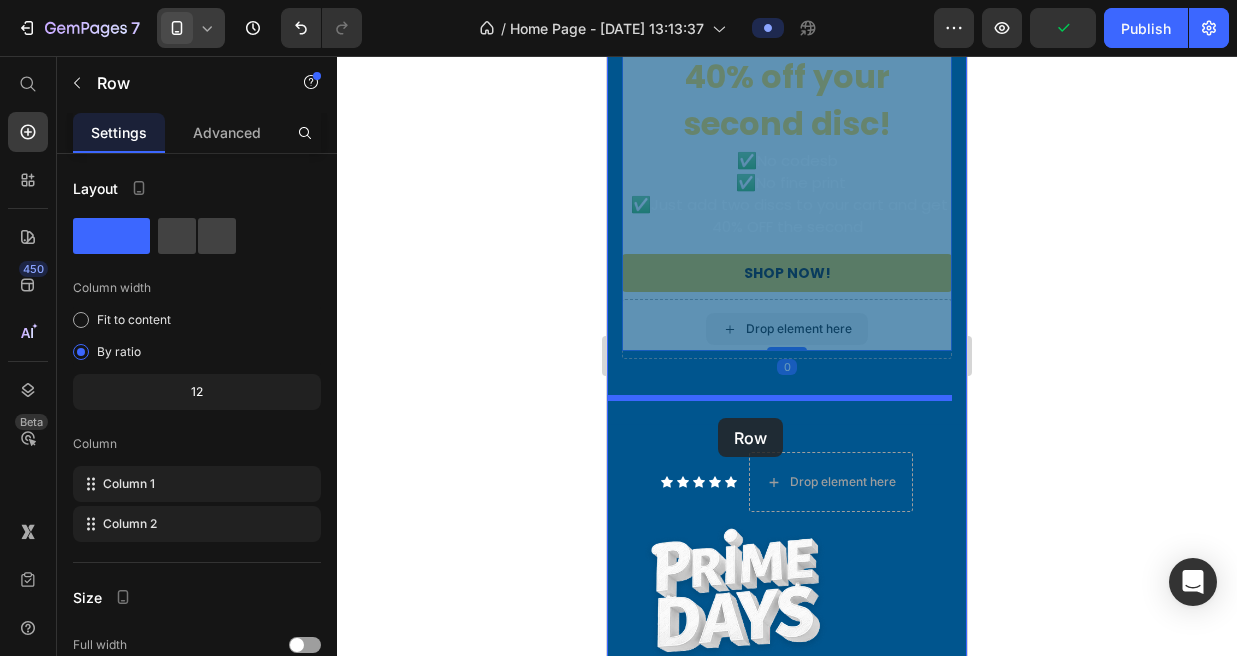 drag, startPoint x: 682, startPoint y: 329, endPoint x: 717, endPoint y: 417, distance: 94.7048 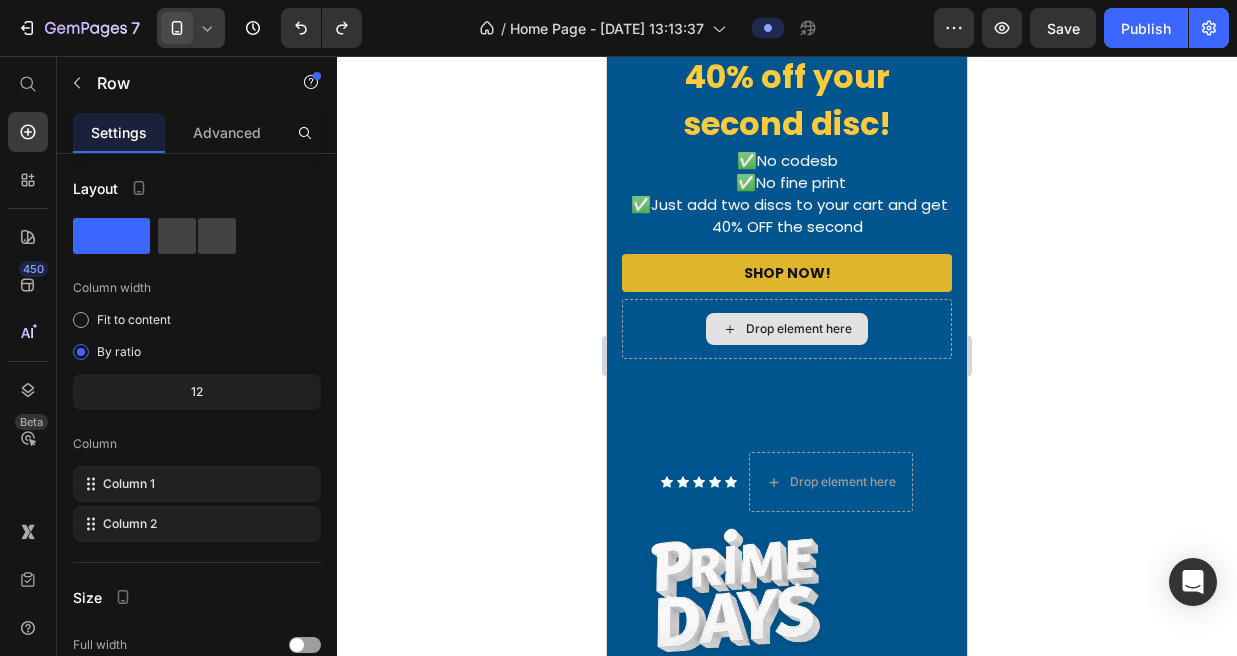 click on "Drop element here" at bounding box center (787, 329) 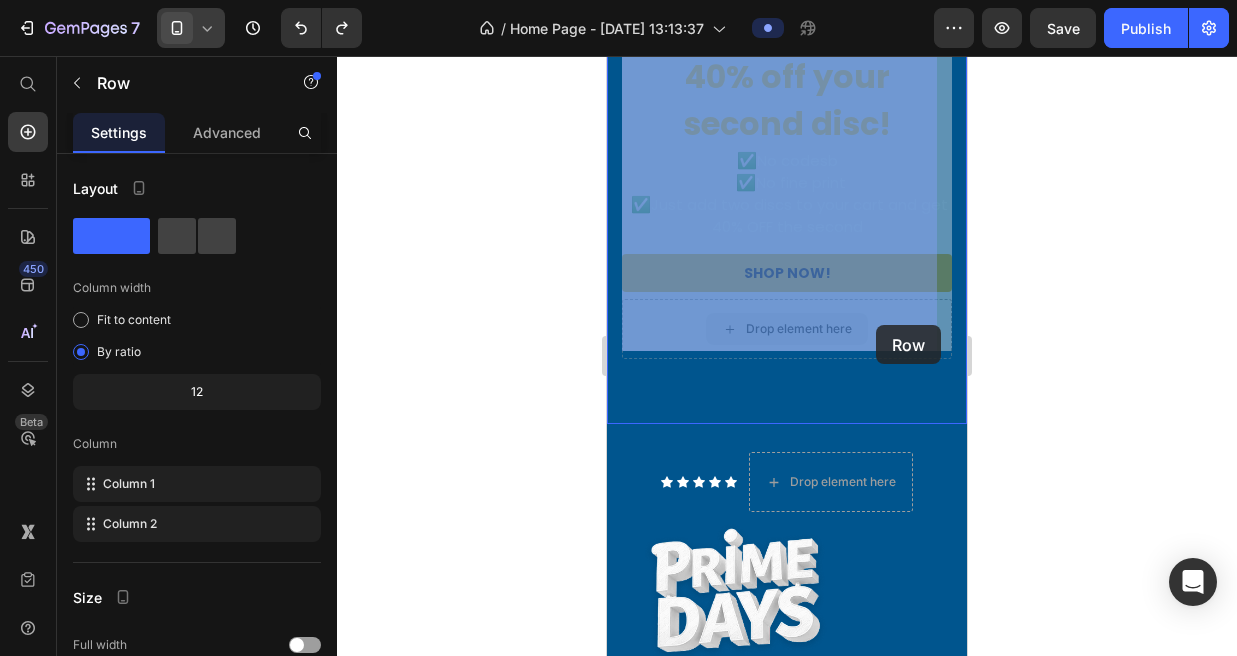 drag, startPoint x: 902, startPoint y: 318, endPoint x: 876, endPoint y: 319, distance: 26.019224 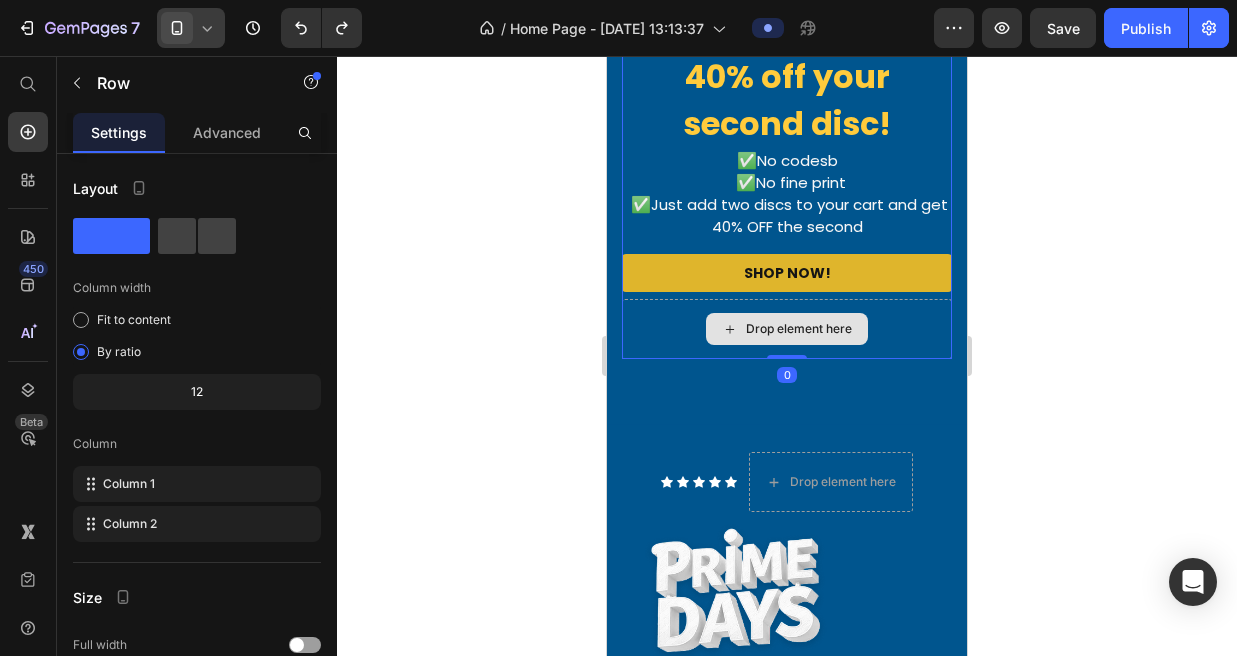 click on "Drop element here" at bounding box center [787, 329] 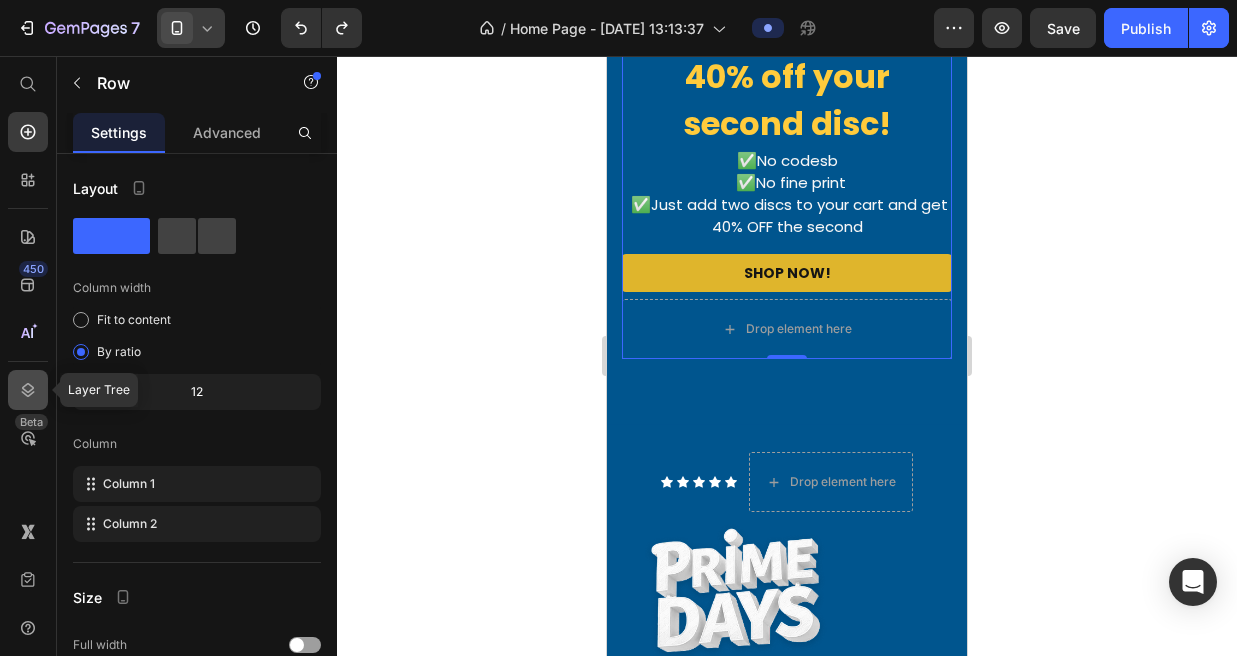 click 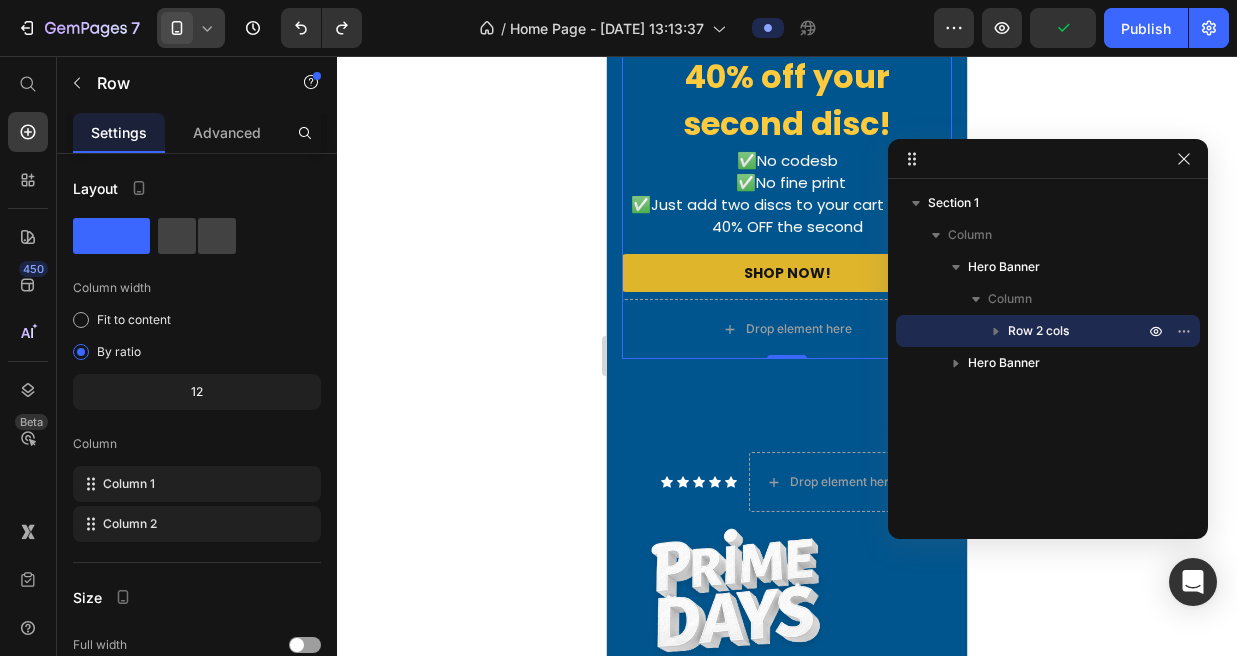 click 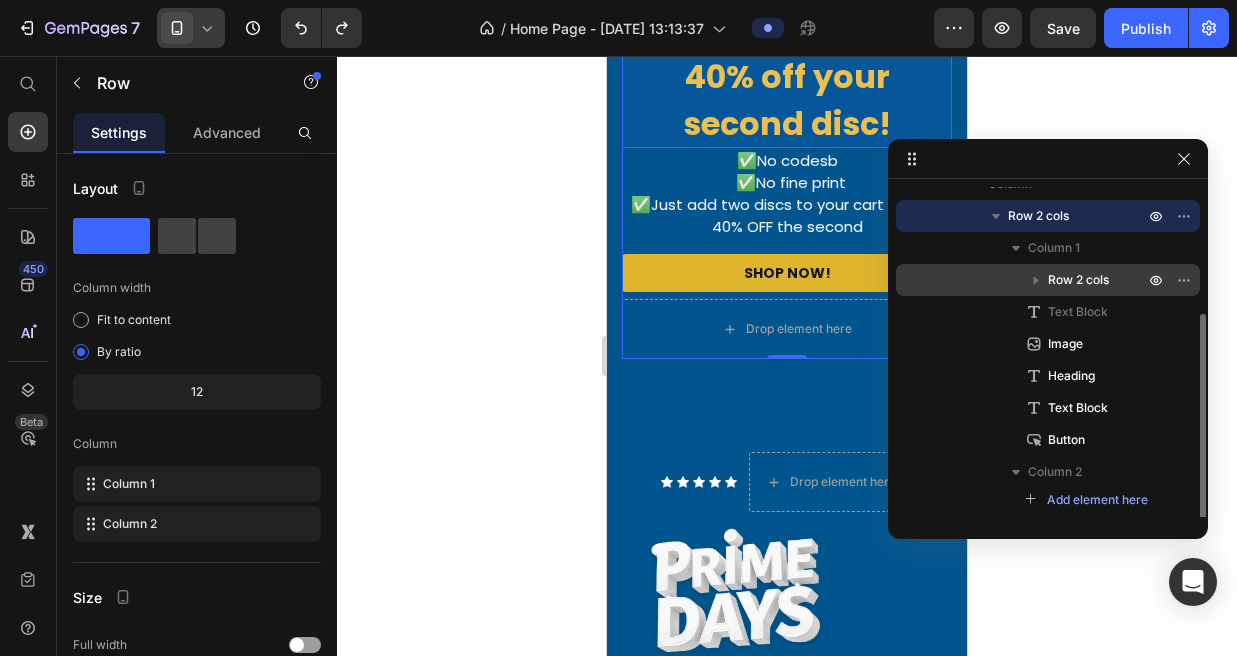 scroll, scrollTop: 142, scrollLeft: 0, axis: vertical 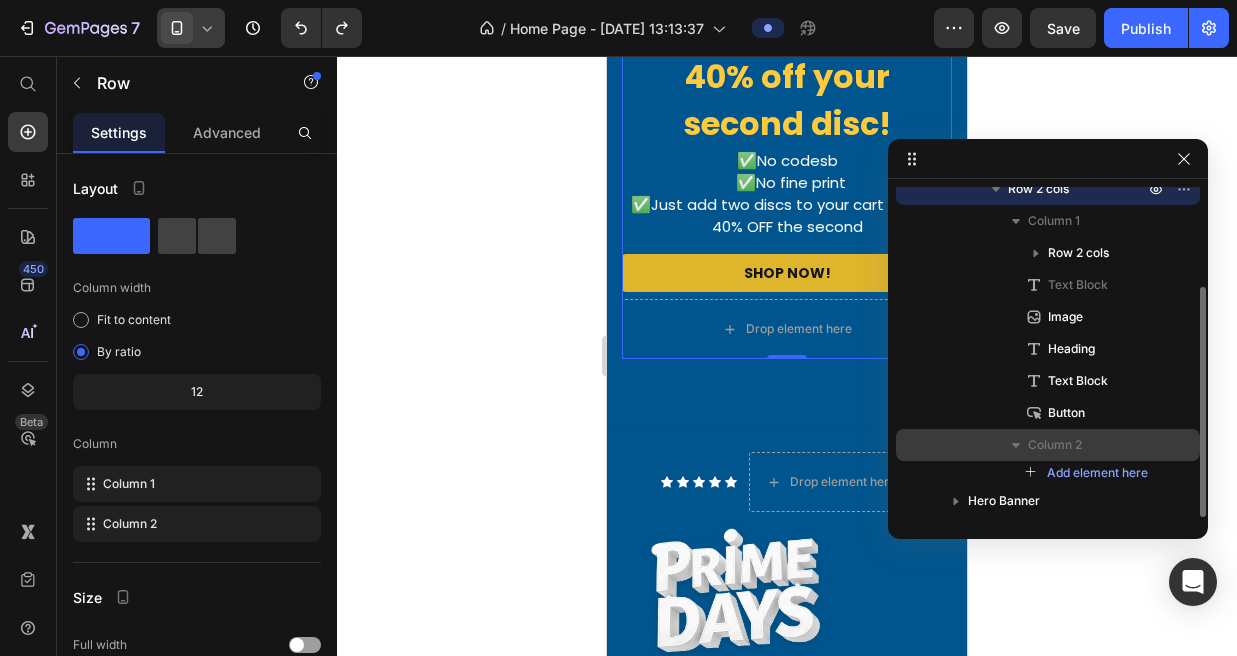 click on "Column 2" at bounding box center (1055, 445) 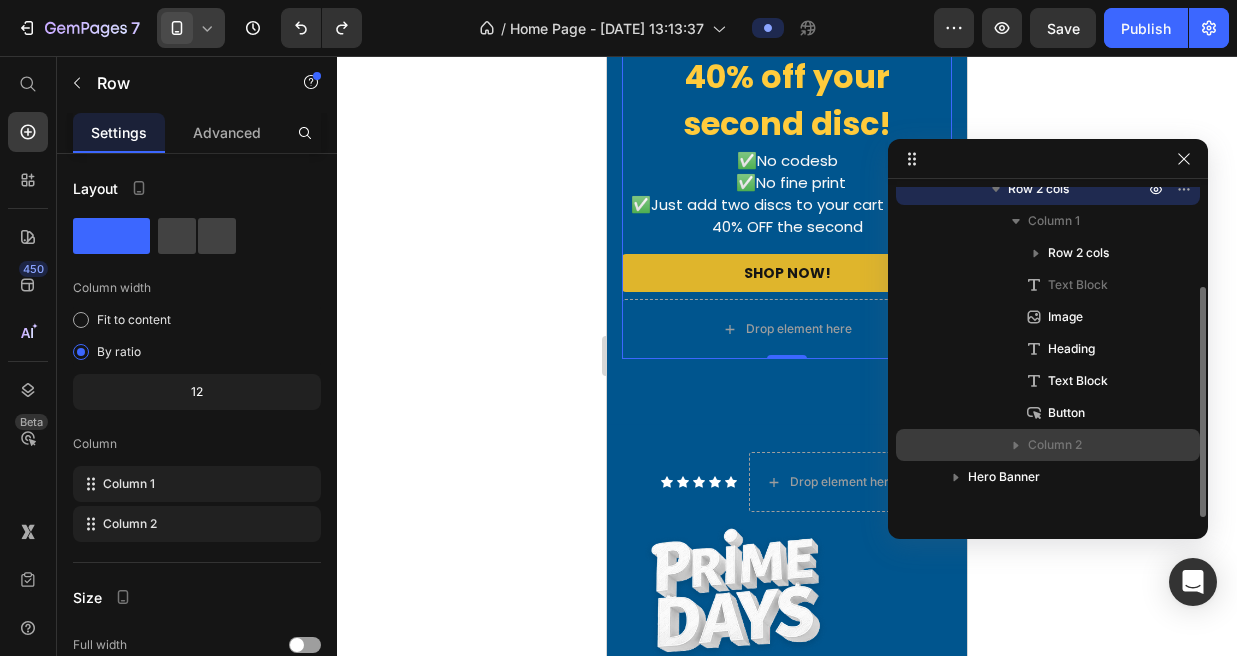 click on "Column 2" at bounding box center (1055, 445) 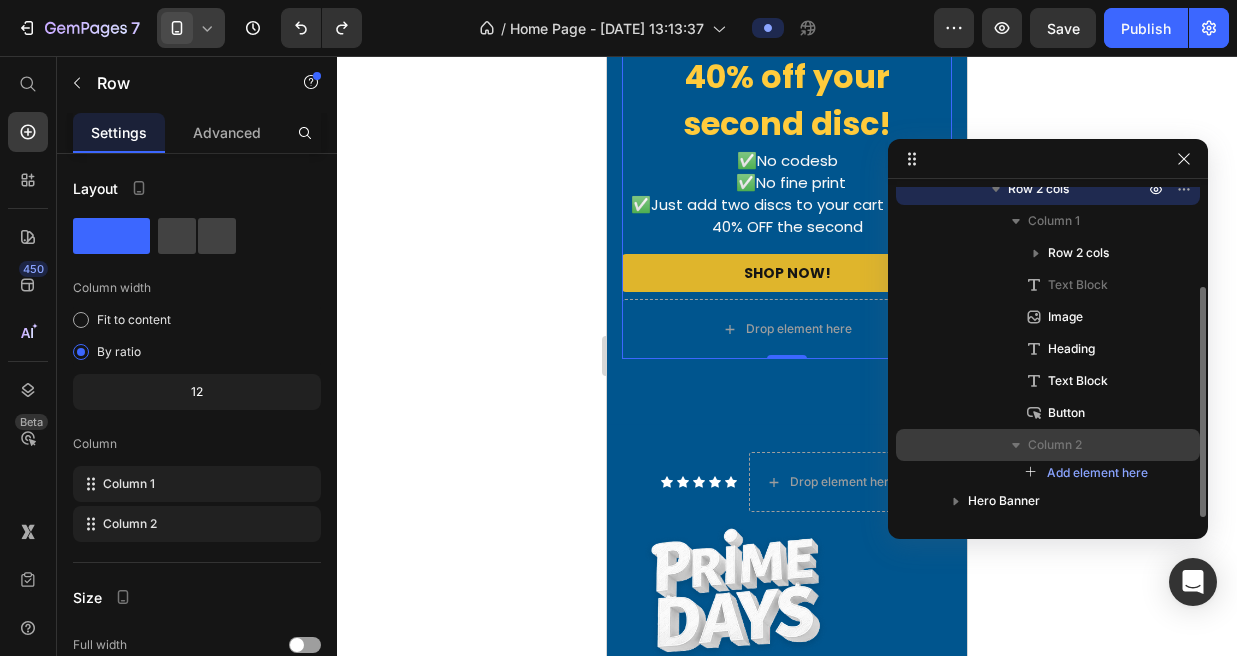 click on "Column 2" at bounding box center [1055, 445] 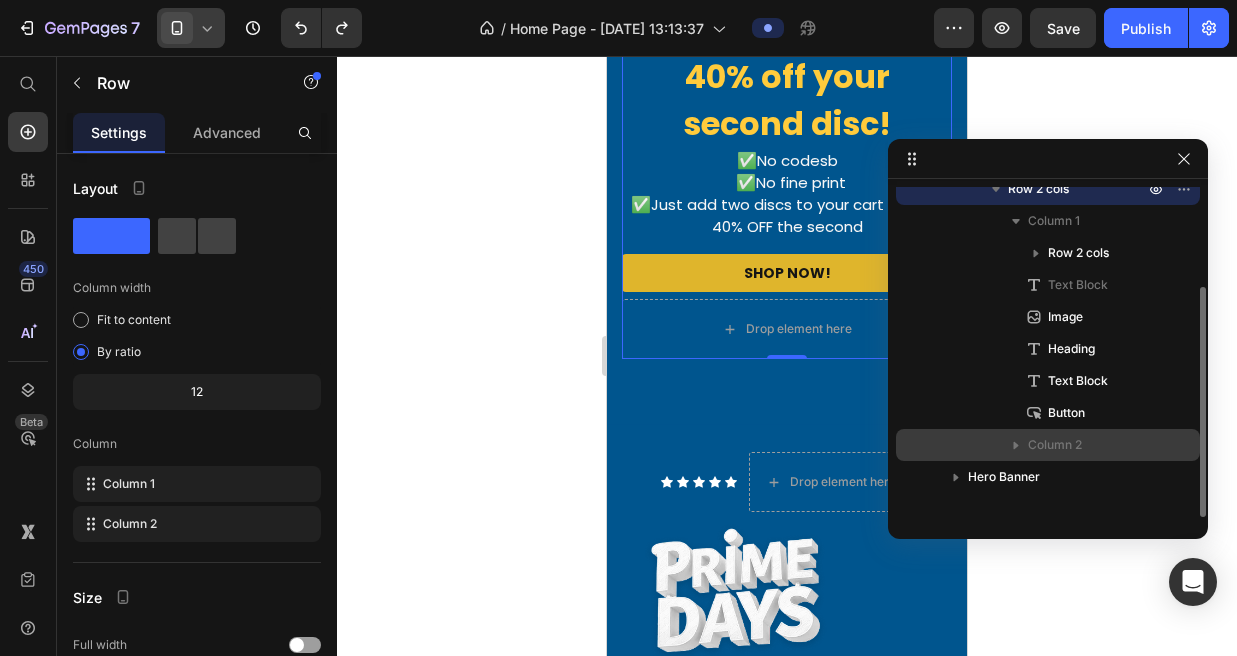 click on "Column 2" at bounding box center (1055, 445) 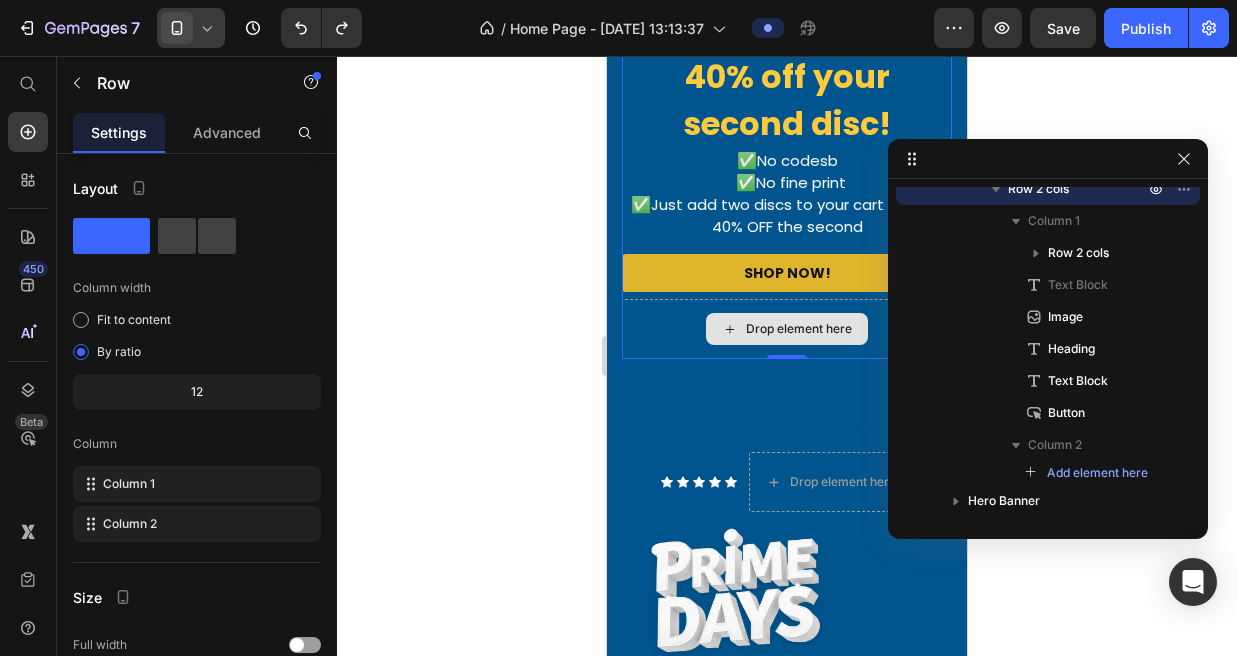 click on "Drop element here" at bounding box center (787, 329) 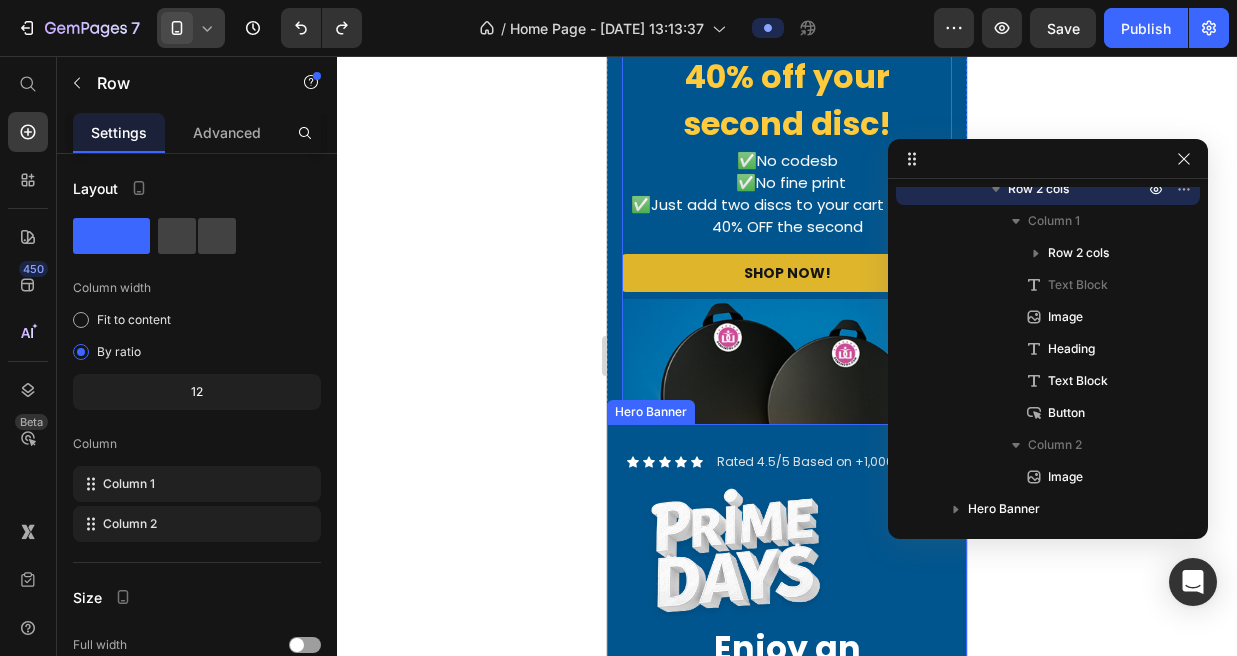 click on "Icon Icon Icon Icon Icon Icon List Rated 4.5/5 Based on +1,000 Reviews Text Block Row Prime days with a twist! Text Block Image Enjoy an amazing  40% off your second disc! Heading ✅  No codesb      ✅  No fine print    ✅  Just add two discs to your cart and get 40% OFF the second  Text Block SHOP NOW! Button Image Row" at bounding box center (787, 744) 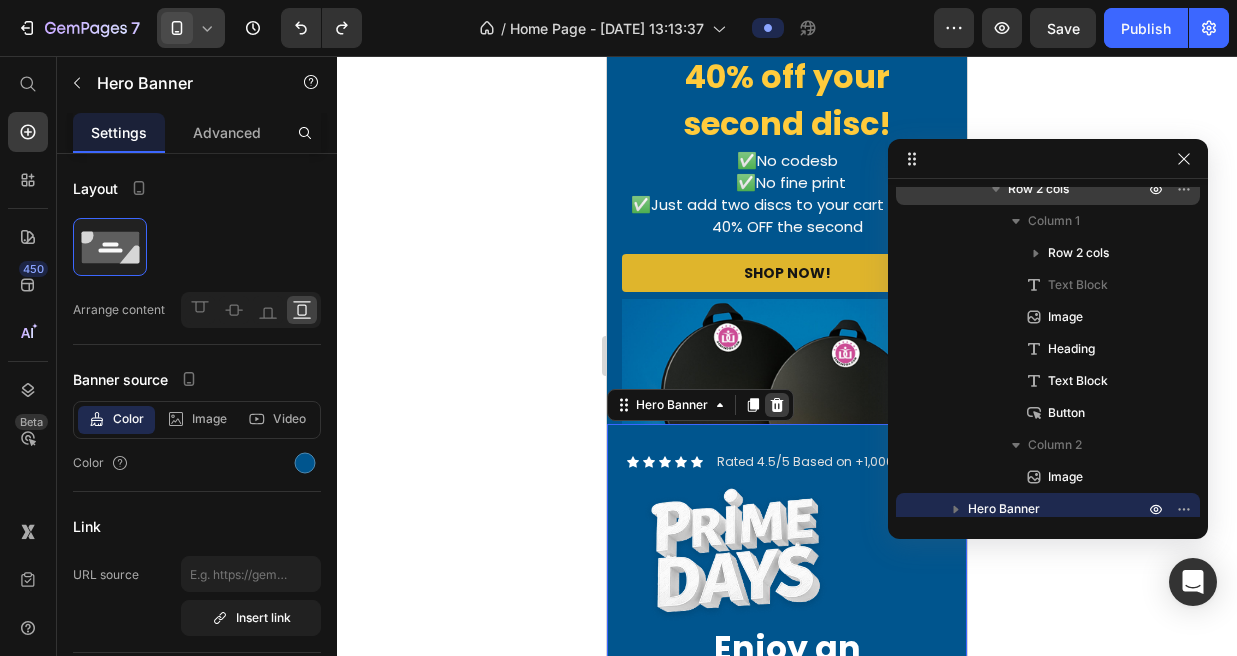 click 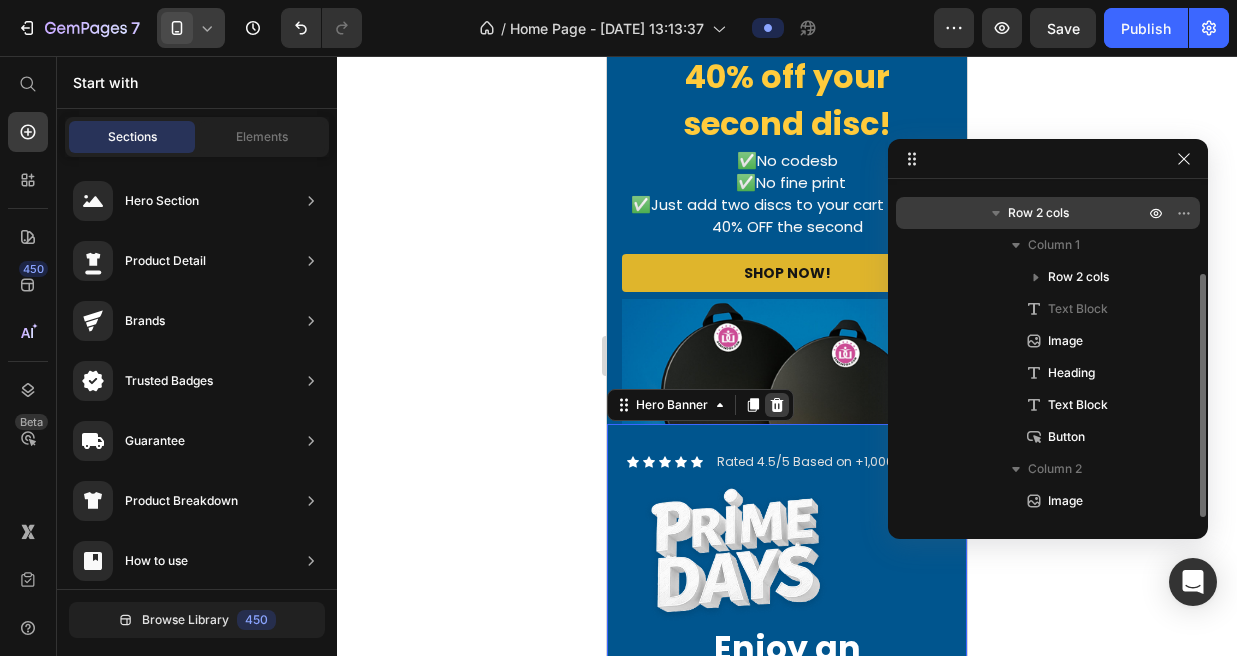 scroll, scrollTop: 118, scrollLeft: 0, axis: vertical 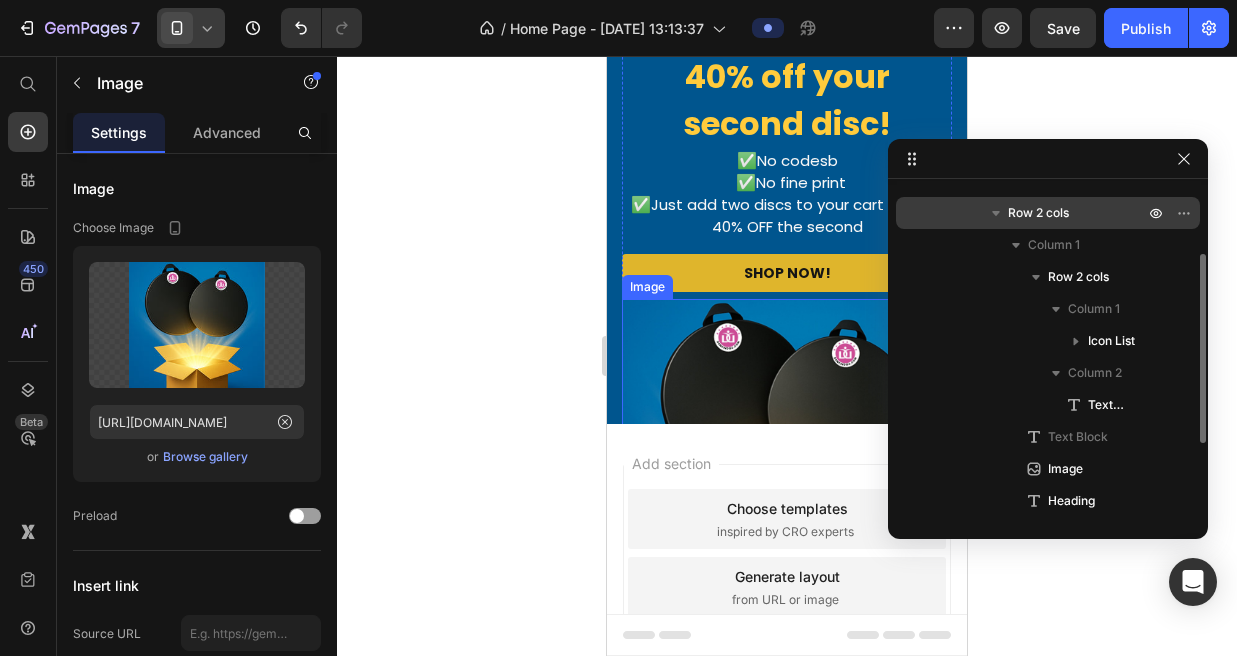 click at bounding box center (787, 451) 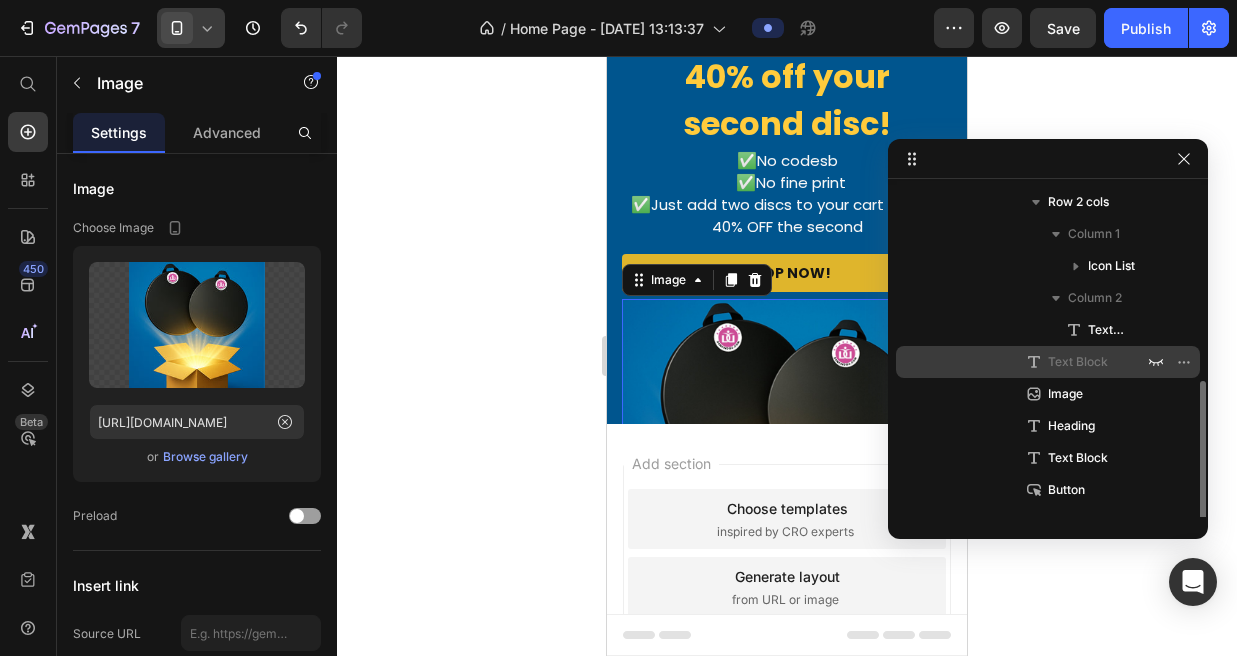 scroll, scrollTop: 246, scrollLeft: 0, axis: vertical 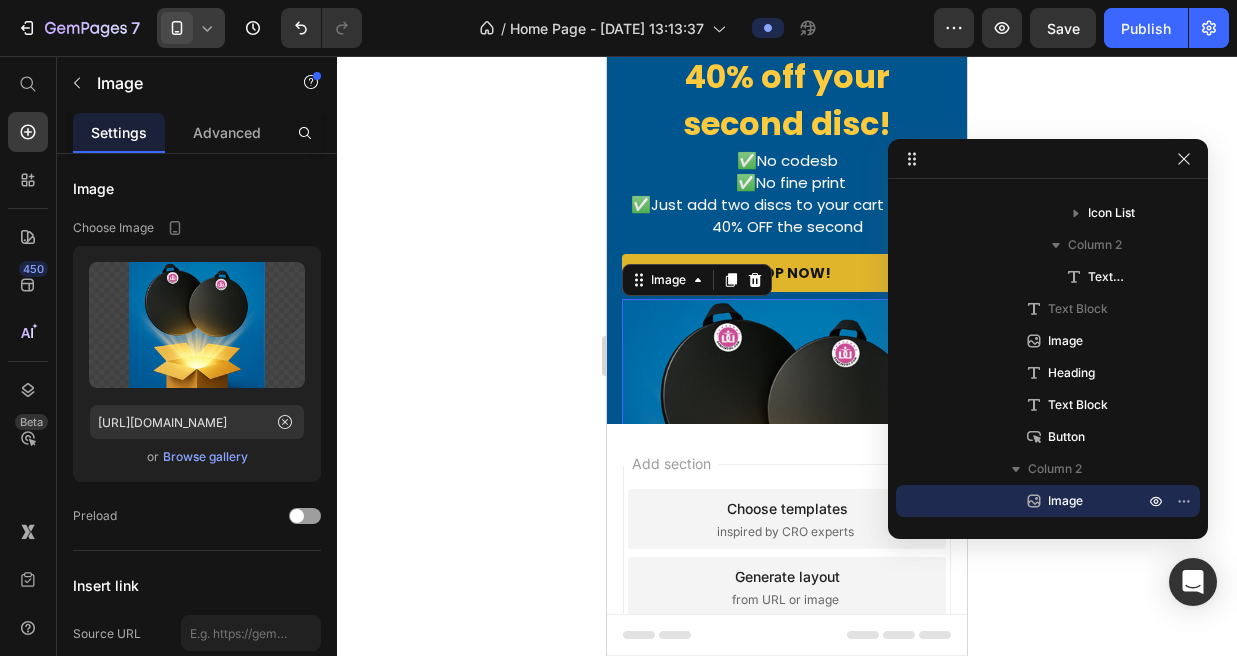 click 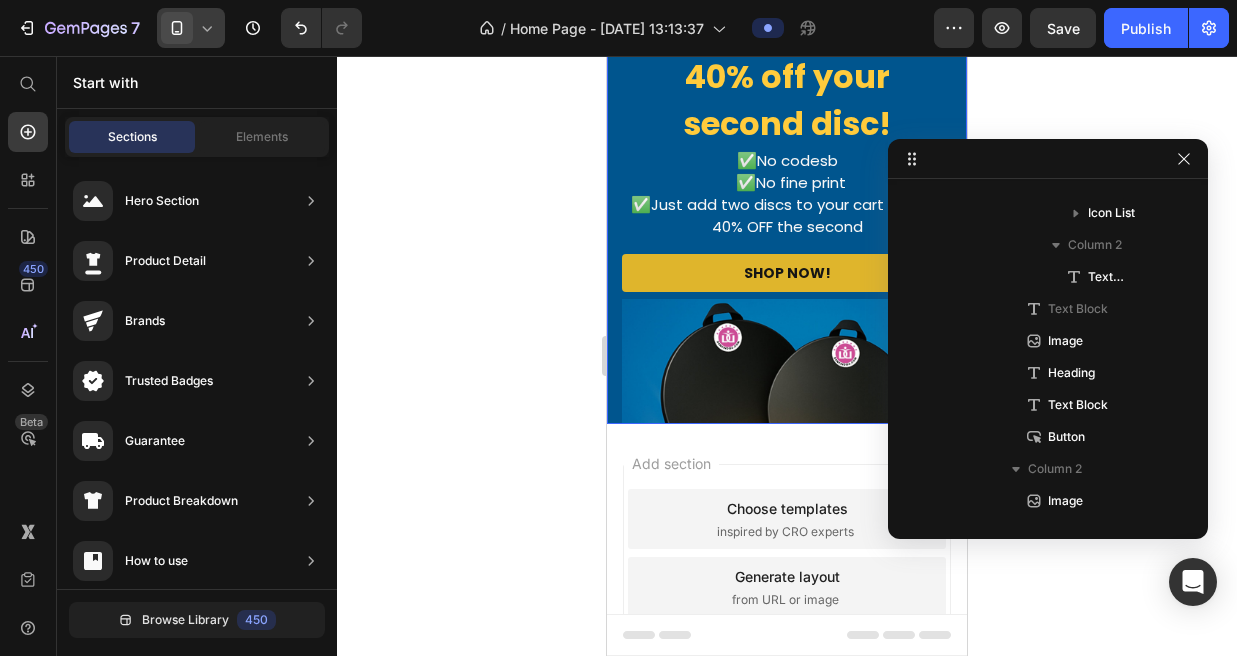 click on "Icon Icon Icon Icon Icon Icon List Rated 4.5/5 Based on +1,000 Reviews Text Block Row Prime days with a twist! Text Block Image Enjoy an amazing   40% off your second disc! Heading ✅  No codesb      ✅  No fine print    ✅  Just add two discs to your cart and get 40% OFF the second  Text Block SHOP NOW! Button Image Row" at bounding box center (787, 104) 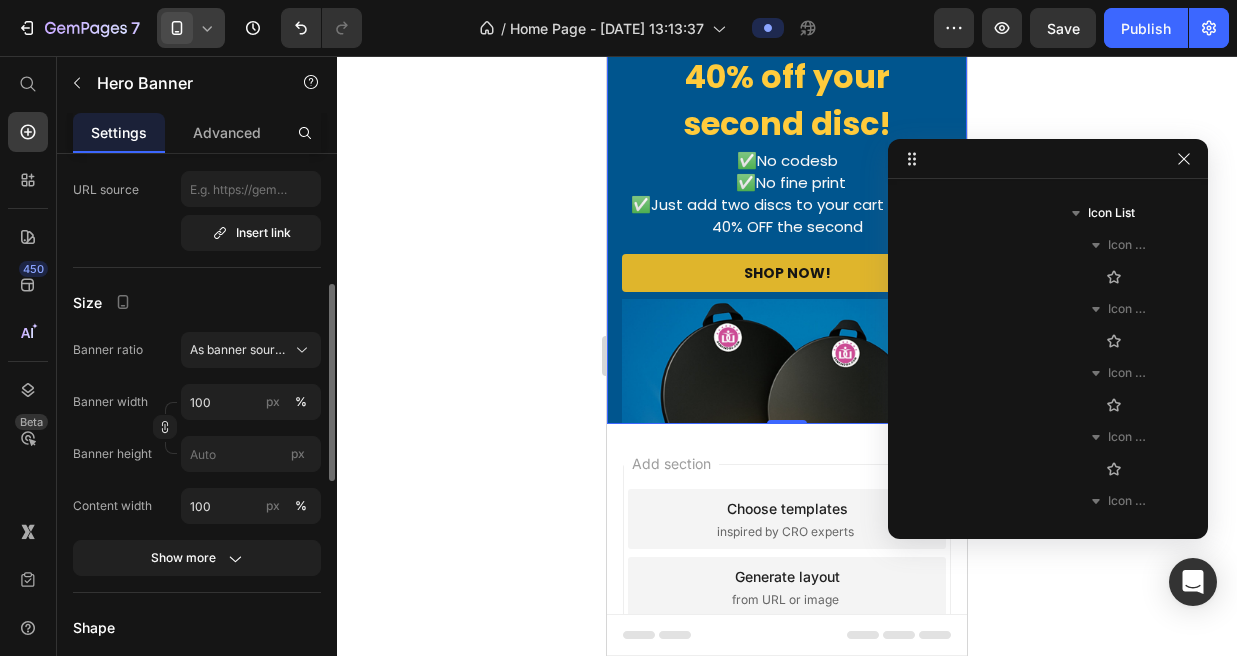 scroll, scrollTop: 387, scrollLeft: 0, axis: vertical 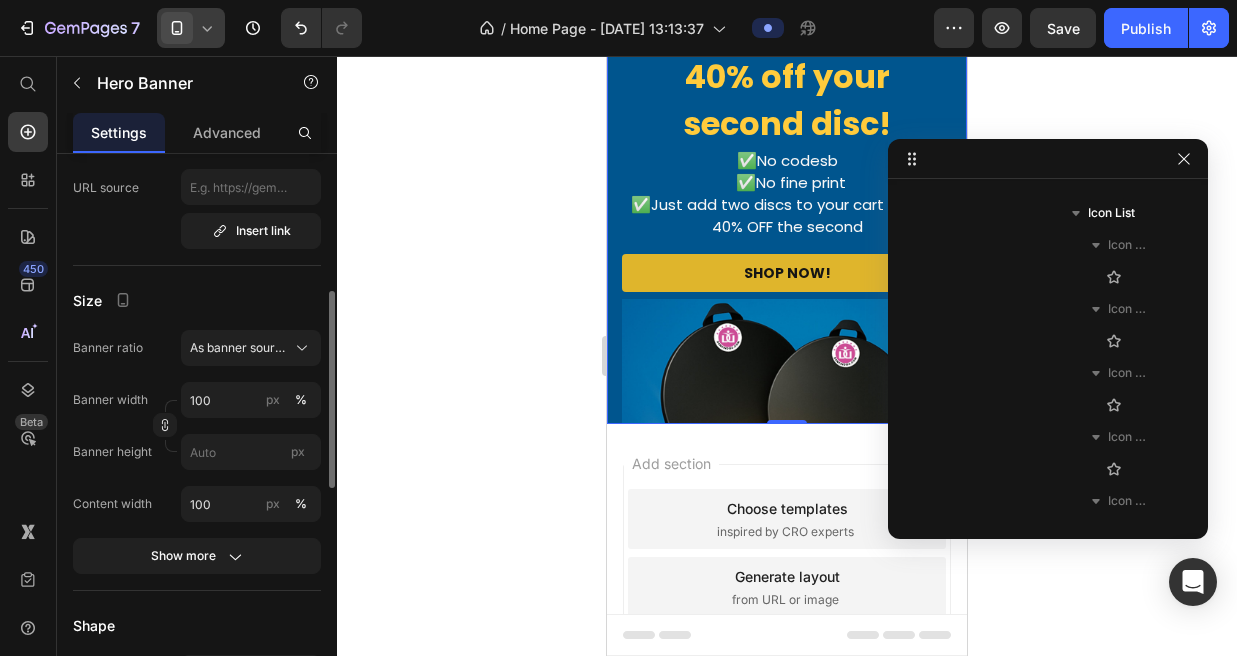 click on "As banner source" at bounding box center (239, 348) 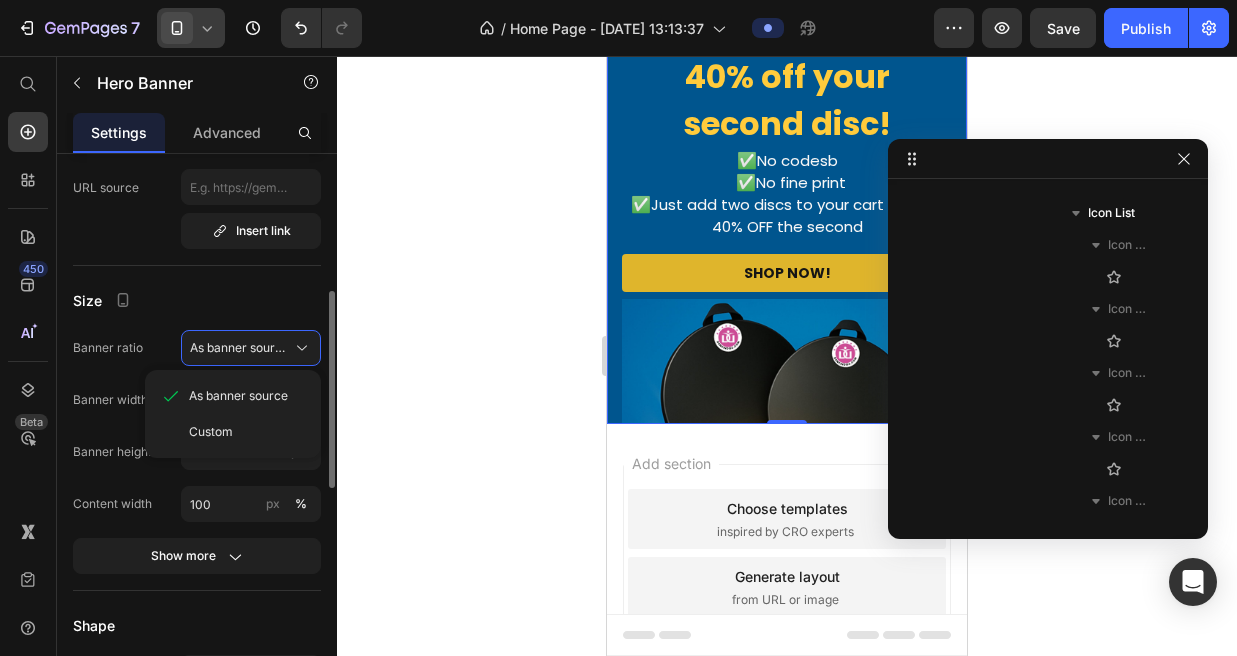 click on "As banner source" at bounding box center [239, 348] 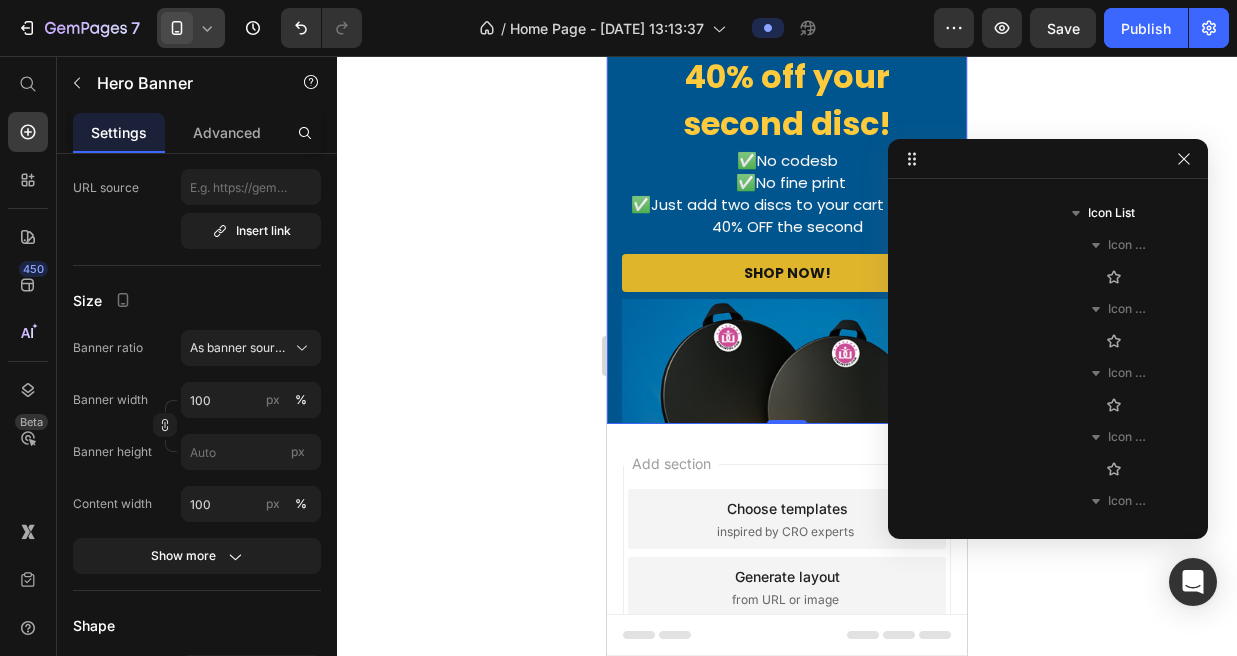 click 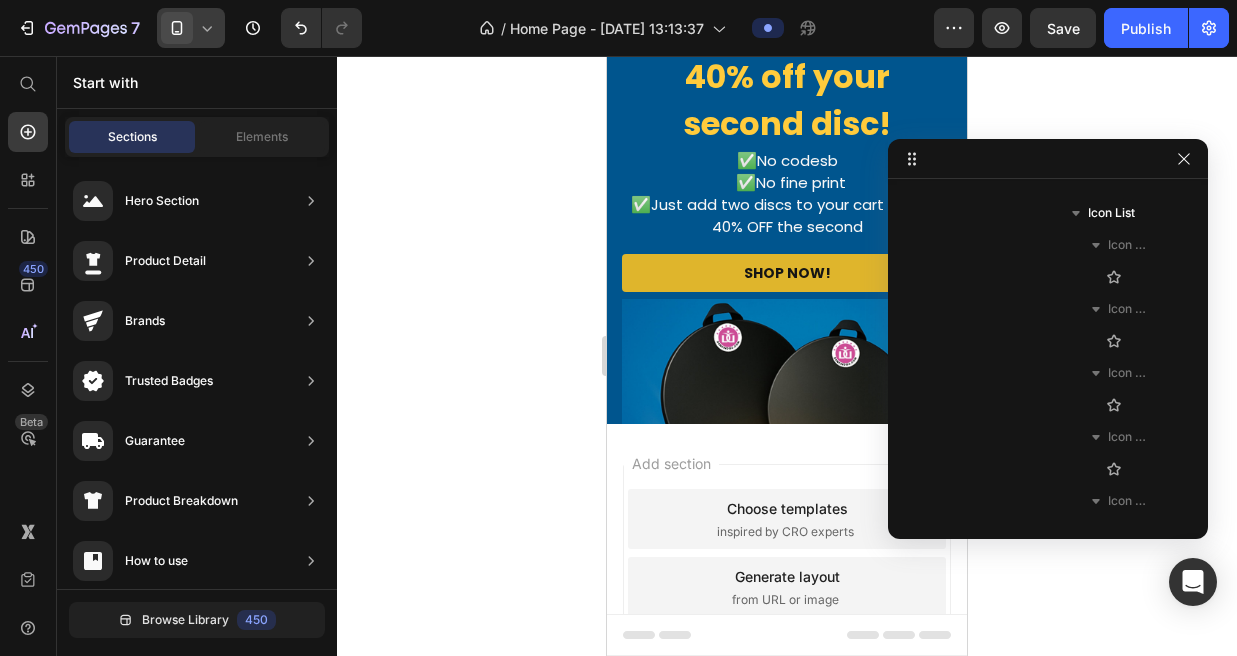 click 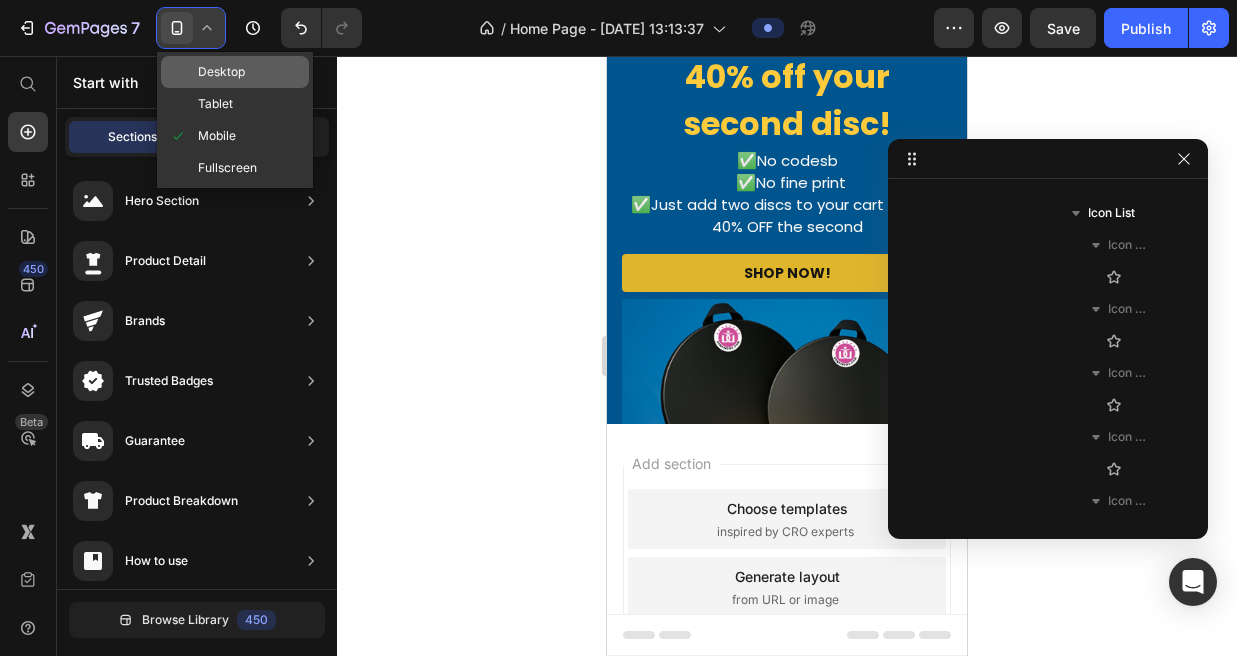 click on "Desktop" at bounding box center [221, 72] 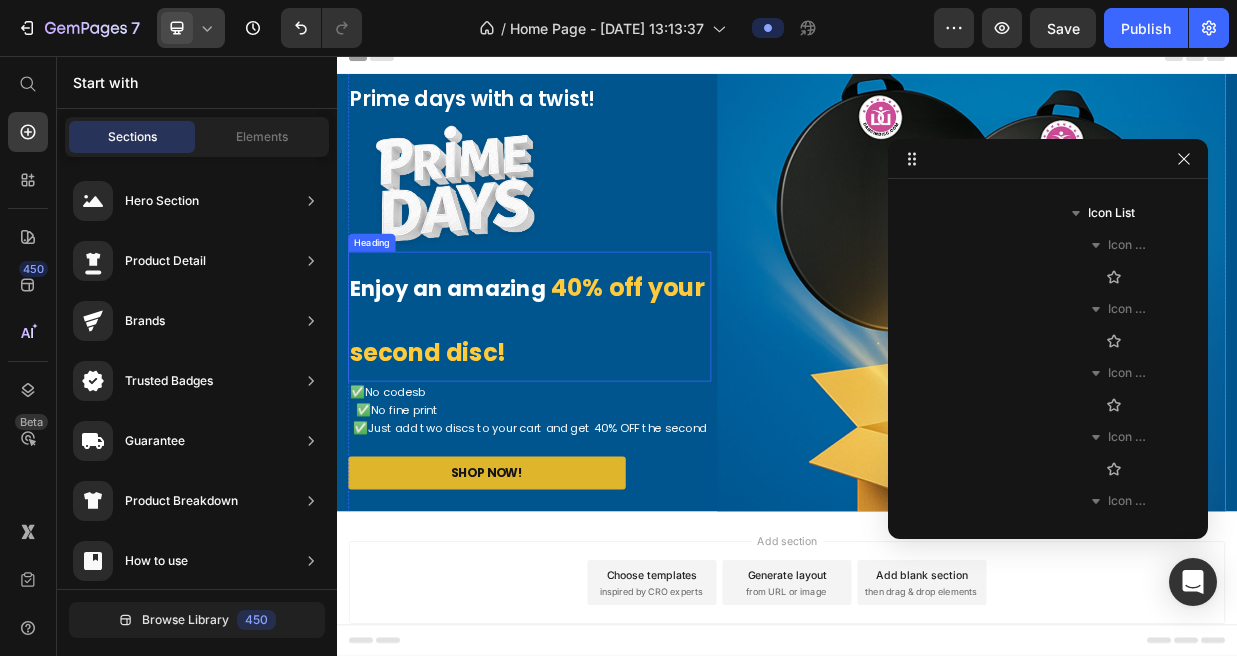 scroll, scrollTop: 0, scrollLeft: 0, axis: both 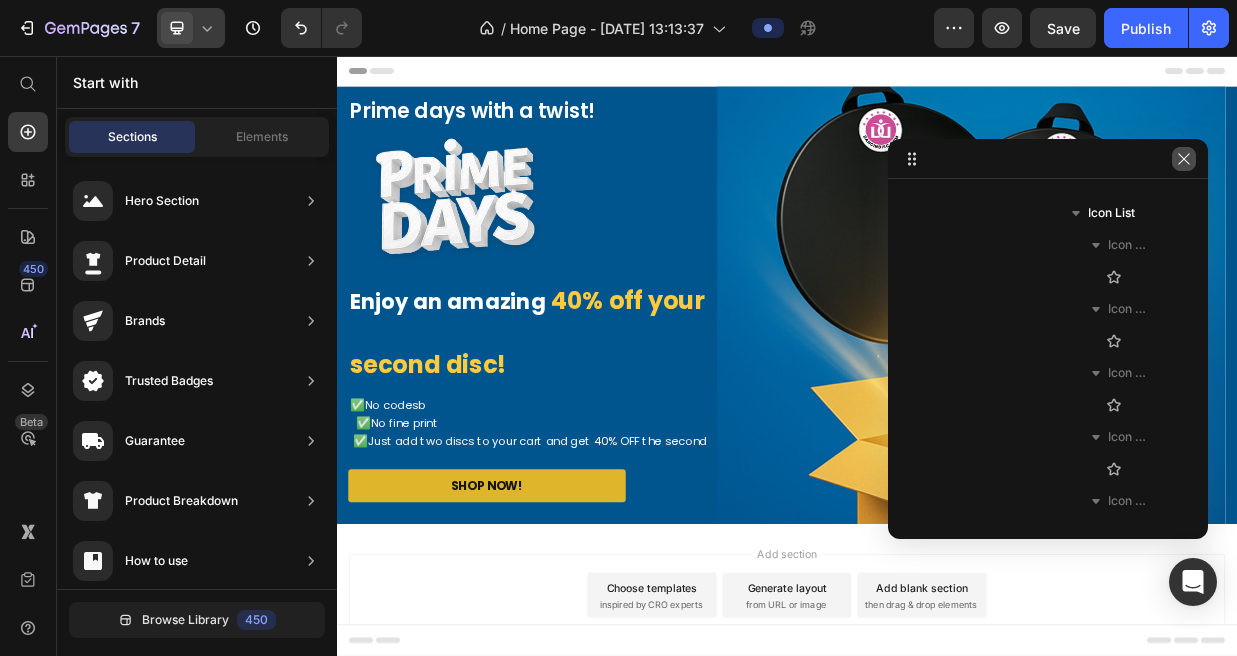 click 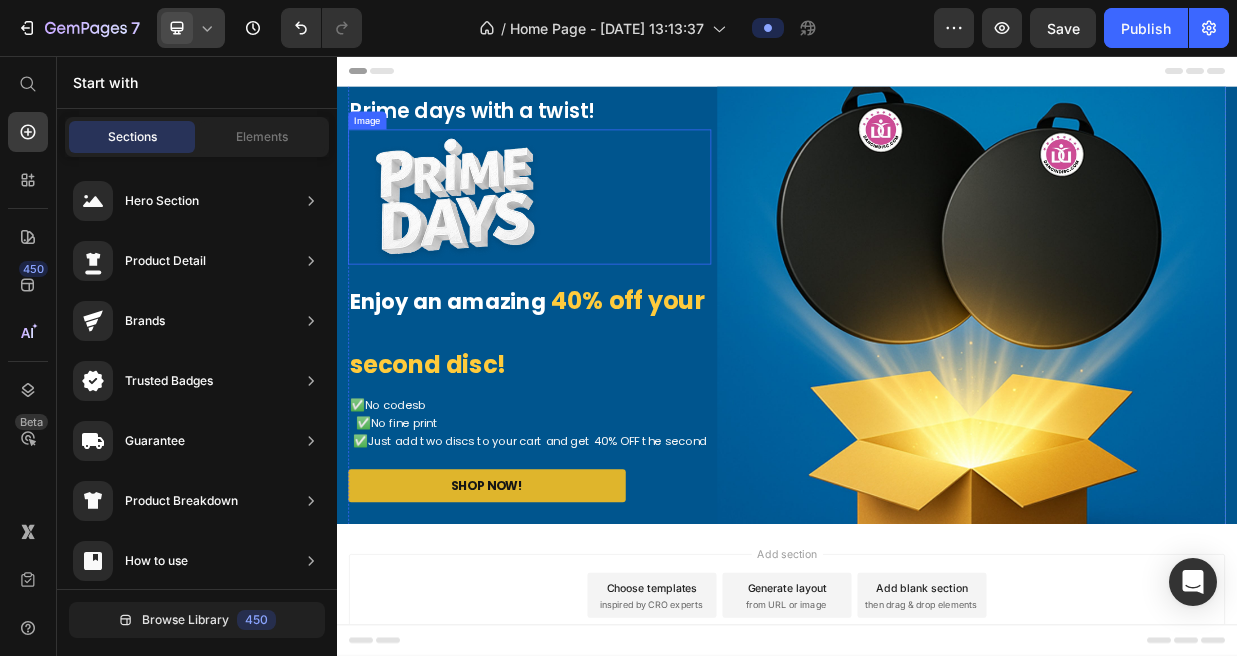 click at bounding box center (594, 244) 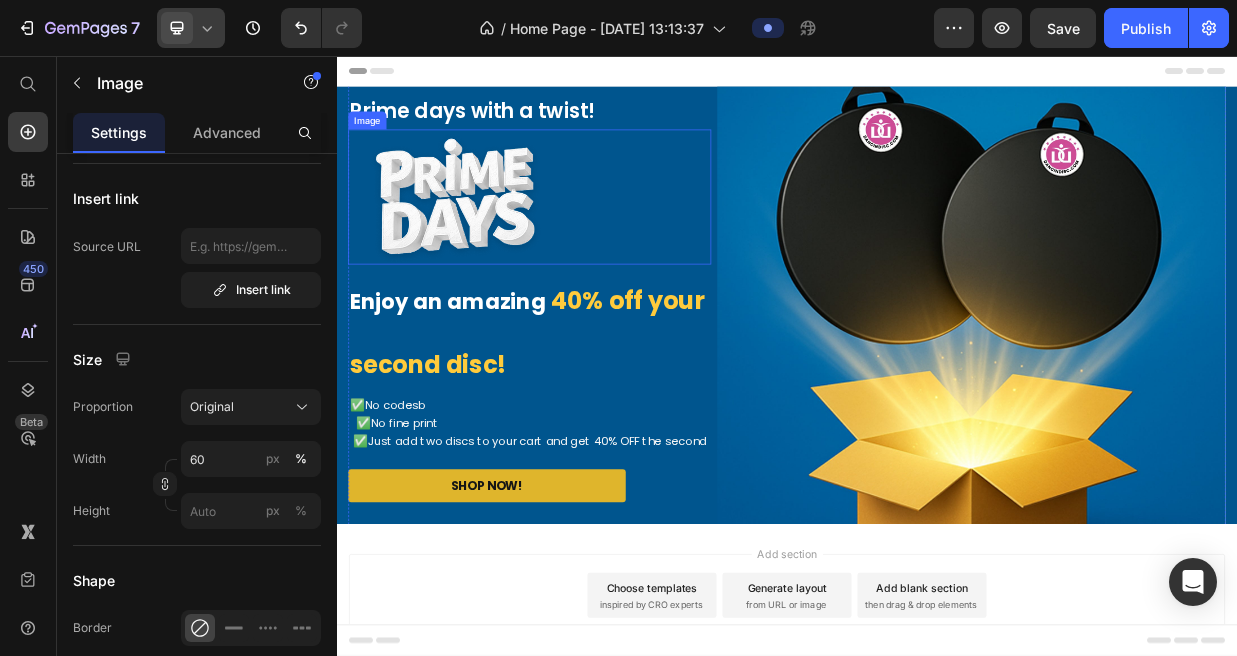 scroll, scrollTop: 0, scrollLeft: 0, axis: both 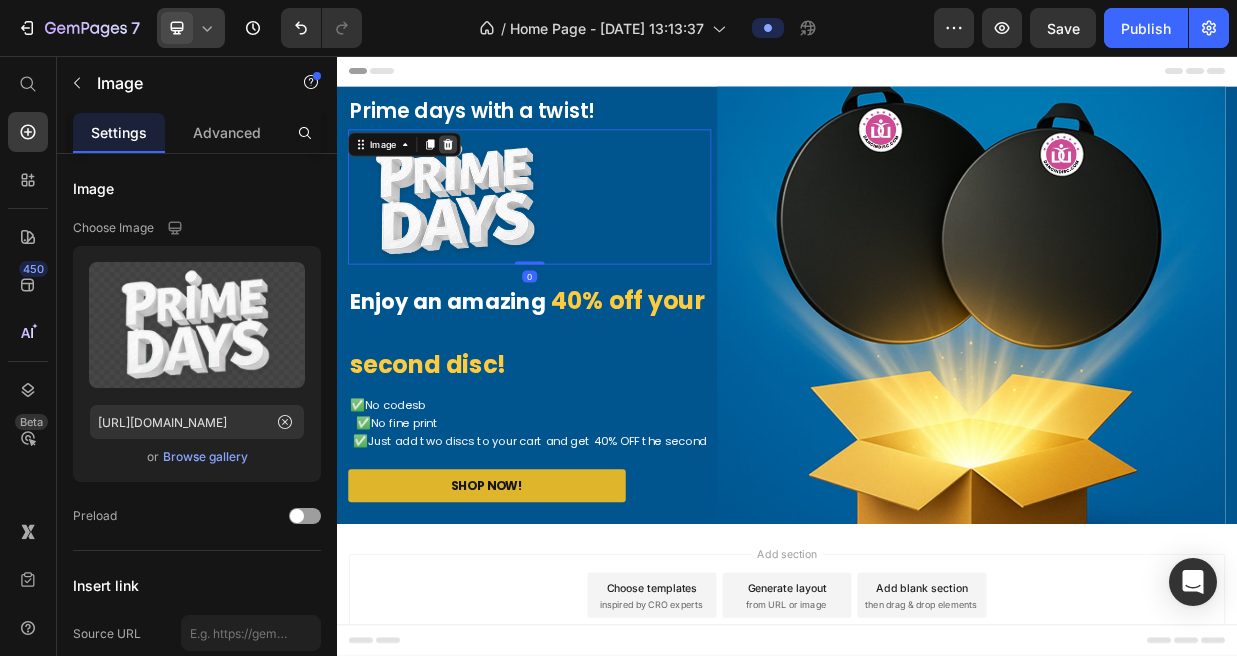 click 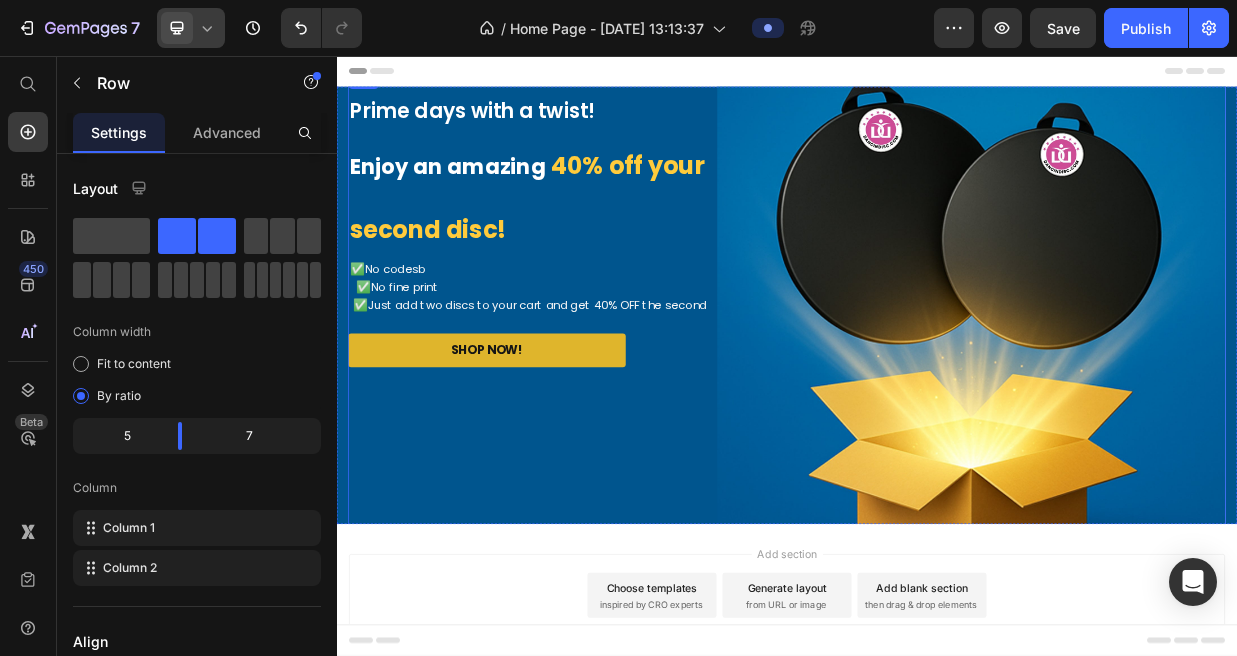 click on "Icon Icon Icon Icon Icon Icon List Rated 4.5/5 Based on +1,000 Reviews Text Block Row Prime days with a twist! Text Block Enjoy an amazing   40% off your second disc! Heading ✅  No codesb      ✅  No fine print    ✅  Just add two discs to your cart and get 40% OFF the second  Text Block SHOP NOW! Button" at bounding box center (594, 388) 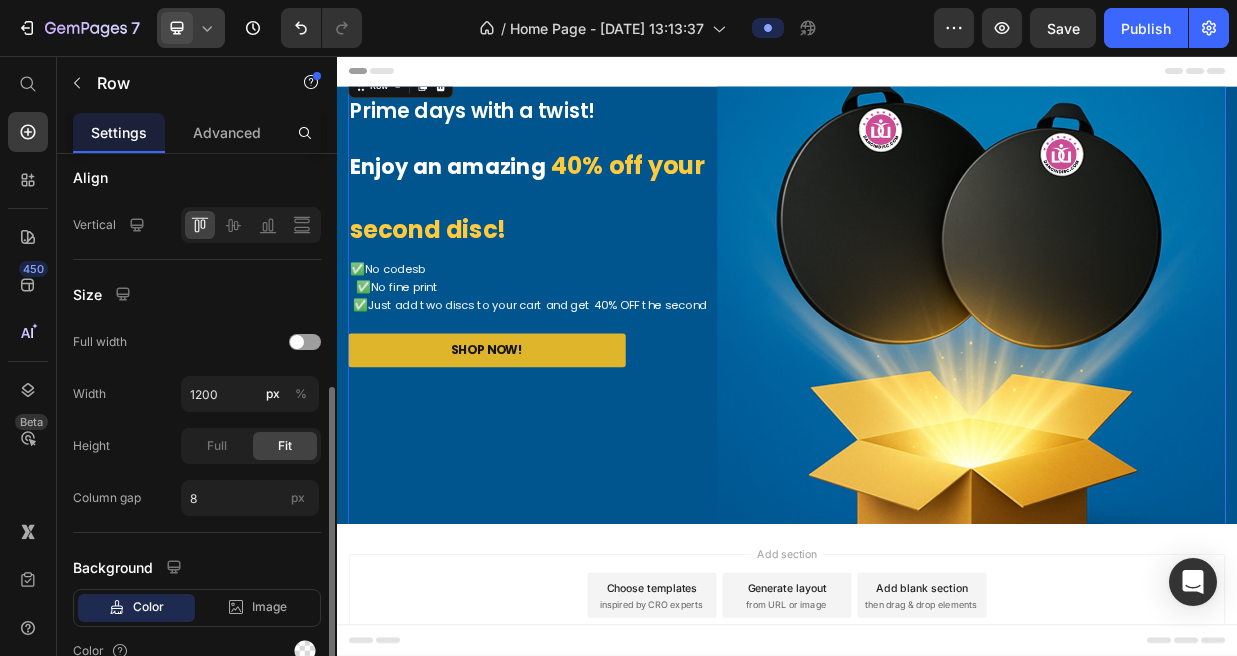 scroll, scrollTop: 465, scrollLeft: 0, axis: vertical 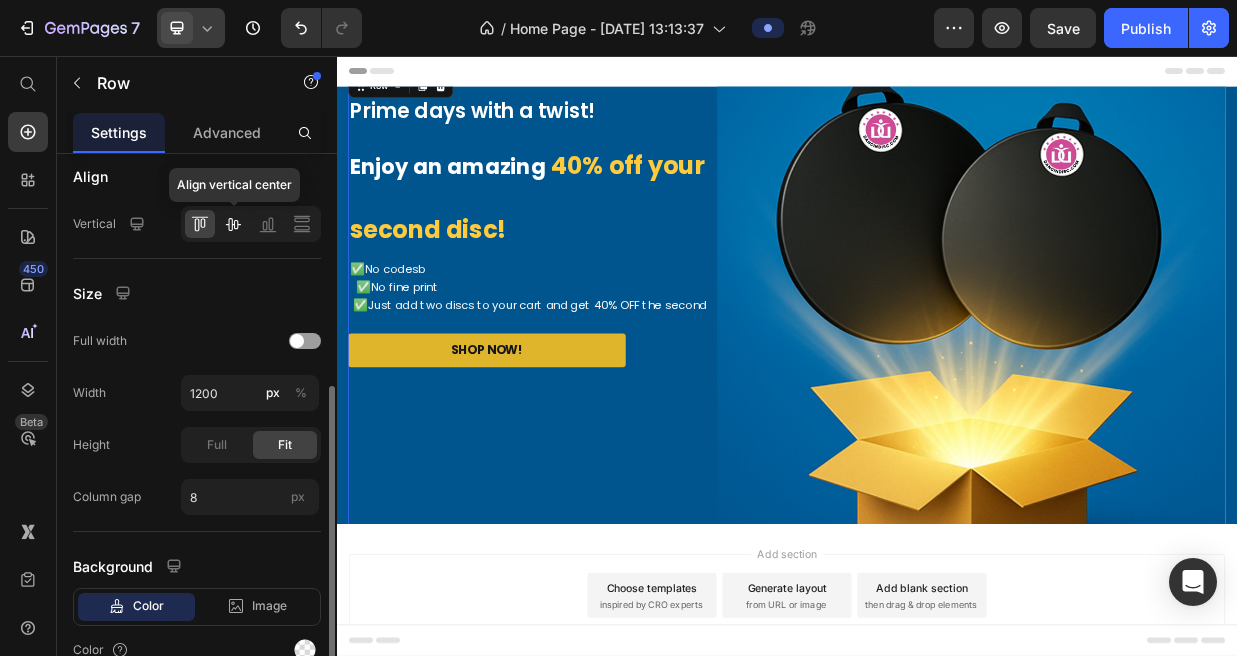 click 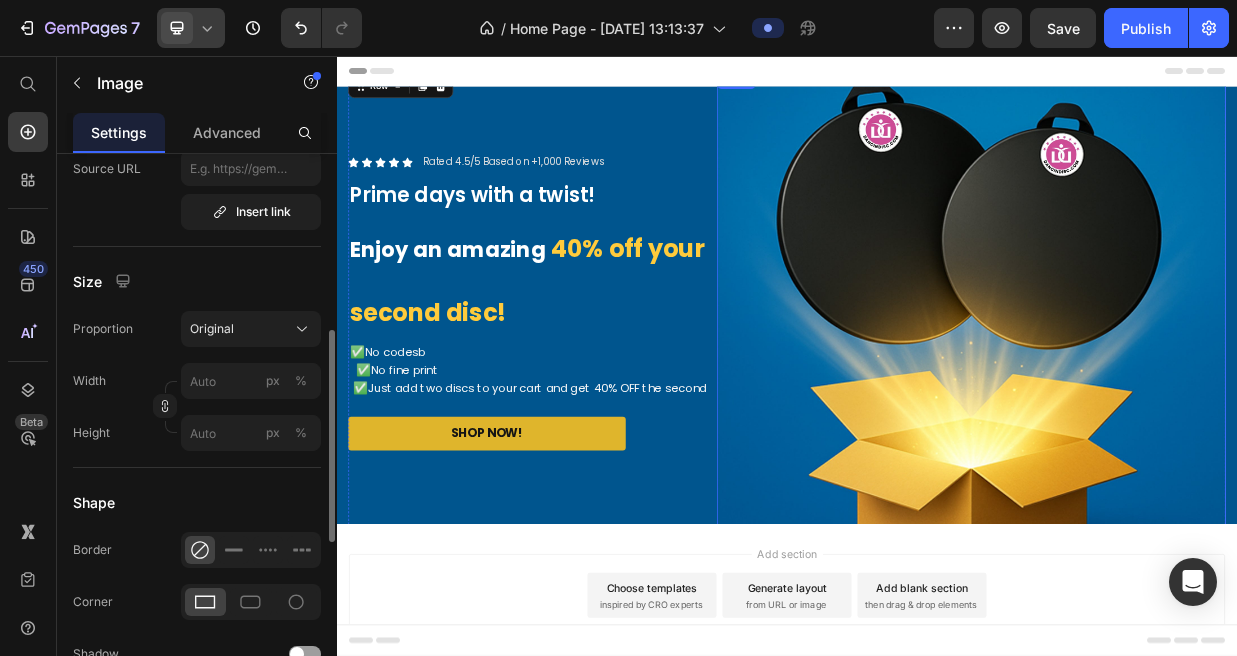 click at bounding box center [1183, 388] 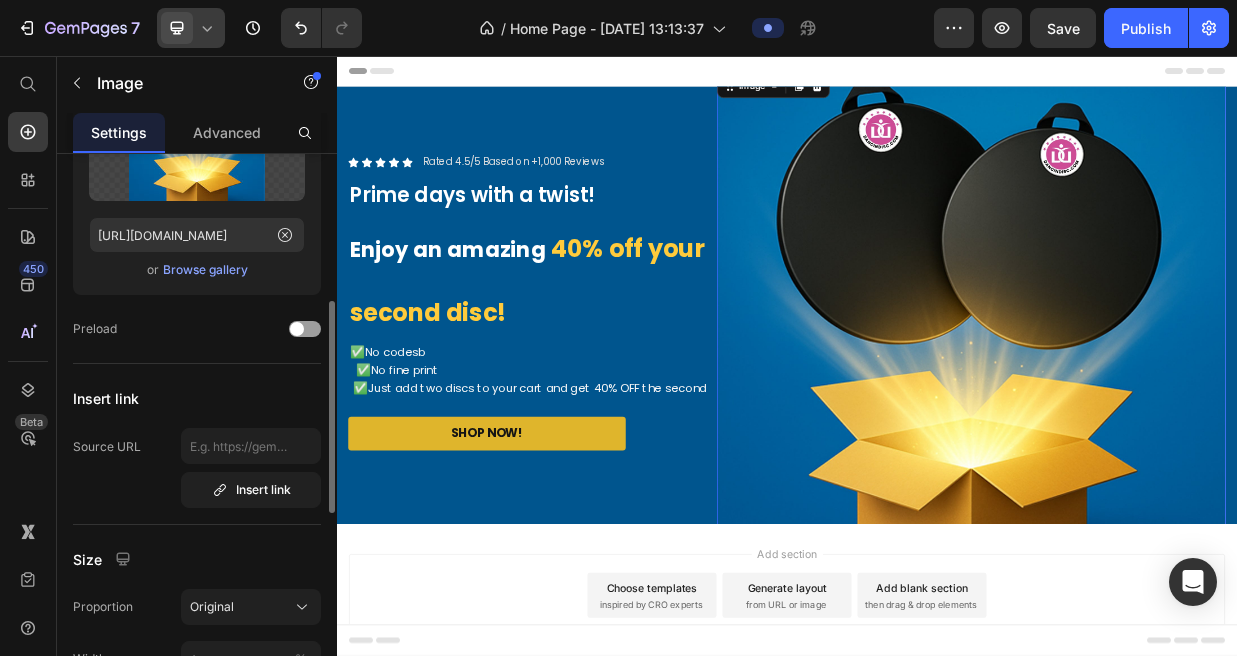 scroll, scrollTop: 0, scrollLeft: 0, axis: both 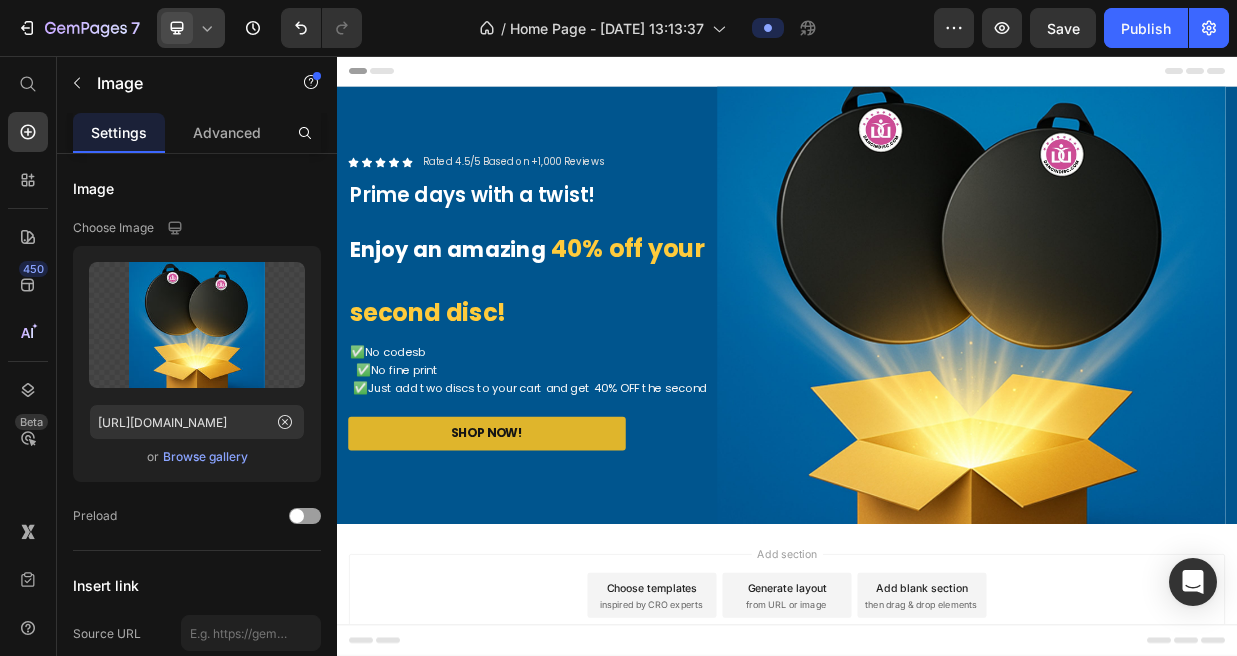 click on "Add section Choose templates inspired by CRO experts Generate layout from URL or image Add blank section then drag & drop elements" at bounding box center (937, 803) 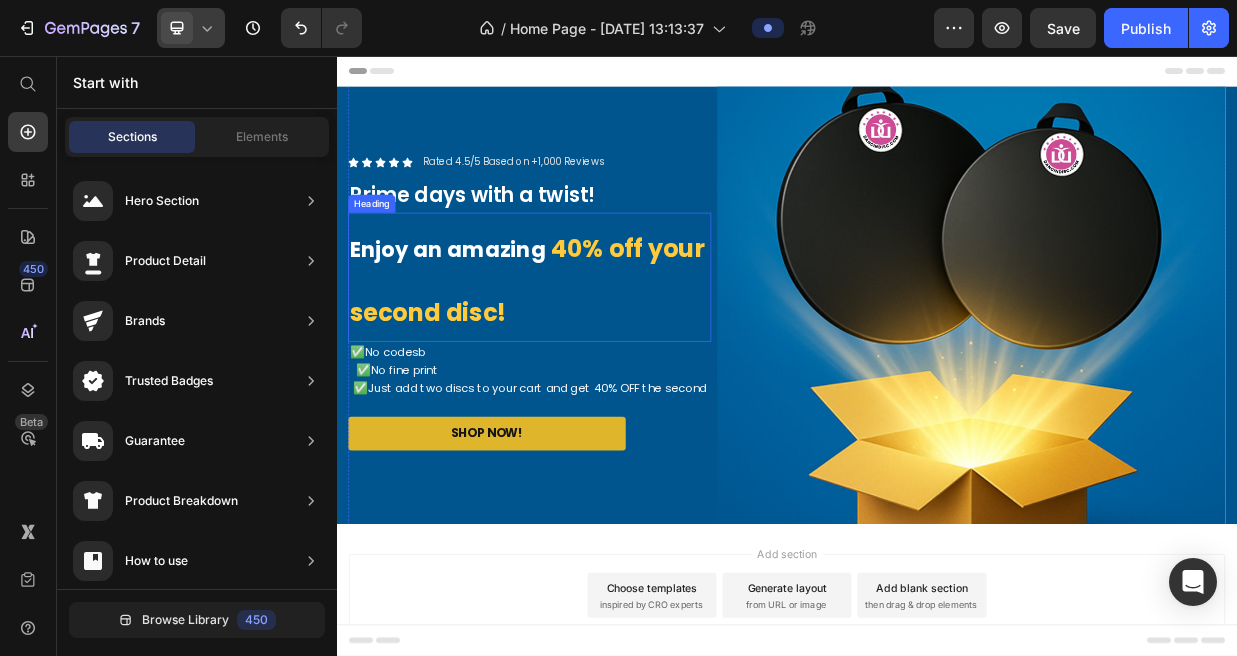 click on "Enjoy an amazing   40% off your second disc!" at bounding box center (594, 351) 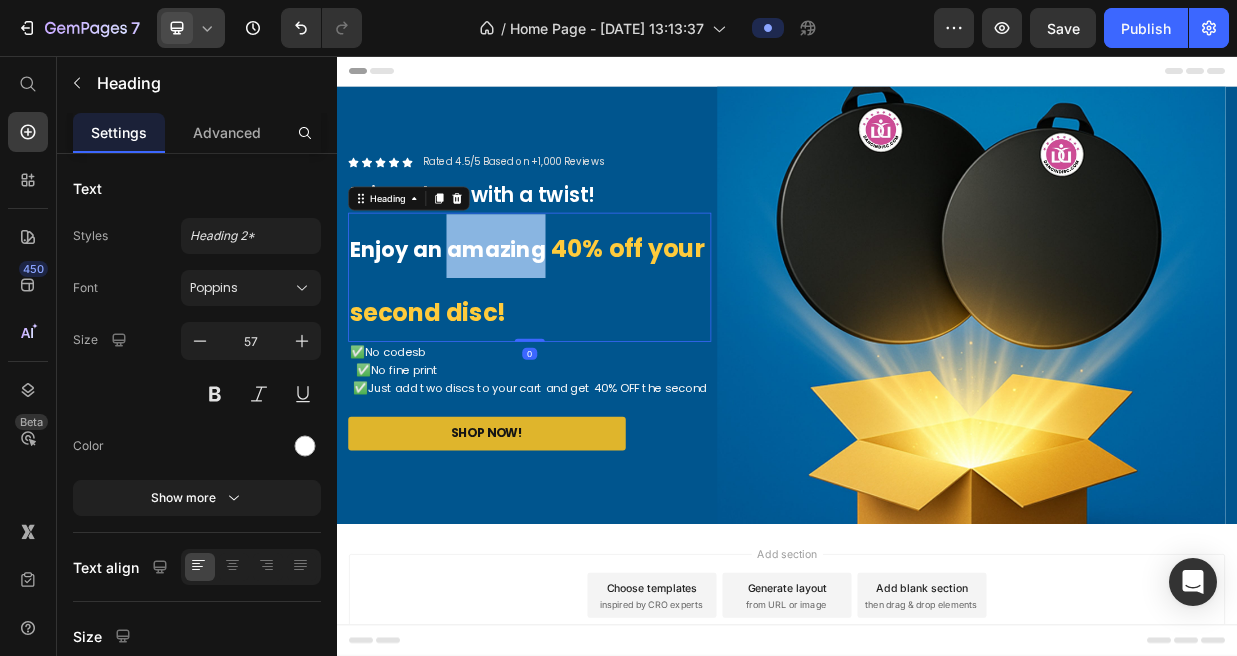 click on "Enjoy an amazing" at bounding box center (484, 314) 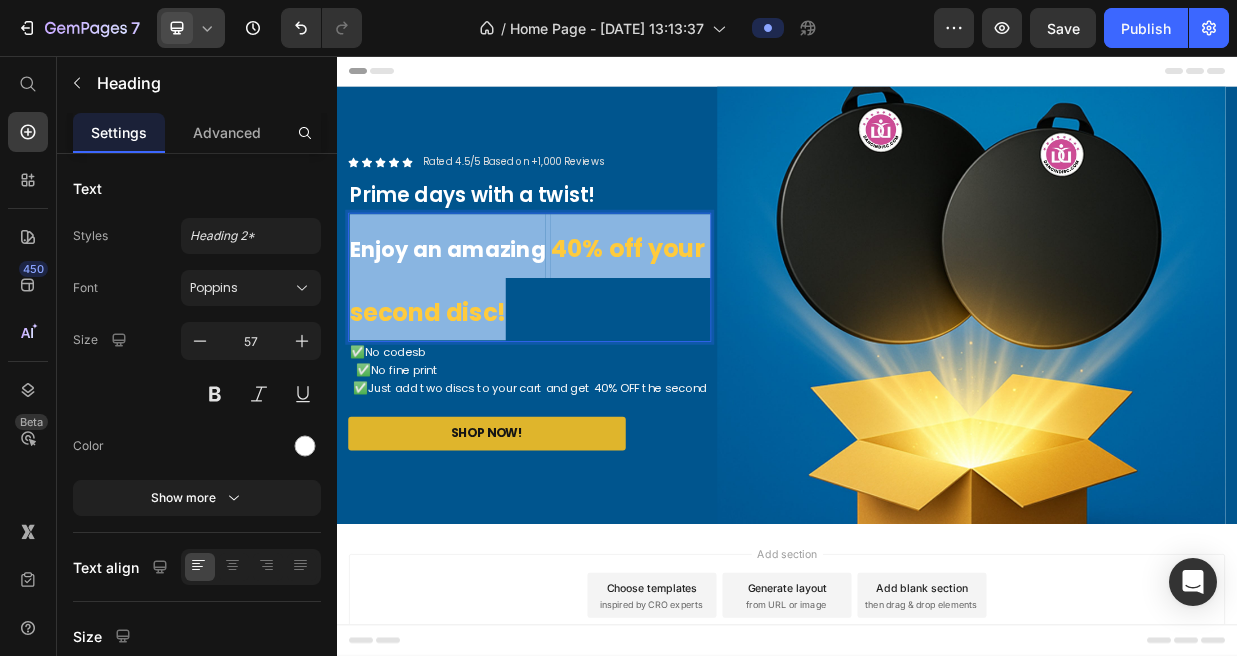 click on "Enjoy an amazing" at bounding box center (484, 314) 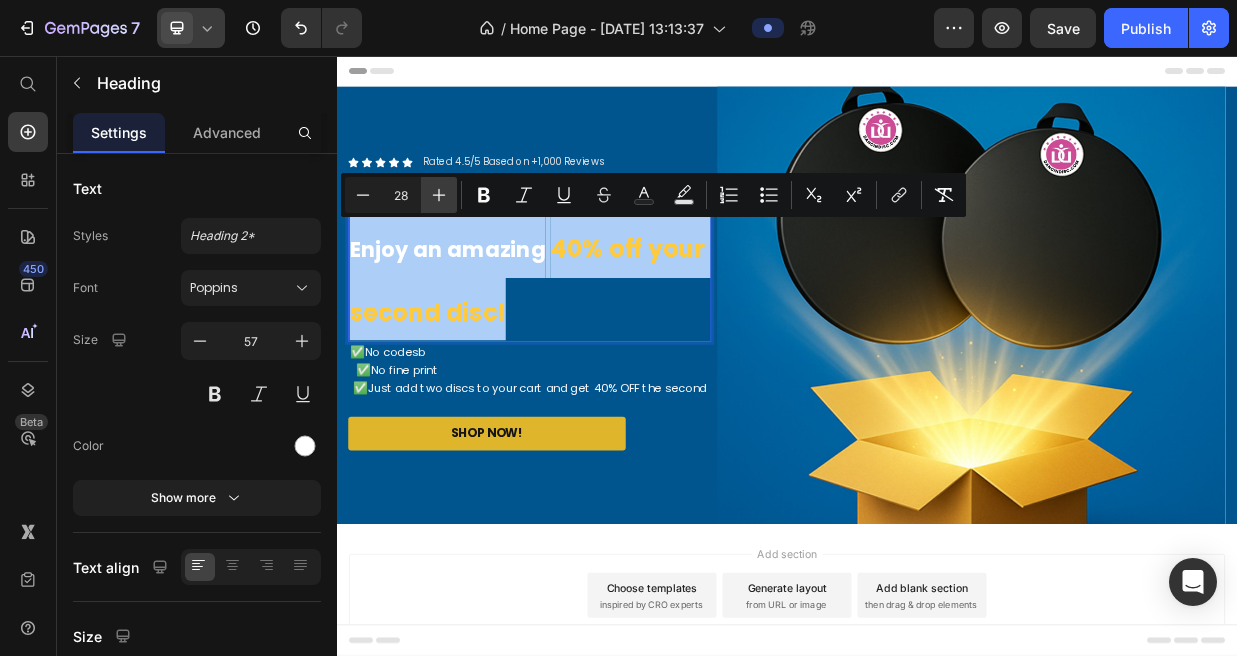 click 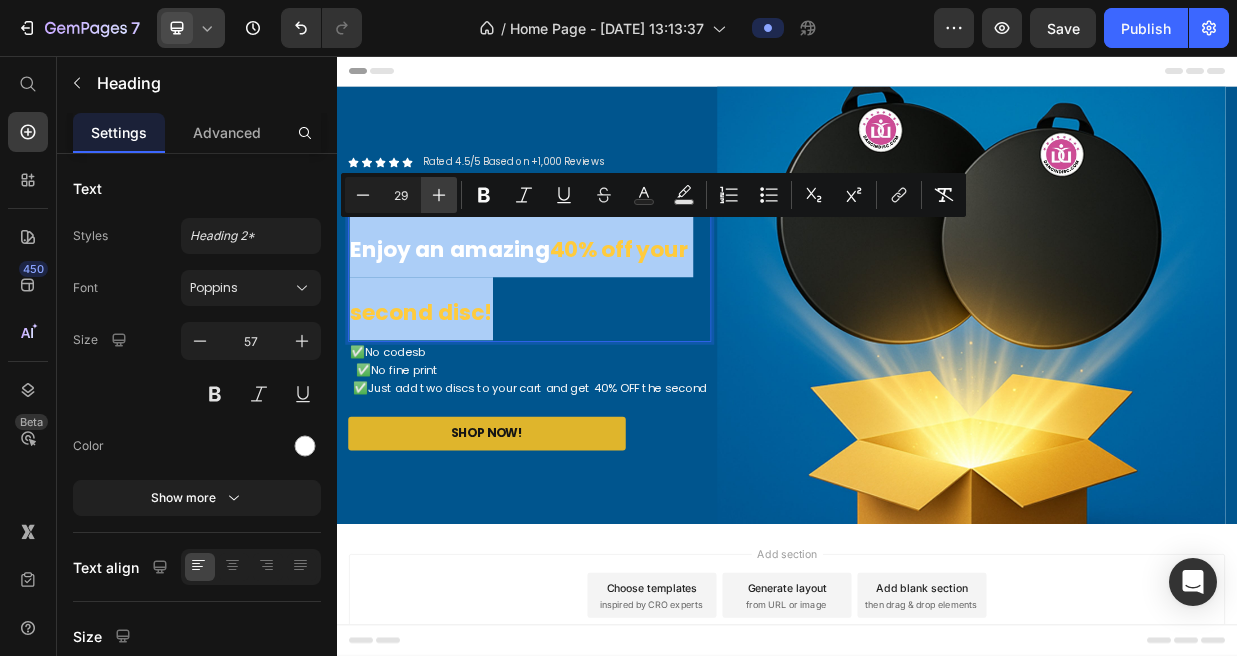 click 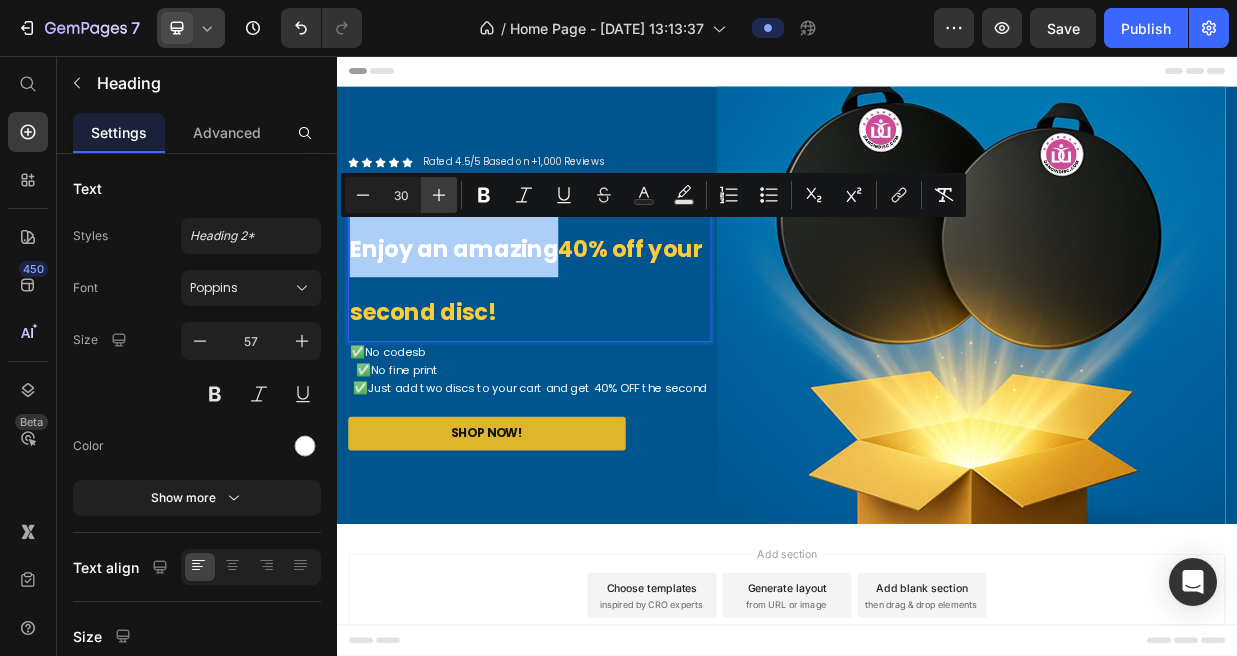 click 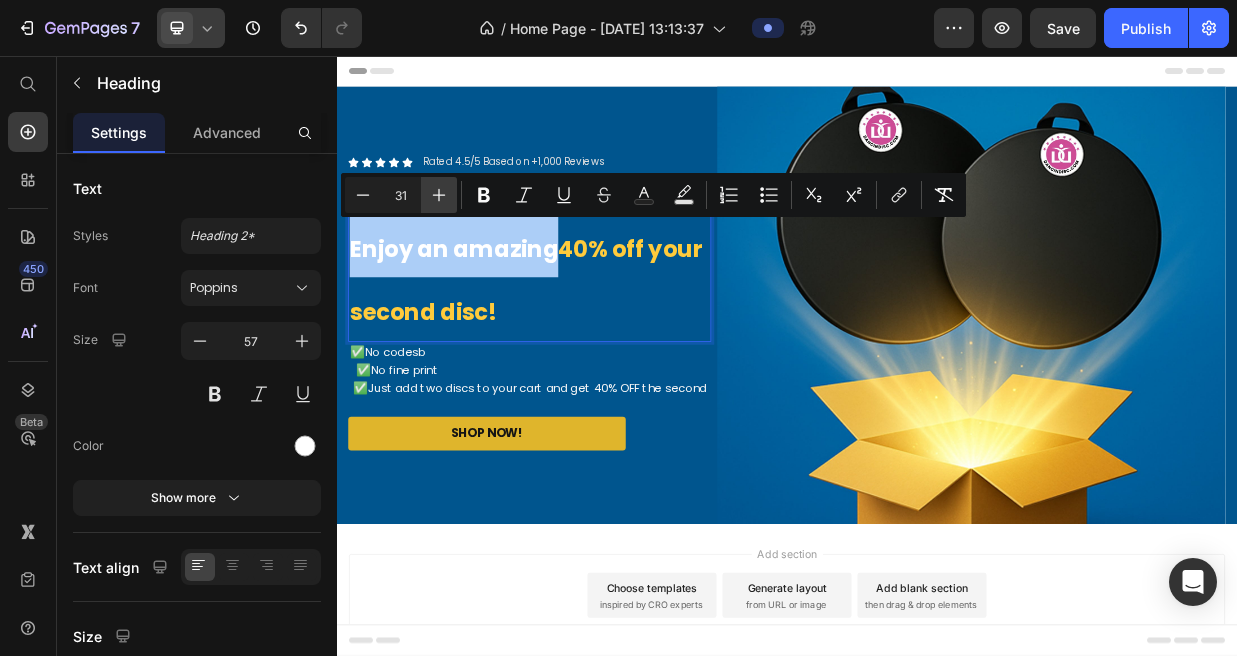 click 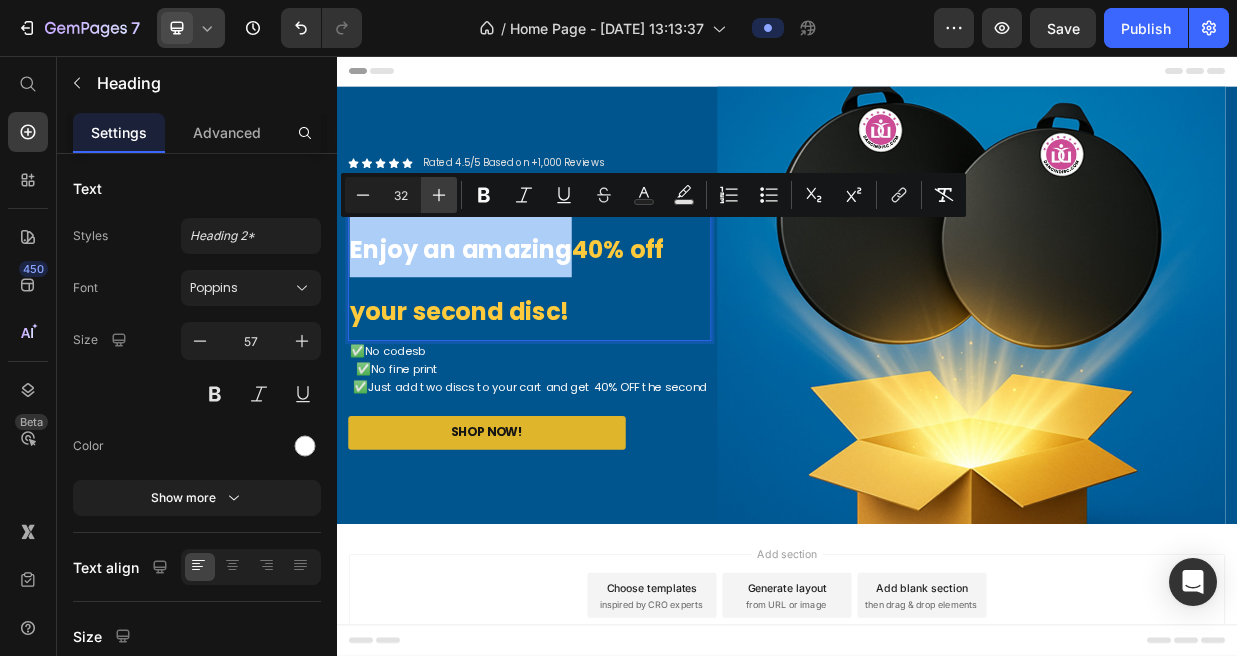 click 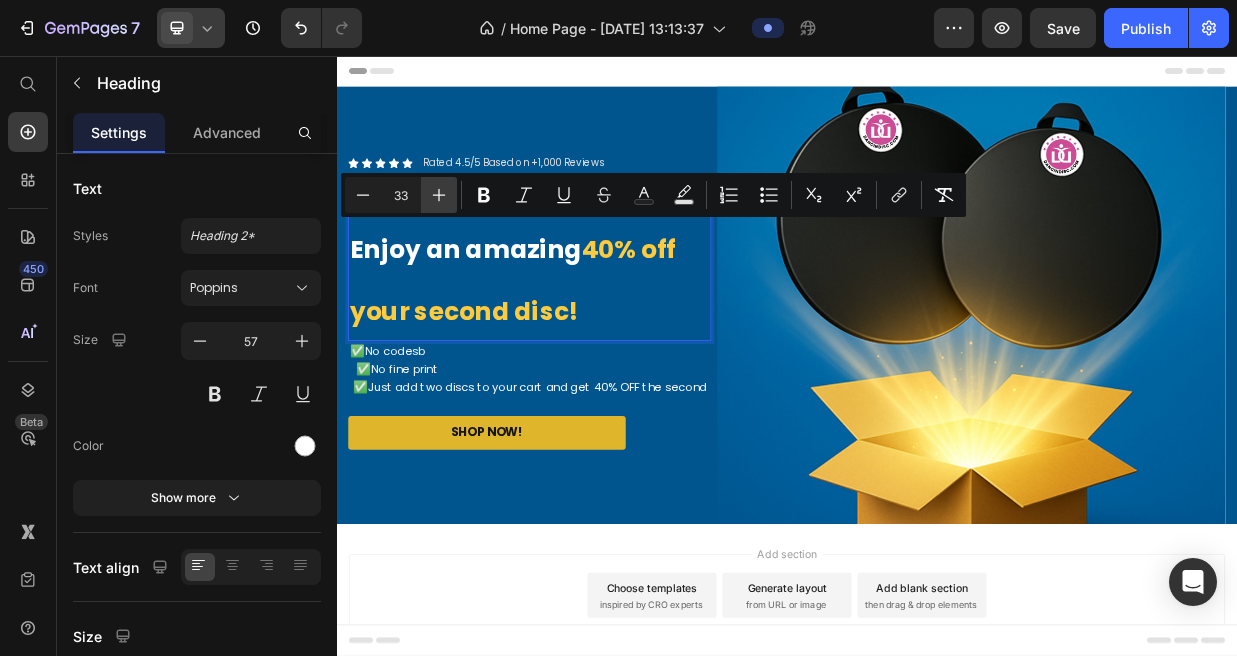 click 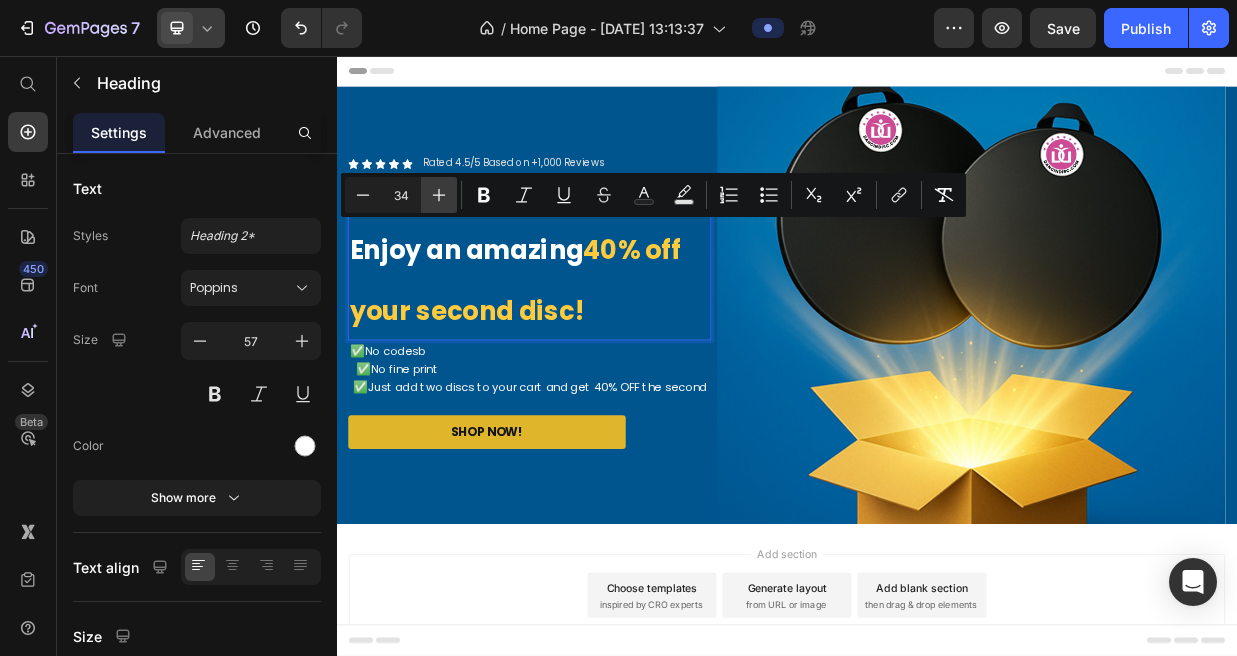 click 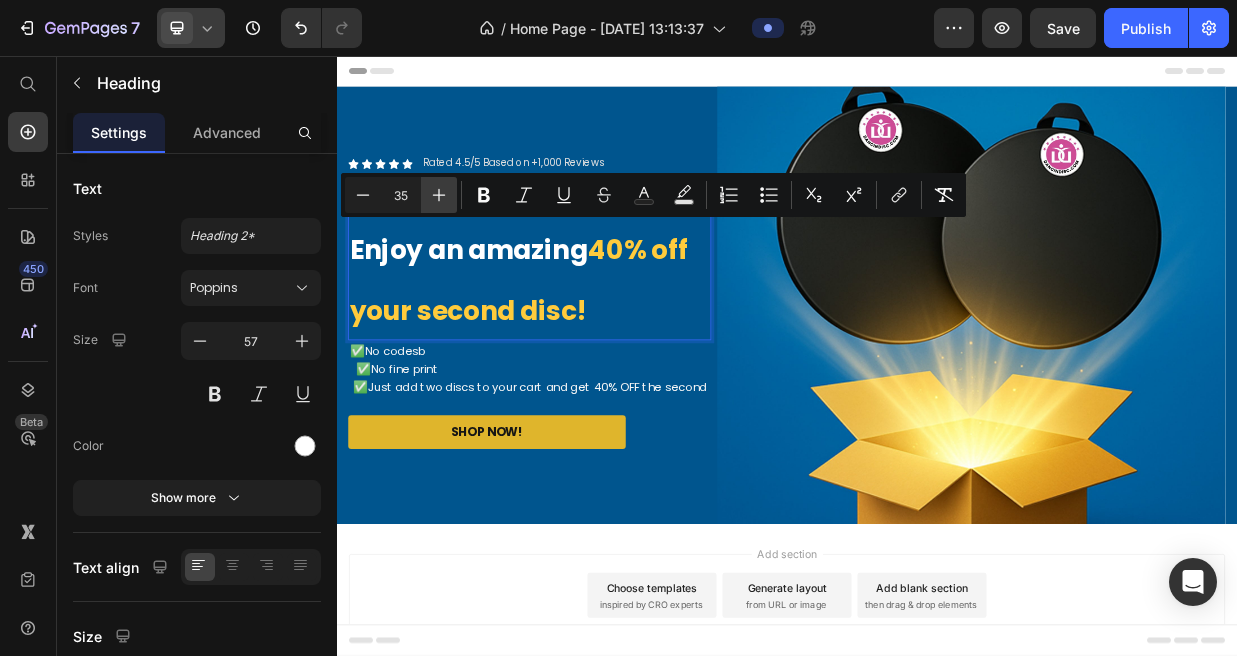 click 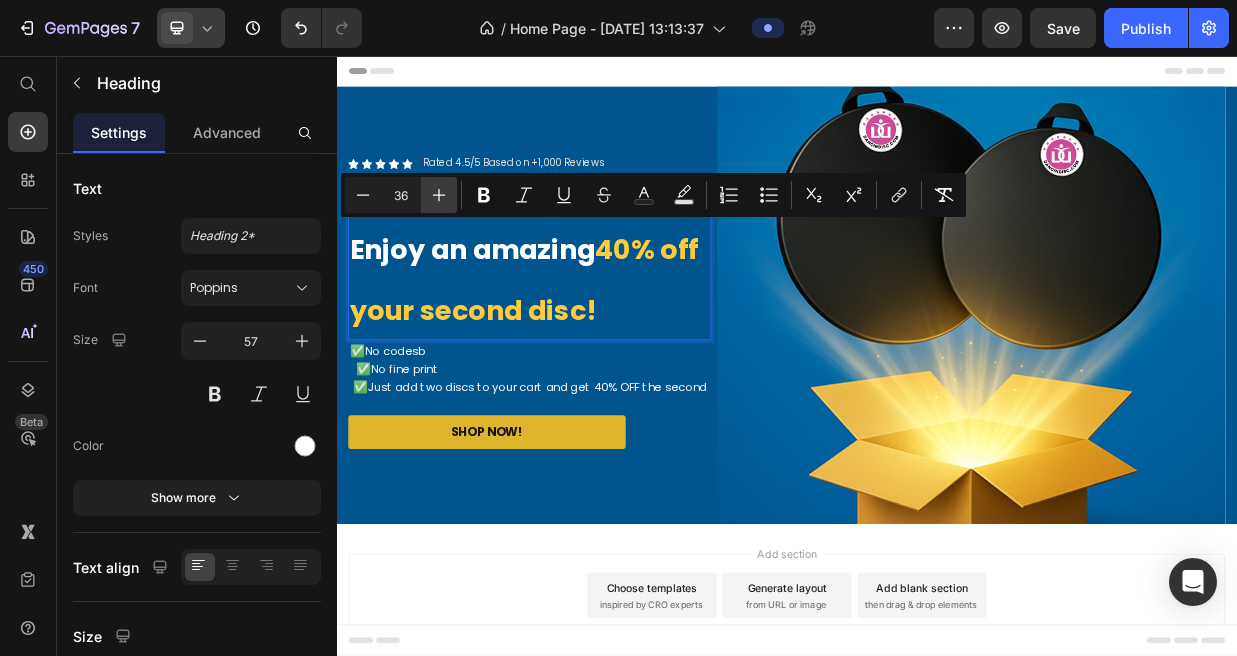 click 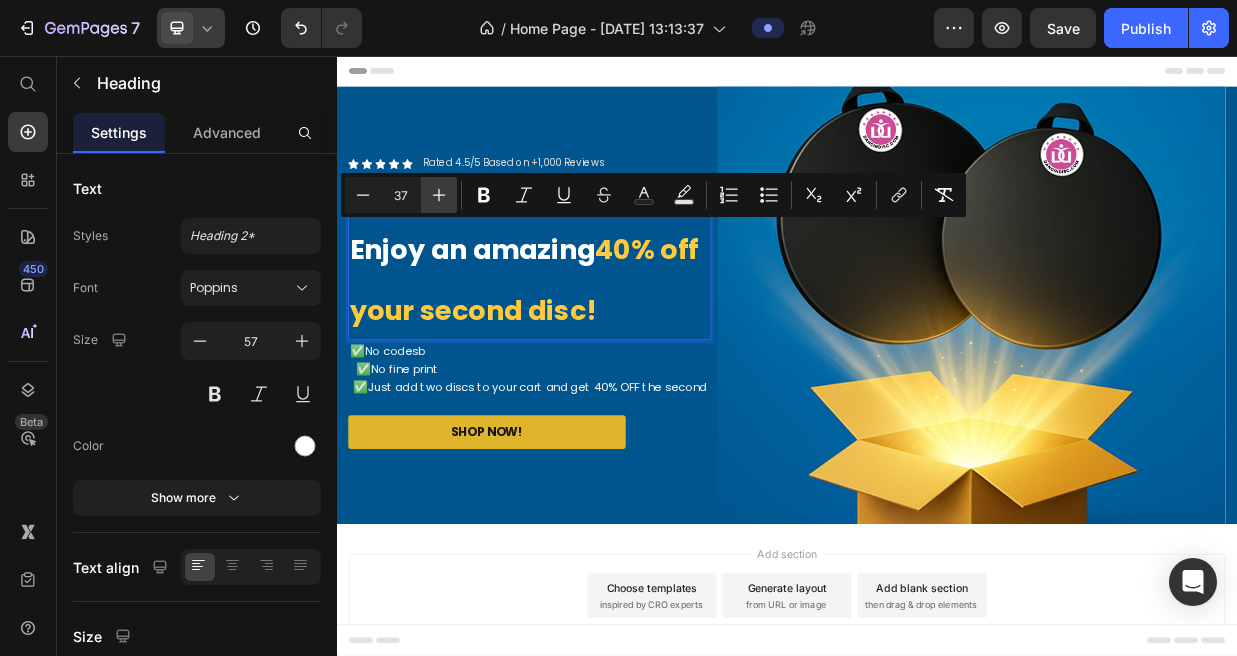 click 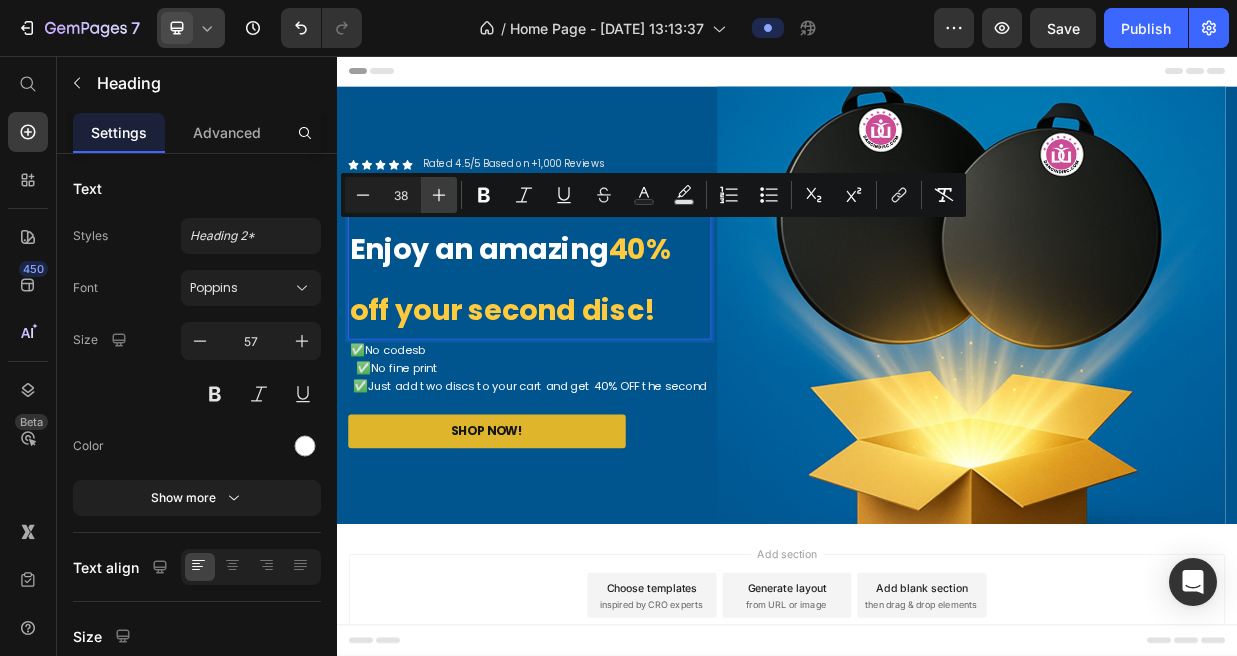 click 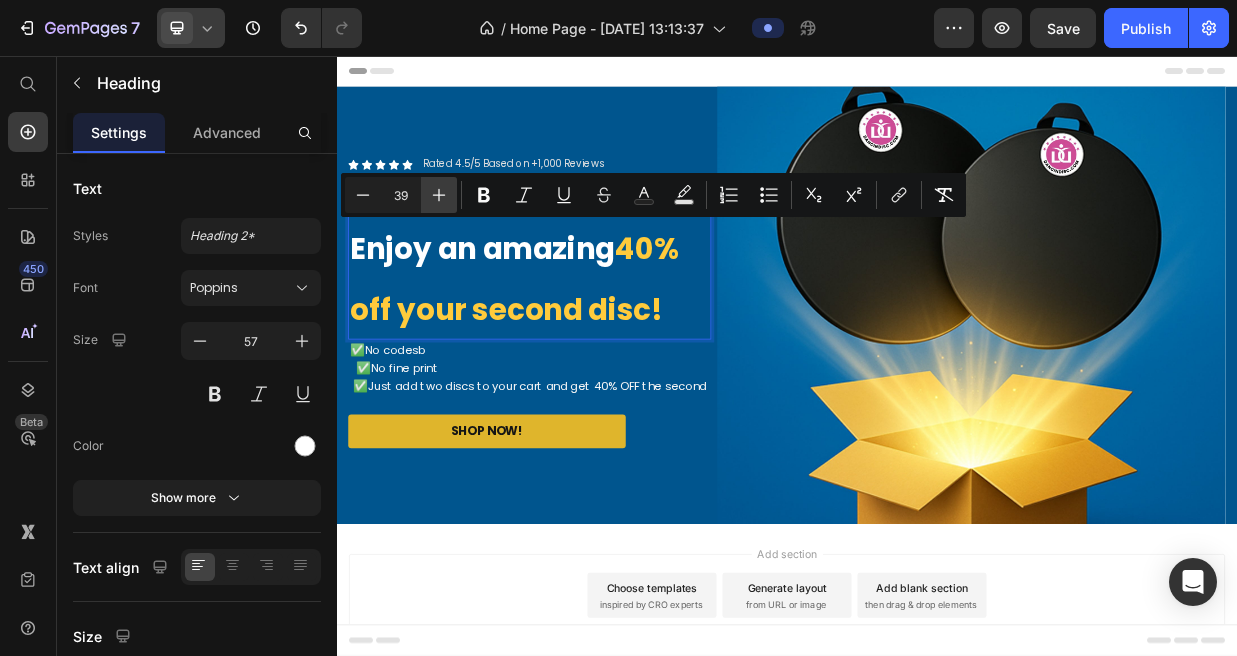 click 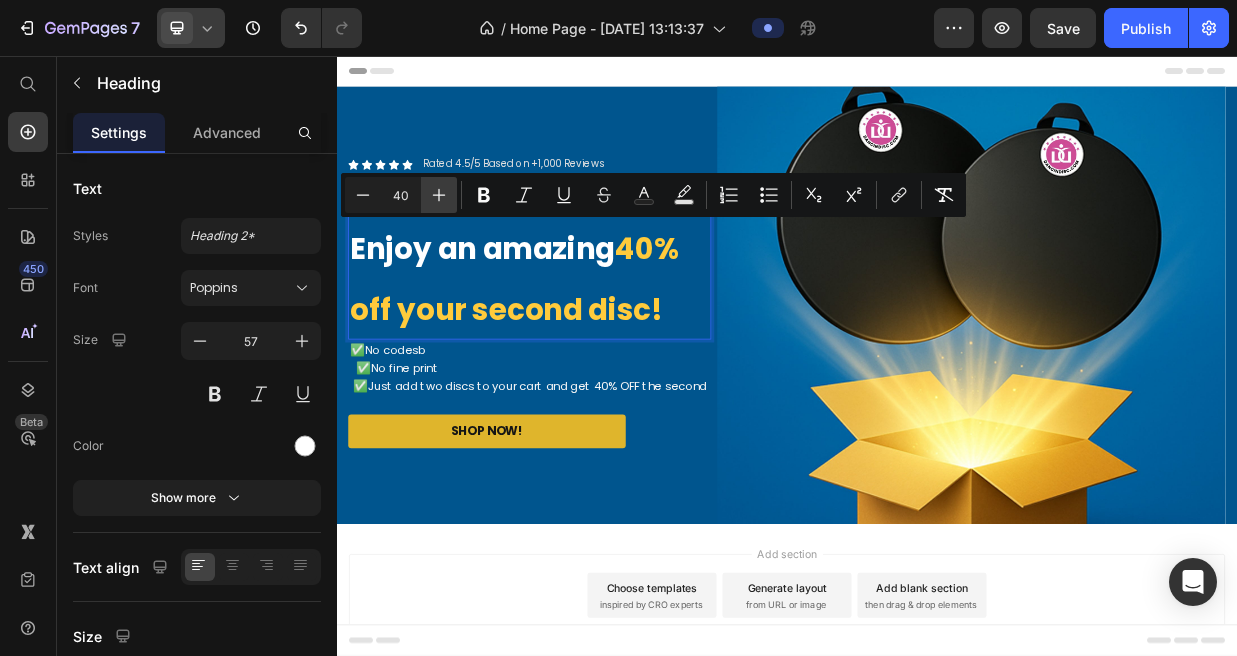 click 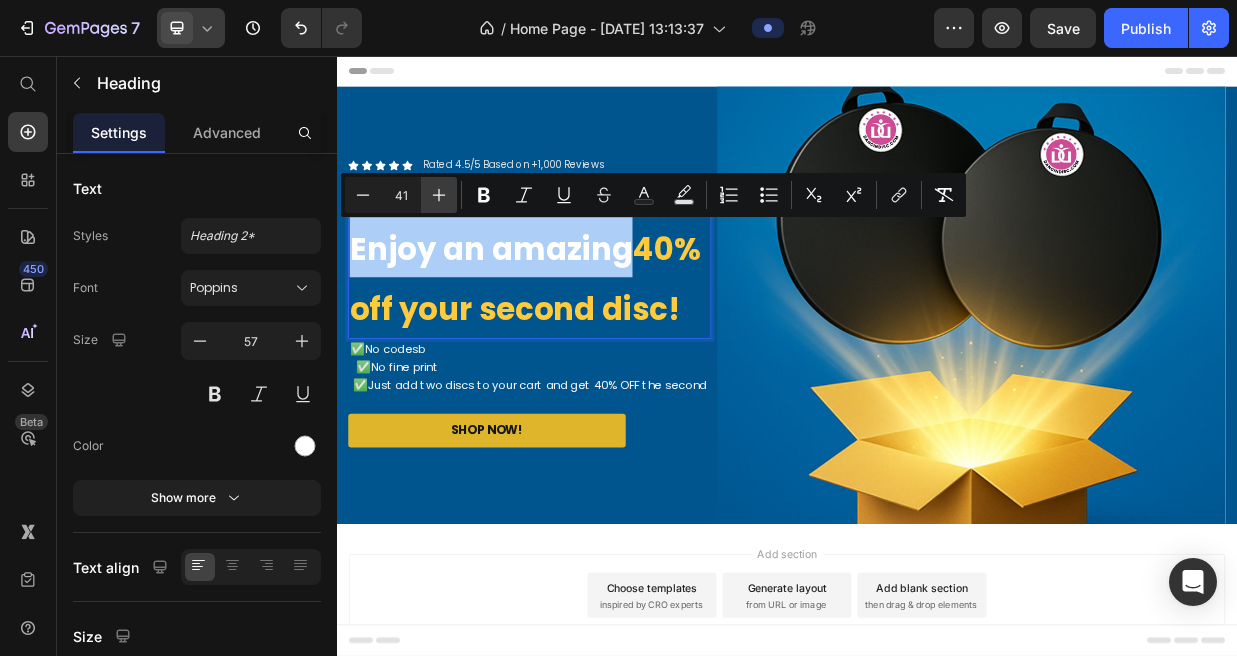 click 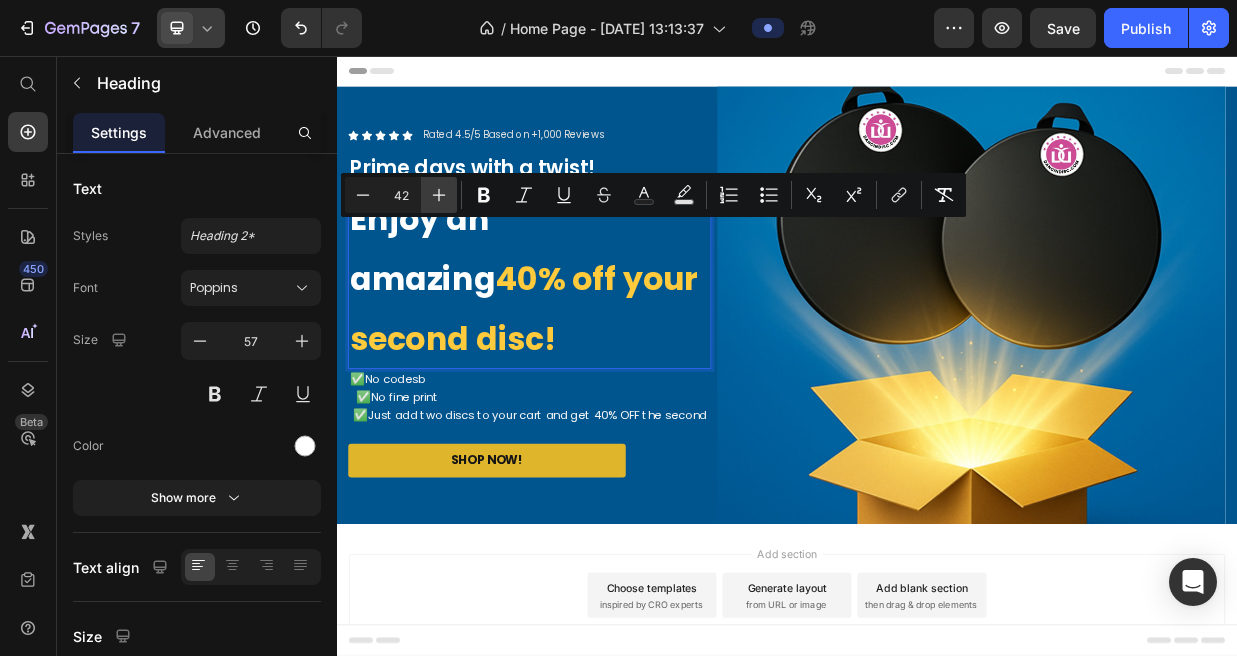 click 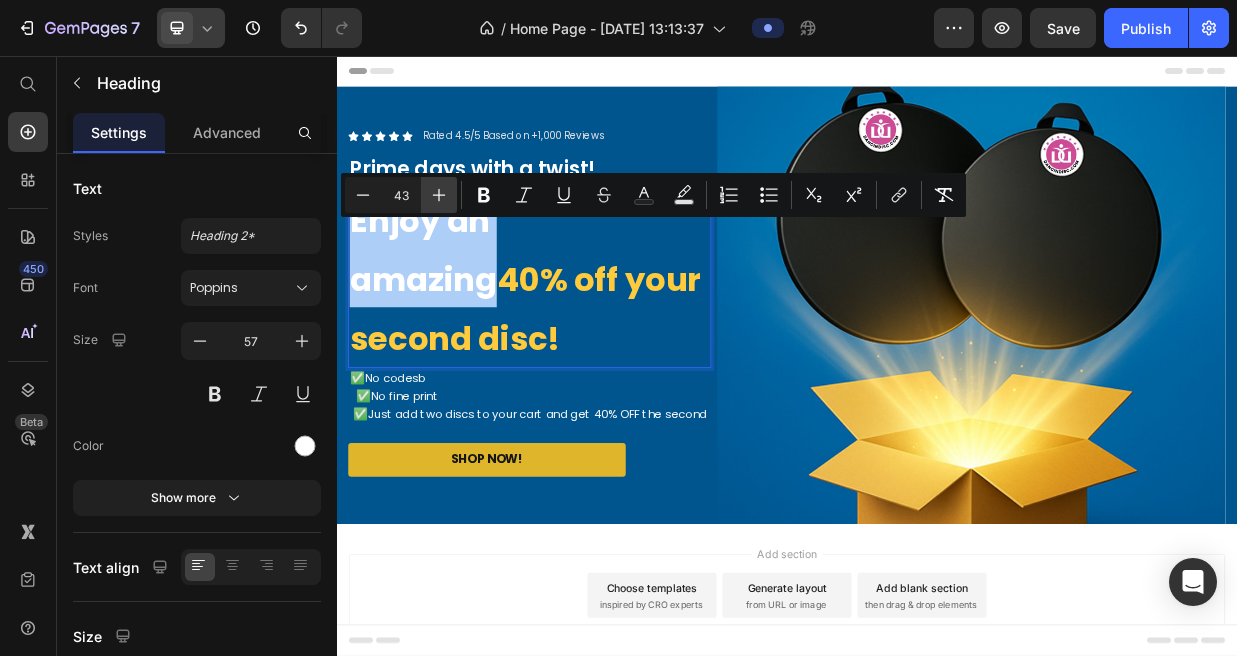 click 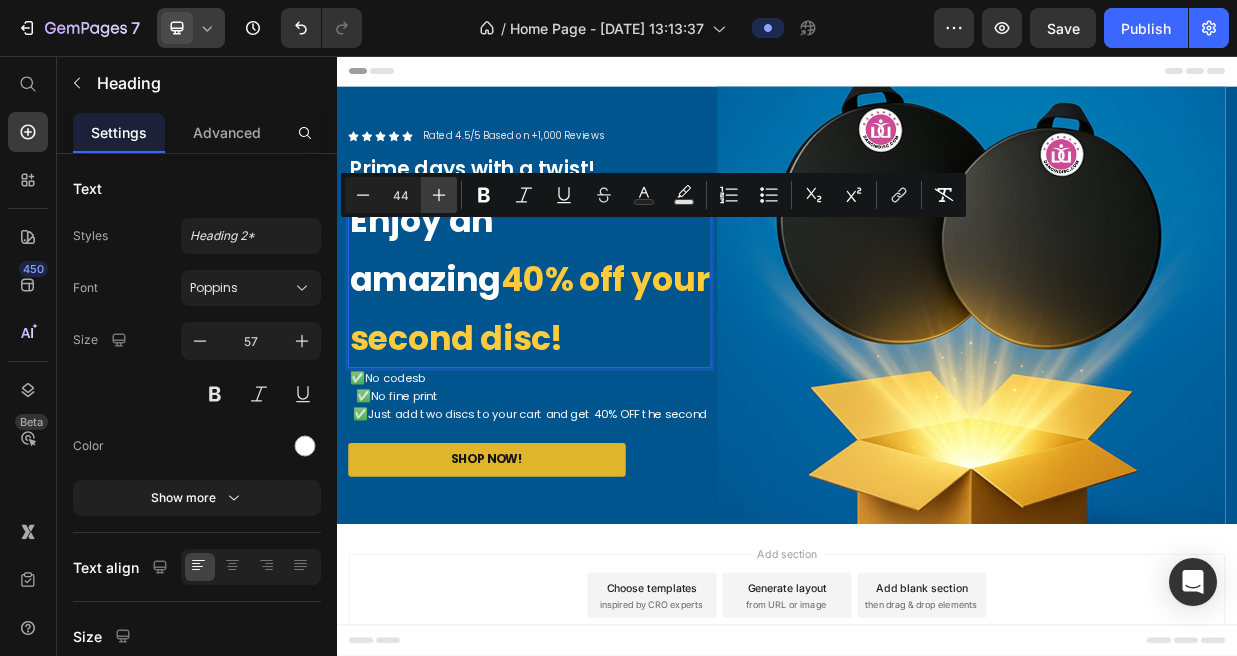 click 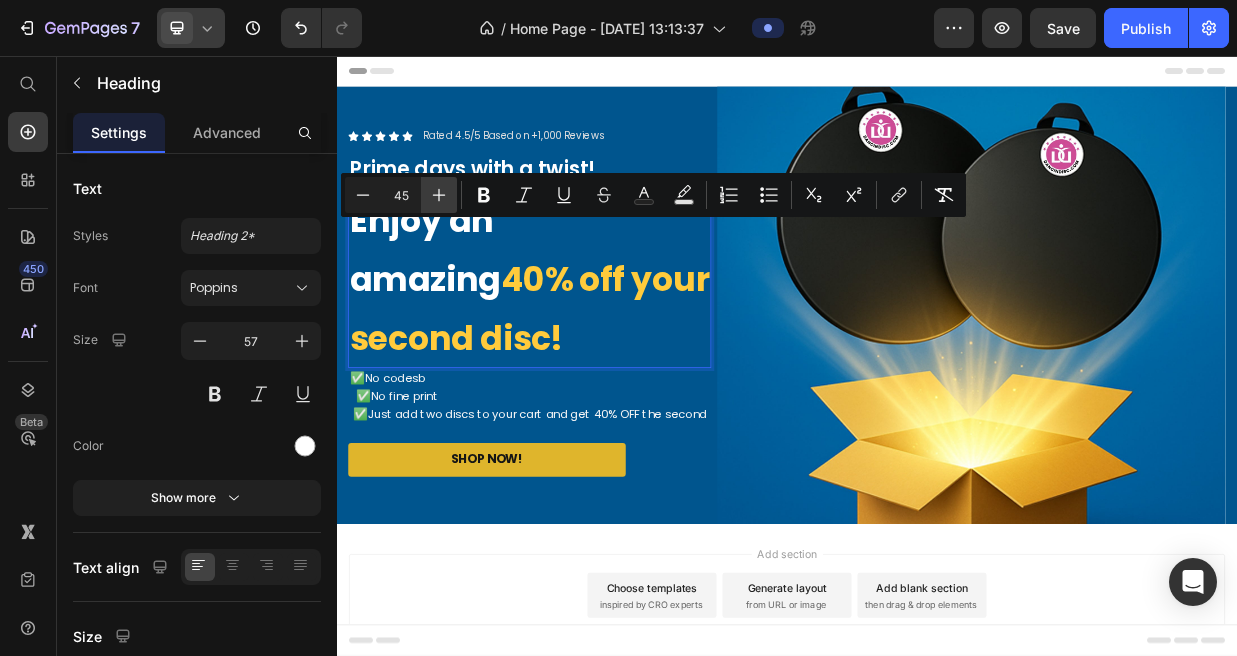 click 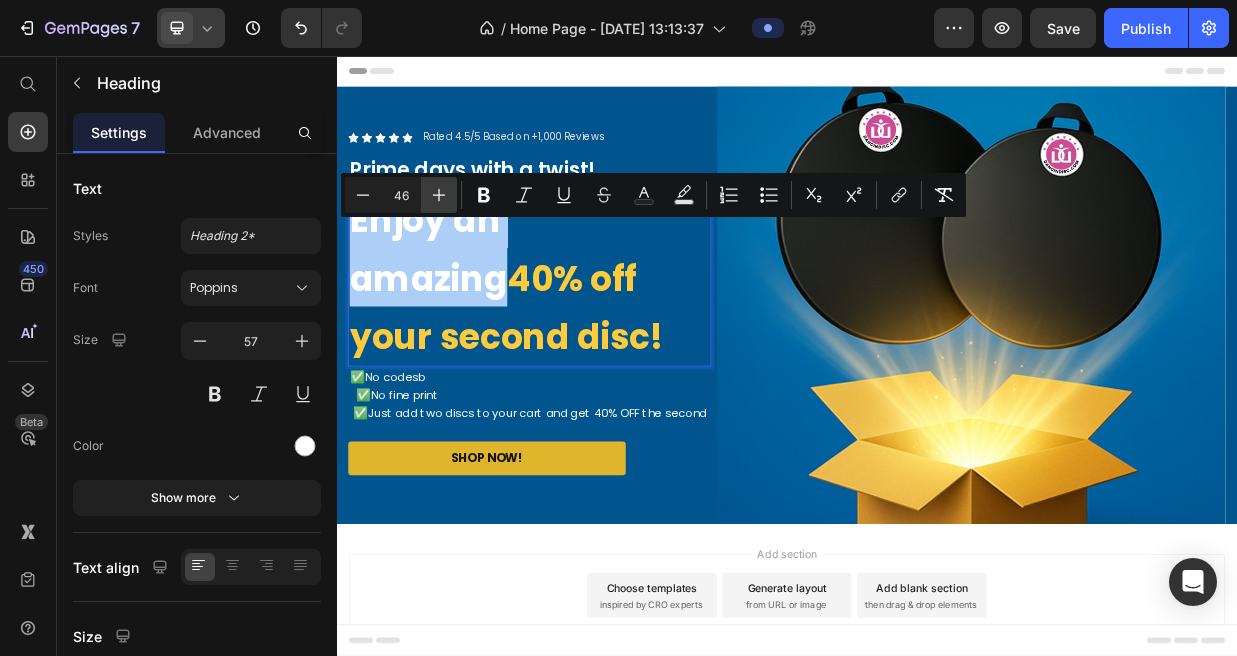 click 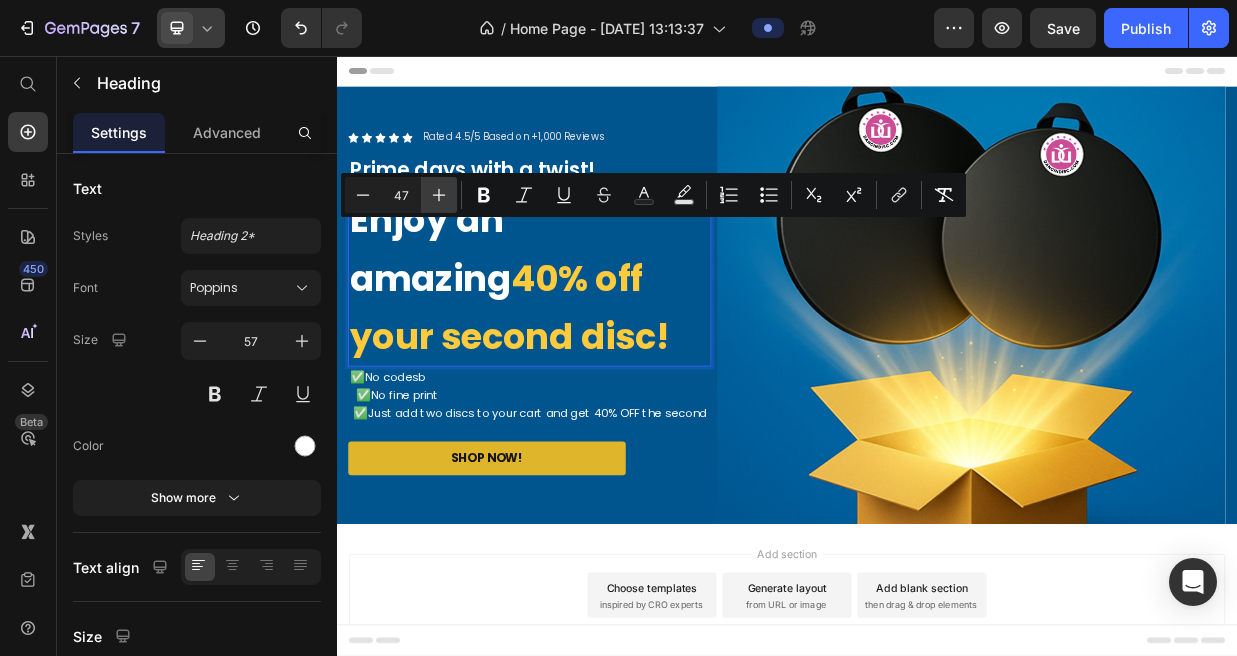 click 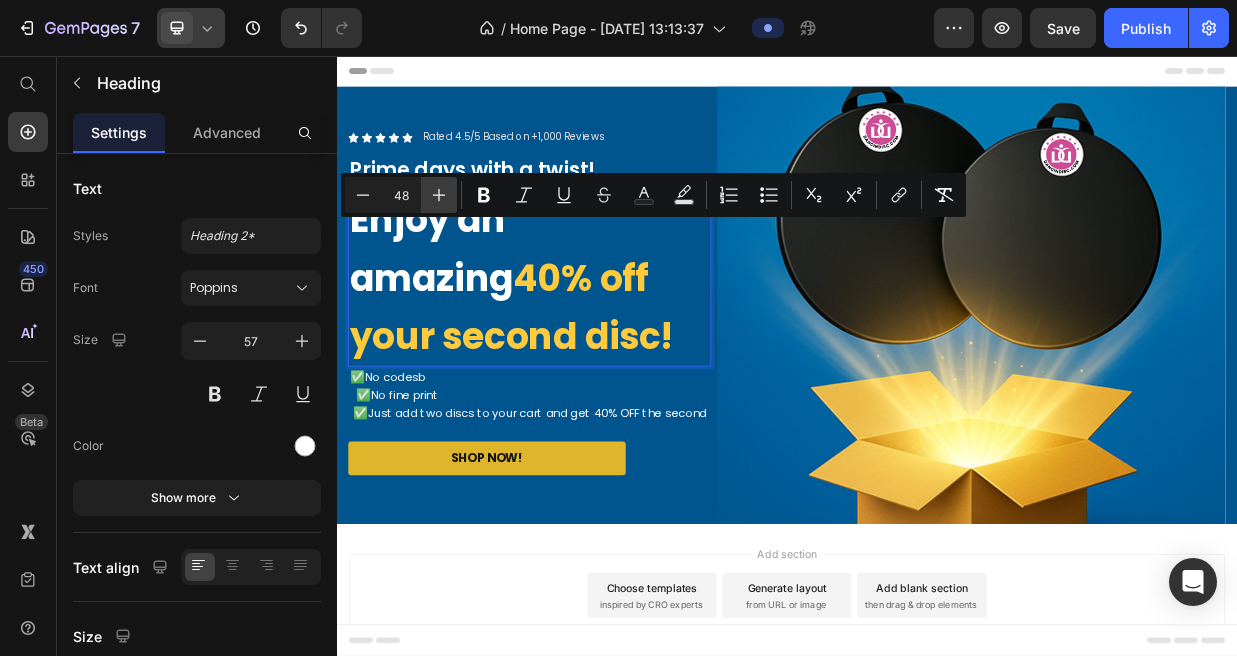 click 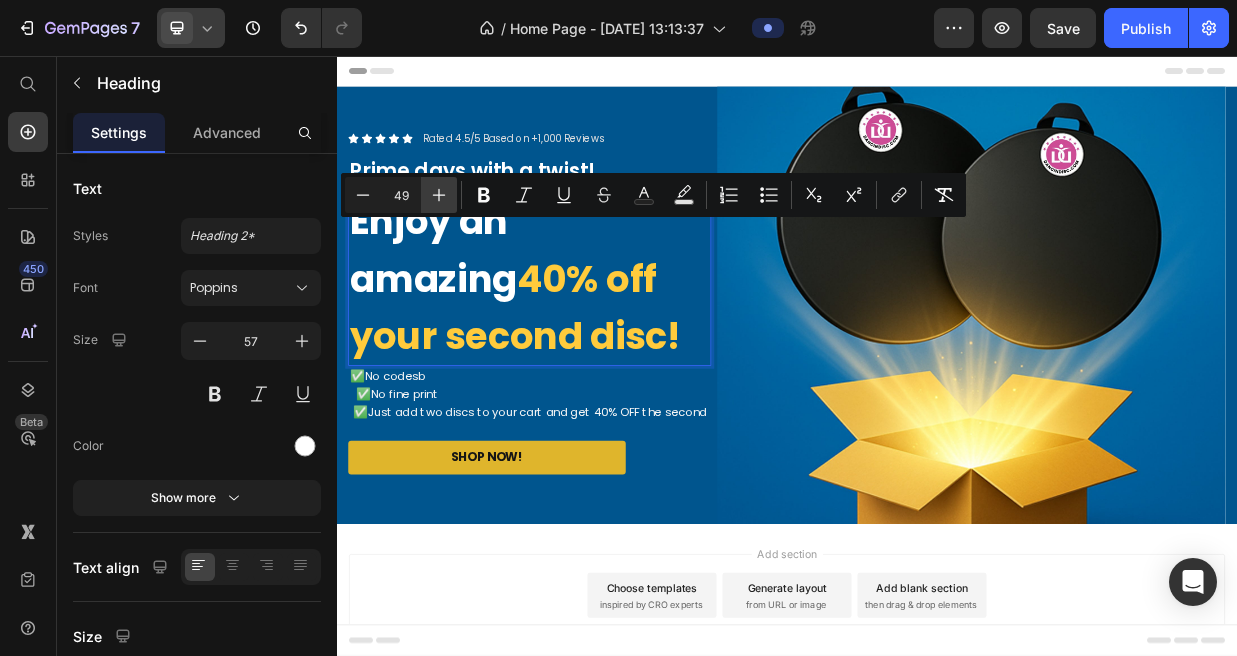click 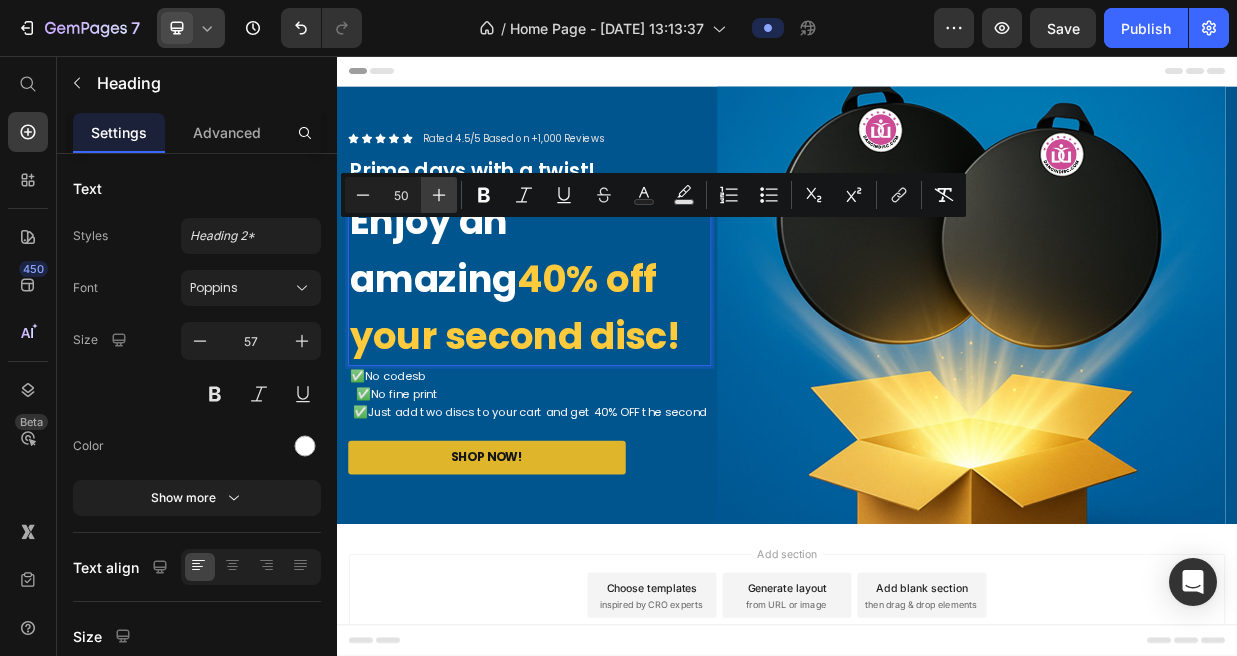 click 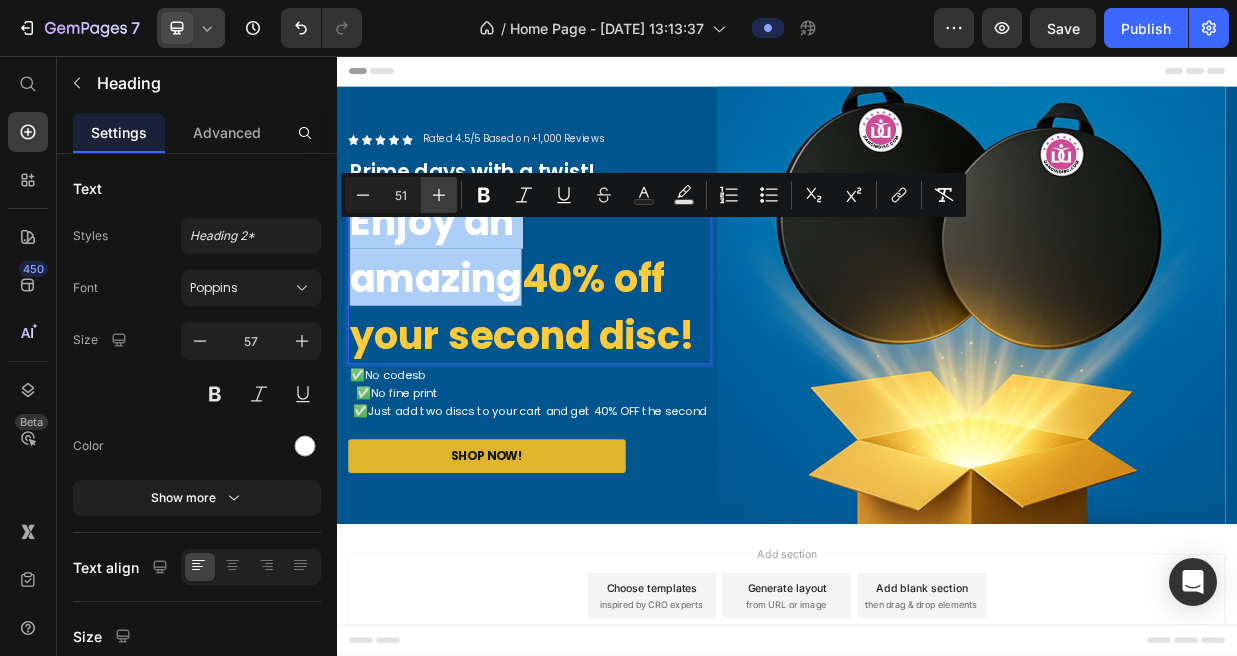 click 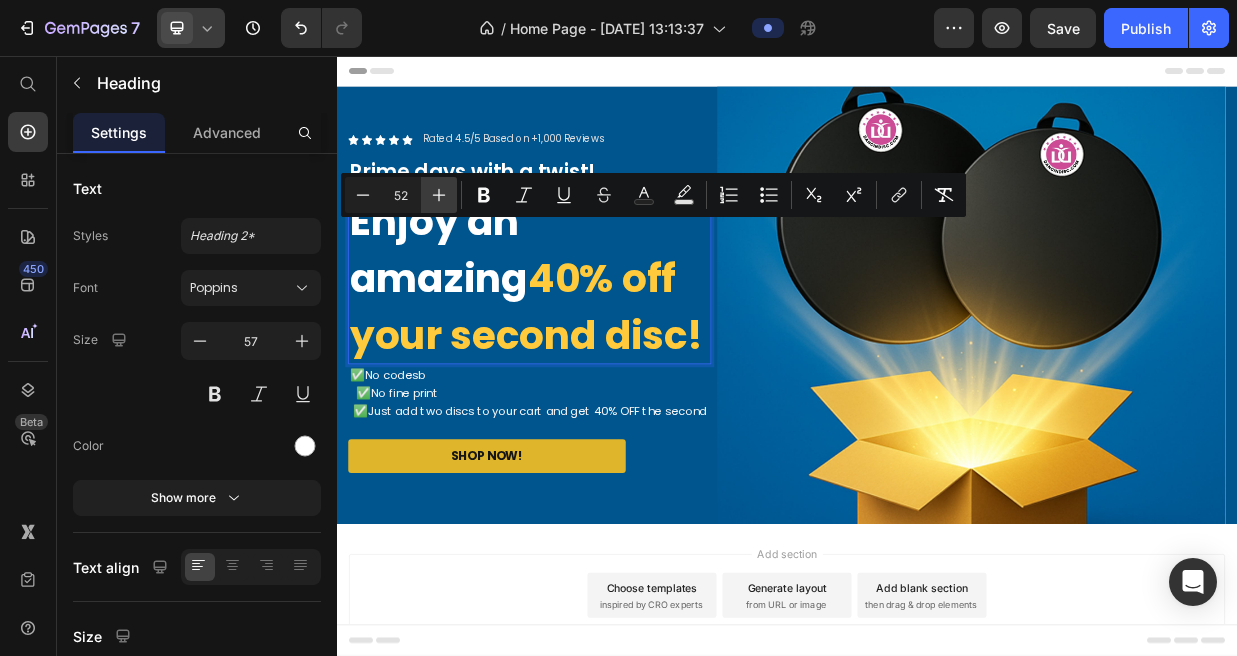 click 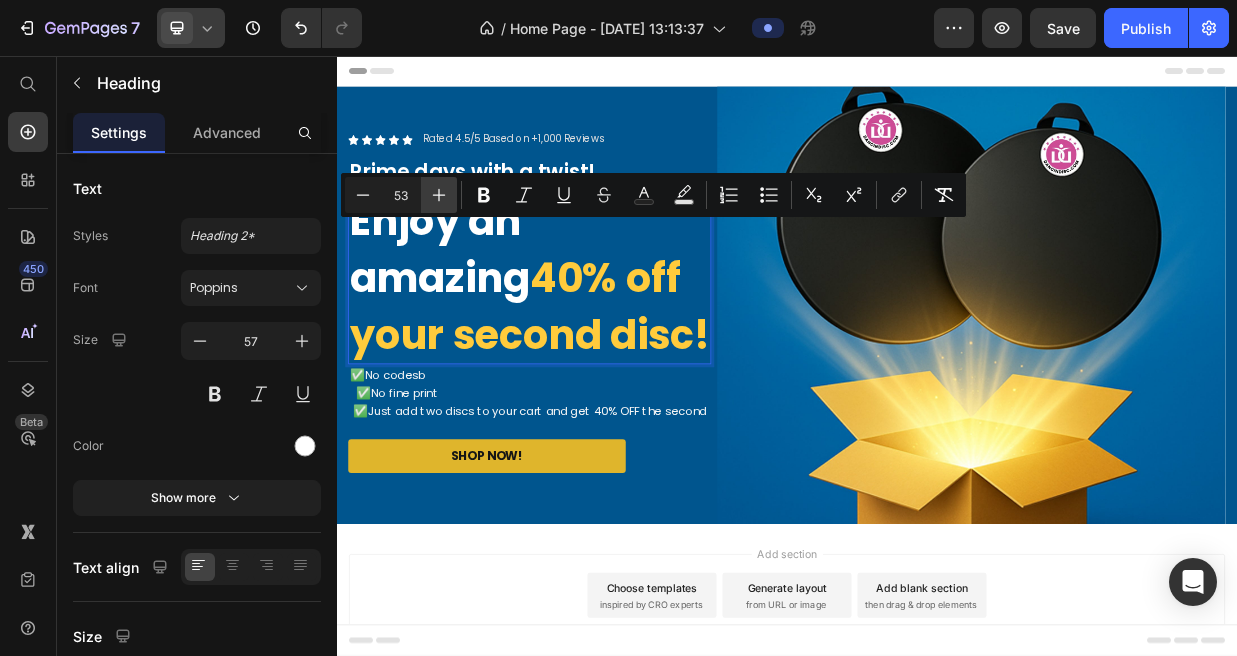 click 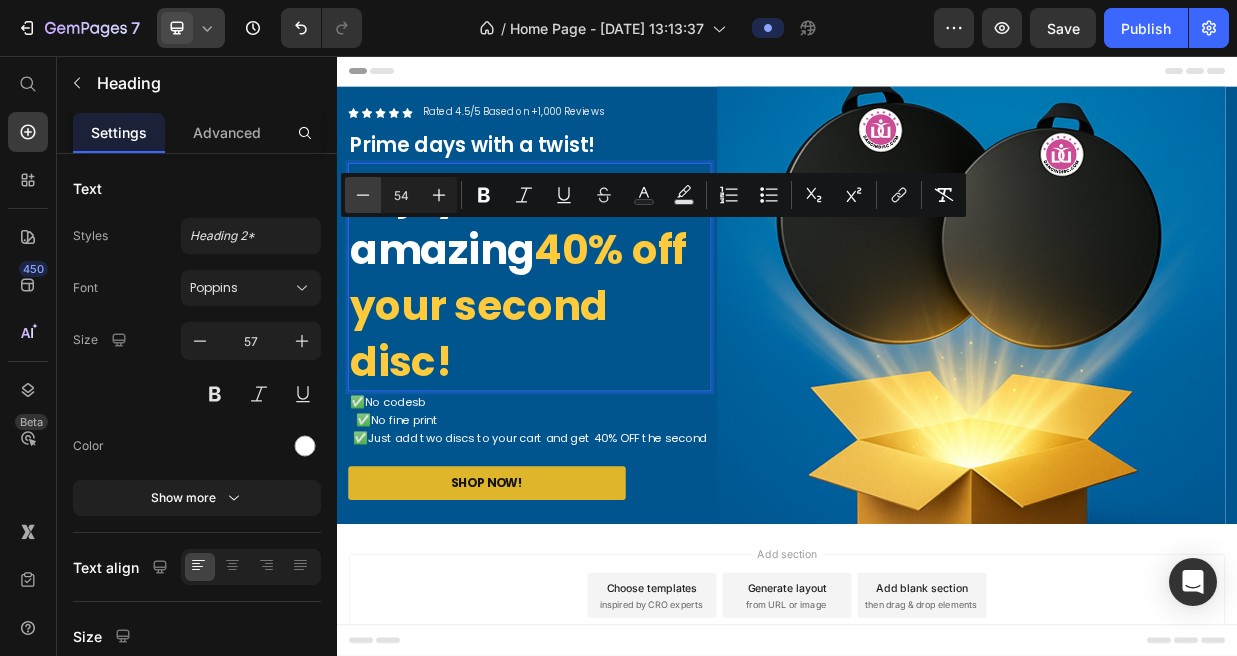 click on "Minus" at bounding box center [363, 195] 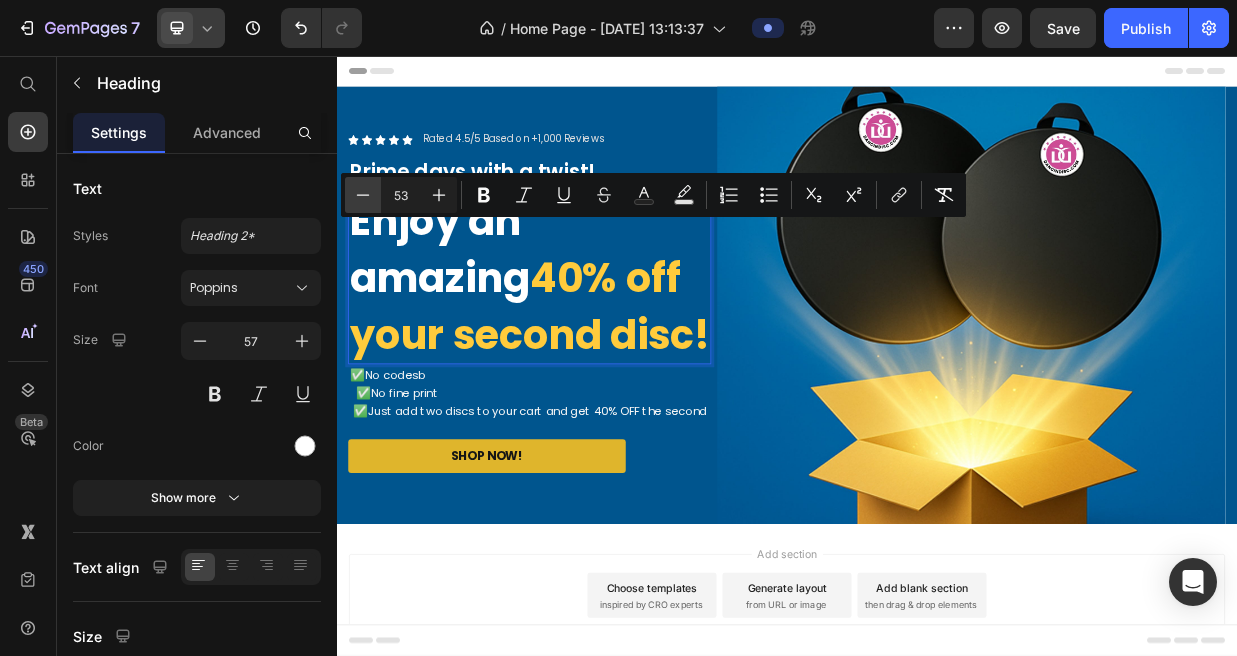 click on "Minus" at bounding box center (363, 195) 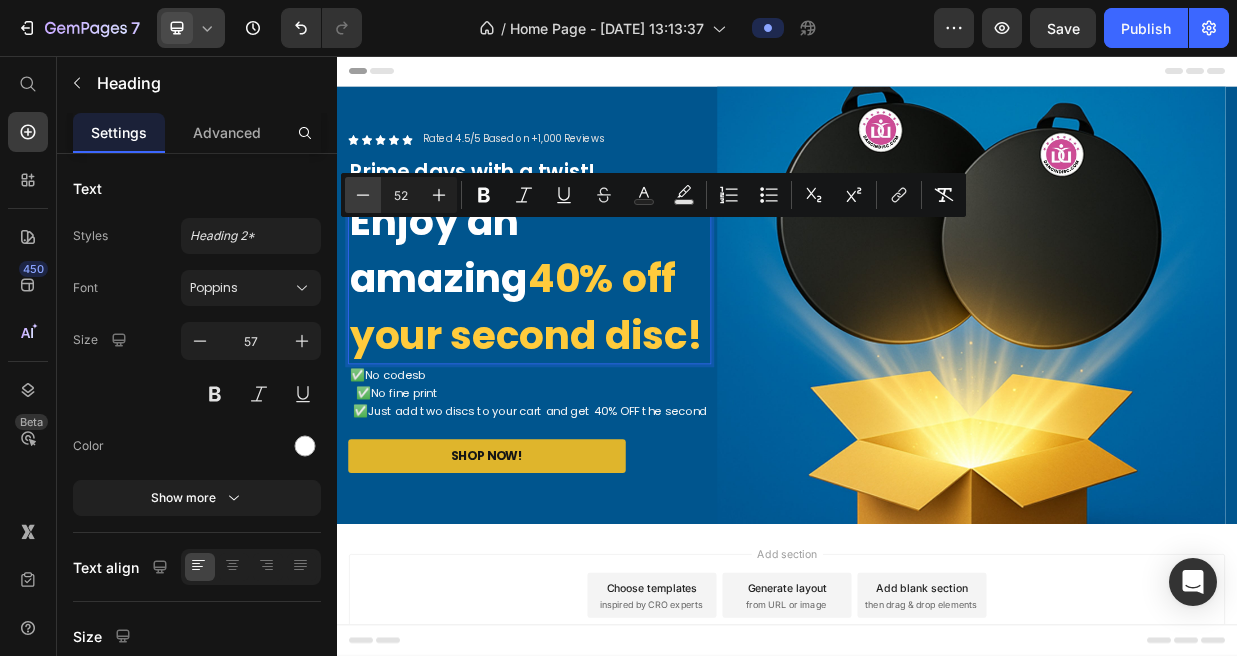 click on "Minus" at bounding box center [363, 195] 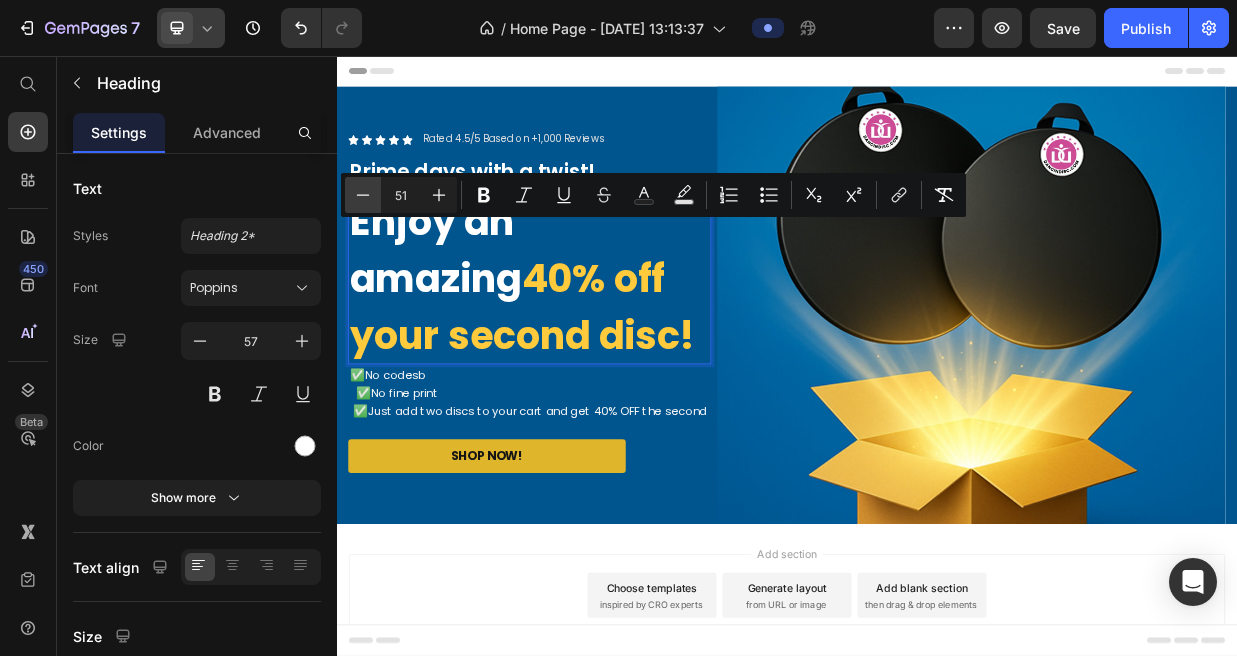 click on "Minus" at bounding box center [363, 195] 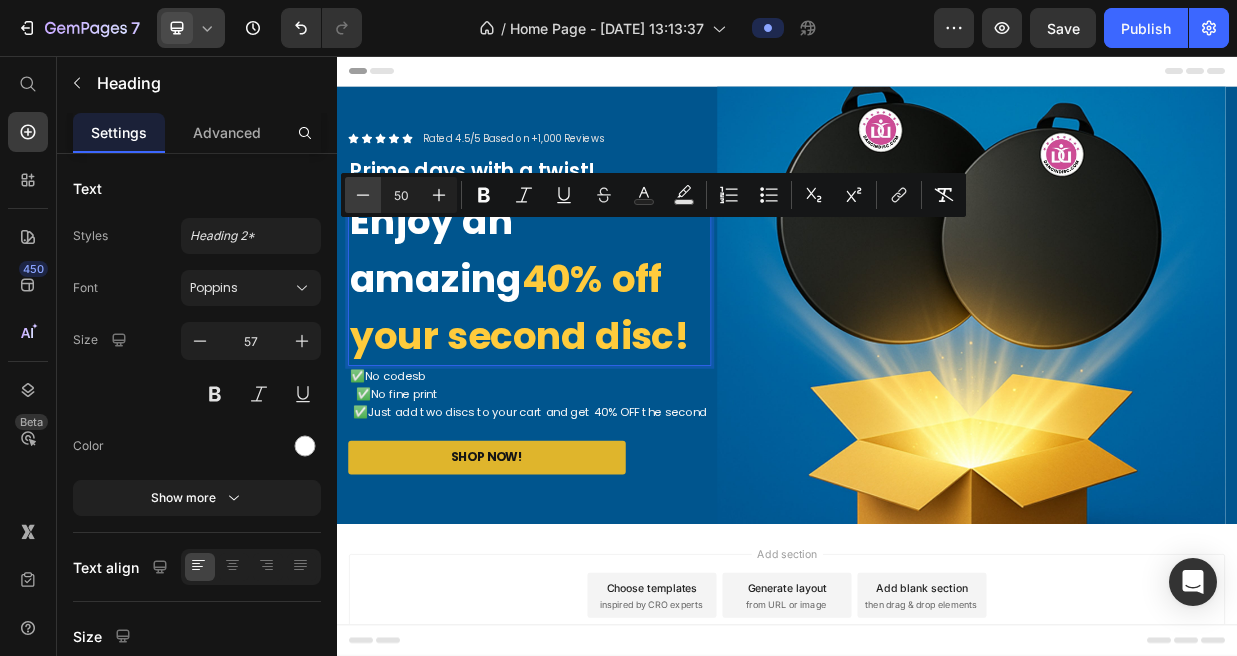 click on "Minus" at bounding box center [363, 195] 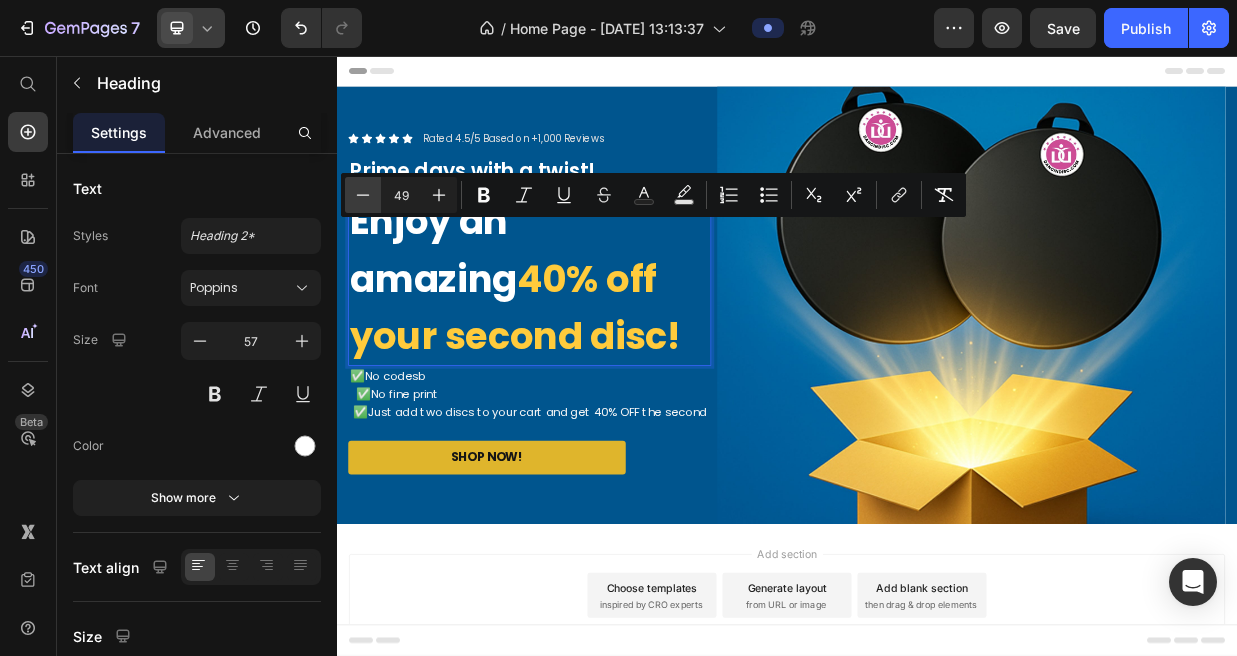 click on "Minus" at bounding box center [363, 195] 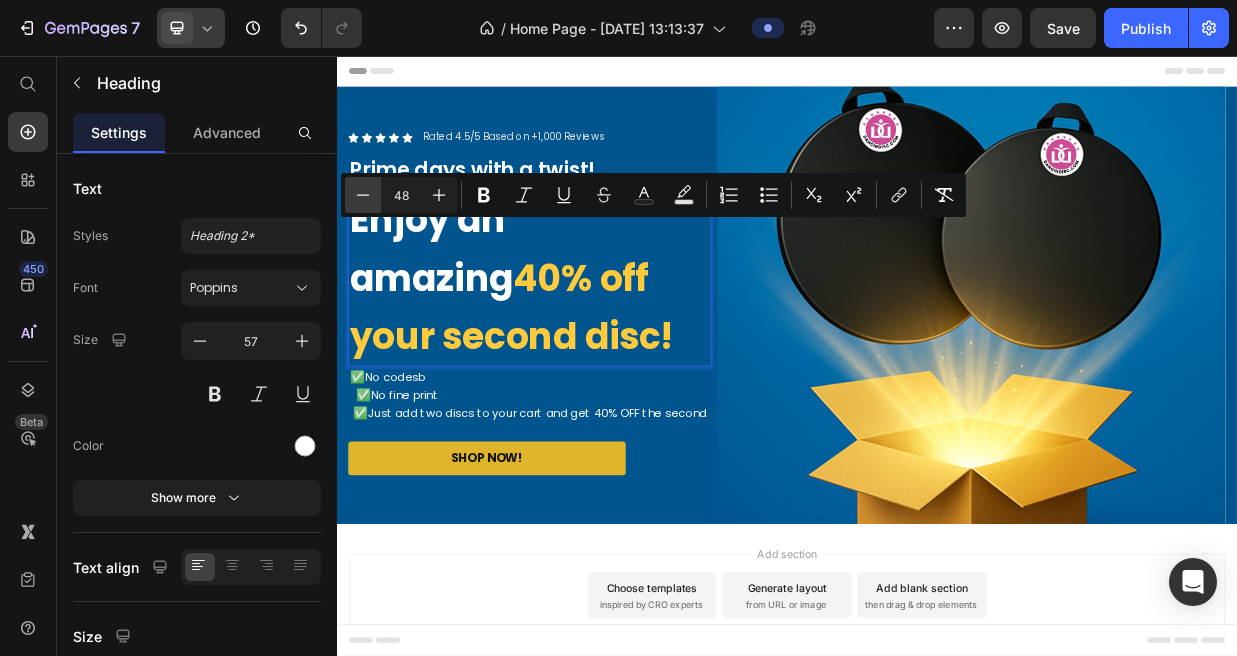 click on "Minus" at bounding box center [363, 195] 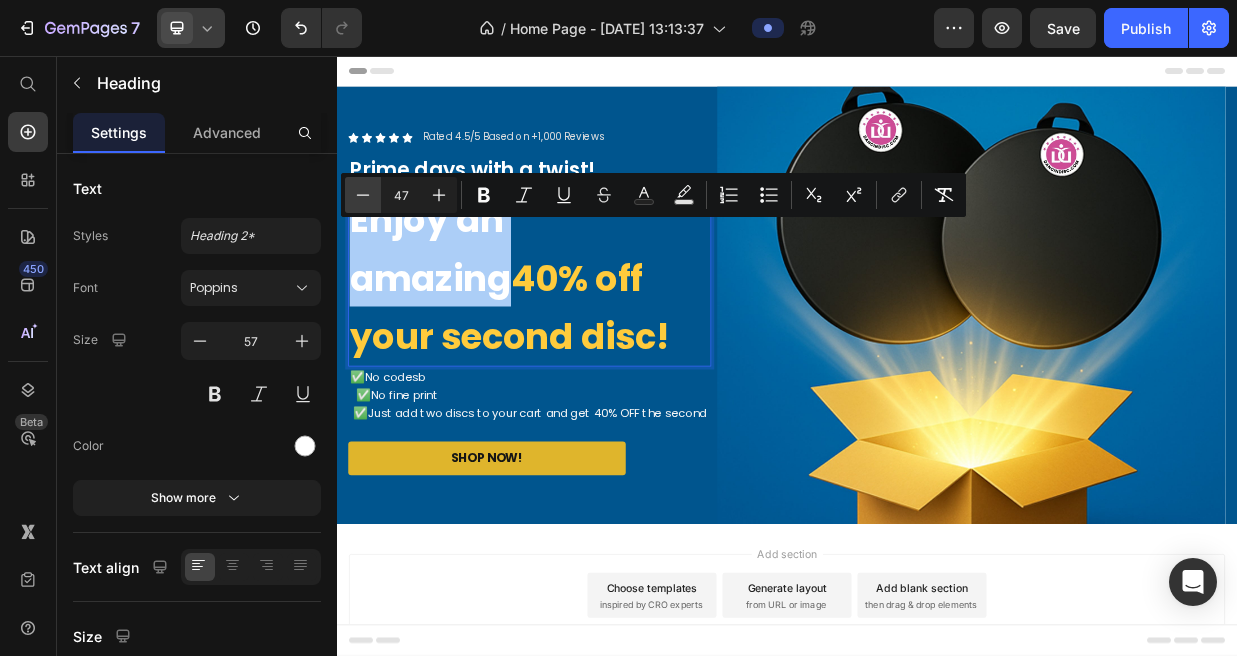 click on "Minus" at bounding box center [363, 195] 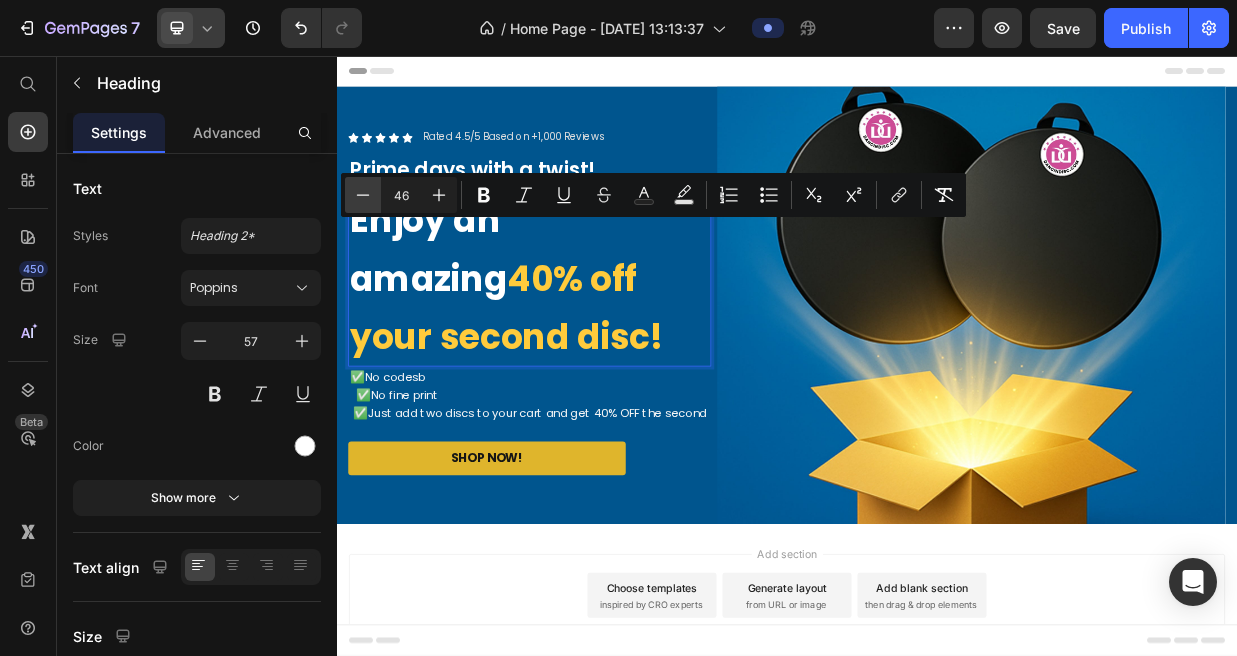 click on "Minus" at bounding box center [363, 195] 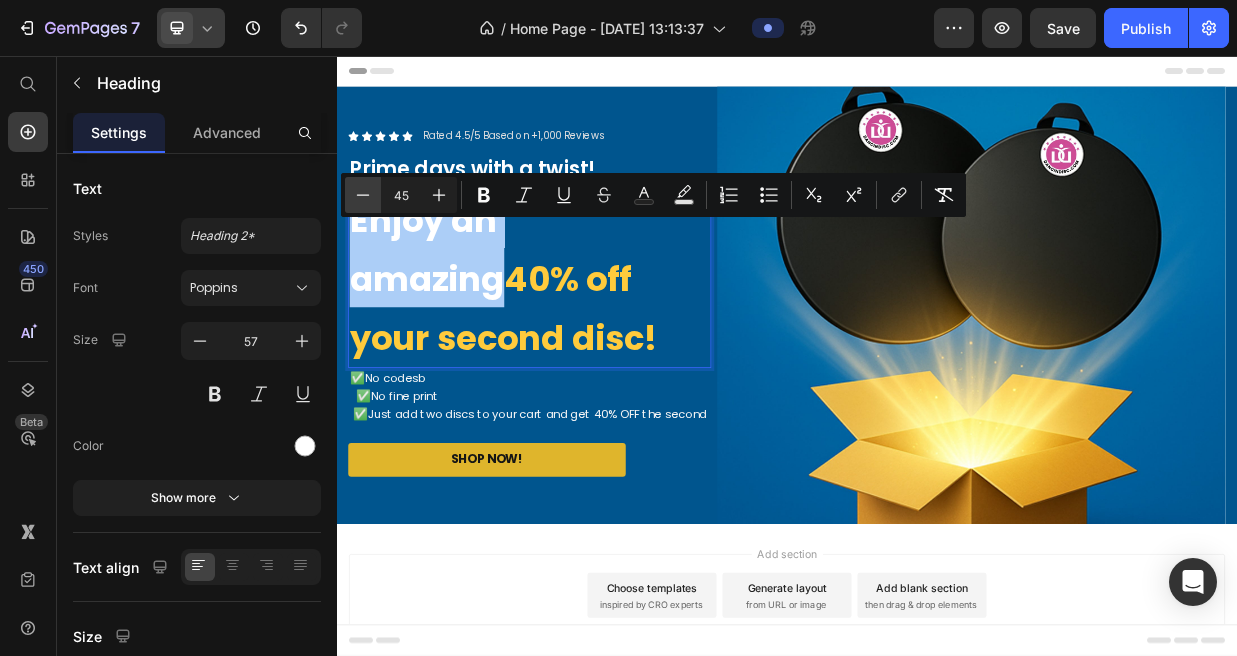 click on "Minus" at bounding box center [363, 195] 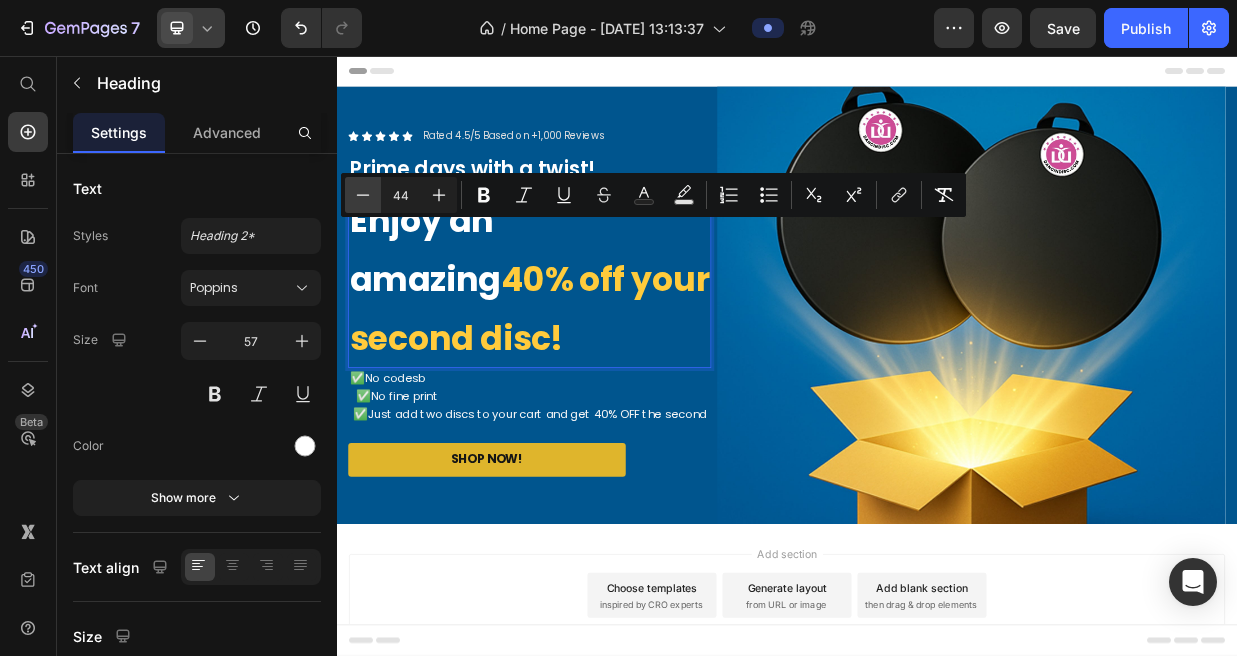 click on "Minus" at bounding box center (363, 195) 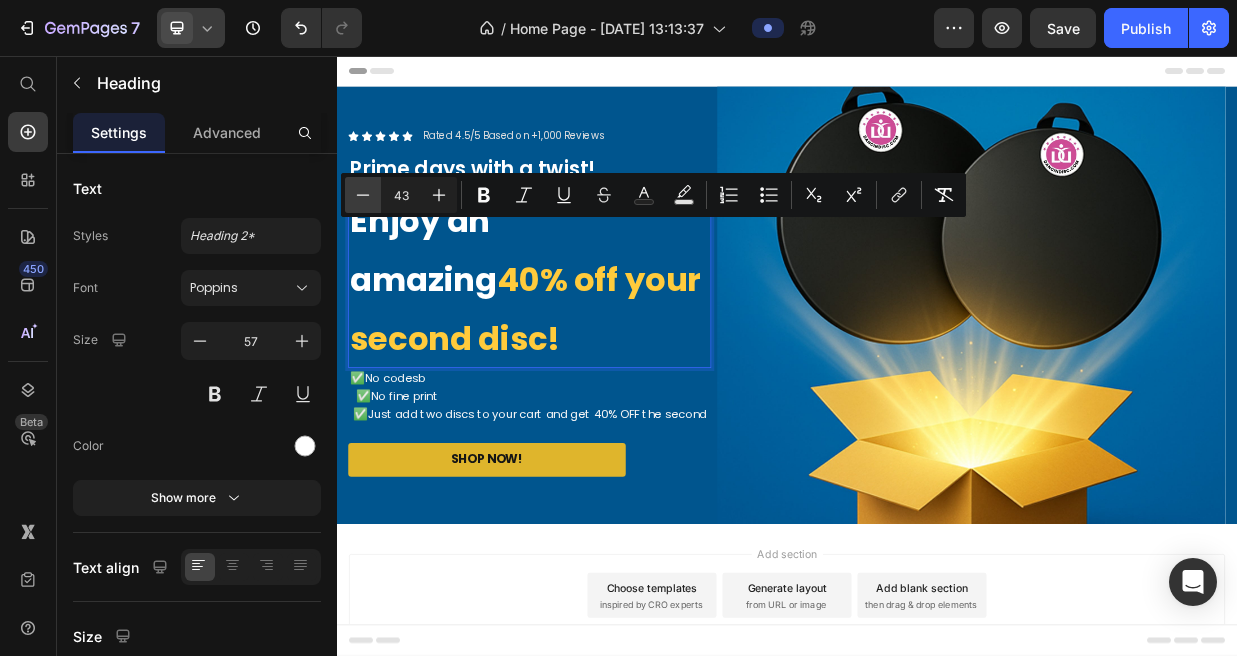 click on "Minus" at bounding box center [363, 195] 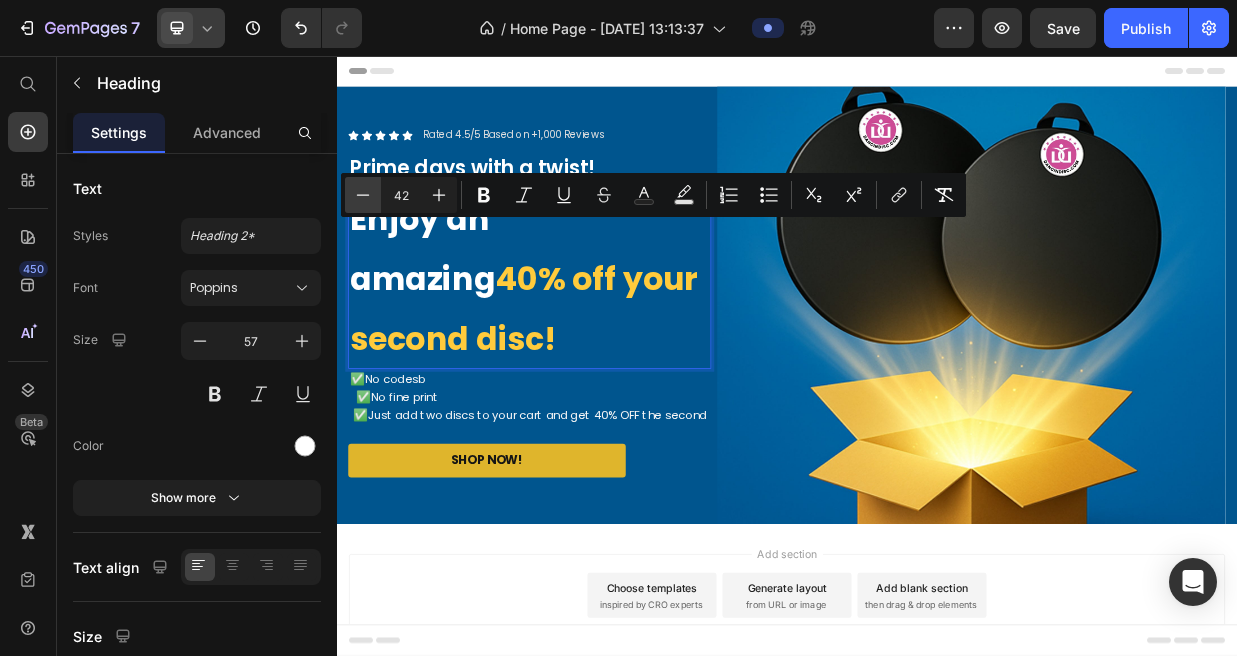 click on "Minus" at bounding box center (363, 195) 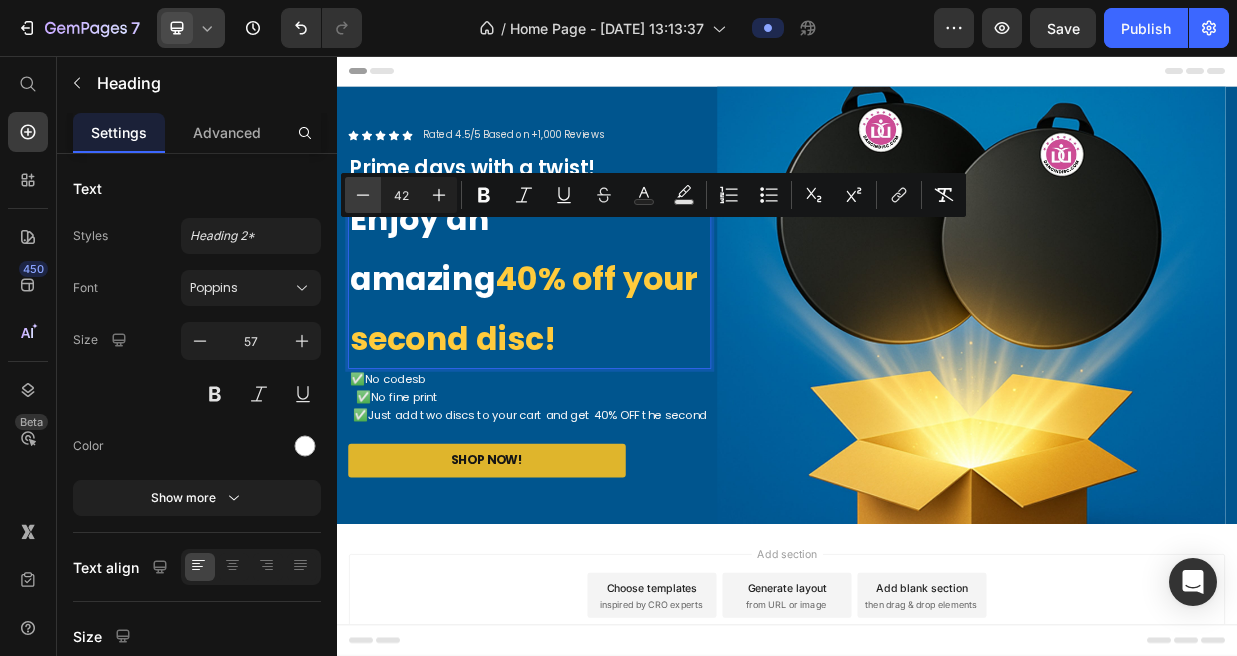 type on "41" 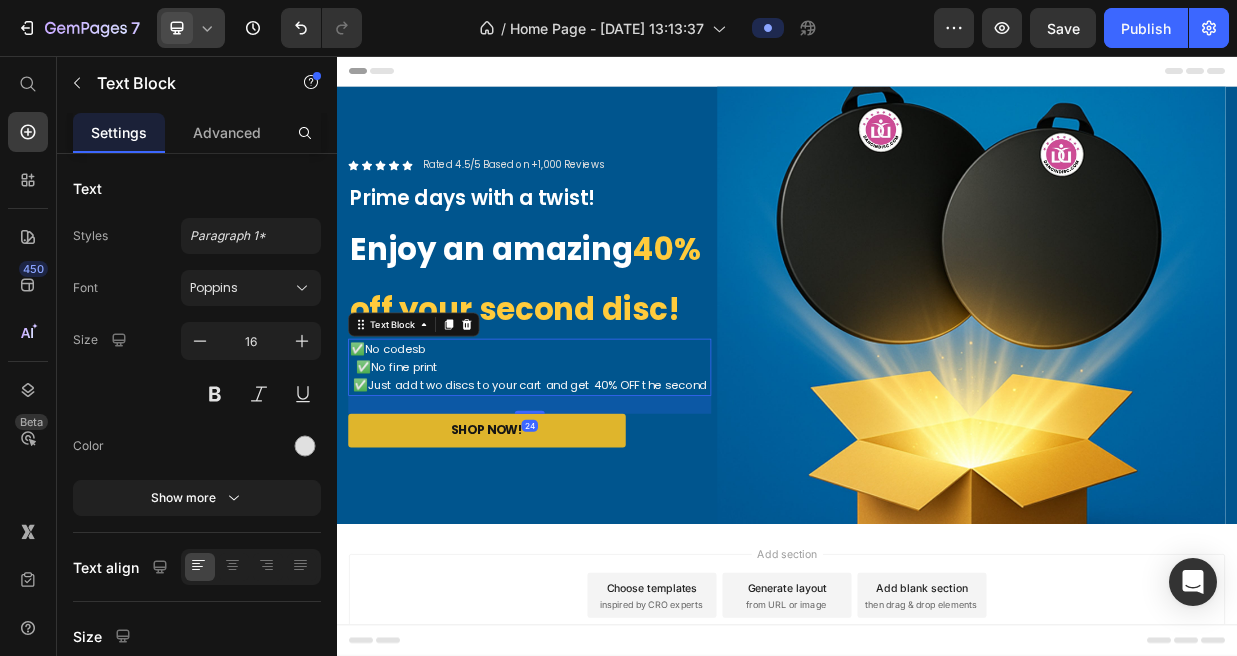 click on "✅  No fine print" at bounding box center [594, 471] 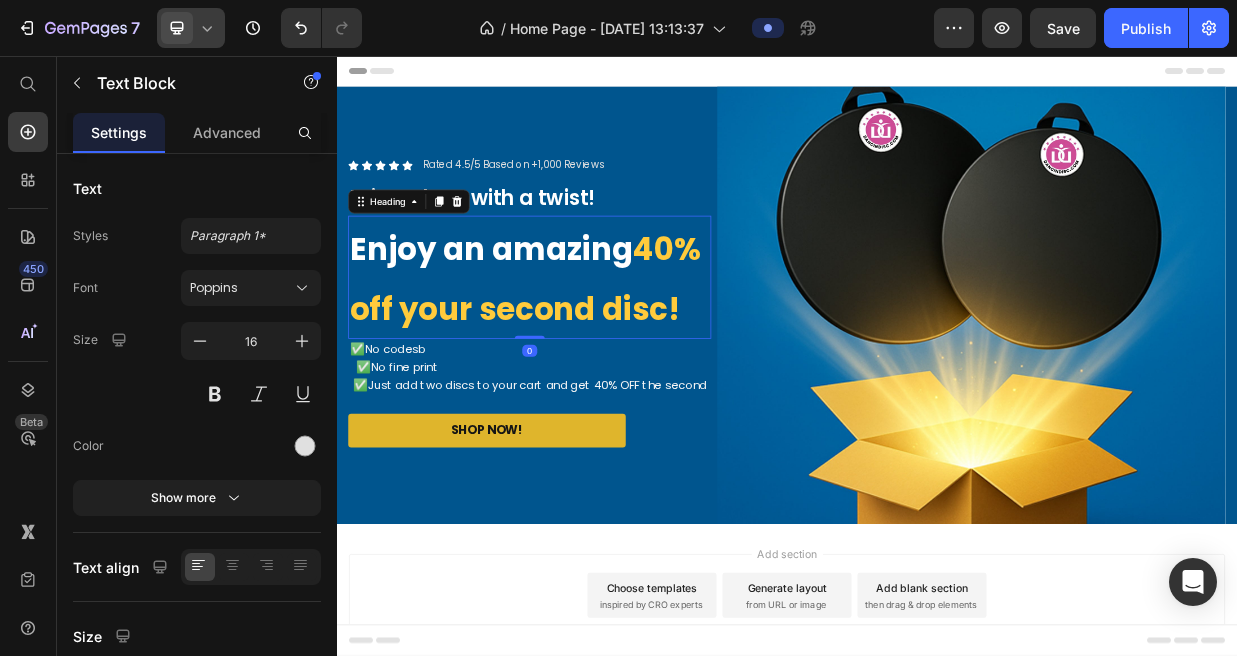 click on "Enjoy an amazing" at bounding box center (542, 313) 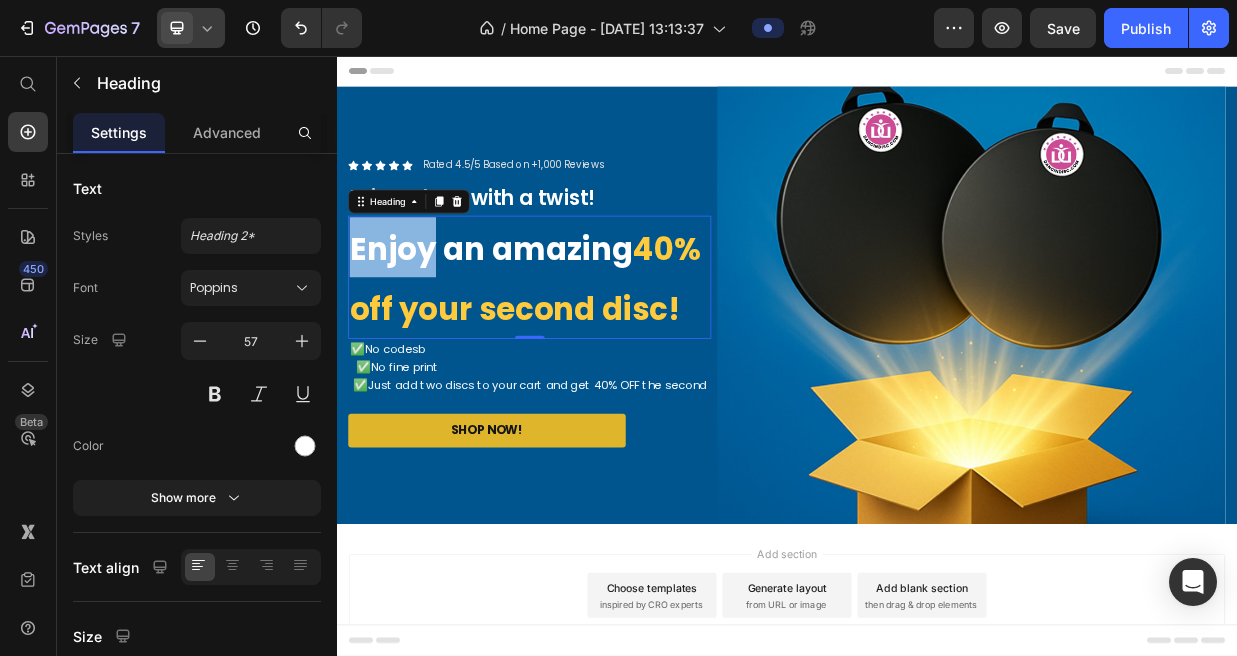 click on "Enjoy an amazing" at bounding box center (542, 313) 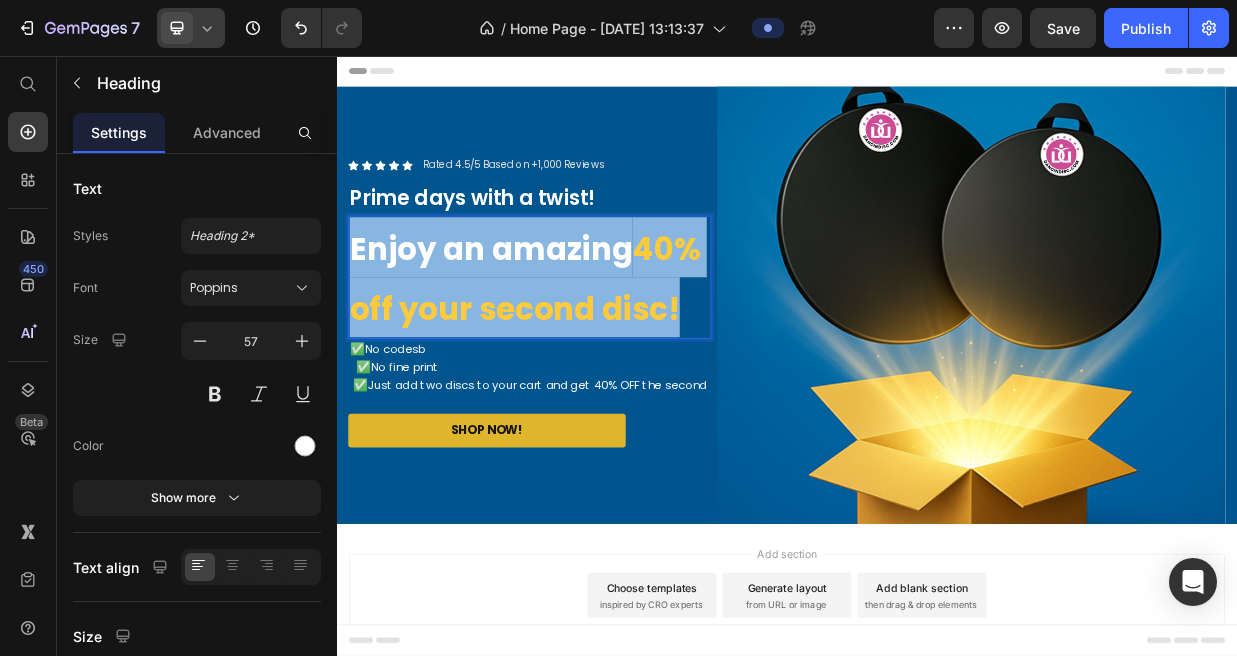 click on "Enjoy an amazing" at bounding box center [542, 313] 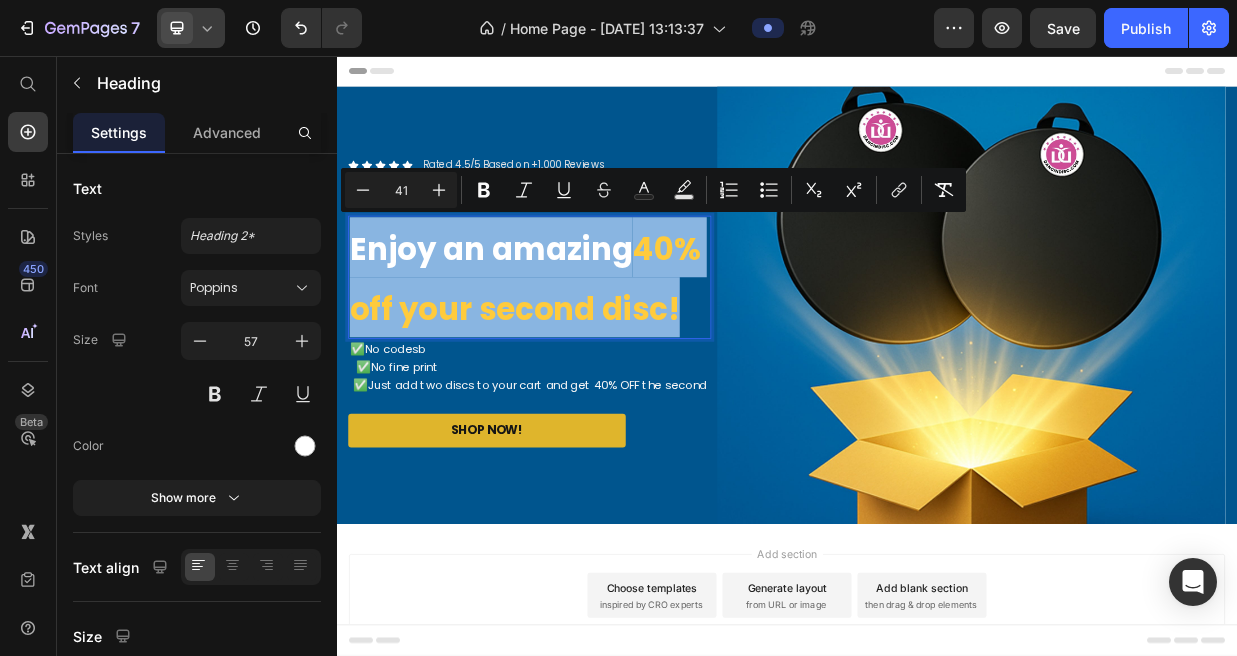 click on "40% off your second disc!" at bounding box center (587, 353) 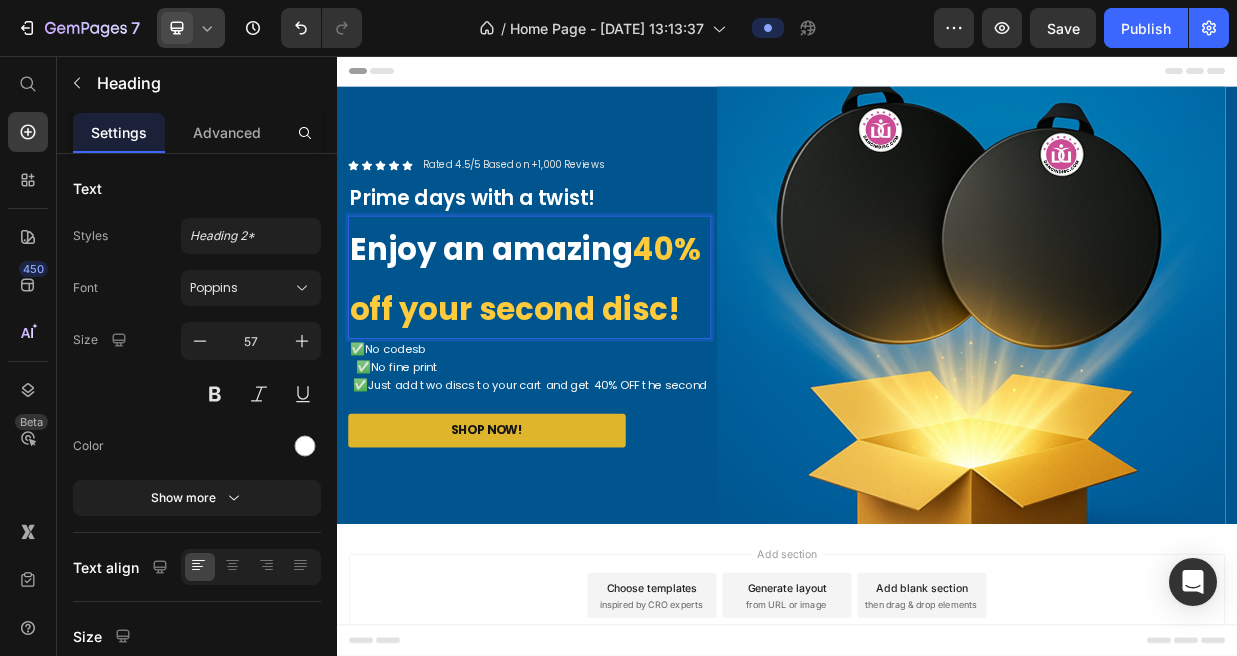 click on "Header" at bounding box center [937, 76] 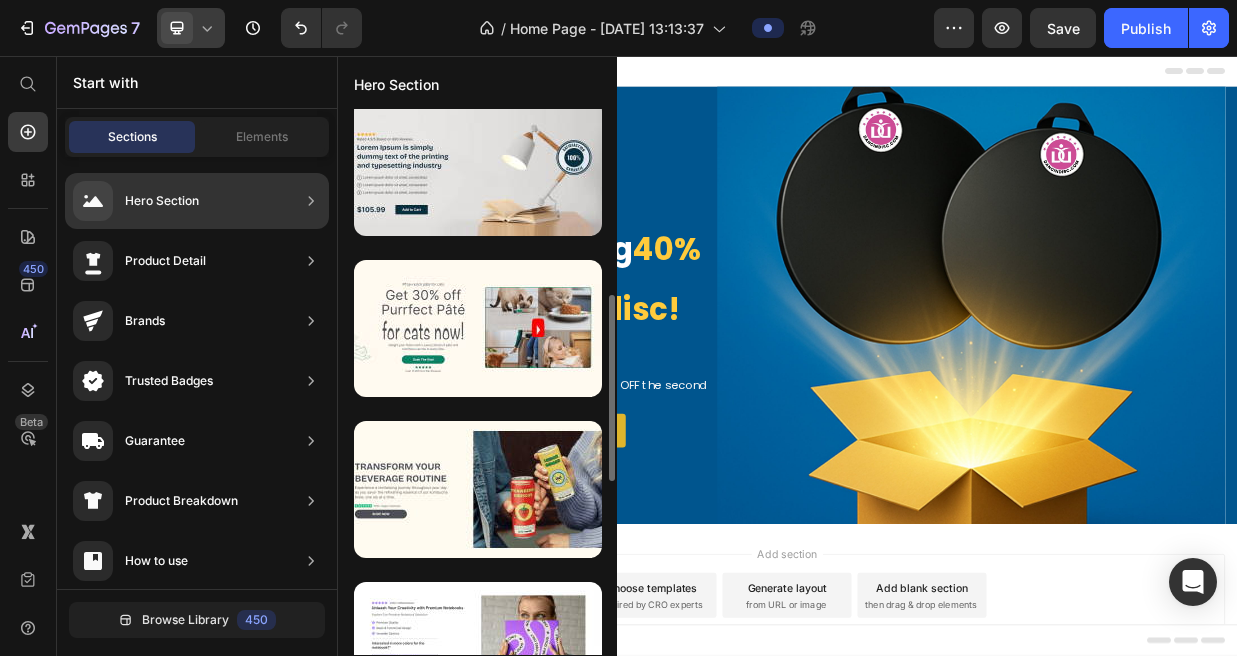 scroll, scrollTop: 539, scrollLeft: 0, axis: vertical 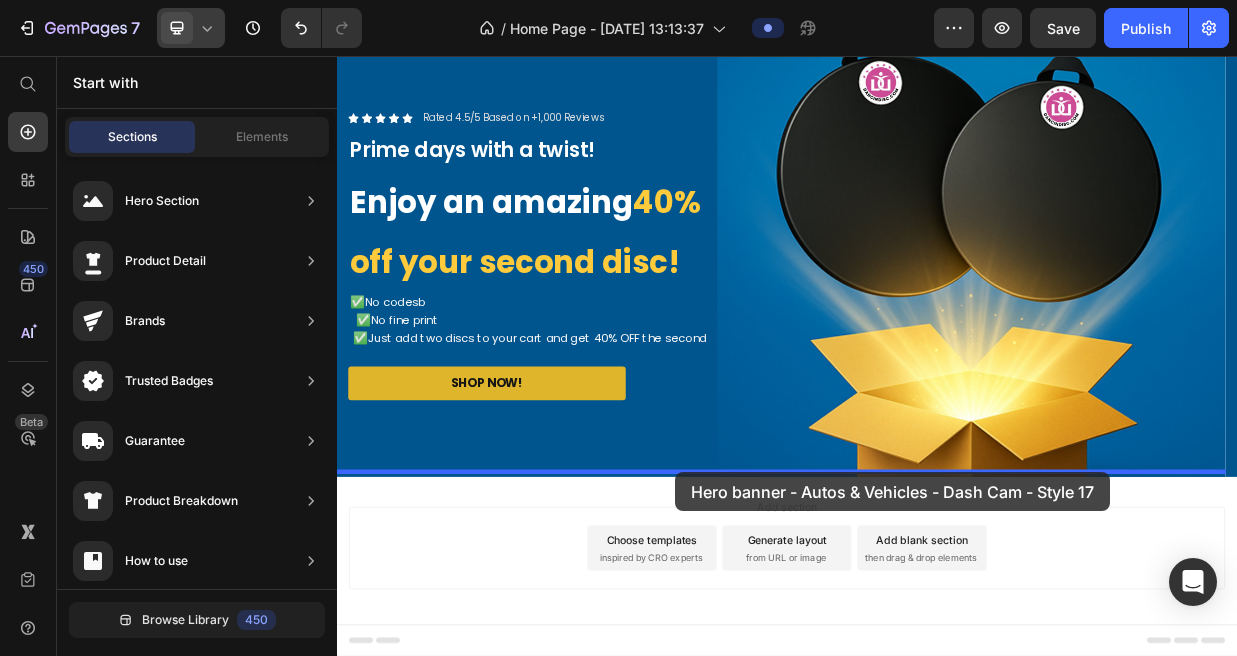 drag, startPoint x: 780, startPoint y: 297, endPoint x: 763, endPoint y: 640, distance: 343.42102 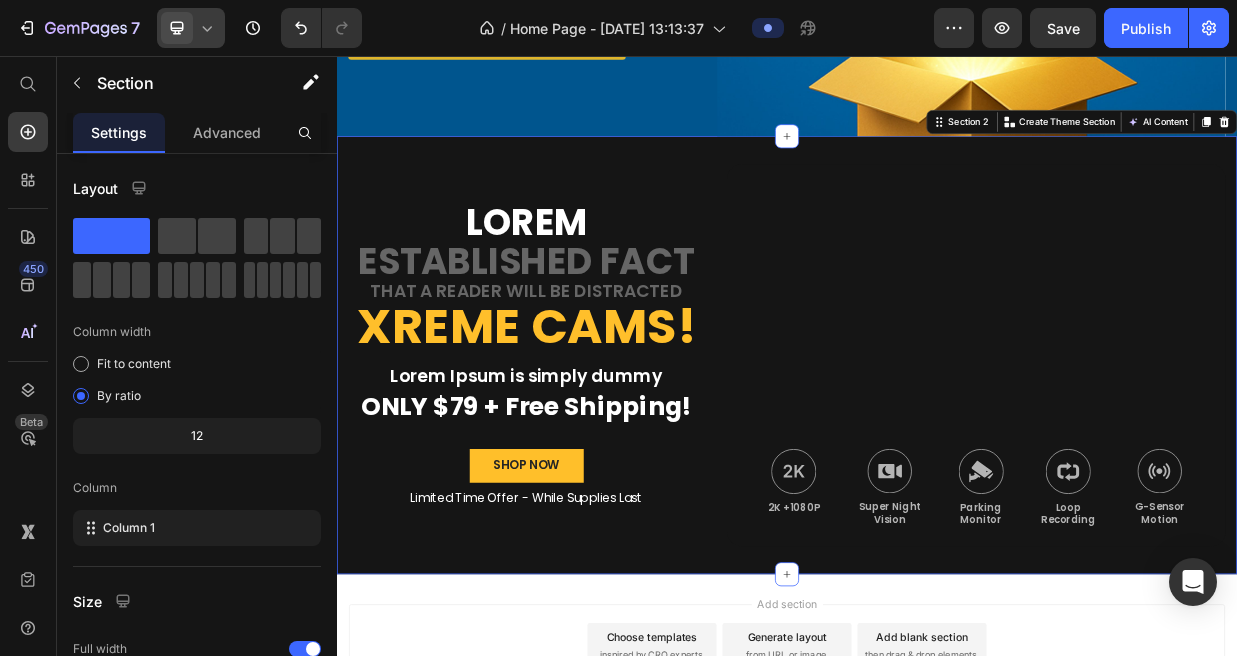 scroll, scrollTop: 542, scrollLeft: 0, axis: vertical 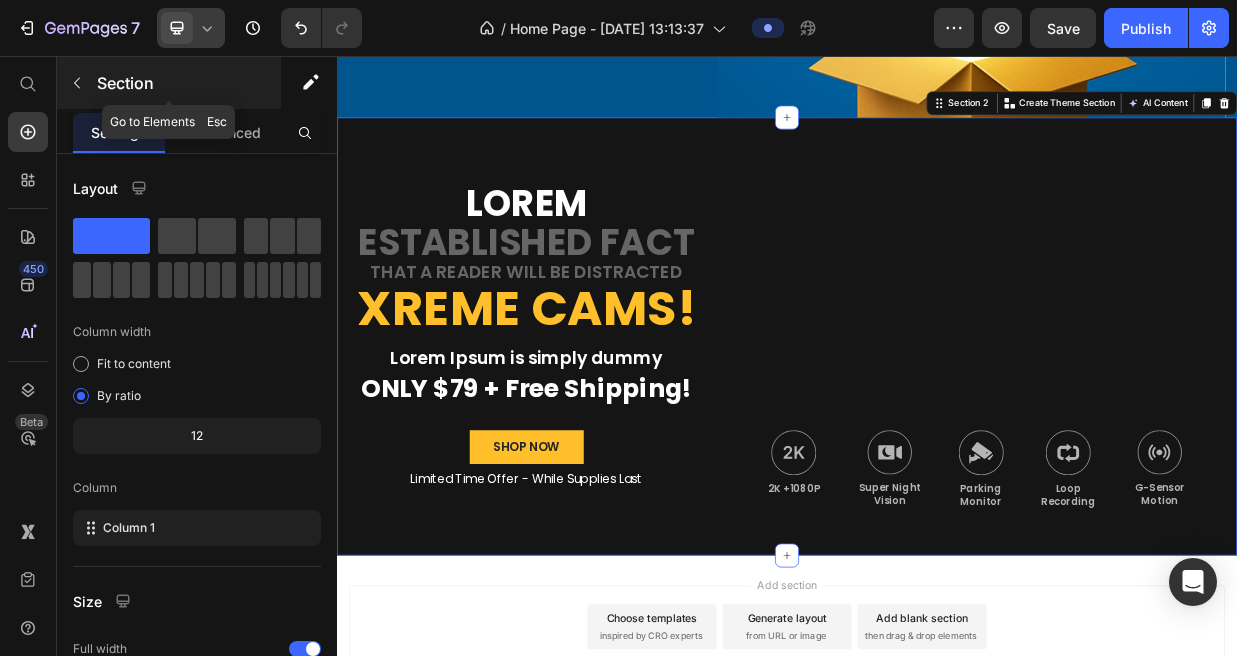 click at bounding box center [77, 83] 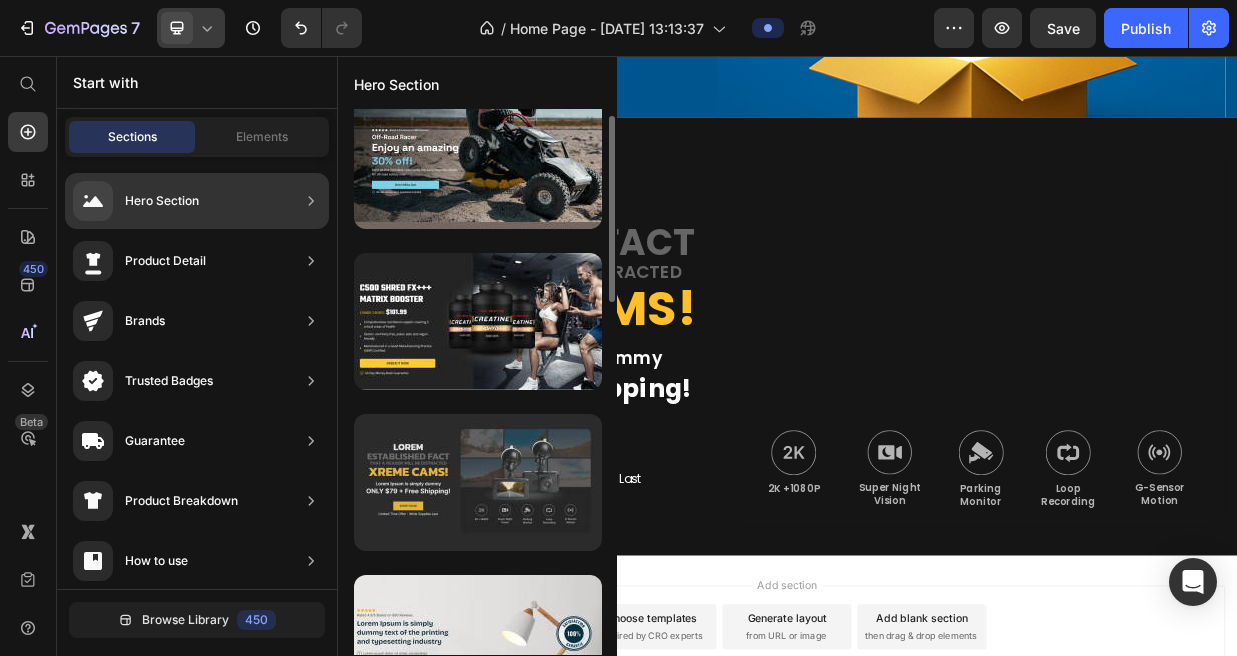 scroll, scrollTop: 0, scrollLeft: 0, axis: both 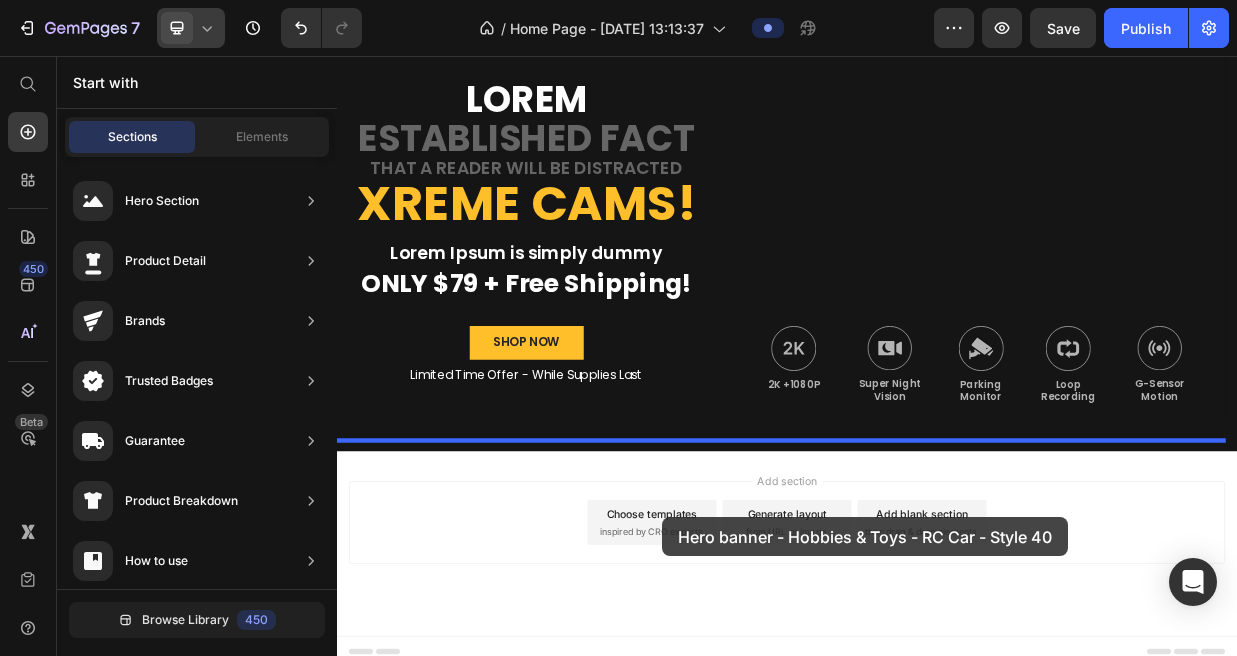 drag, startPoint x: 837, startPoint y: 247, endPoint x: 773, endPoint y: 689, distance: 446.60944 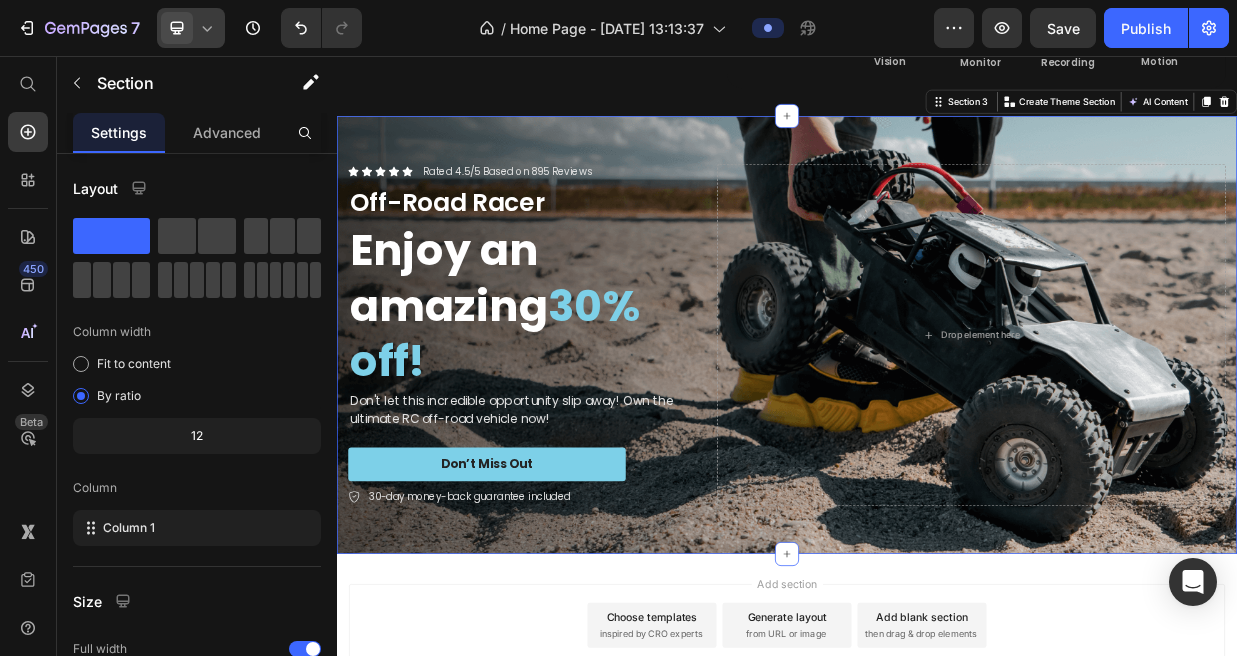 scroll, scrollTop: 1123, scrollLeft: 0, axis: vertical 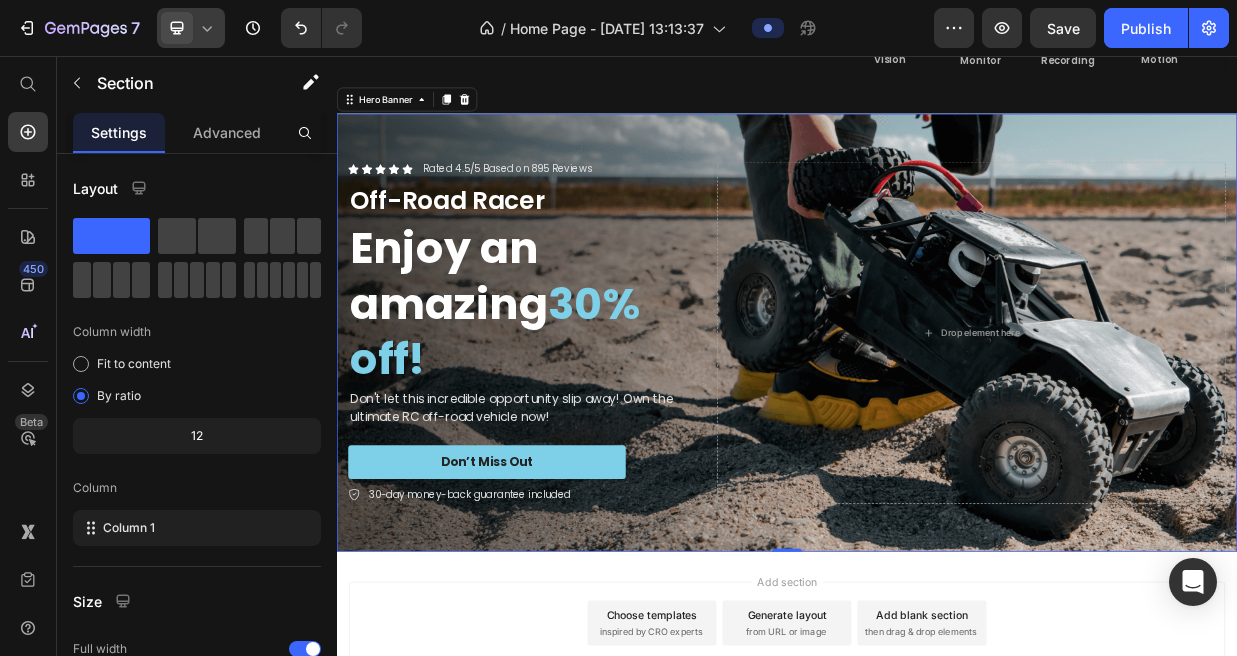 click on "Icon Icon Icon Icon Icon Icon List Rated 4.5/5 Based on 895 Reviews Text Block Row Off-Road Racer Text Block Enjoy an amazing  30% off! Heading Don't let this incredible opportunity slip away! Own the ultimate RC off-road vehicle now! Text Block Don’t Miss Out Button
30-day money-back guarantee included  Item List
Drop element here Row" at bounding box center (937, 425) 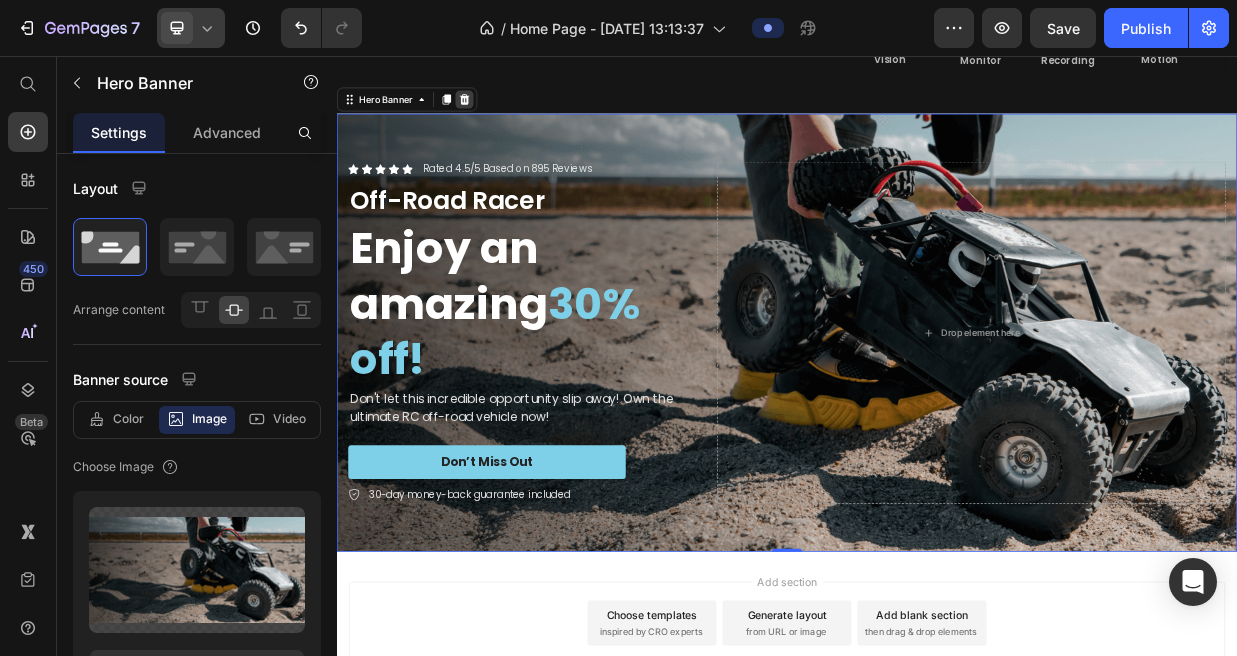 click 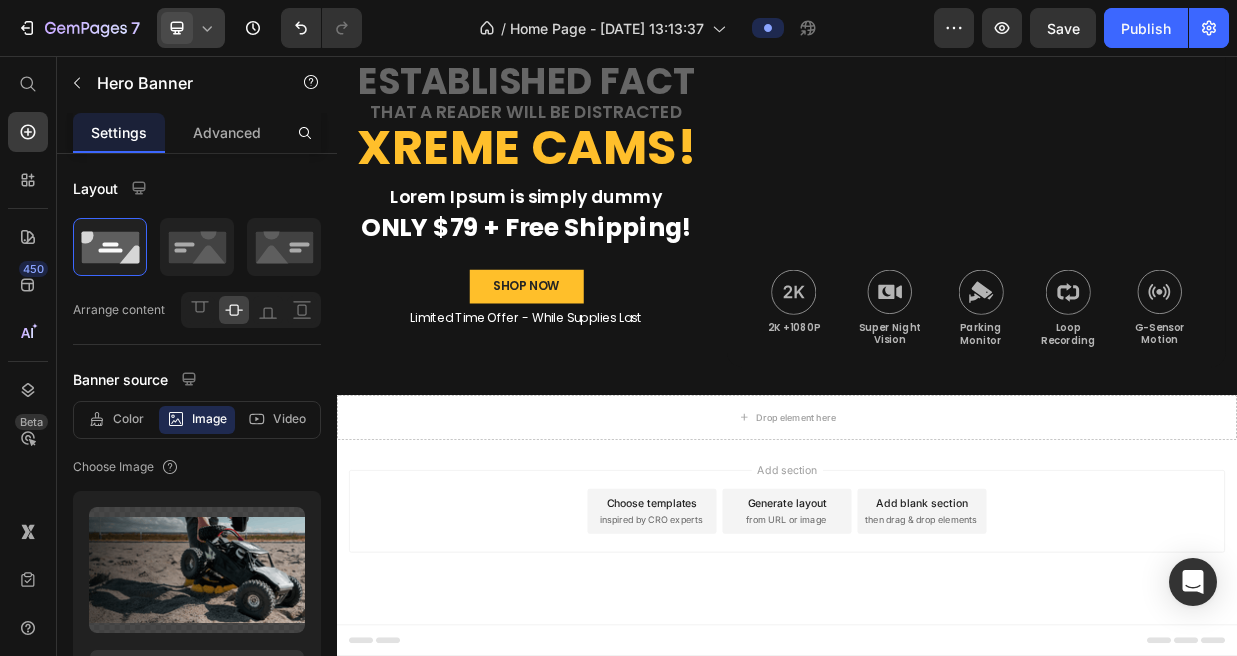 scroll, scrollTop: 741, scrollLeft: 0, axis: vertical 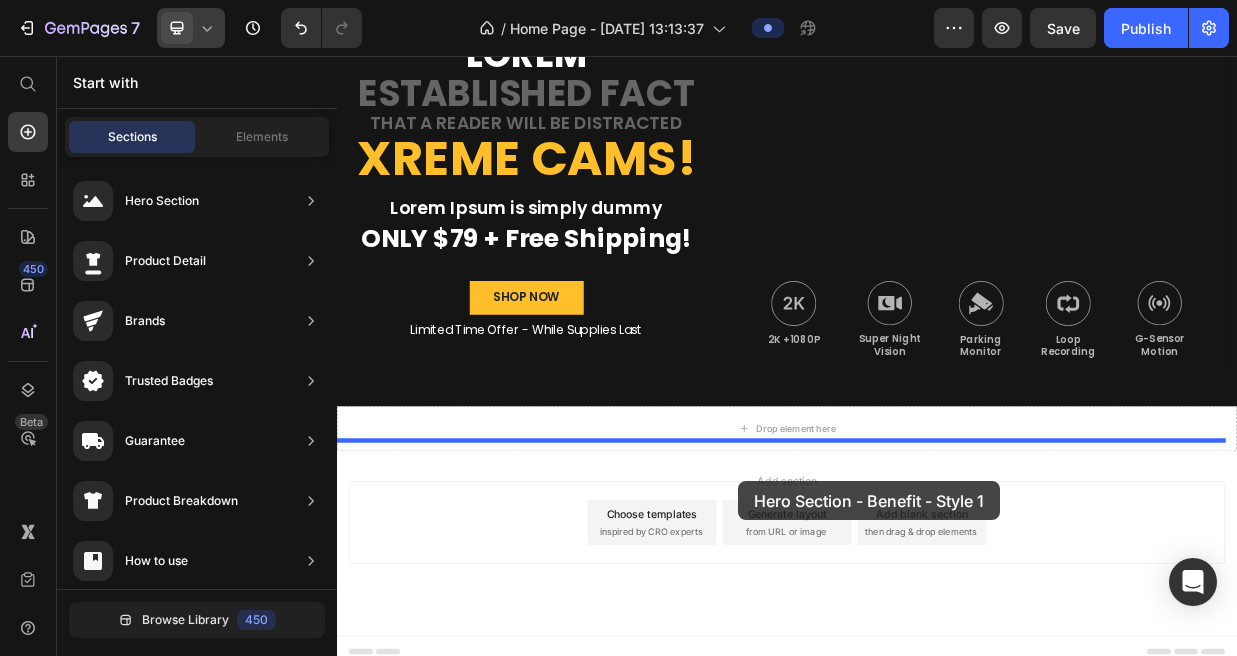 drag, startPoint x: 827, startPoint y: 372, endPoint x: 871, endPoint y: 623, distance: 254.8274 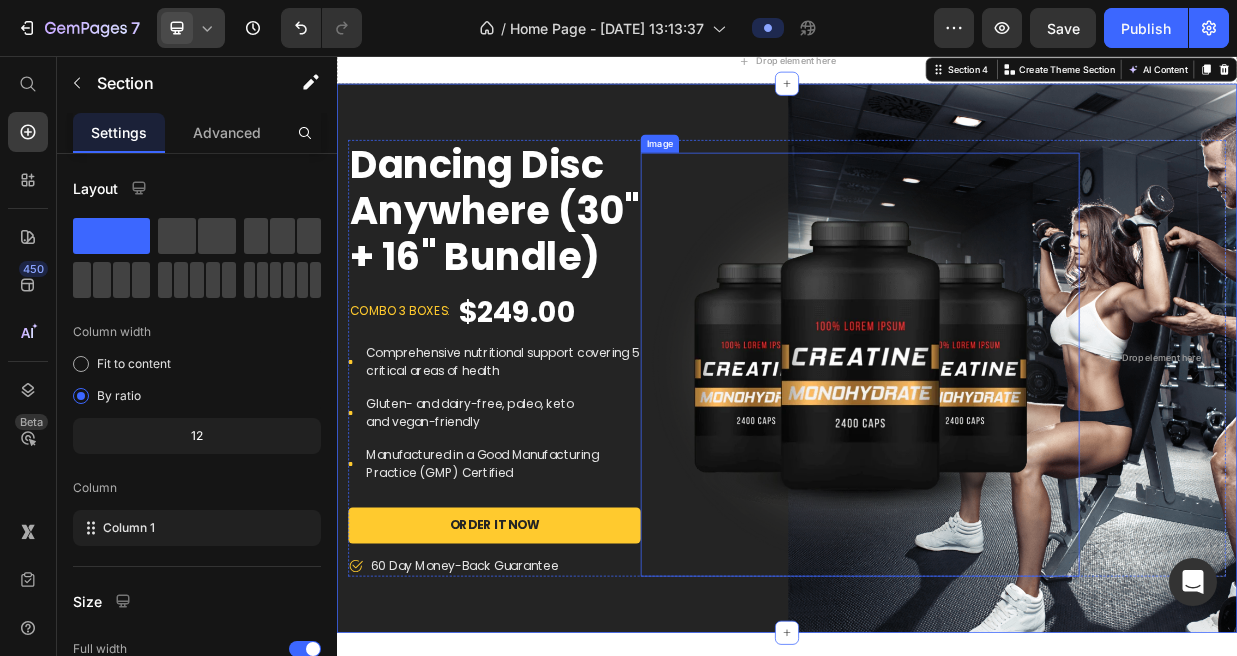 scroll, scrollTop: 1211, scrollLeft: 0, axis: vertical 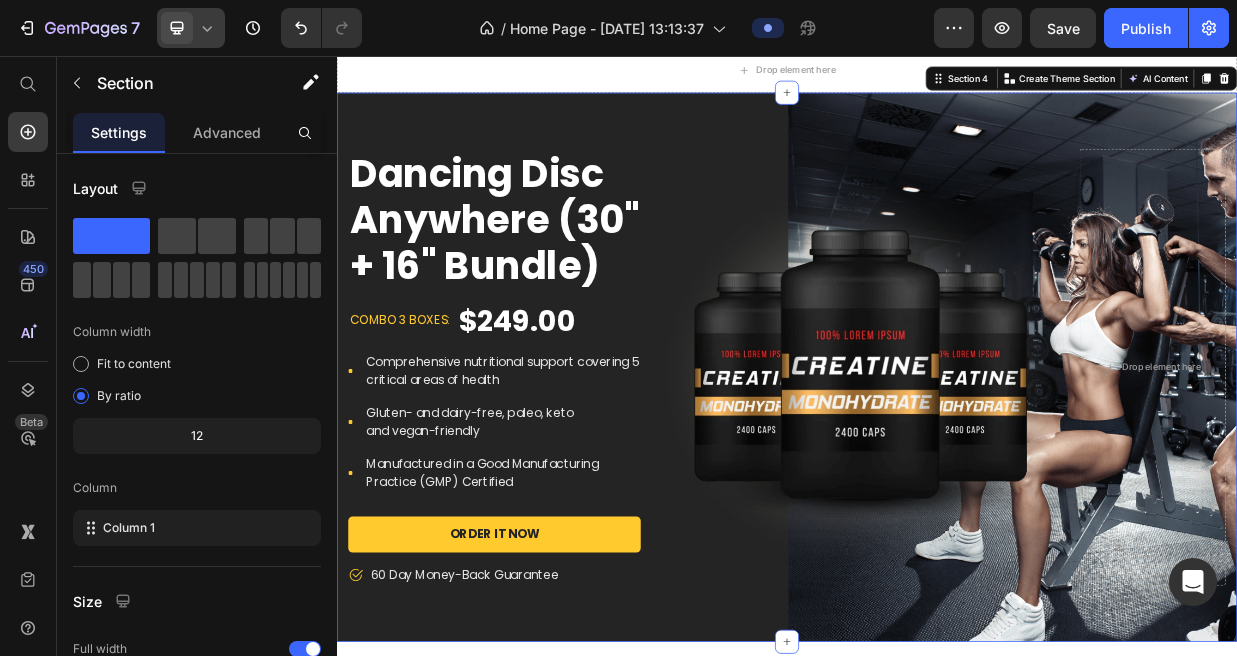 click on "Dancing Disc Anywhere (30" + 16" Bundle) Product Title combo 3 boxes: Text block $249.00 Product Price Row       Icon Comprehensive nutritional support covering 5 critical areas of health Text block       Icon Gluten- and dairy-free, paleo, keto and vegan-friendly Text block       Icon Manufactured in a Good Manufacturing Practice (GMP) Certified Text block Icon List Order It Now Product Cart Button         Icon 60 Day Money-Back Guarantee Text block Row Image
Drop element here Row Product Section 4   You can create reusable sections Create Theme Section AI Content Write with GemAI What would you like to describe here? Tone and Voice Persuasive Product Dancing Disc Anywhere (30" + 16" Bundle) Show more Generate" at bounding box center [937, 470] 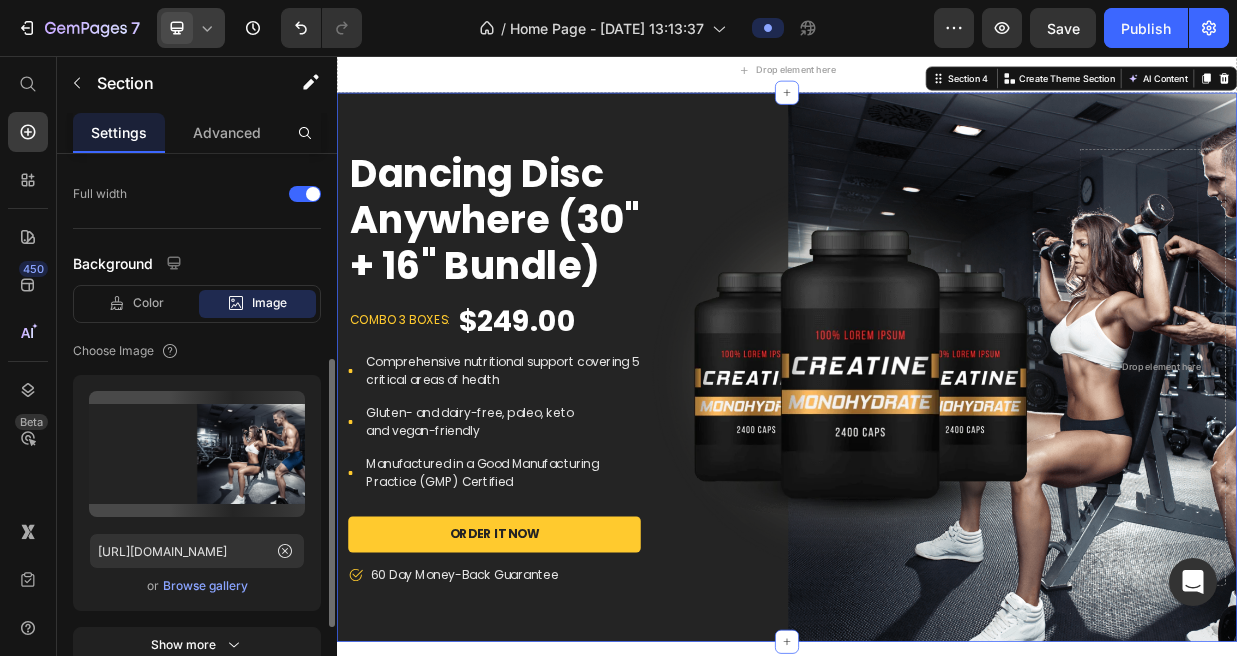 scroll, scrollTop: 445, scrollLeft: 0, axis: vertical 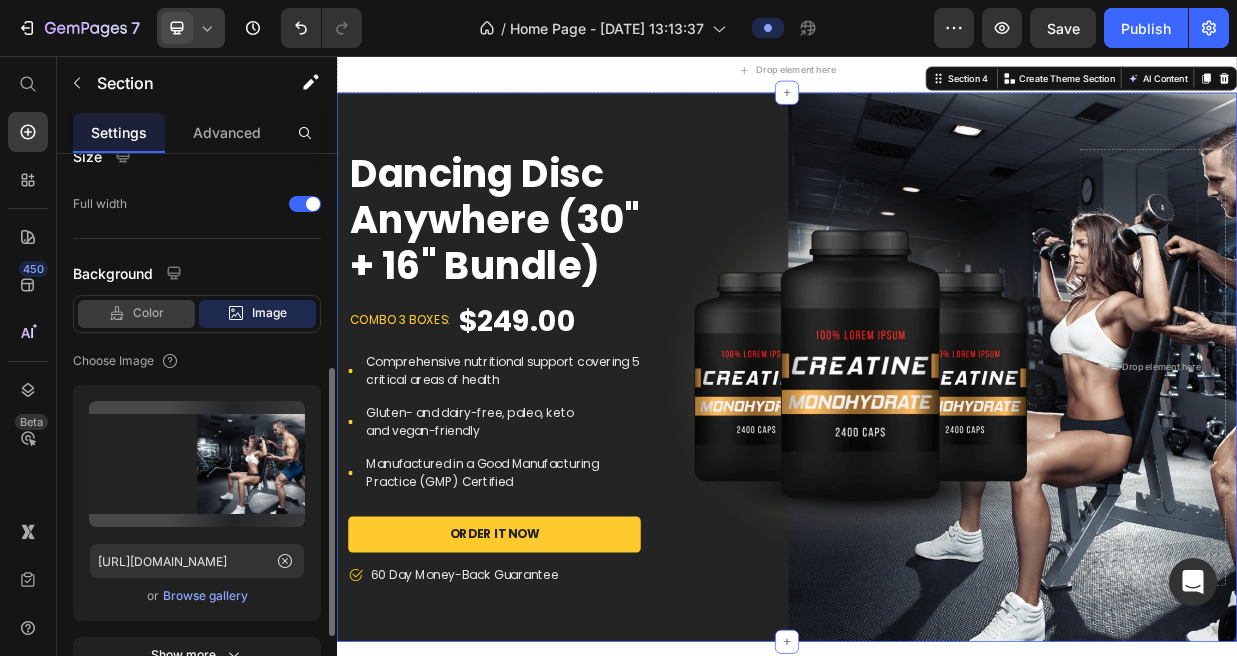 click on "Color" at bounding box center [148, 313] 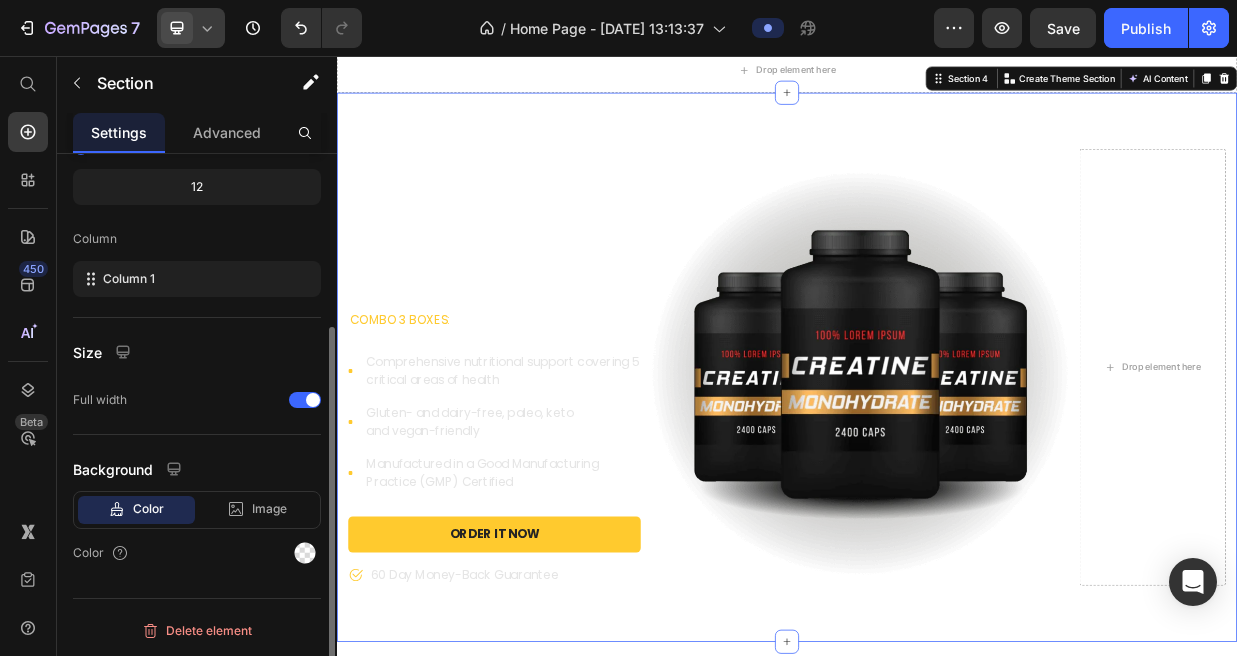 scroll, scrollTop: 249, scrollLeft: 0, axis: vertical 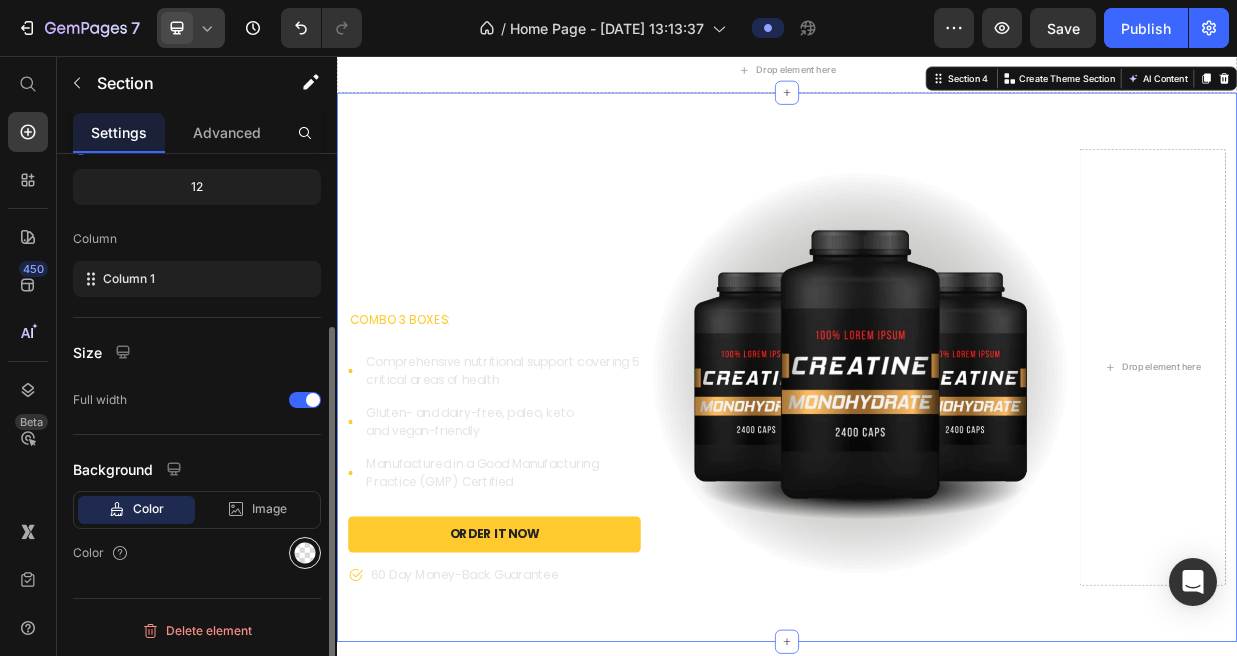 click at bounding box center [305, 553] 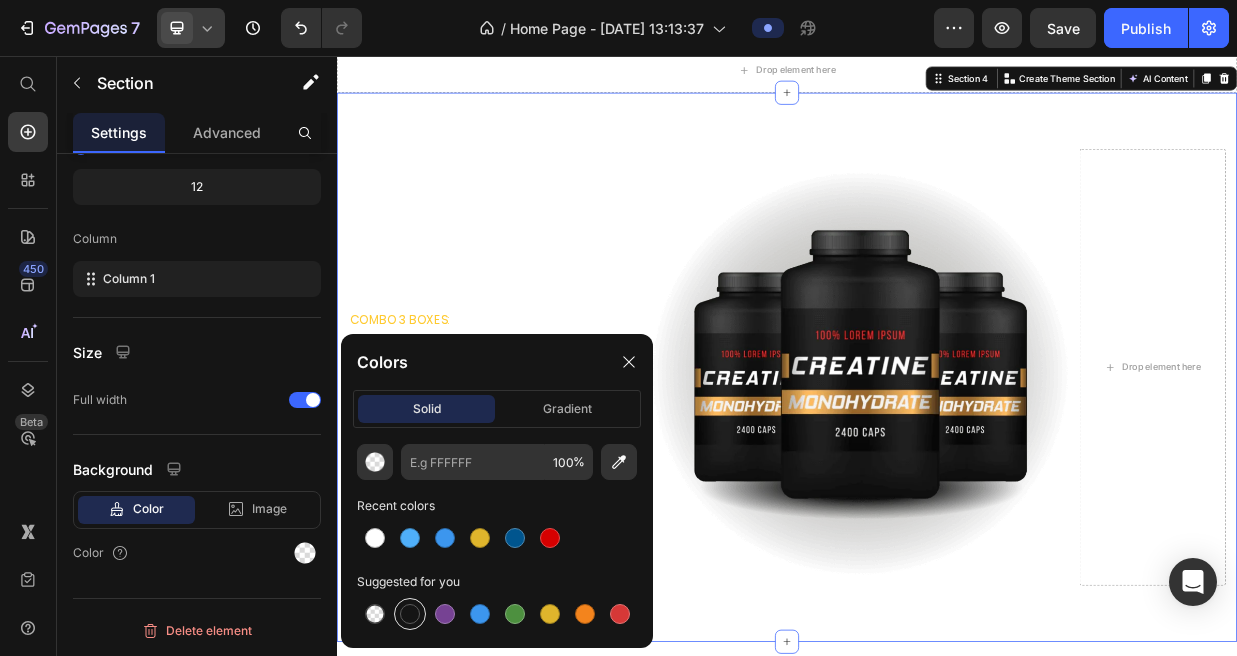 click at bounding box center (410, 614) 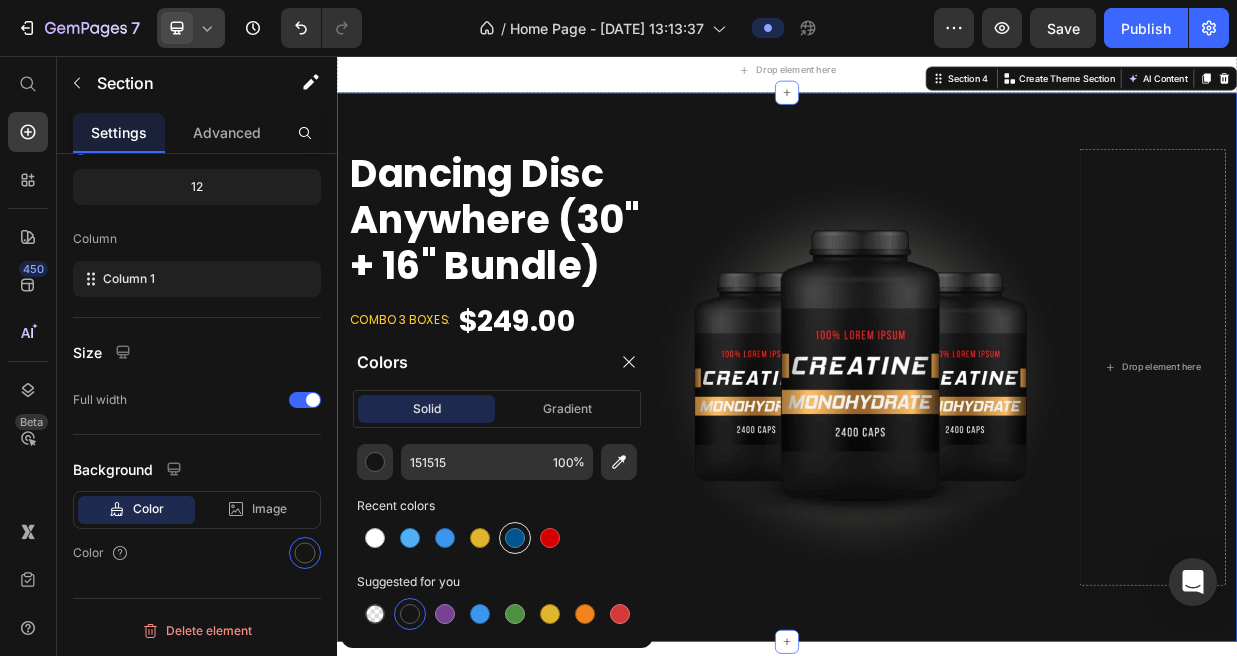 click at bounding box center (515, 538) 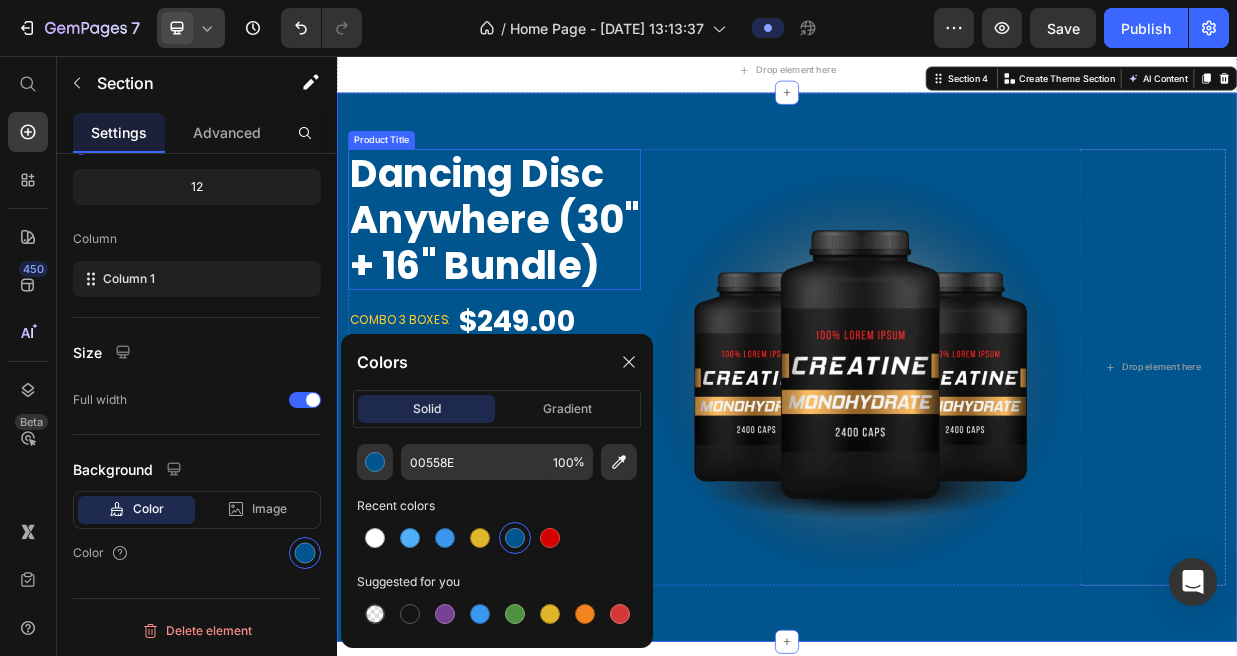 click on "Image" at bounding box center (1034, 470) 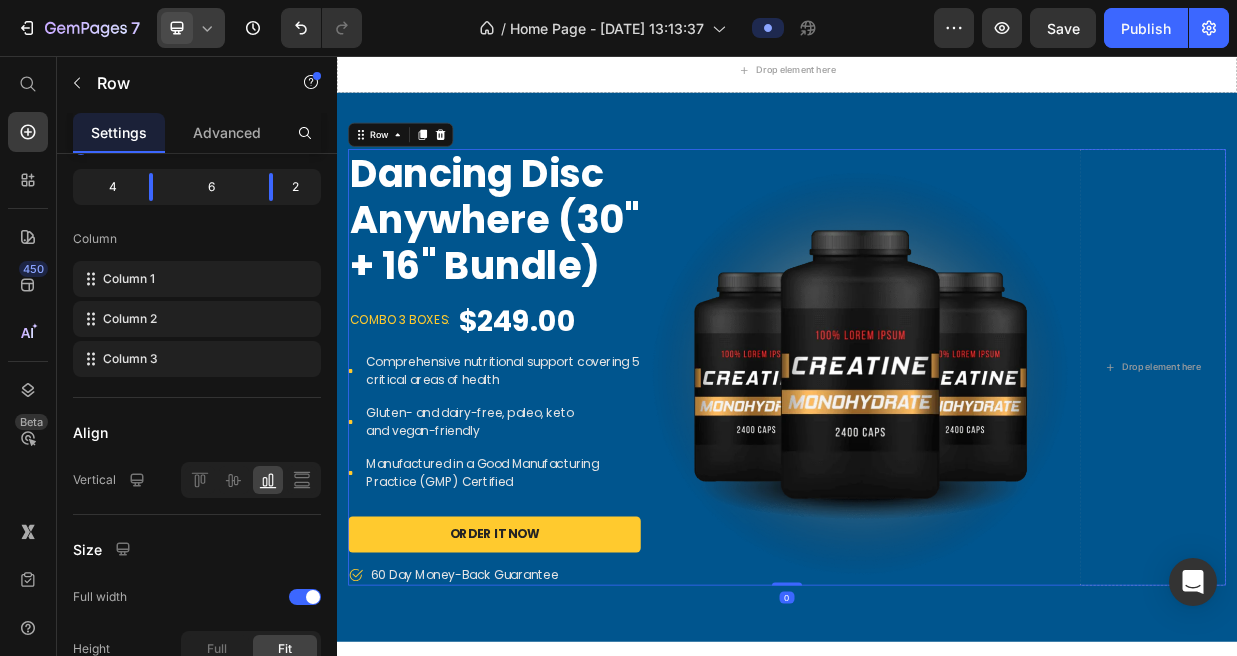 scroll, scrollTop: 0, scrollLeft: 0, axis: both 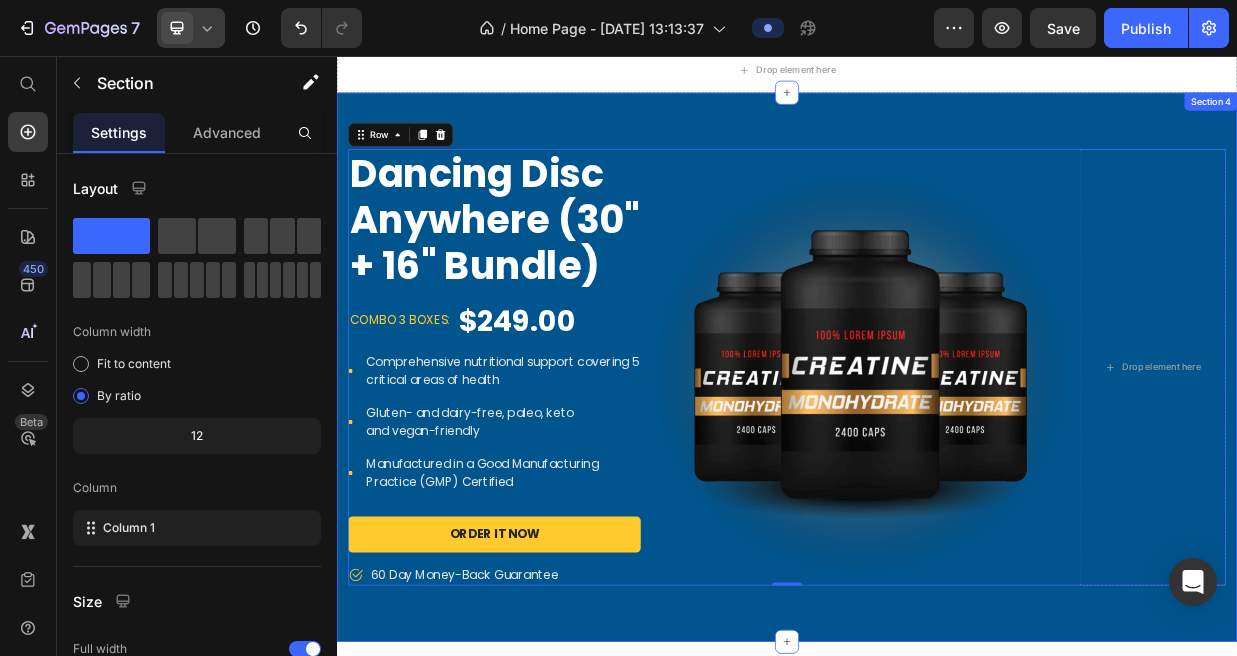 click on "Dancing Disc Anywhere (30" + 16" Bundle) Product Title combo 3 boxes: Text block $249.00 Product Price Row       Icon Comprehensive nutritional support covering 5 critical areas of health Text block       Icon Gluten- and dairy-free, paleo, keto and vegan-friendly Text block       Icon Manufactured in a Good Manufacturing Practice (GMP) Certified Text block Icon List Order It Now Product Cart Button         Icon 60 Day Money-Back Guarantee Text block Row Image
Drop element here Row   0 Product Section 4" at bounding box center (937, 470) 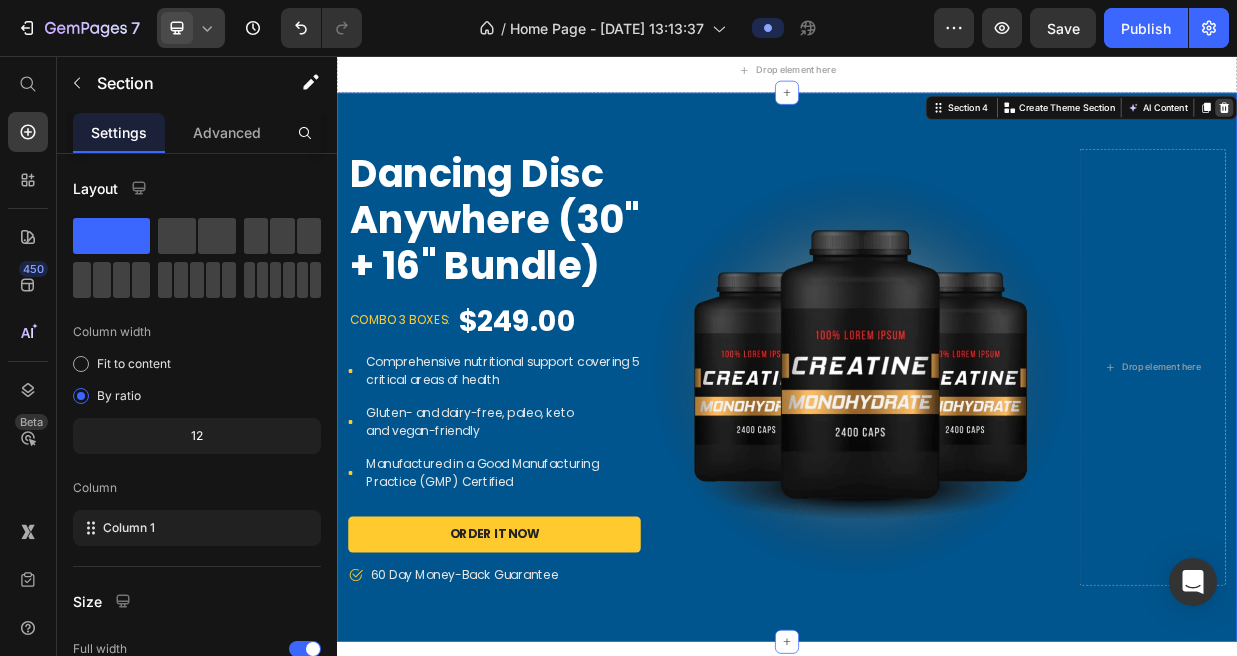 click 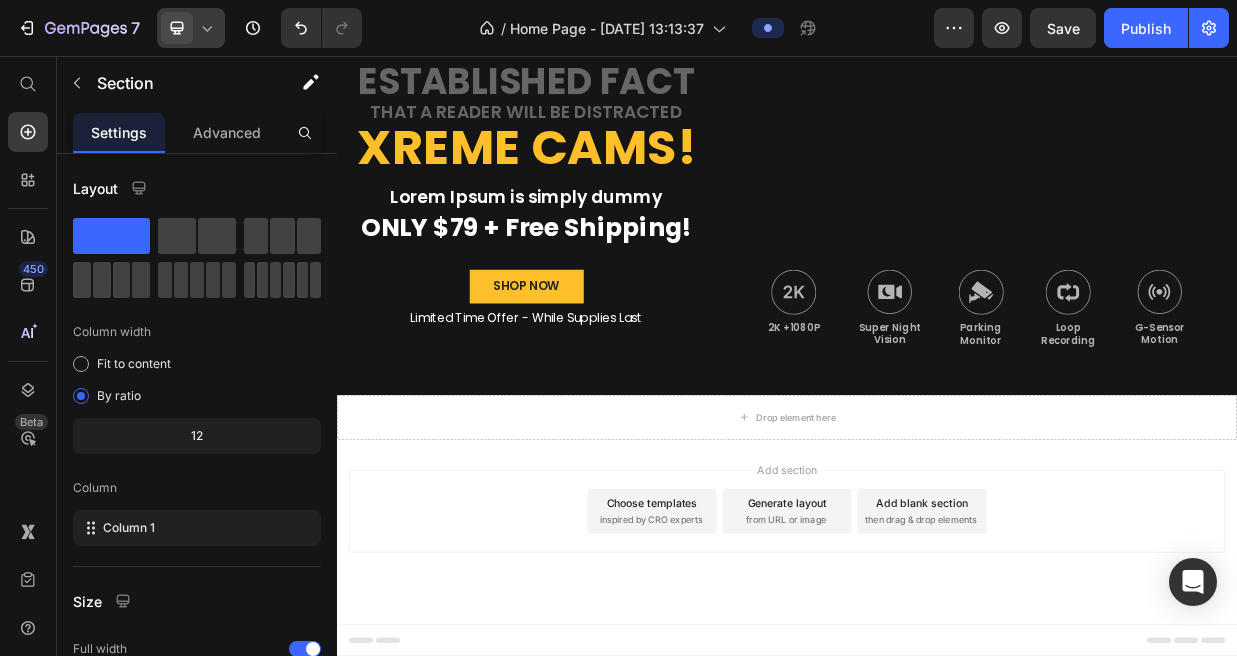 scroll, scrollTop: 741, scrollLeft: 0, axis: vertical 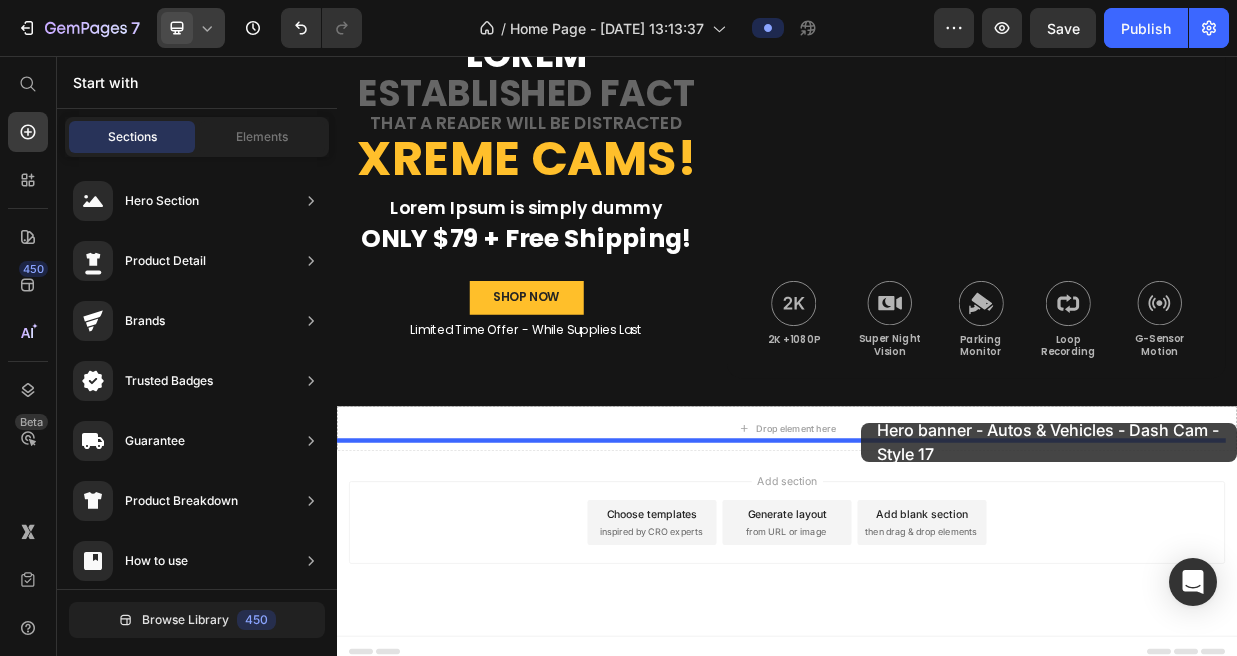 drag, startPoint x: 864, startPoint y: 563, endPoint x: 1034, endPoint y: 546, distance: 170.84789 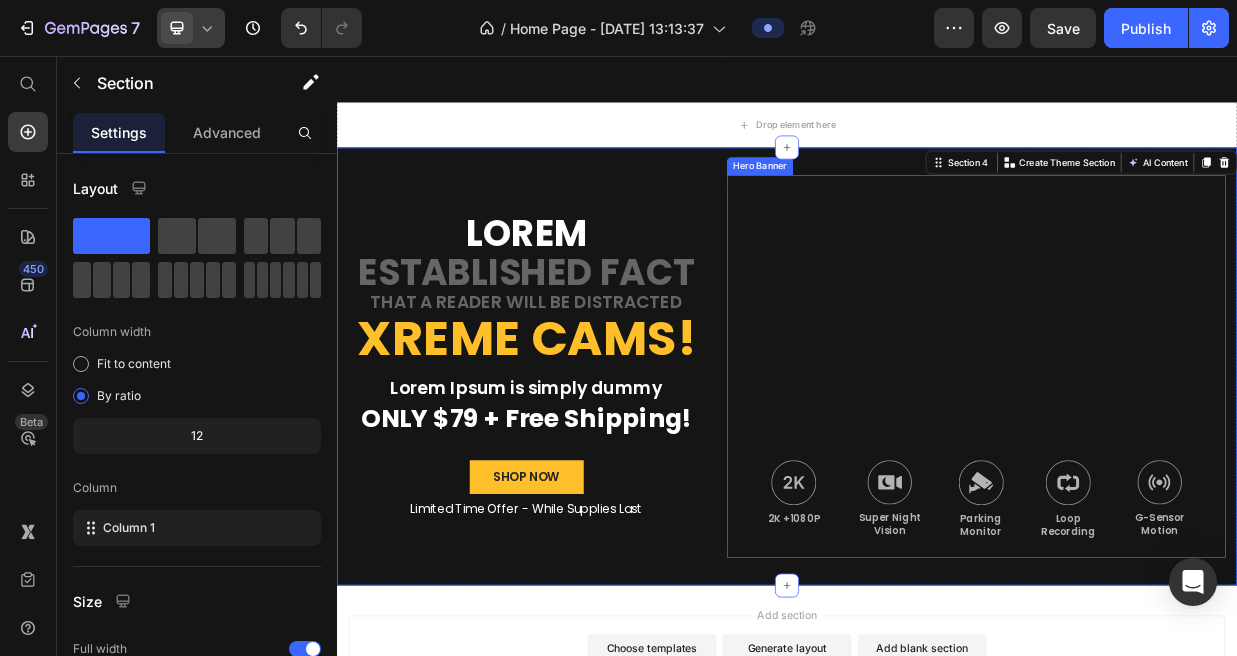 scroll, scrollTop: 1141, scrollLeft: 0, axis: vertical 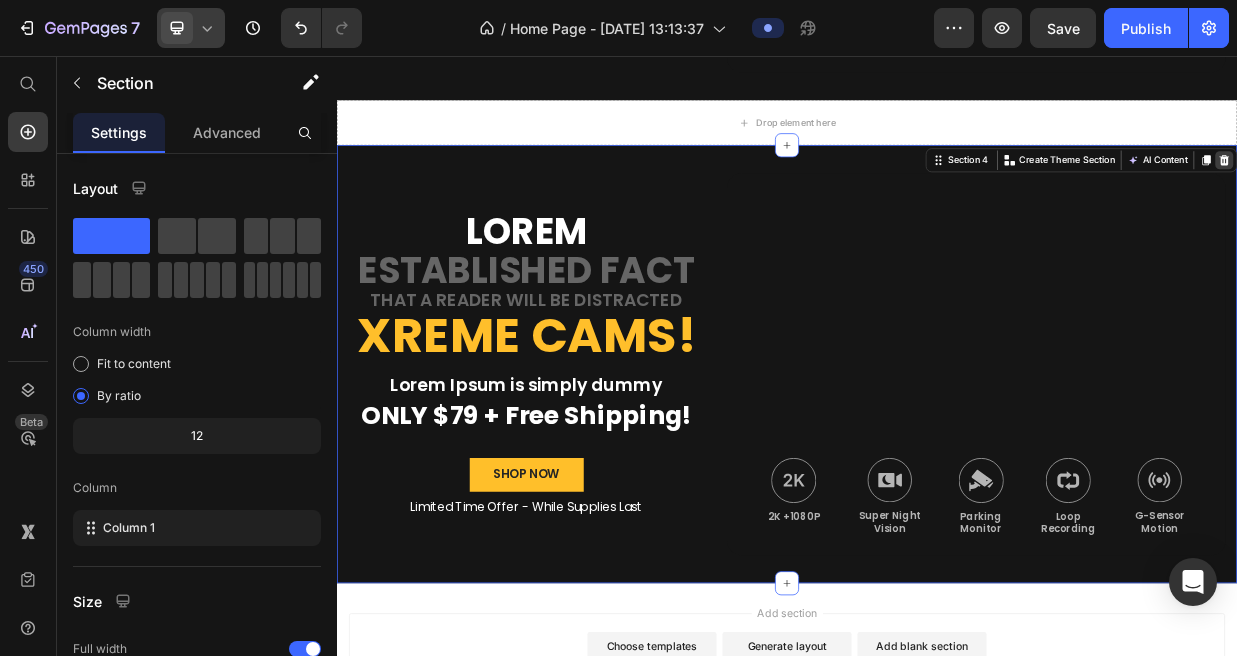 click 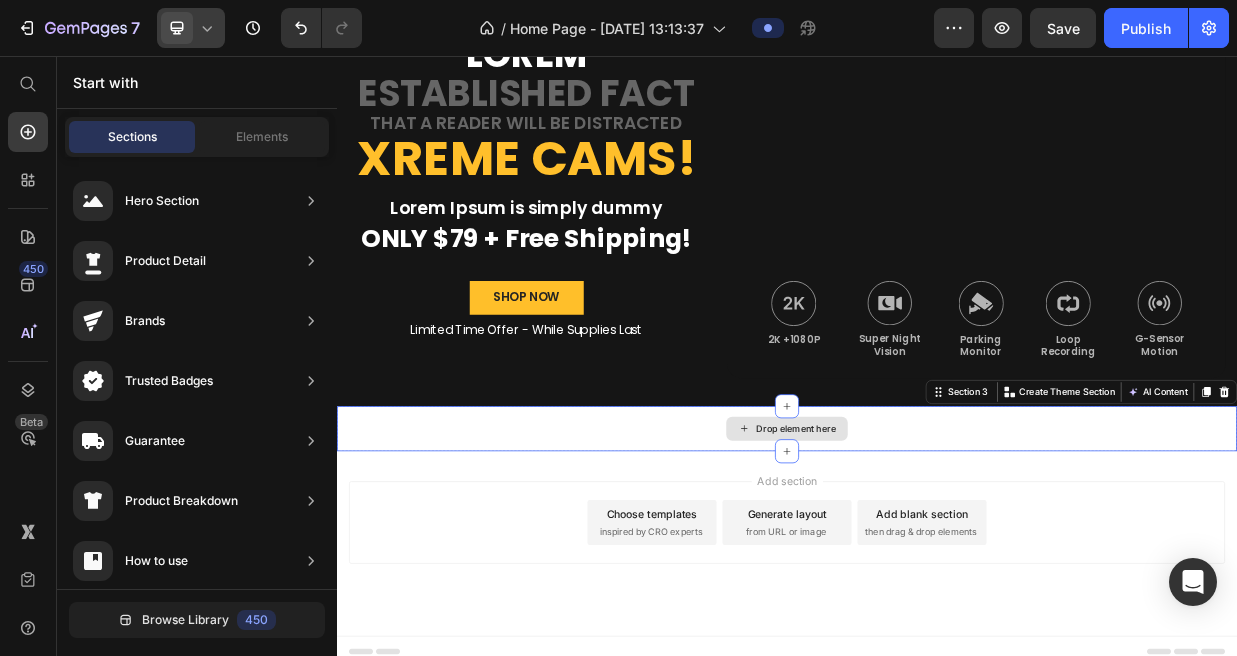 click on "Drop element here" at bounding box center [937, 553] 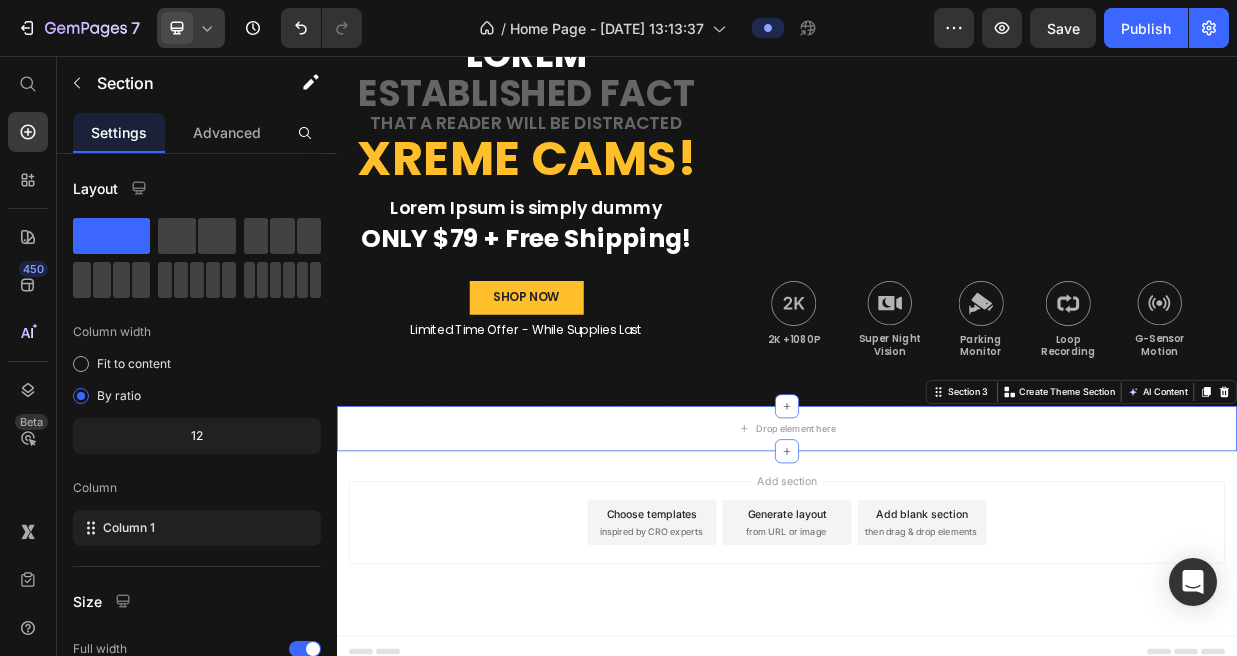 click 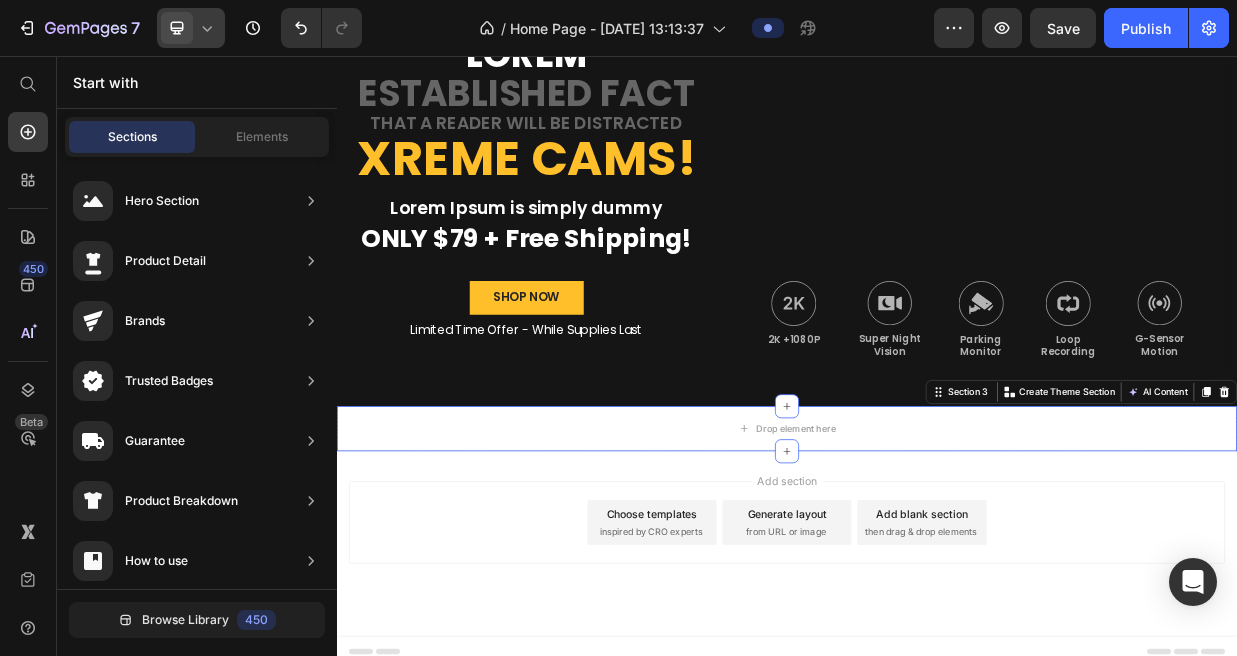 scroll, scrollTop: 681, scrollLeft: 0, axis: vertical 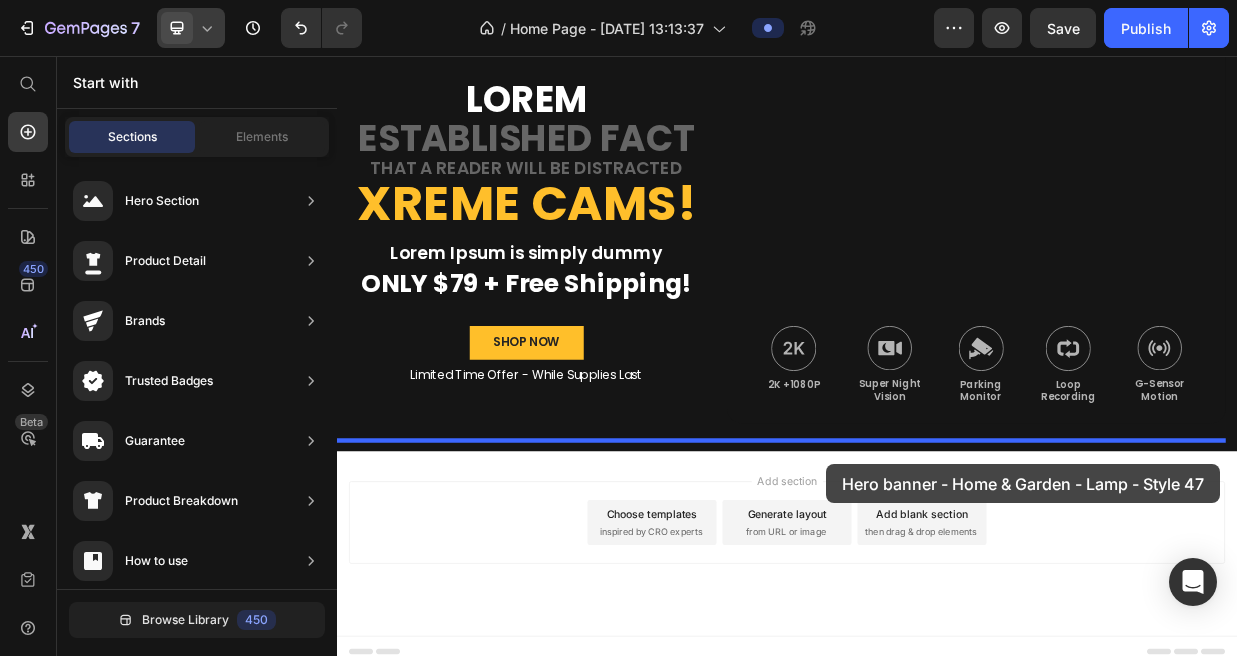 drag, startPoint x: 798, startPoint y: 568, endPoint x: 994, endPoint y: 601, distance: 198.75865 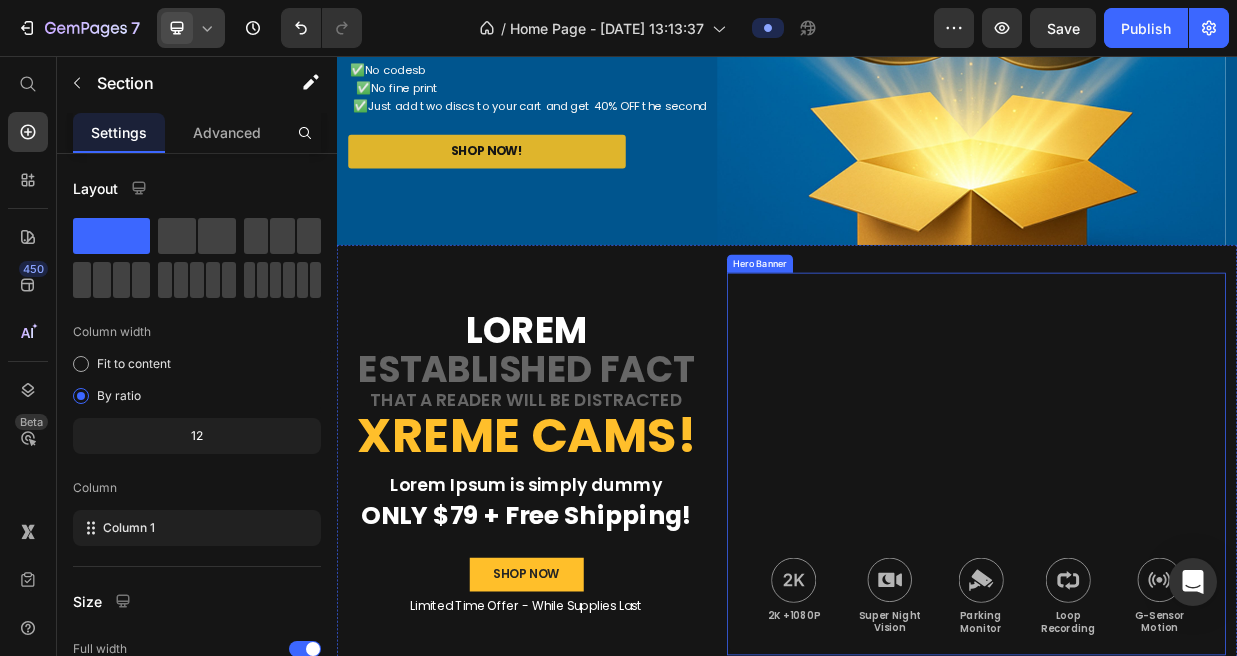 scroll, scrollTop: 380, scrollLeft: 0, axis: vertical 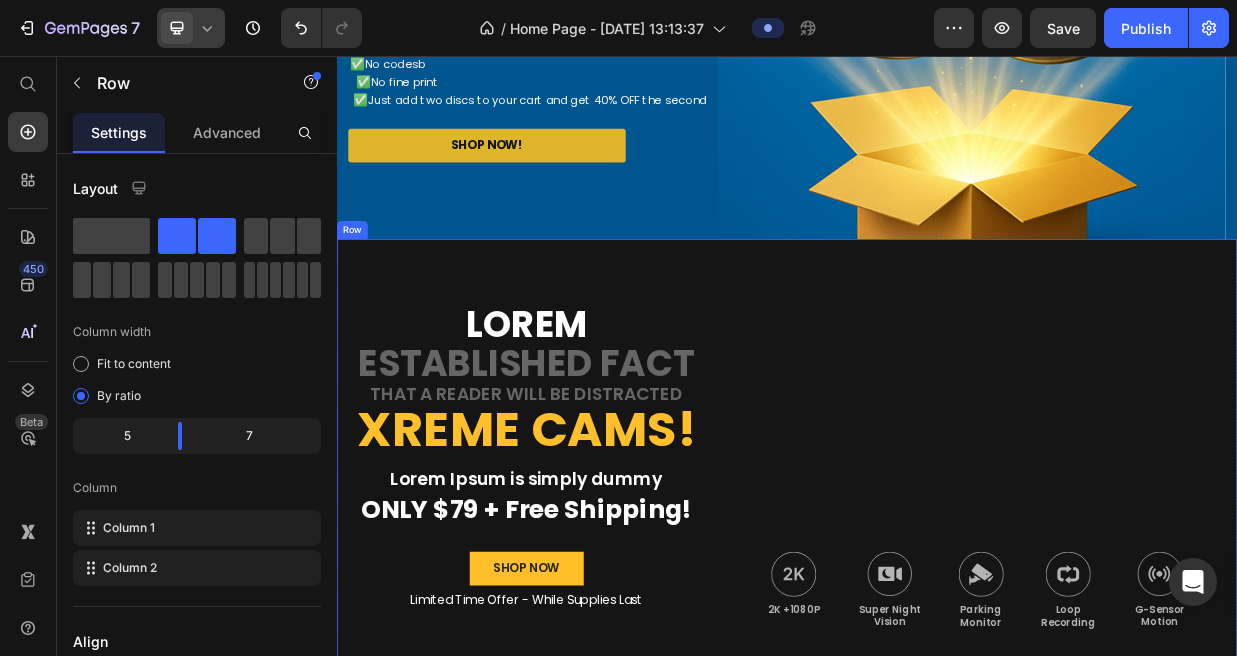 click on "Lorem Text Block established fact Text Block that a reader will be distracted Text Block Xreme CAMs! Heading Lorem Ipsum is simply dummy Text Block ONLY $79 + Free Shipping! Text Block SHOP NOW Button Limited Time Offer - While Supplies Last Text Block" at bounding box center [589, 591] 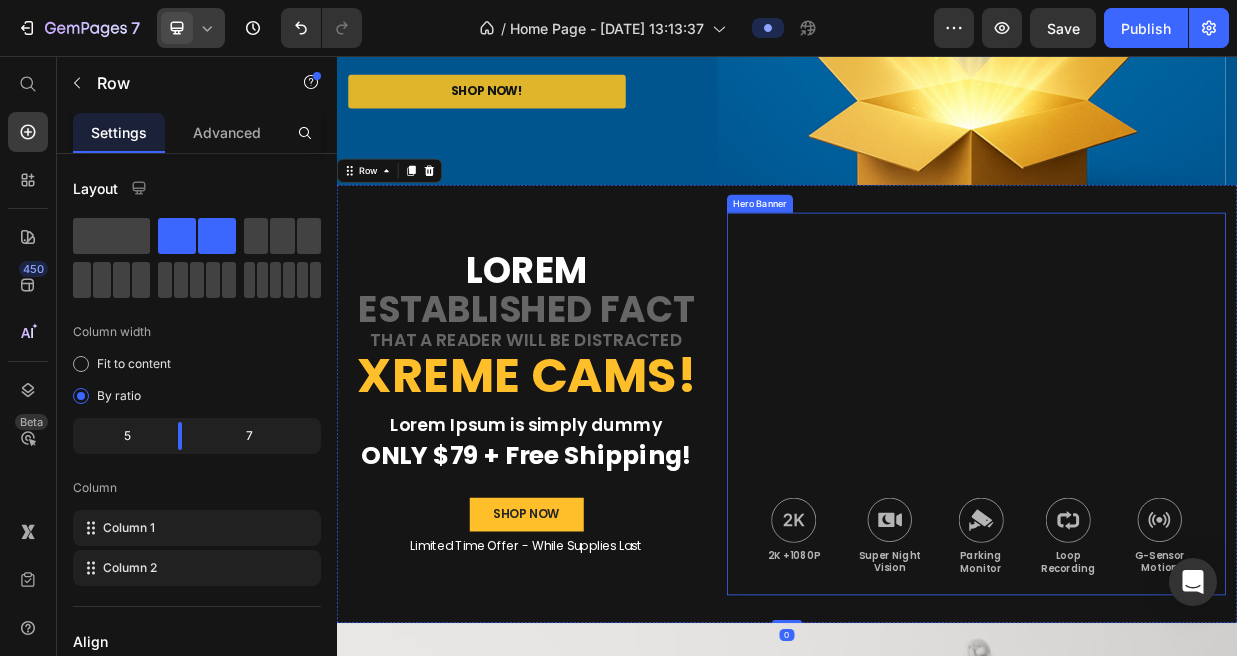 scroll, scrollTop: 450, scrollLeft: 0, axis: vertical 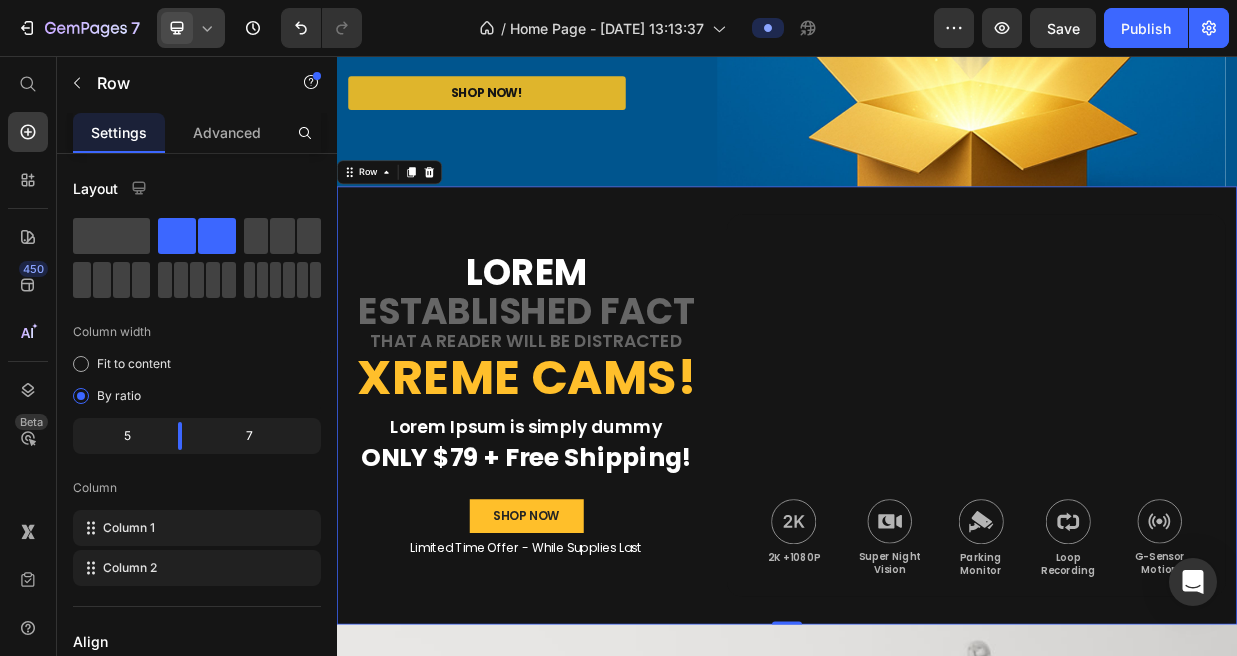 click 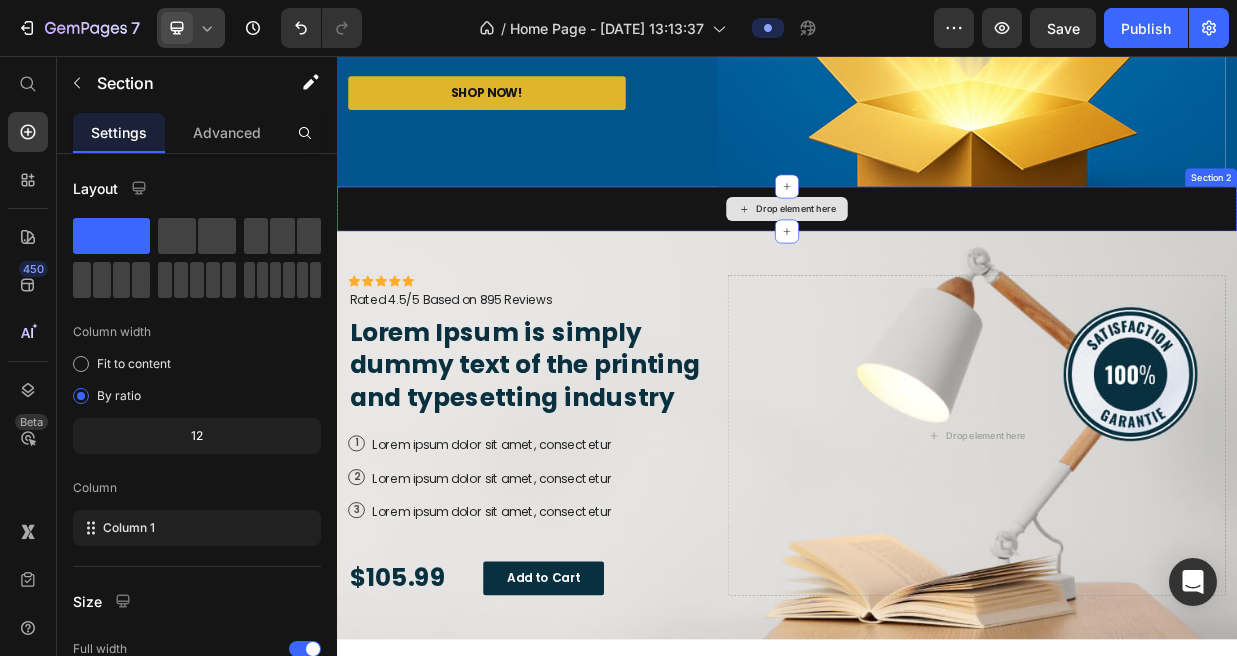 click on "Drop element here" at bounding box center [937, 260] 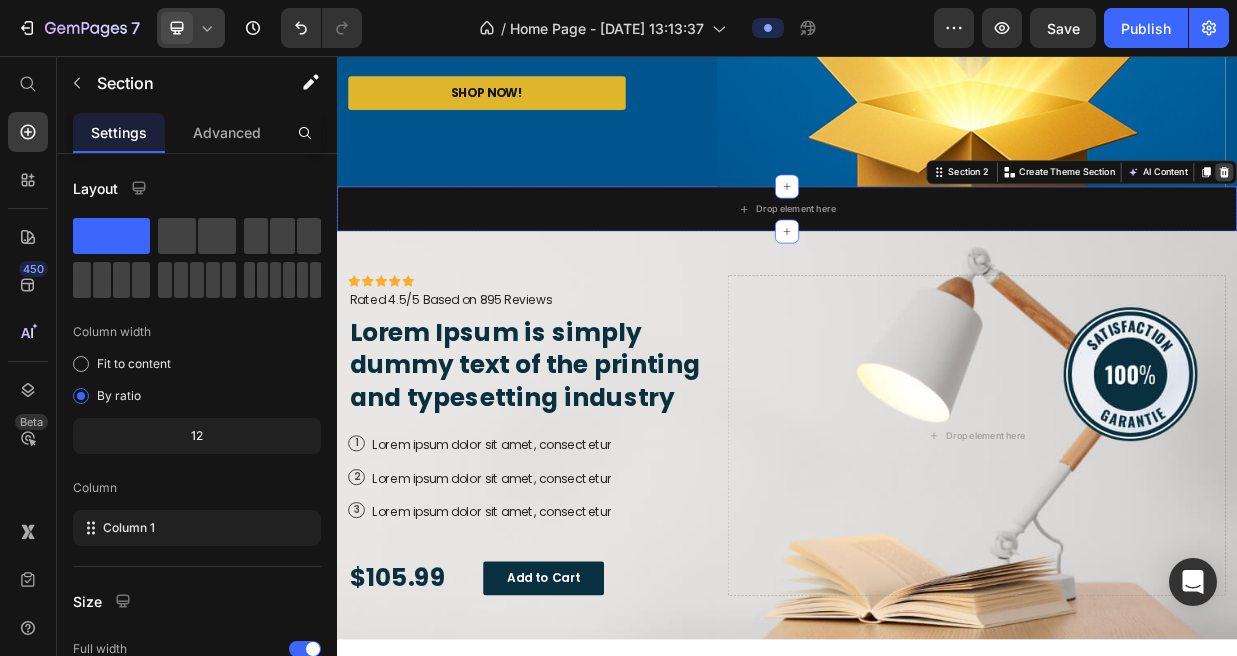 click 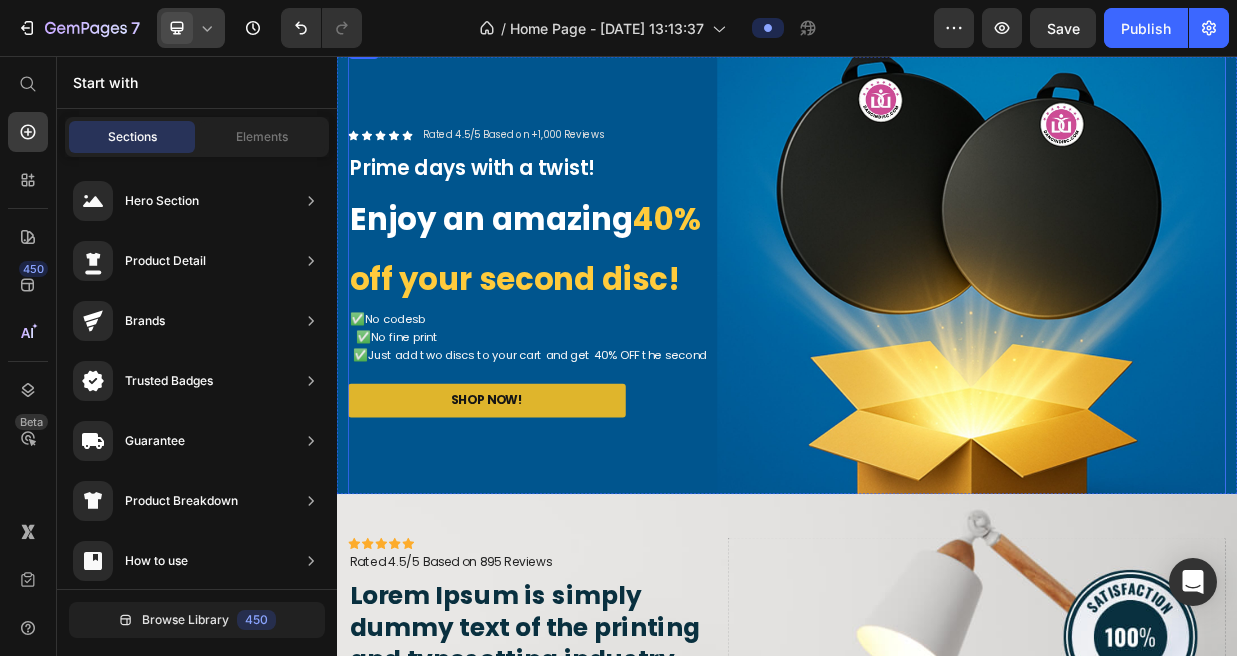 scroll, scrollTop: 39, scrollLeft: 0, axis: vertical 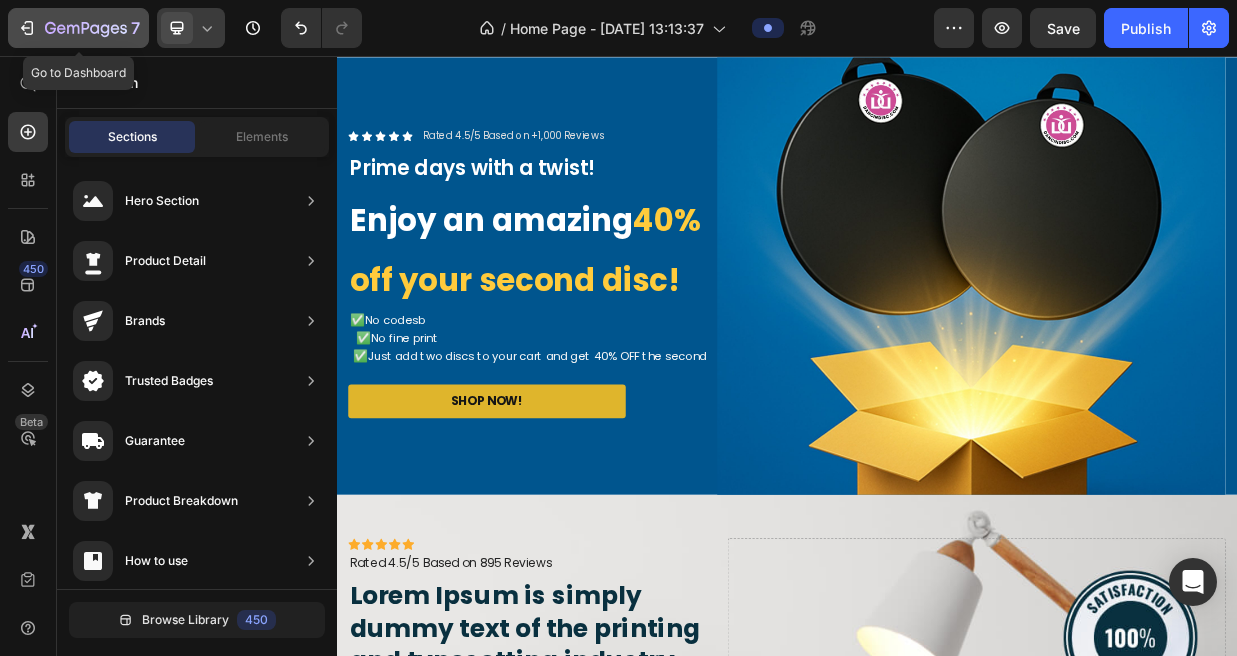 click 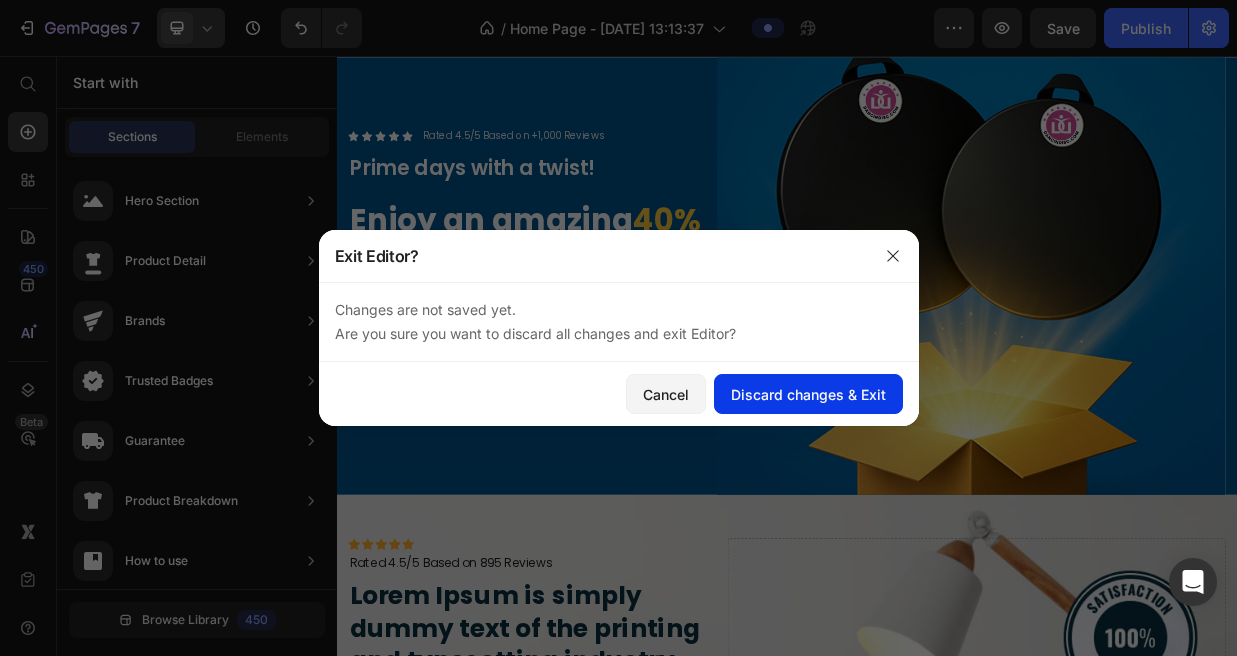 click on "Discard changes & Exit" at bounding box center [808, 394] 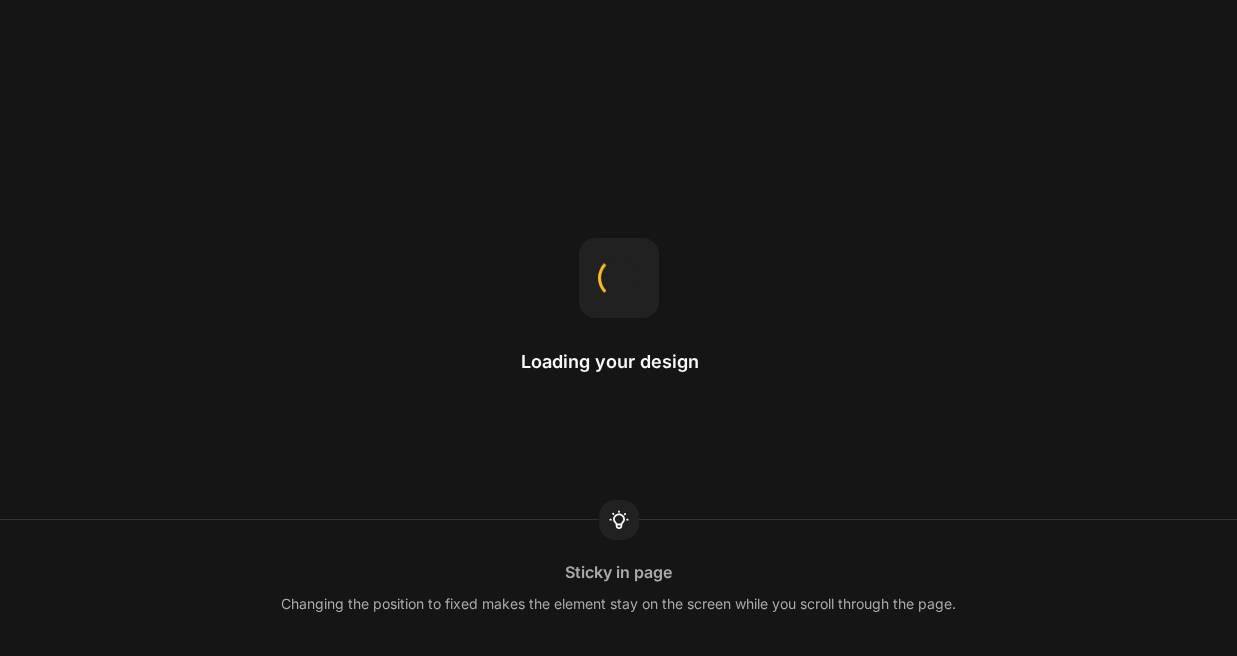 scroll, scrollTop: 0, scrollLeft: 0, axis: both 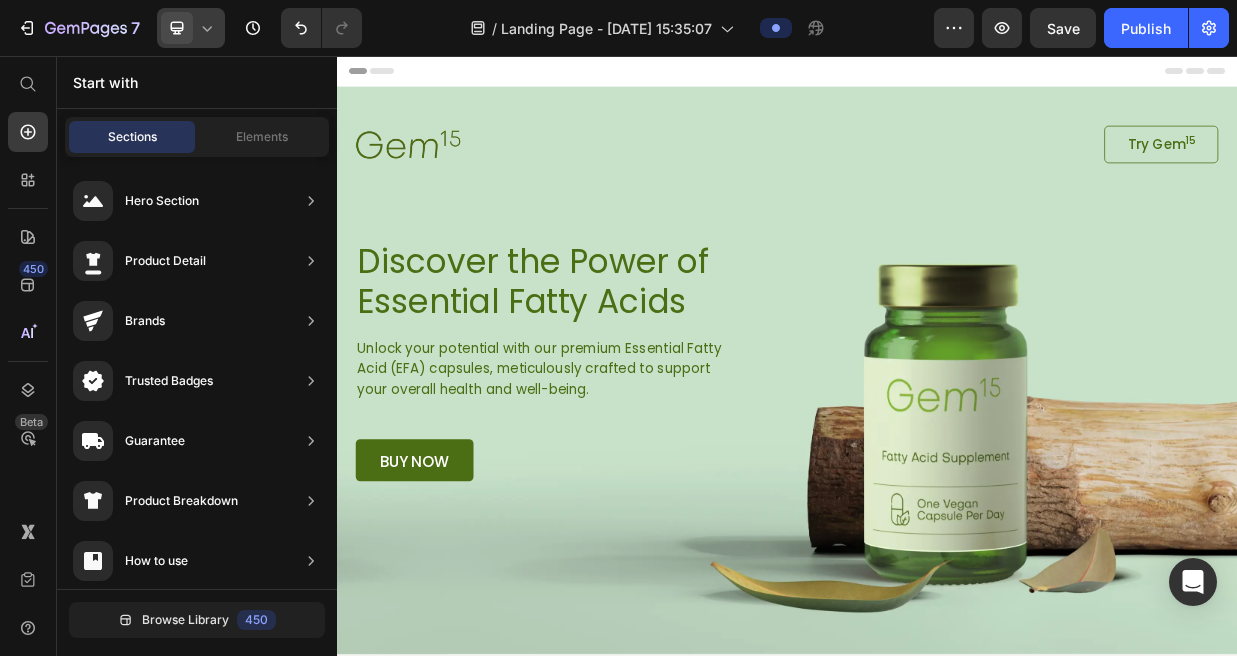 click 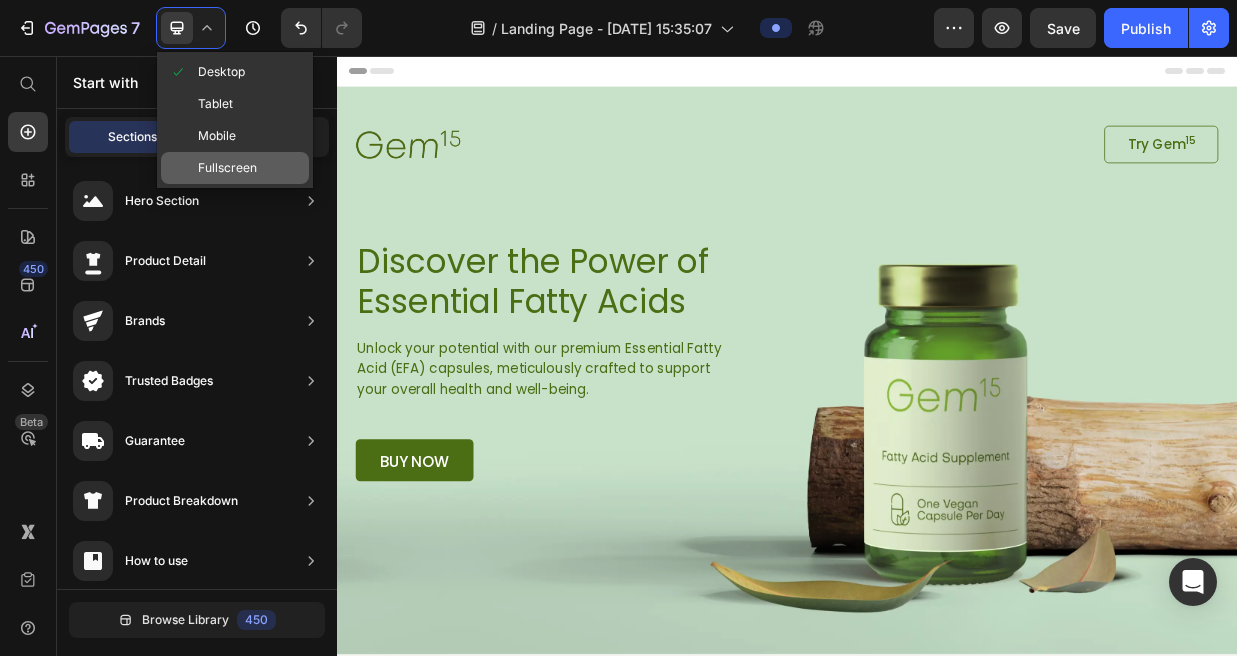 click on "Fullscreen" at bounding box center (227, 168) 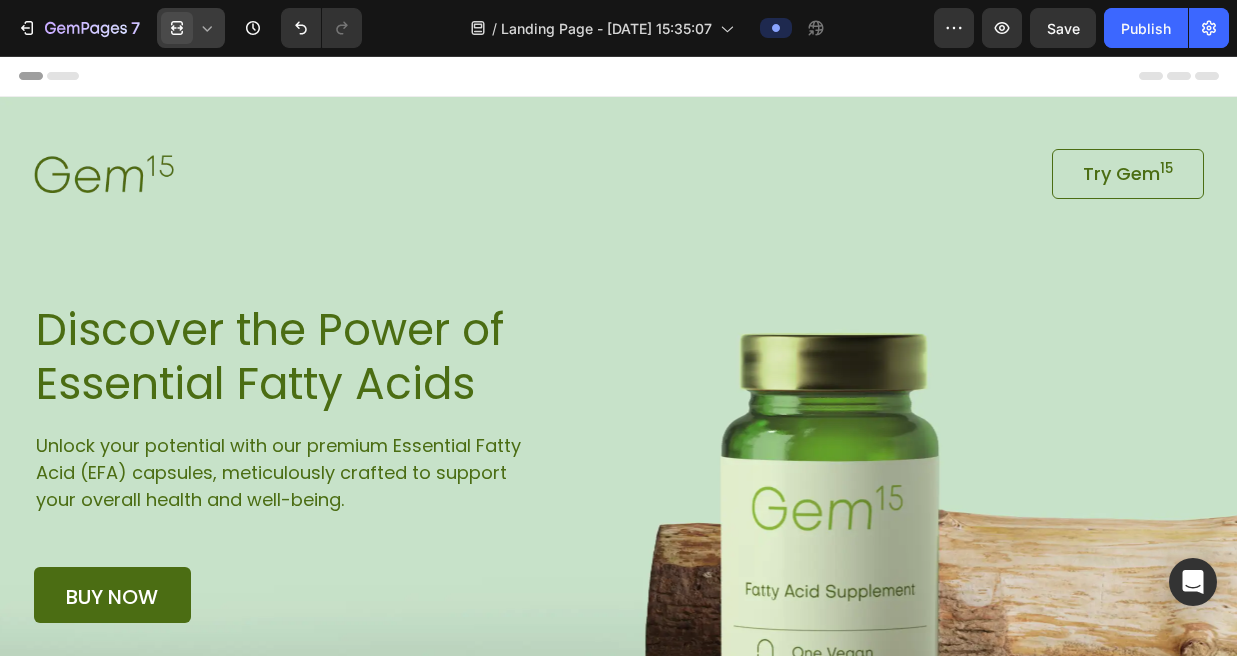 click 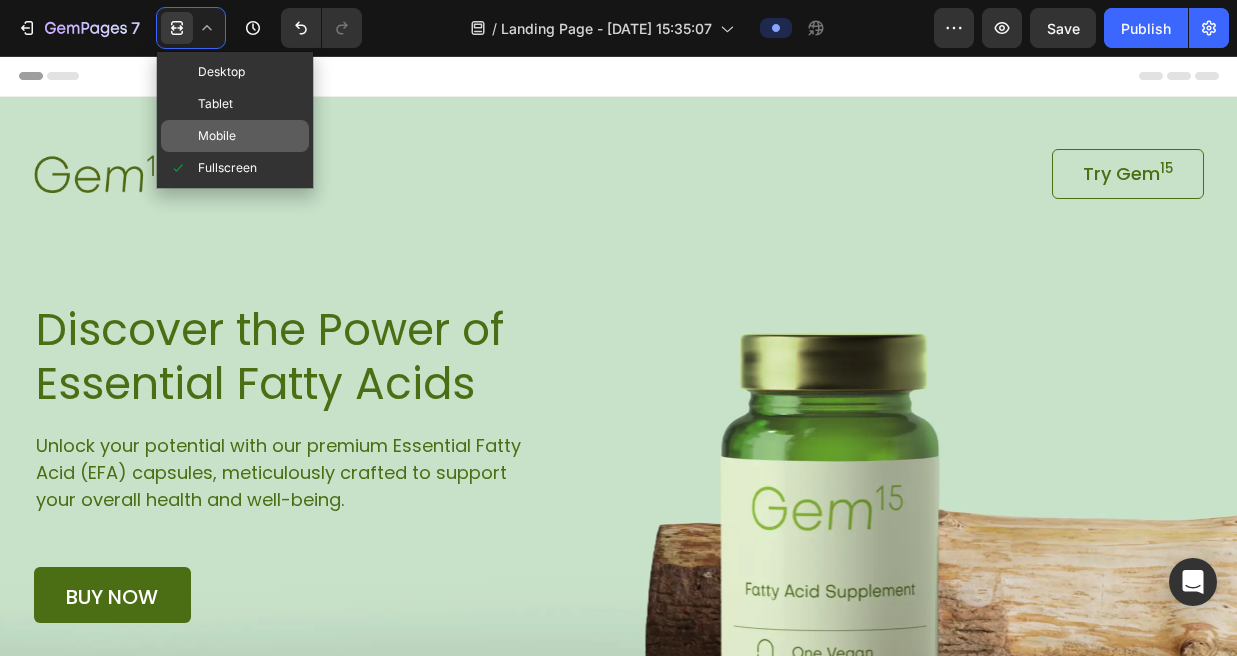 click on "Mobile" at bounding box center [217, 136] 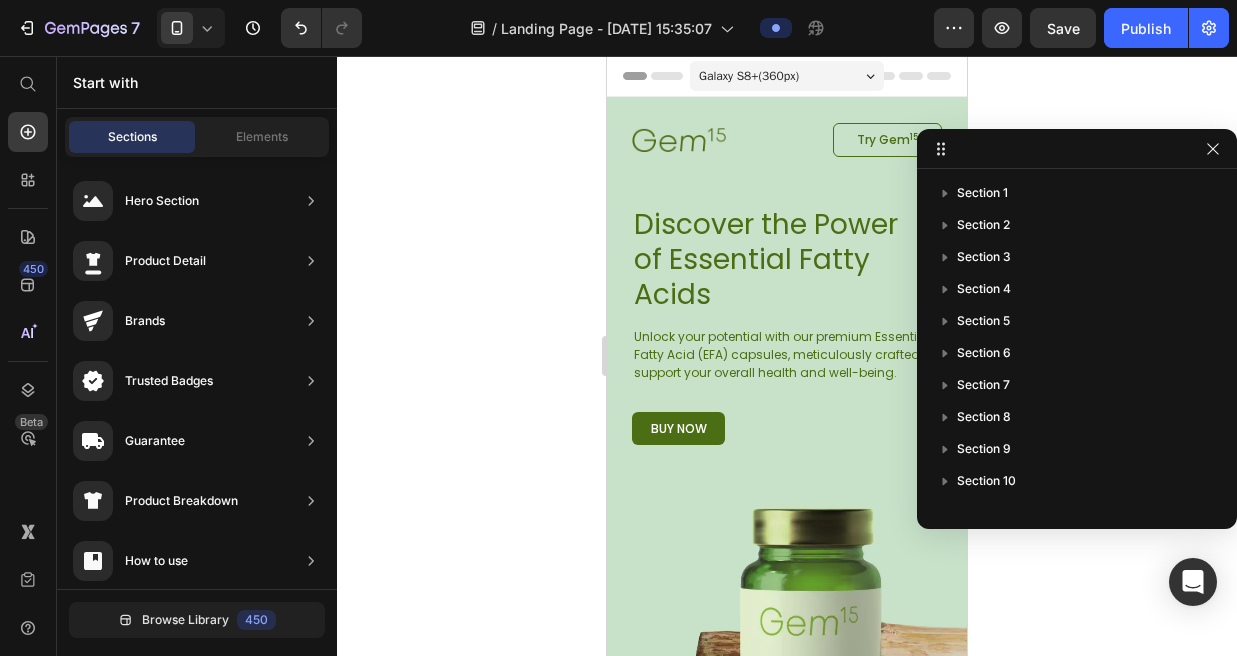 drag, startPoint x: 1095, startPoint y: 158, endPoint x: 1297, endPoint y: 78, distance: 217.26482 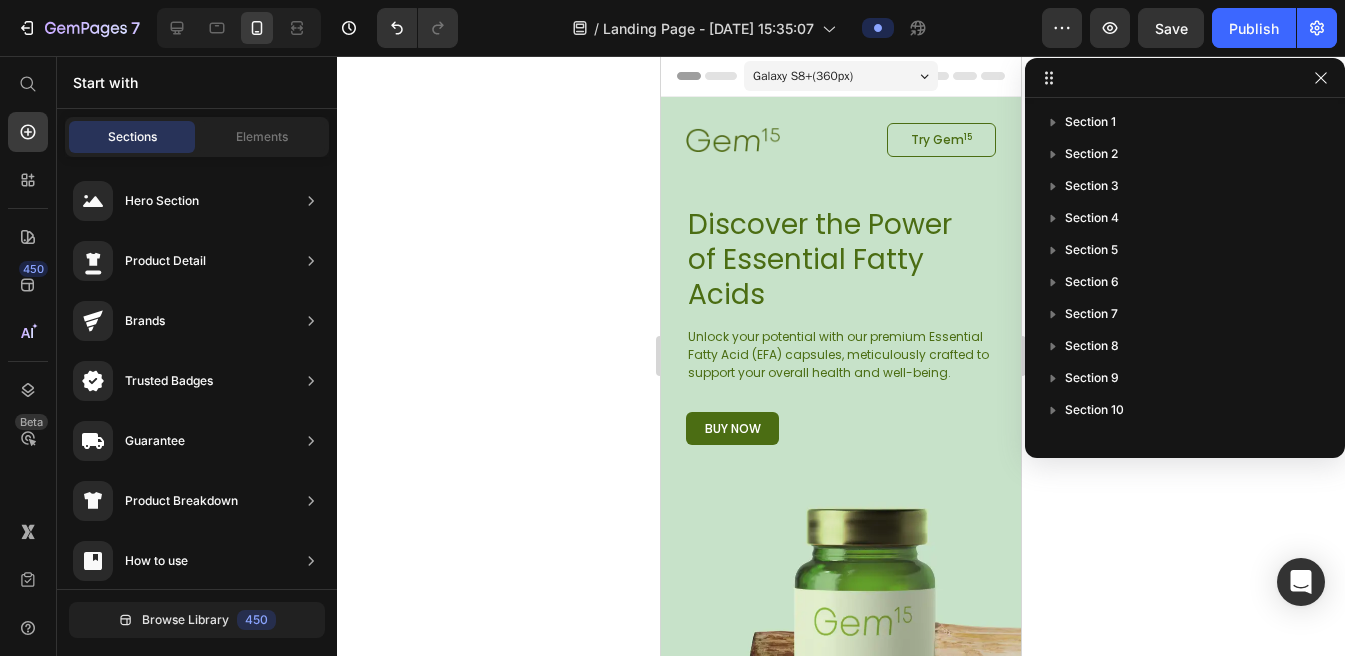 drag, startPoint x: 1100, startPoint y: 143, endPoint x: 1253, endPoint y: 71, distance: 169.09465 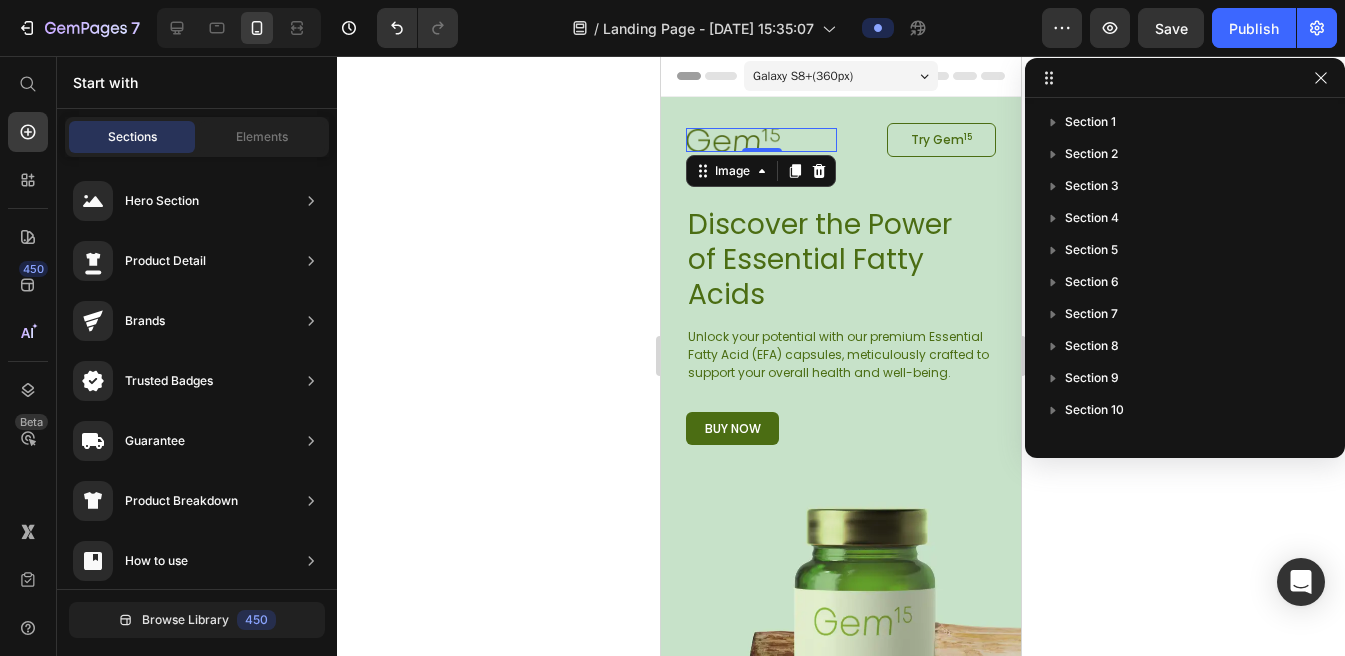 click at bounding box center [761, 140] 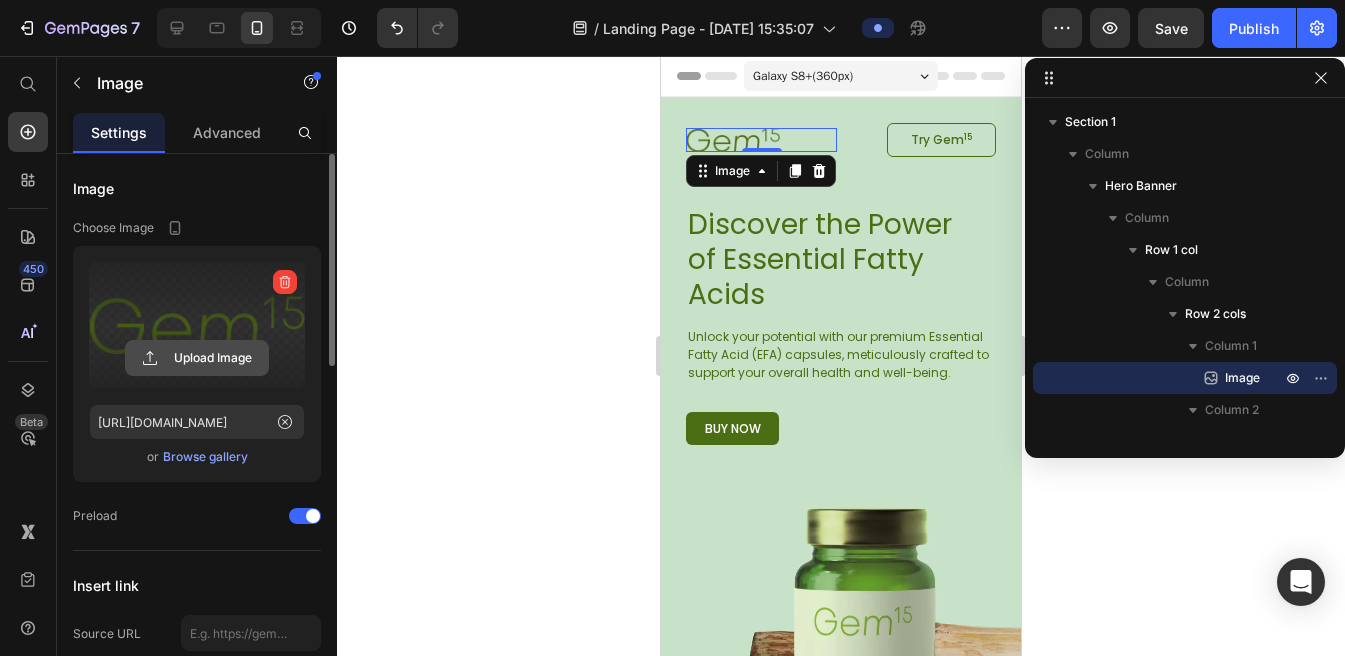 click 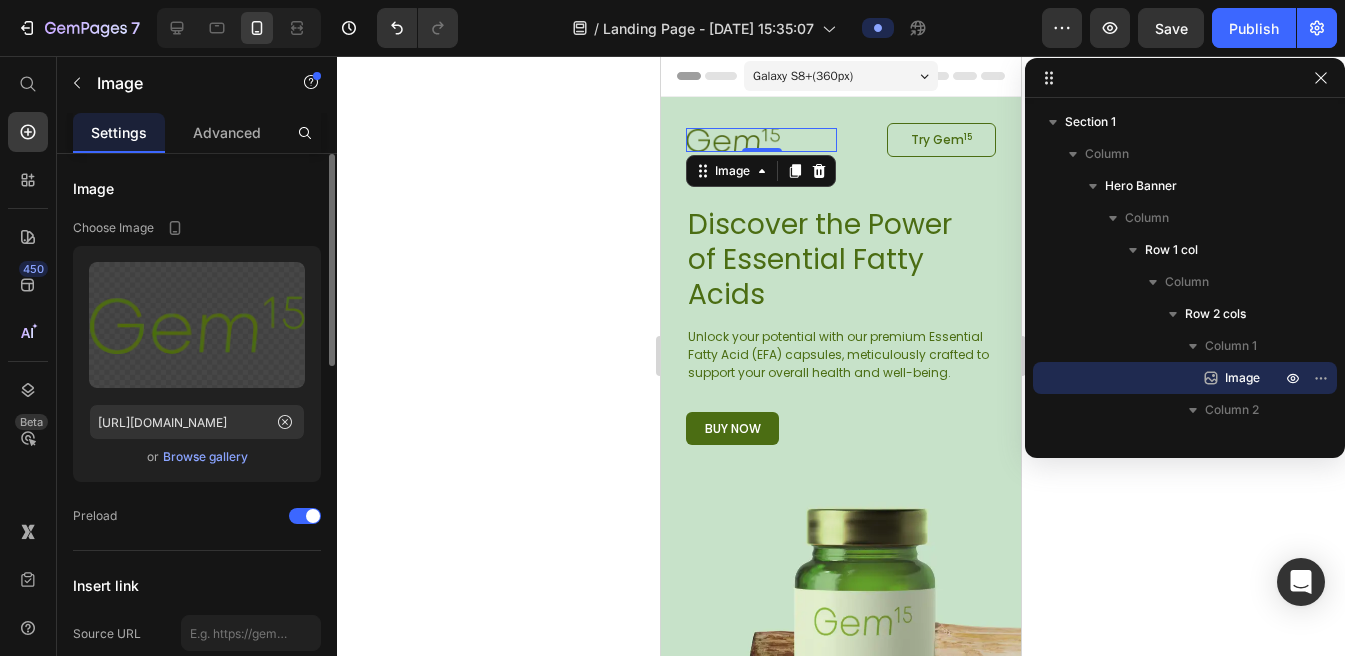 click on "Upload Image [URL][DOMAIN_NAME]  or   Browse gallery" 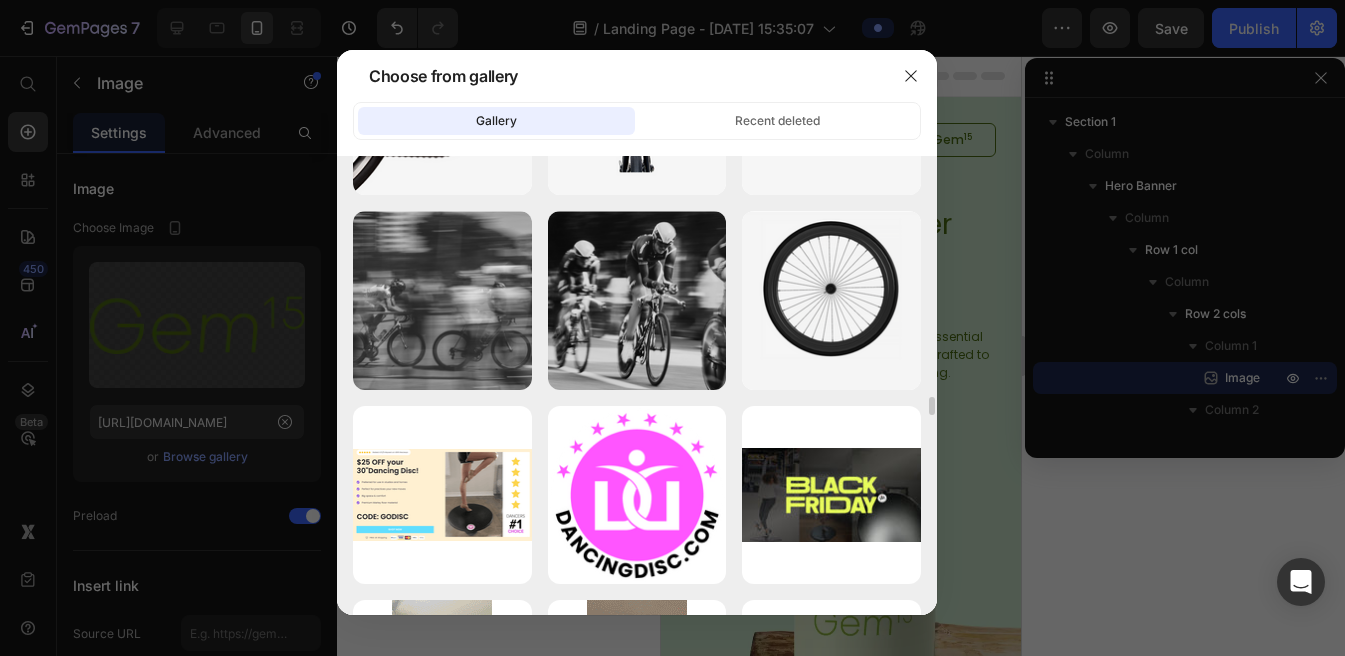 scroll, scrollTop: 5249, scrollLeft: 0, axis: vertical 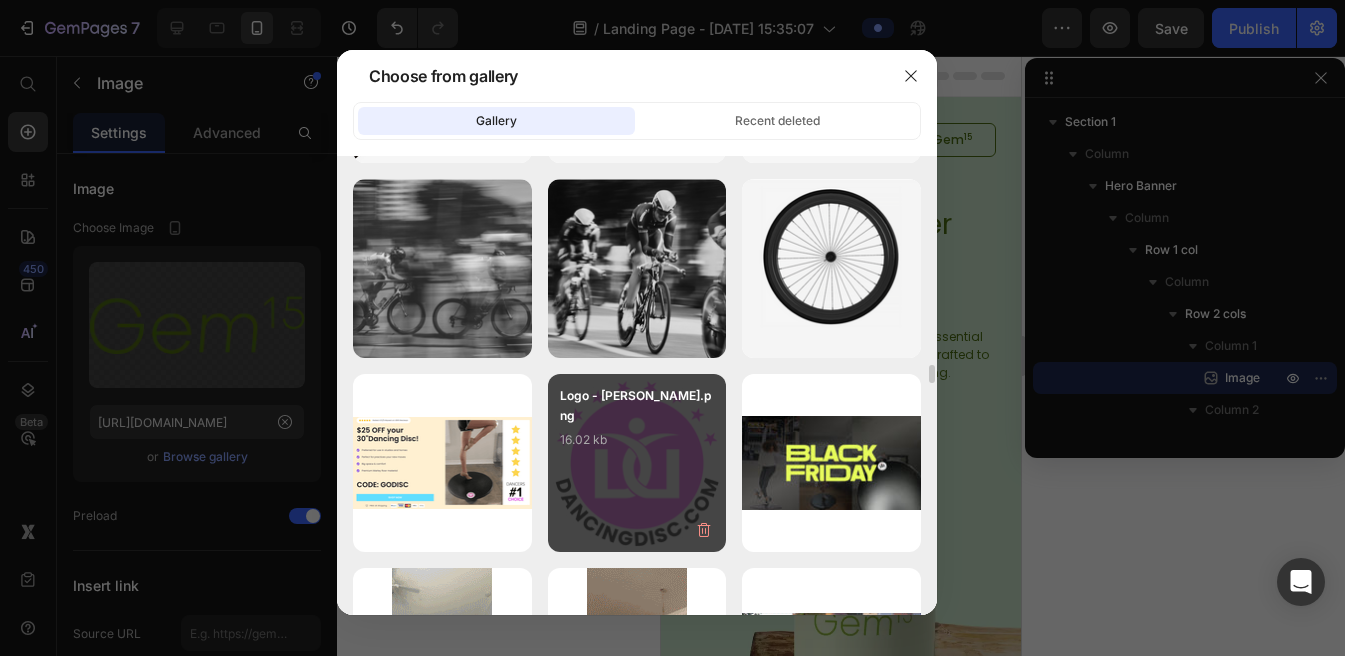 click on "Logo - [PERSON_NAME].png 16.02 kb" at bounding box center (637, 463) 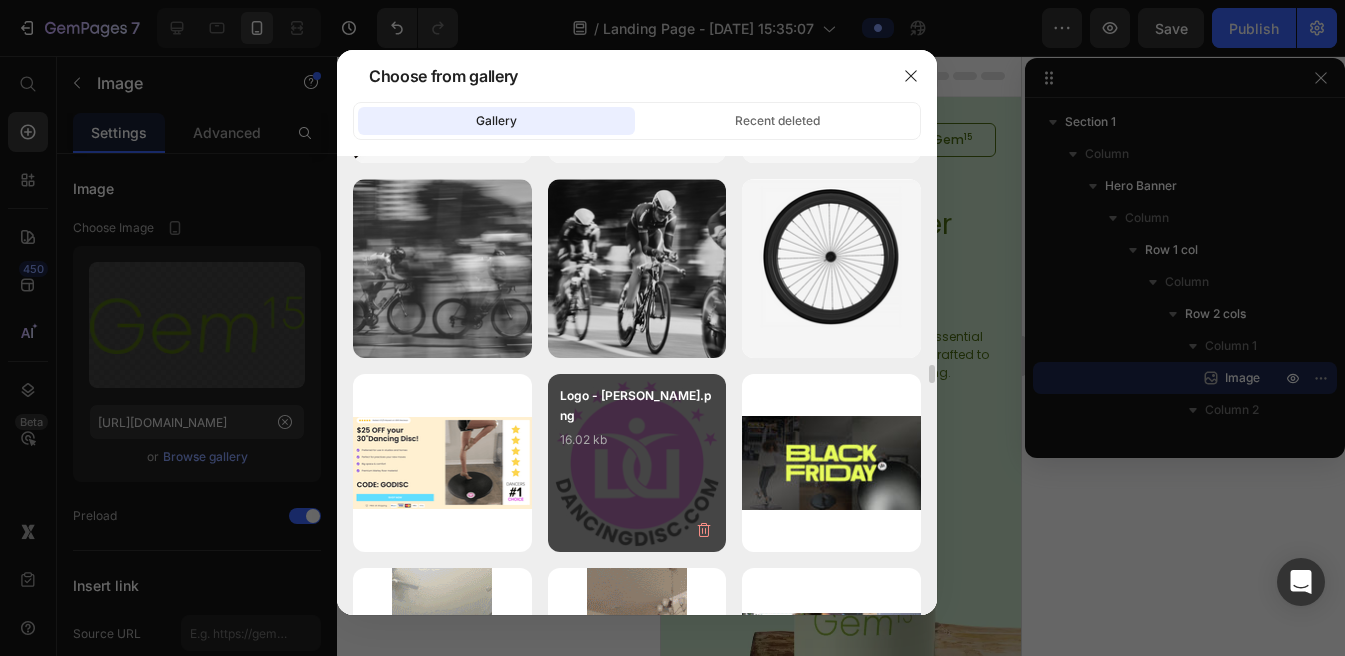 type on "[URL][DOMAIN_NAME]" 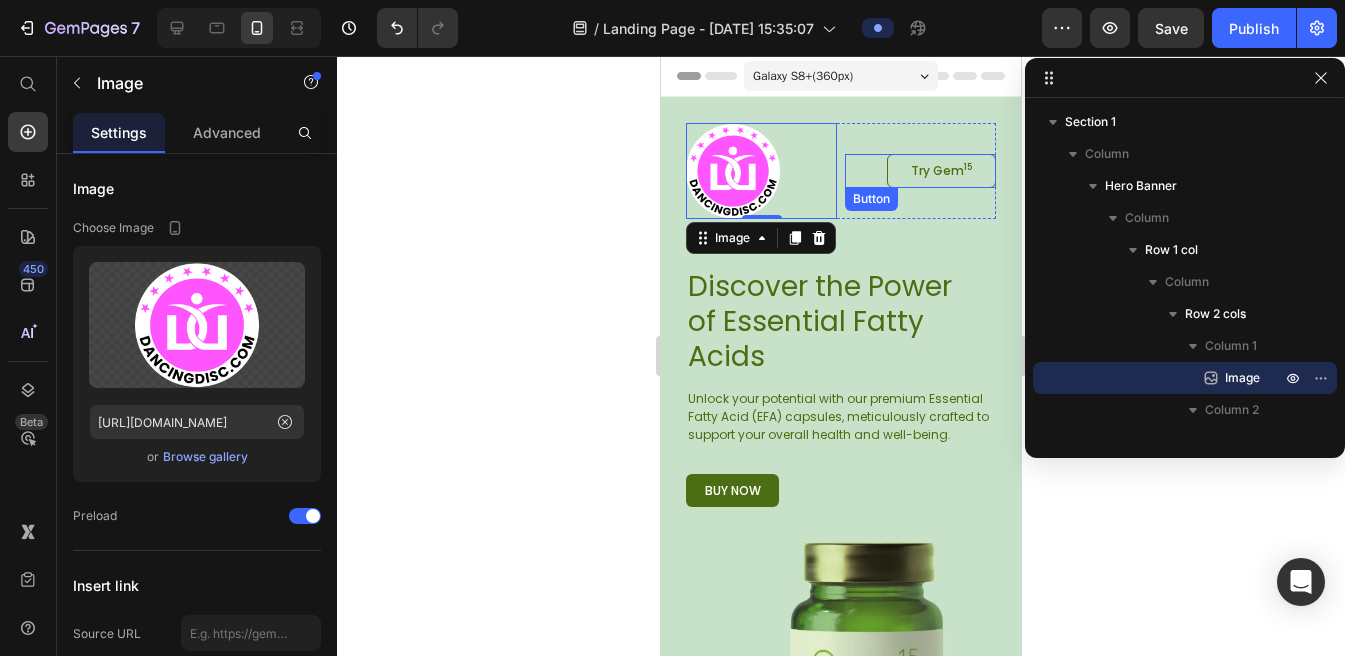 click on "Try Gem 15" at bounding box center (941, 171) 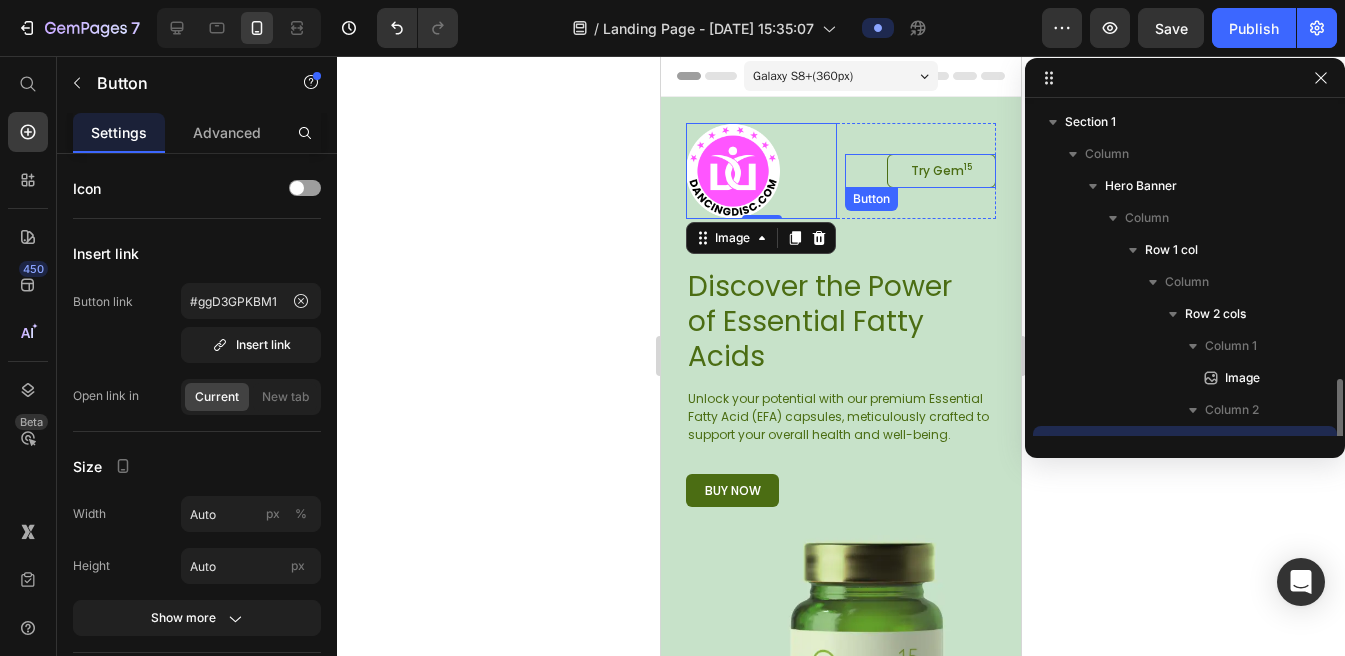 scroll, scrollTop: 186, scrollLeft: 0, axis: vertical 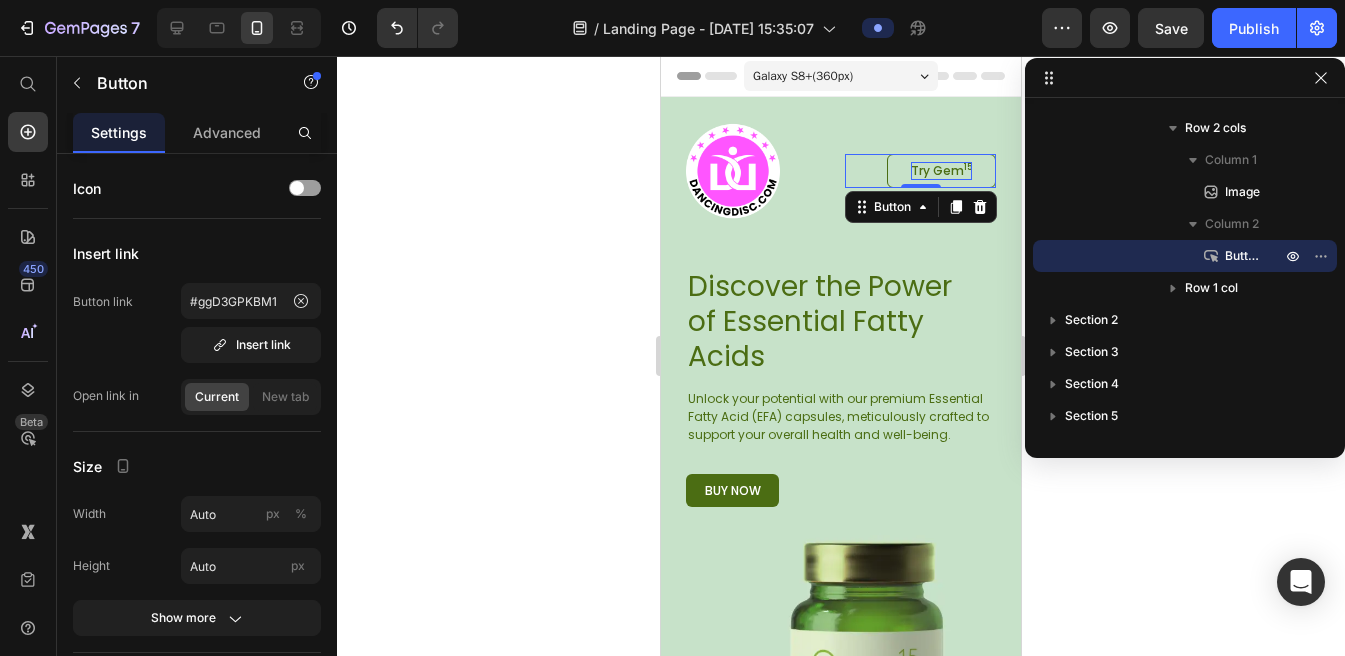 click on "Try Gem 15" at bounding box center (941, 171) 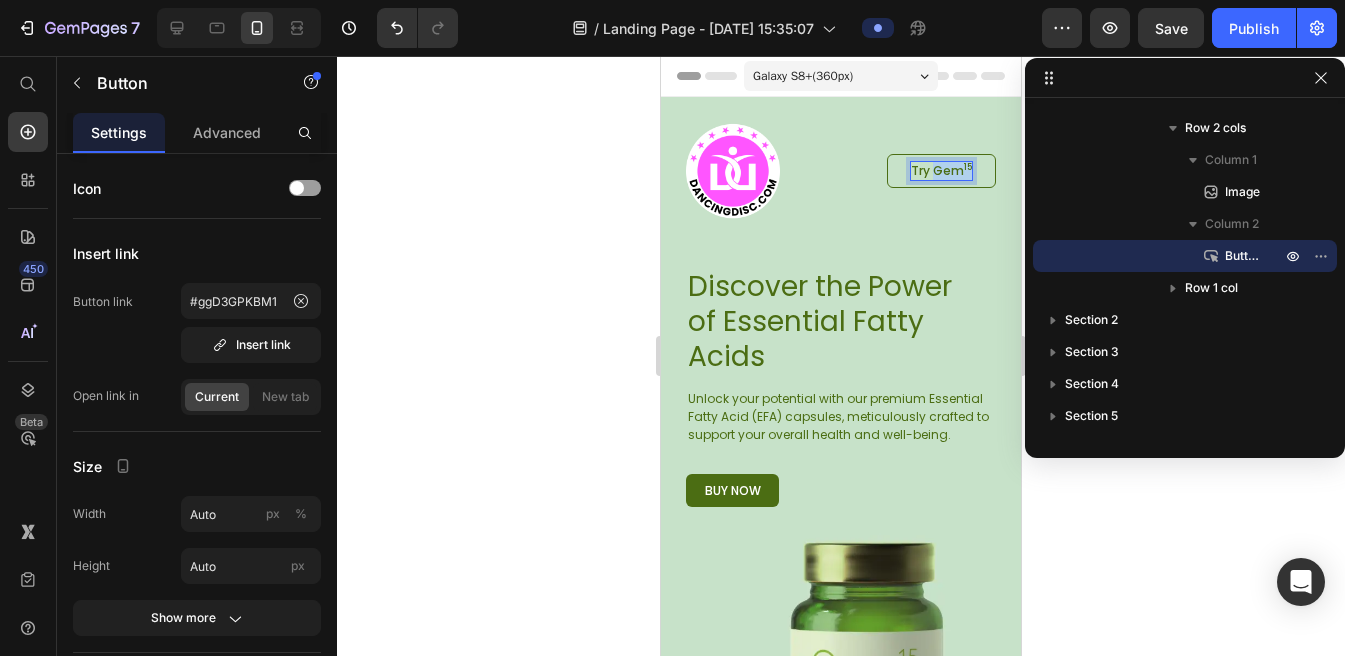 click on "Try Gem 15" at bounding box center (941, 171) 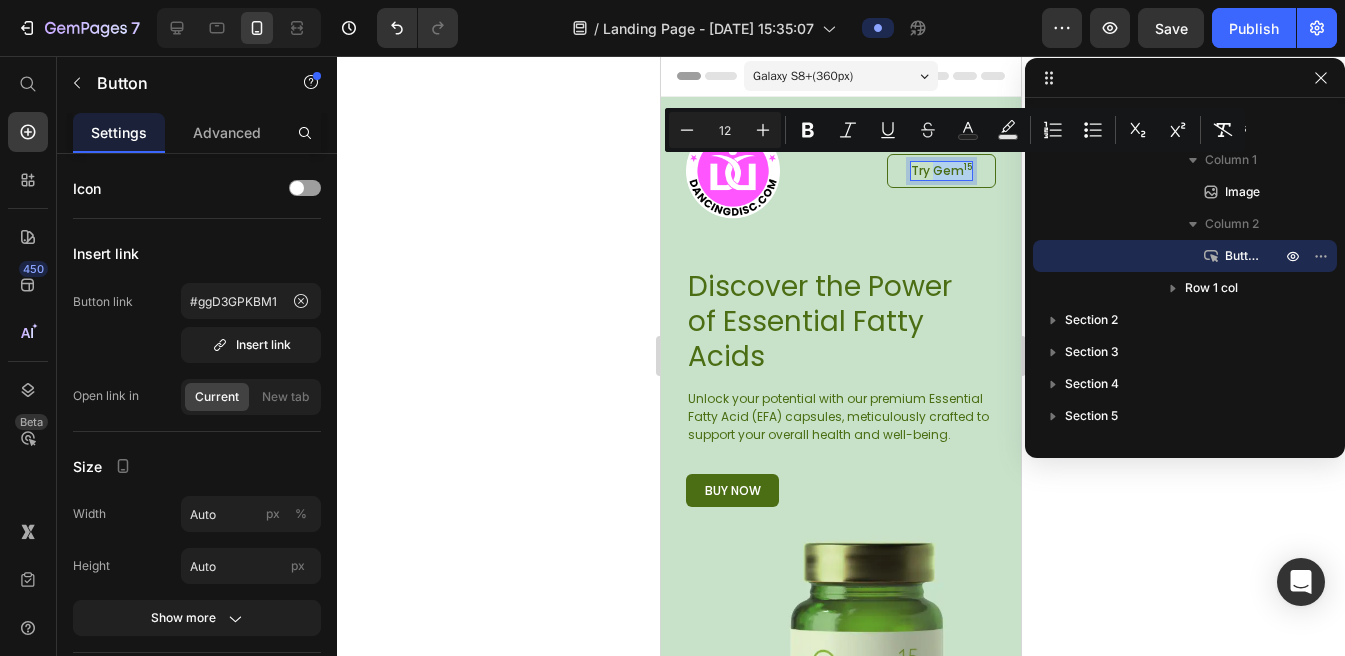 click on "Try Gem 15" at bounding box center [941, 171] 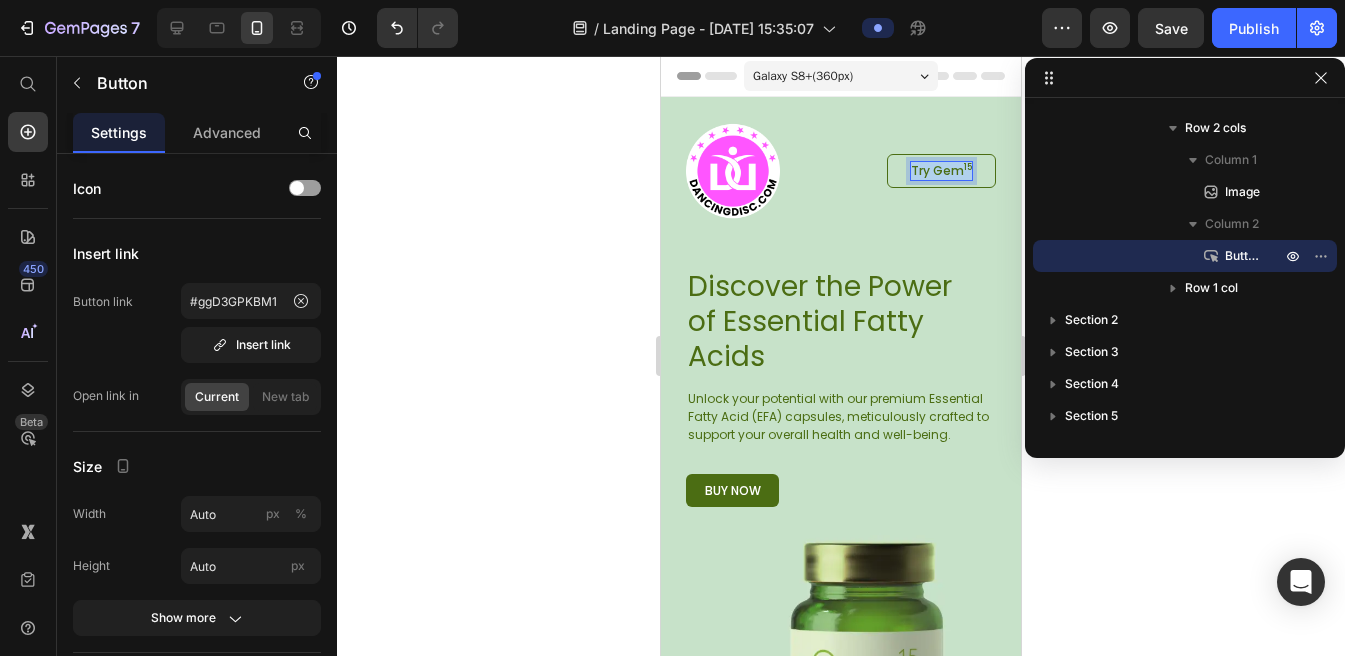 click on "Try Gem 15" at bounding box center (941, 171) 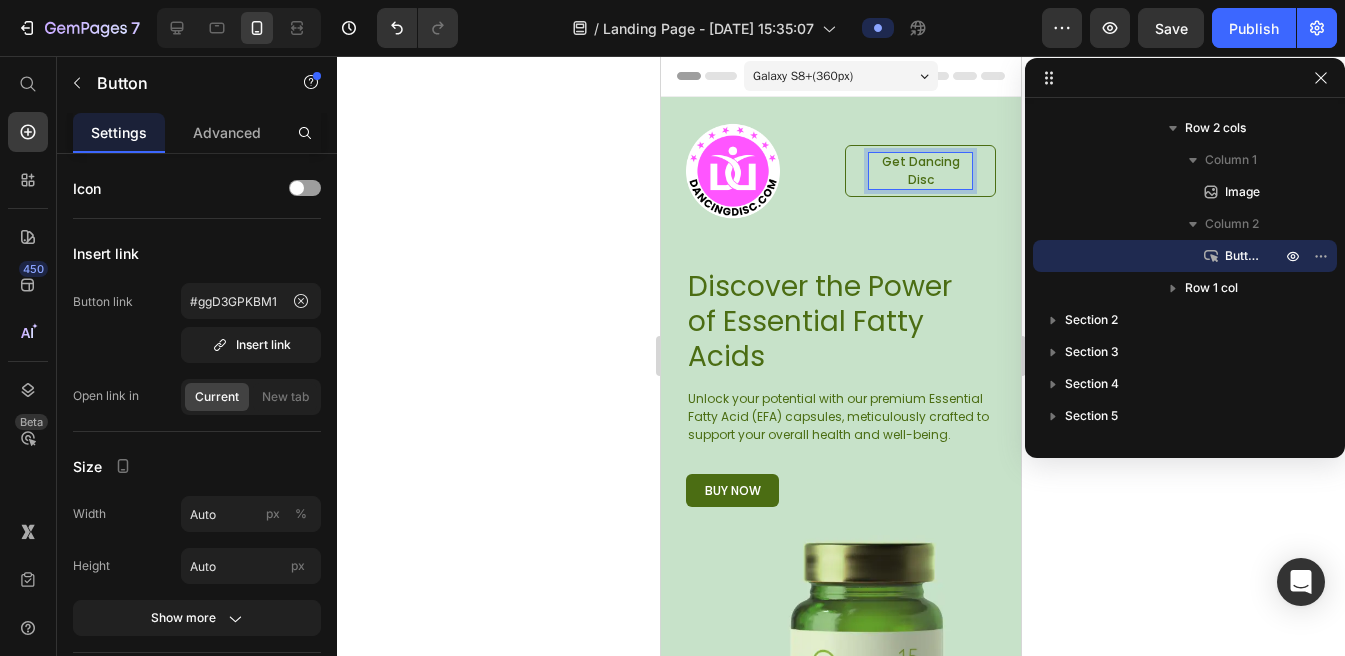 click on "Get Dancing Disc" at bounding box center [920, 171] 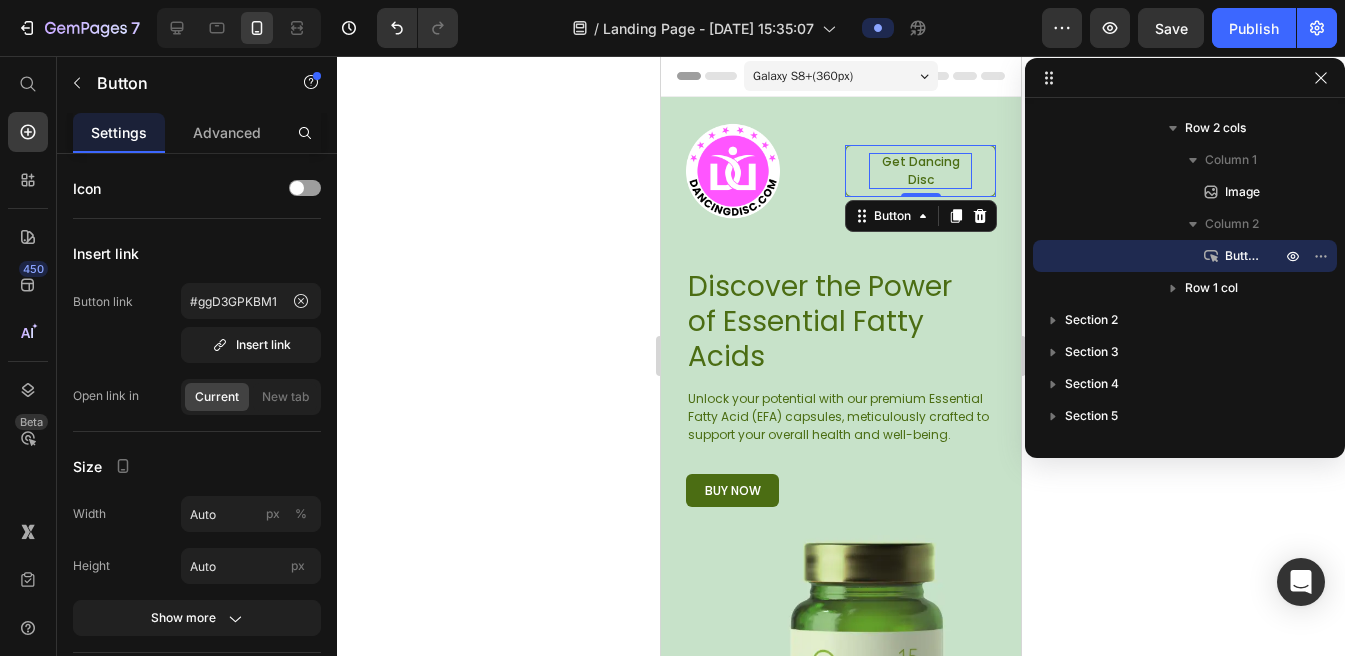 click on "Get Dancing Disc" at bounding box center [920, 171] 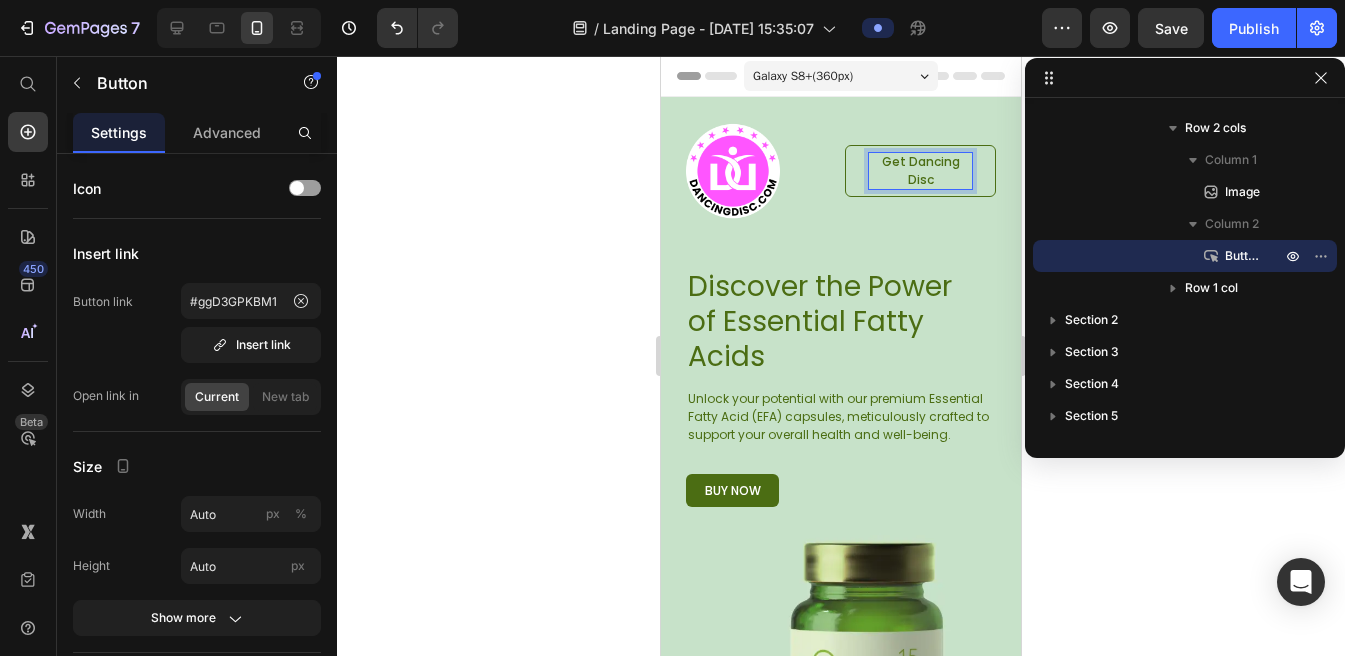 click on "Get Dancing Disc" at bounding box center [920, 171] 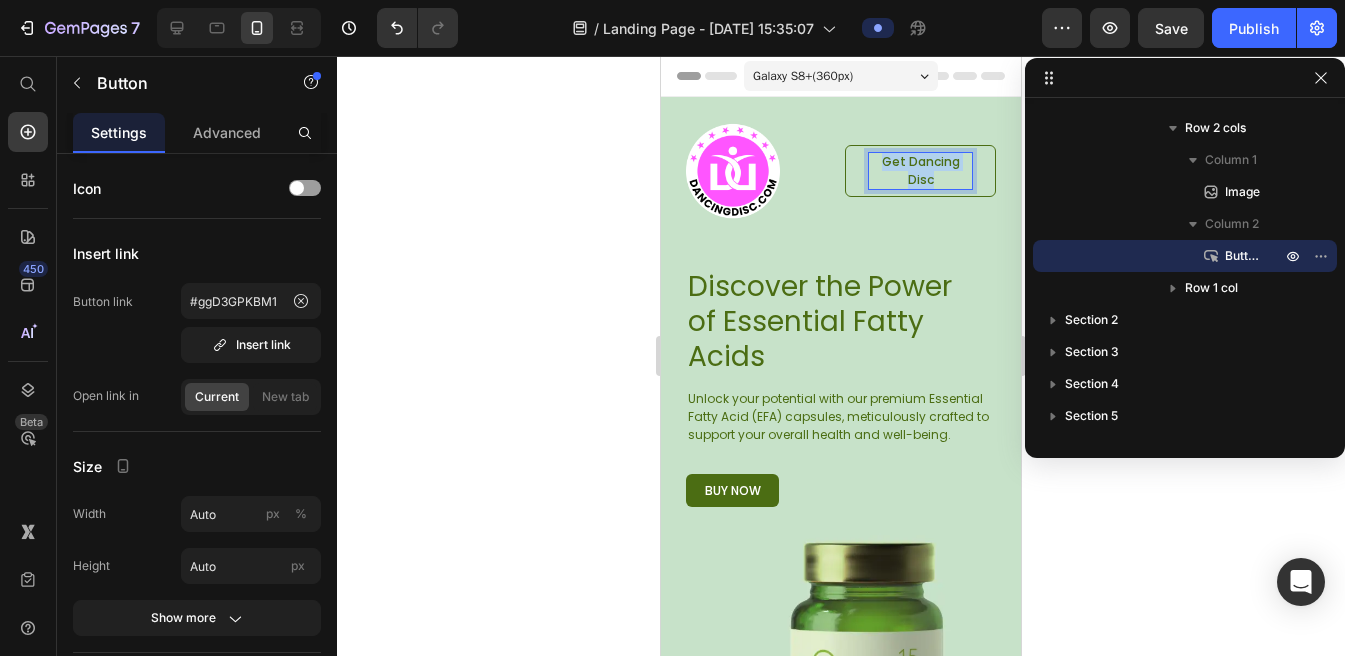 click on "Get Dancing Disc" at bounding box center [920, 171] 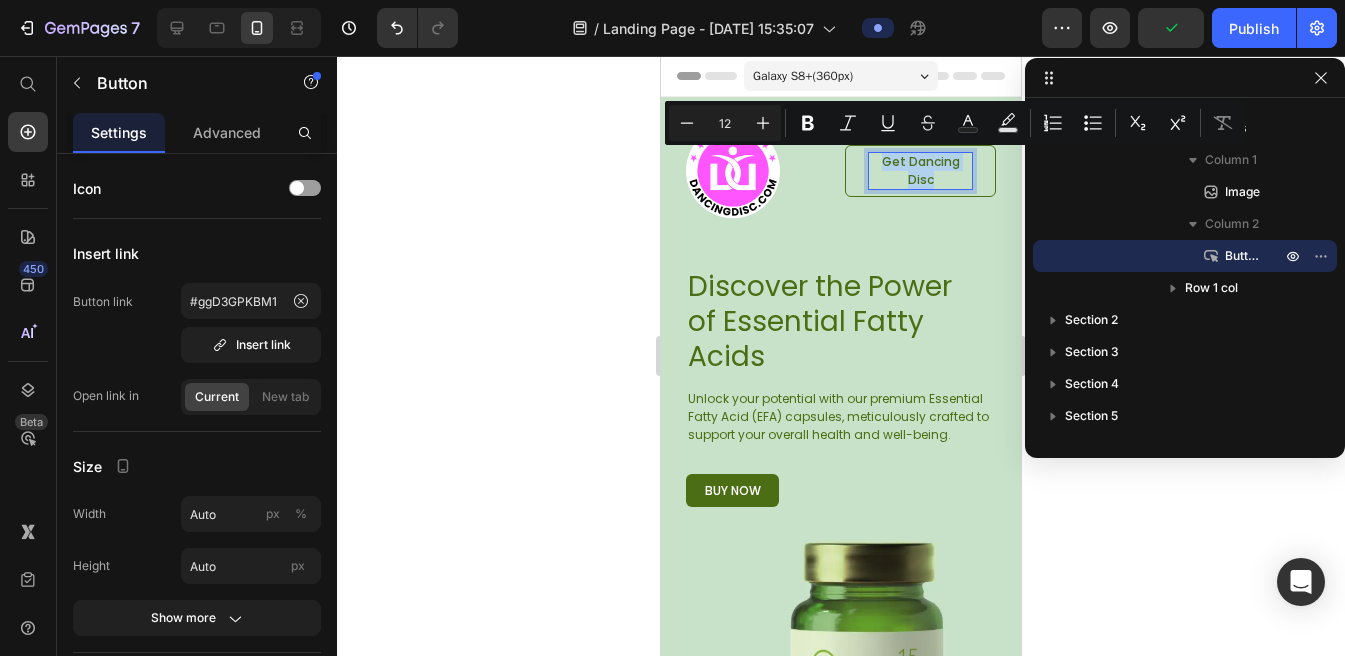 click on "Get Dancing Disc" at bounding box center [920, 171] 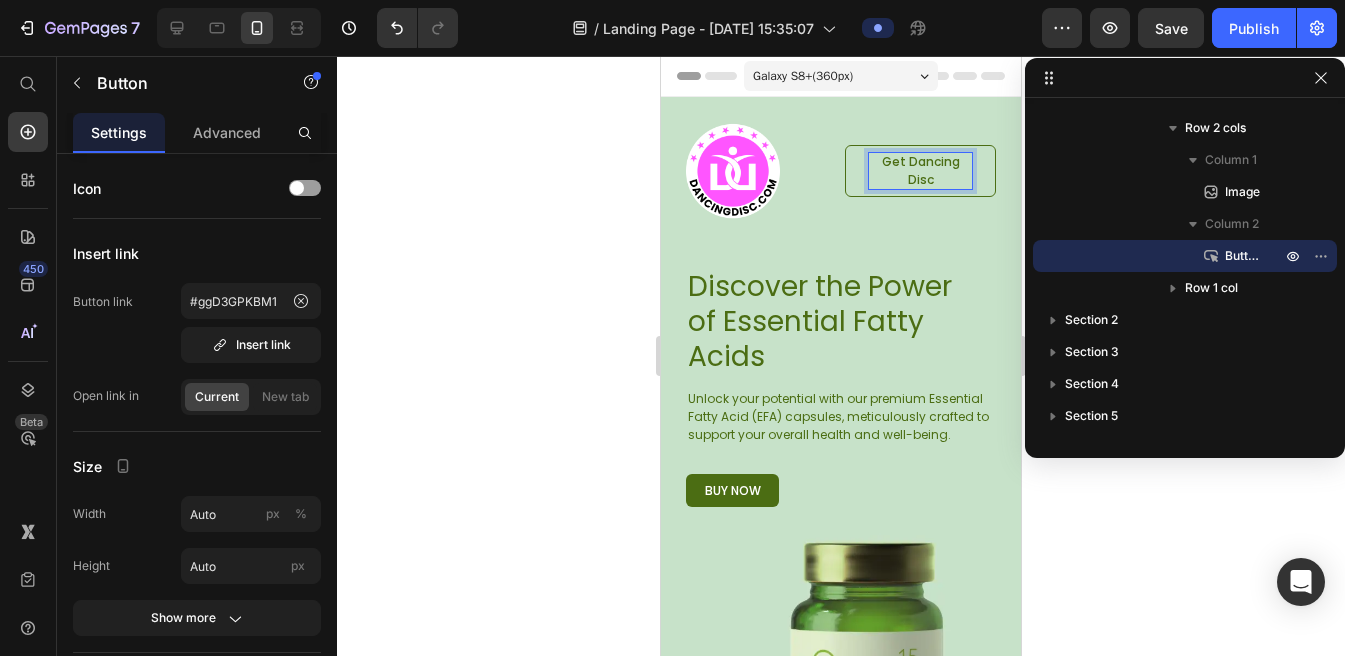 click on "Get Dancing Disc" at bounding box center (920, 171) 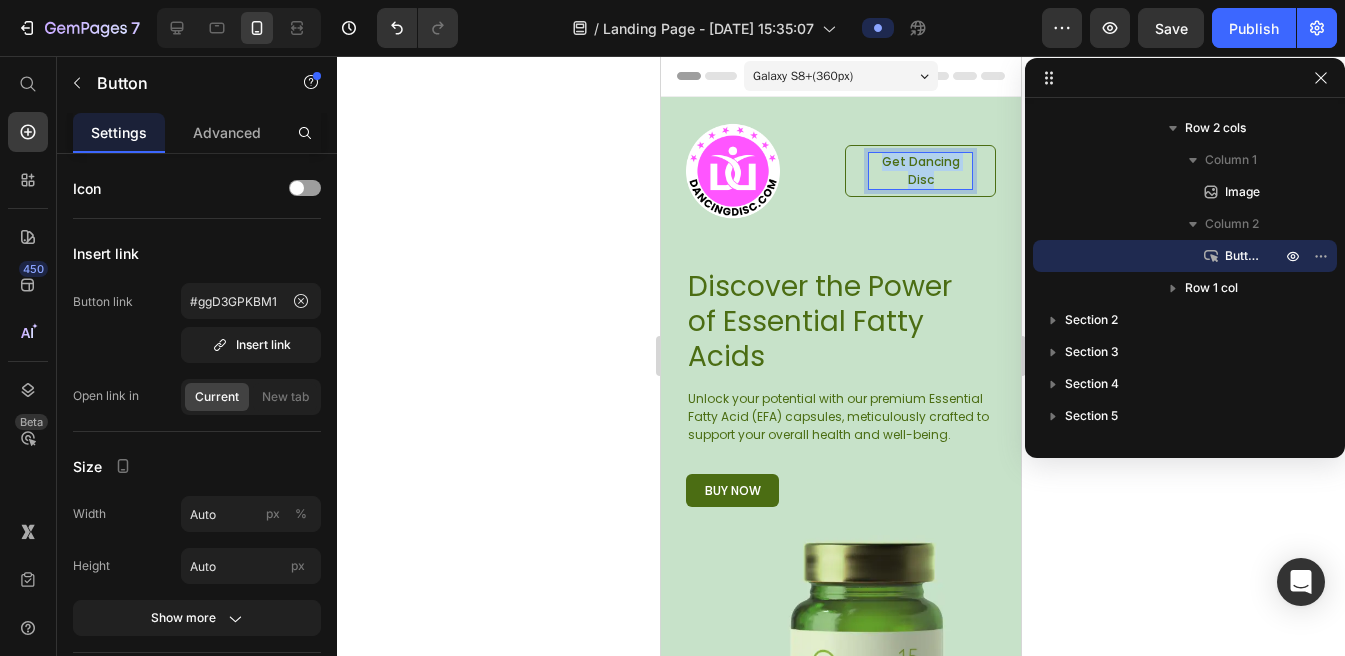 click on "Get Dancing Disc" at bounding box center [920, 171] 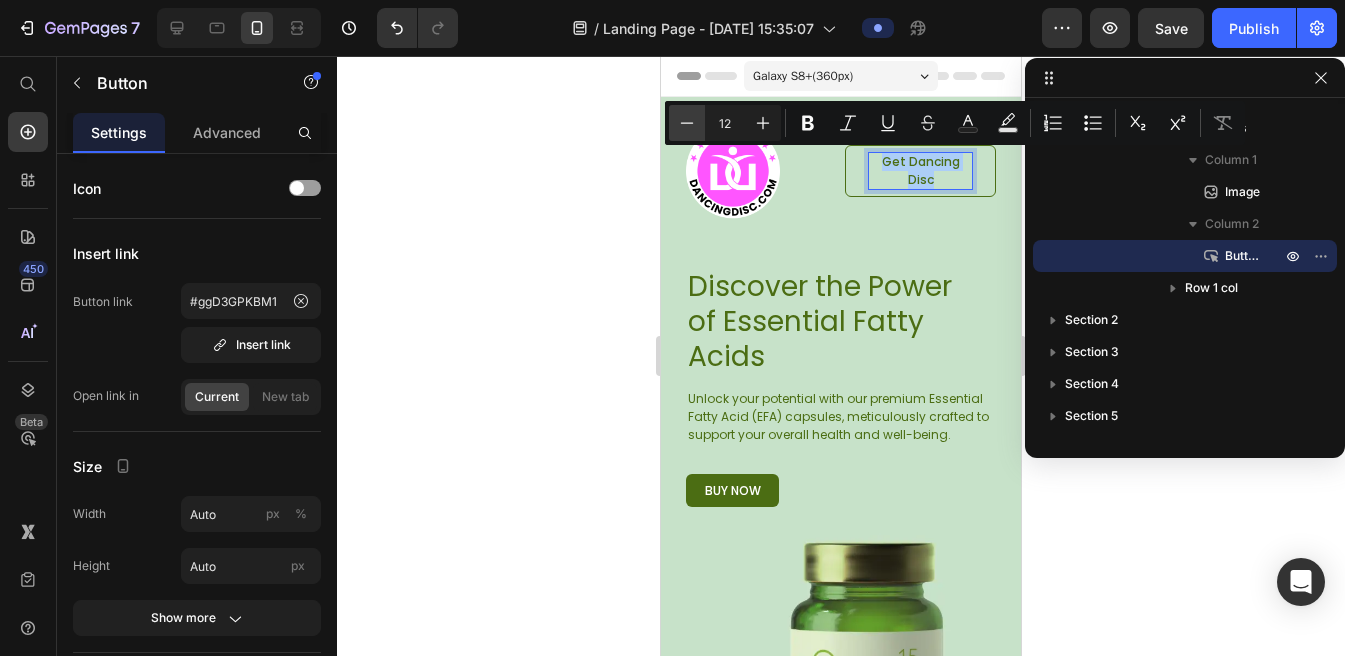 click 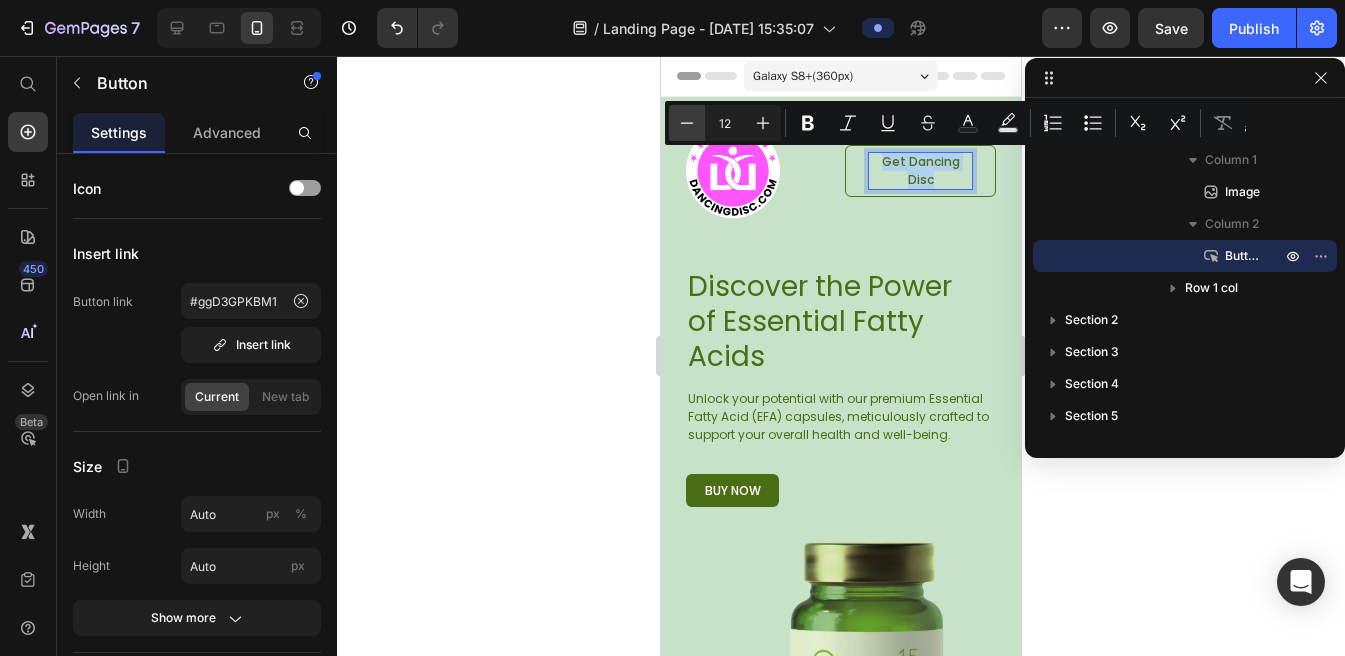 type on "11" 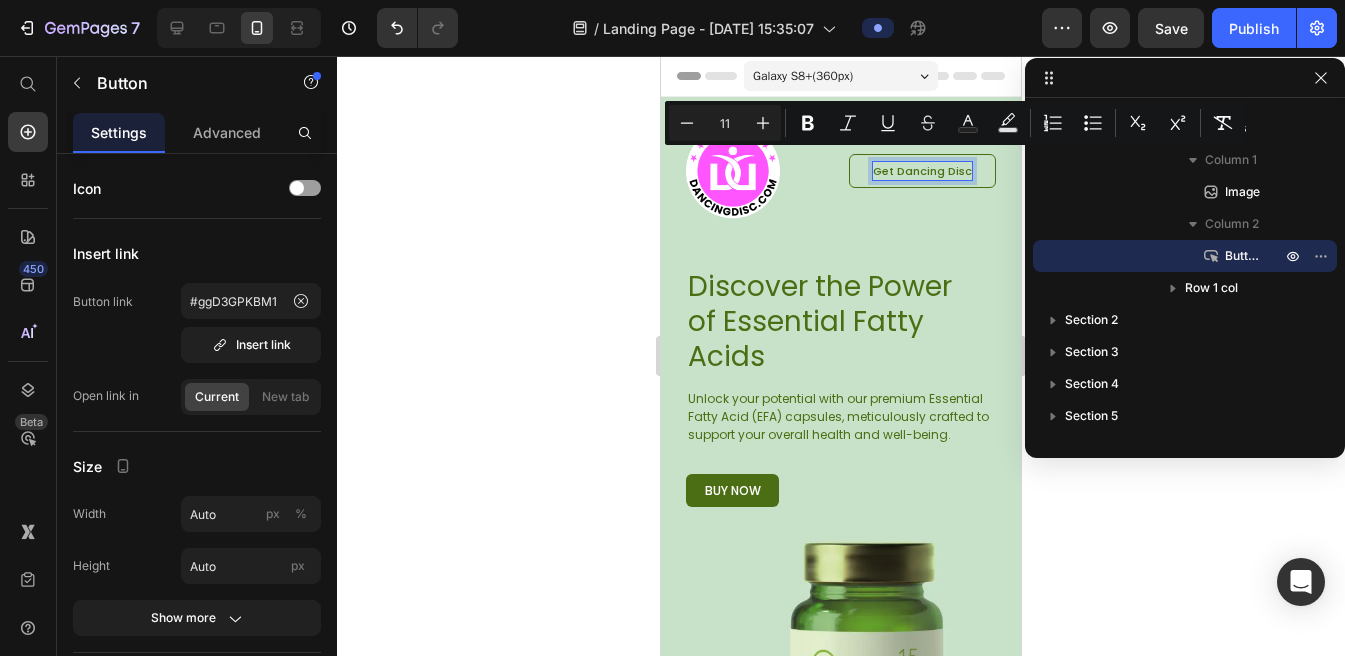 click on "Get Dancing Disc" at bounding box center (922, 171) 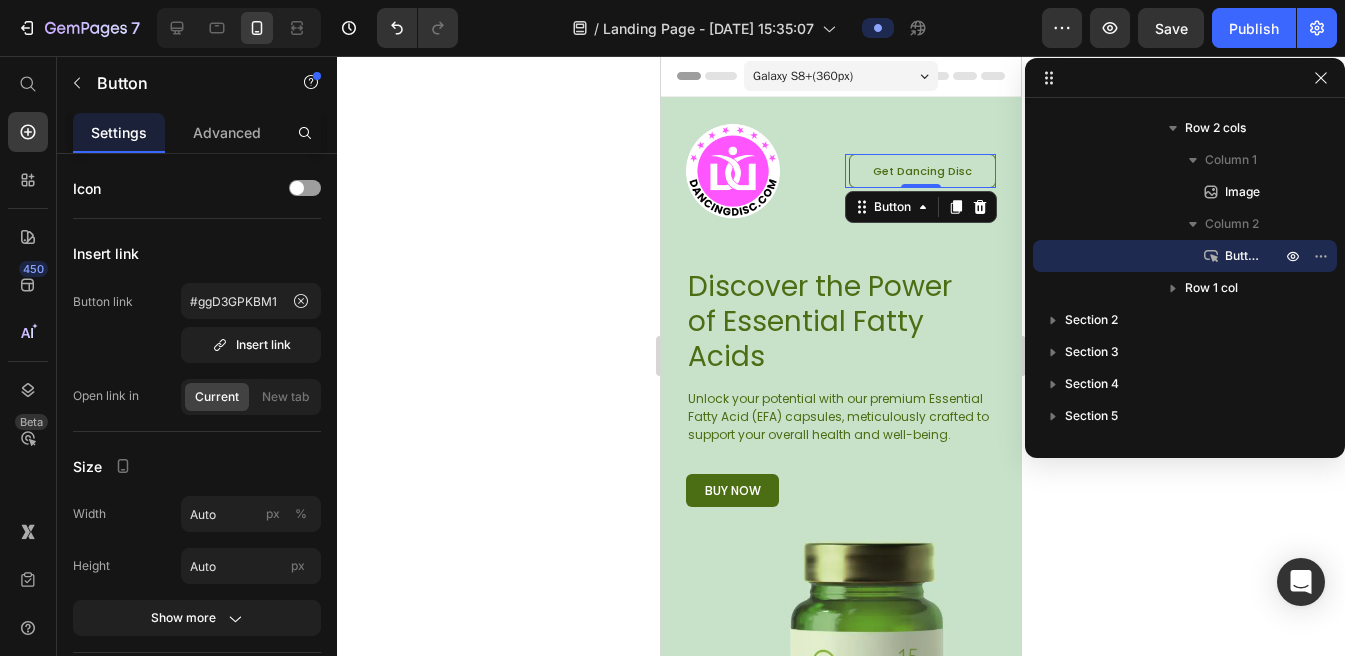 click on "Get Dancing Disc" at bounding box center [922, 171] 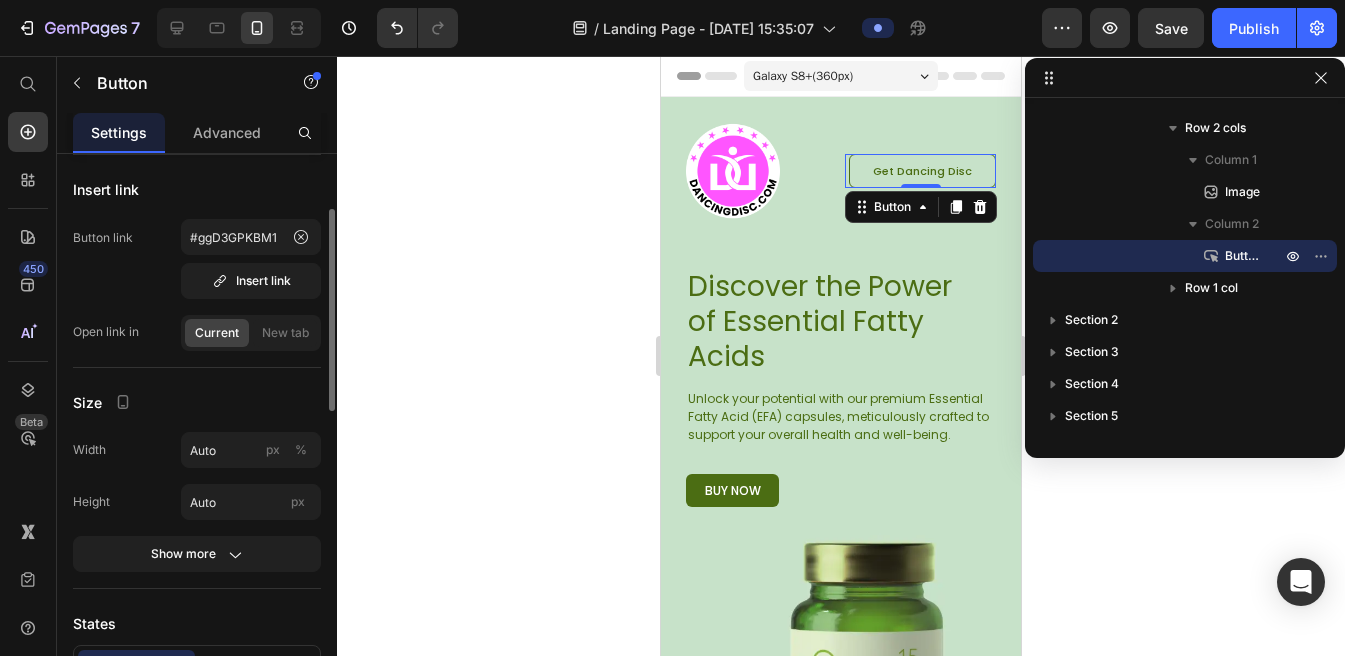 scroll, scrollTop: 63, scrollLeft: 0, axis: vertical 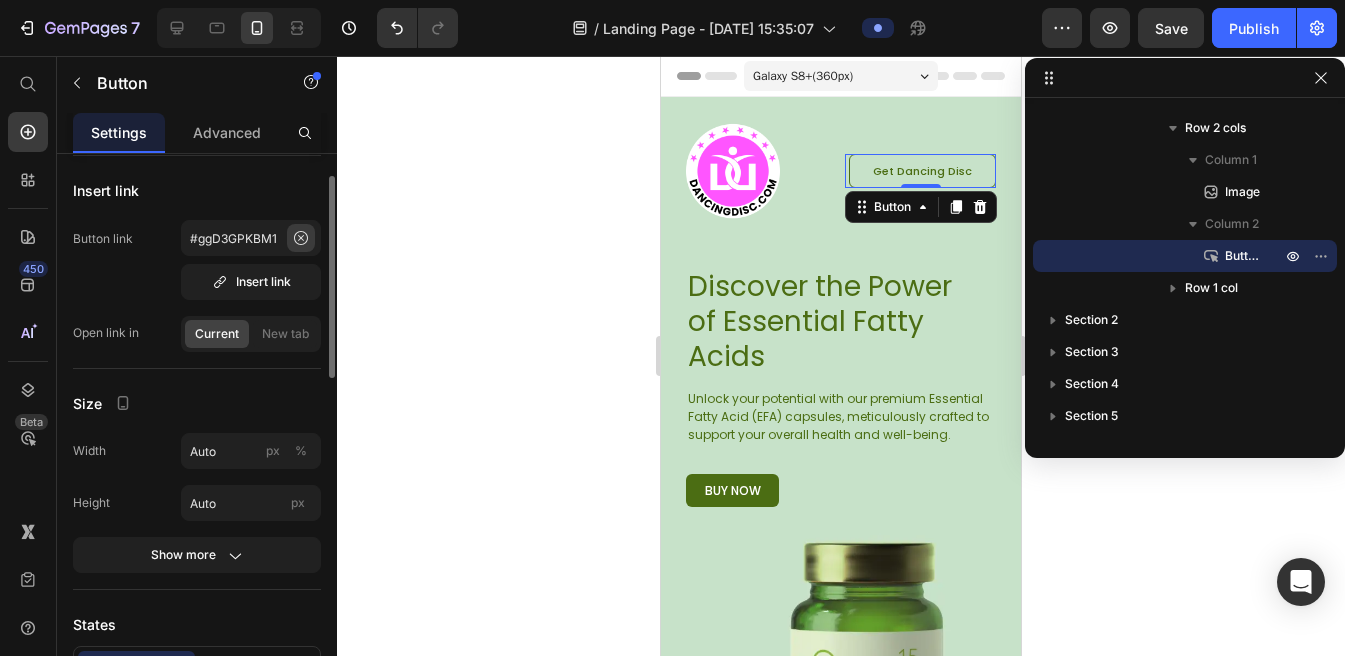 click 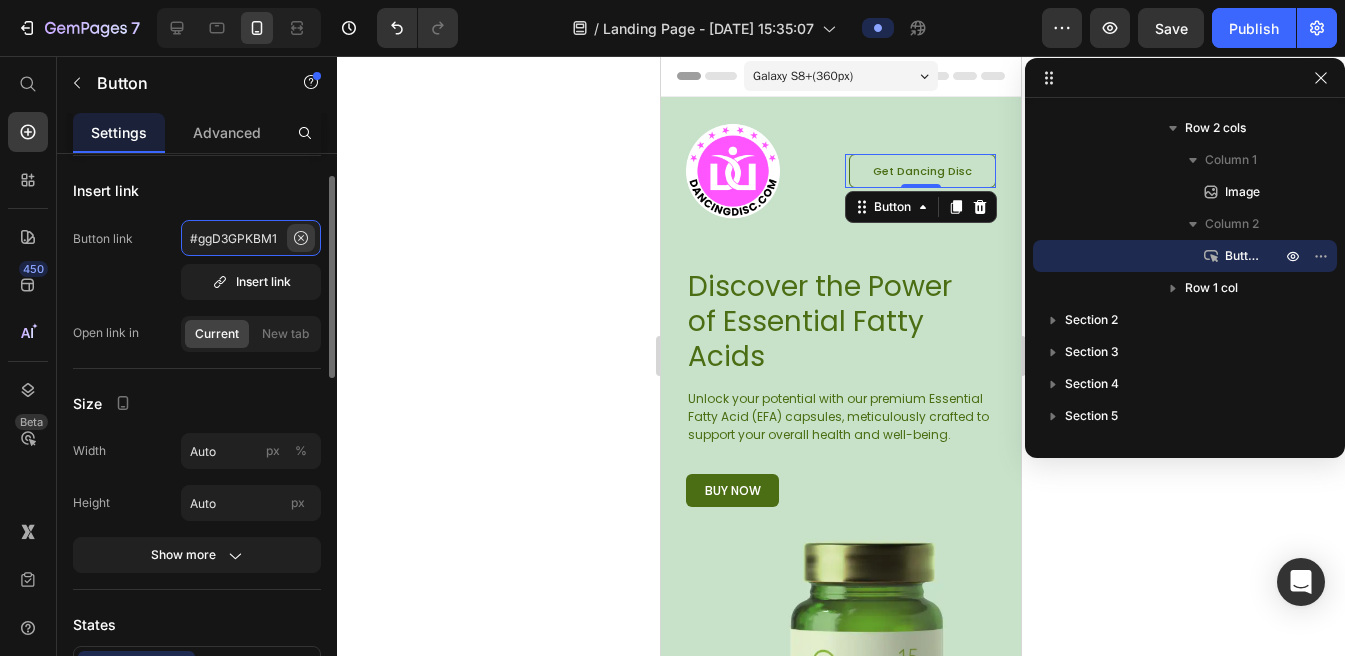 type 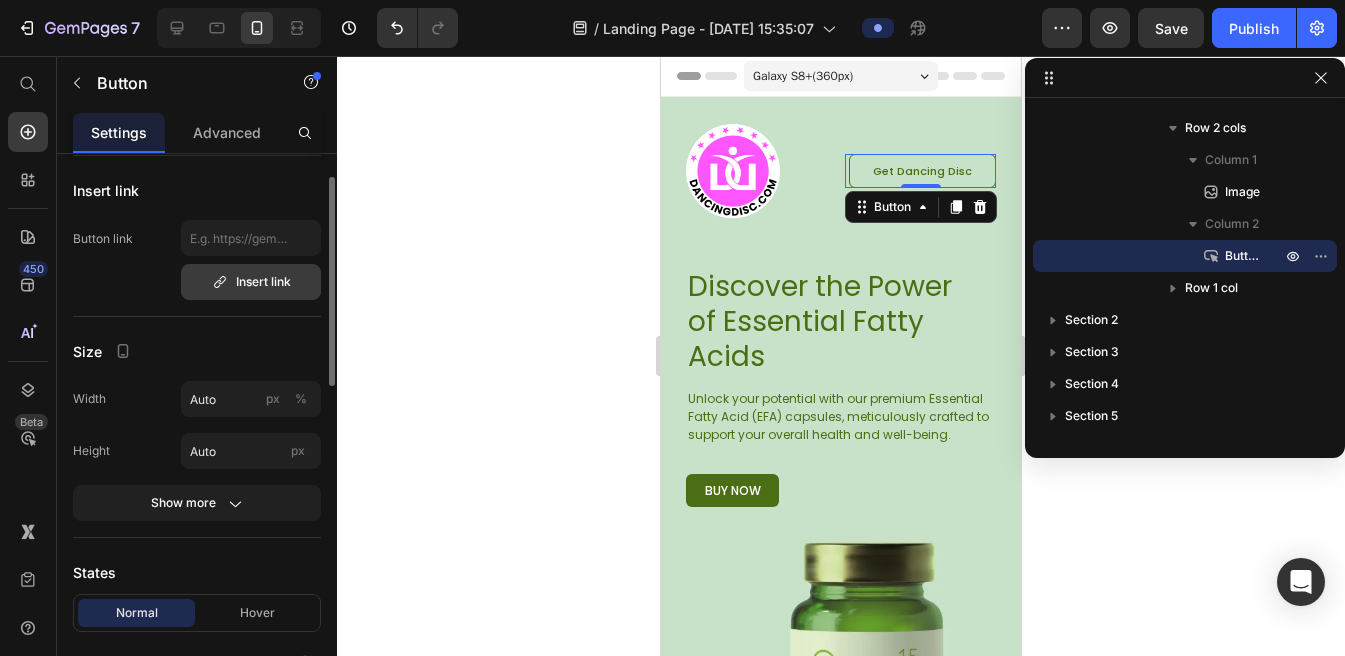 click on "Insert link" at bounding box center (251, 282) 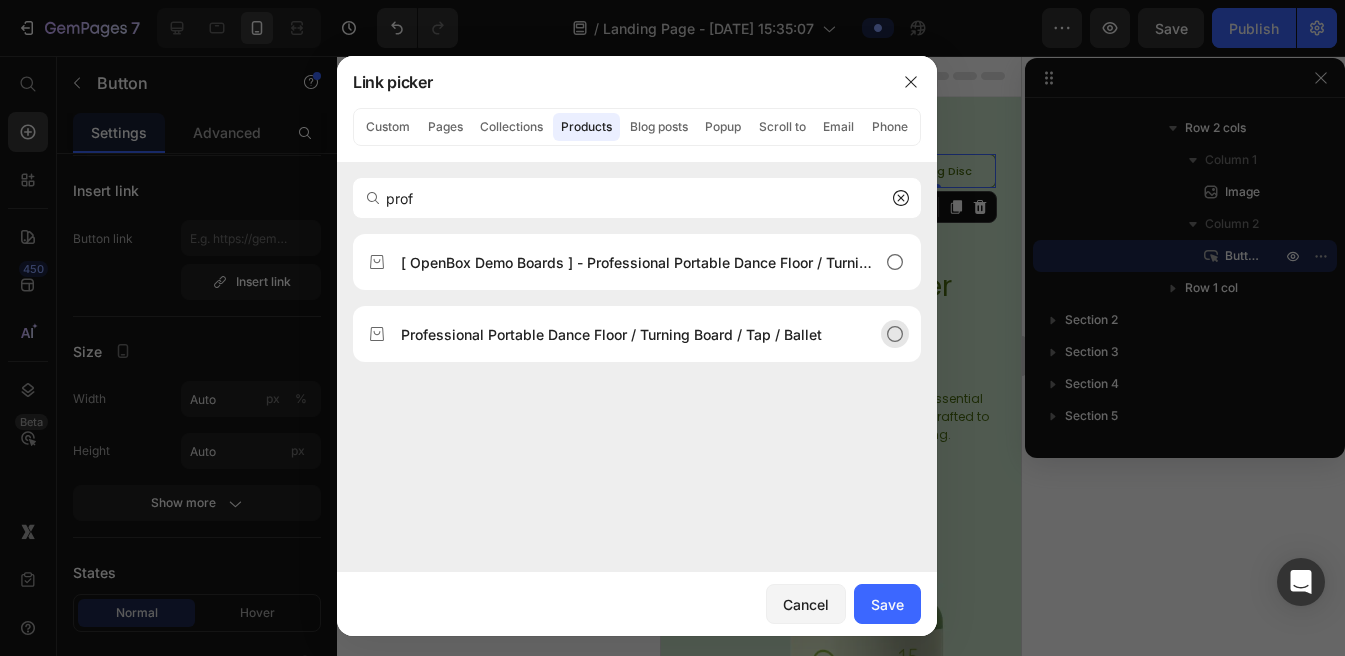 type on "prof" 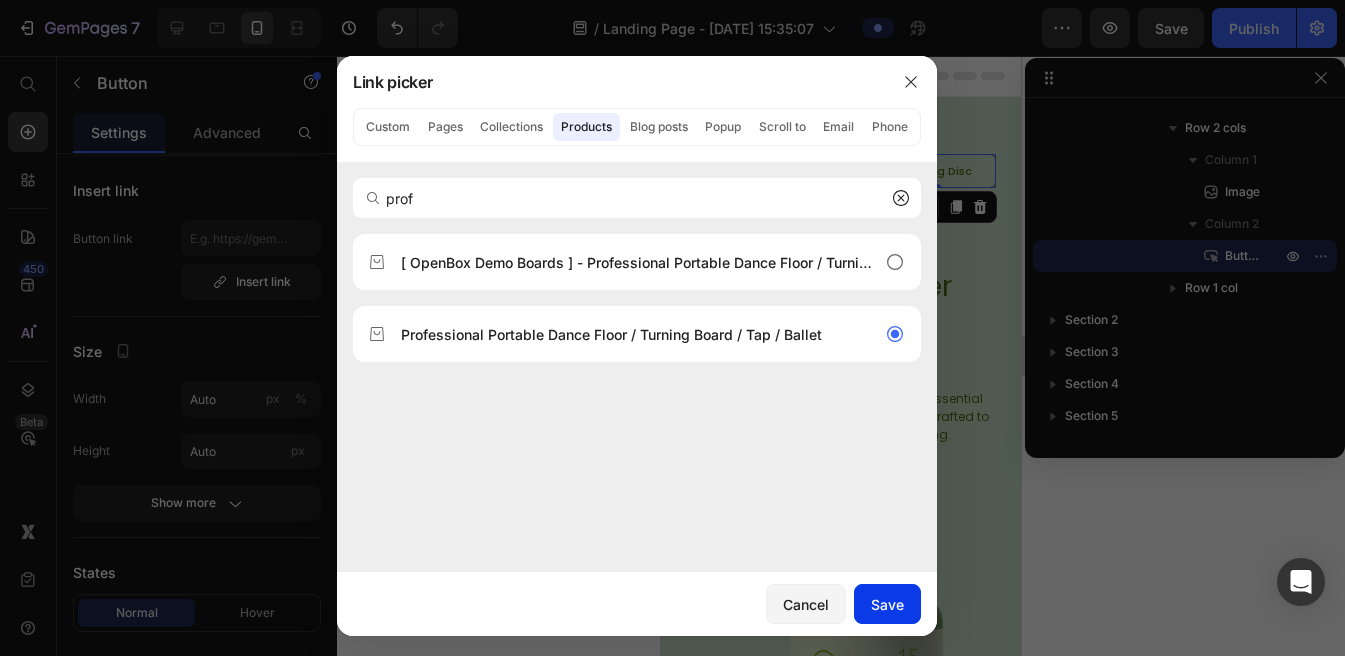 click on "Save" 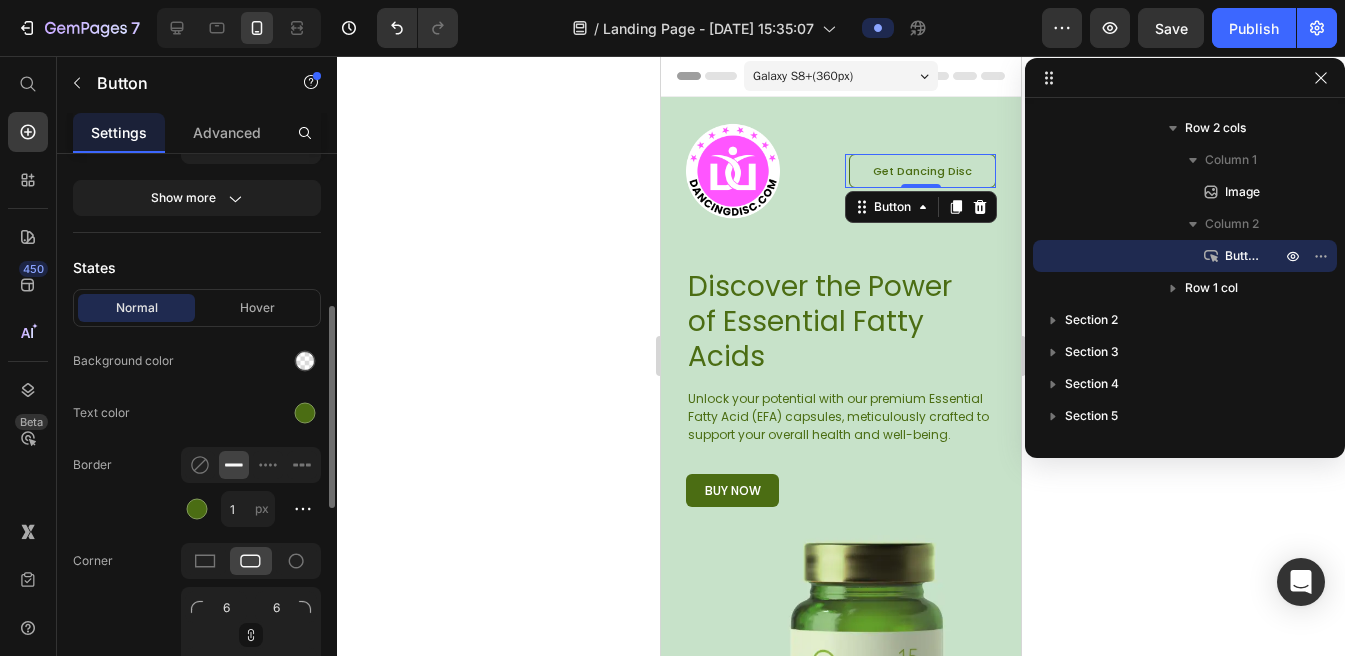 scroll, scrollTop: 425, scrollLeft: 0, axis: vertical 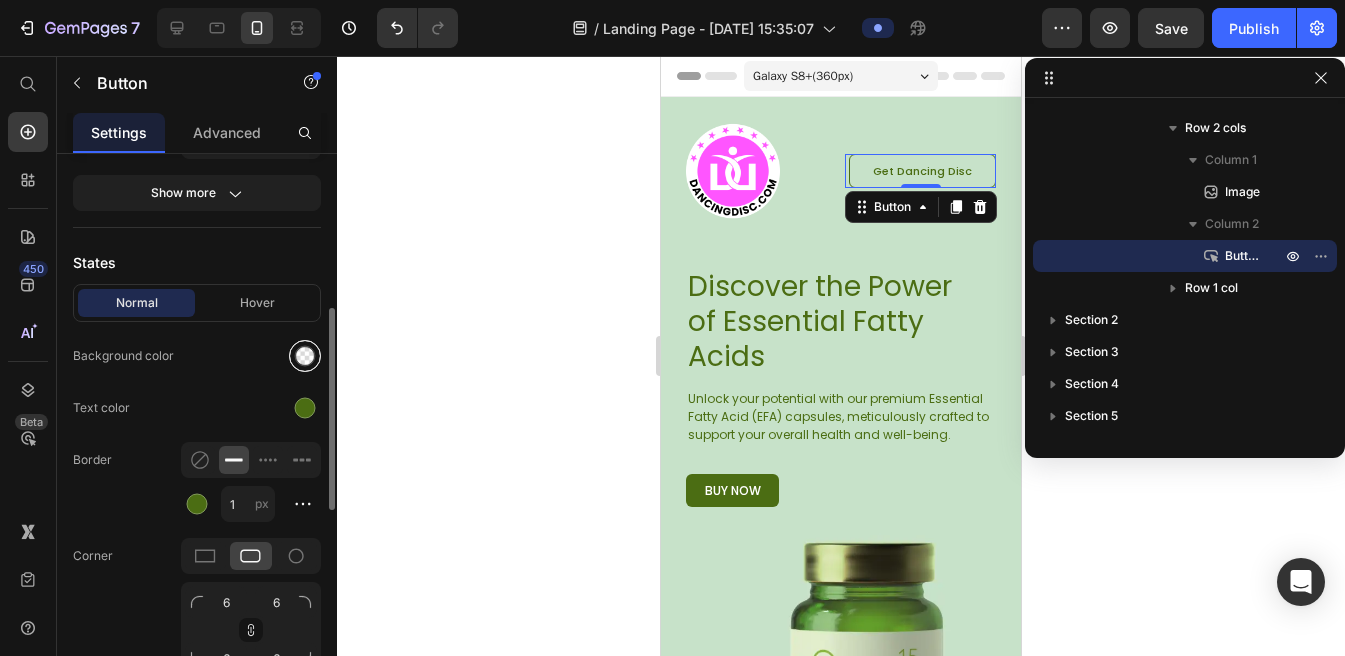 click at bounding box center (305, 356) 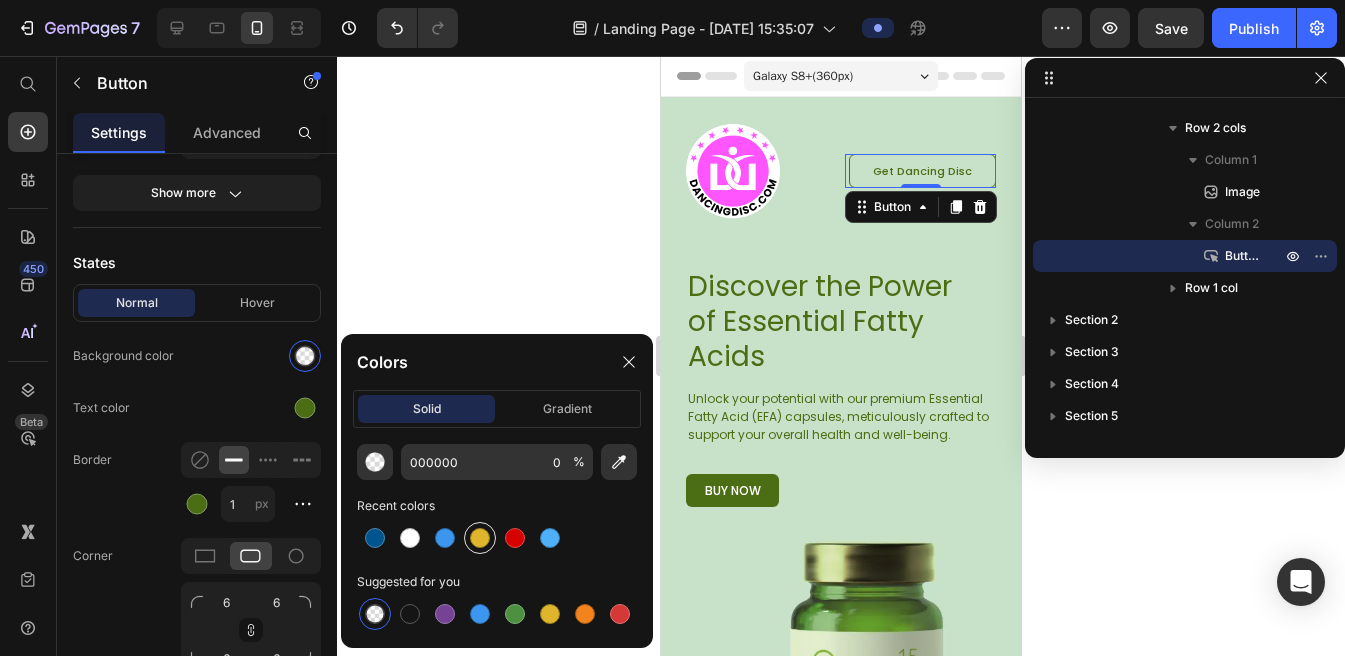 click at bounding box center [480, 538] 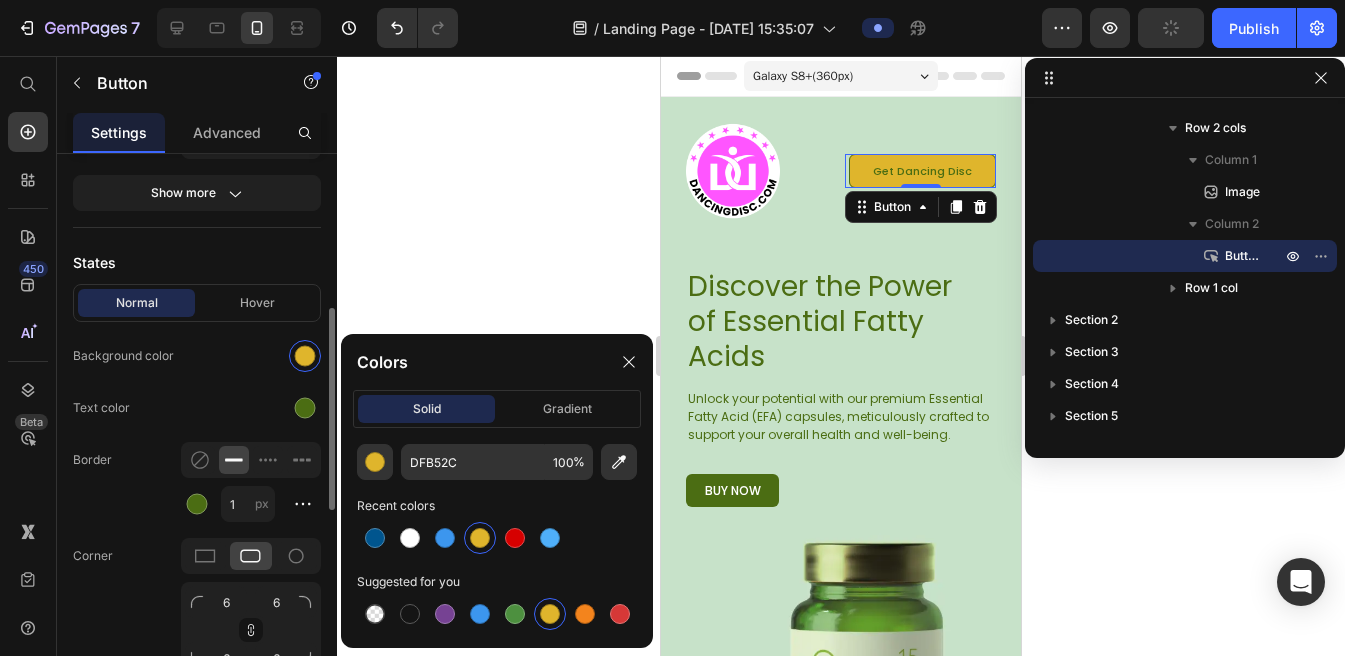 click at bounding box center [251, 356] 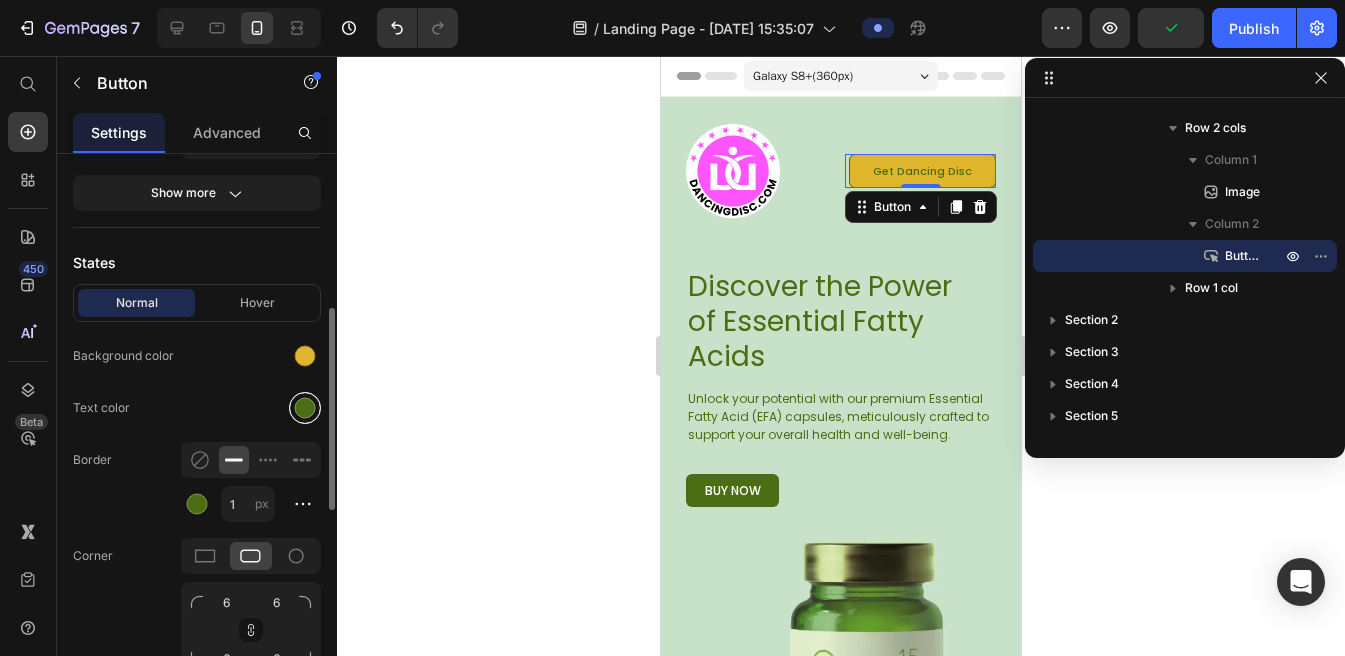 click at bounding box center (305, 408) 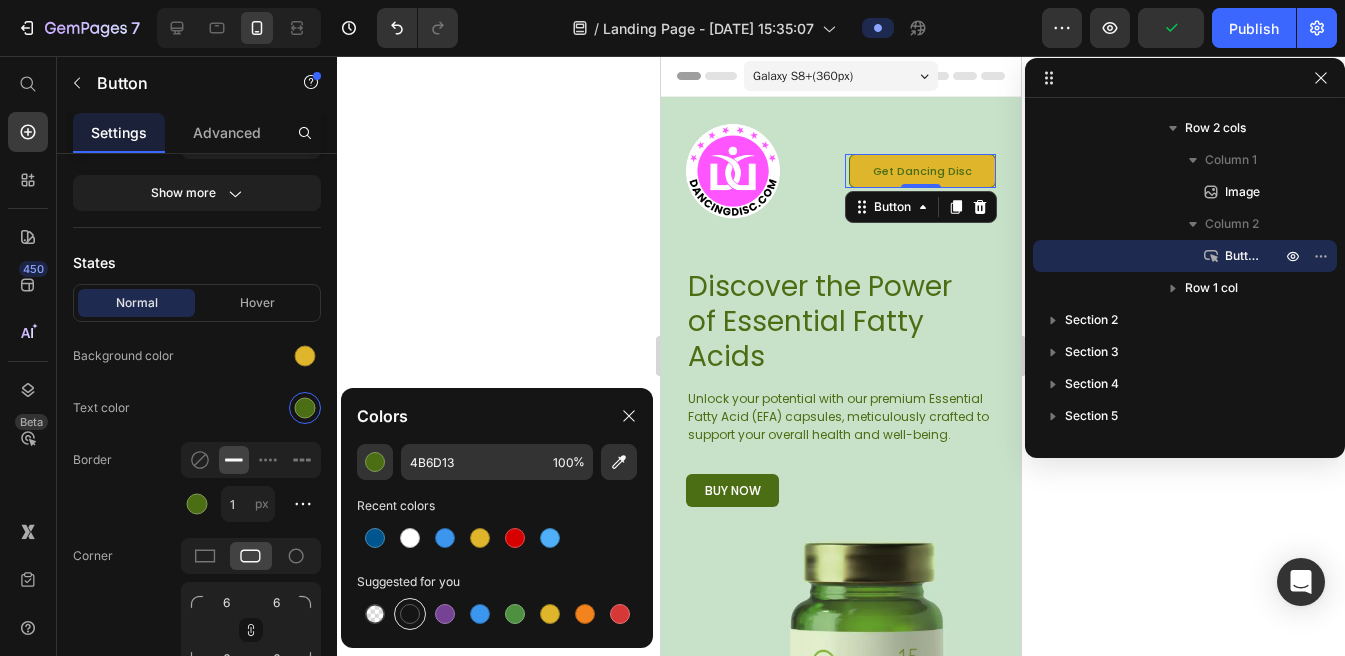 click at bounding box center (410, 614) 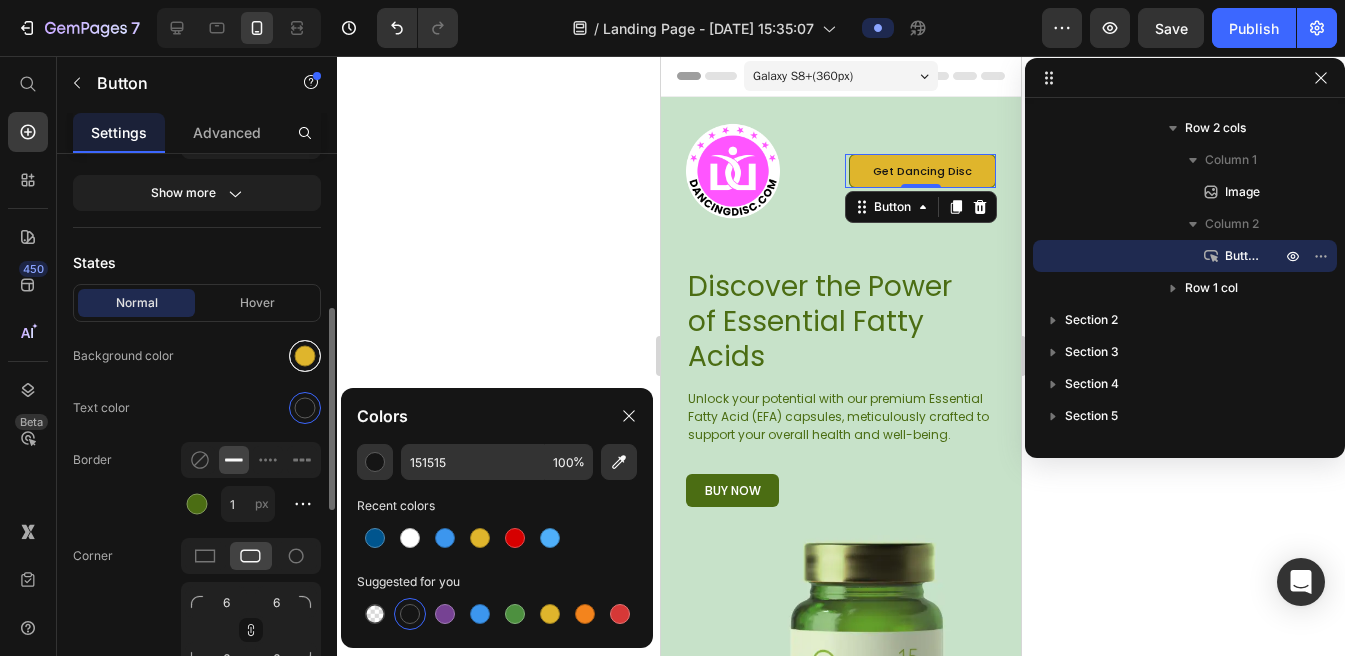 click at bounding box center [305, 356] 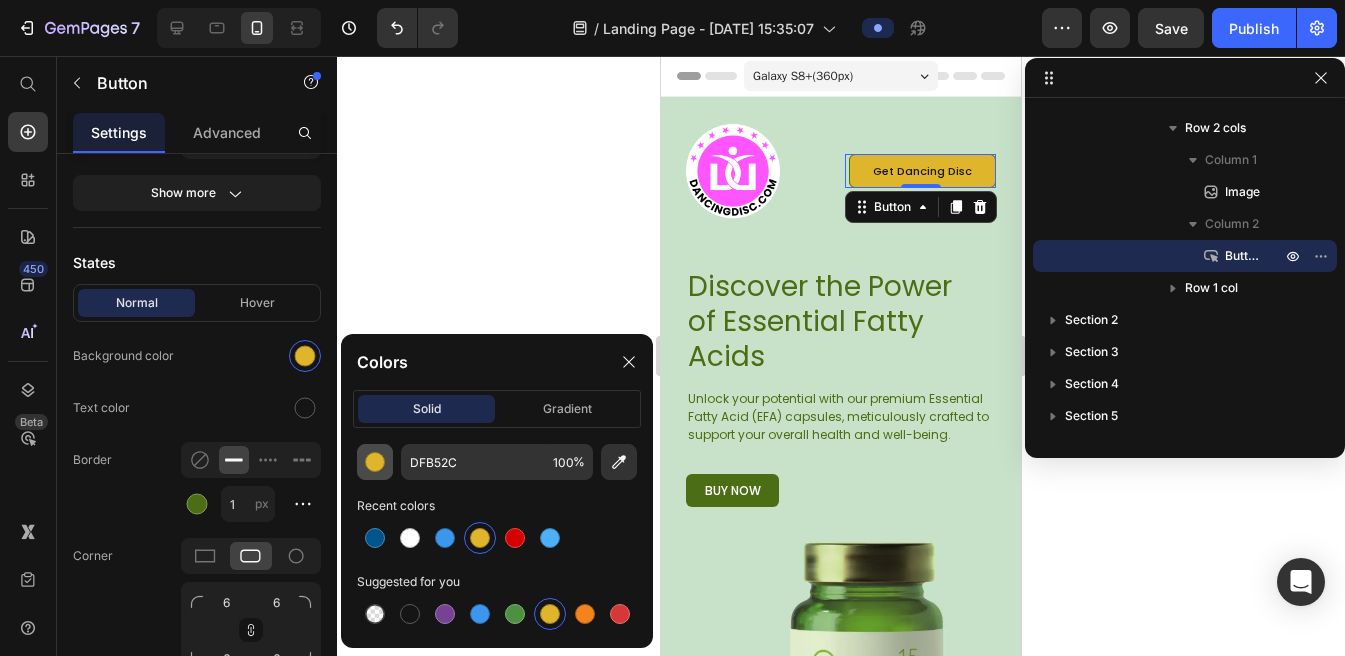 click at bounding box center [375, 462] 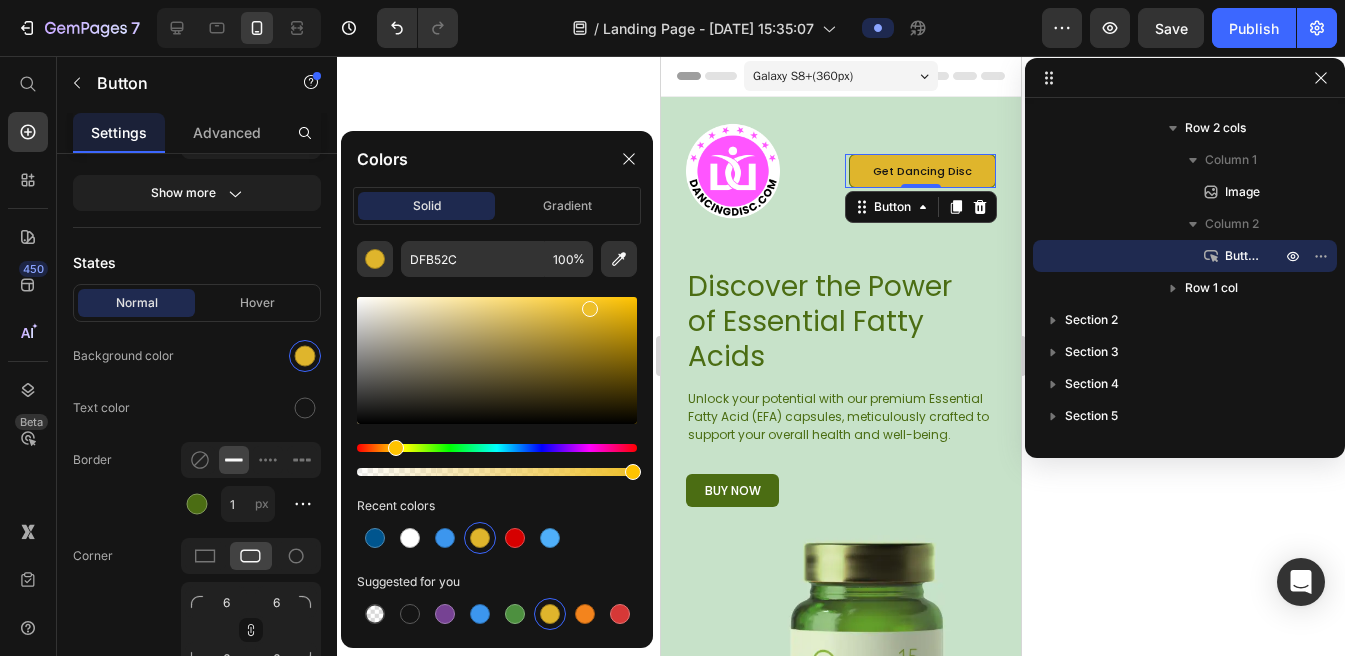 drag, startPoint x: 587, startPoint y: 312, endPoint x: 590, endPoint y: 298, distance: 14.3178215 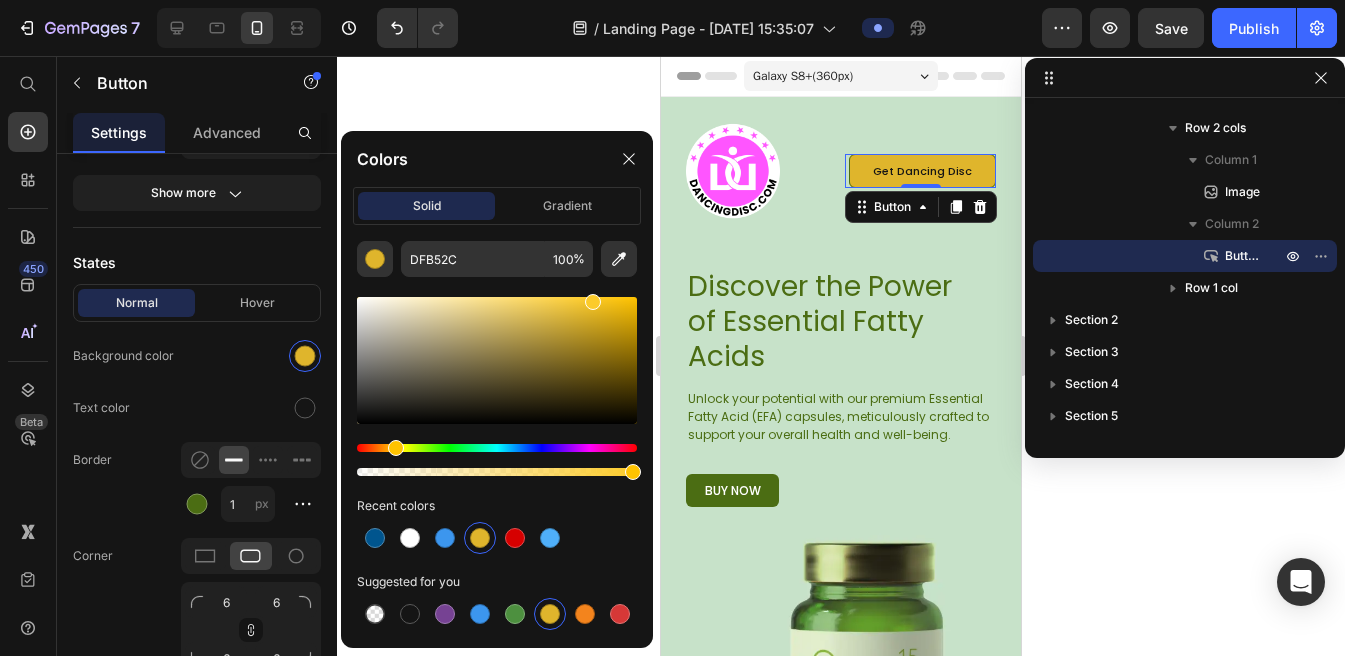 type on "FCCB2A" 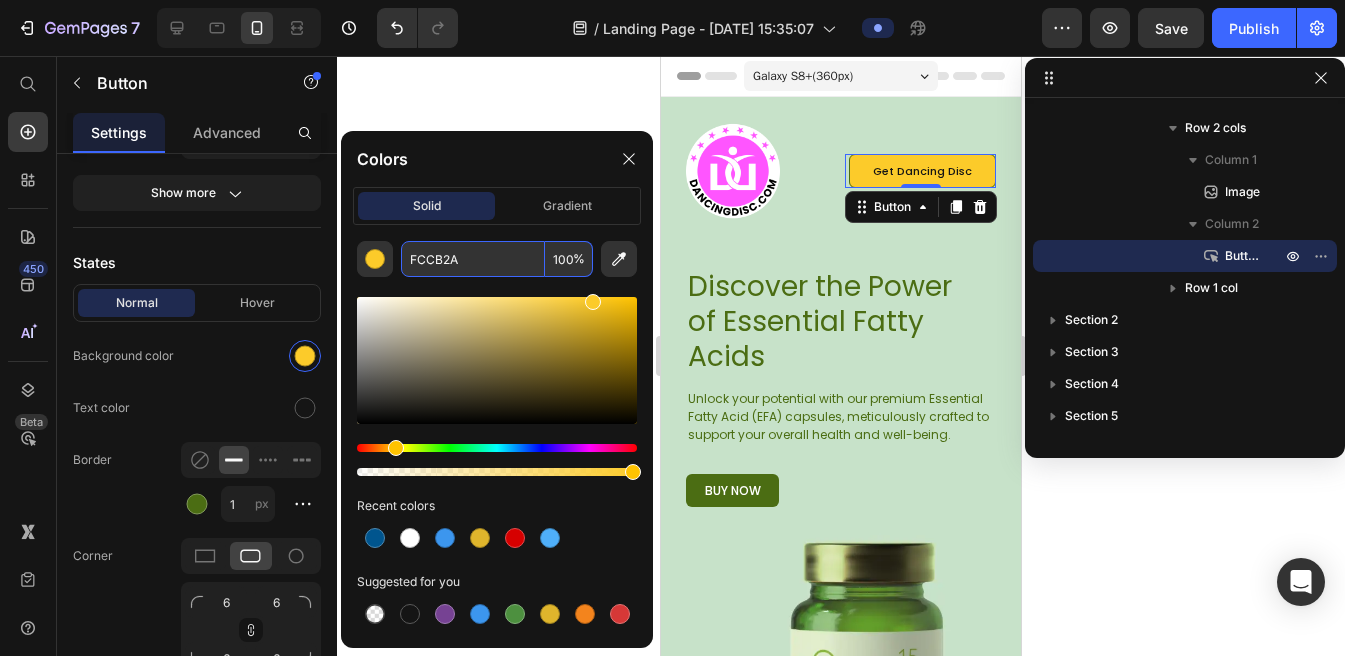 click on "FCCB2A" at bounding box center [473, 259] 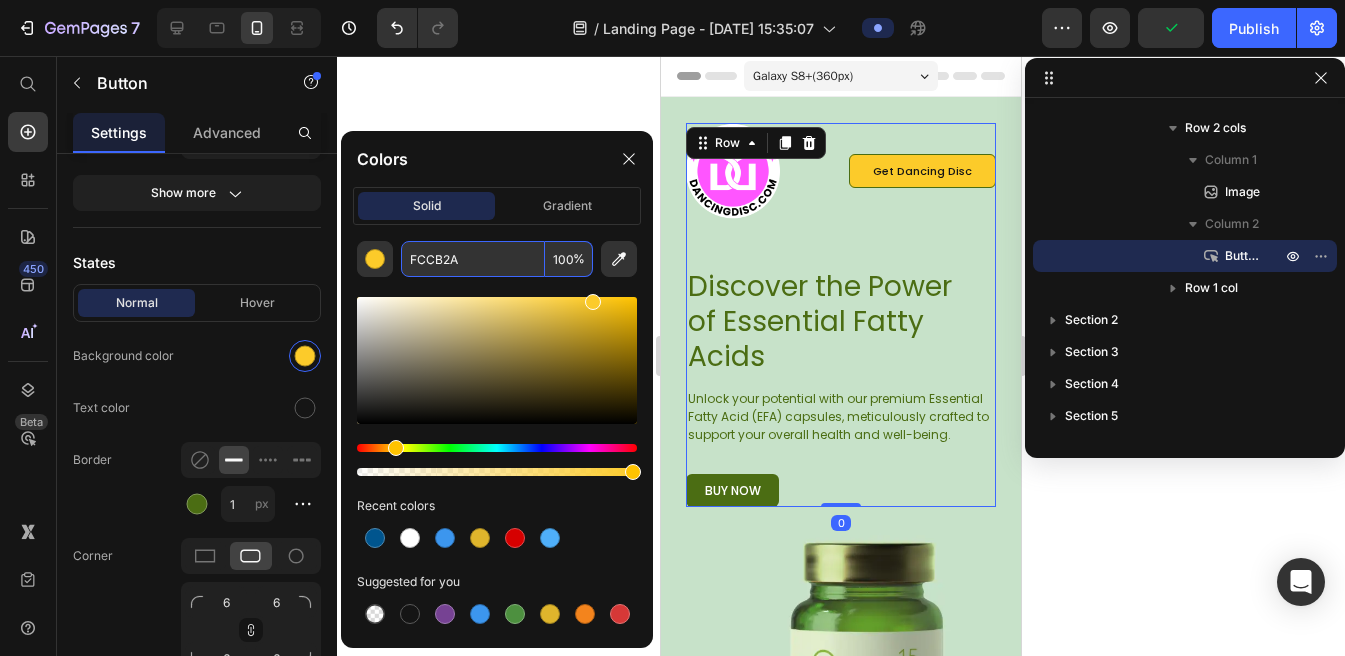 click on "Image Get Dancing Disc Button Row Discover the Power of Essential Fatty Acids Heading Unlock your potential with our premium Essential Fatty Acid (EFA) capsules, meticulously crafted to support your overall health and well-being. Text Block buy now Button Row" at bounding box center [841, 315] 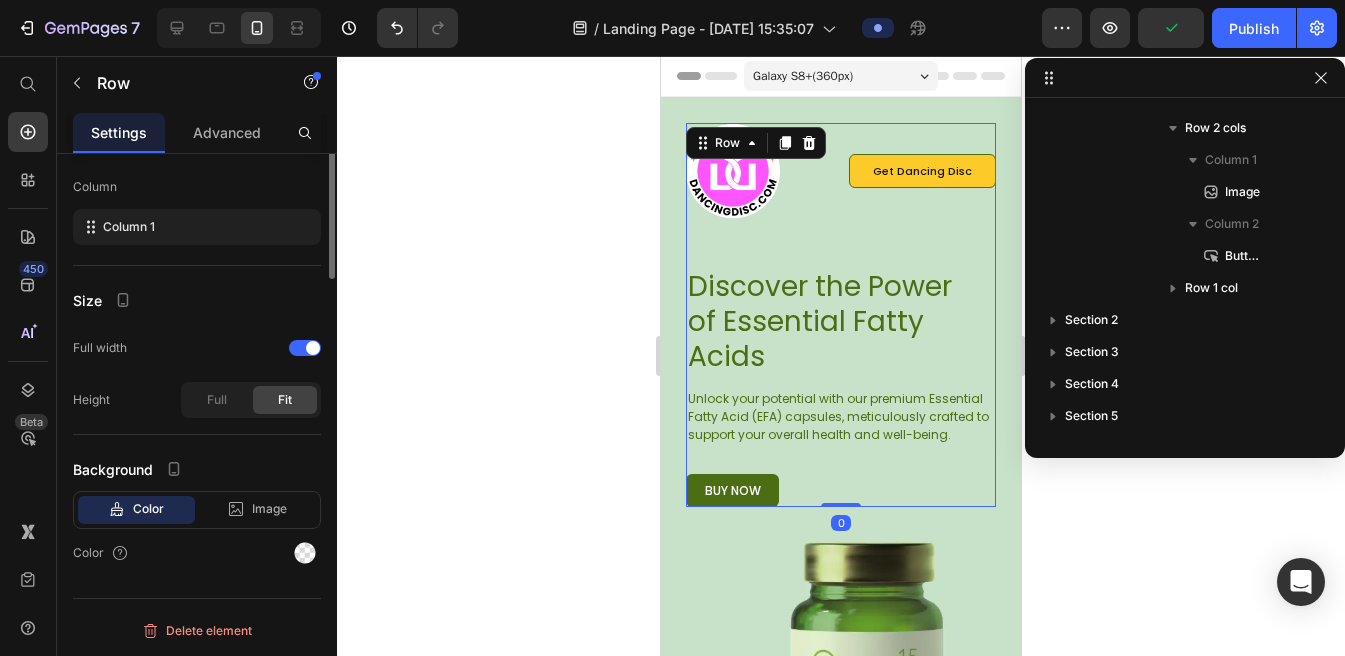 scroll, scrollTop: 0, scrollLeft: 0, axis: both 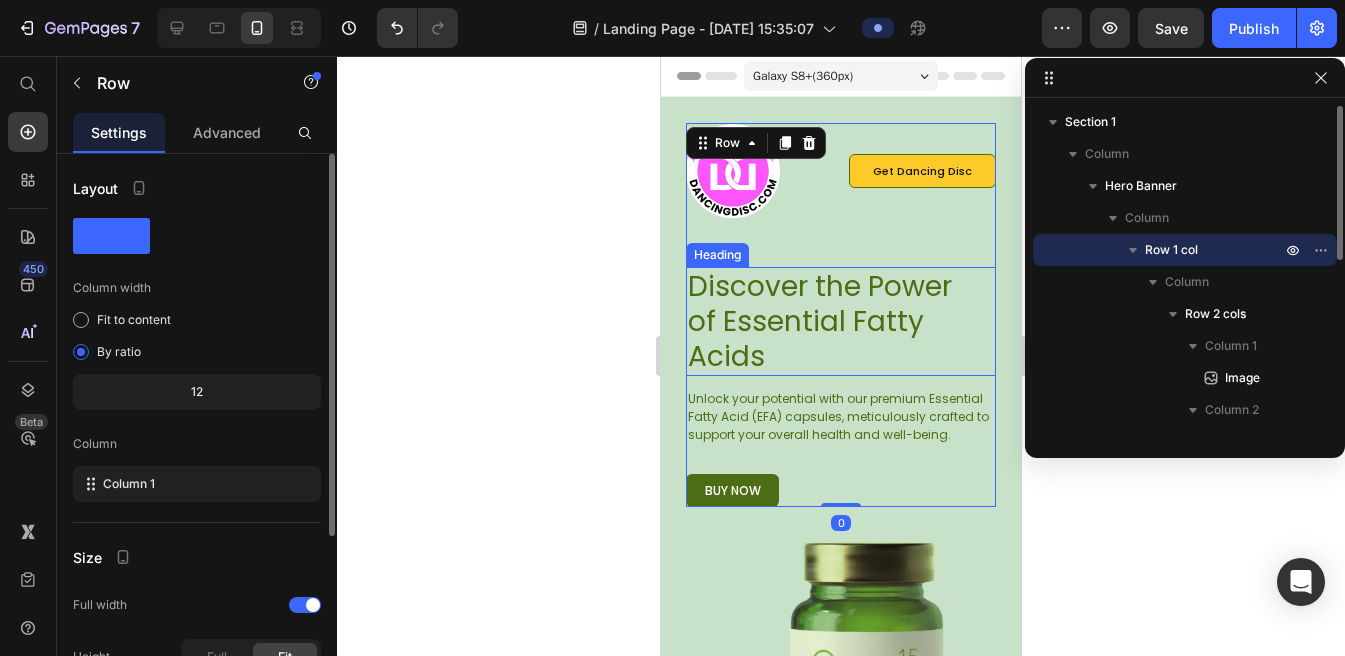 click on "Discover the Power of Essential Fatty Acids" at bounding box center [823, 321] 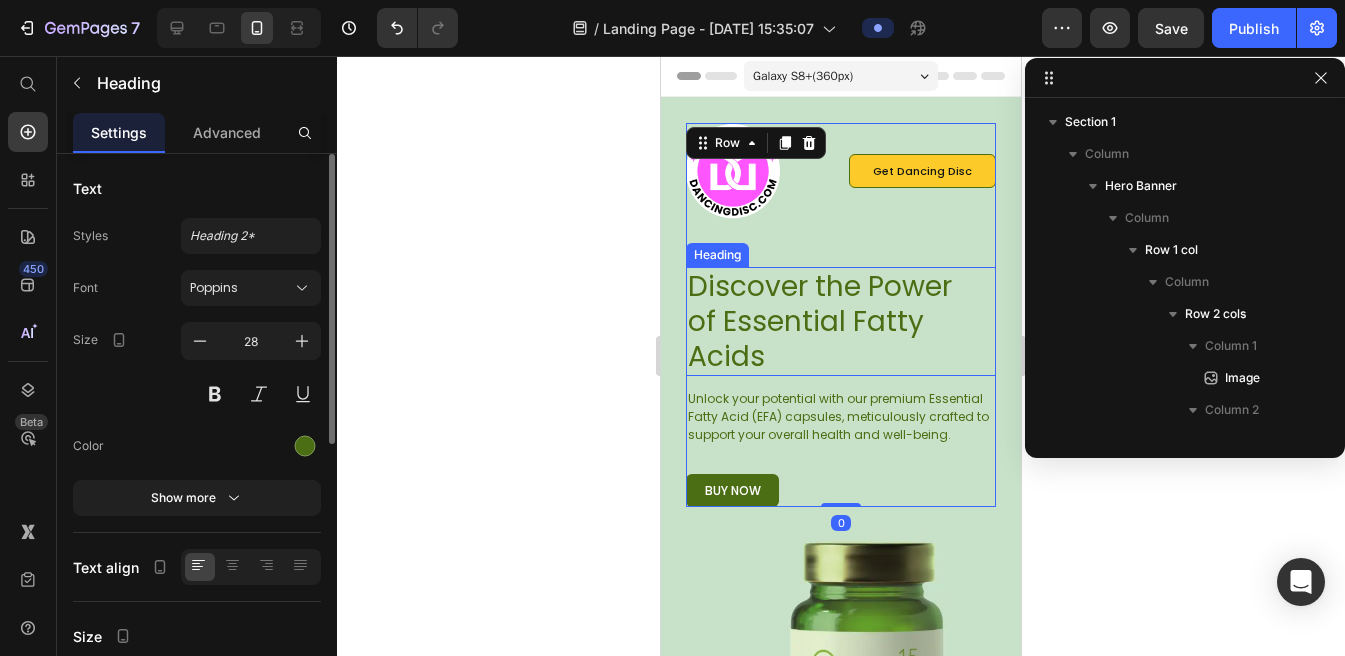 scroll, scrollTop: 282, scrollLeft: 0, axis: vertical 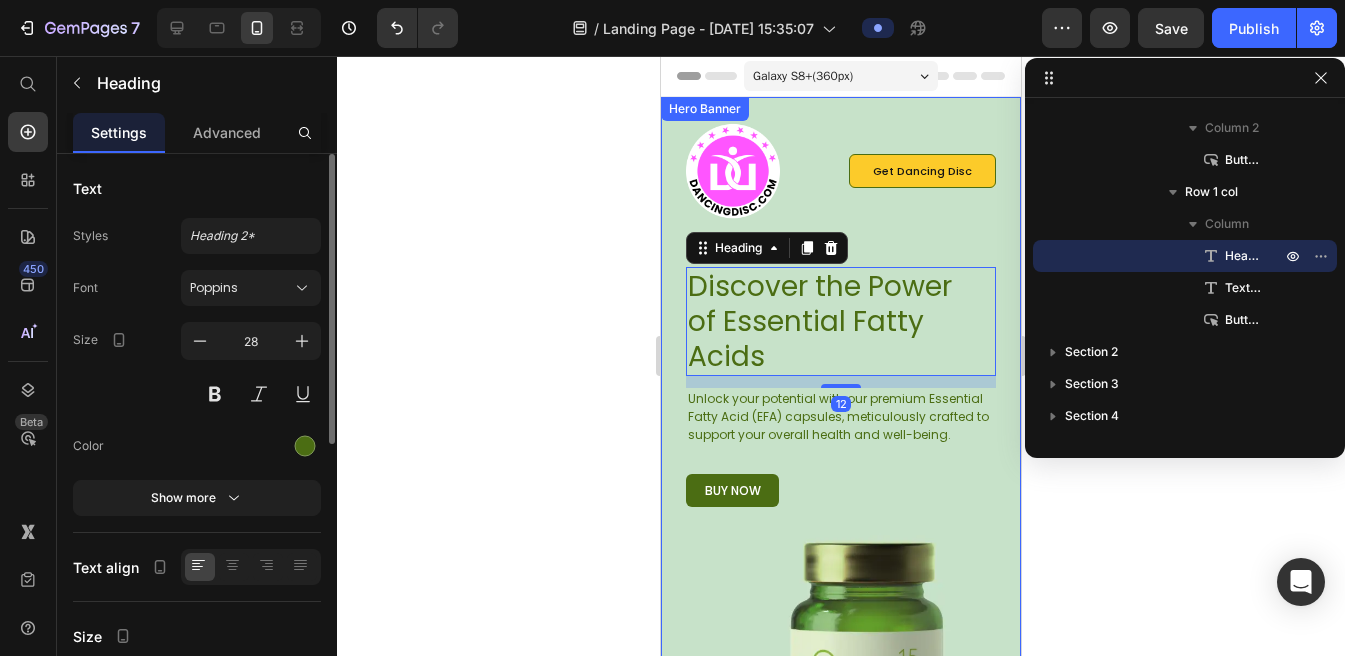 click on "Image Get Dancing Disc Button Row Discover the Power of Essential Fatty Acids Heading   12 Unlock your potential with our premium Essential Fatty Acid (EFA) capsules, meticulously crafted to support your overall health and well-being. Text Block buy now Button Row Row" at bounding box center [841, 502] 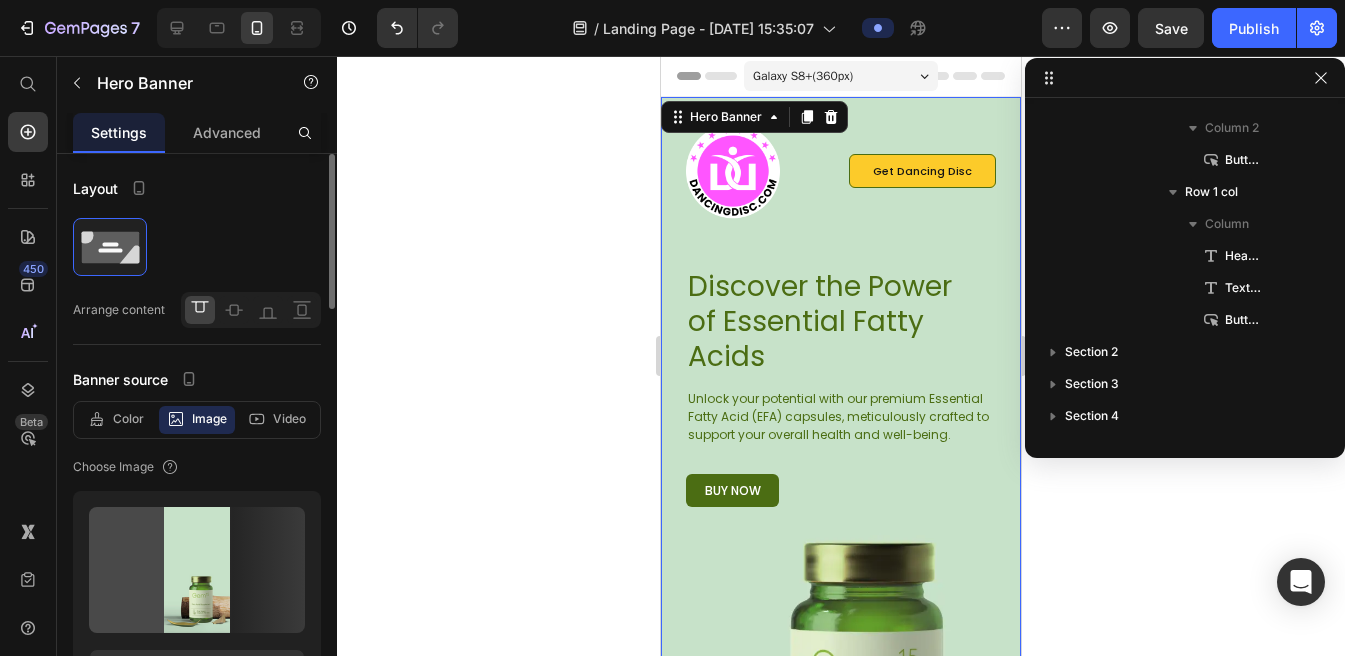 scroll, scrollTop: 0, scrollLeft: 0, axis: both 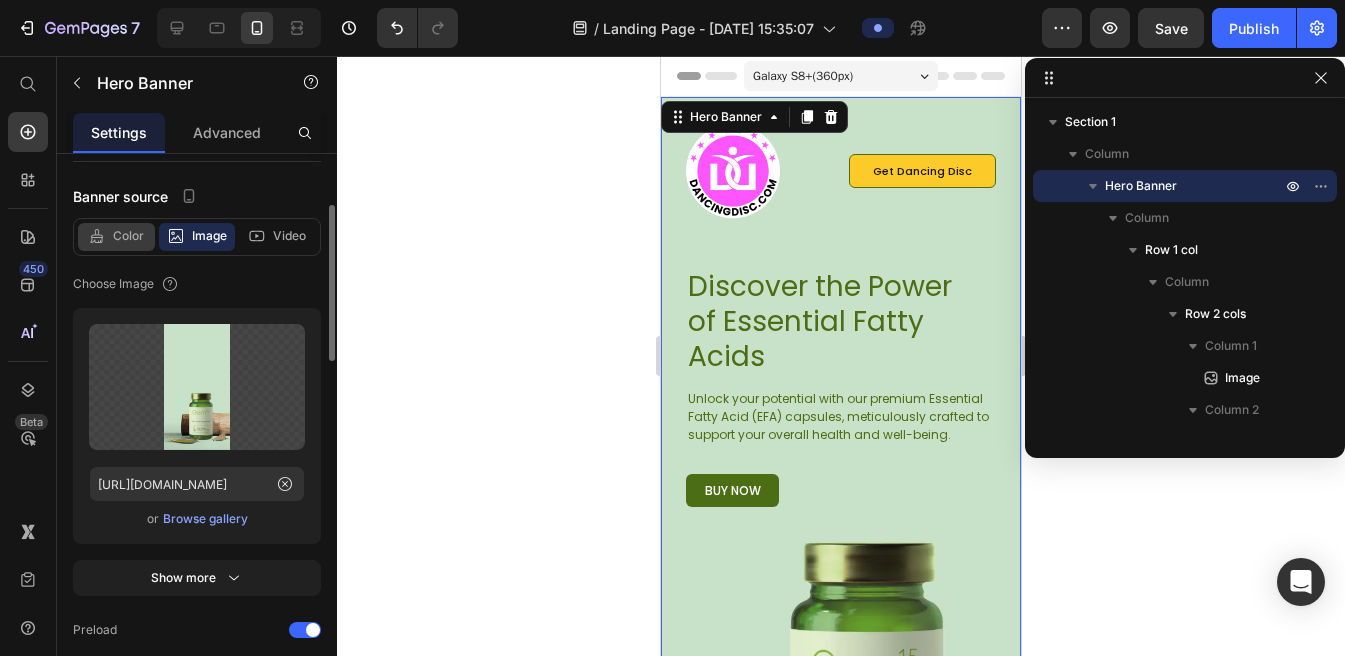 click on "Color" 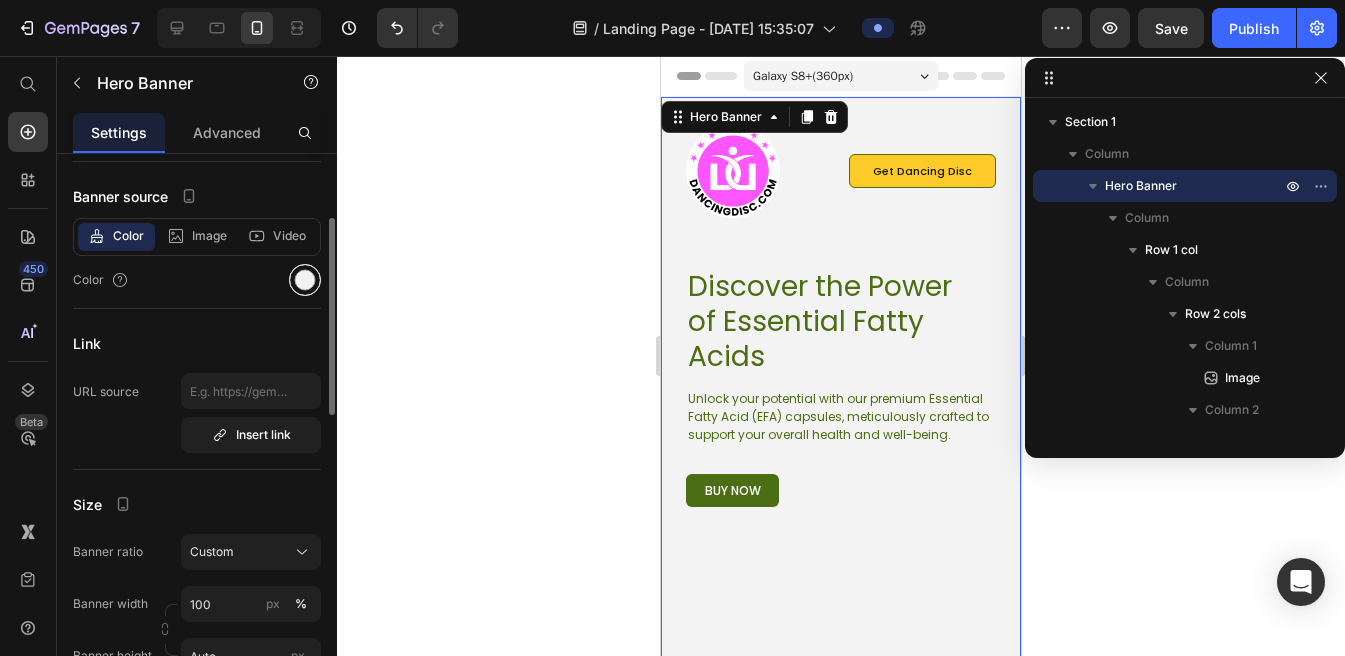 click at bounding box center (305, 280) 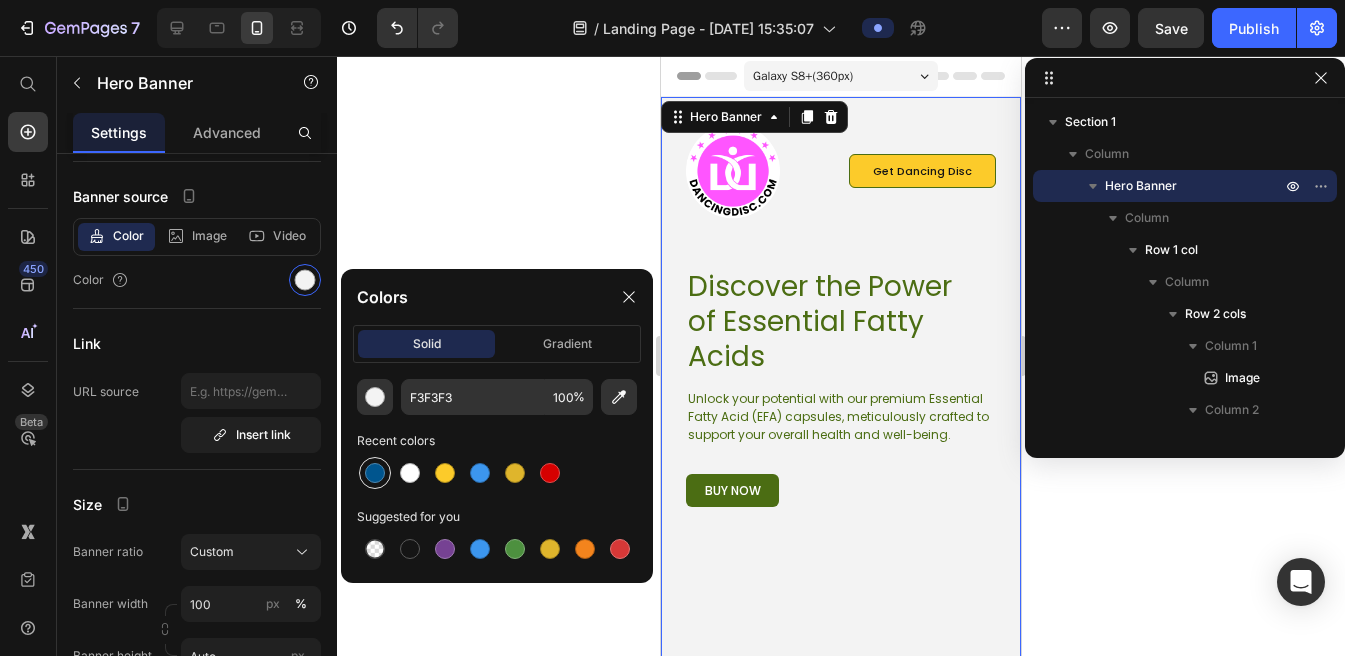 click at bounding box center [375, 473] 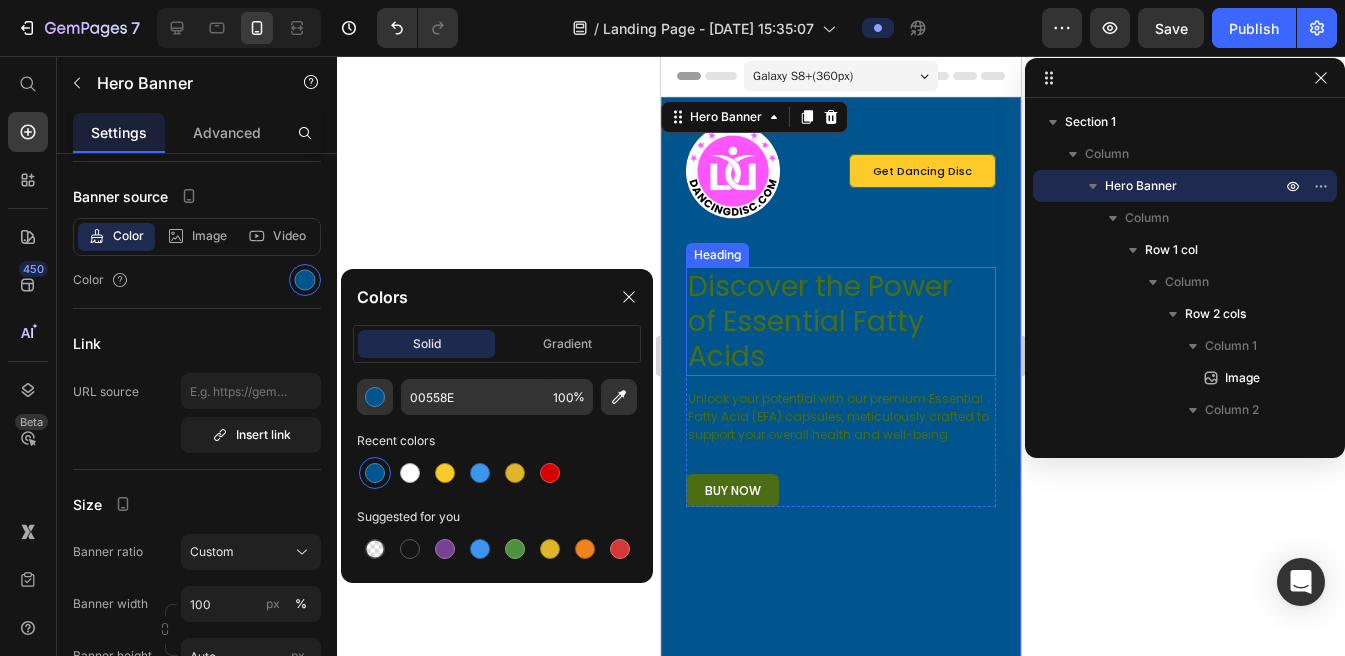 click on "Discover the Power of Essential Fatty Acids" at bounding box center (823, 321) 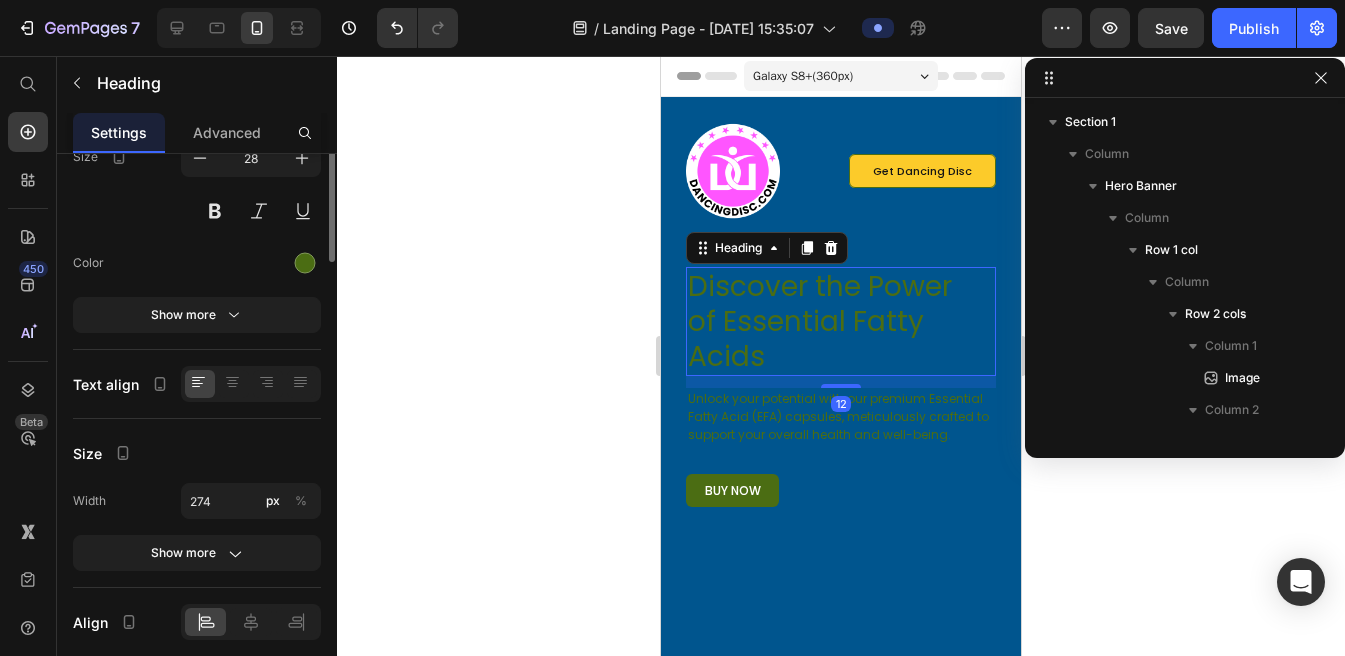 scroll, scrollTop: 282, scrollLeft: 0, axis: vertical 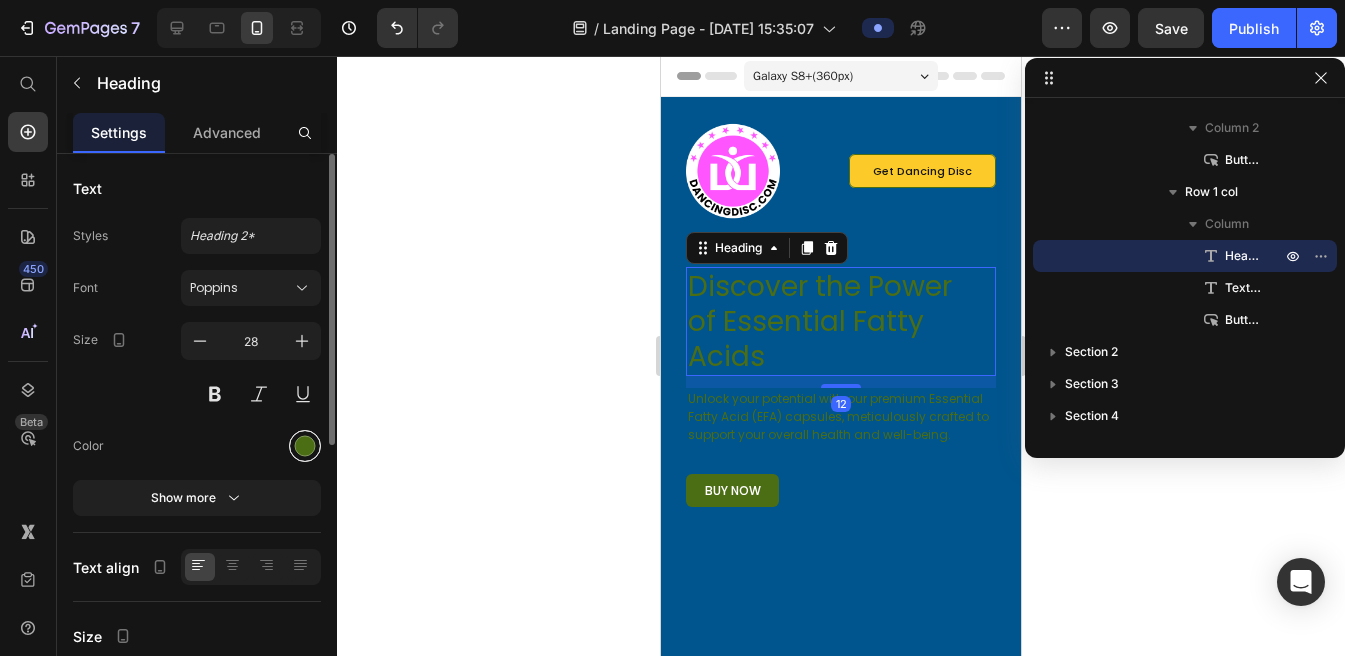click at bounding box center (305, 446) 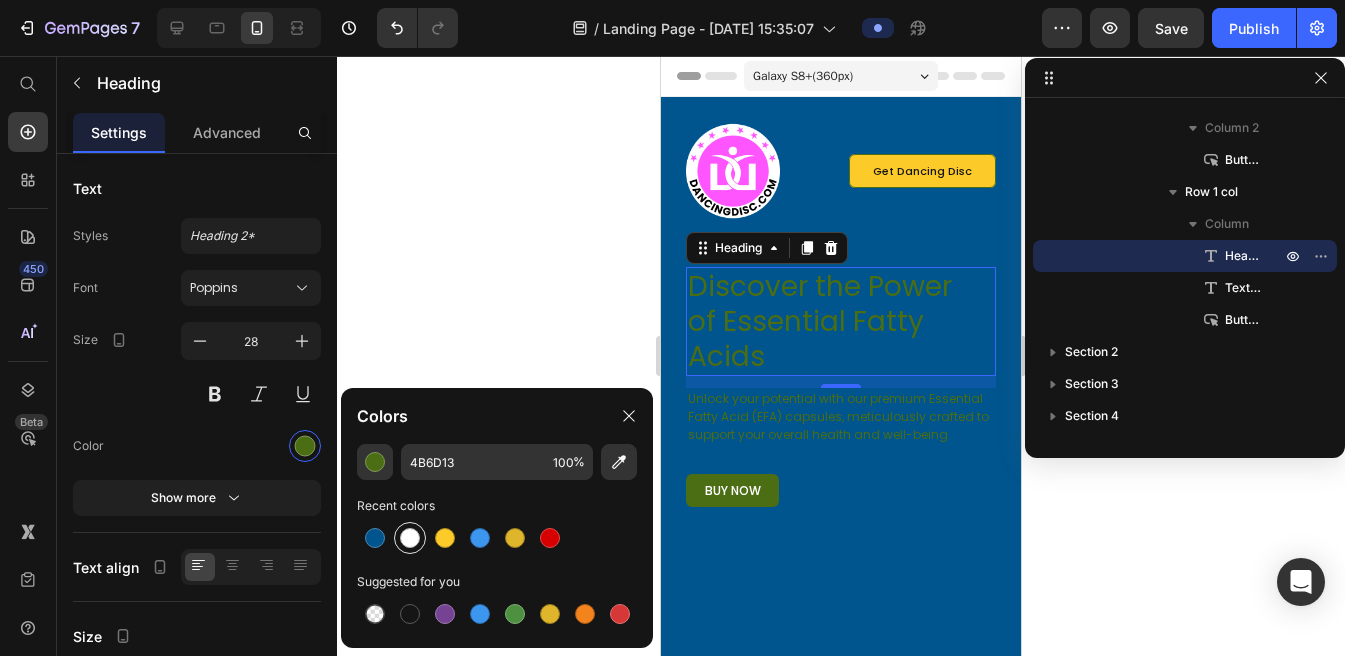 click at bounding box center [410, 538] 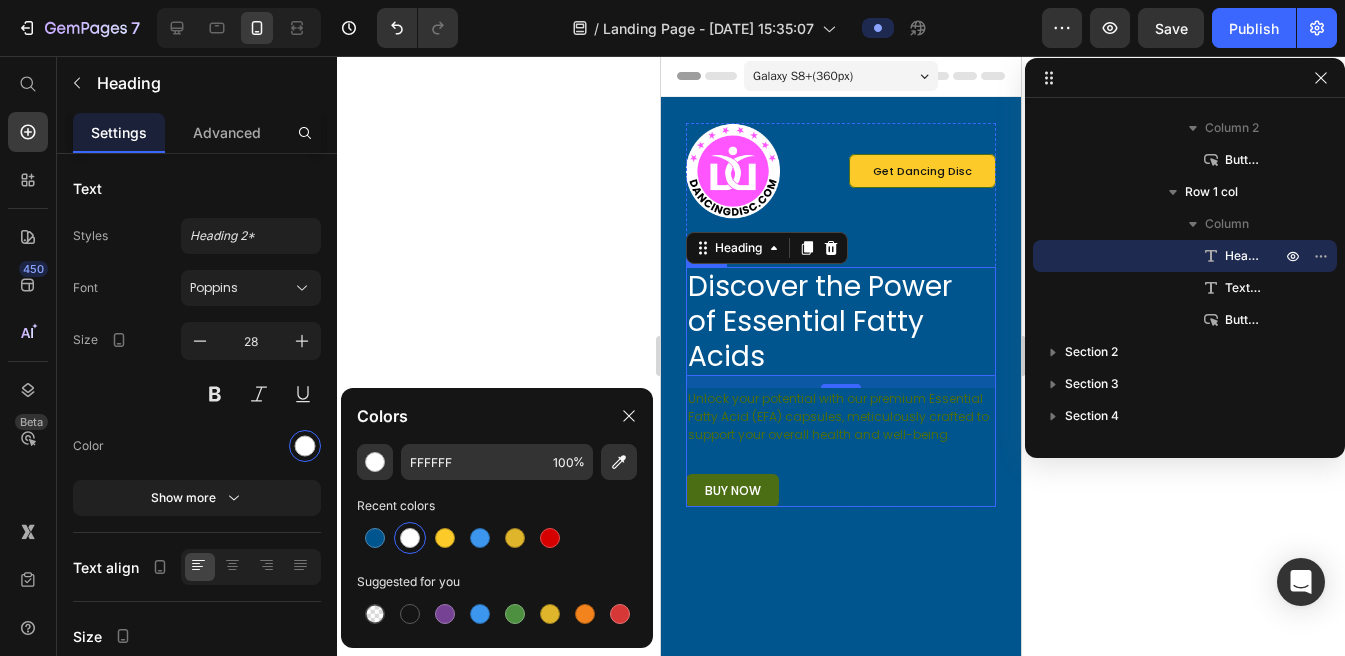 click on "Unlock your potential with our premium Essential Fatty Acid (EFA) capsules, meticulously crafted to support your overall health and well-being." at bounding box center [841, 417] 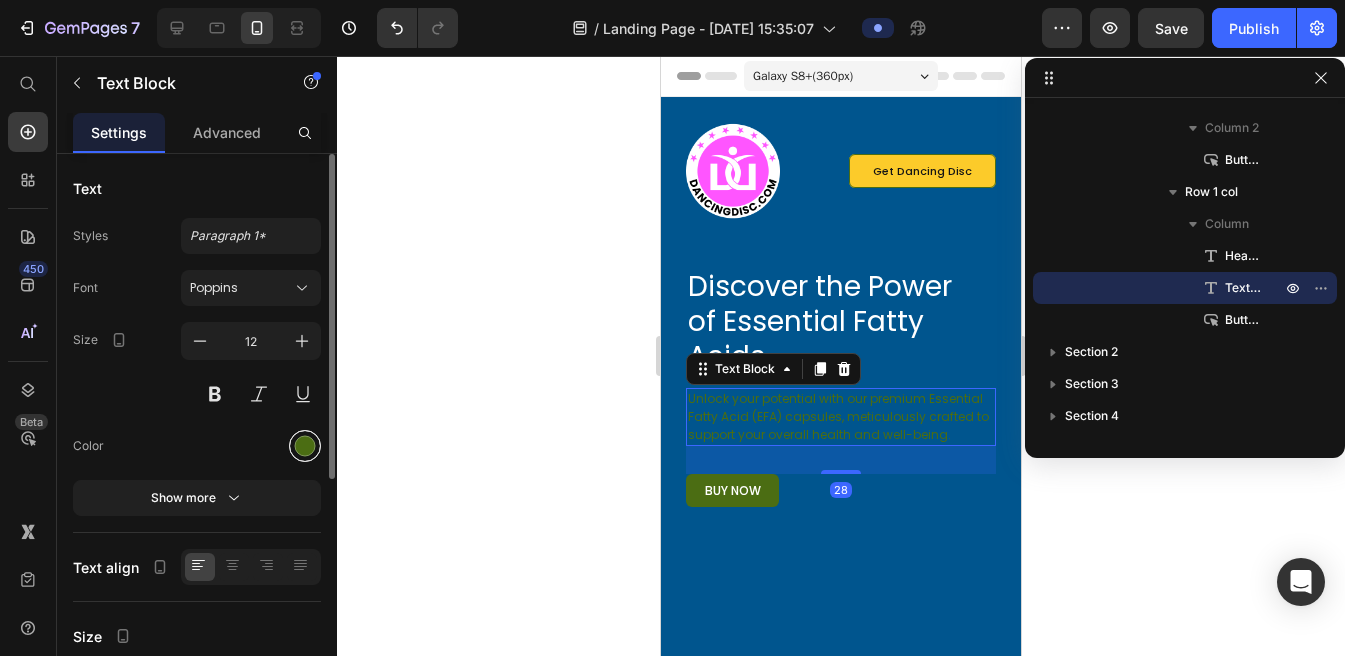 click at bounding box center [305, 446] 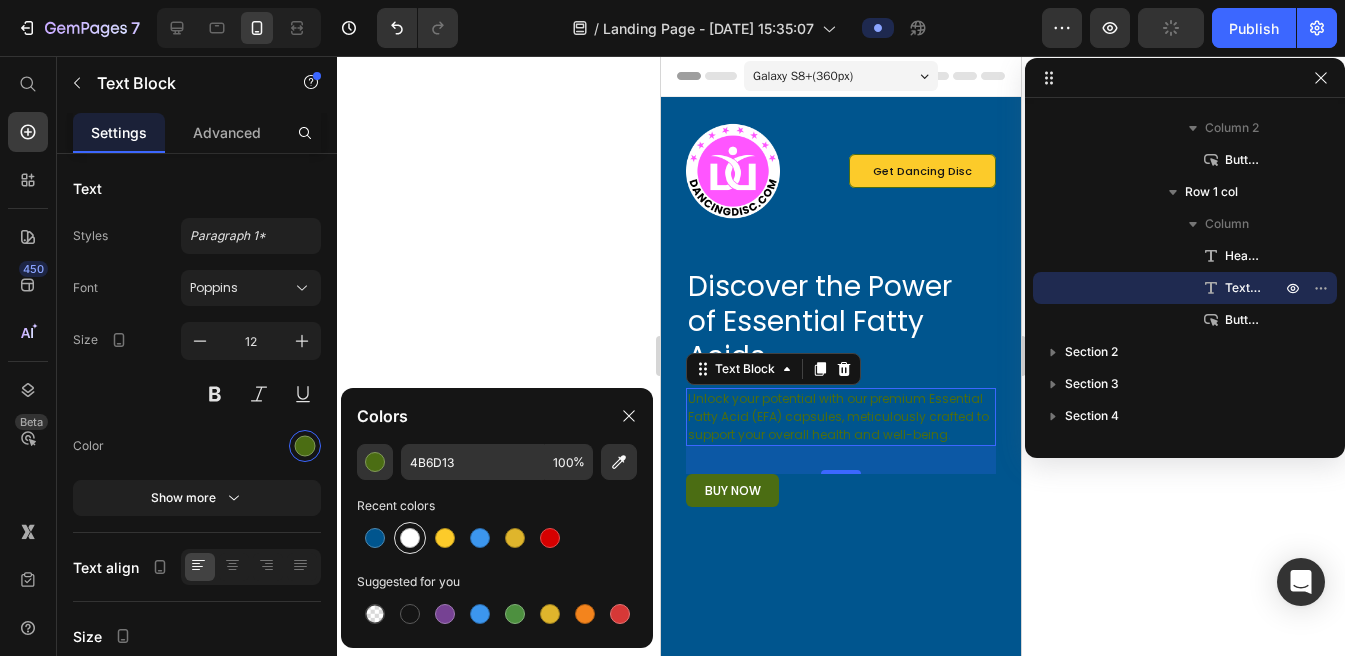 click at bounding box center [410, 538] 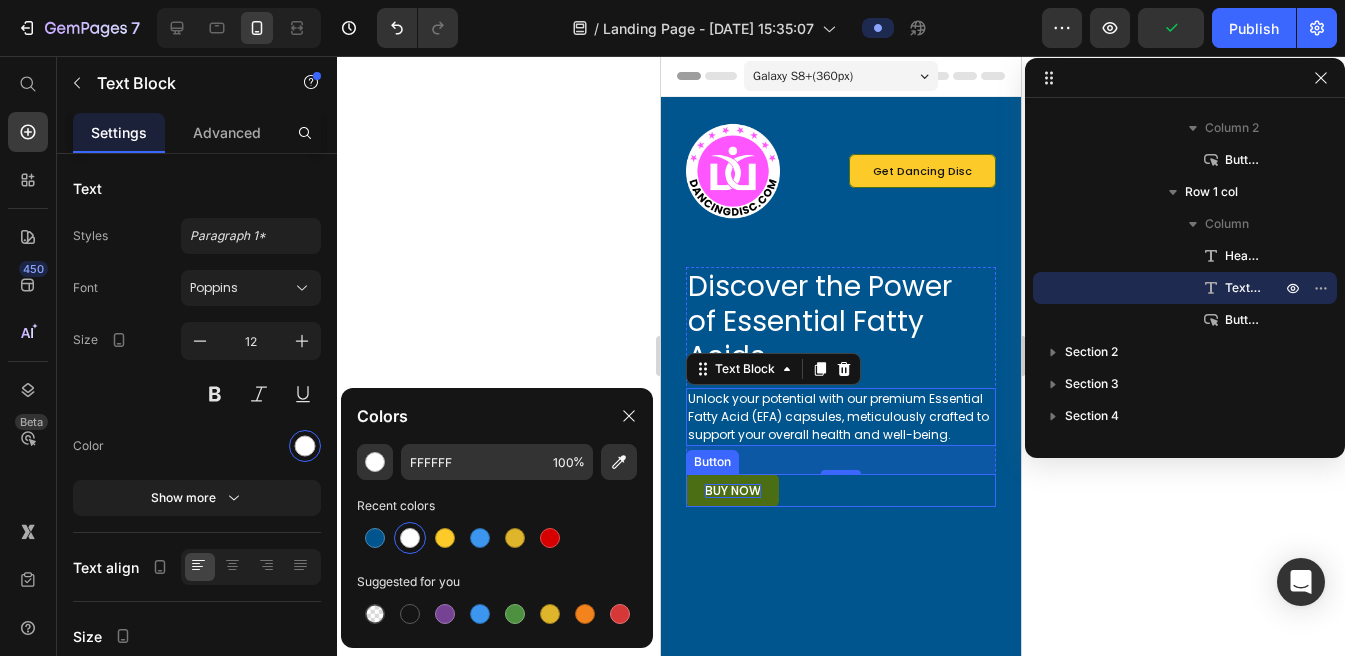 click on "buy now" at bounding box center (733, 491) 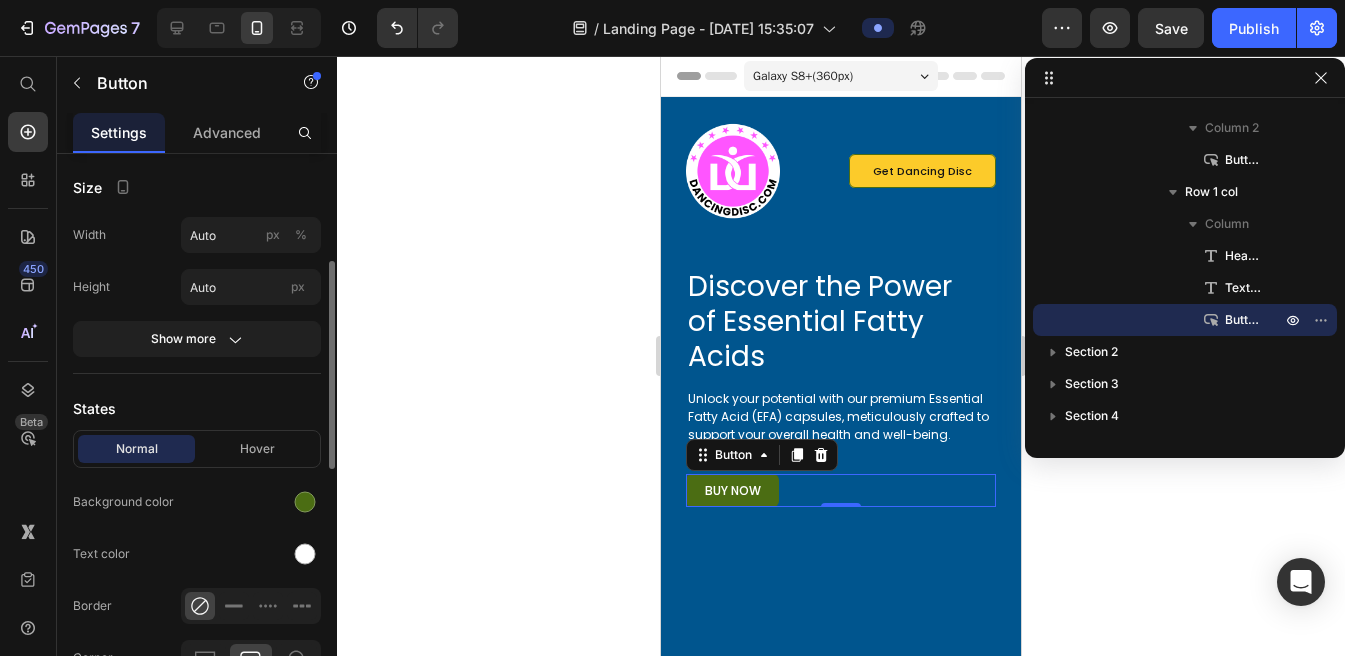 scroll, scrollTop: 288, scrollLeft: 0, axis: vertical 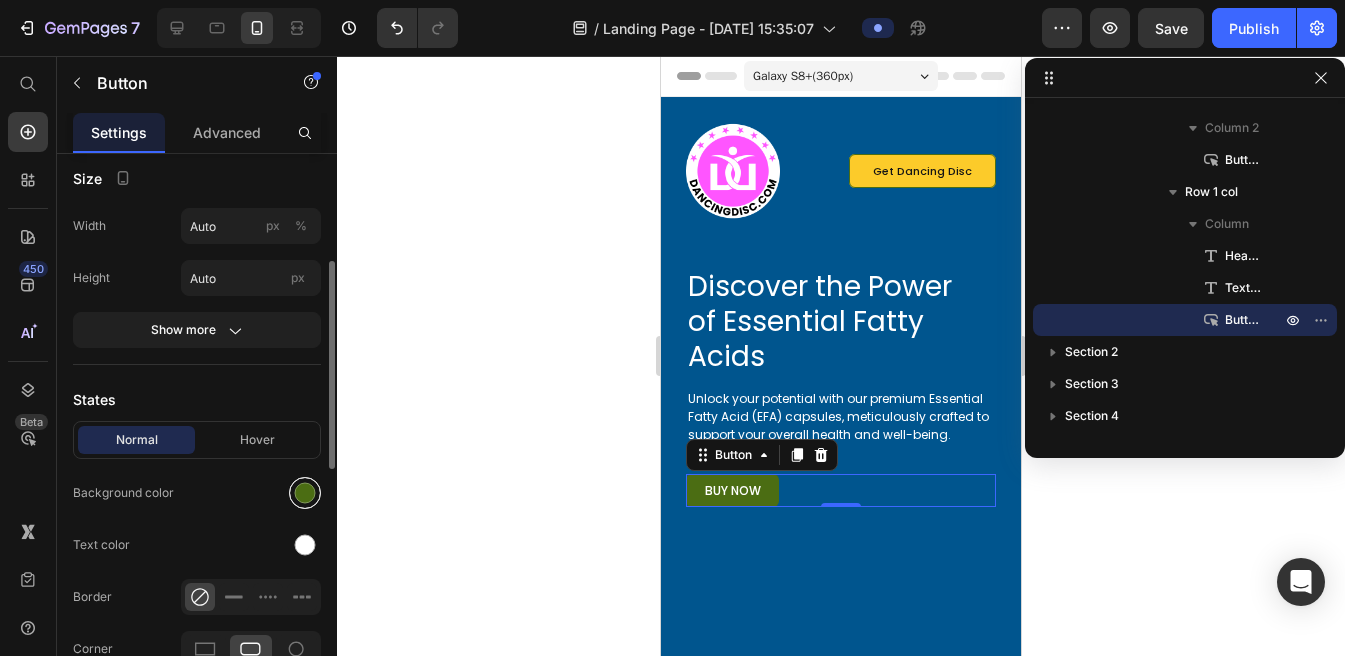 click at bounding box center (305, 493) 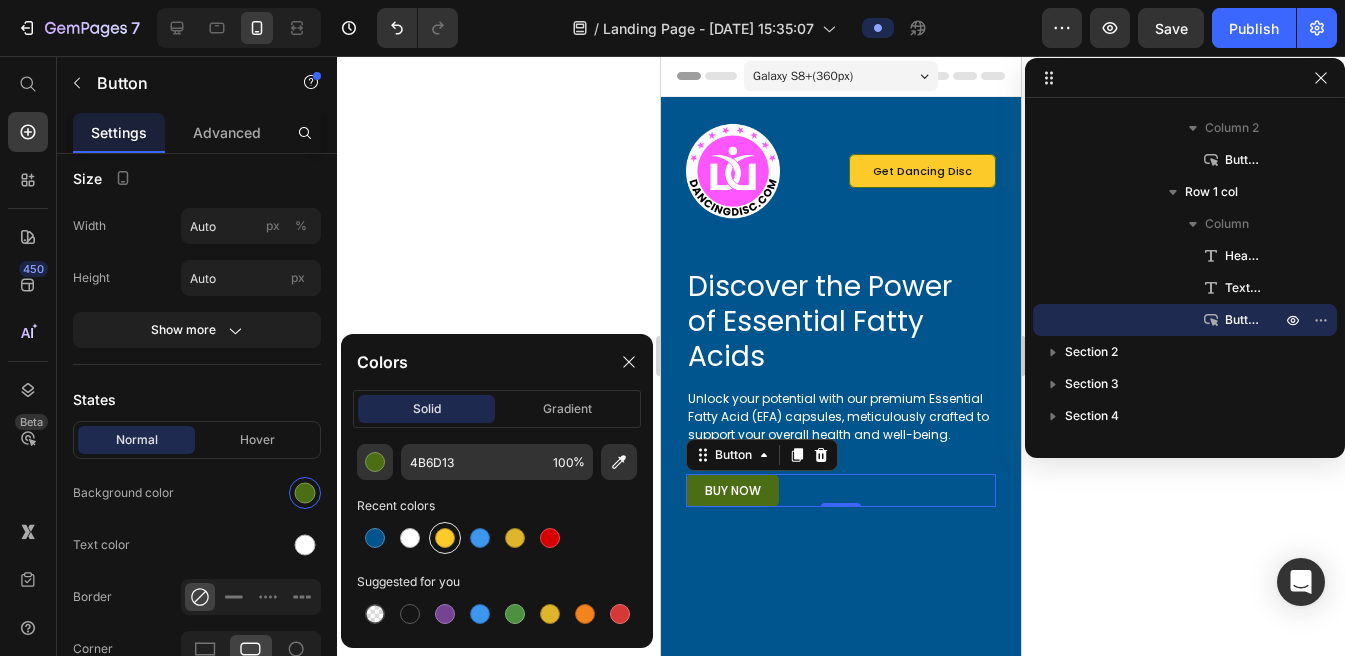 click at bounding box center [445, 538] 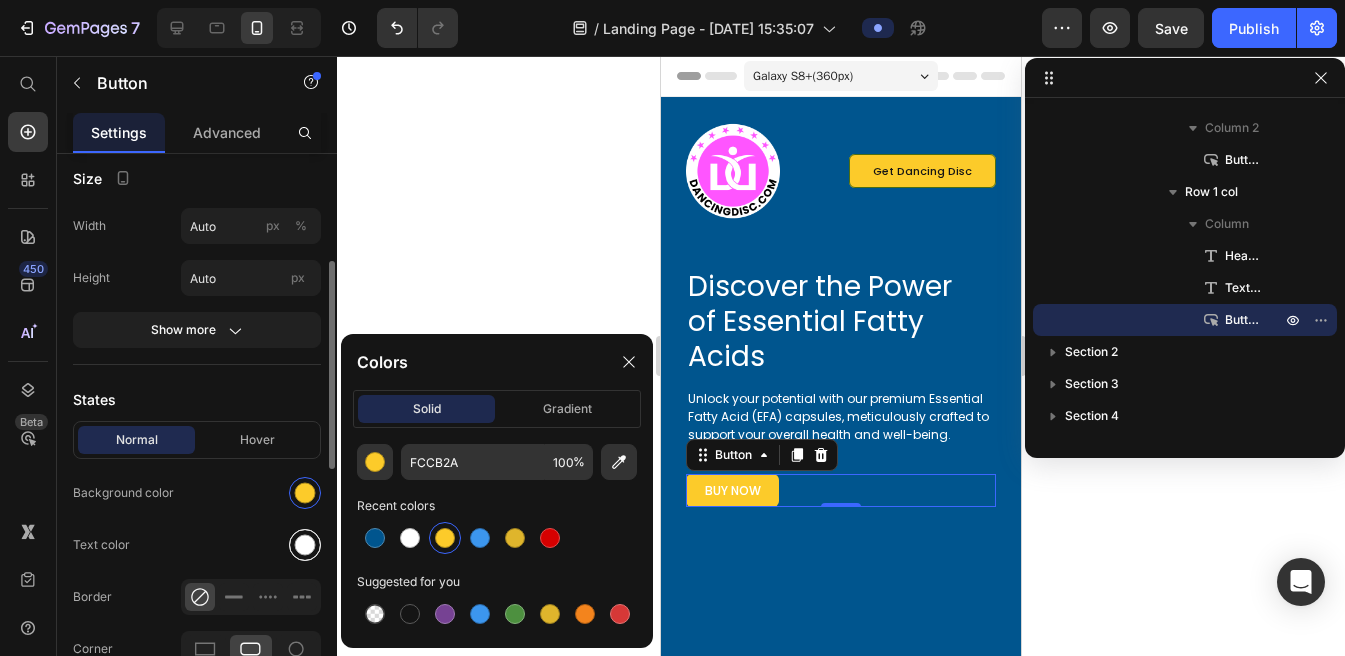 click at bounding box center (305, 545) 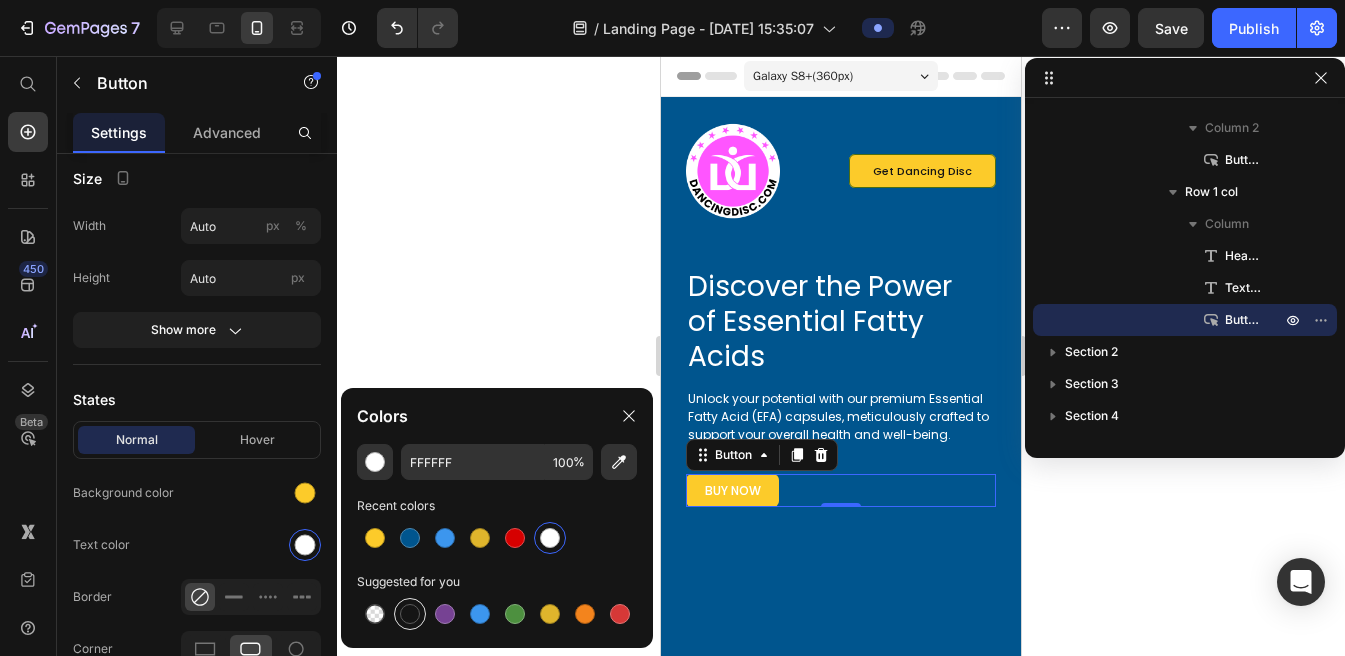 click at bounding box center [410, 614] 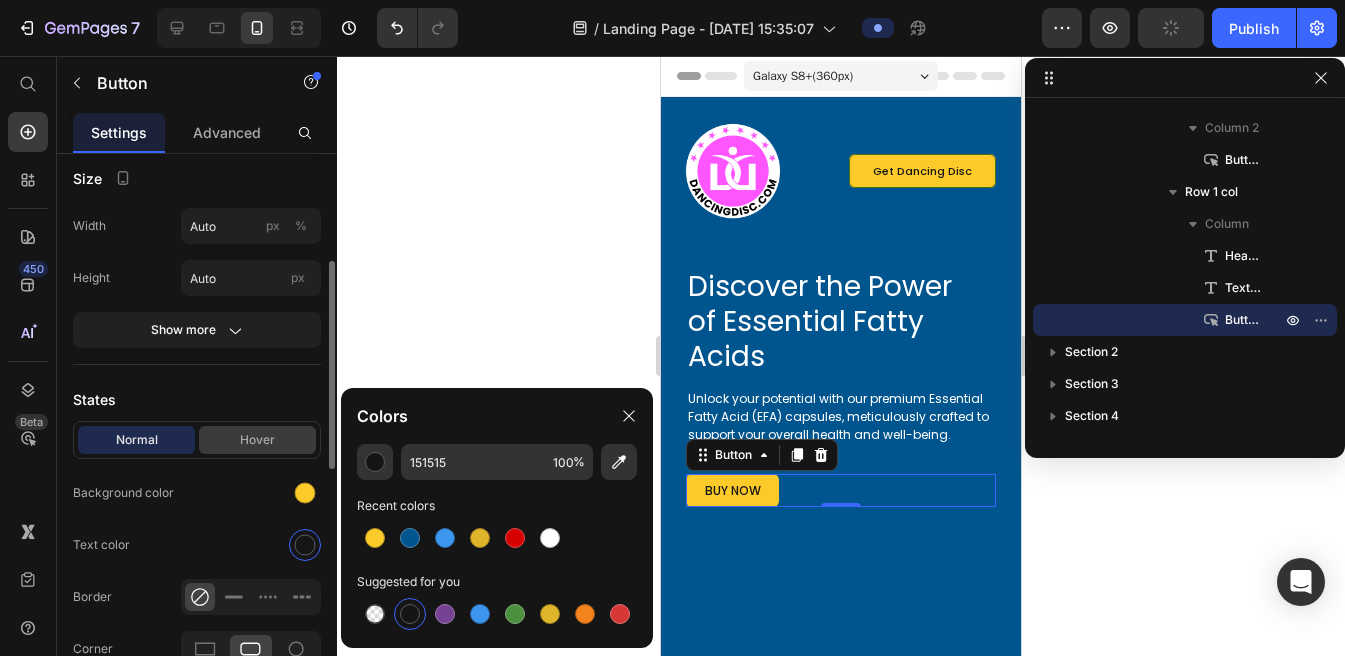 click on "Hover" at bounding box center (257, 440) 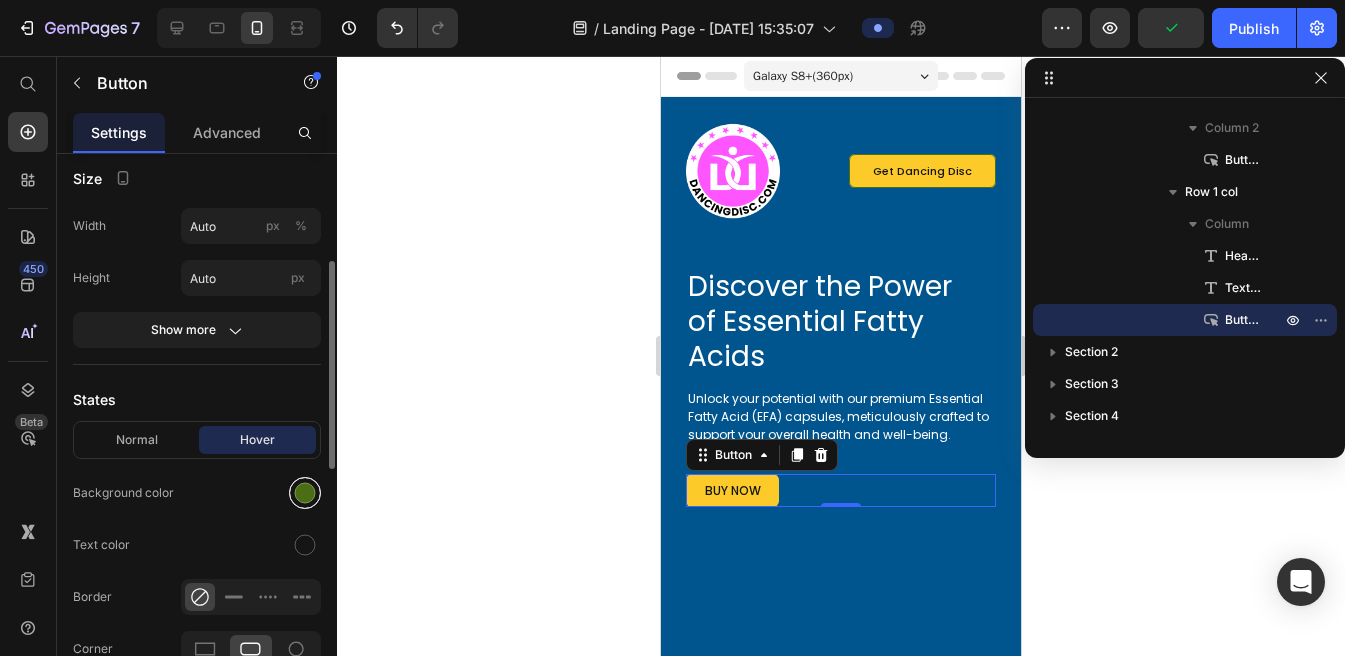 click at bounding box center (305, 493) 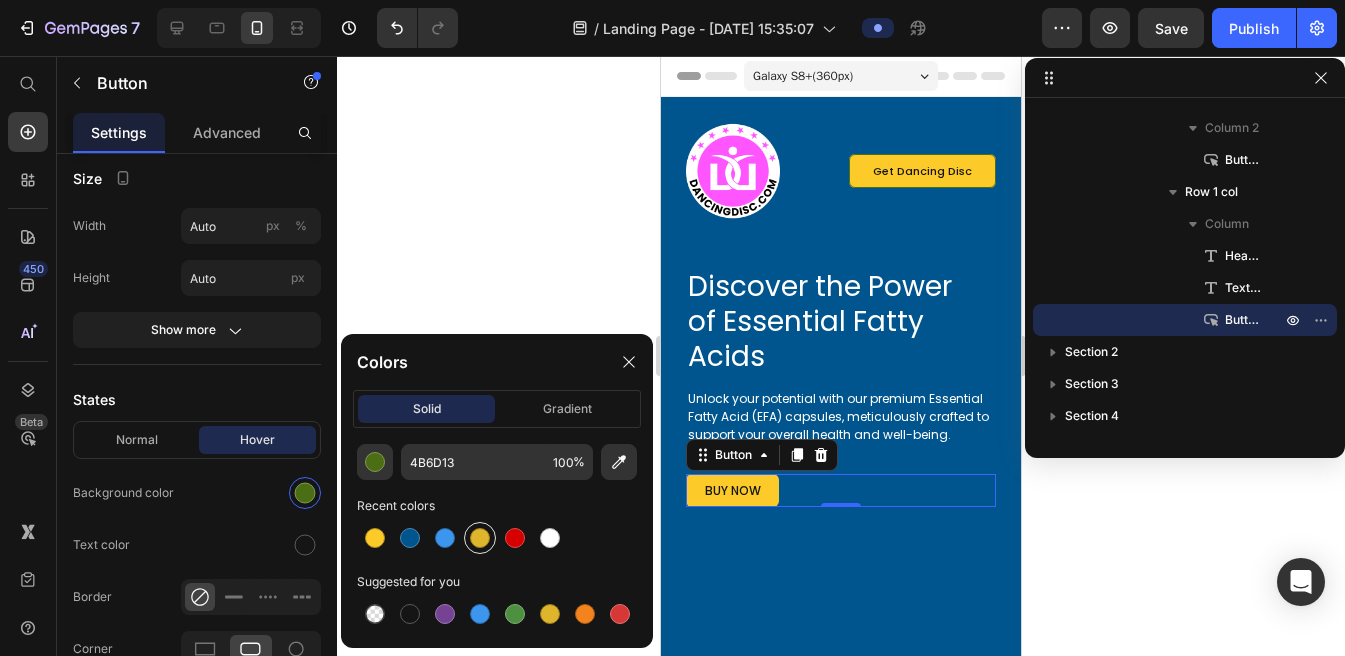 click at bounding box center [480, 538] 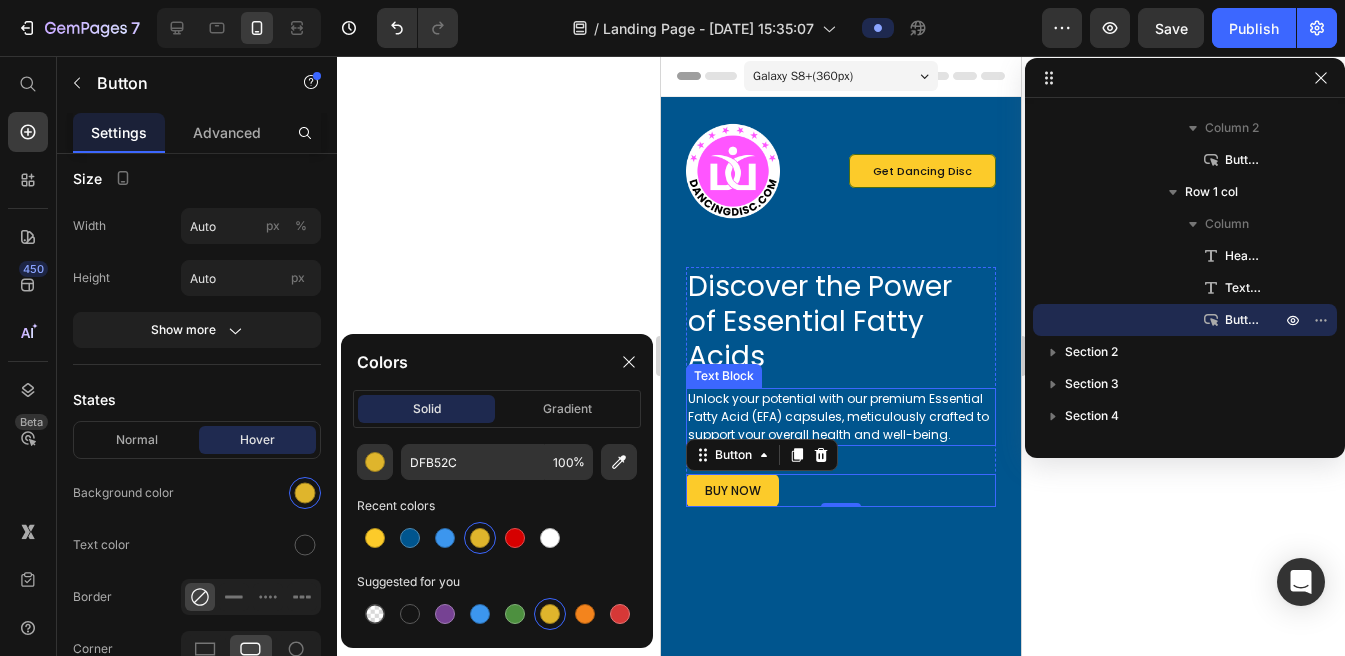 click on "Unlock your potential with our premium Essential Fatty Acid (EFA) capsules, meticulously crafted to support your overall health and well-being." at bounding box center [841, 417] 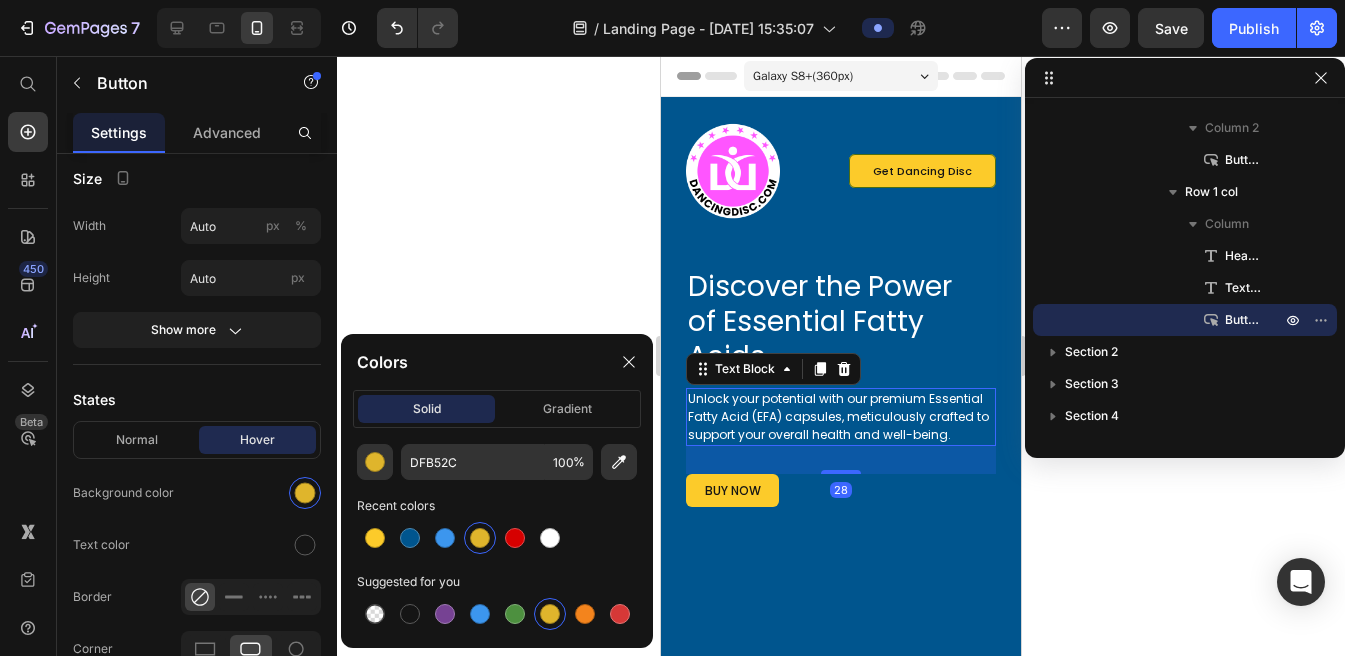 scroll, scrollTop: 0, scrollLeft: 0, axis: both 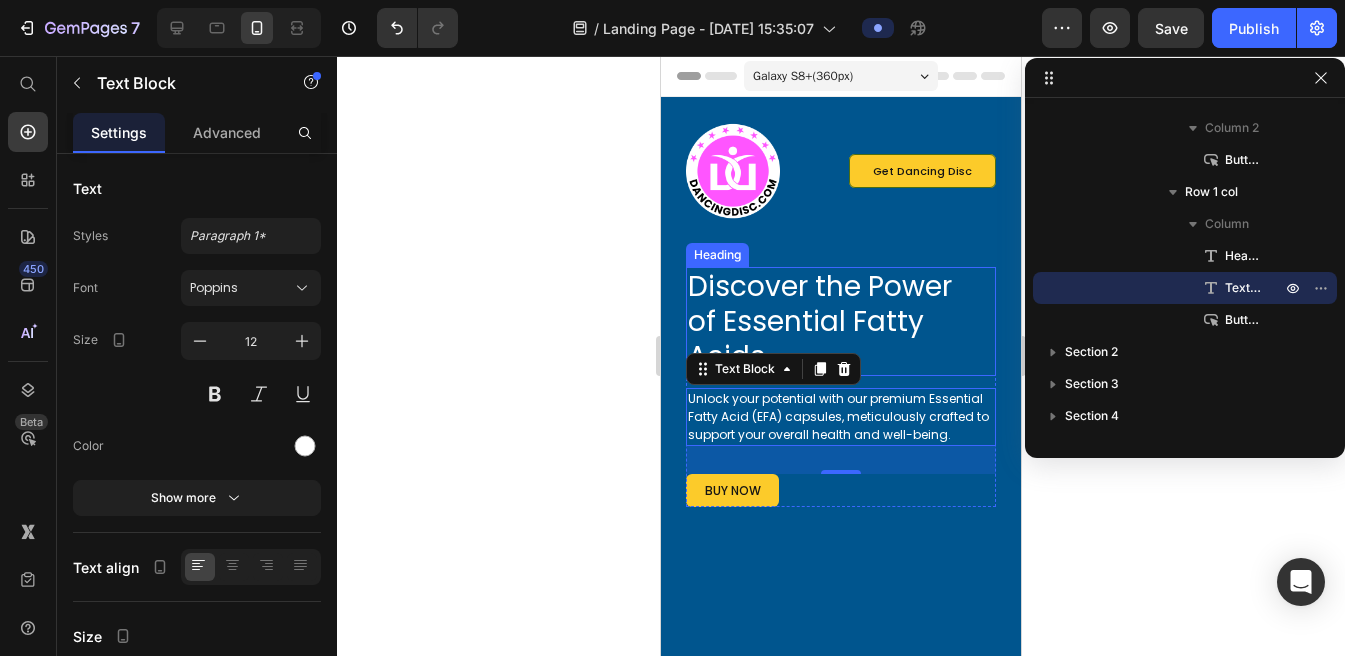 click on "Discover the Power of Essential Fatty Acids" at bounding box center [823, 321] 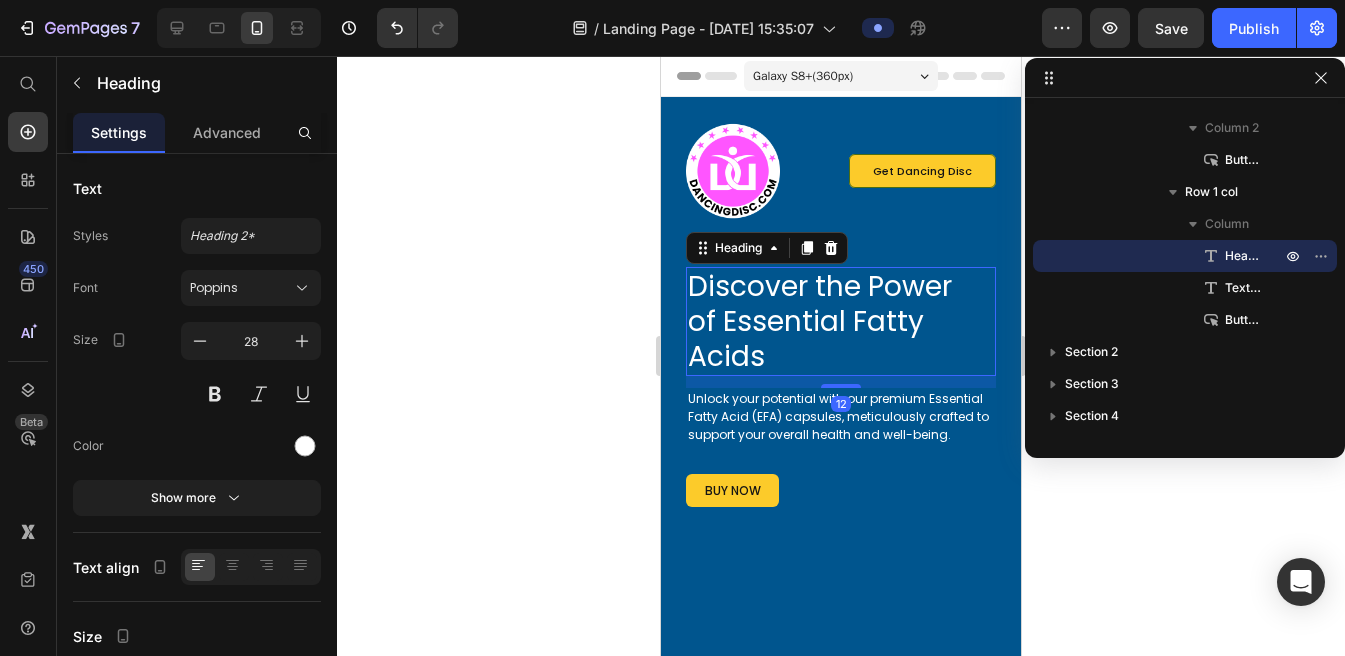 click on "Discover the Power of Essential Fatty Acids" at bounding box center (823, 321) 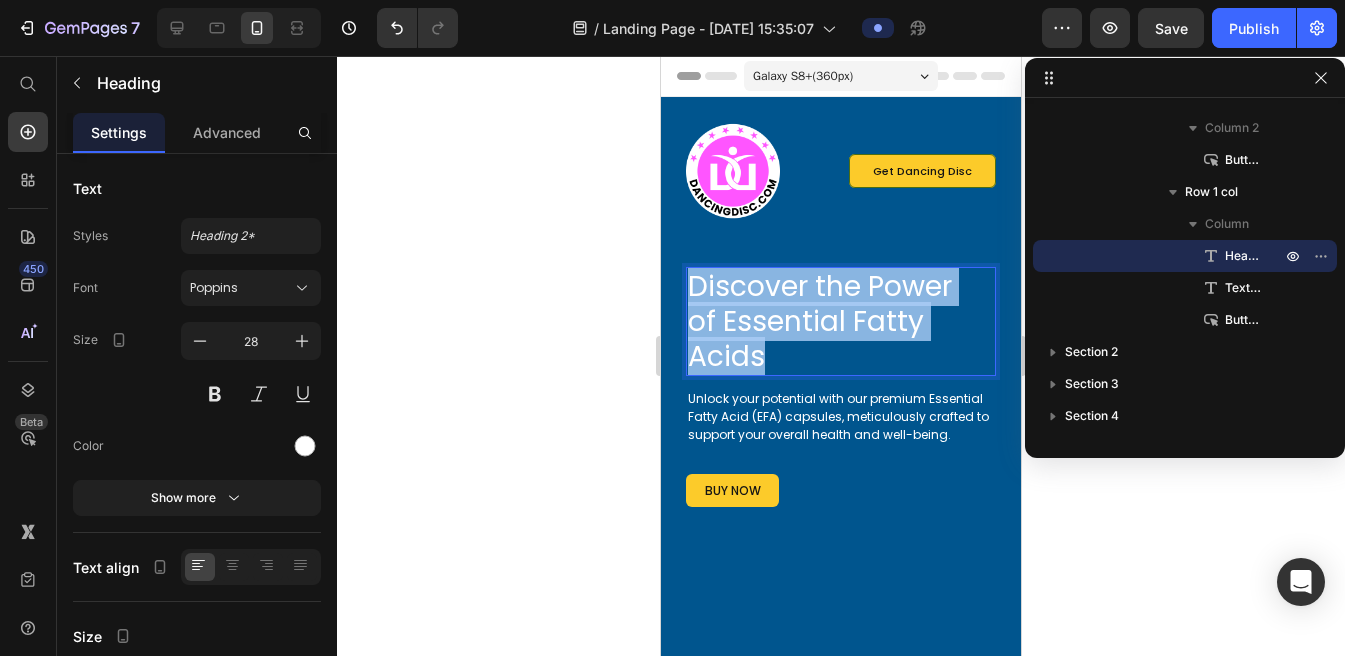 click on "Discover the Power of Essential Fatty Acids" at bounding box center [823, 321] 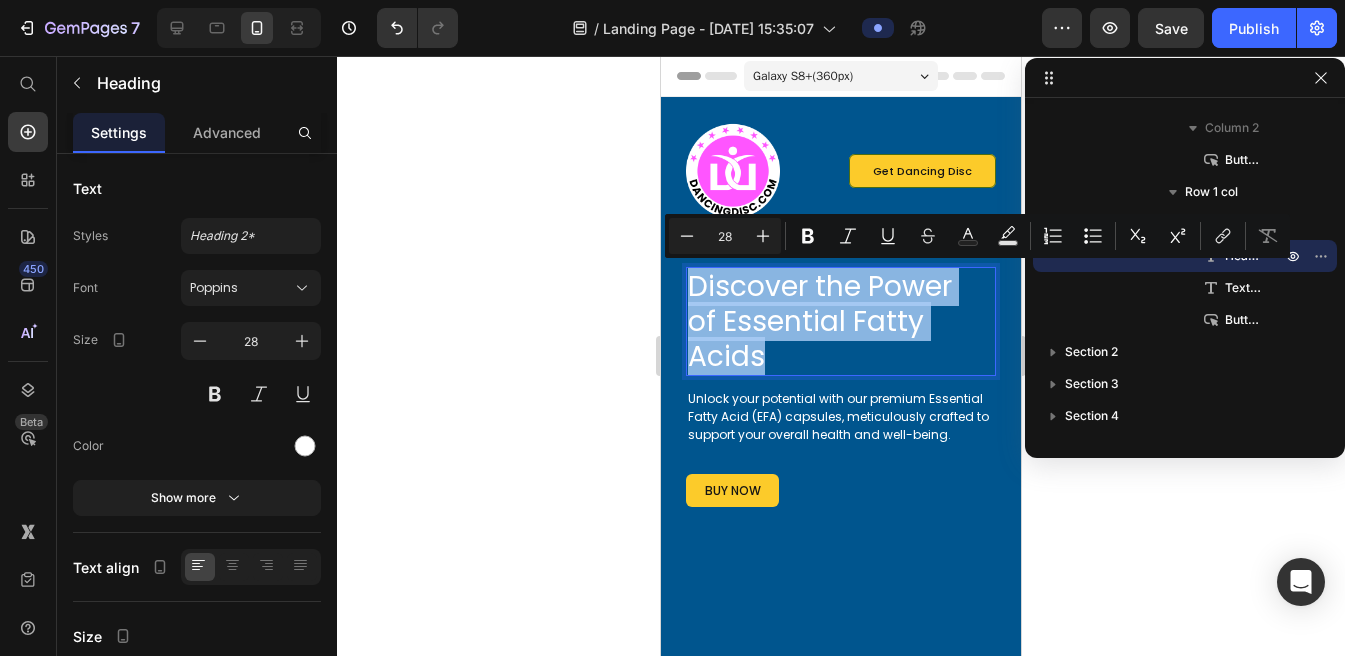 type on "15" 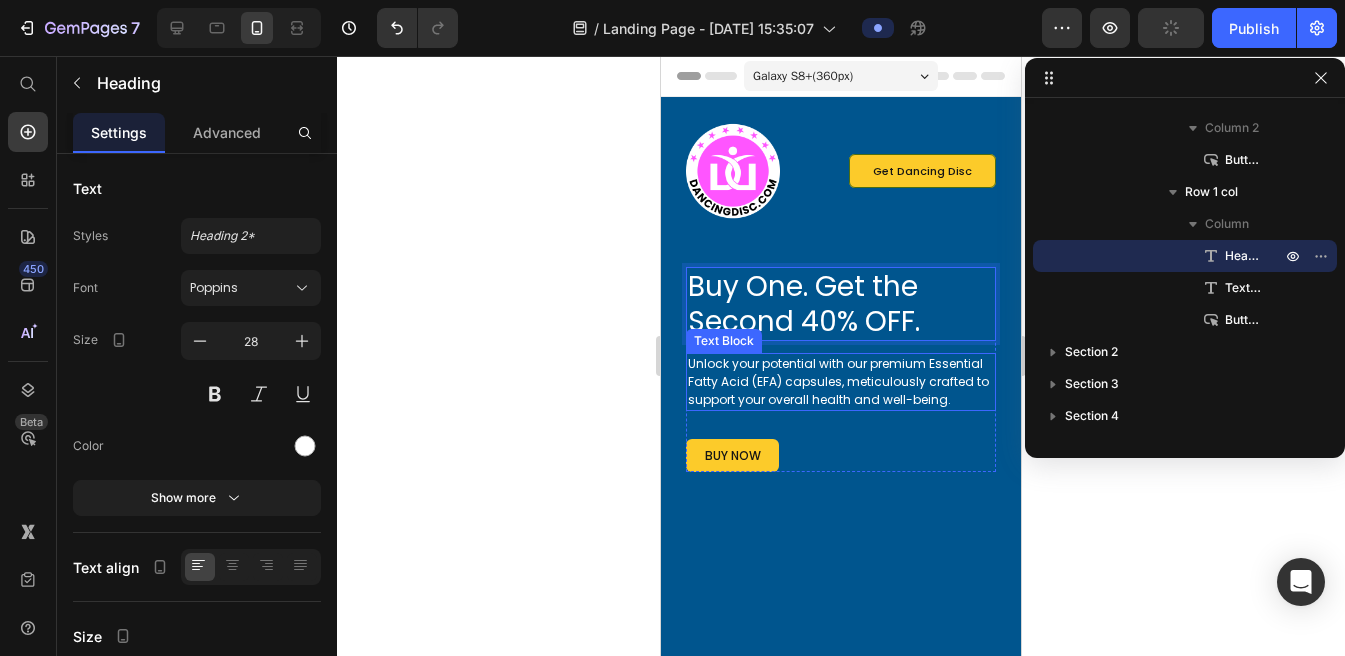 click on "Unlock your potential with our premium Essential Fatty Acid (EFA) capsules, meticulously crafted to support your overall health and well-being." at bounding box center [841, 382] 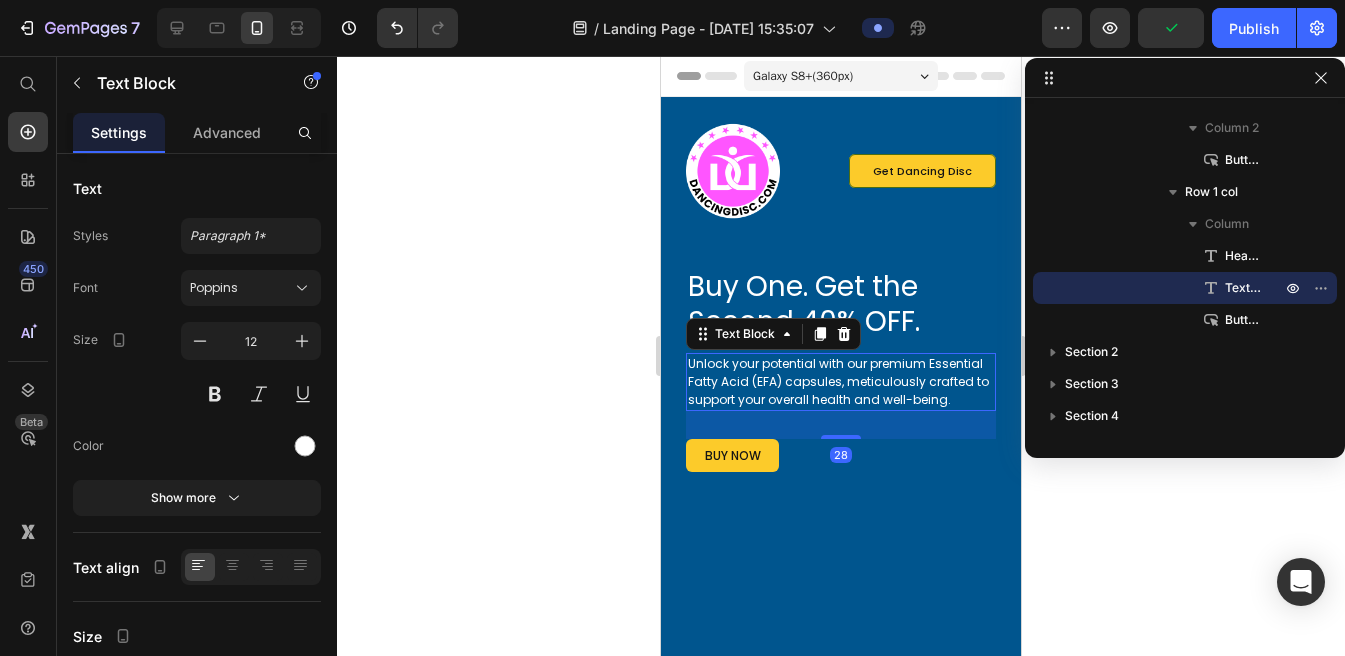 click on "Unlock your potential with our premium Essential Fatty Acid (EFA) capsules, meticulously crafted to support your overall health and well-being." at bounding box center [841, 382] 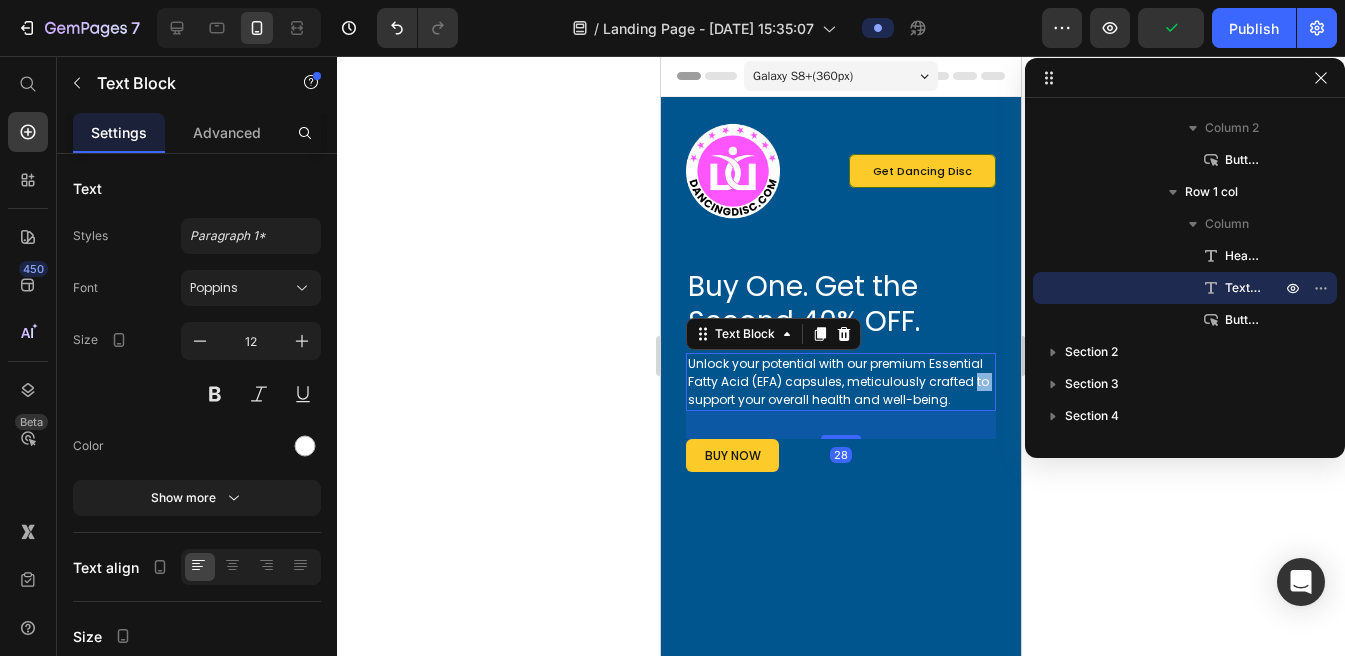 click on "Unlock your potential with our premium Essential Fatty Acid (EFA) capsules, meticulously crafted to support your overall health and well-being." at bounding box center [841, 382] 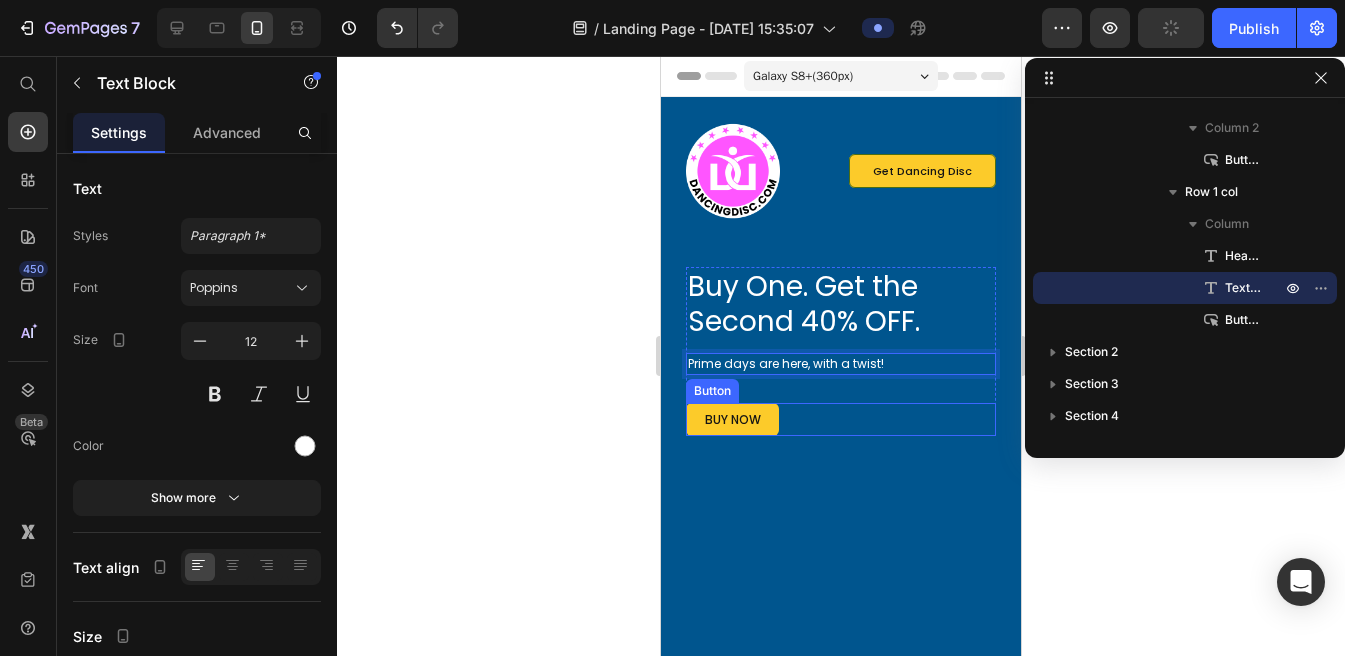 click on "buy now Button" at bounding box center (841, 419) 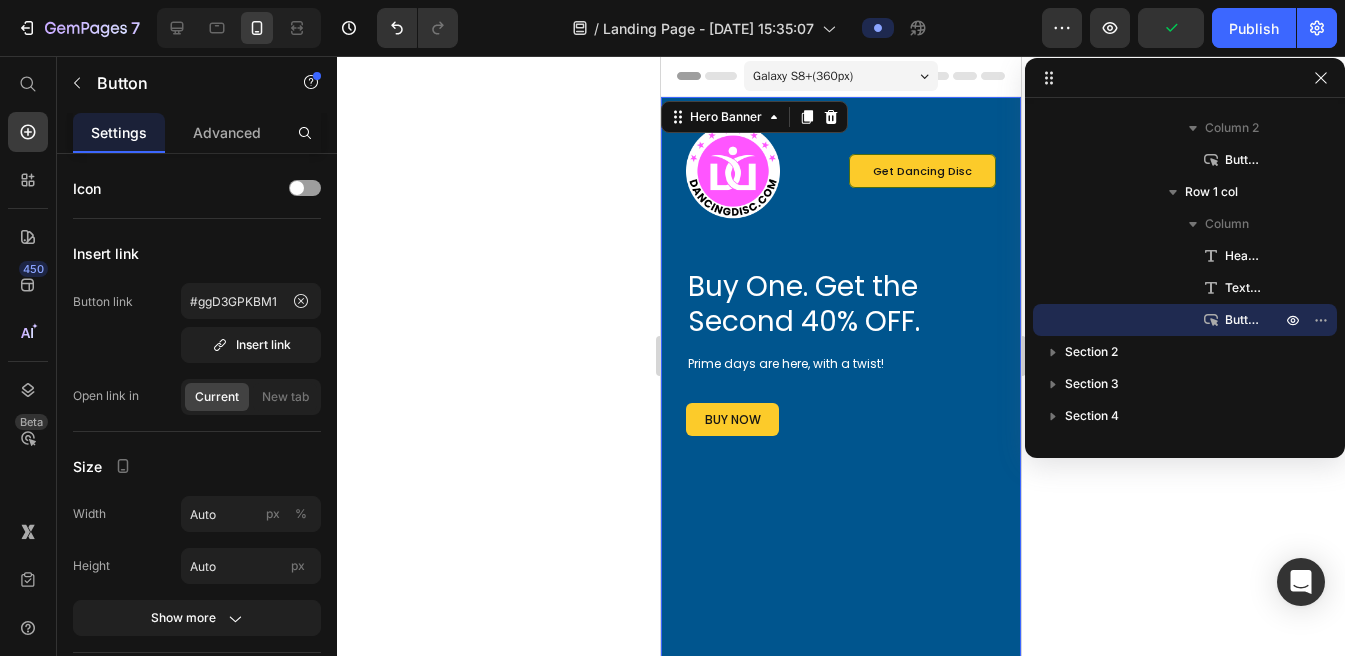 click on "Image Get Dancing Disc Button Row Buy One. Get the Second 40% OFF. Heading Prime days are here, with a twist! Text Block buy now Button Row Row" at bounding box center (841, 466) 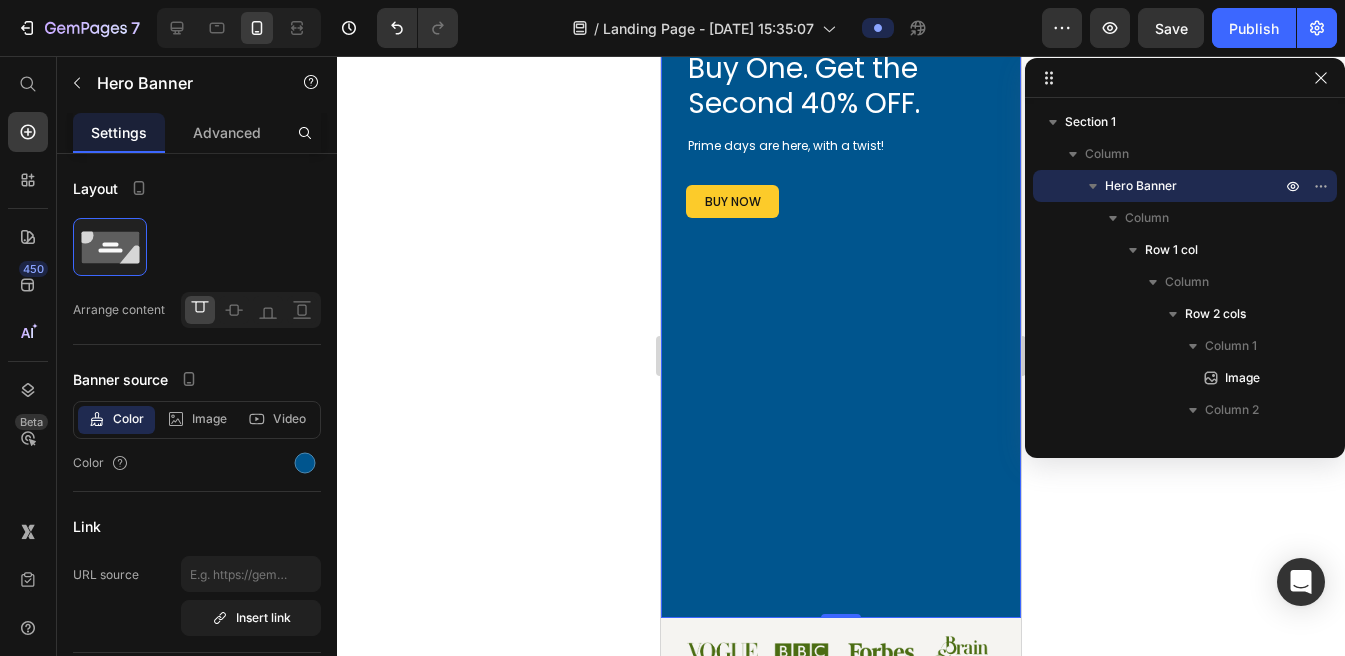 scroll, scrollTop: 228, scrollLeft: 0, axis: vertical 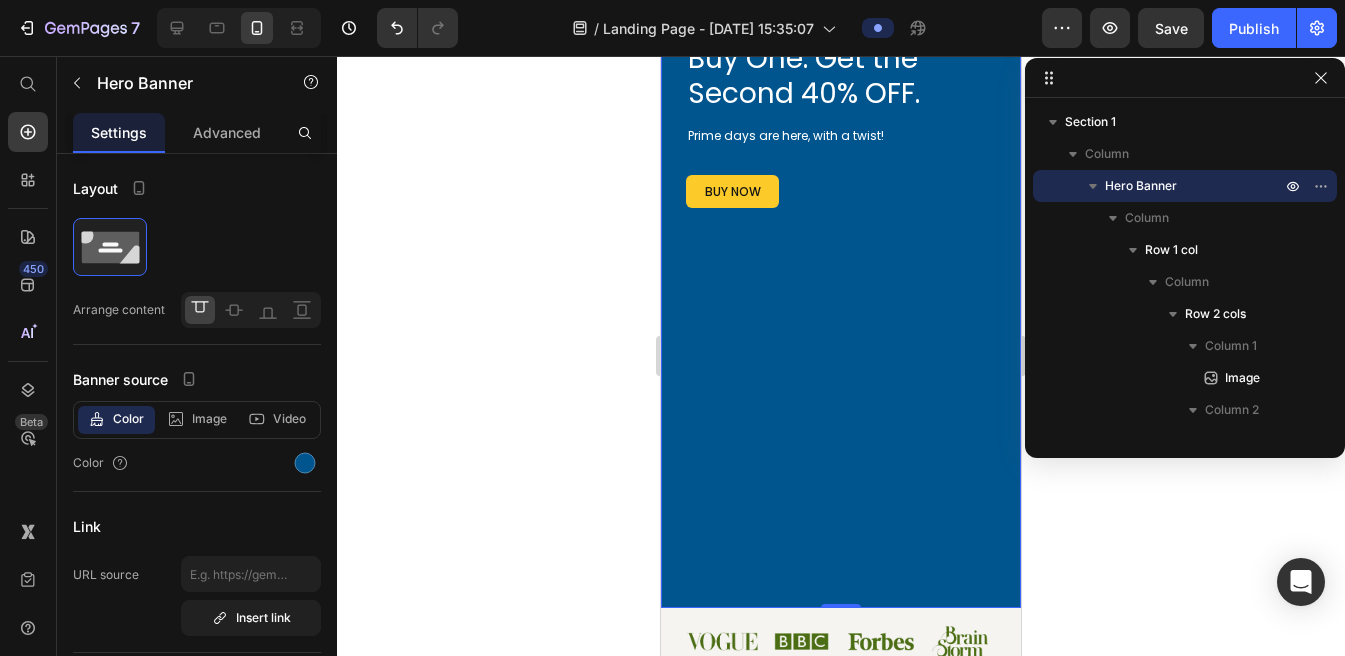 click on "Image Get Dancing Disc Button Row Buy One. Get the Second 40% OFF. Heading Prime days are here, with a twist! Text Block buy now Button Row Row" at bounding box center [841, 238] 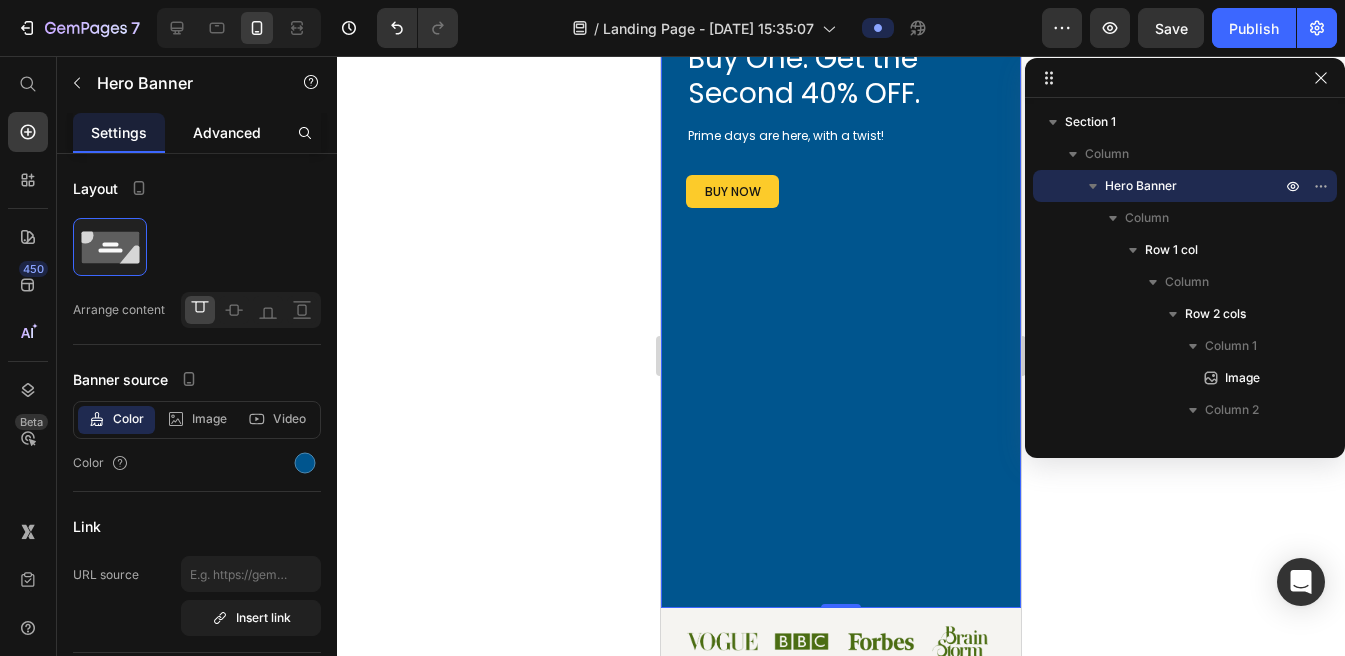 click on "Advanced" at bounding box center (227, 132) 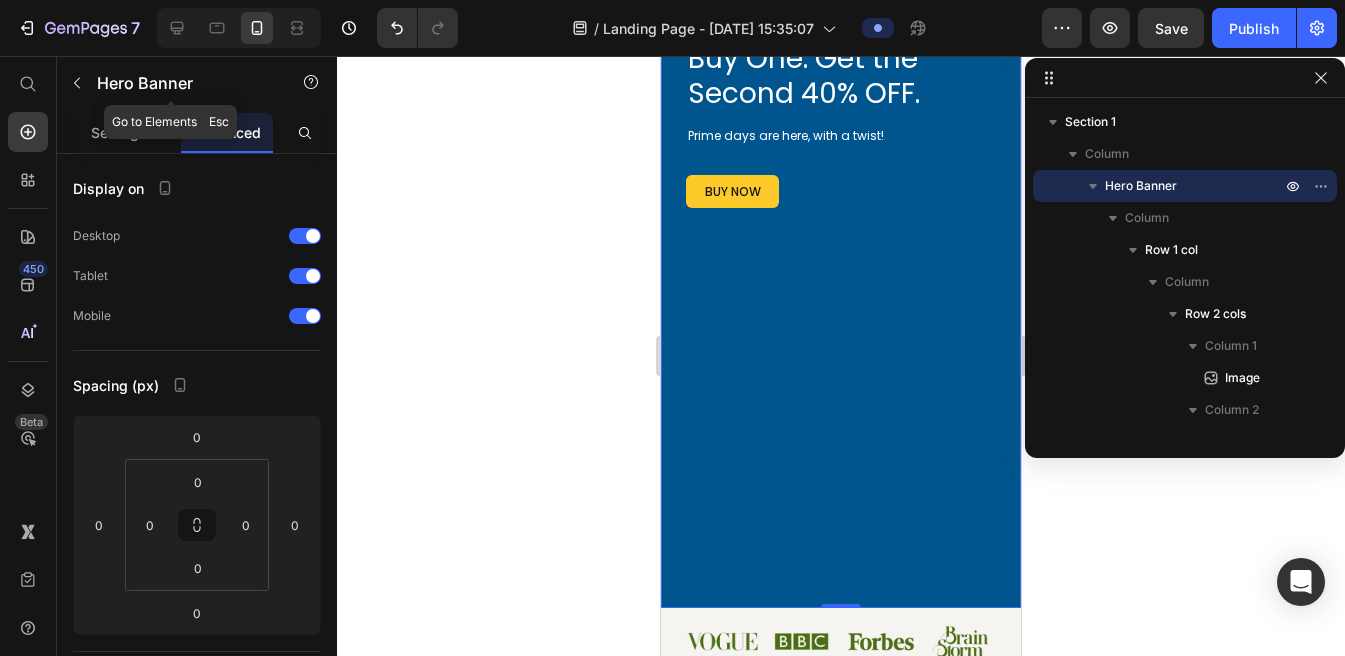 click 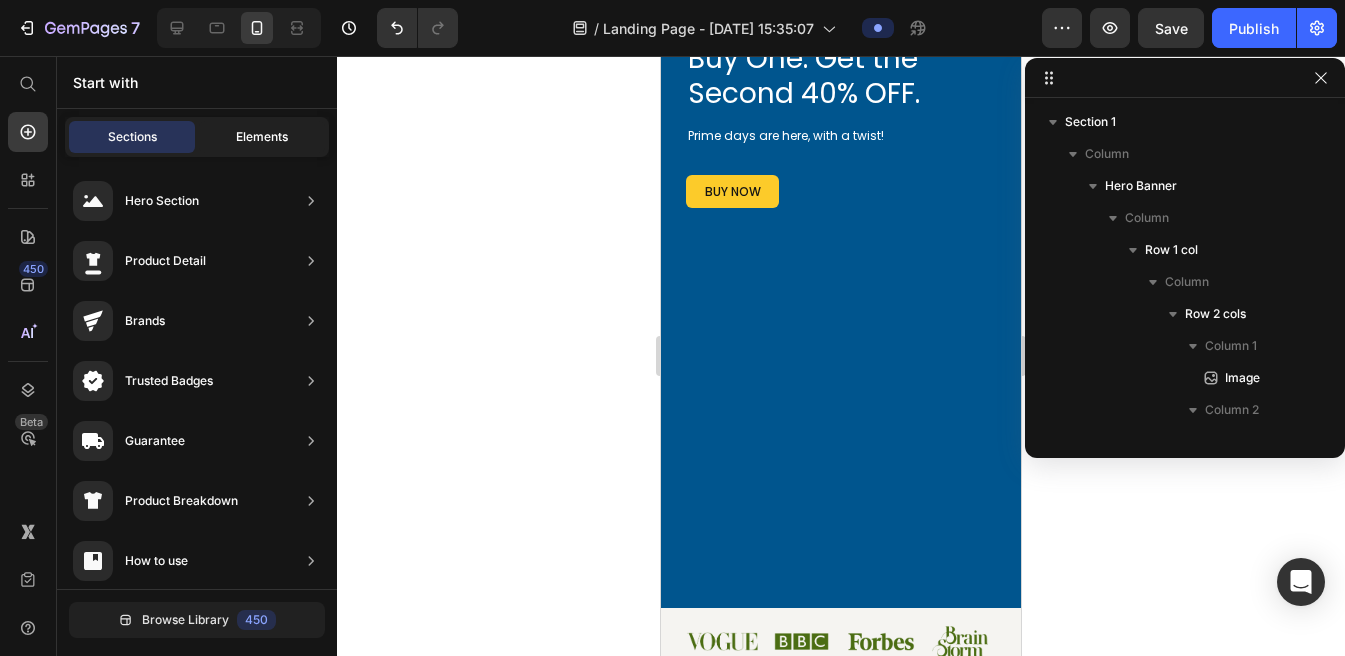 click on "Elements" 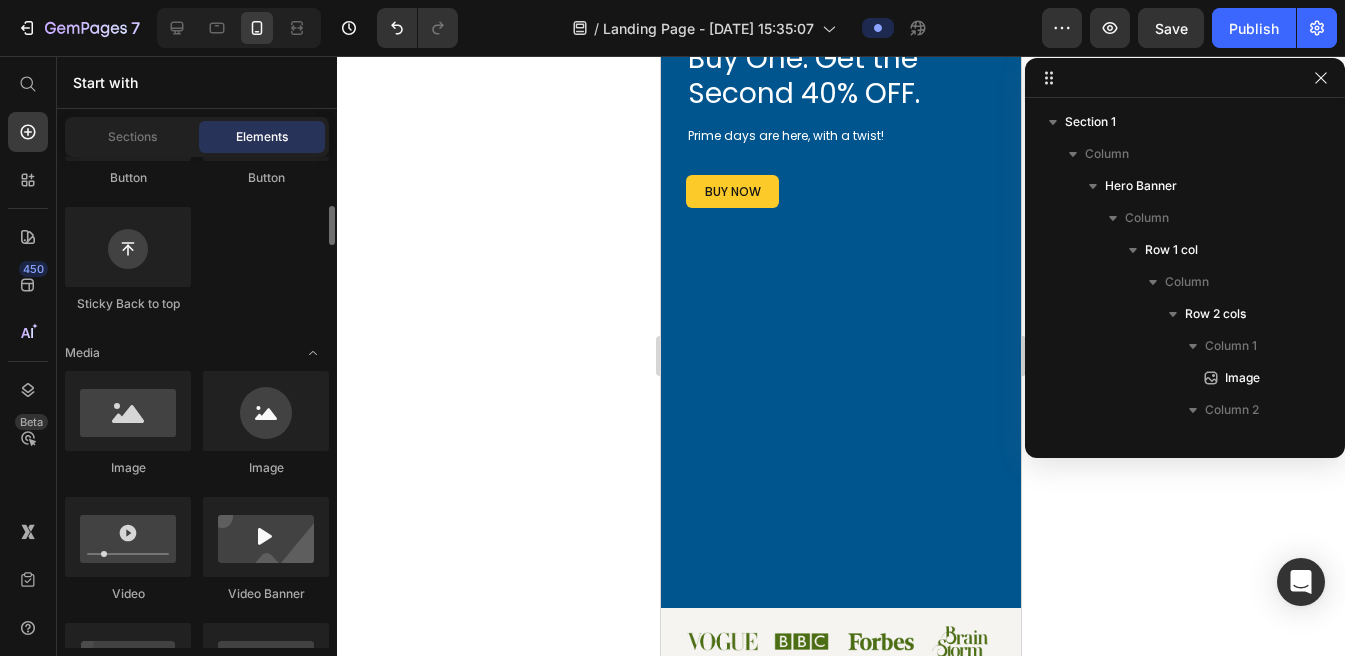 scroll, scrollTop: 582, scrollLeft: 0, axis: vertical 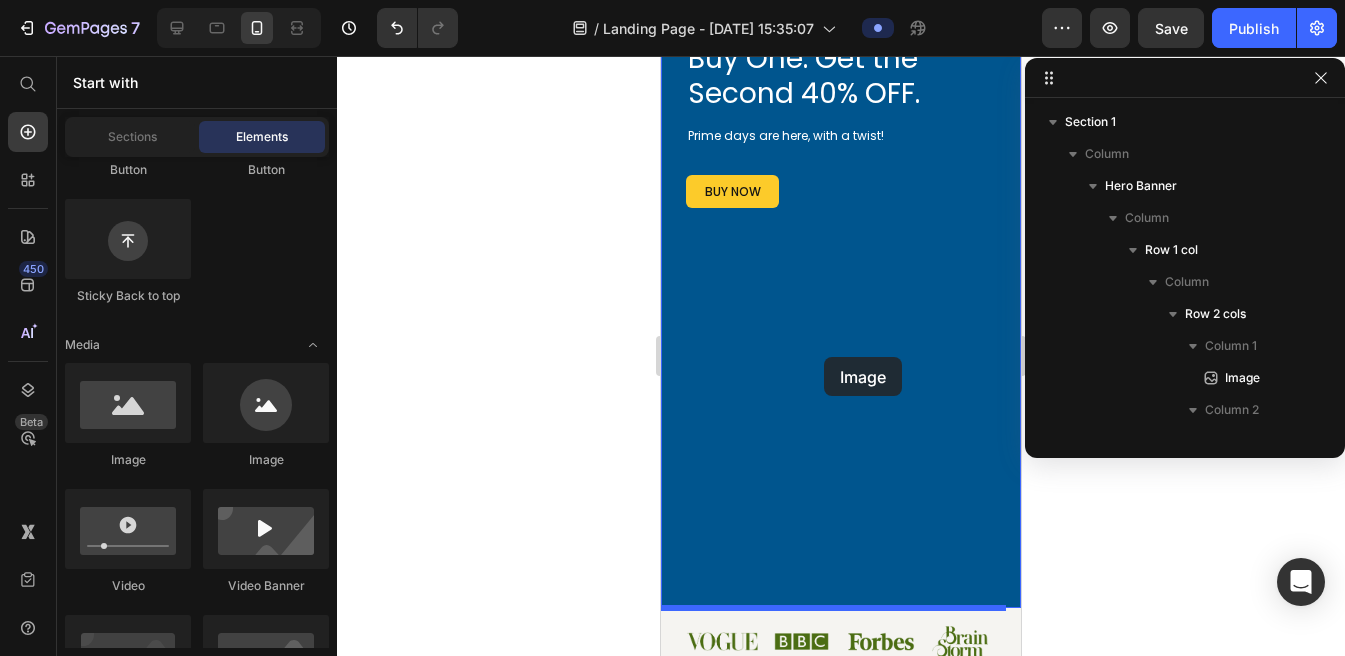 drag, startPoint x: 807, startPoint y: 479, endPoint x: 838, endPoint y: 365, distance: 118.13975 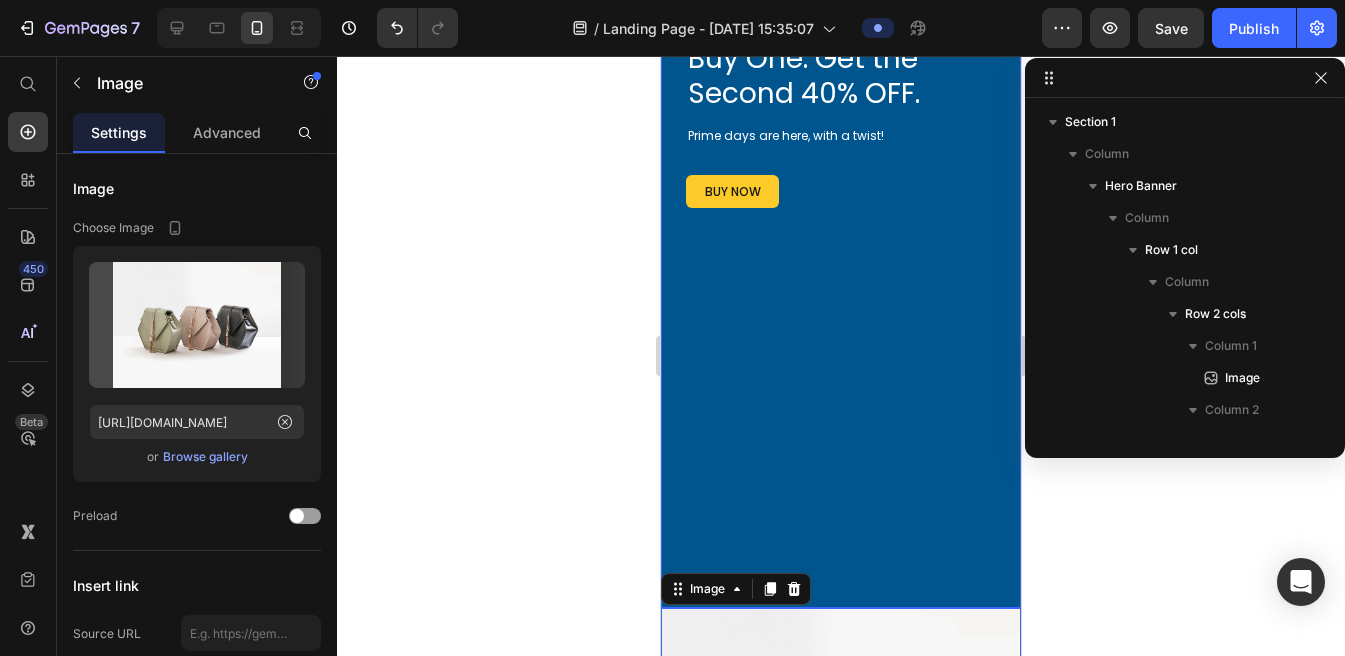 scroll, scrollTop: 378, scrollLeft: 0, axis: vertical 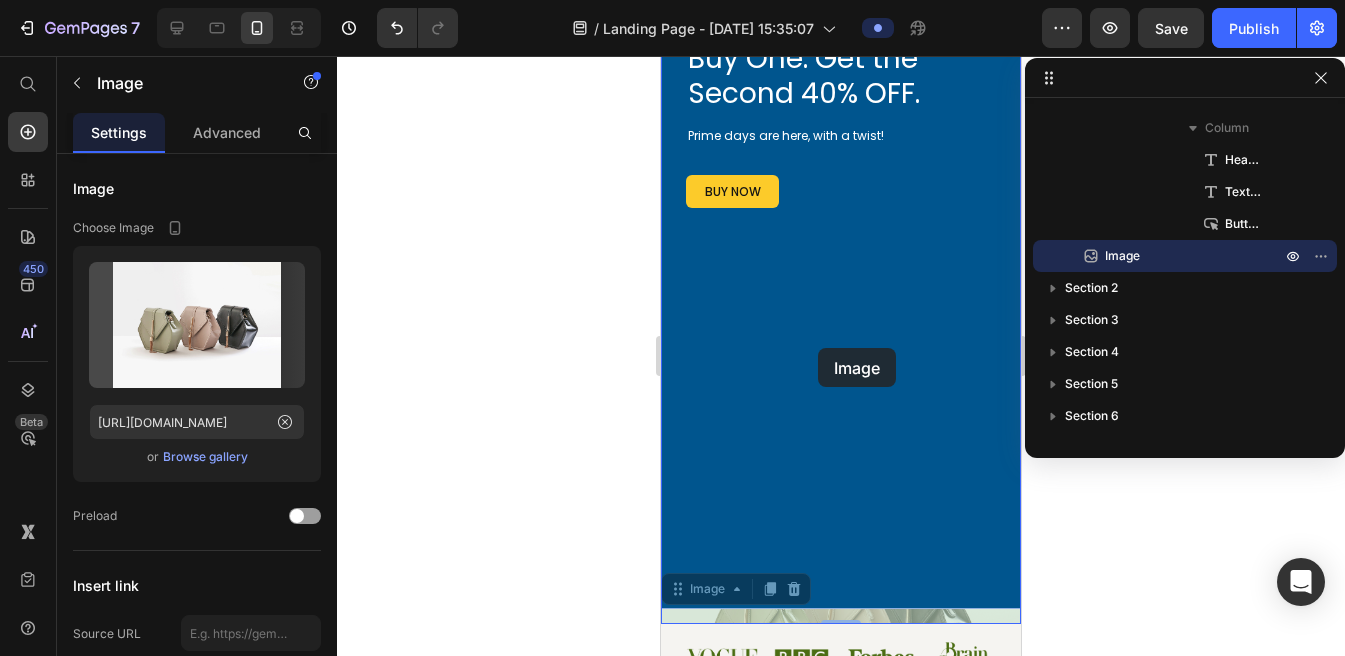 drag, startPoint x: 739, startPoint y: 610, endPoint x: 835, endPoint y: 340, distance: 286.5589 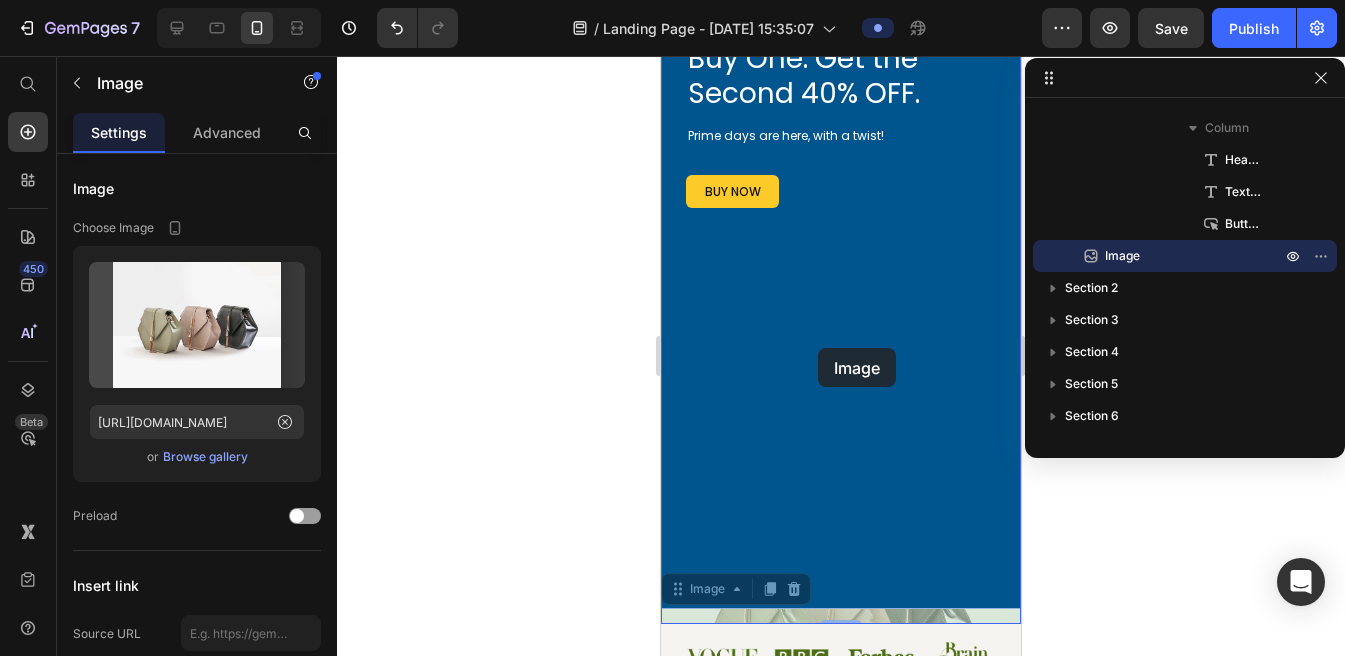 click on "Galaxy S8+  ( 360 px) iPhone 13 Mini iPhone 13 Pro iPhone 11 Pro Max iPhone 15 Pro Max Pixel 7 Galaxy S8+ Galaxy S20 Ultra iPad Mini iPad Air iPad Pro Header Image Get Dancing Disc Button Row Buy One. Get the Second 40% OFF. Heading Prime days are here, with a twist! Text Block buy now Button Row Row Hero Banner Image   0 Image   0 Section 1 Image Image Image Image Row Section 2 Why Supplement with Essential Fatty Acids? Heading Even with a balanced diet, many people do not get sufficient essential fatty acids. Our convenient capsules make it easy to incorporate these vital nutrients into your daily routine, ensuring you get the support your body needs. Text Block Row Section 3 Image Image Why Choose Our Essential Fatty Acid Capsules? Heading Row Image High-Quality Ingredients Heading We source only the finest ingredients to ensure purity and potency. Text Block Row Image Balanced Formulation Heading Text Block Row Image Bioavailable Heading Text Block Row Try Gem 15 Button Row
Hero Banner" at bounding box center [841, 2502] 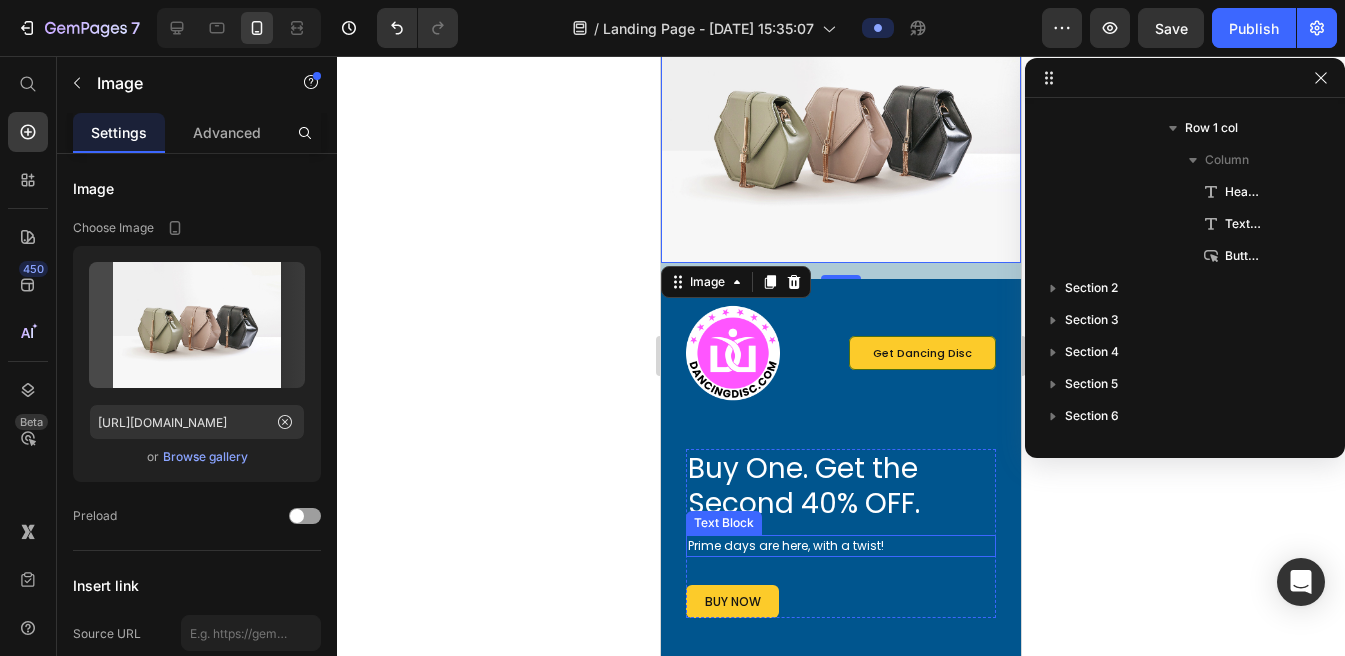 scroll, scrollTop: 0, scrollLeft: 0, axis: both 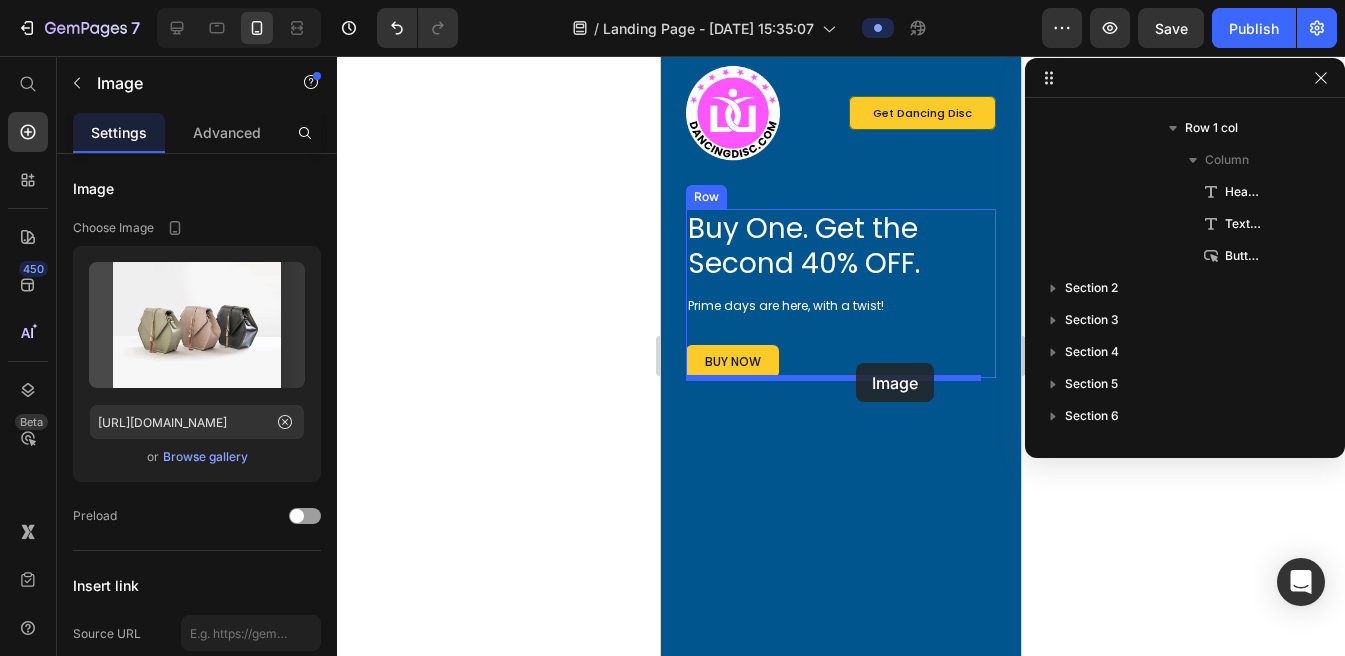 drag, startPoint x: 877, startPoint y: 112, endPoint x: 902, endPoint y: 379, distance: 268.16785 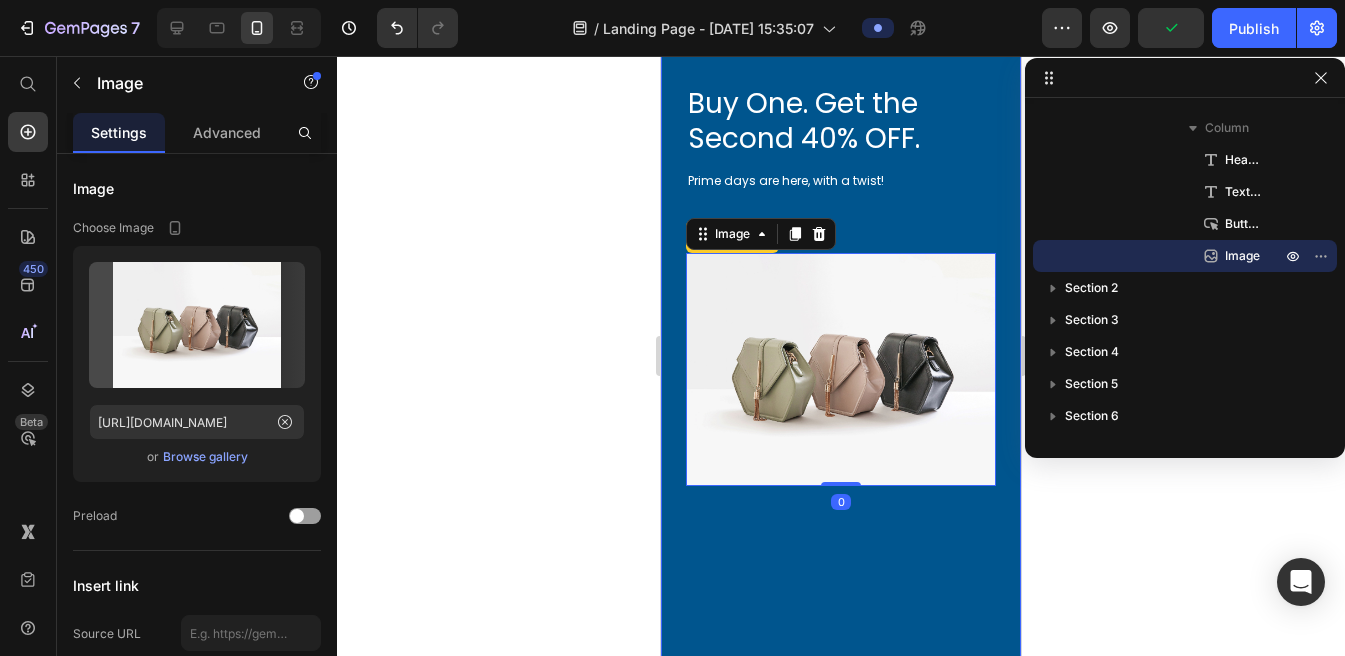 scroll, scrollTop: 190, scrollLeft: 0, axis: vertical 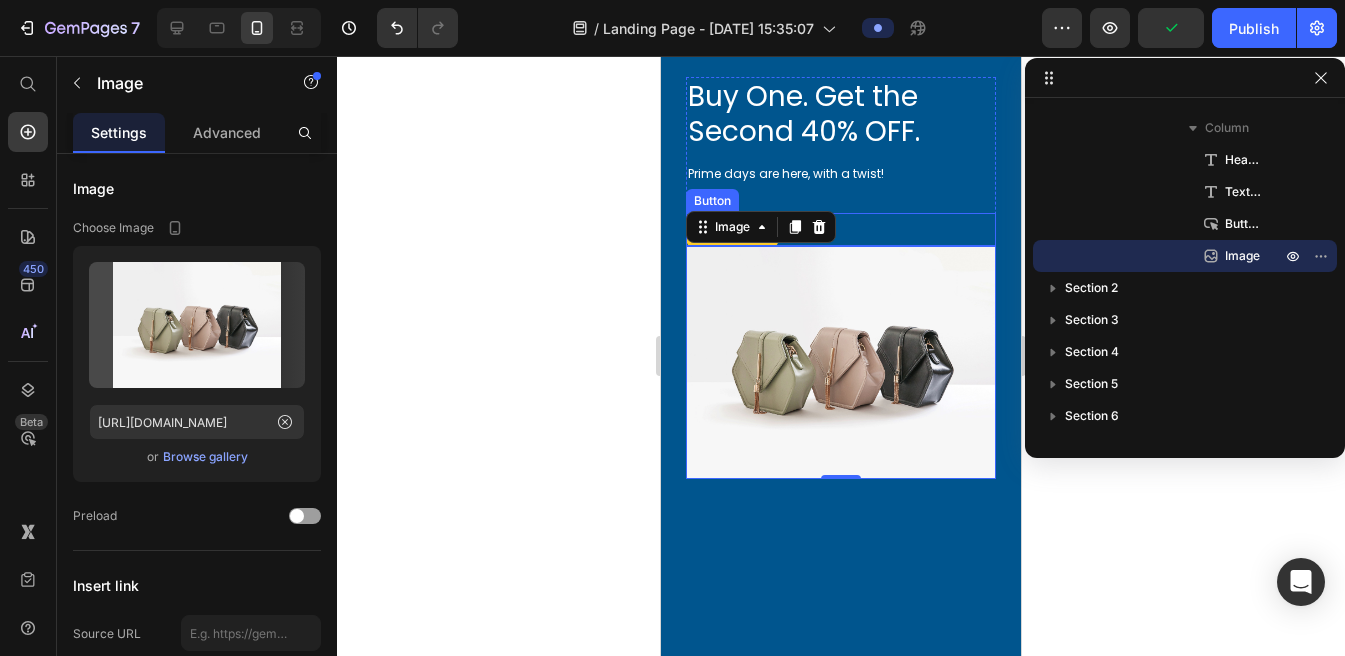 click on "buy now Button" at bounding box center (841, 229) 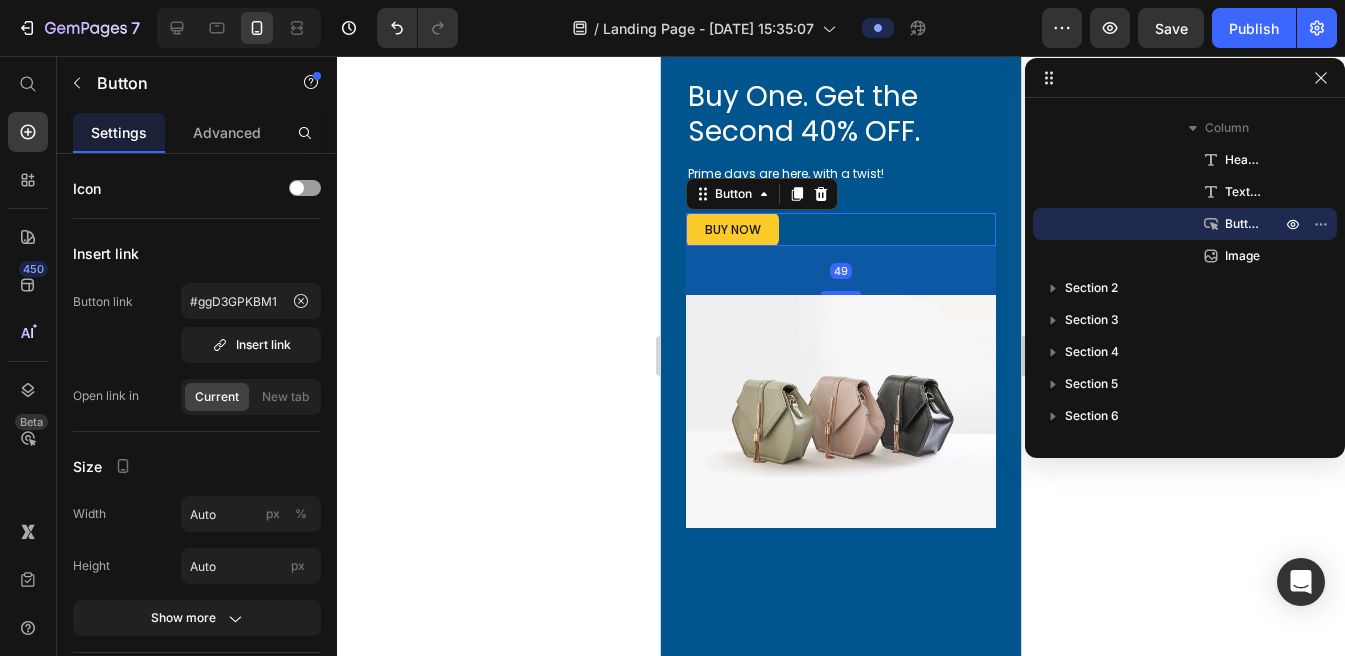 drag, startPoint x: 841, startPoint y: 254, endPoint x: 863, endPoint y: 319, distance: 68.622154 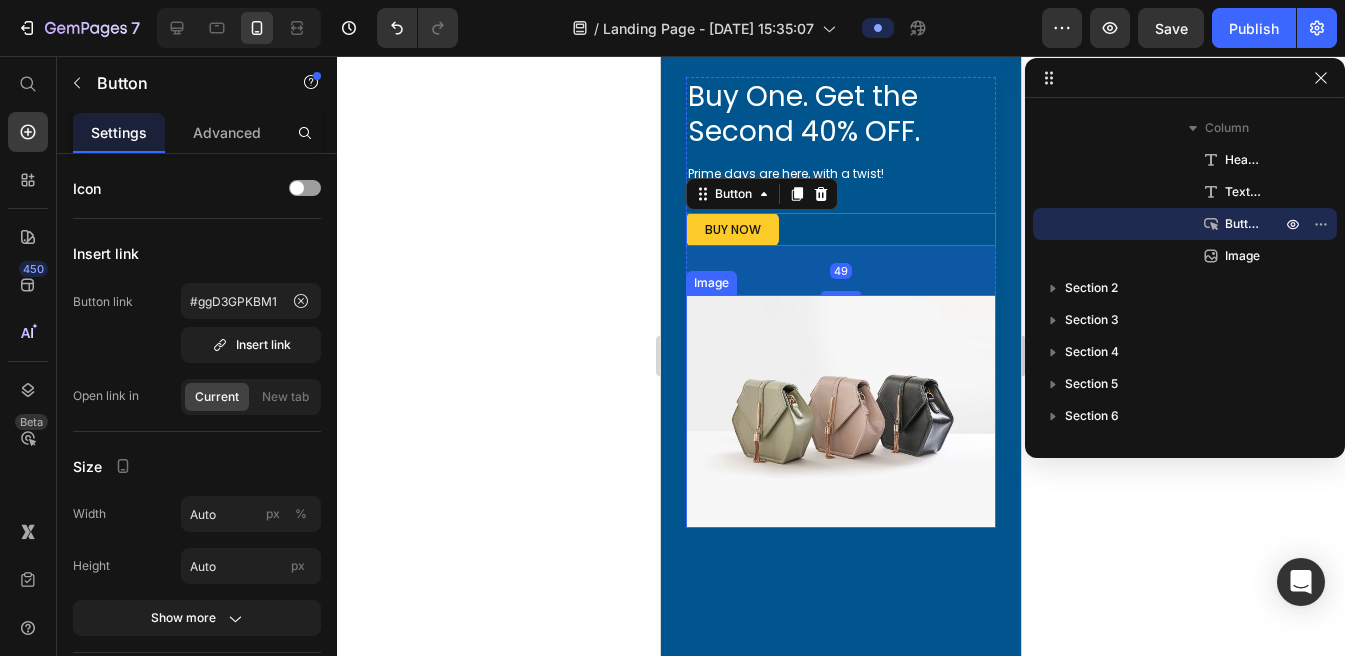 click at bounding box center [841, 411] 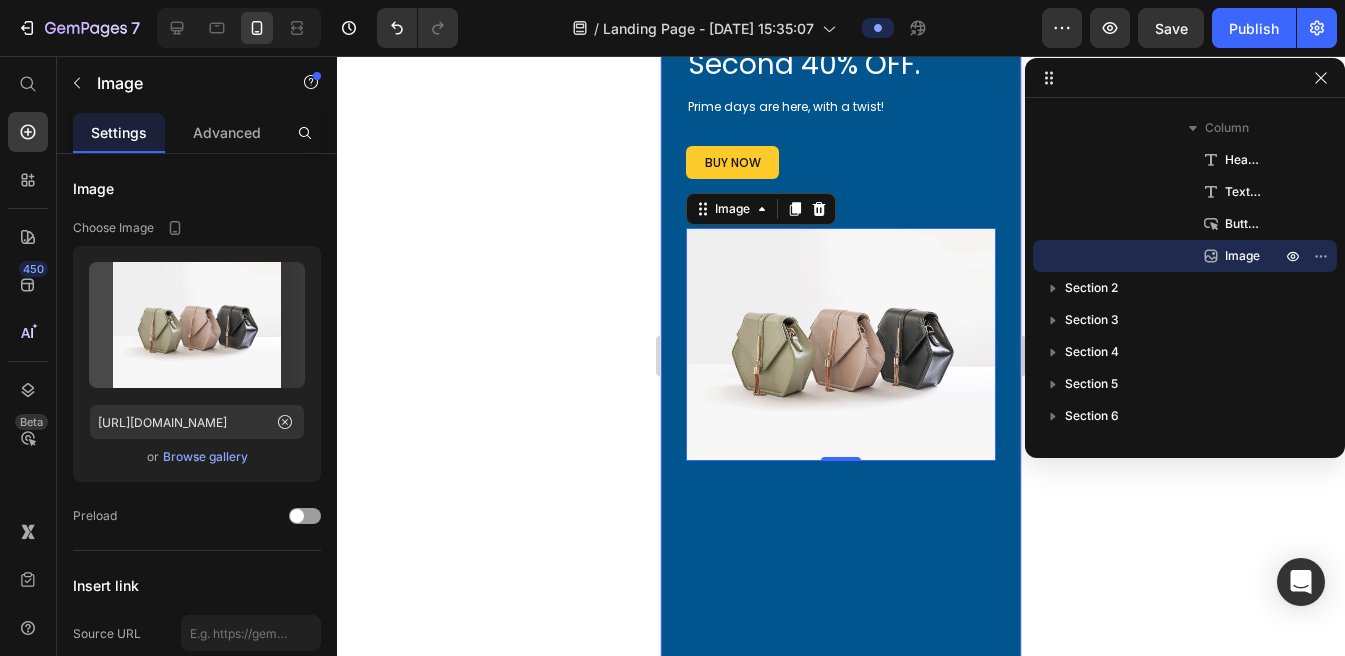 scroll, scrollTop: 255, scrollLeft: 0, axis: vertical 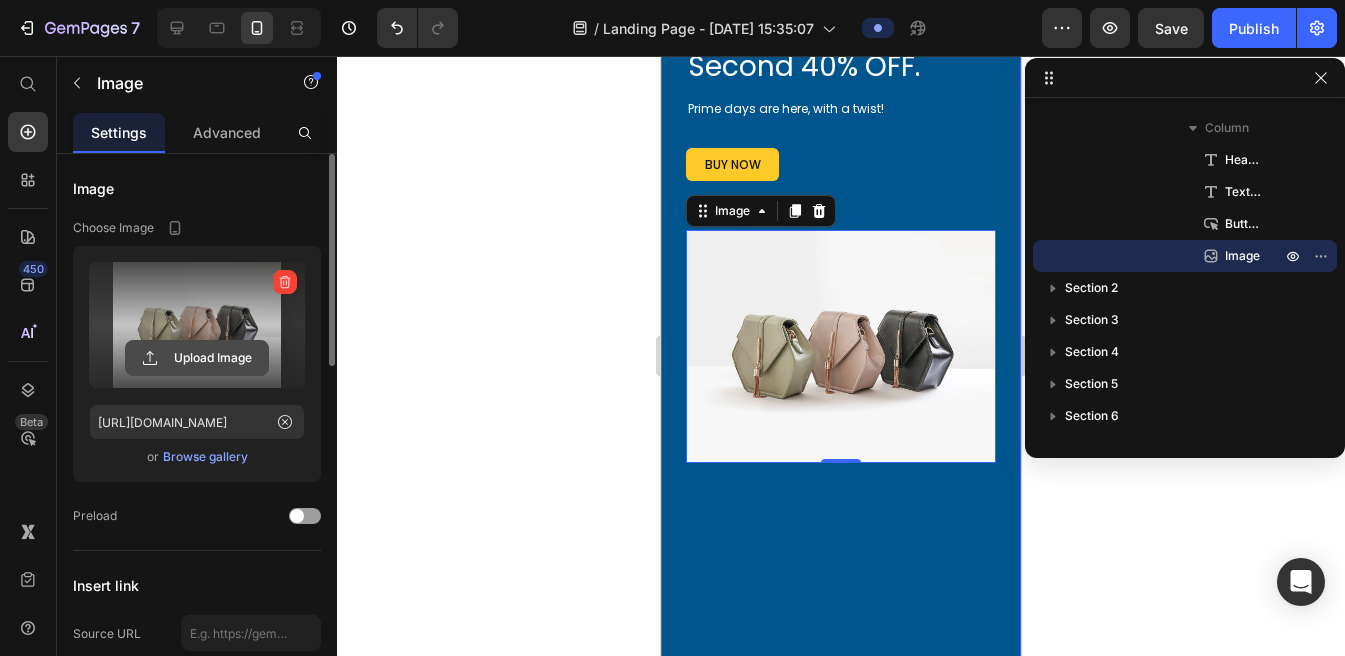 click 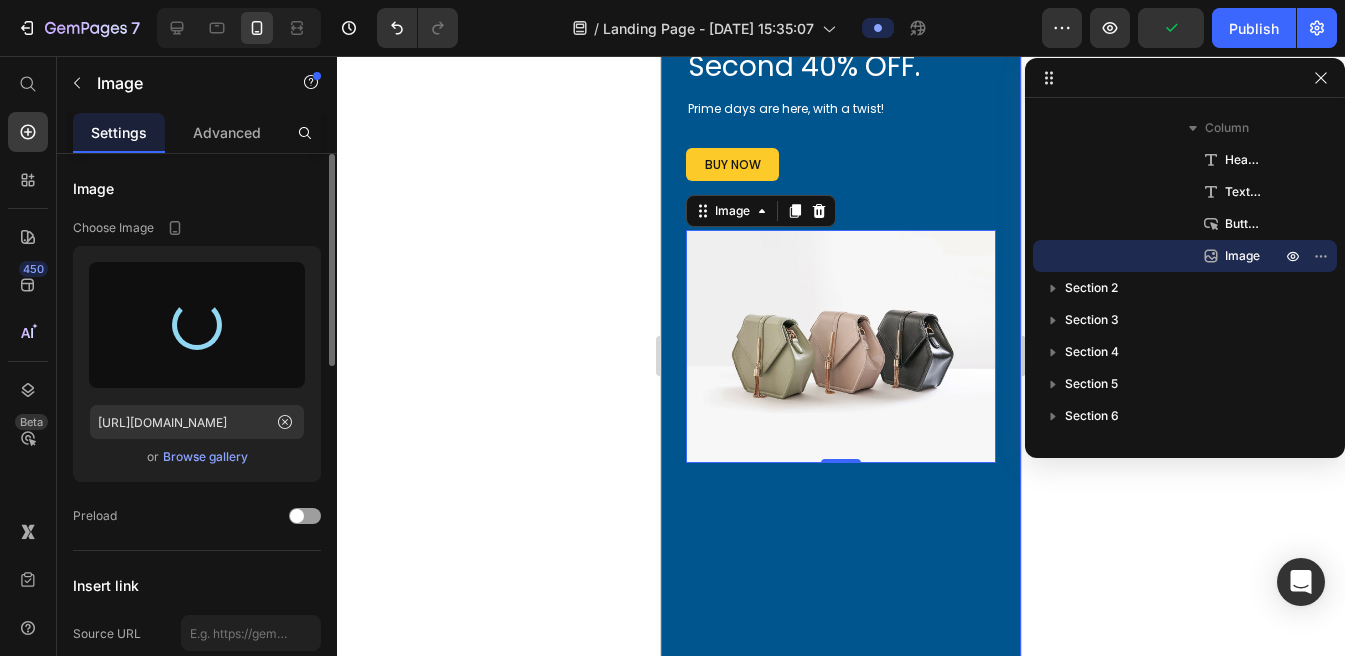 type on "[URL][DOMAIN_NAME]" 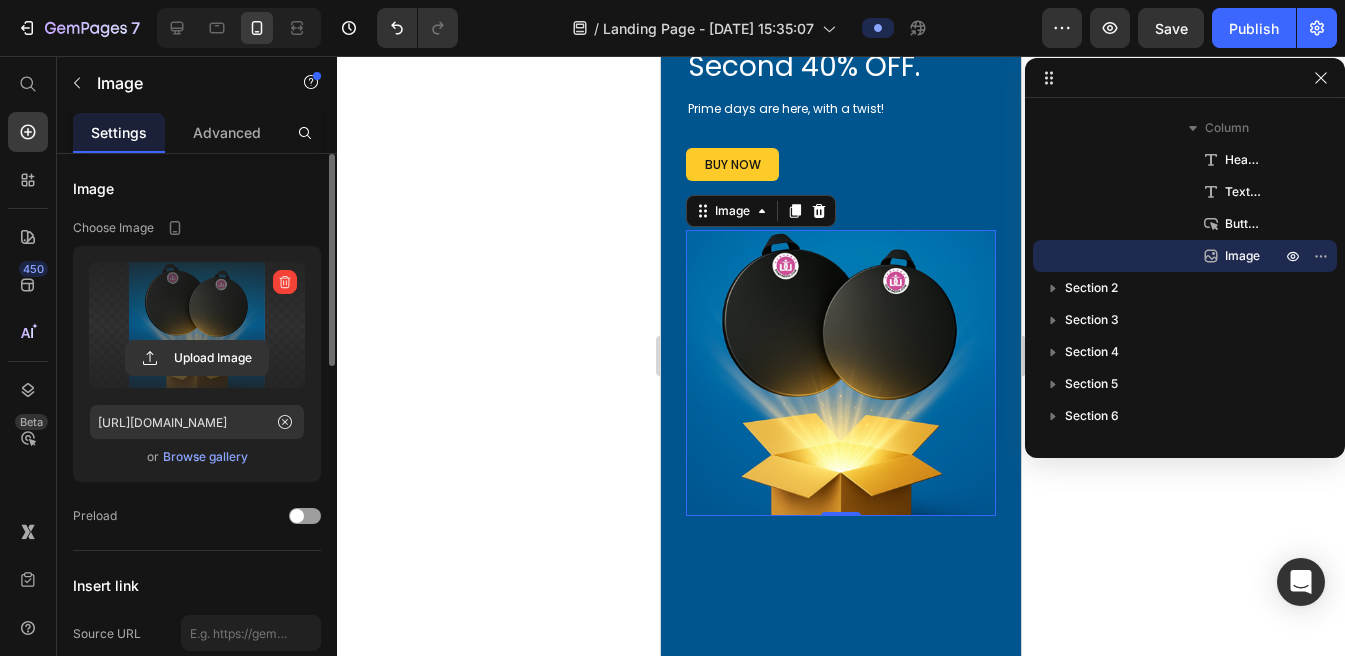 click at bounding box center (841, 373) 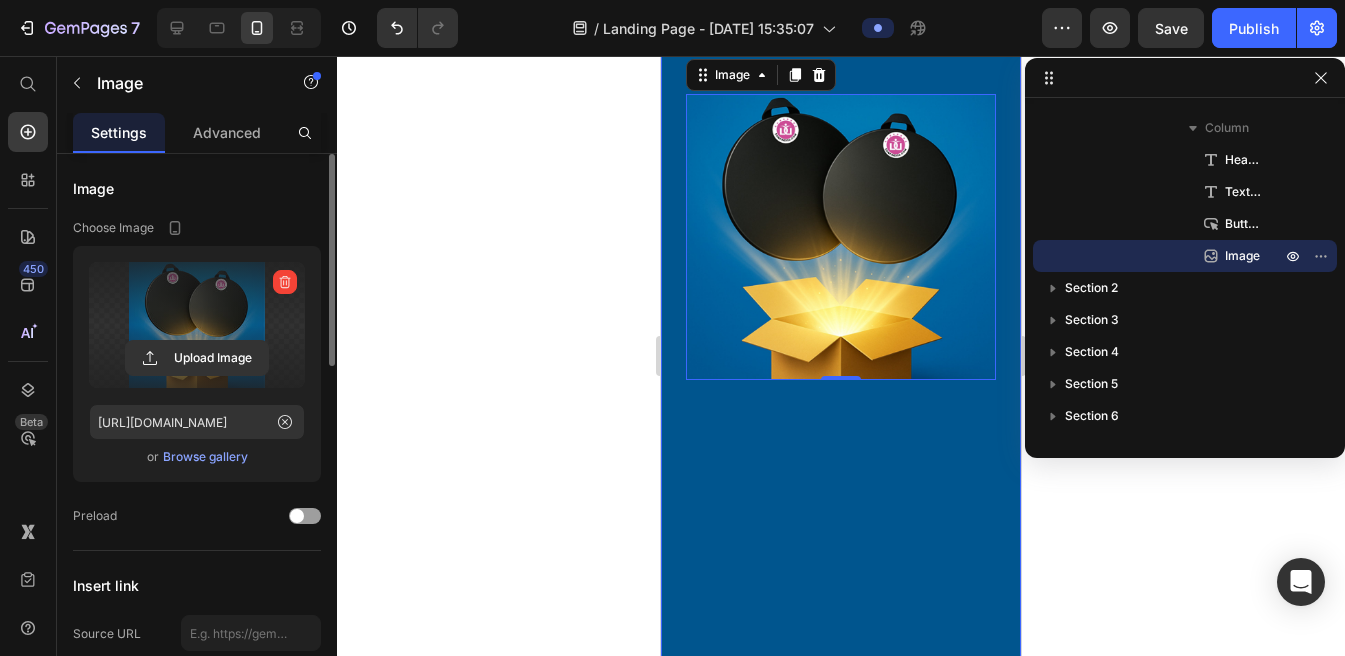 scroll, scrollTop: 396, scrollLeft: 0, axis: vertical 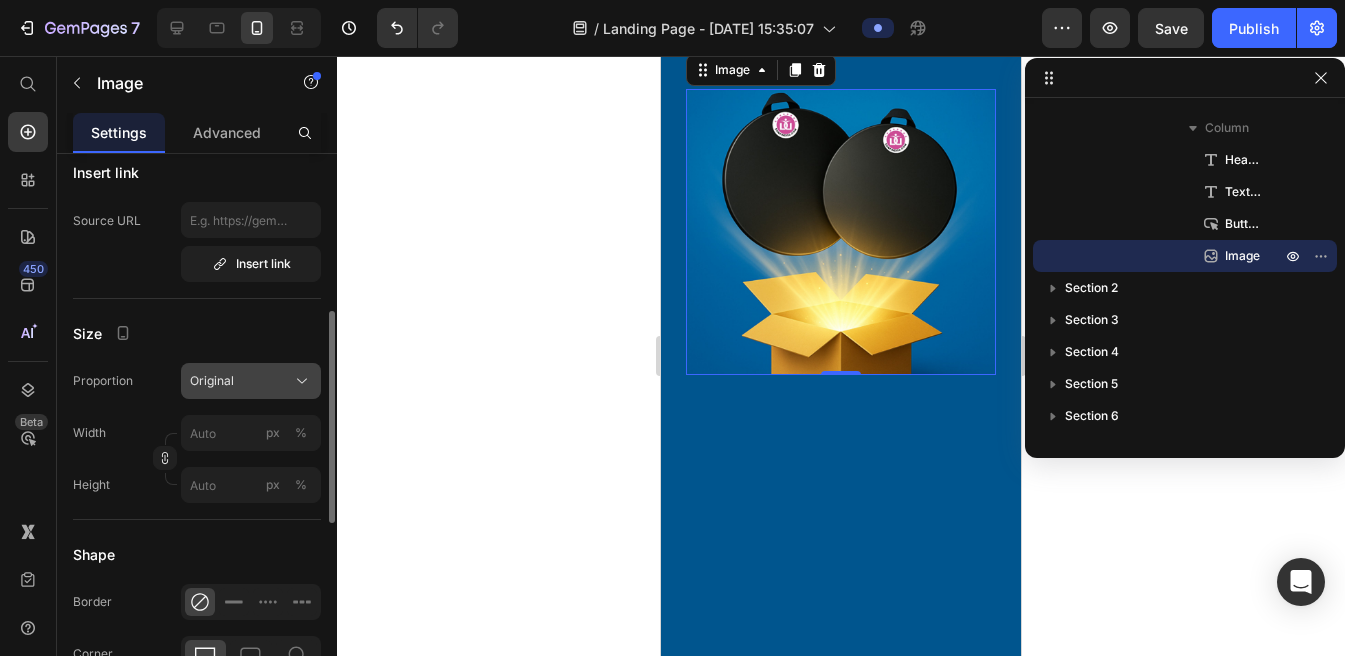 click on "Original" 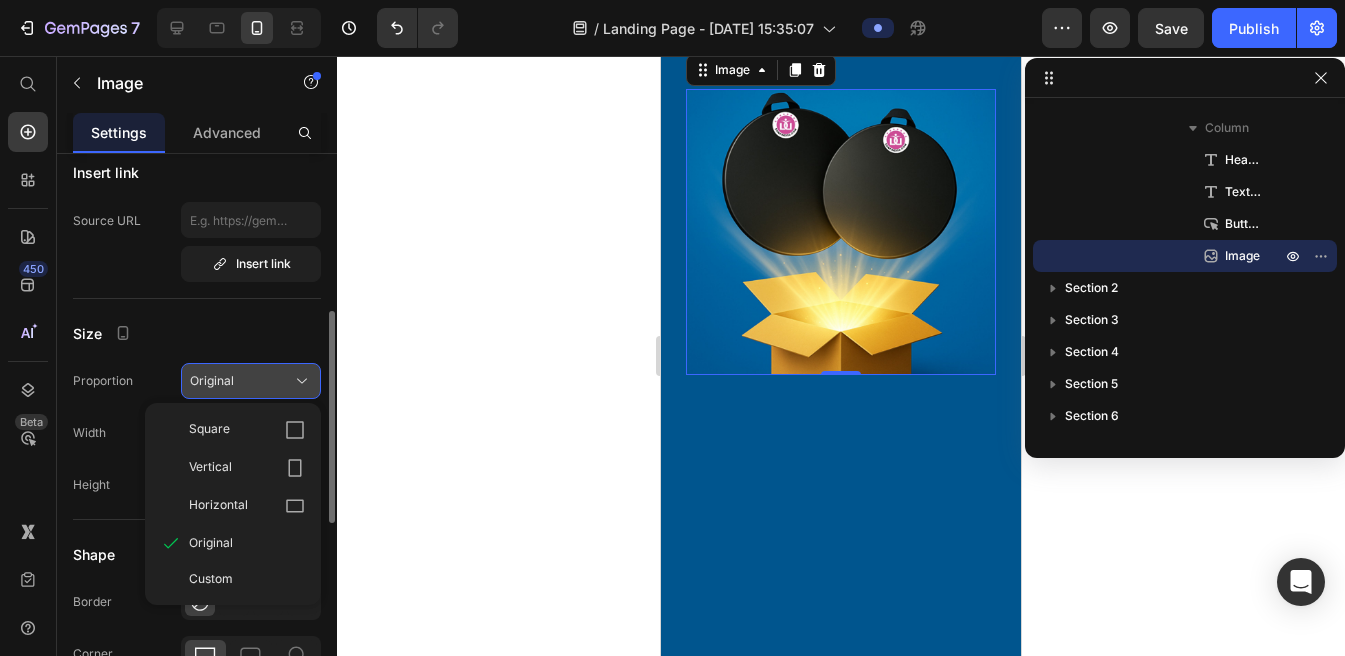 click on "Original" 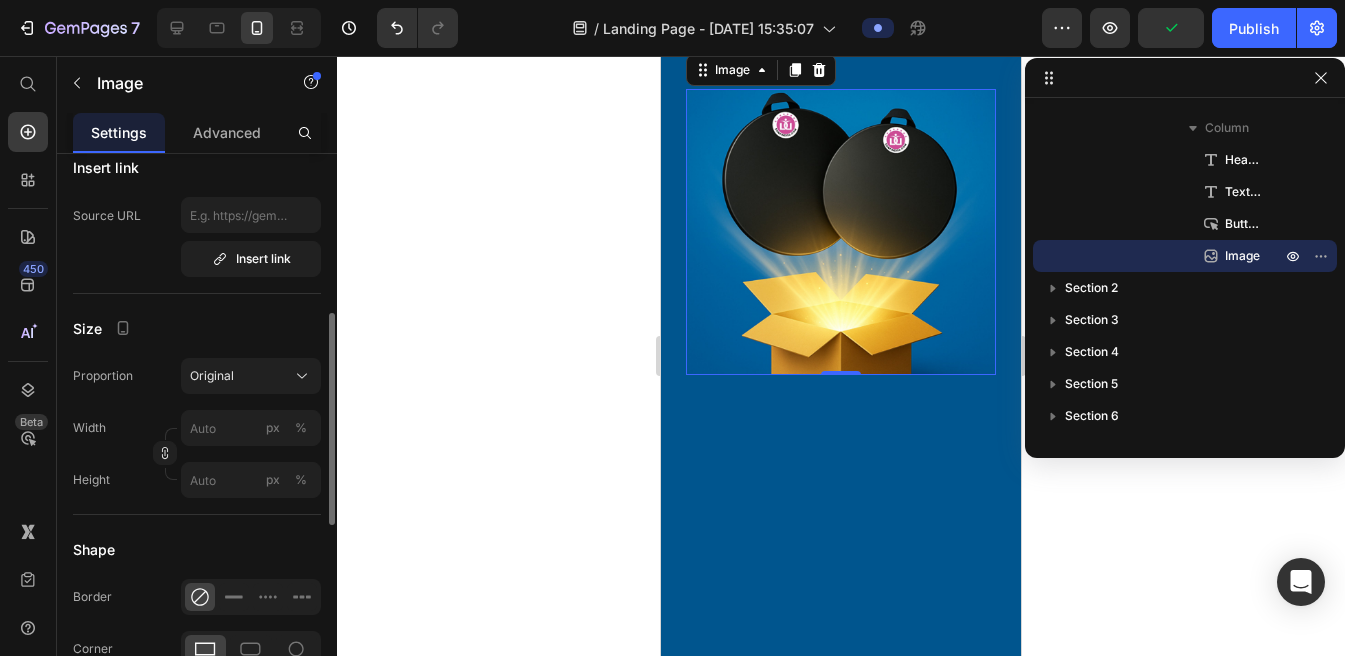 scroll, scrollTop: 343, scrollLeft: 0, axis: vertical 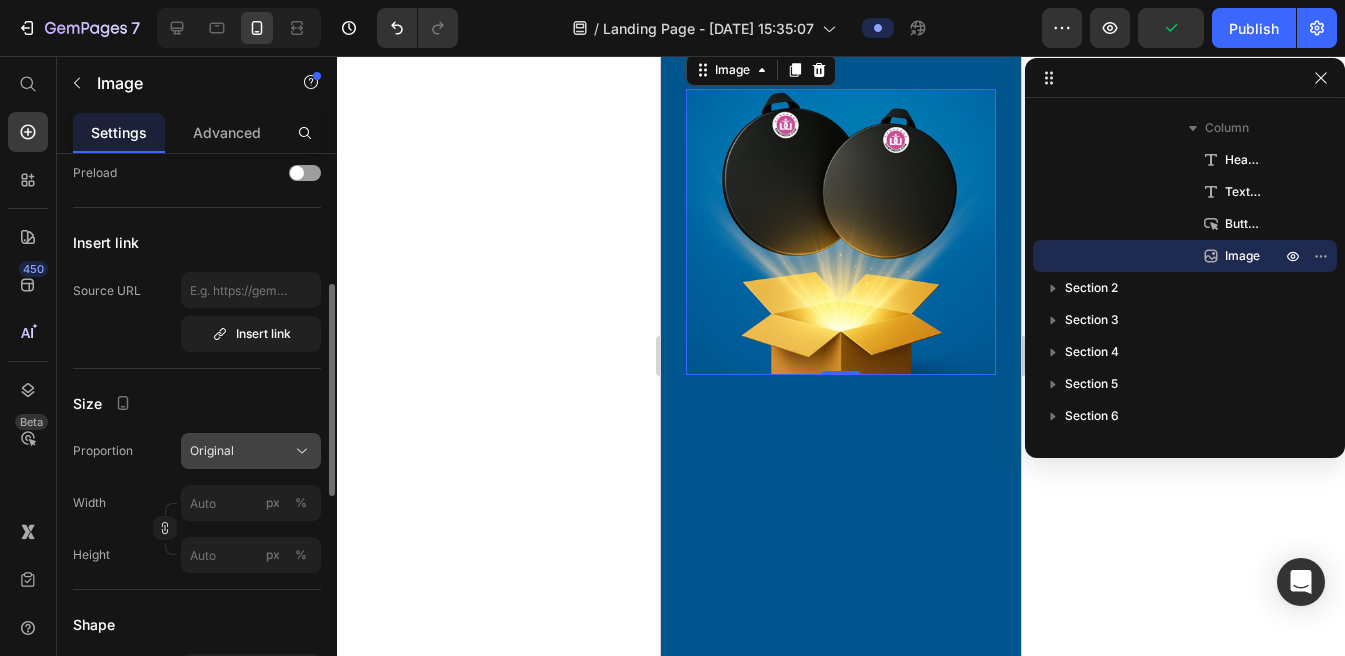 click on "Original" at bounding box center [251, 451] 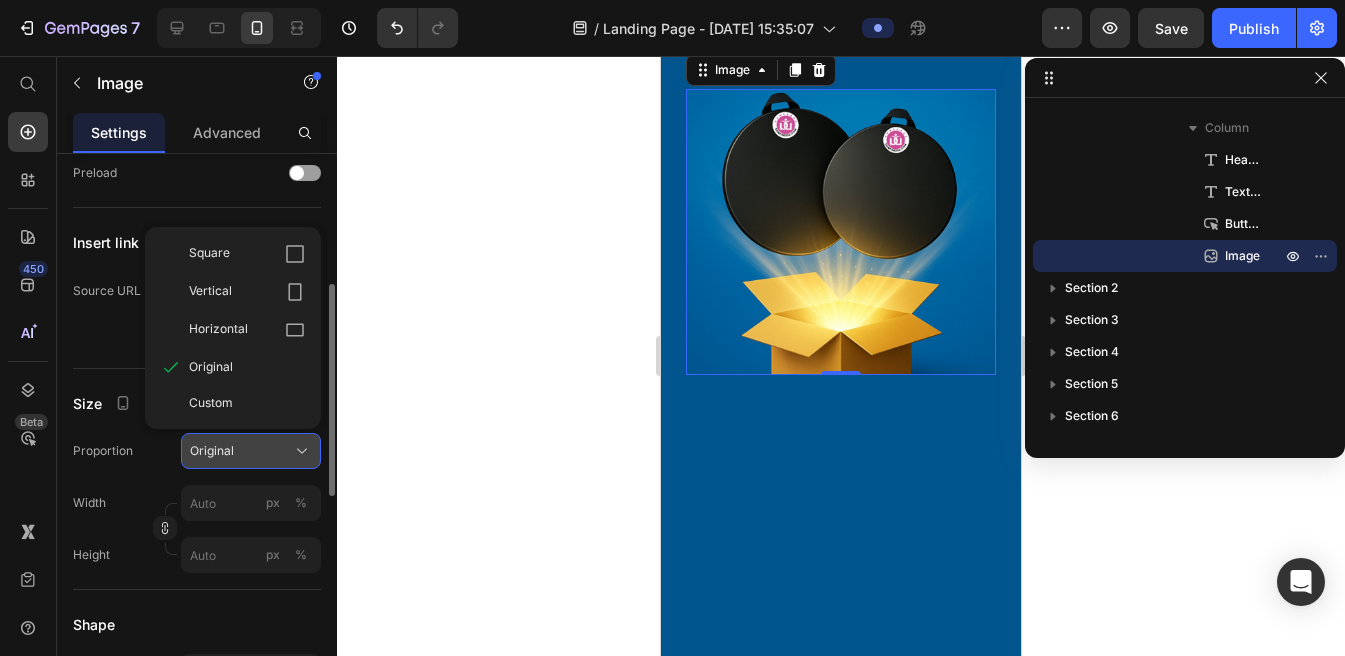 click on "Original" 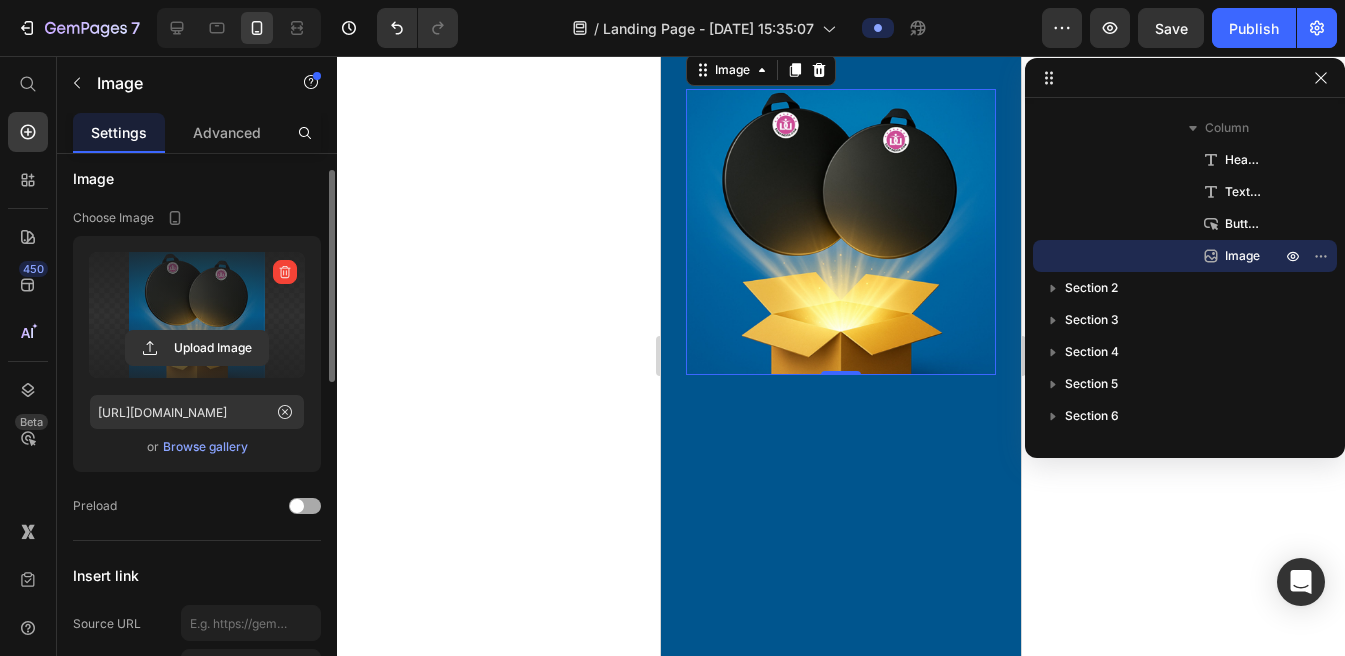 scroll, scrollTop: 0, scrollLeft: 0, axis: both 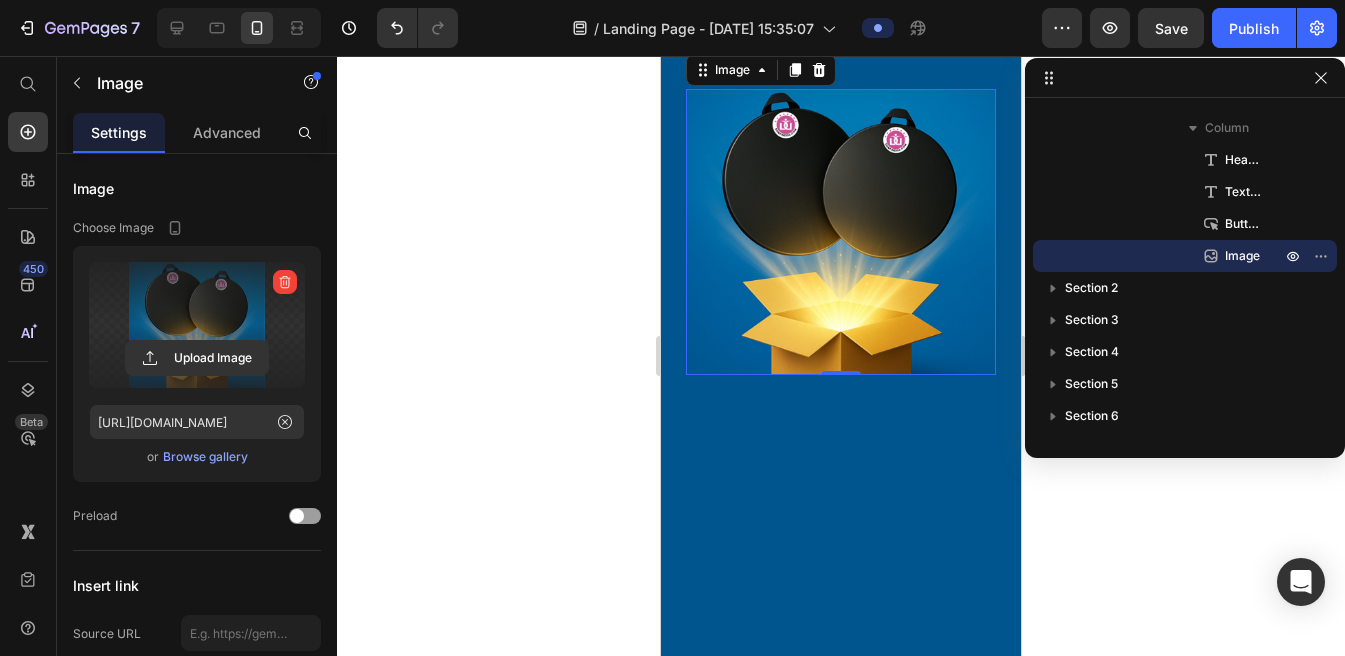 click at bounding box center [841, 232] 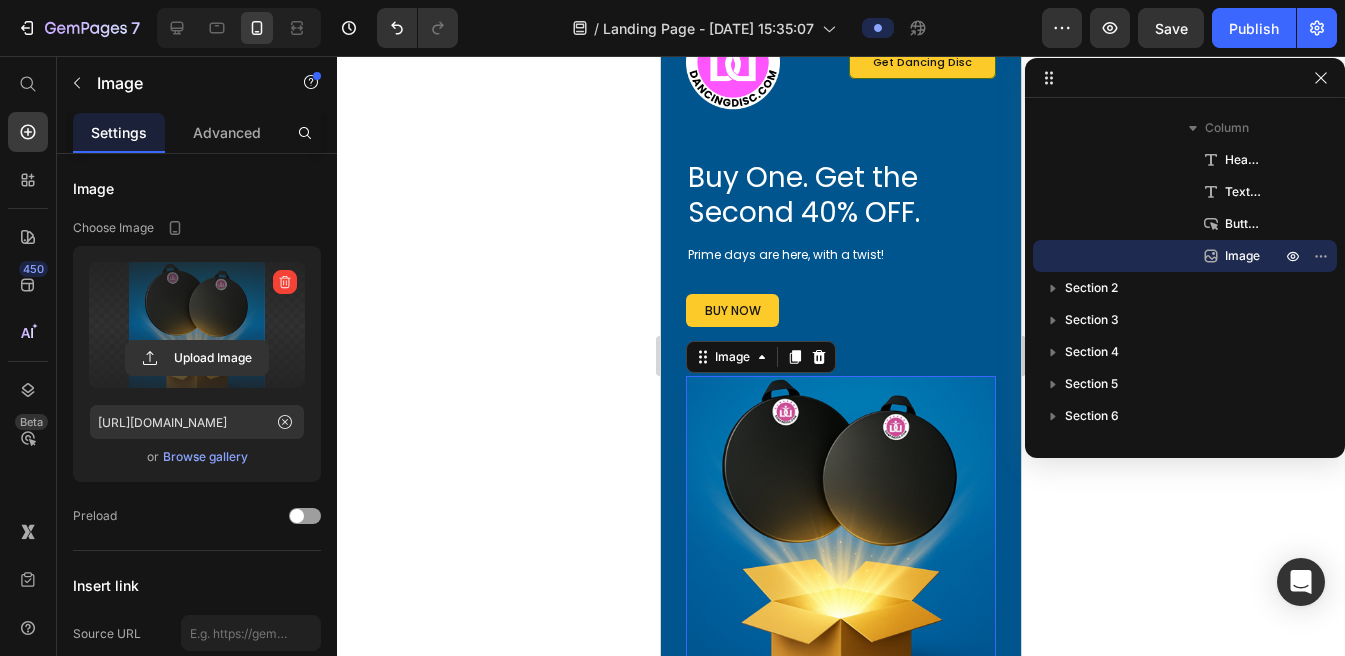 scroll, scrollTop: 98, scrollLeft: 0, axis: vertical 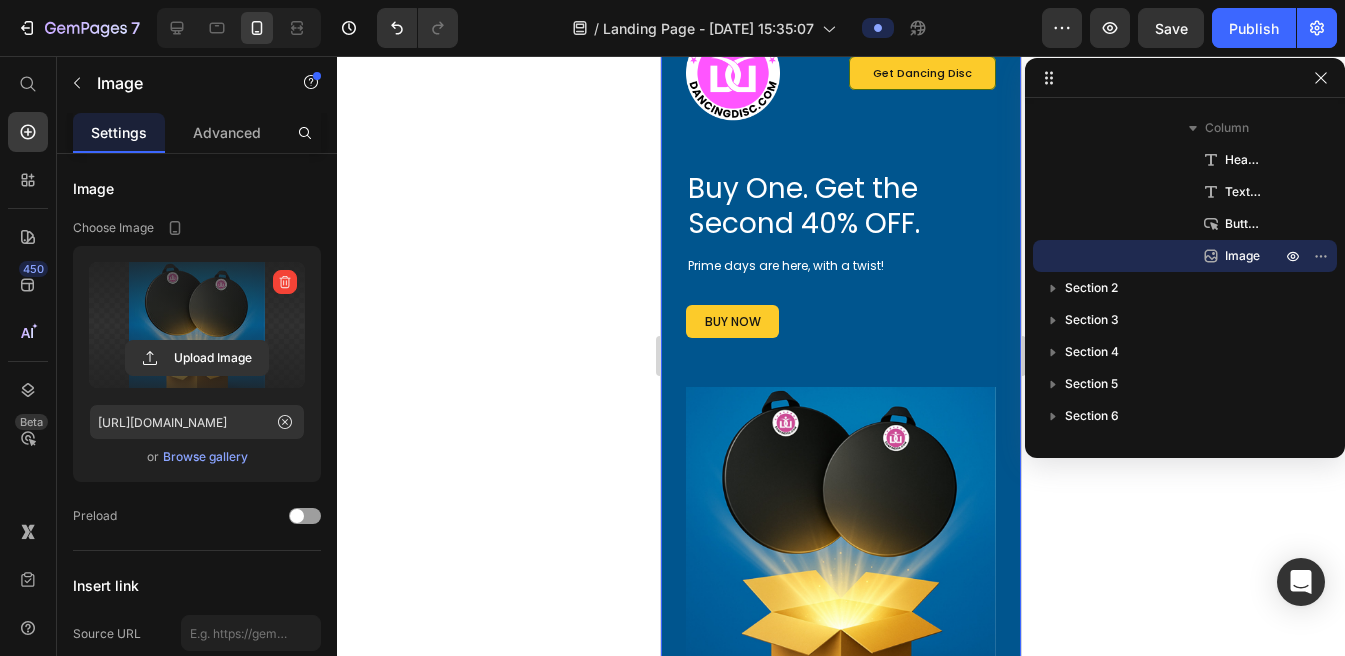 click on "Image Get Dancing Disc Button Row Buy One. Get the Second 40% OFF. Heading Prime days are here, with a twist! Text Block buy now Button Image Row Row" at bounding box center [841, 536] 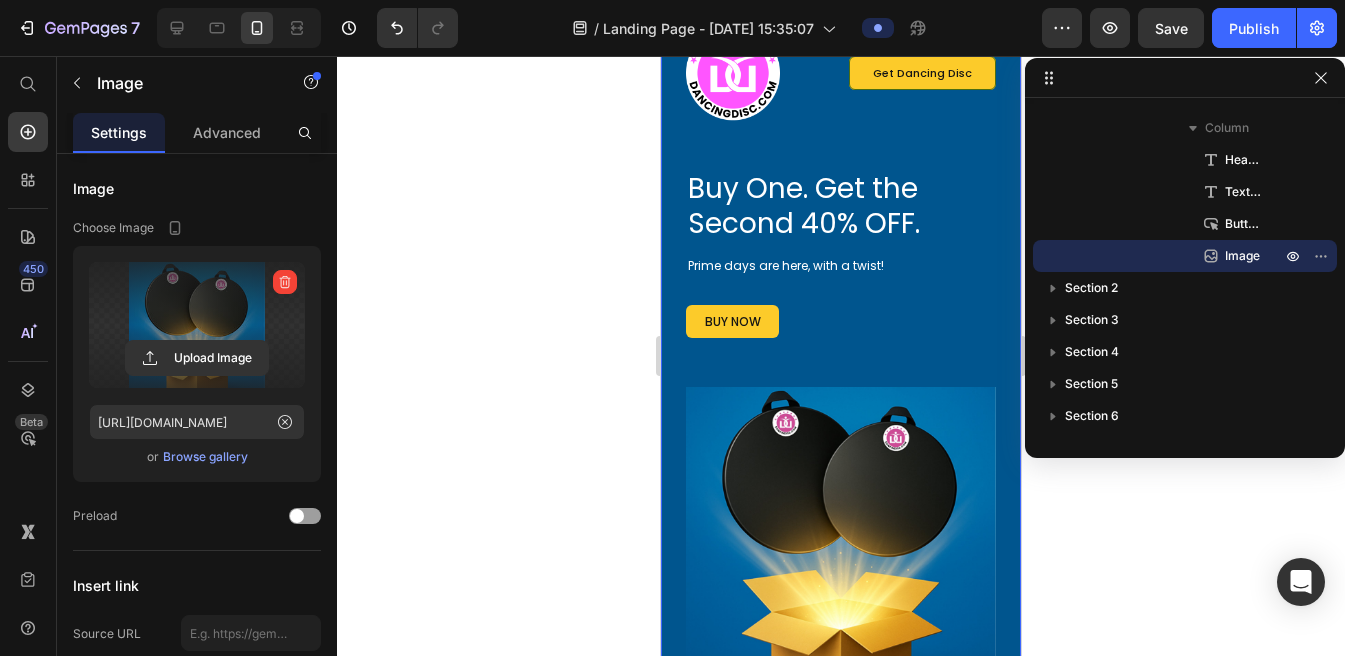 scroll, scrollTop: 0, scrollLeft: 0, axis: both 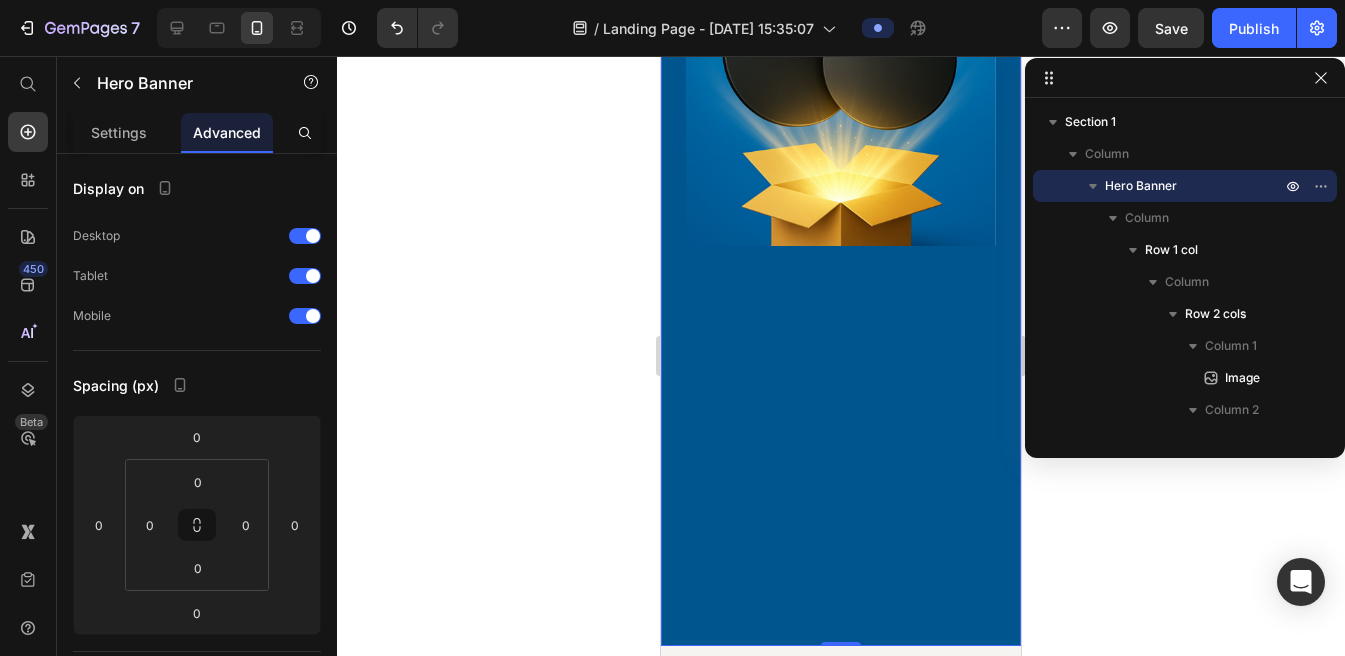 click on "Image Get Dancing Disc Button Row Buy One. Get the Second 40% OFF. Heading Prime days are here, with a twist! Text Block buy now Button Image Row Row" at bounding box center (841, 109) 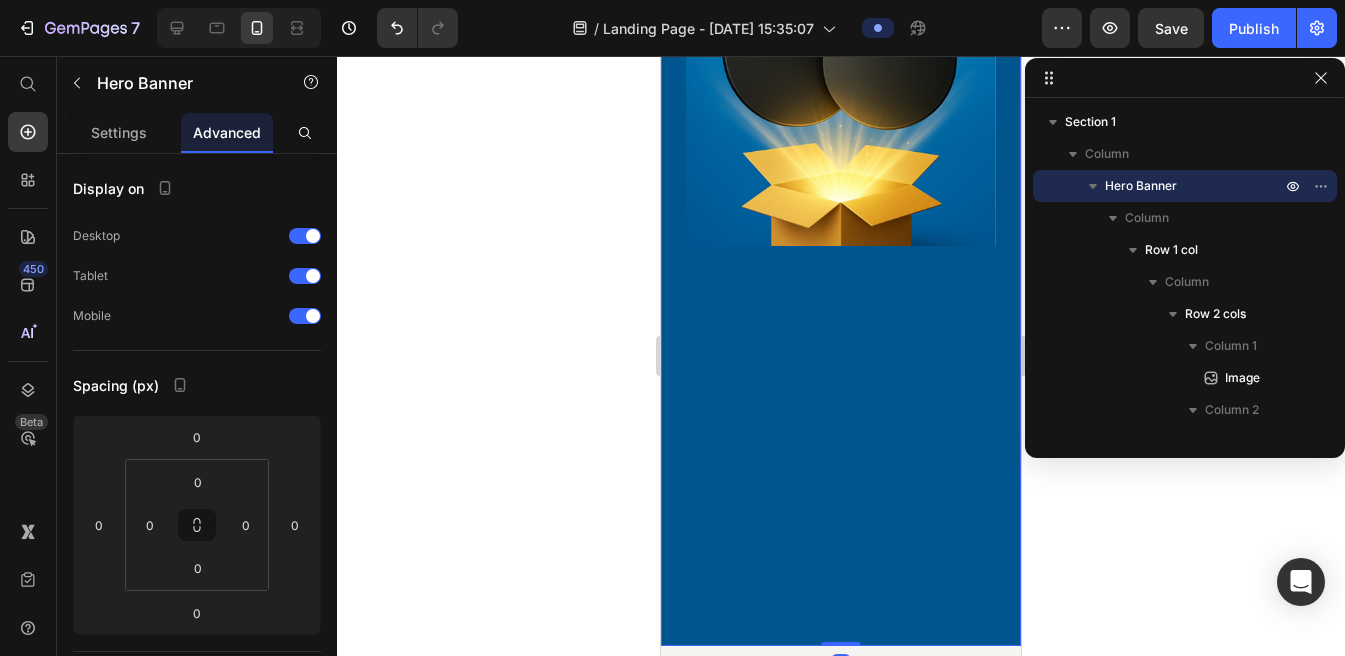 drag, startPoint x: 836, startPoint y: 628, endPoint x: 829, endPoint y: 526, distance: 102.239914 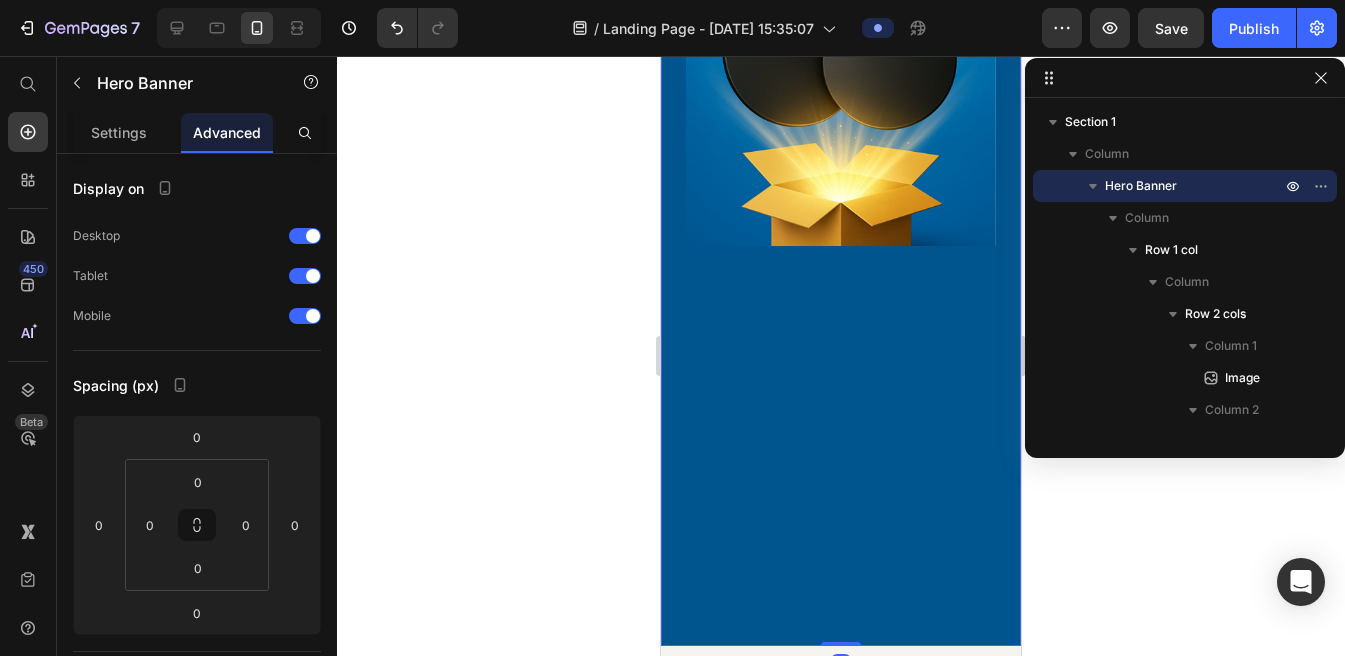 click on "Image Get Dancing Disc Button Row Buy One. Get the Second 40% OFF. Heading Prime days are here, with a twist! Text Block buy now Button Image Row Row Hero Banner   0" at bounding box center [841, 109] 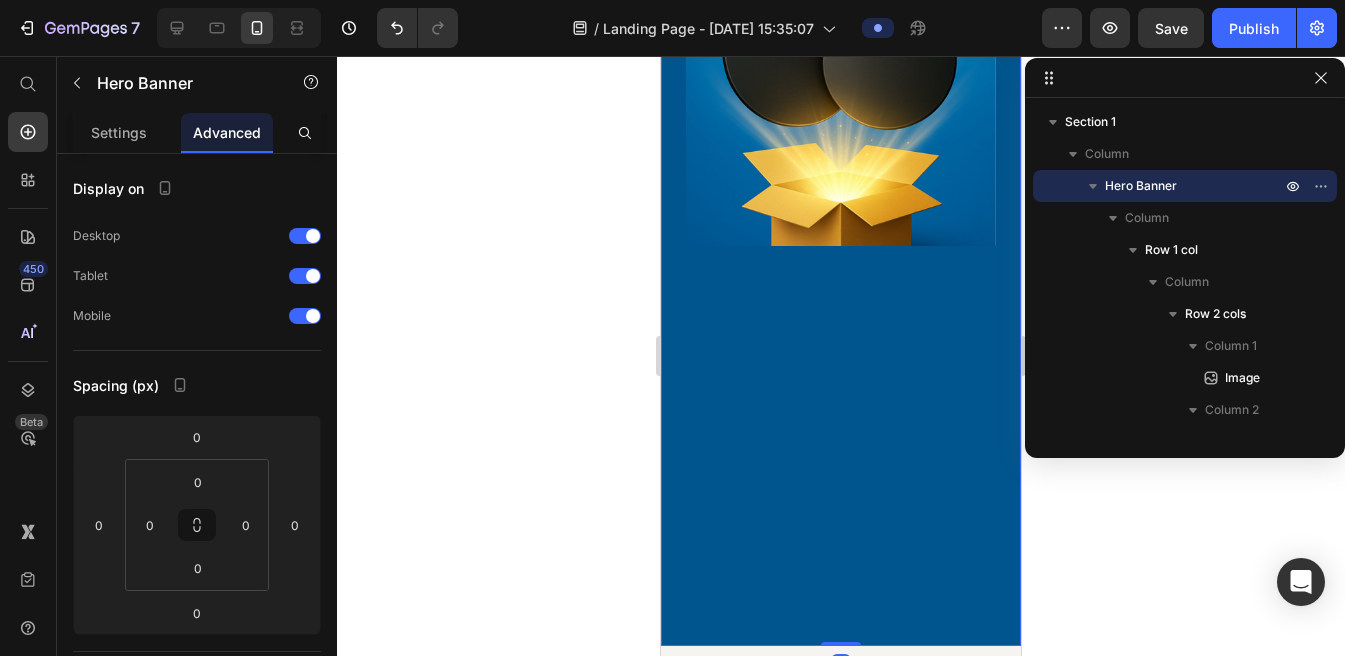 click on "Image Get Dancing Disc Button Row Buy One. Get the Second 40% OFF. Heading Prime days are here, with a twist! Text Block buy now Button Image Row Row" at bounding box center [841, 109] 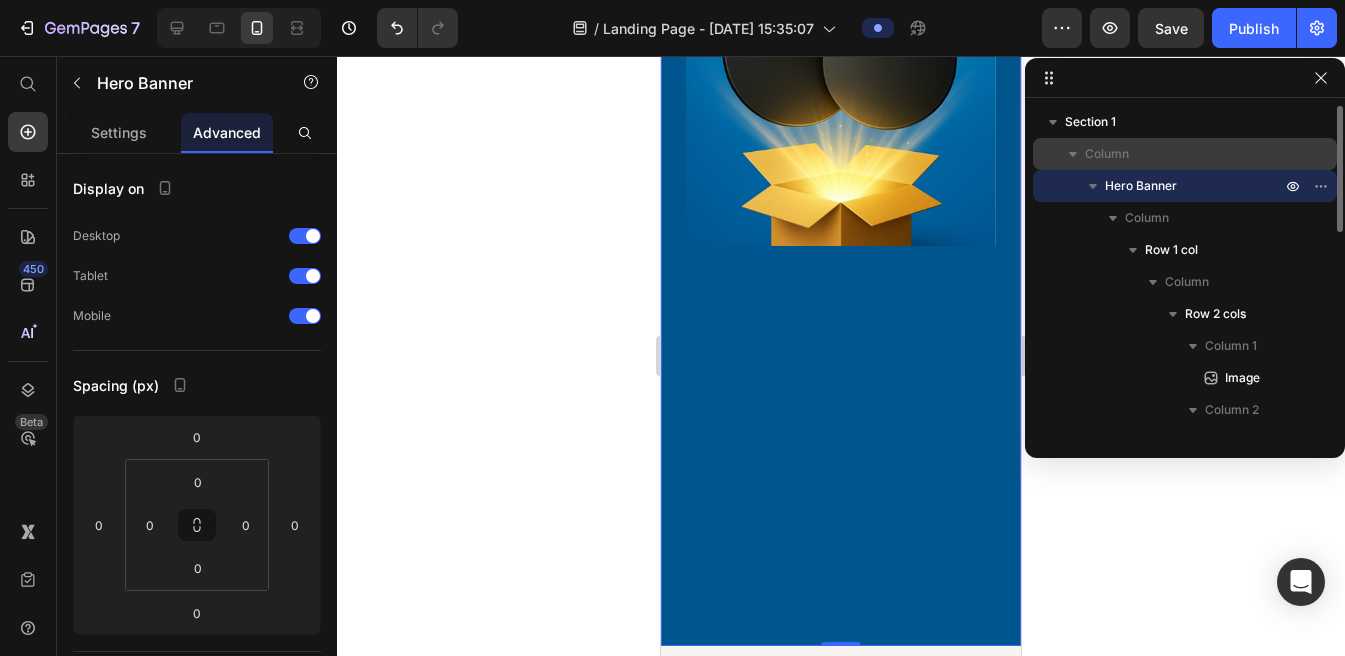 click on "Column" at bounding box center (1185, 154) 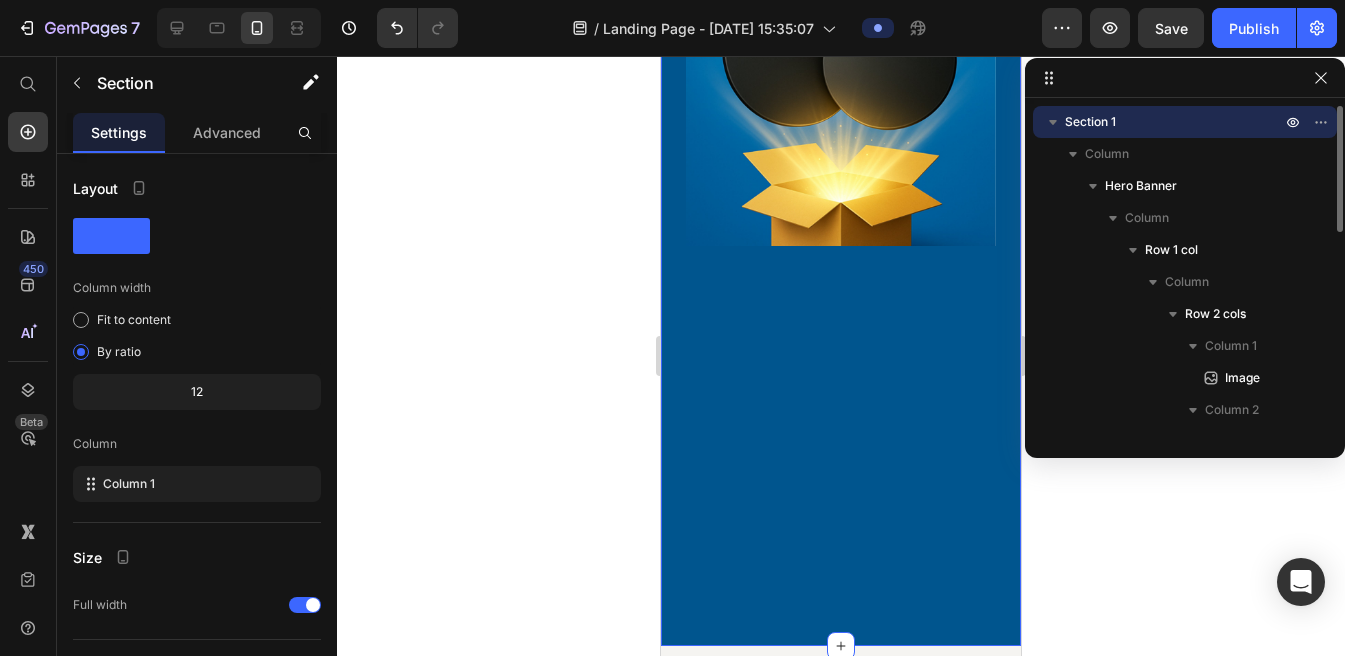 click on "Section 1" at bounding box center (1175, 122) 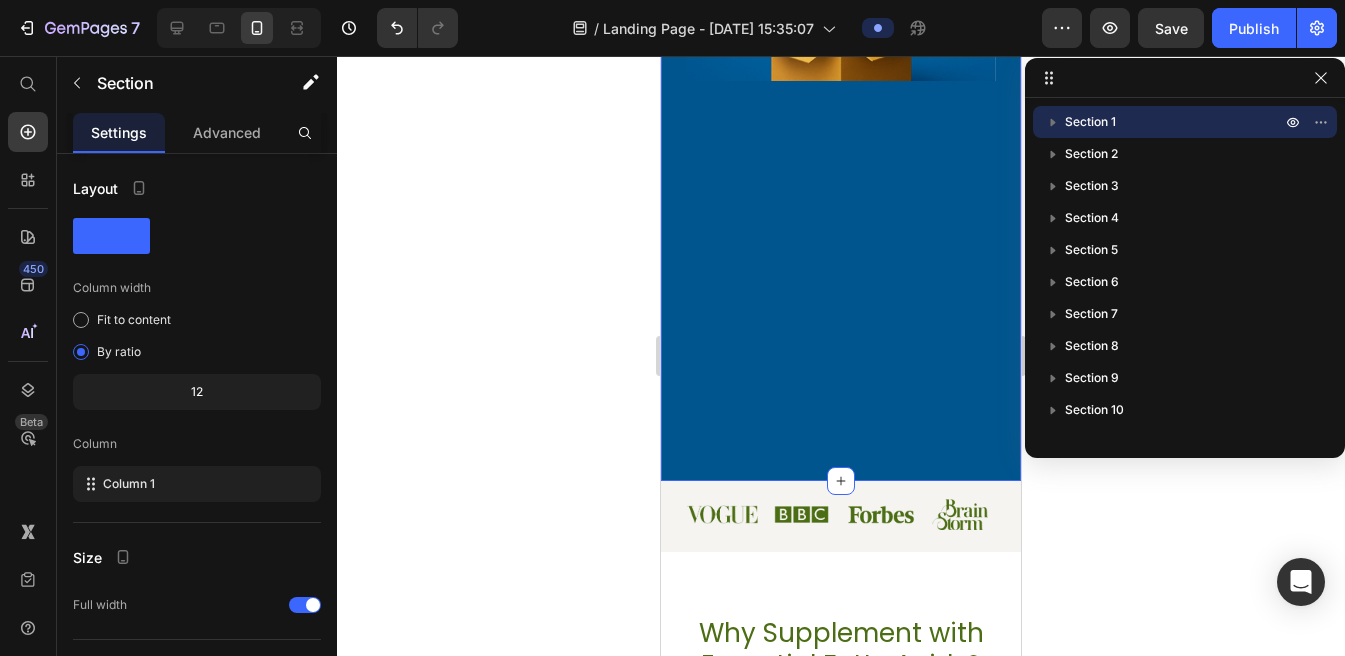 scroll, scrollTop: 691, scrollLeft: 0, axis: vertical 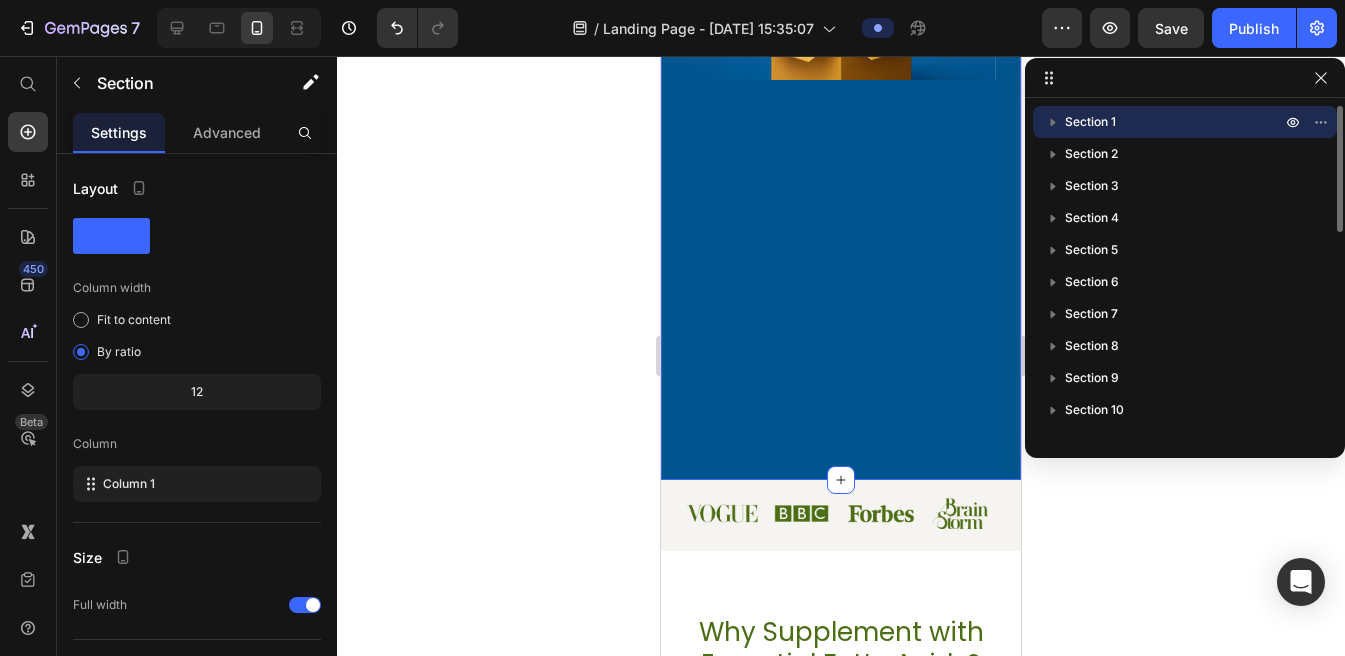 click 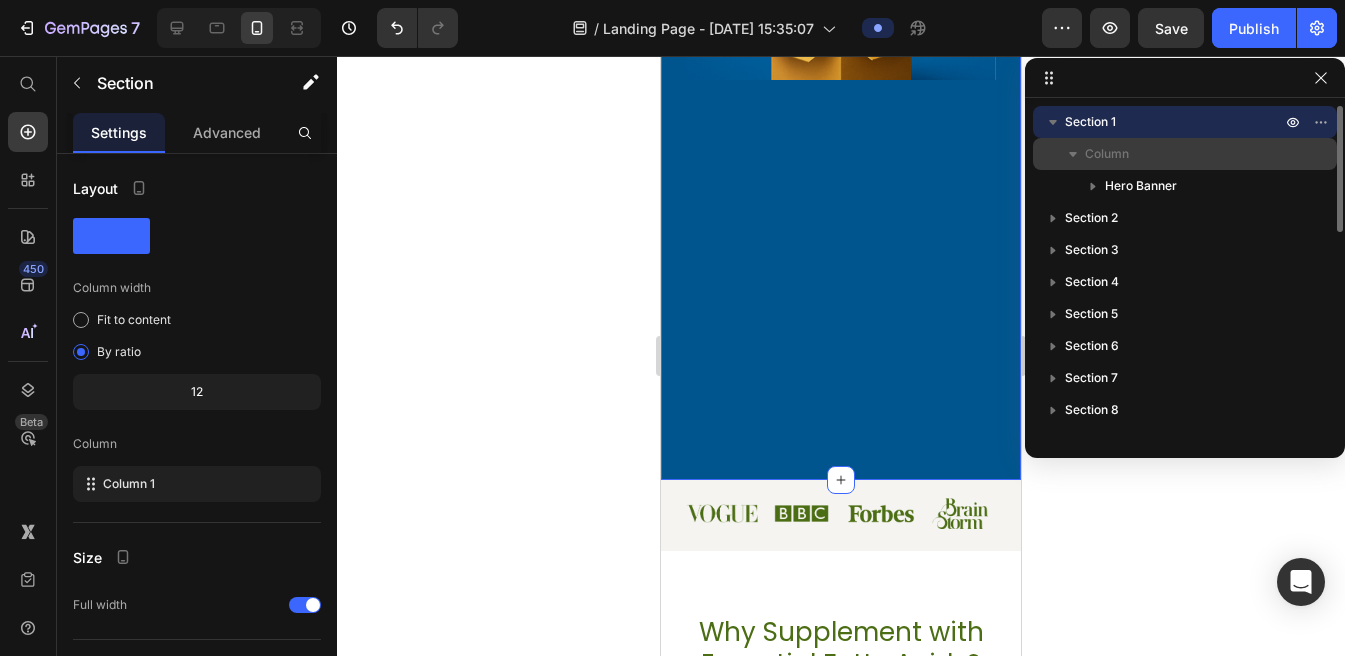 click on "Column" at bounding box center [1107, 154] 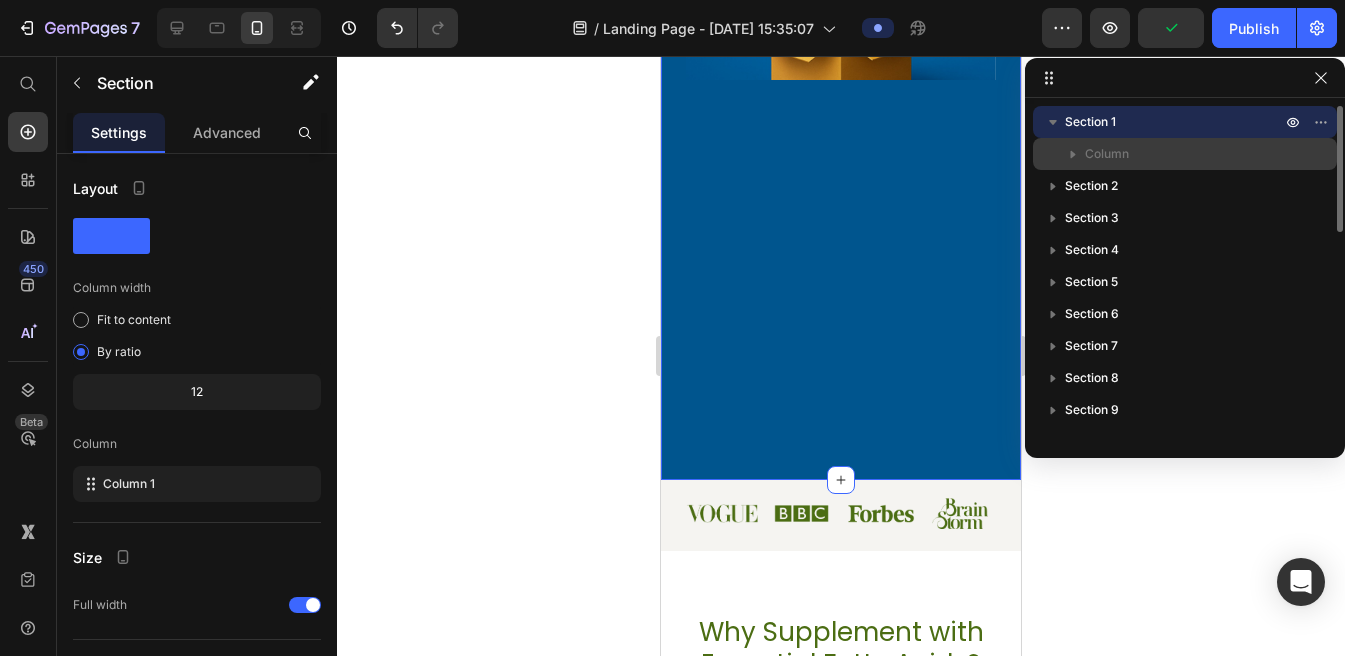 click on "Column" at bounding box center [1107, 154] 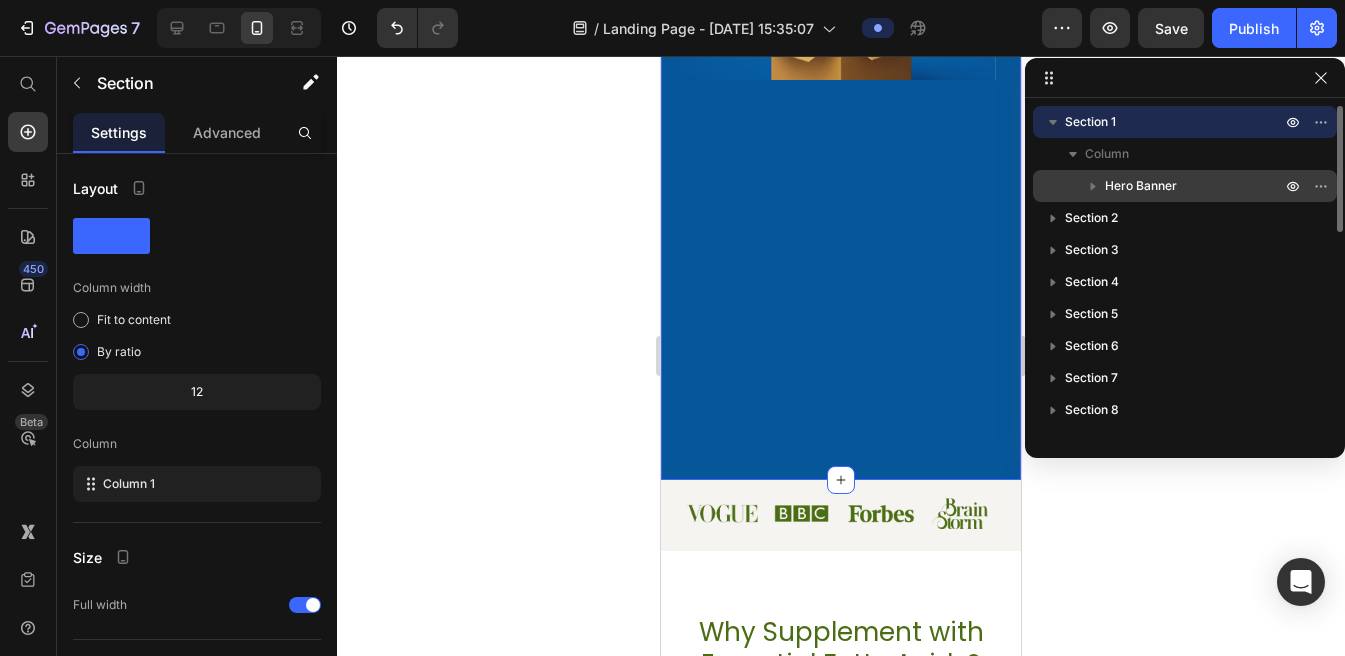 click on "Hero Banner" at bounding box center (1141, 186) 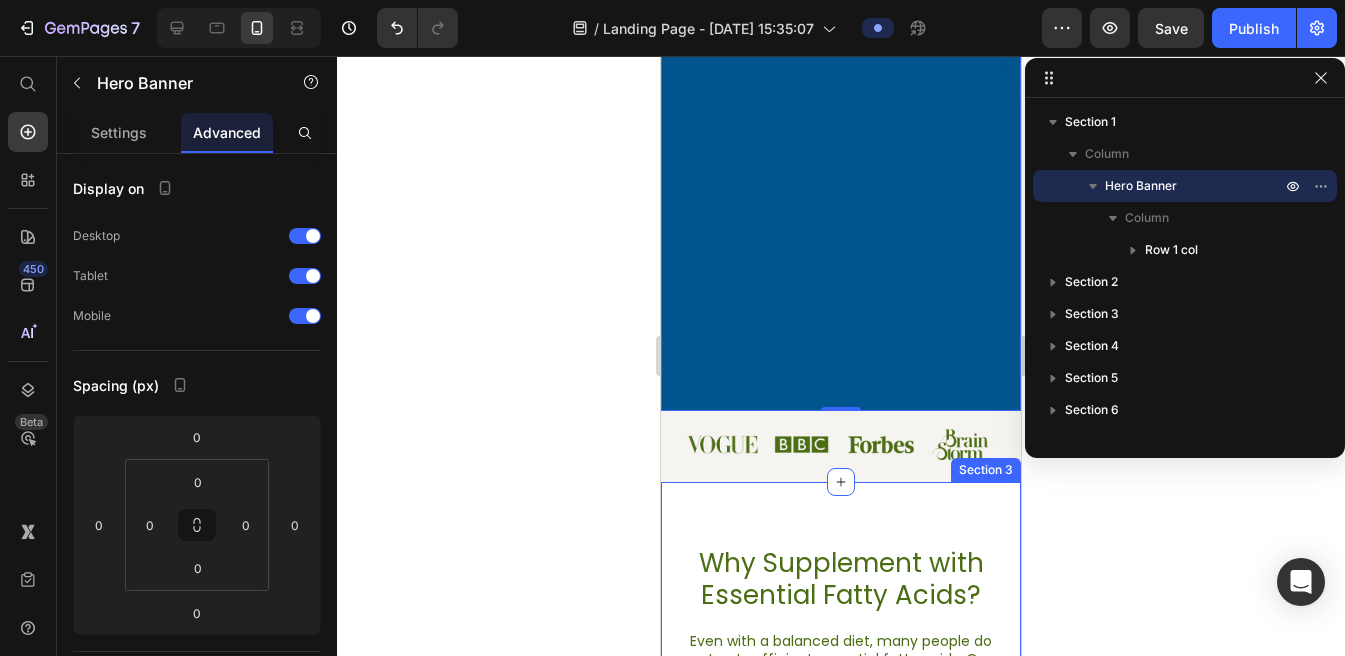 scroll, scrollTop: 762, scrollLeft: 0, axis: vertical 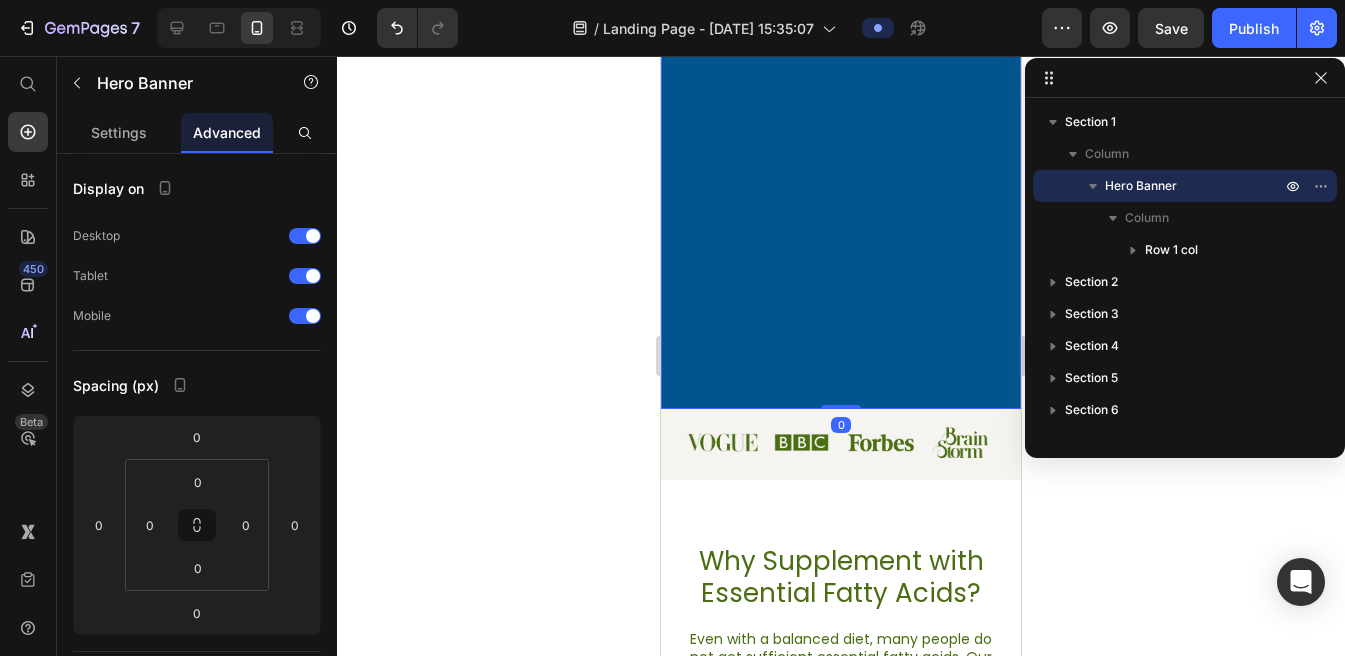 drag, startPoint x: 847, startPoint y: 391, endPoint x: 859, endPoint y: 242, distance: 149.48244 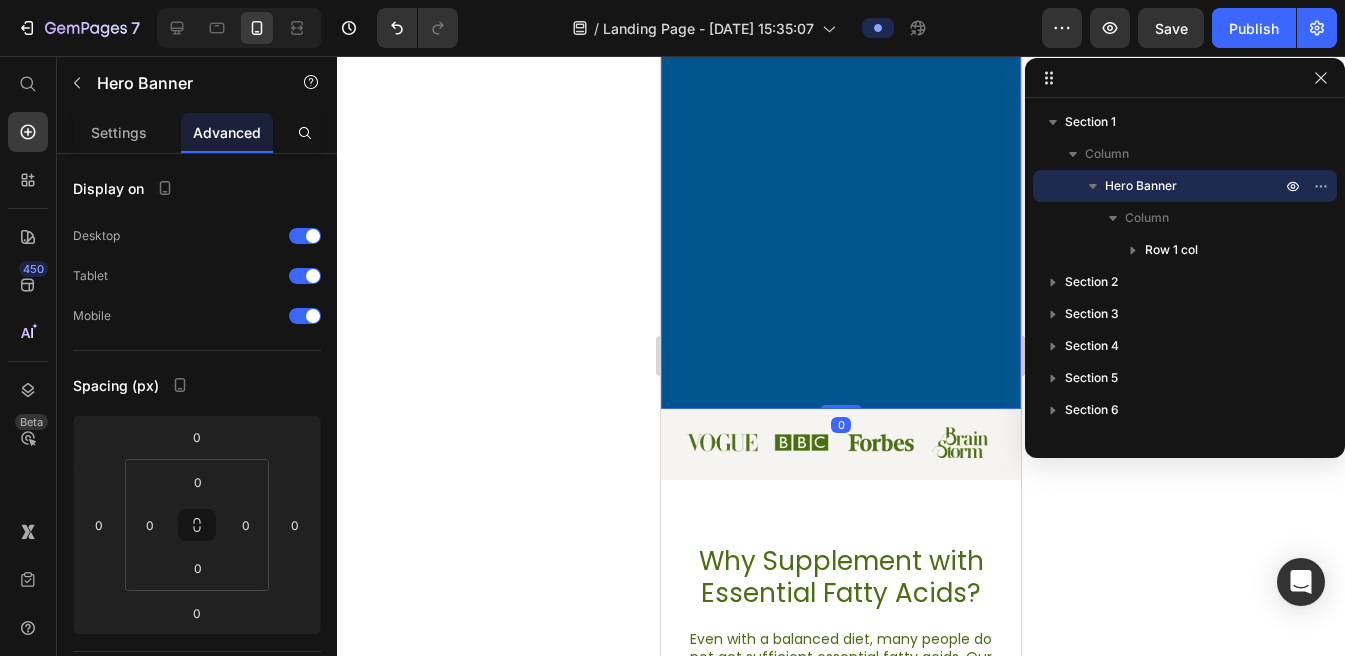 click on "Image Get Dancing Disc Button Row Buy One. Get the Second 40% OFF. Heading Prime days are here, with a twist! Text Block buy now Button Image Row Row Hero Banner   0" at bounding box center (841, -128) 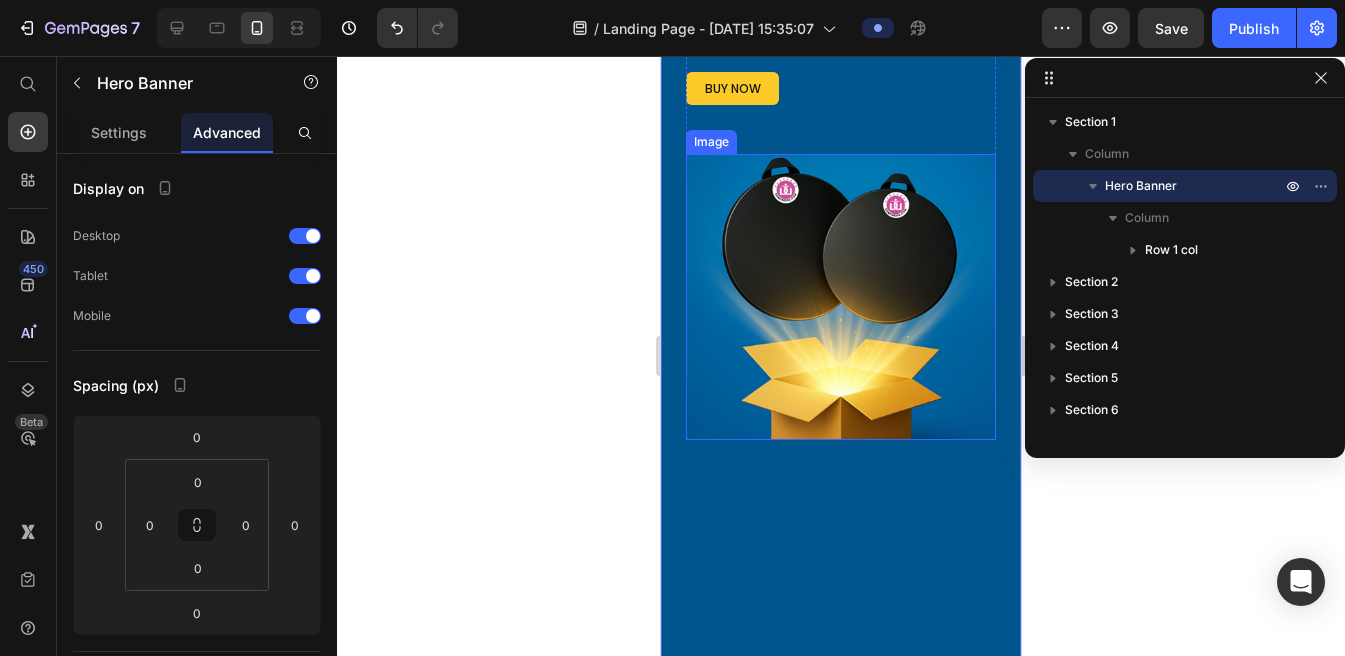 scroll, scrollTop: 321, scrollLeft: 0, axis: vertical 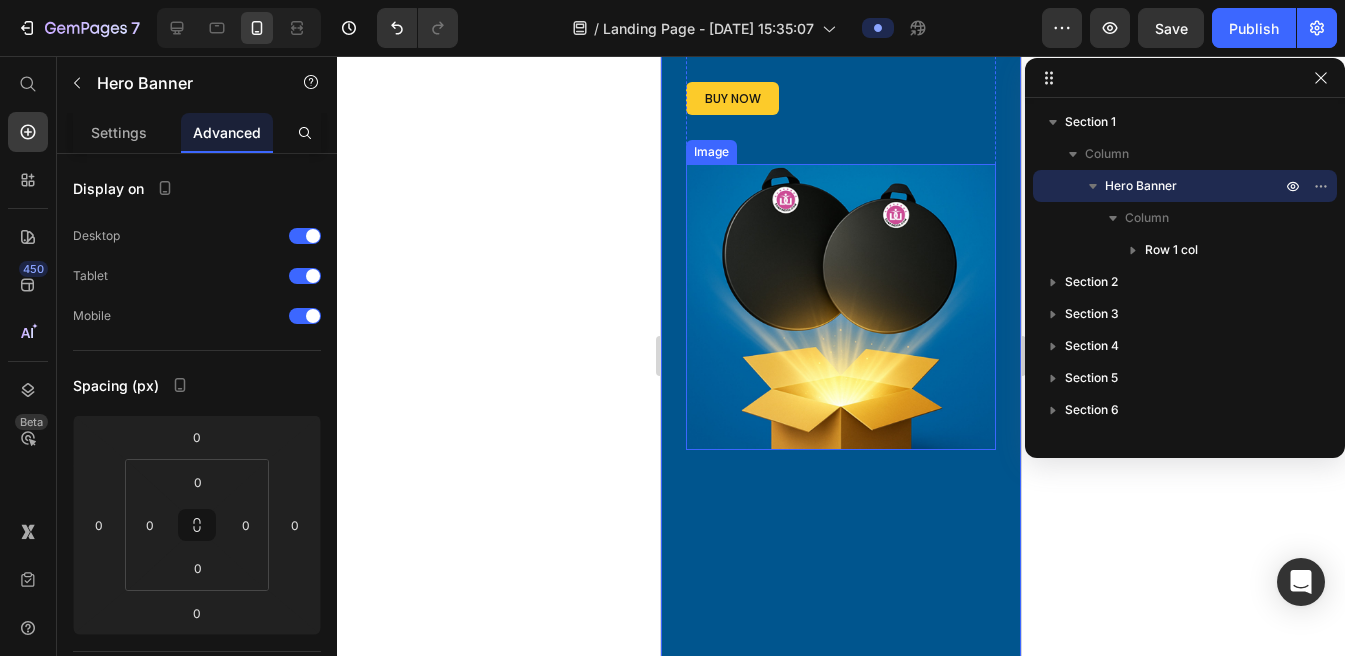 click at bounding box center [841, 307] 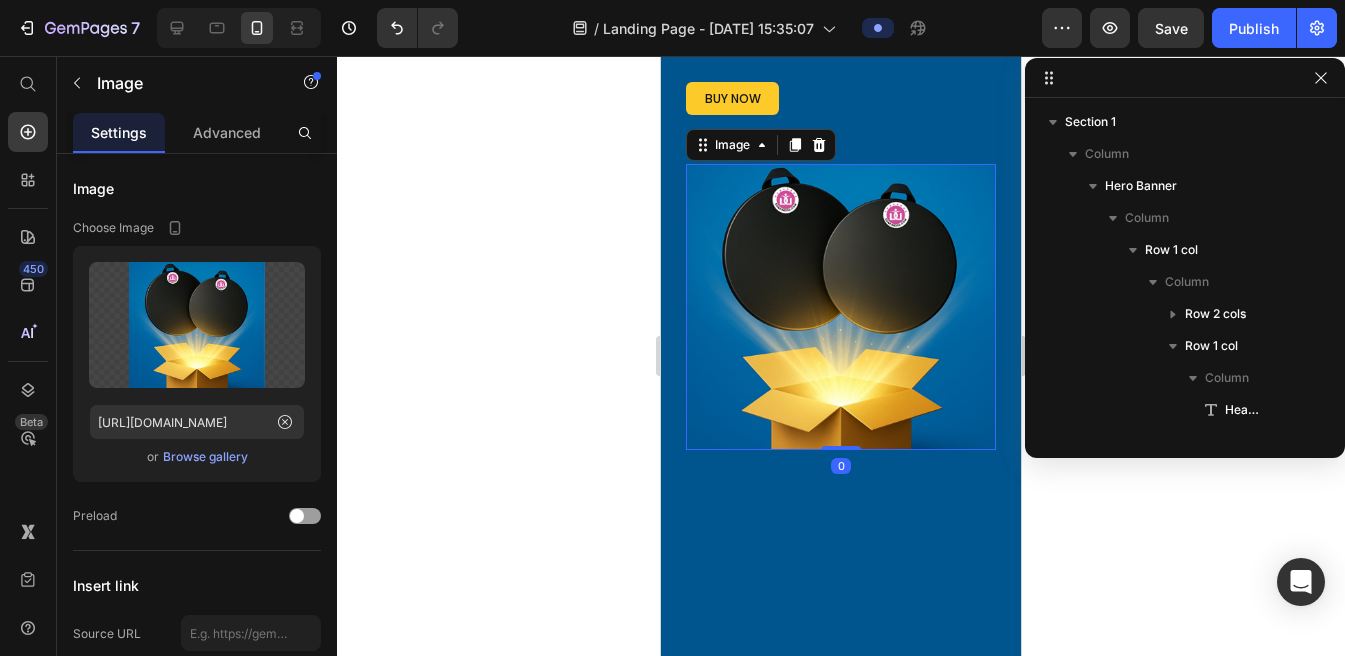 scroll, scrollTop: 250, scrollLeft: 0, axis: vertical 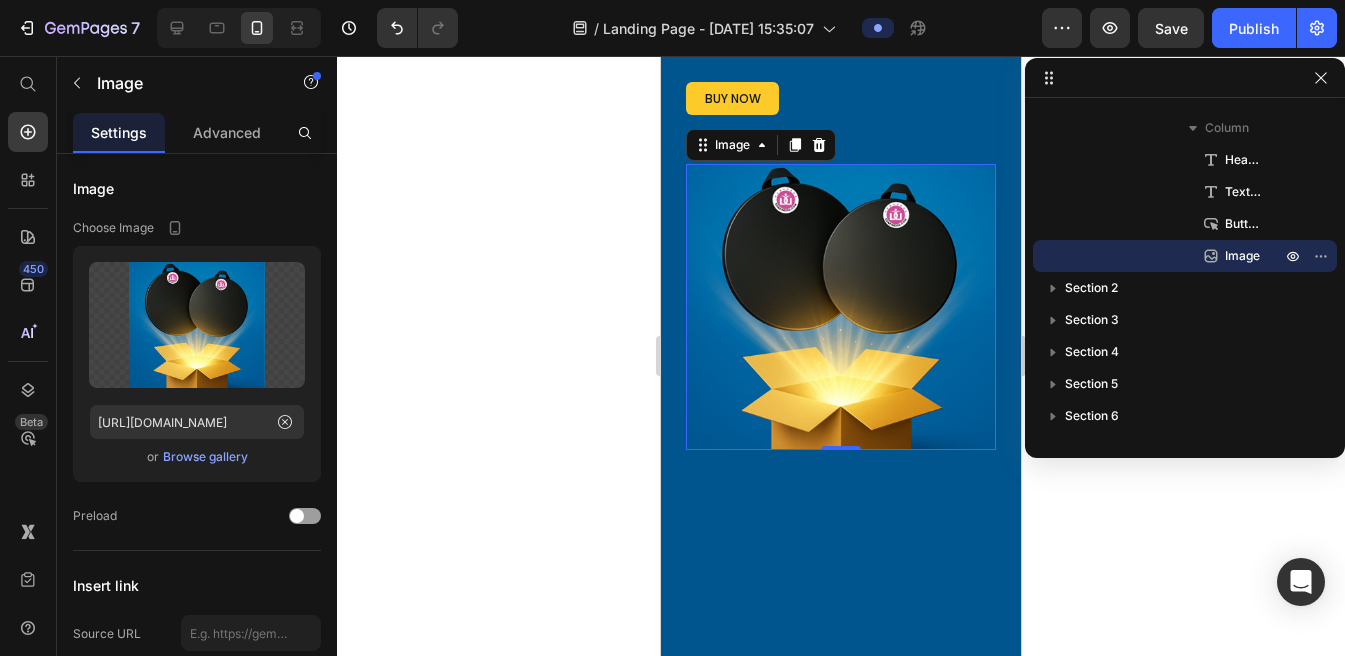 click 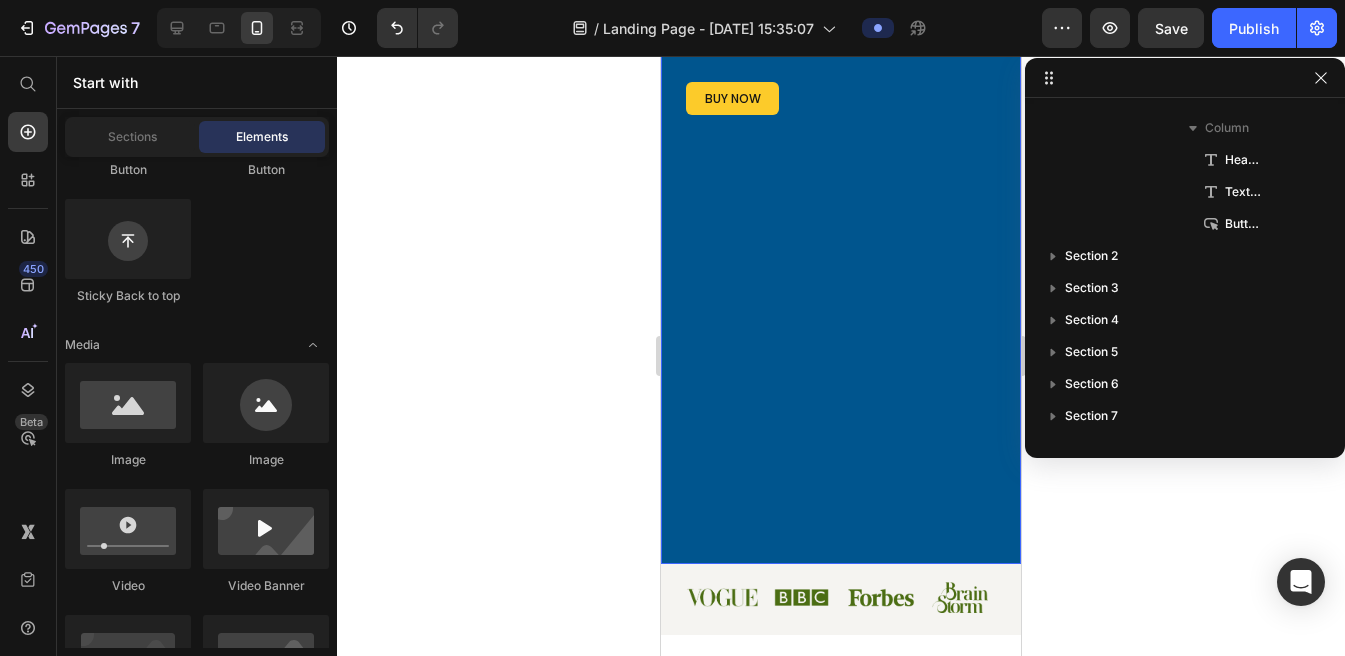 click on "Image Get Dancing Disc Button Row Buy One. Get the Second 40% OFF. Heading Prime days are here, with a twist! Text Block buy now Button Row Row" at bounding box center (841, 170) 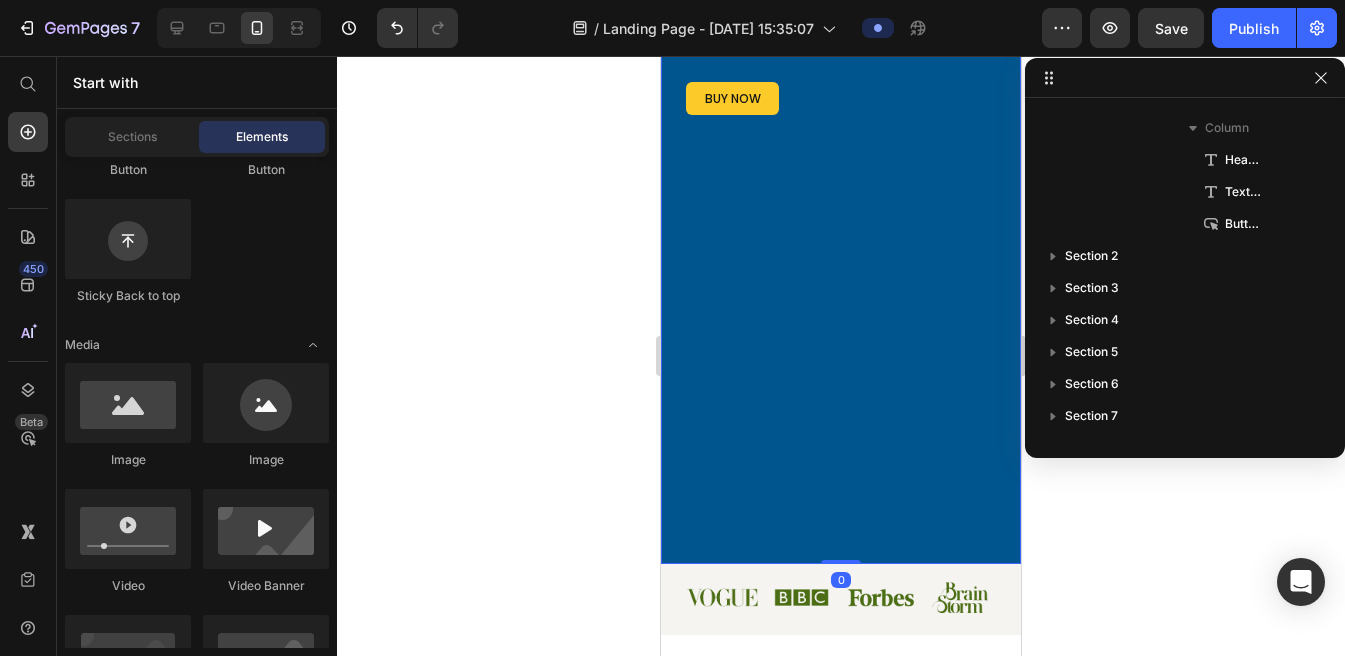 scroll, scrollTop: 0, scrollLeft: 0, axis: both 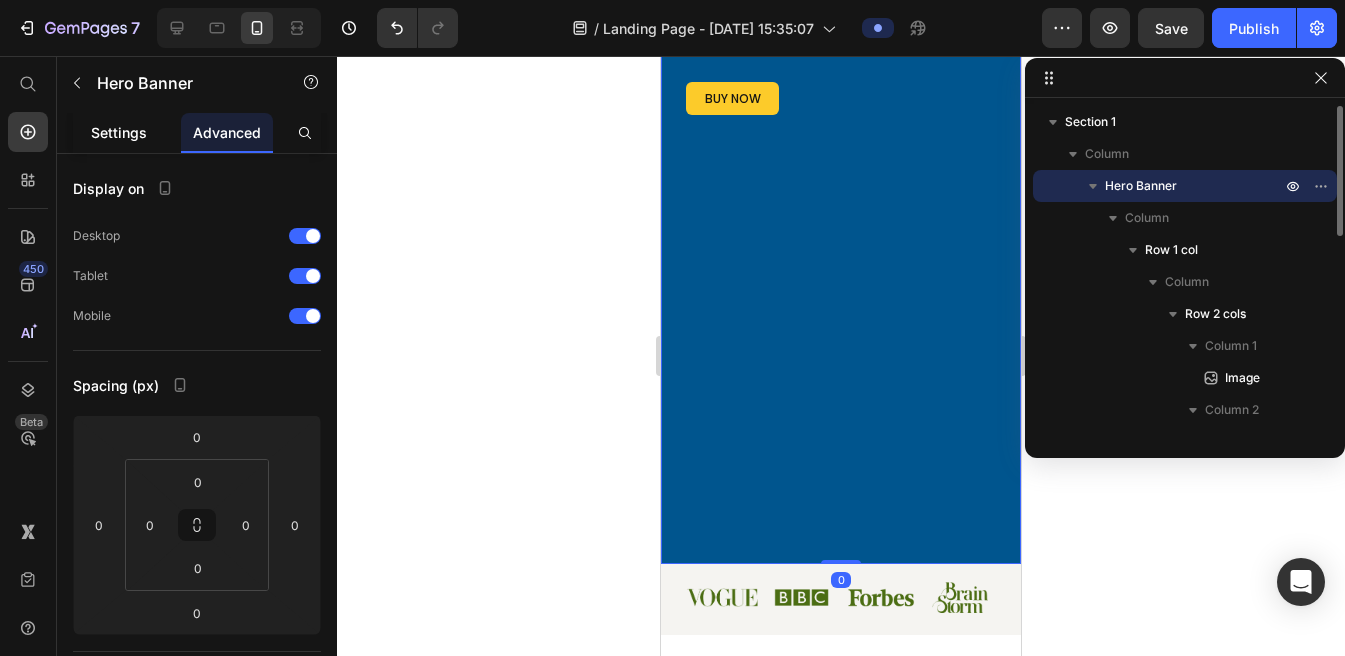 click on "Settings" at bounding box center (119, 132) 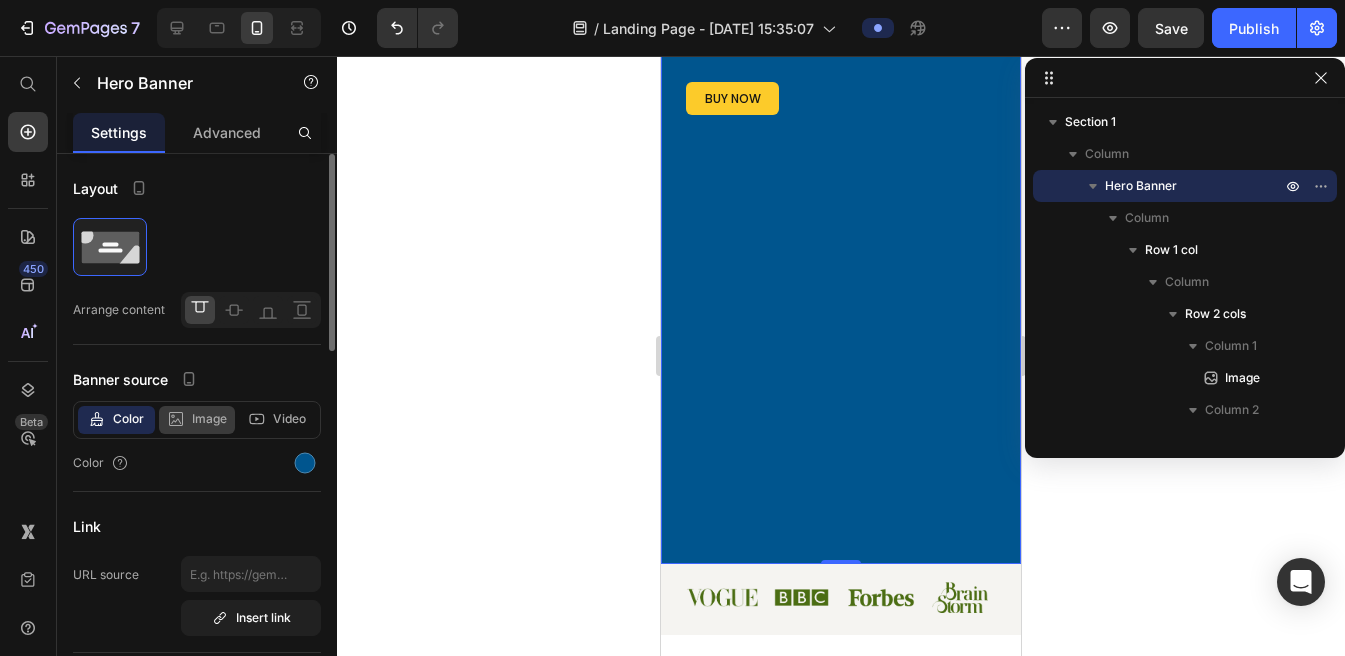 click on "Image" 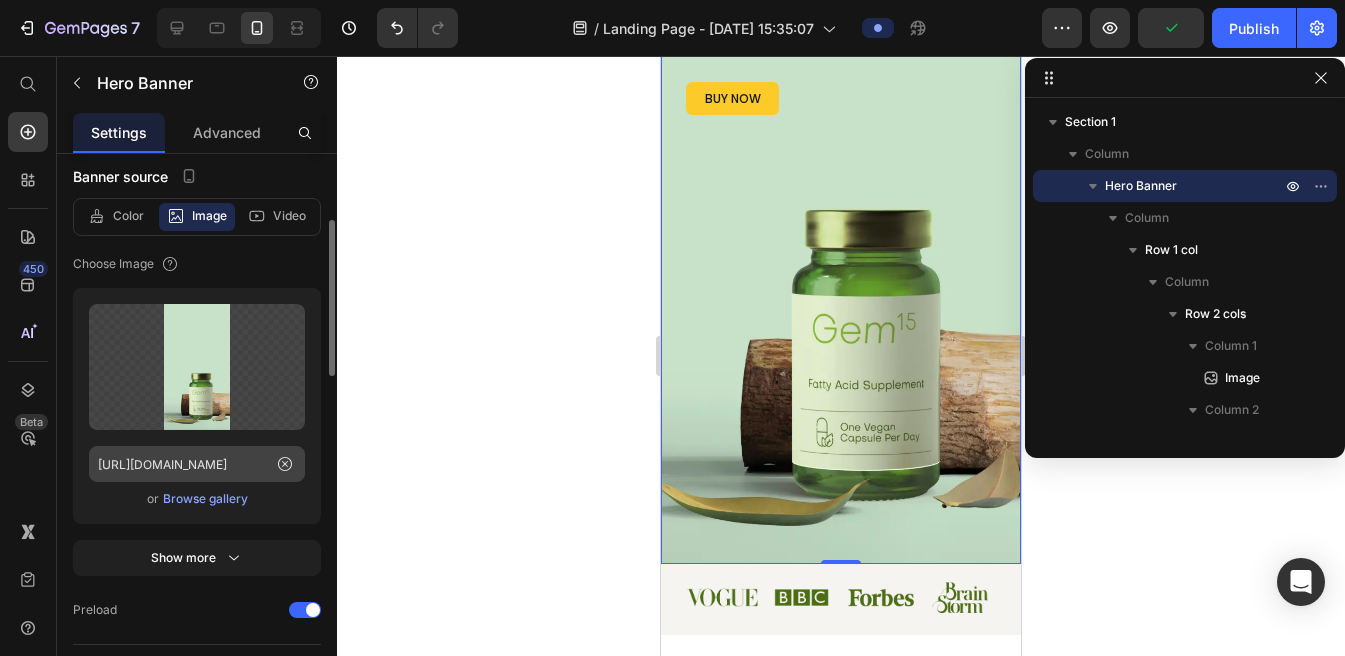 scroll, scrollTop: 213, scrollLeft: 0, axis: vertical 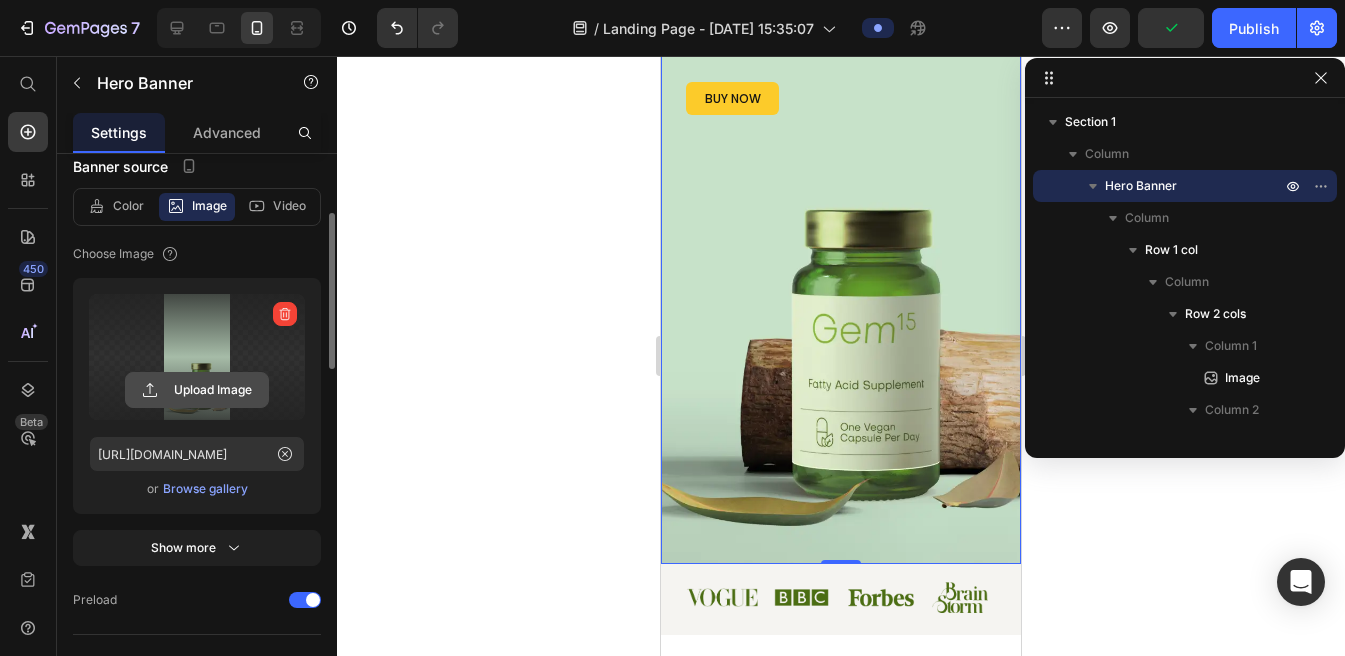 click 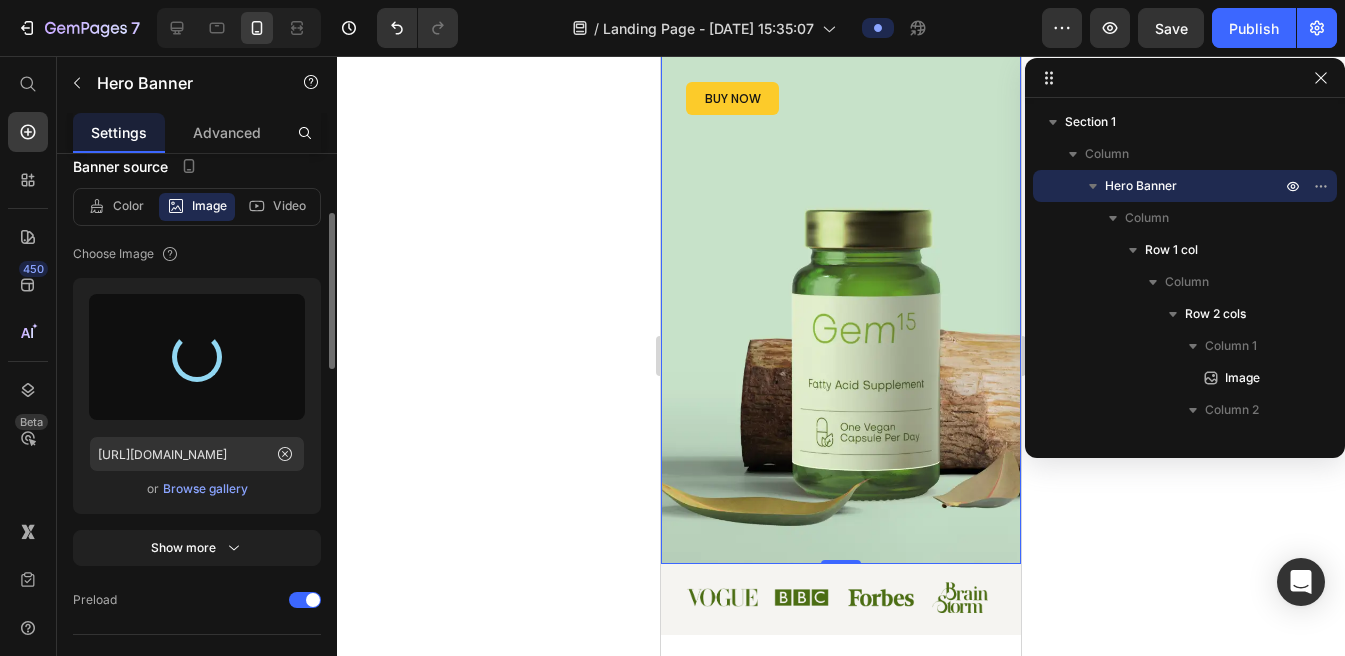 type on "[URL][DOMAIN_NAME]" 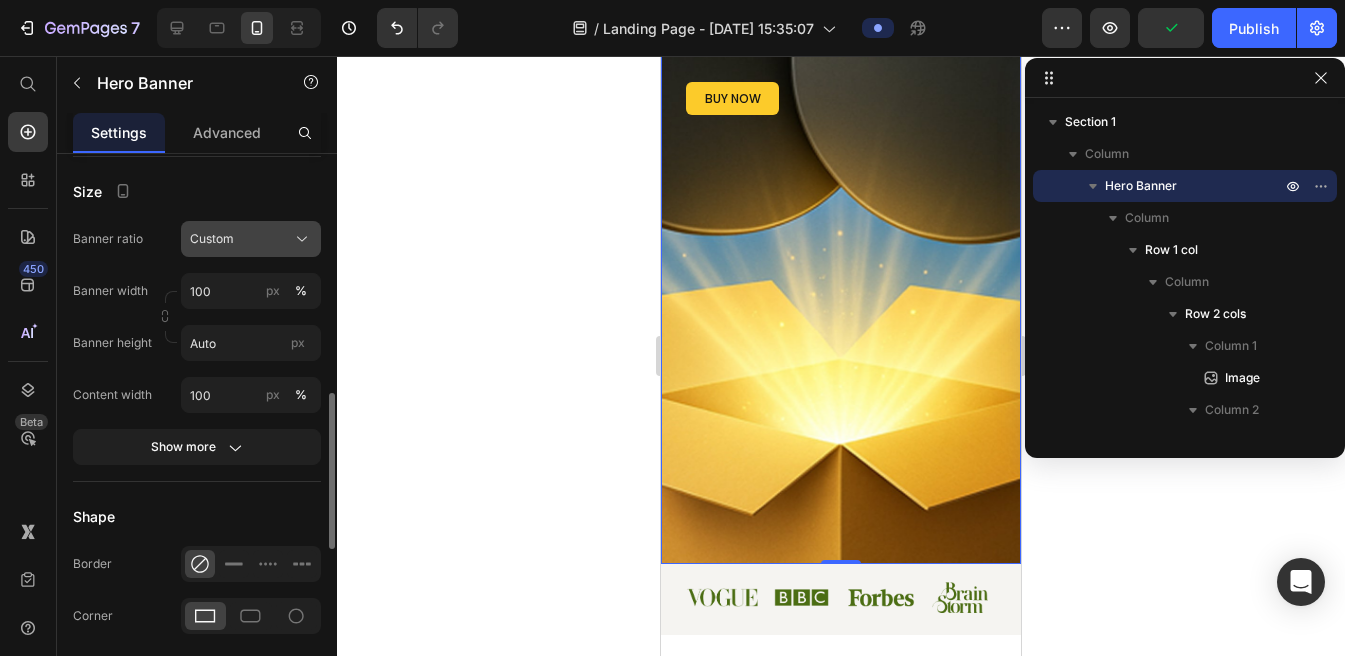 scroll, scrollTop: 851, scrollLeft: 0, axis: vertical 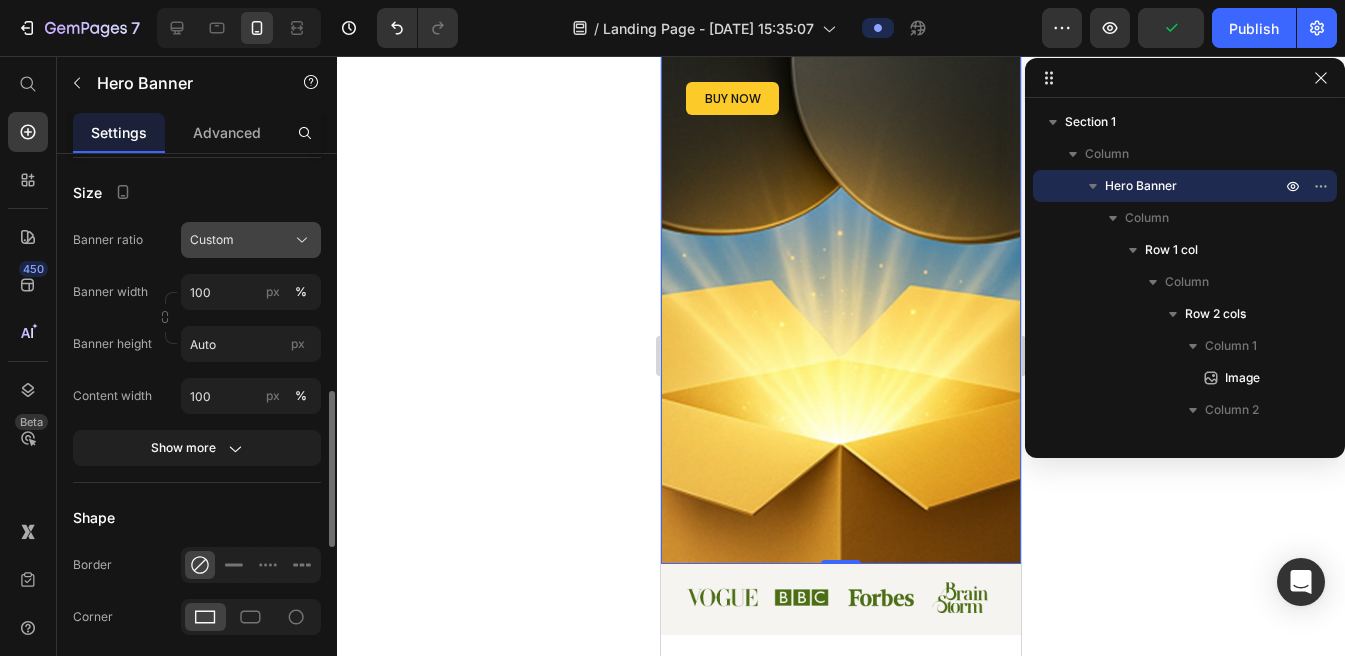 click 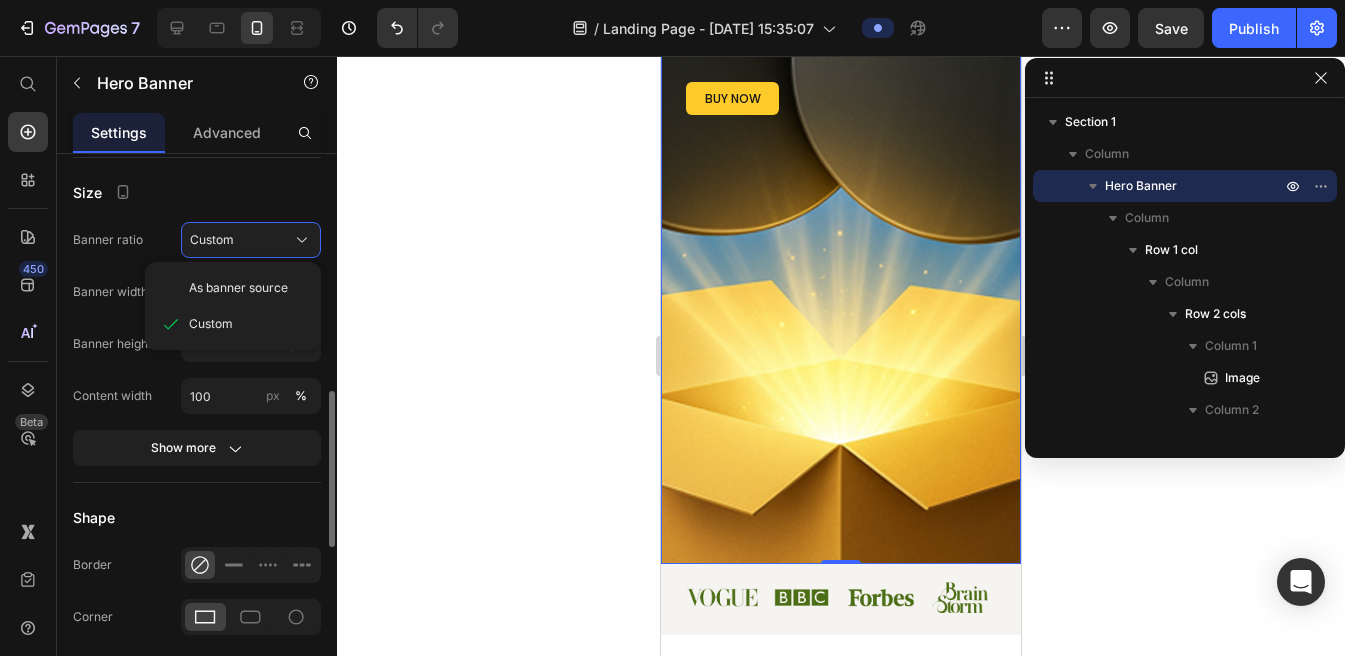 click on "As banner source" at bounding box center (238, 288) 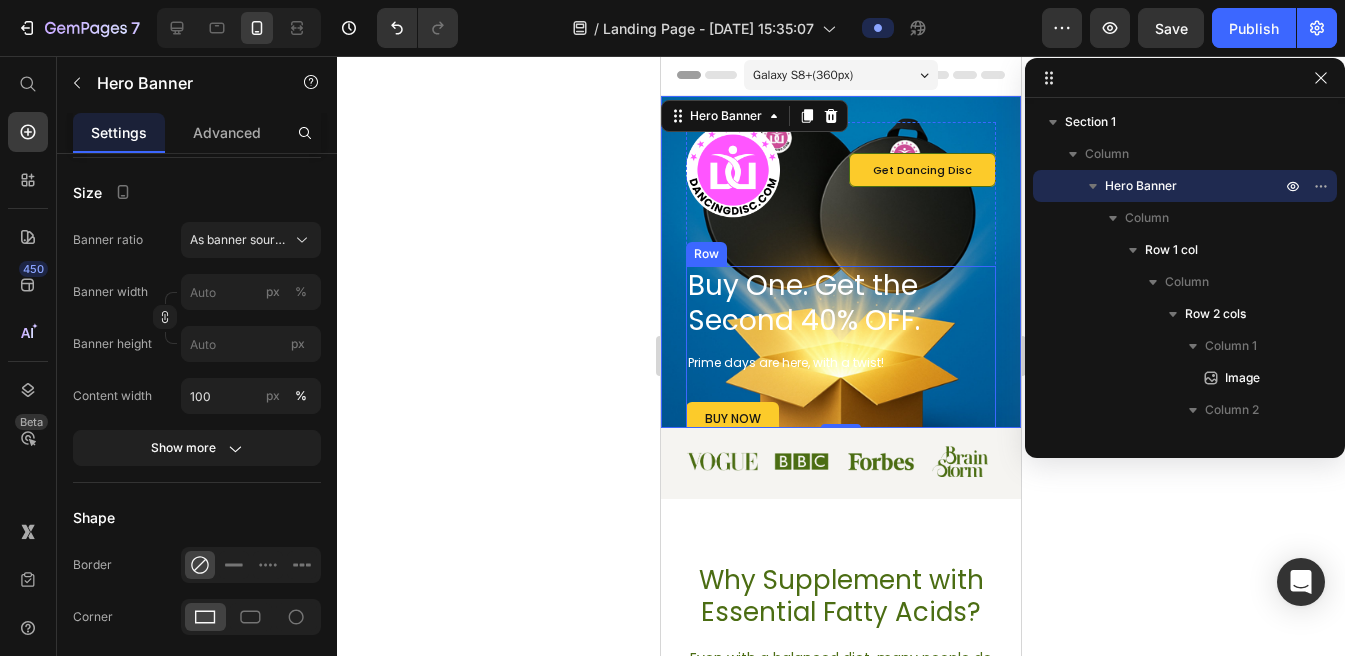 scroll, scrollTop: 0, scrollLeft: 0, axis: both 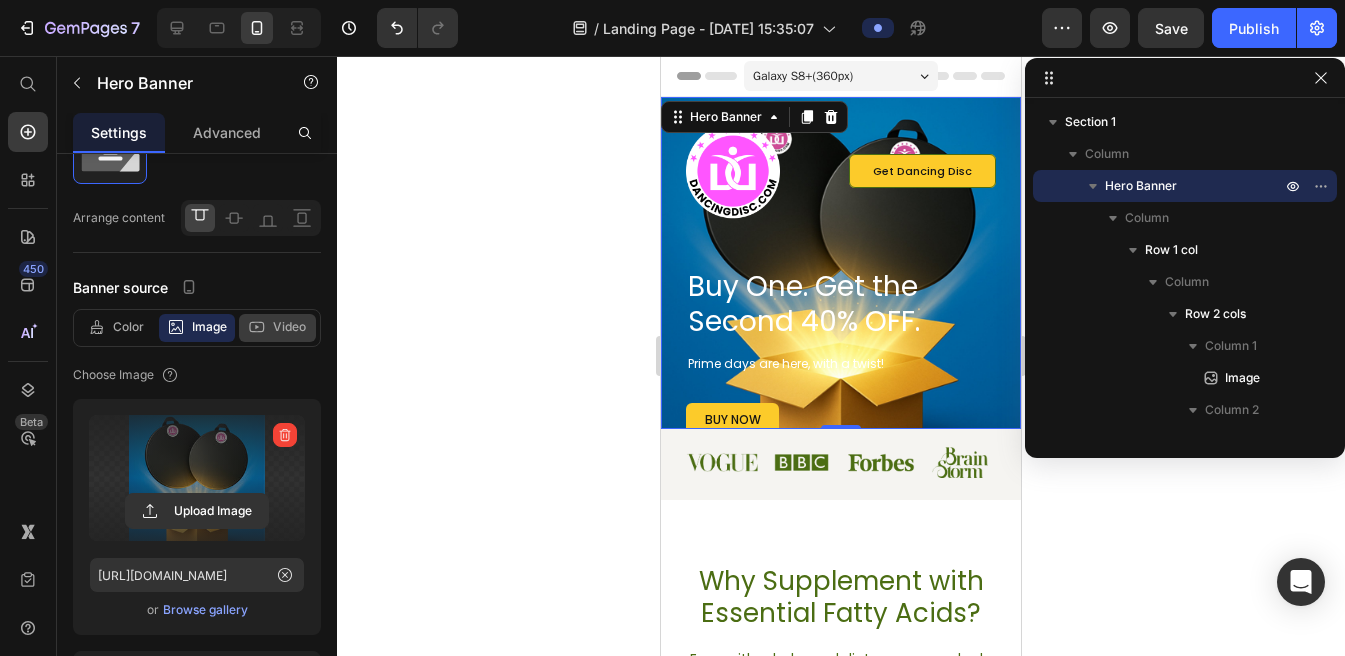 click on "Video" at bounding box center [289, 327] 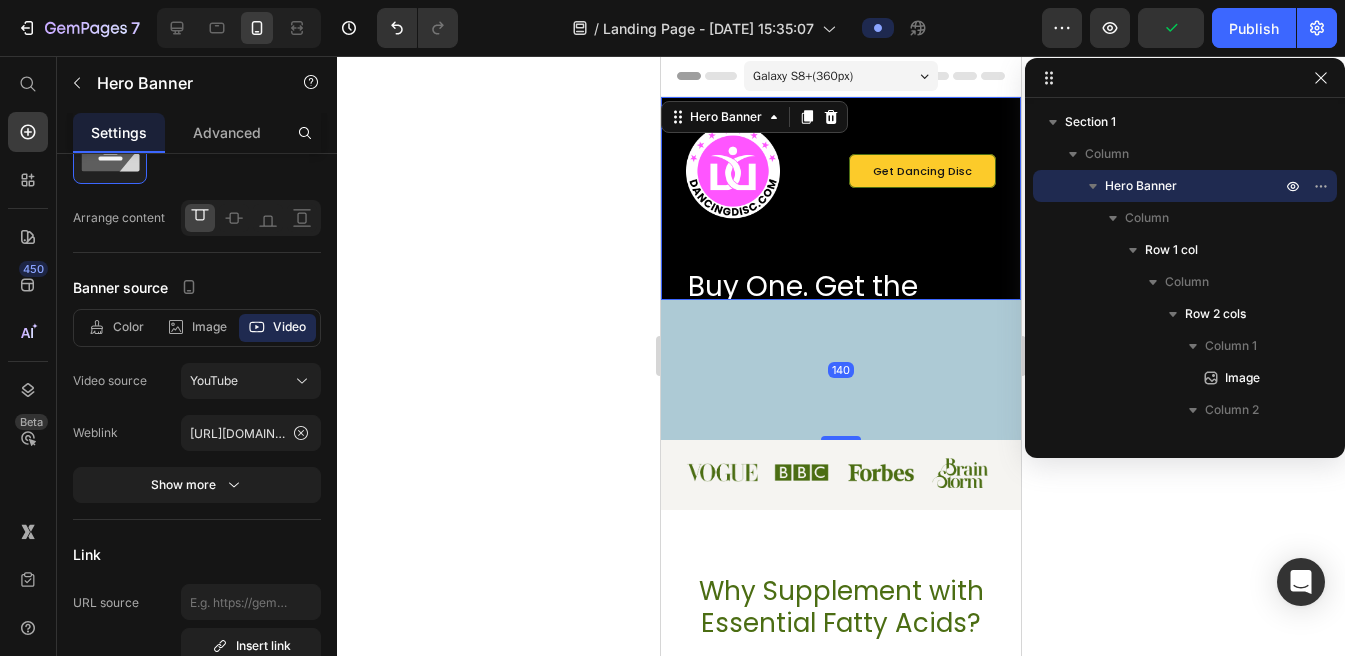 drag, startPoint x: 834, startPoint y: 286, endPoint x: 841, endPoint y: 407, distance: 121.20231 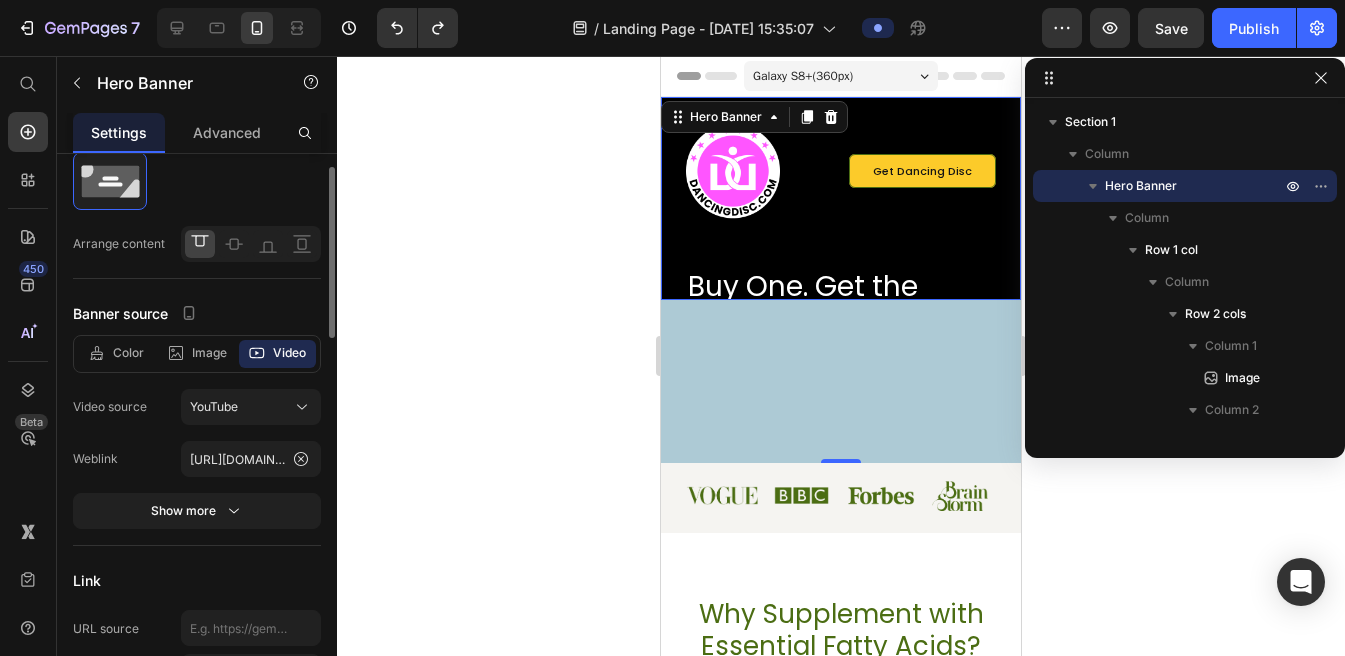 scroll, scrollTop: 60, scrollLeft: 0, axis: vertical 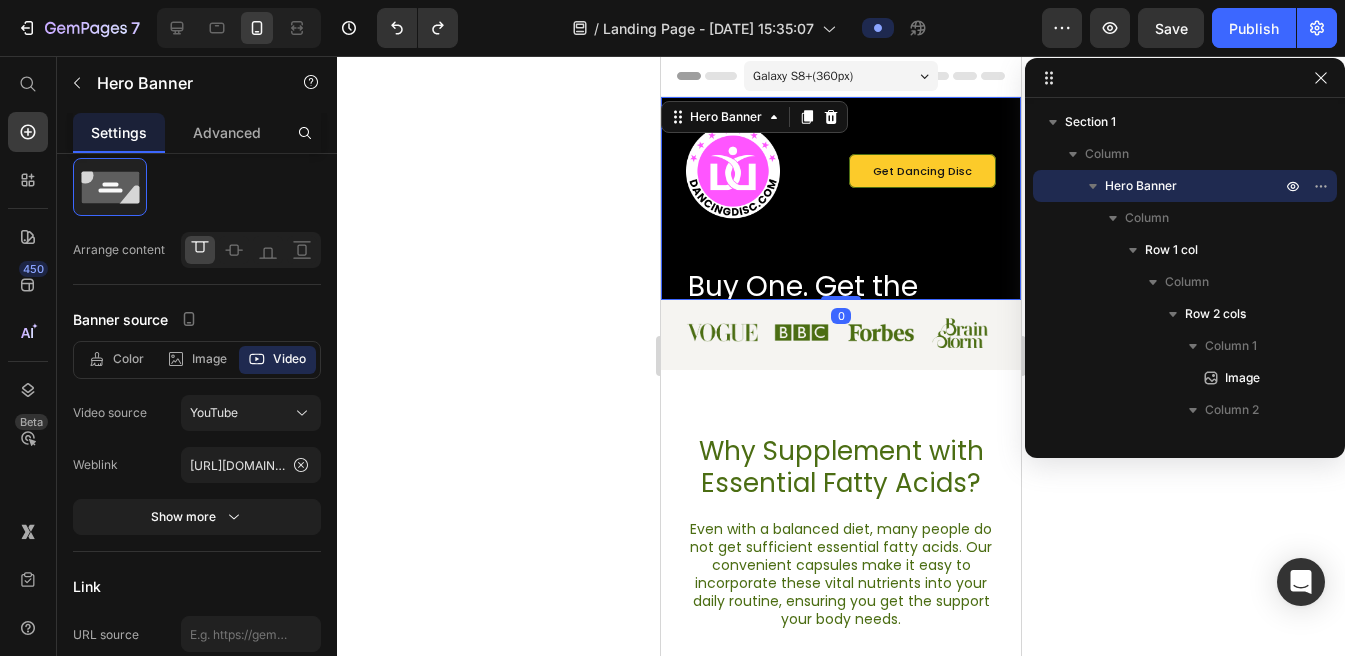drag, startPoint x: 840, startPoint y: 453, endPoint x: 857, endPoint y: 251, distance: 202.71408 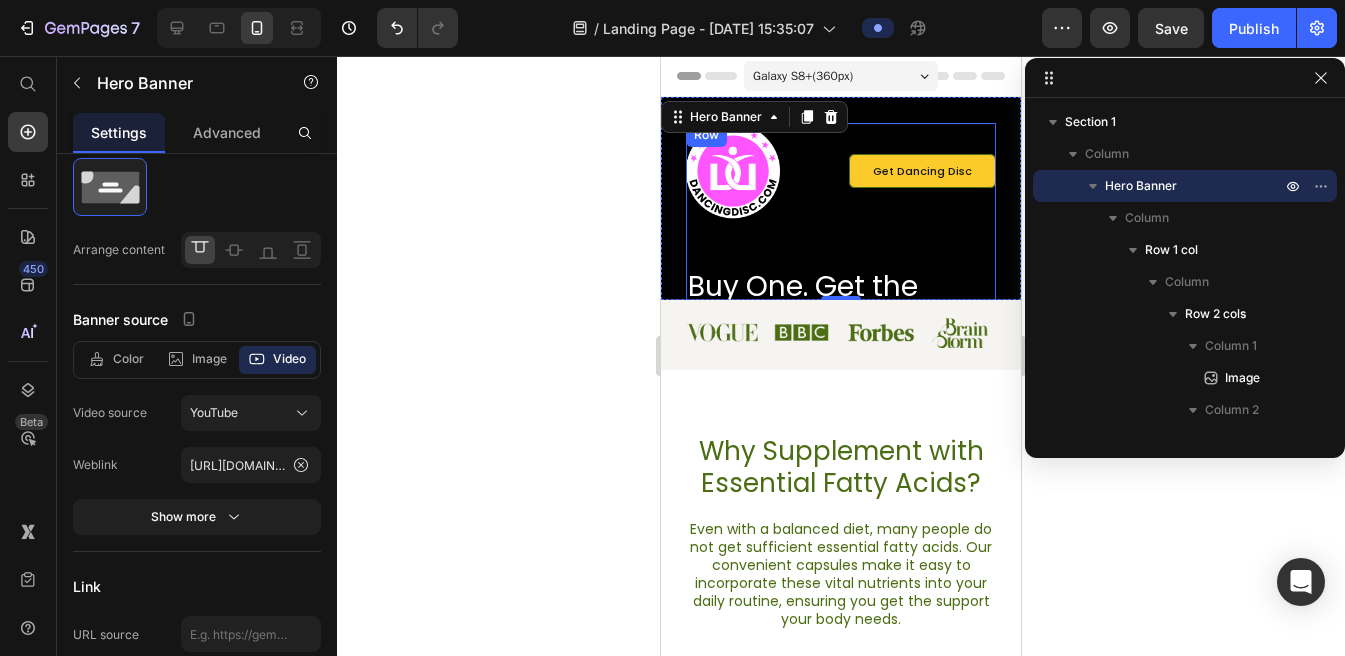 click on "Image Get Dancing Disc Button Row Buy One. Get the Second 40% OFF. Heading Prime days are here, with a twist! Text Block buy now Button Row" at bounding box center (841, 304) 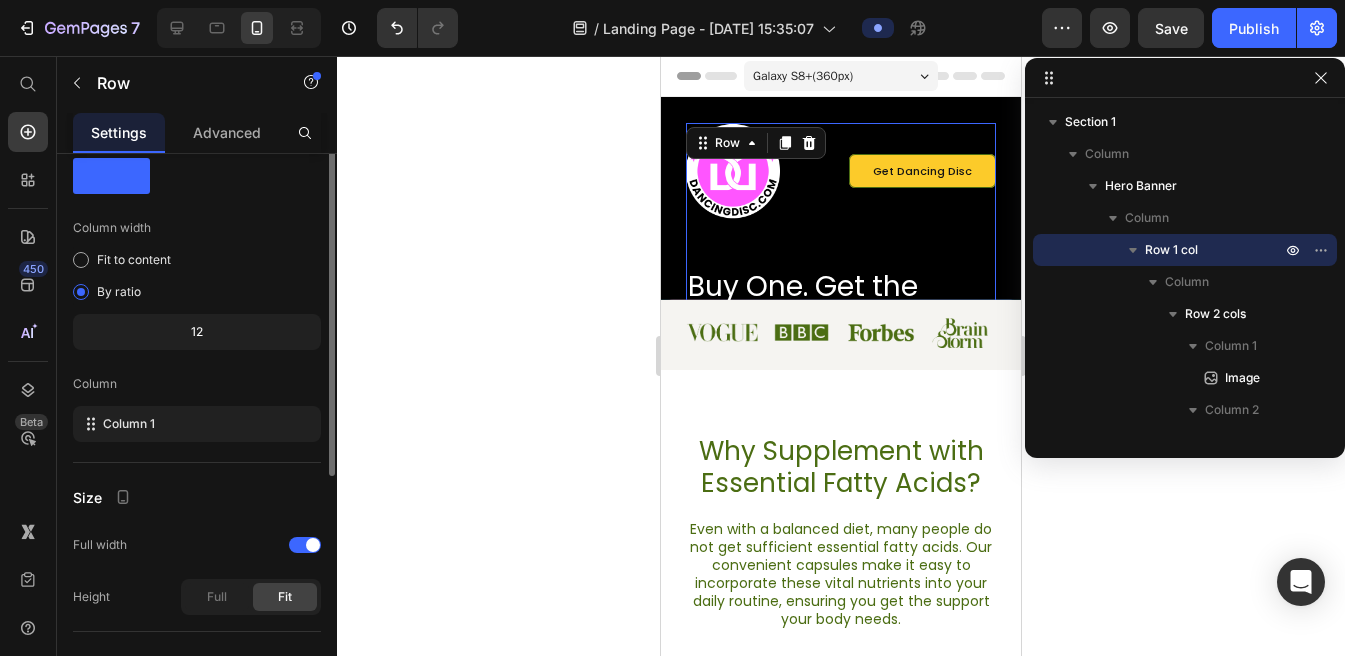 scroll, scrollTop: 0, scrollLeft: 0, axis: both 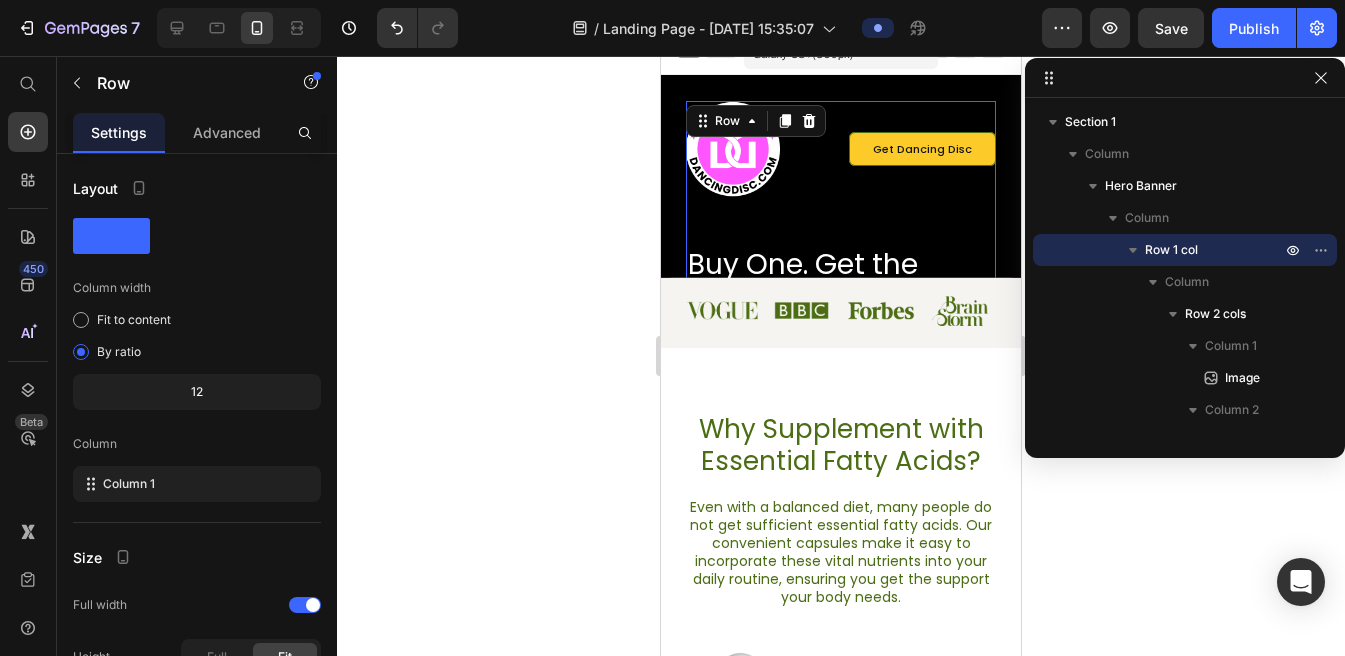 click on "Image Get Dancing Disc Button Row Buy One. Get the Second 40% OFF. Heading Prime days are here, with a twist! Text Block buy now Button Row" at bounding box center [841, 282] 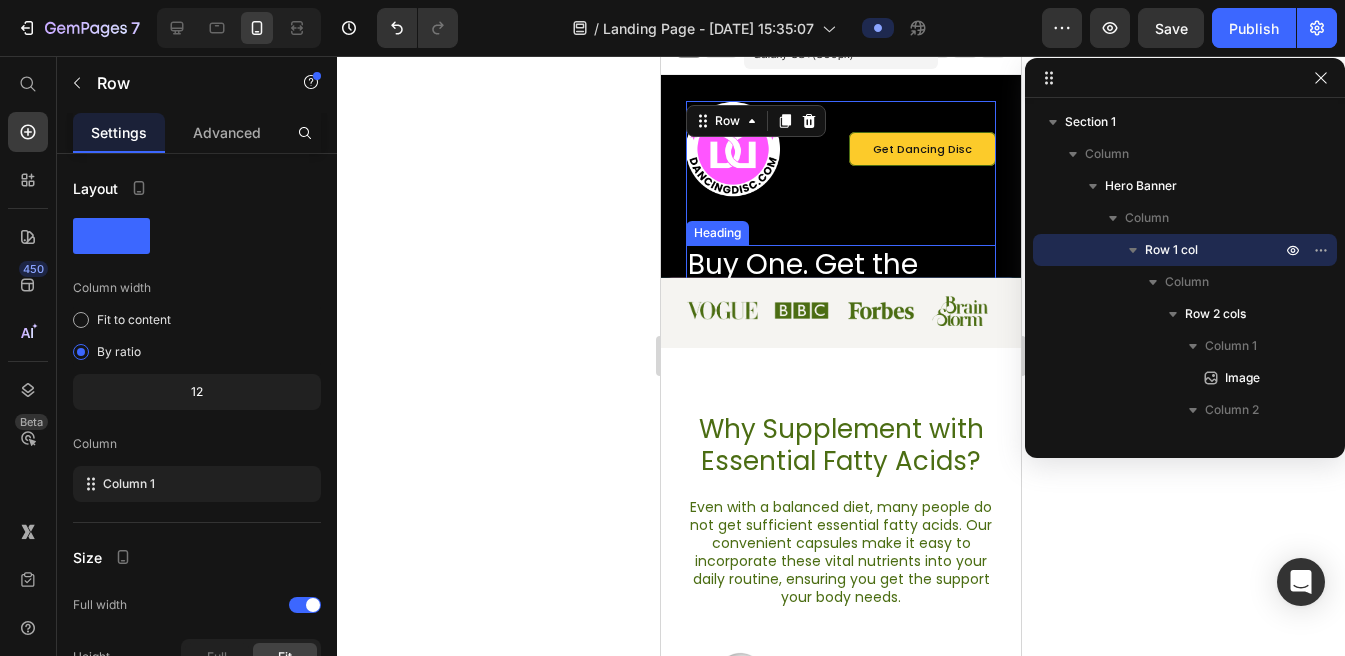 click on "Buy One. Get the Second 40% OFF." at bounding box center (823, 282) 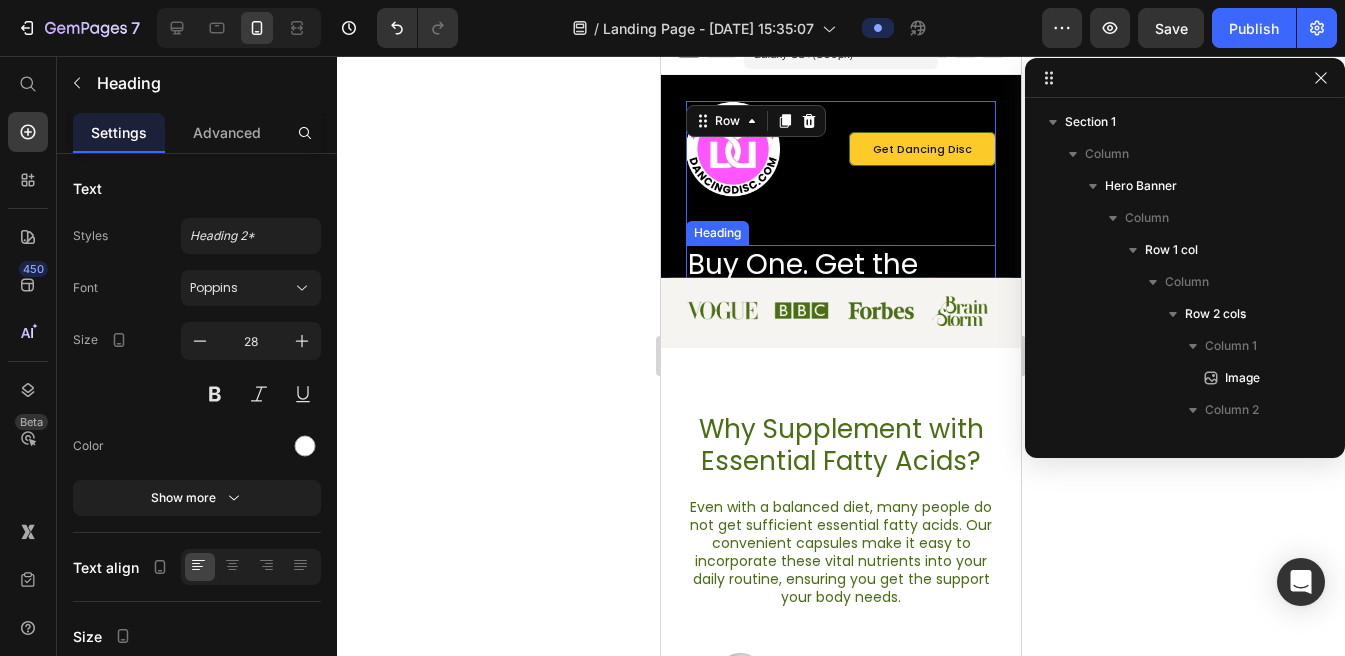 scroll, scrollTop: 282, scrollLeft: 0, axis: vertical 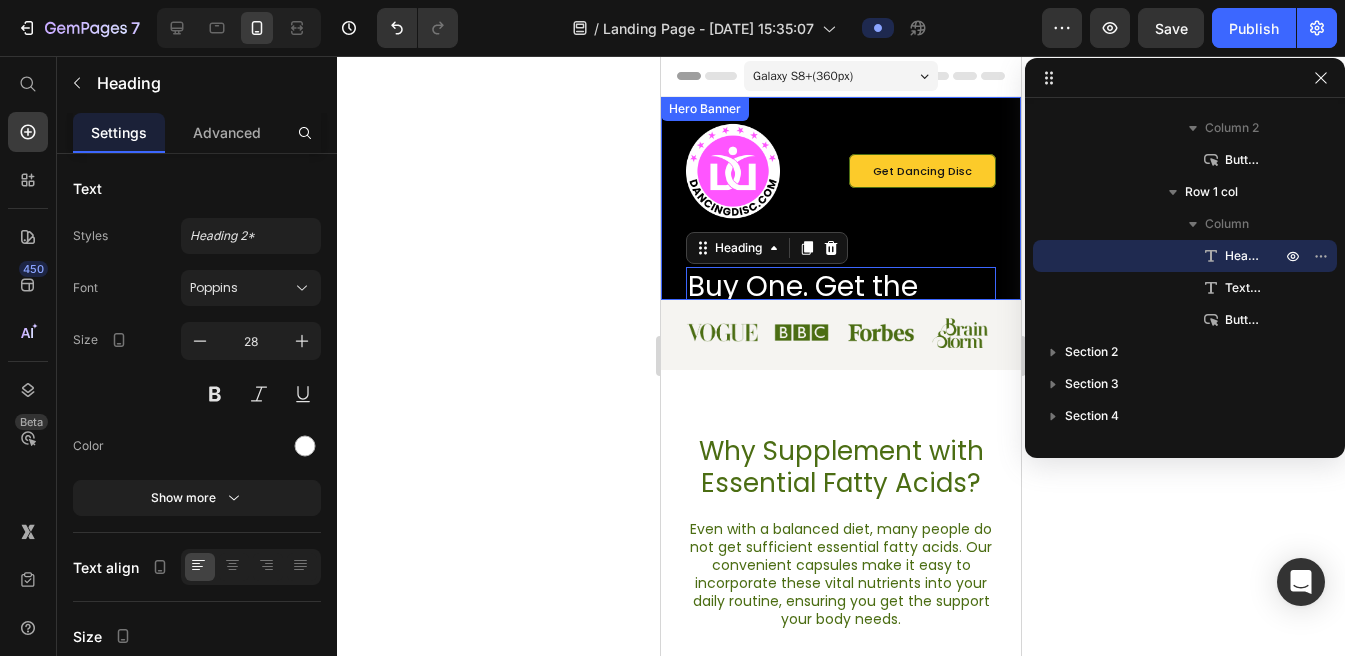 click on "Image Get Dancing Disc Button Row Buy One. Get the Second 40% OFF. Heading   12 Prime days are here, with a twist! Text Block buy now Button Row Row" at bounding box center [841, 491] 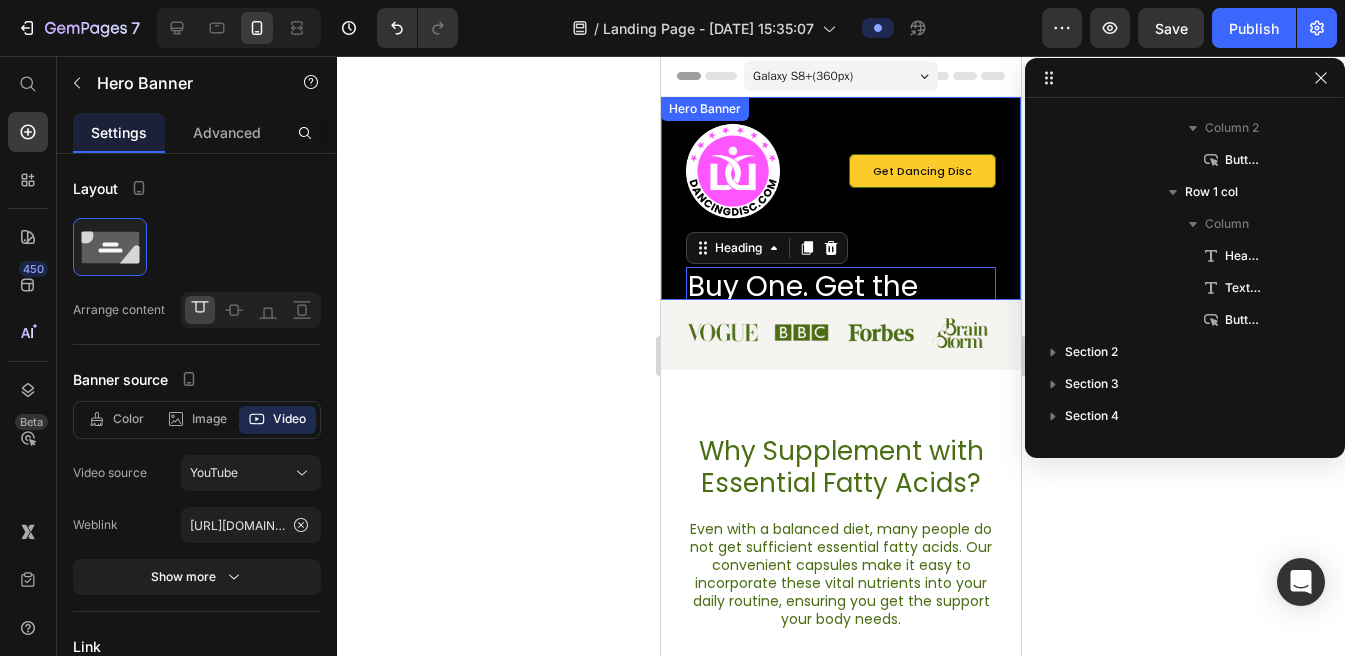 scroll, scrollTop: 0, scrollLeft: 0, axis: both 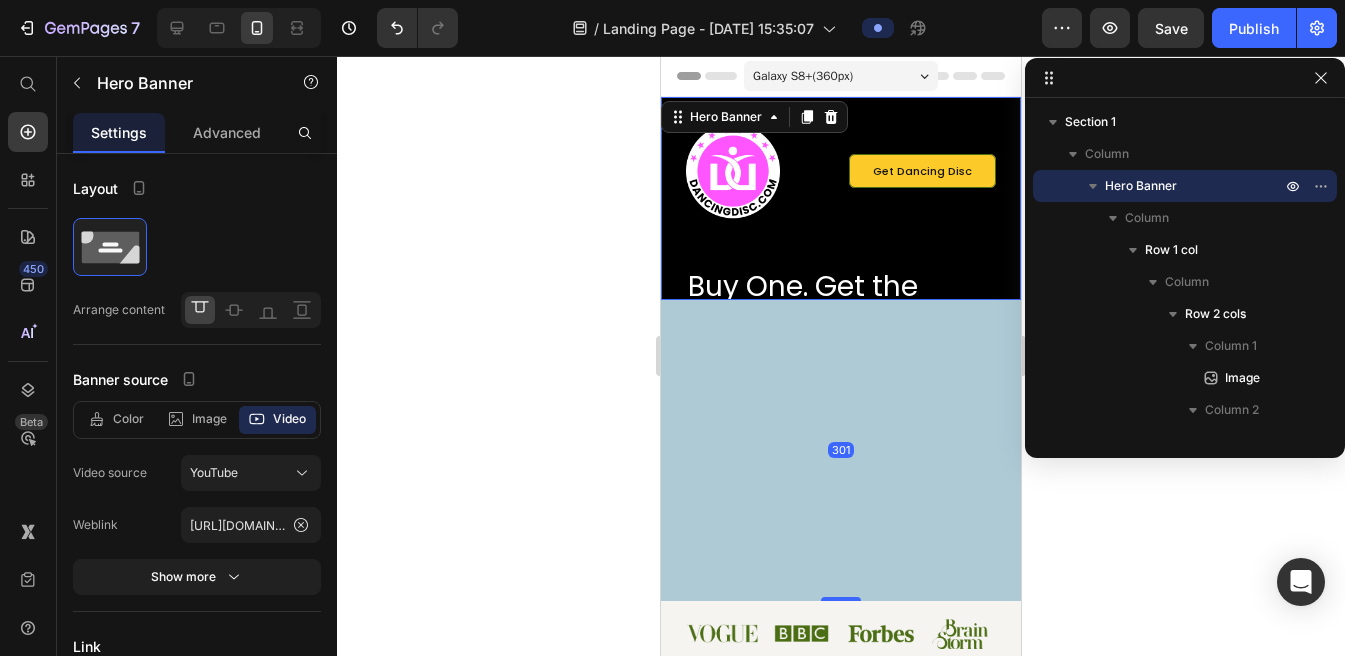 drag, startPoint x: 853, startPoint y: 286, endPoint x: 815, endPoint y: 585, distance: 301.40503 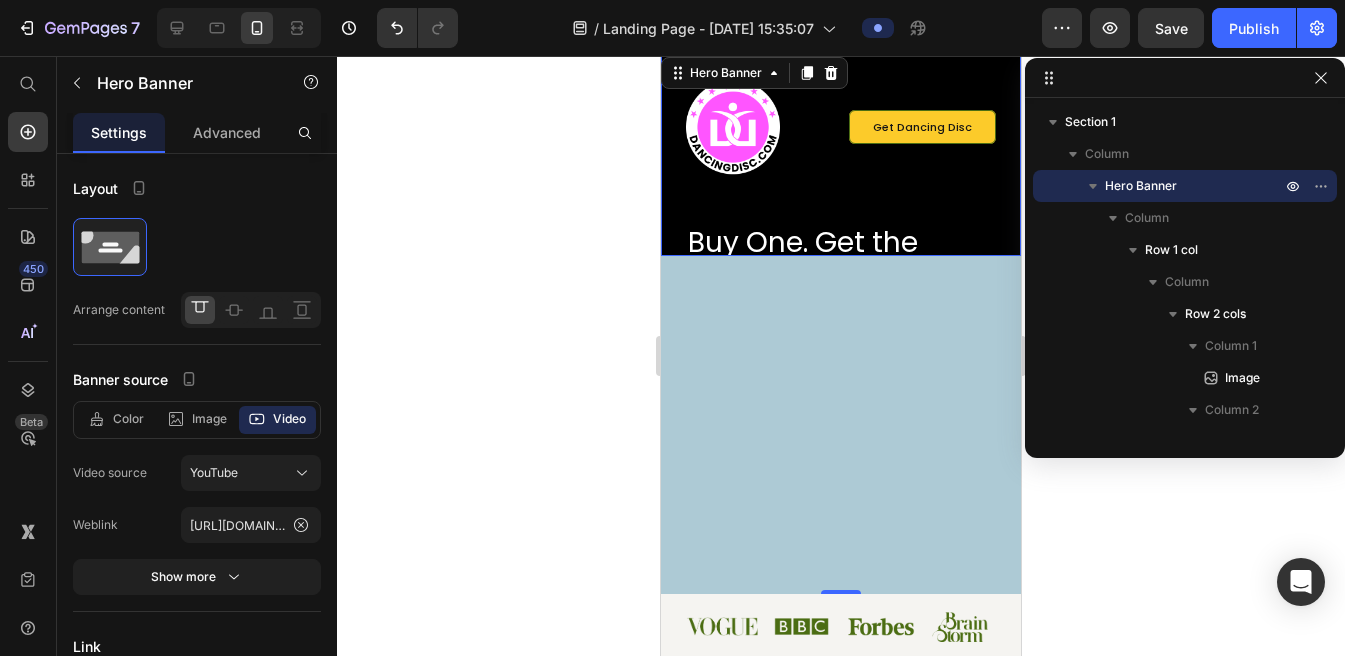 scroll, scrollTop: 41, scrollLeft: 0, axis: vertical 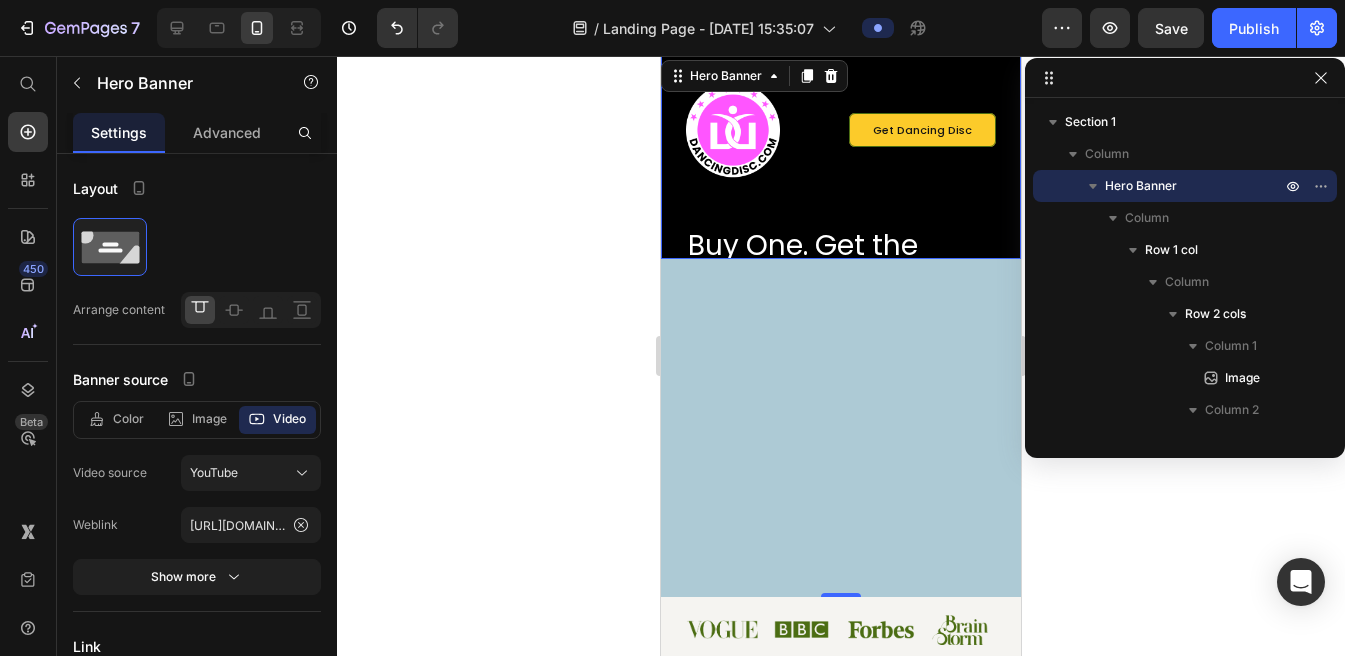 drag, startPoint x: 894, startPoint y: 435, endPoint x: 858, endPoint y: 449, distance: 38.626415 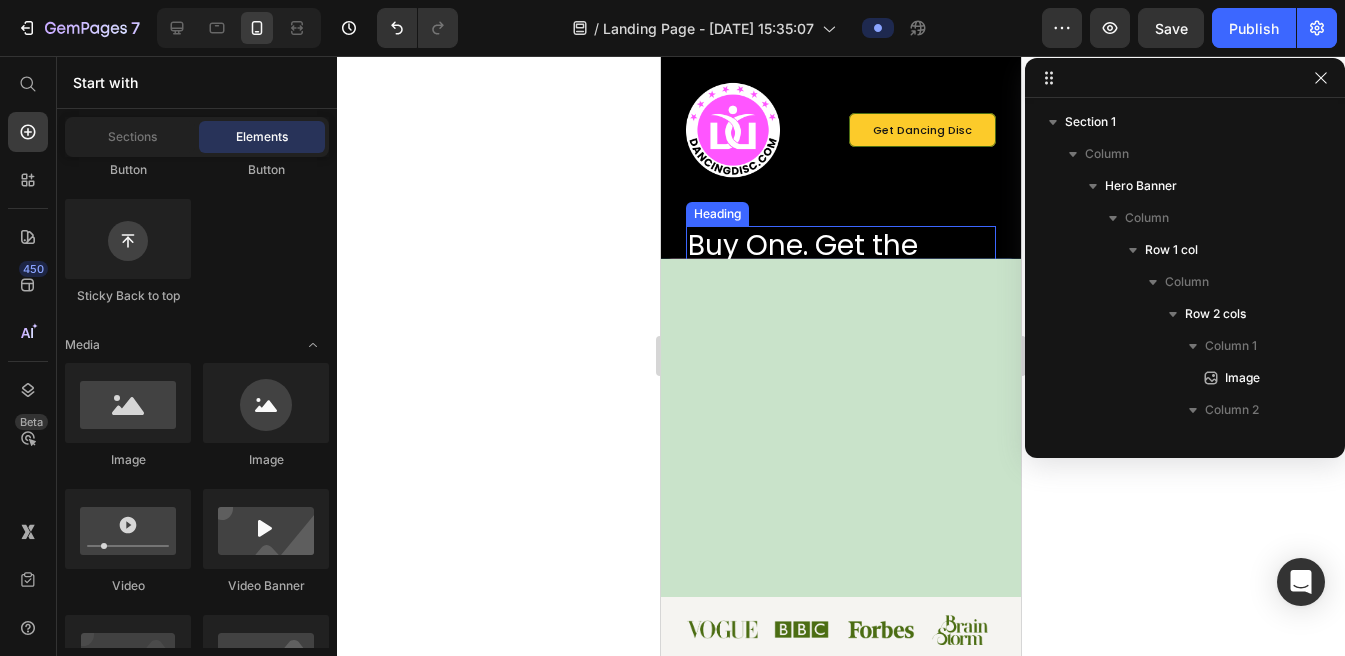 click on "Buy One. Get the Second 40% OFF." at bounding box center (823, 263) 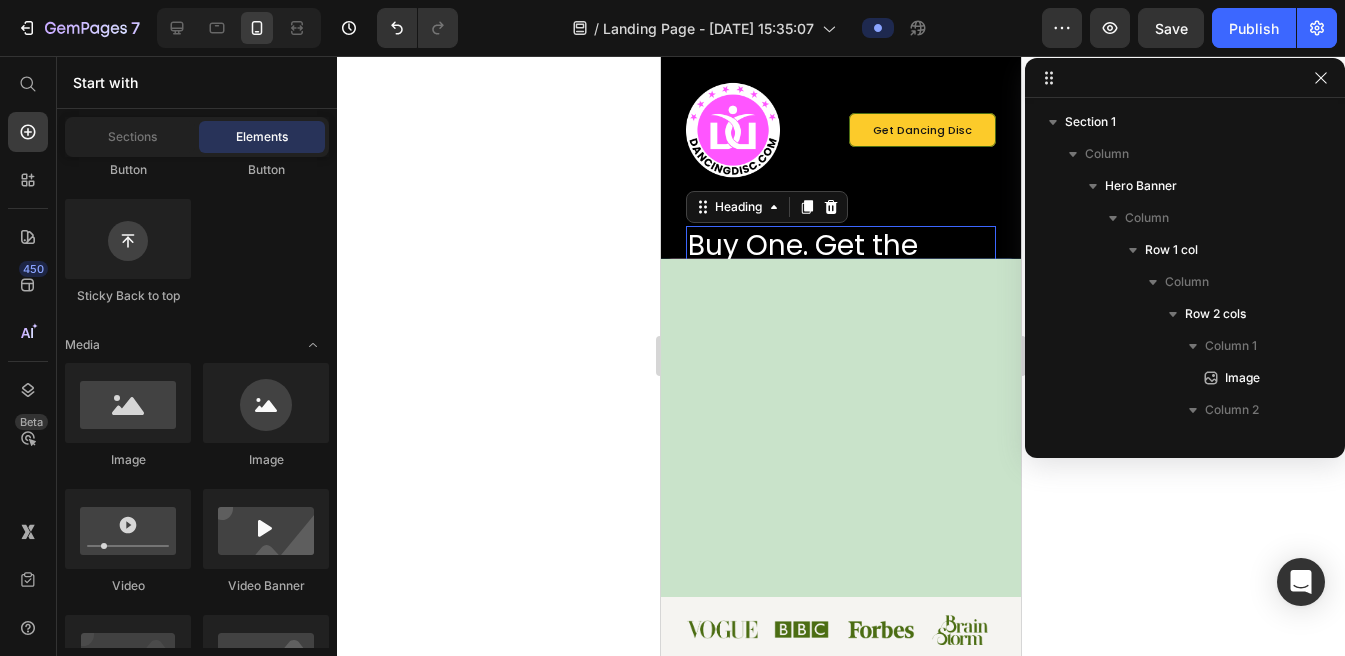 scroll, scrollTop: 282, scrollLeft: 0, axis: vertical 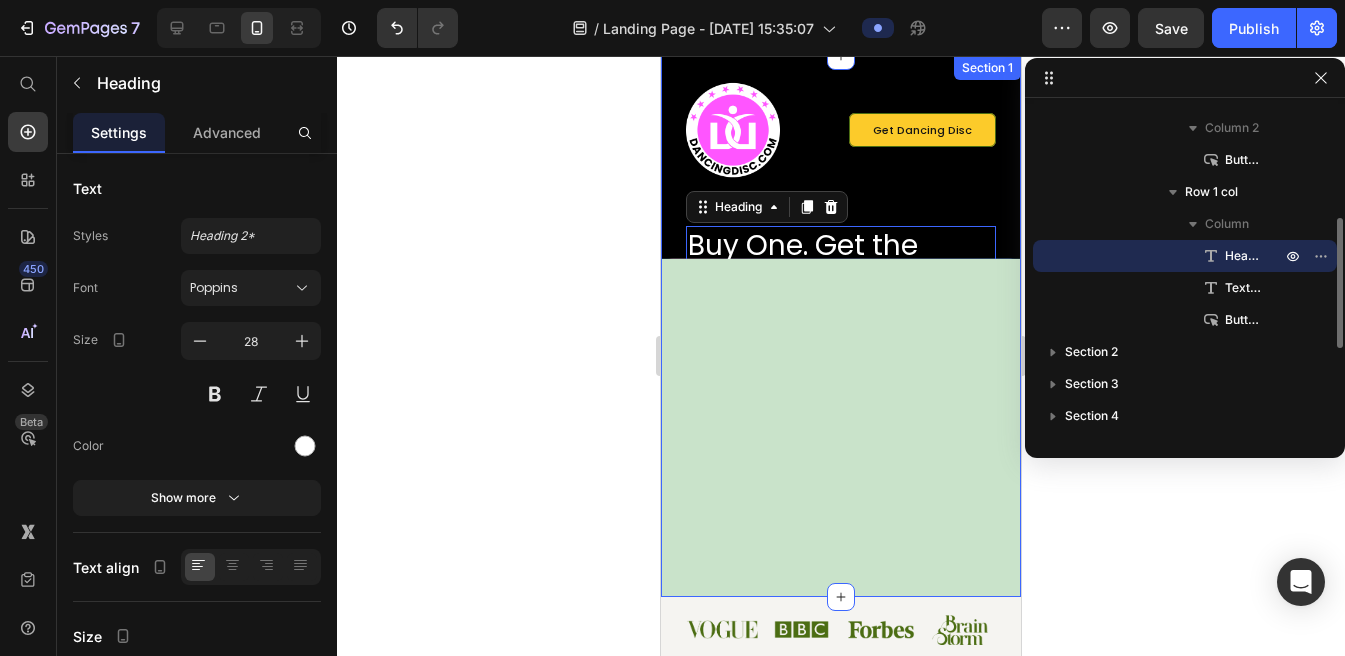 click on "Image Get Dancing Disc Button Row Buy One. Get the Second 40% OFF. Heading   12 Prime days are here, with a twist! Text Block buy now Button Row Row Hero Banner" at bounding box center (841, 326) 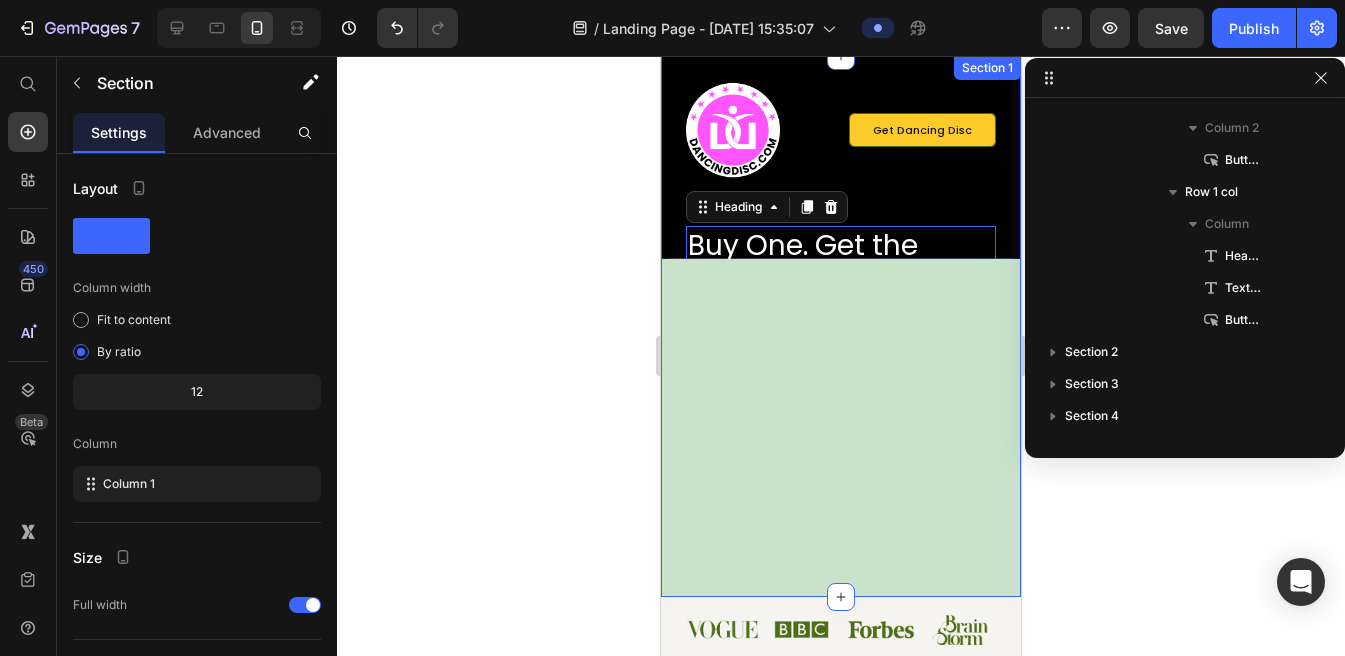 scroll, scrollTop: 0, scrollLeft: 0, axis: both 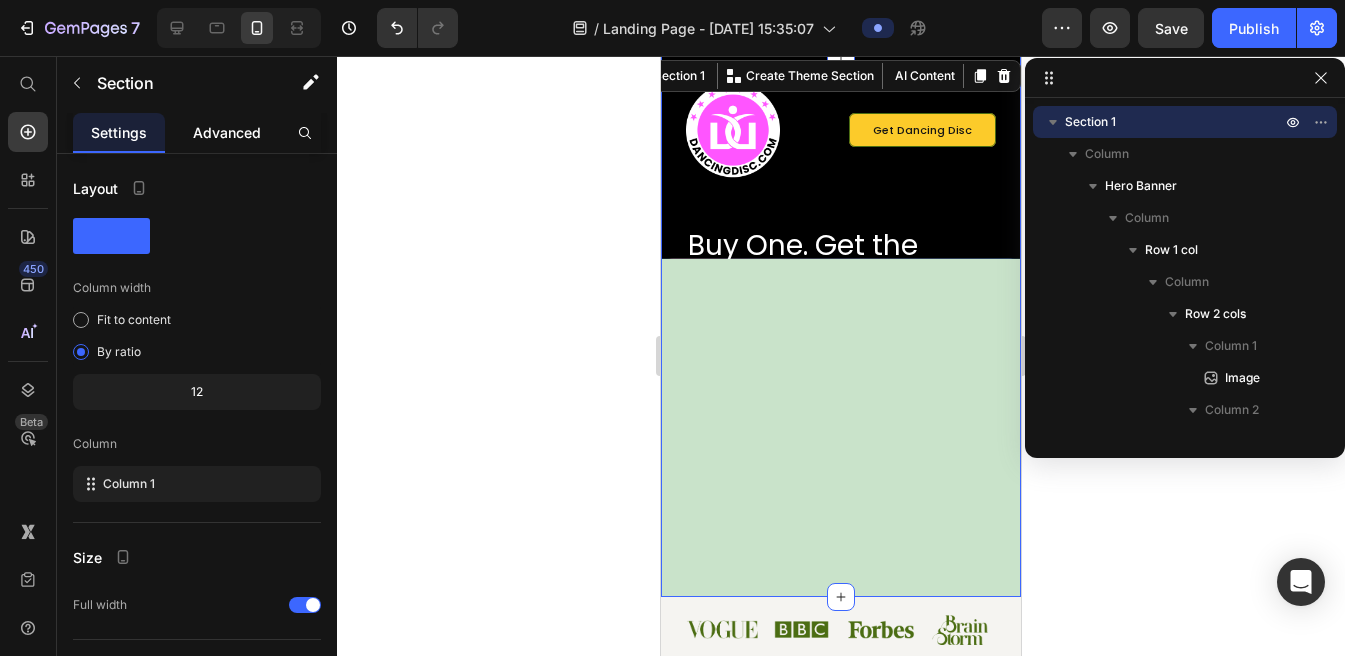click on "Advanced" at bounding box center (227, 132) 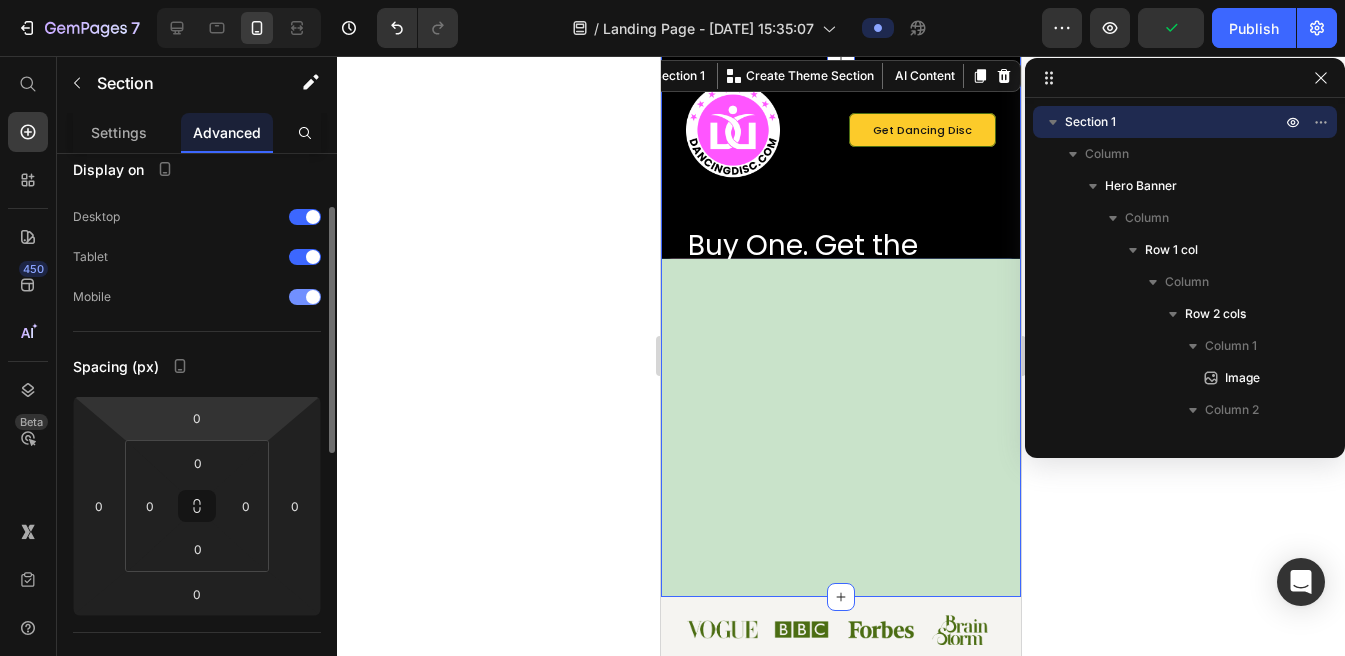 scroll, scrollTop: 0, scrollLeft: 0, axis: both 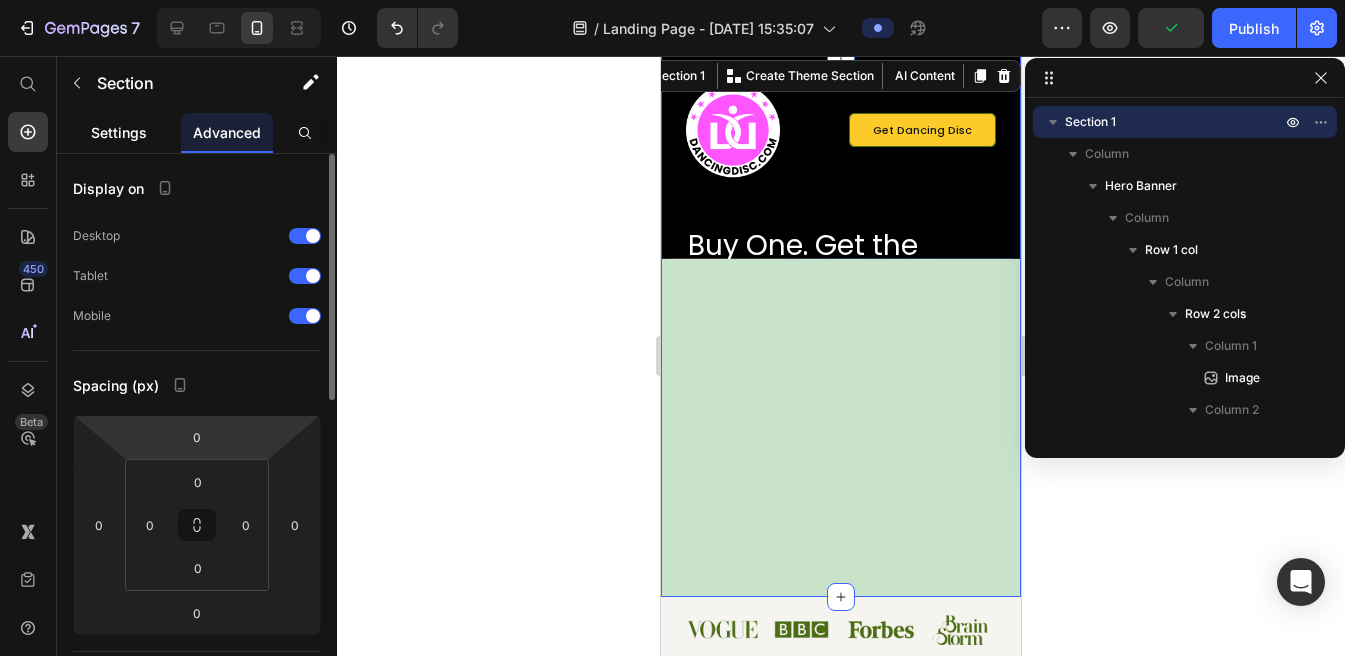 click on "Settings" at bounding box center [119, 132] 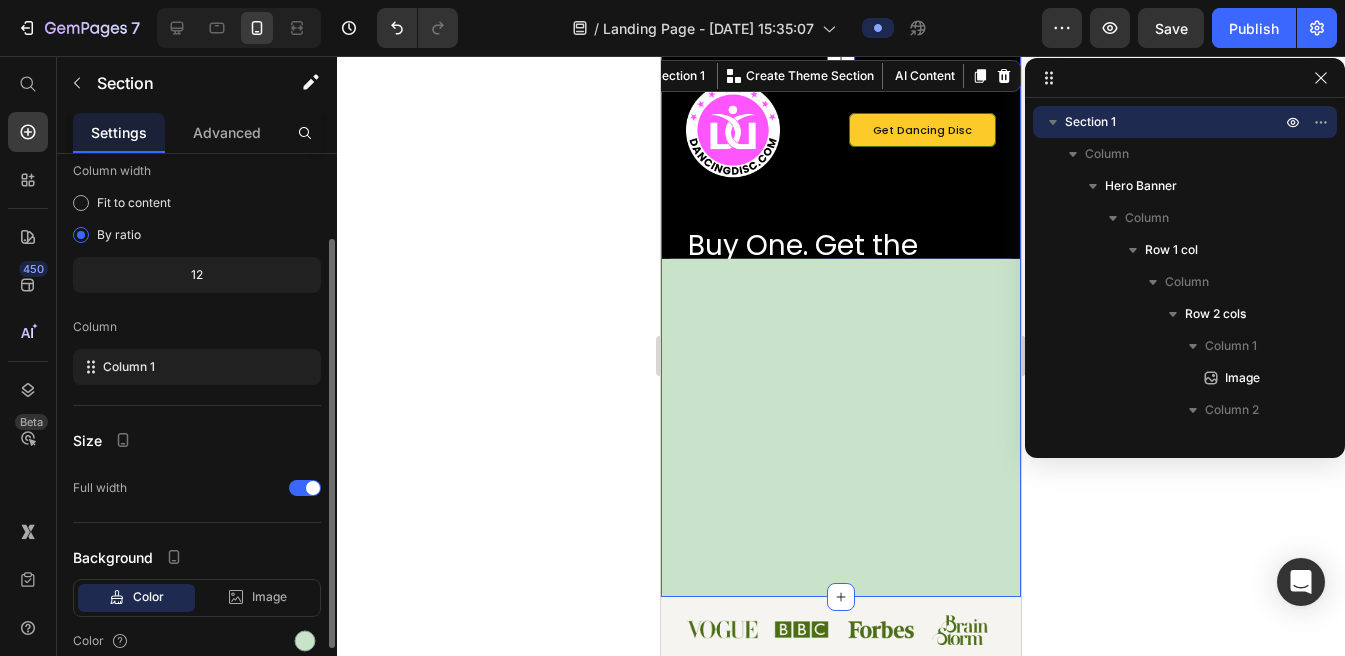 scroll, scrollTop: 205, scrollLeft: 0, axis: vertical 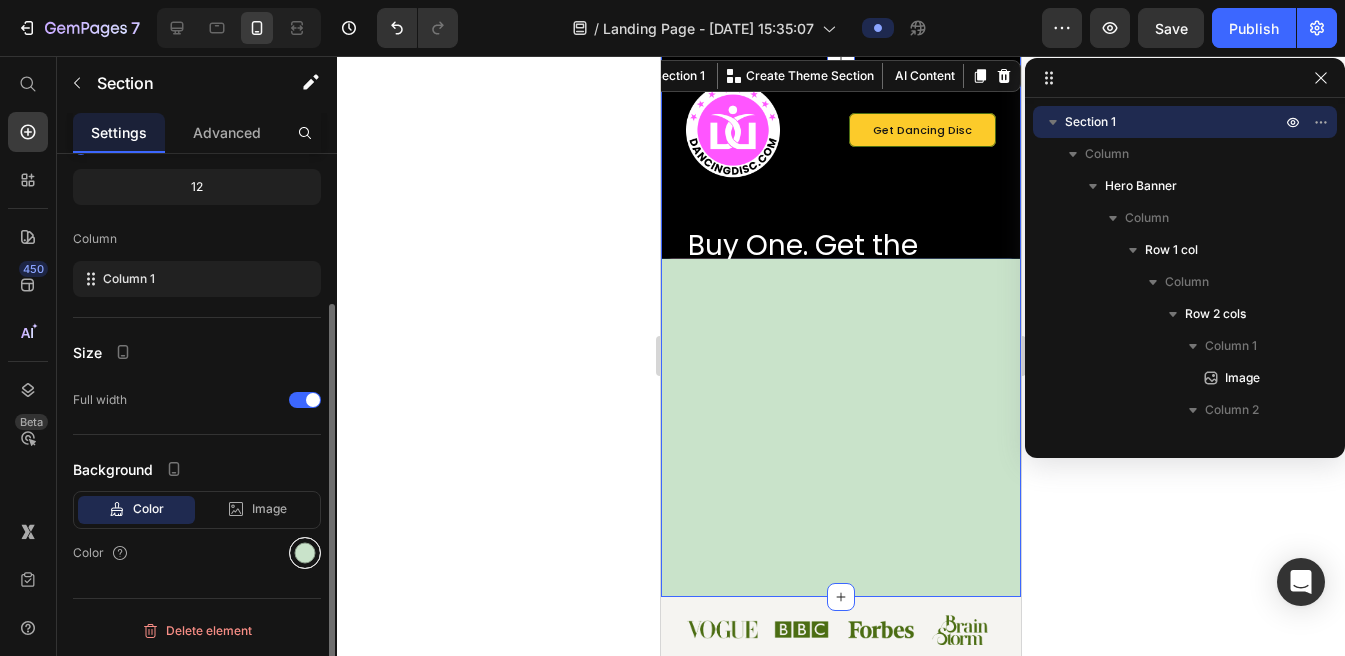click at bounding box center [305, 553] 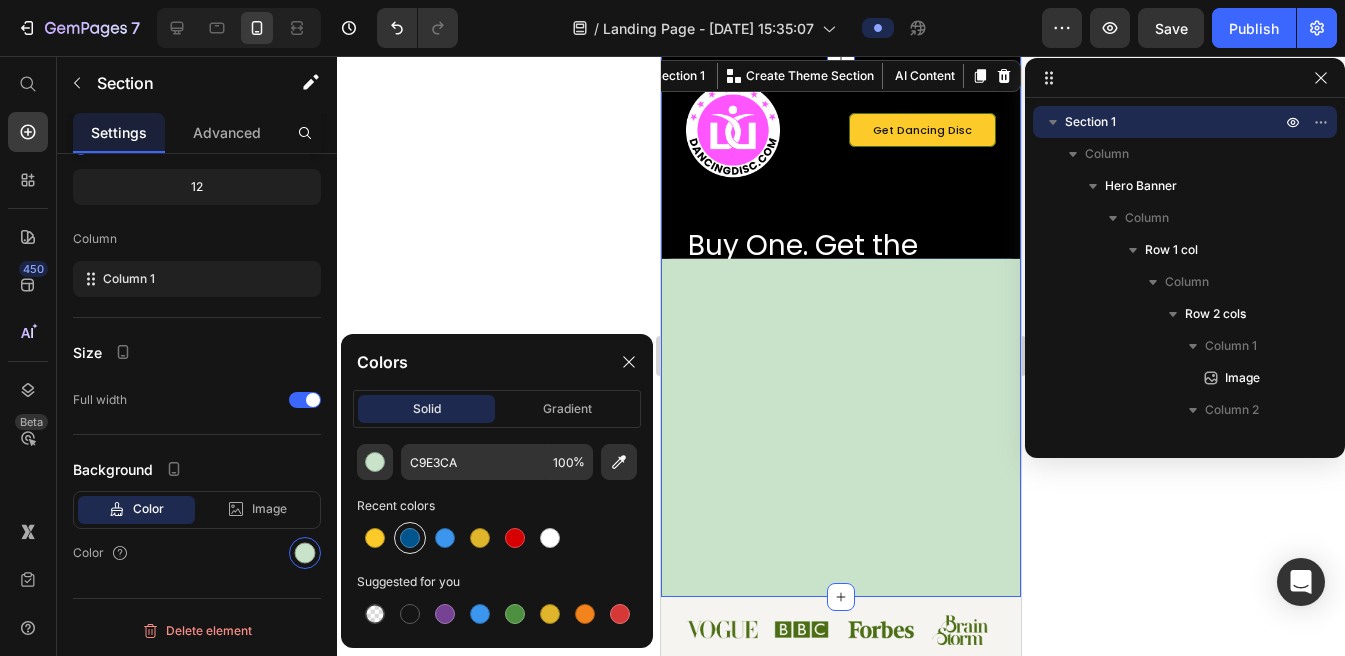 click at bounding box center [410, 538] 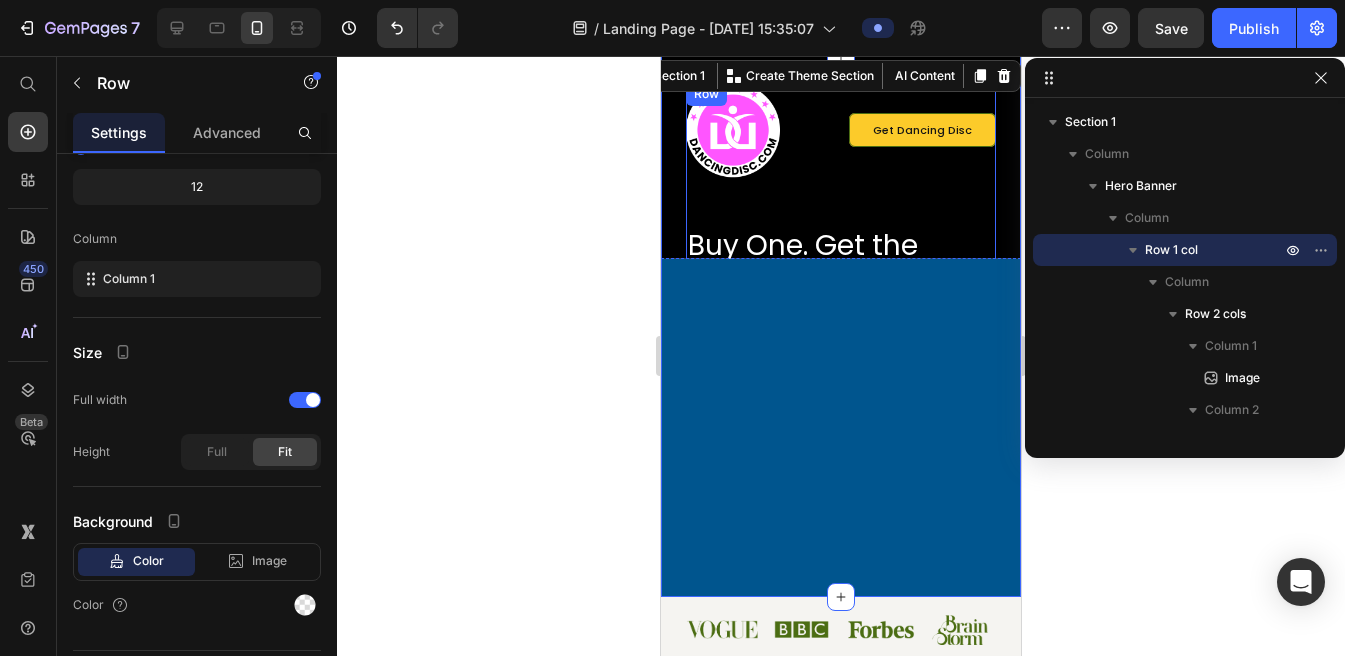 click on "Image Get Dancing Disc Button Row Buy One. Get the Second 40% OFF. Heading Prime days are here, with a twist! Text Block buy now Button Row" at bounding box center [841, 263] 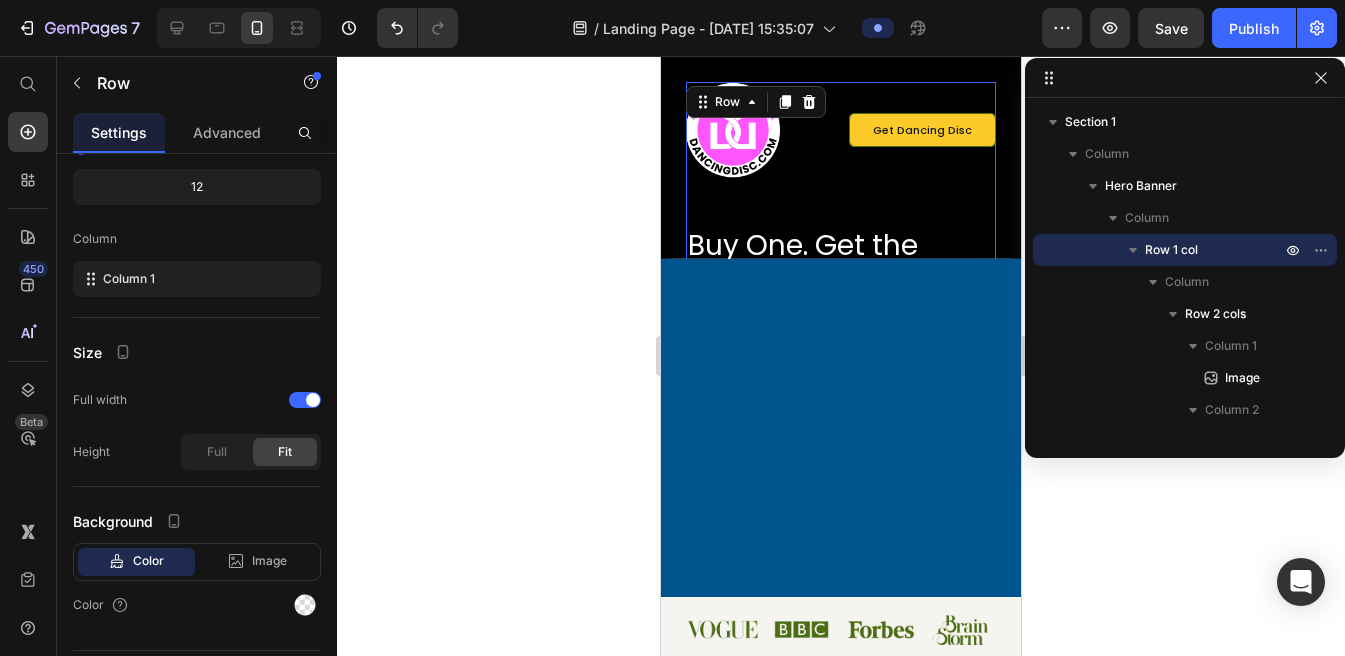 scroll, scrollTop: 0, scrollLeft: 0, axis: both 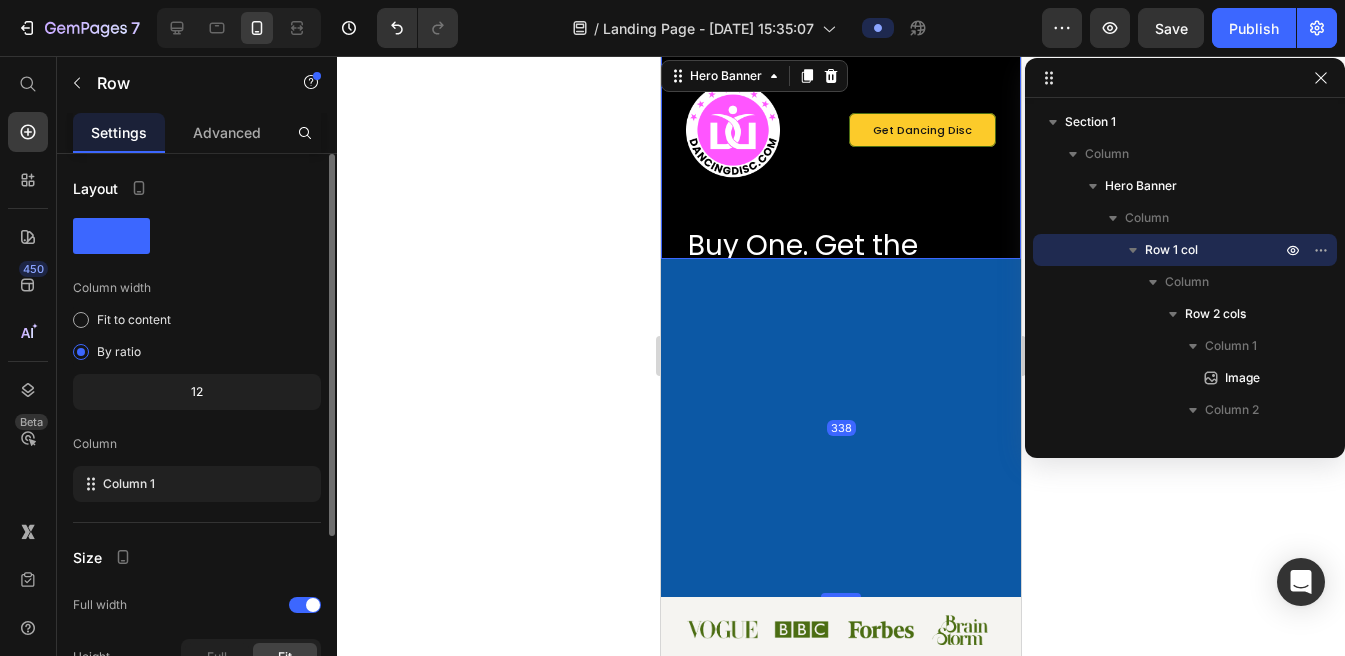 click on "Image Get Dancing Disc Button Row Buy One. Get the Second 40% OFF. Heading Prime days are here, with a twist! Text Block buy now Button Row Row" at bounding box center [841, 450] 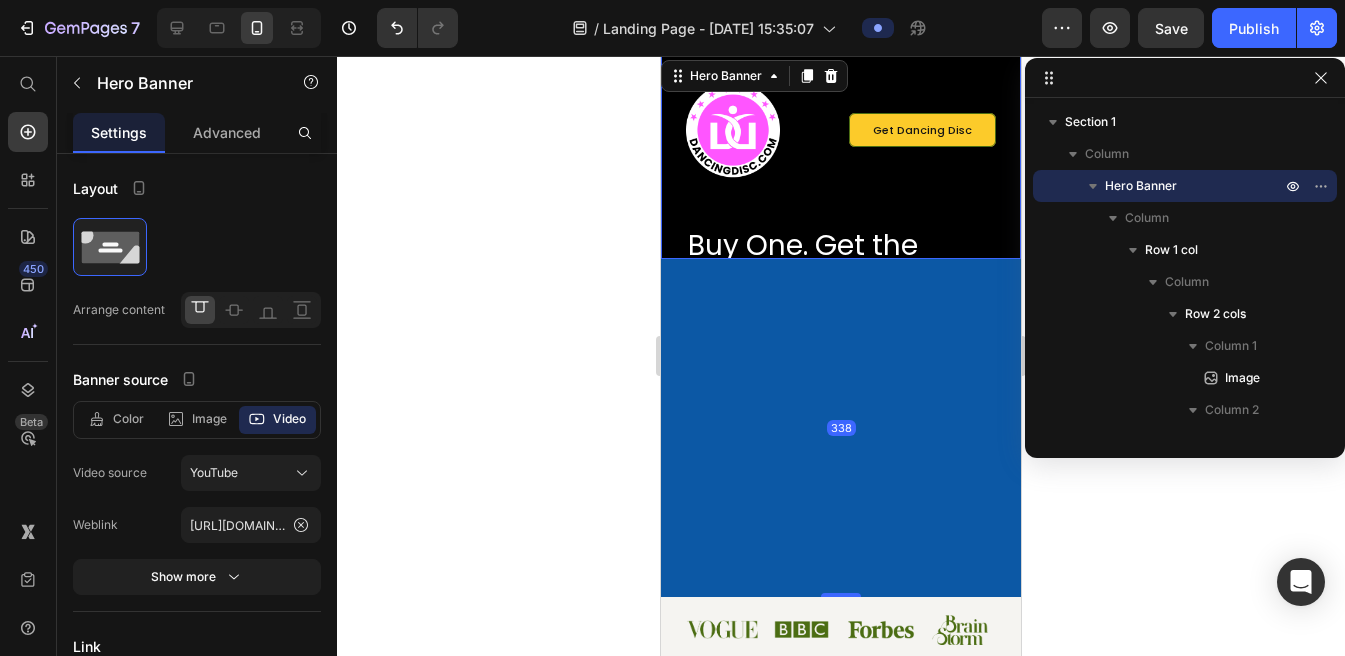 click on "338" at bounding box center [841, 428] 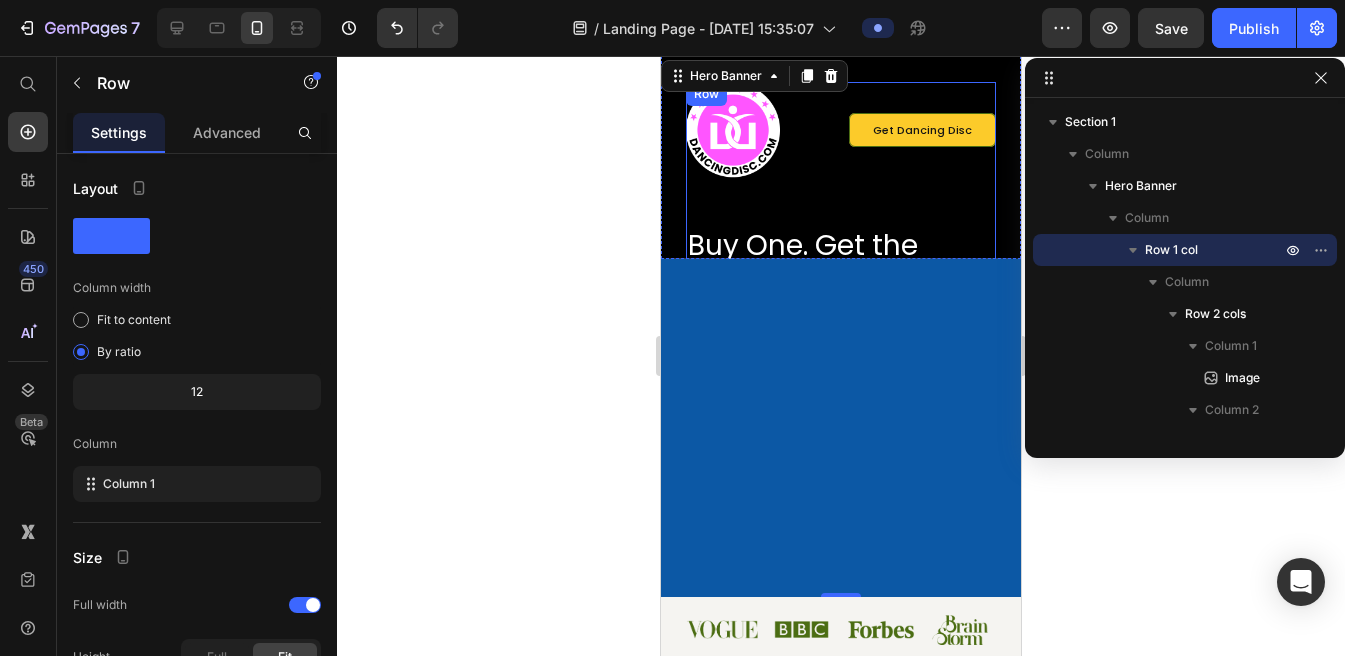 click on "Image Get Dancing Disc Button Row Buy One. Get the Second 40% OFF. Heading Prime days are here, with a twist! Text Block buy now Button Row" at bounding box center [841, 263] 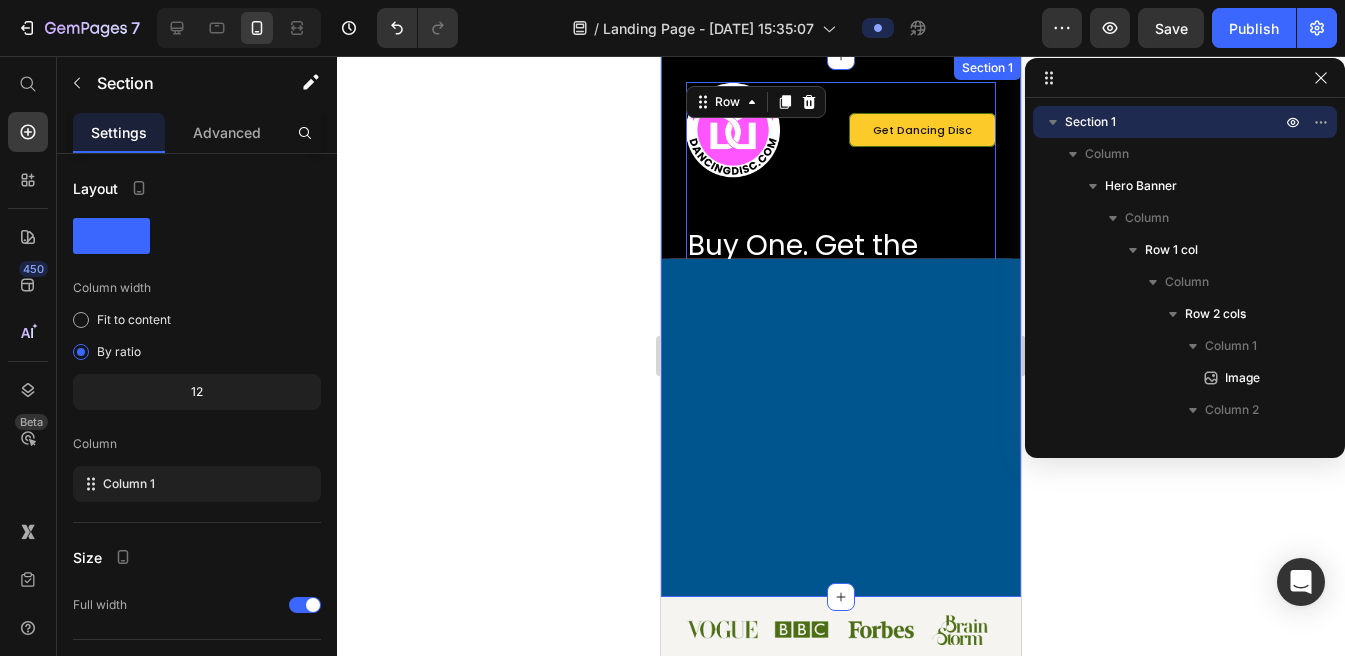 click on "Image Get Dancing Disc Button Row Buy One. Get the Second 40% OFF. Heading Prime days are here, with a twist! Text Block buy now Button Row Row   0 Hero Banner" at bounding box center [841, 326] 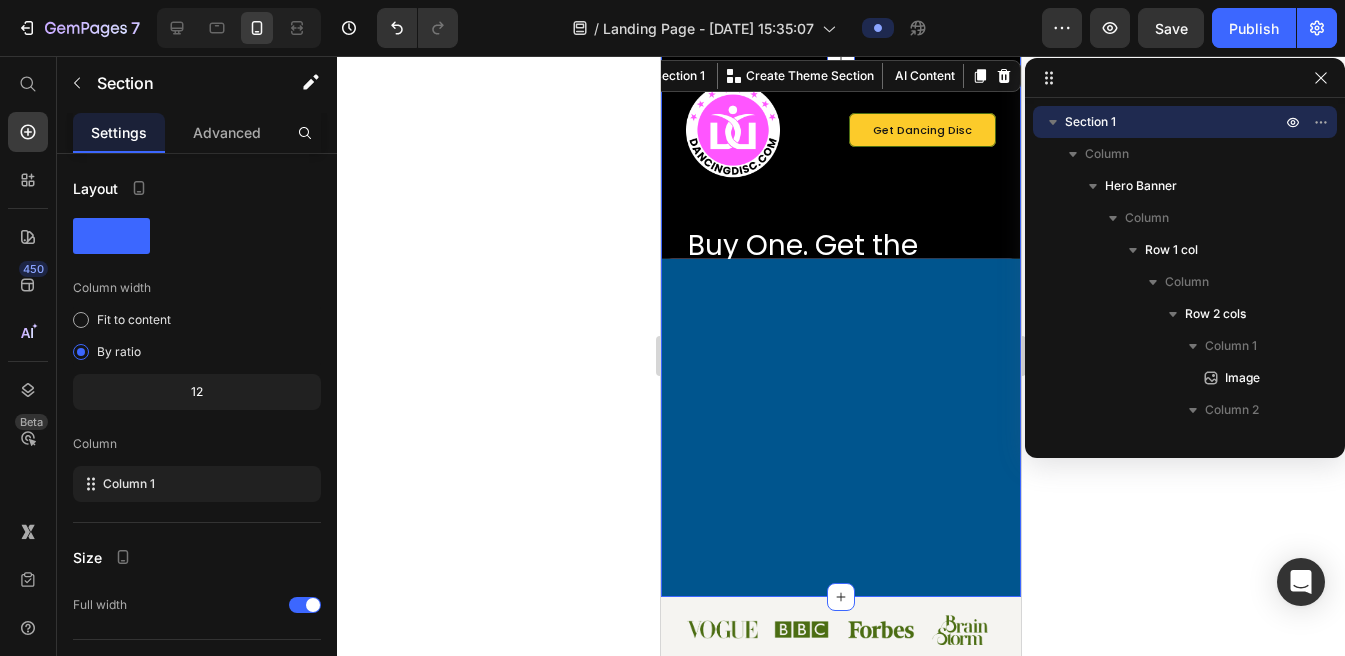 scroll, scrollTop: 0, scrollLeft: 0, axis: both 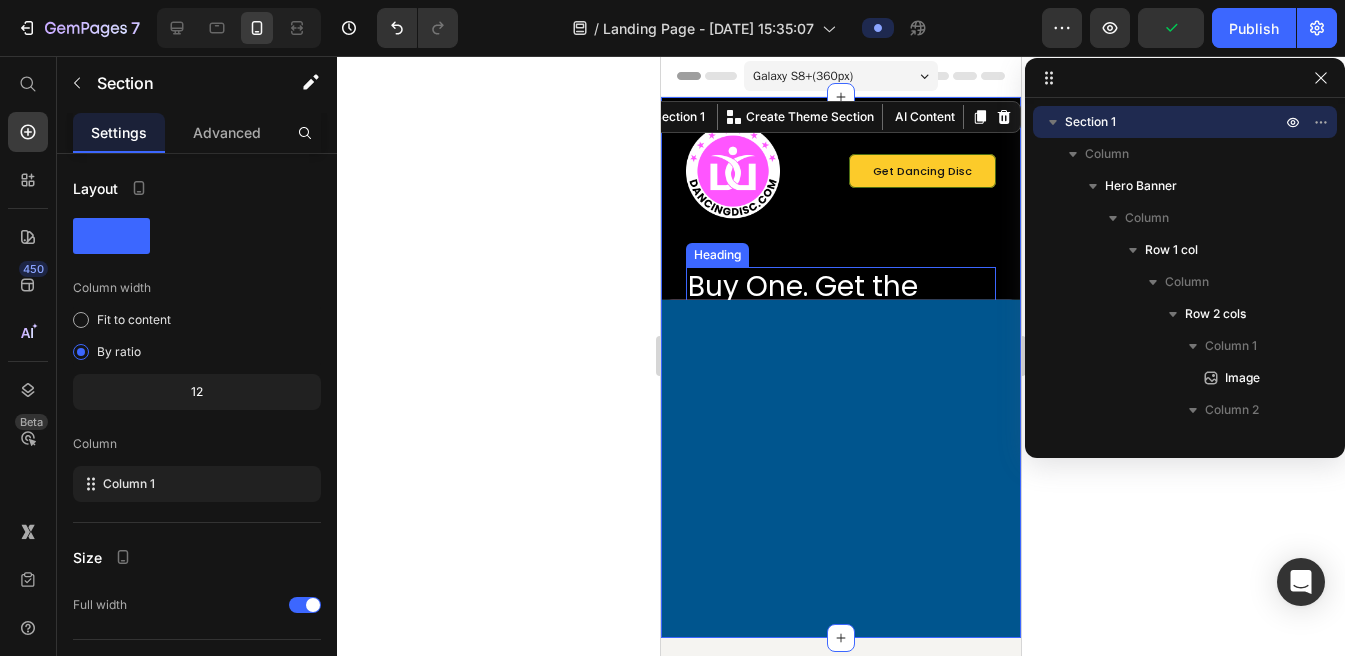 click on "Buy One. Get the Second 40% OFF." at bounding box center (823, 304) 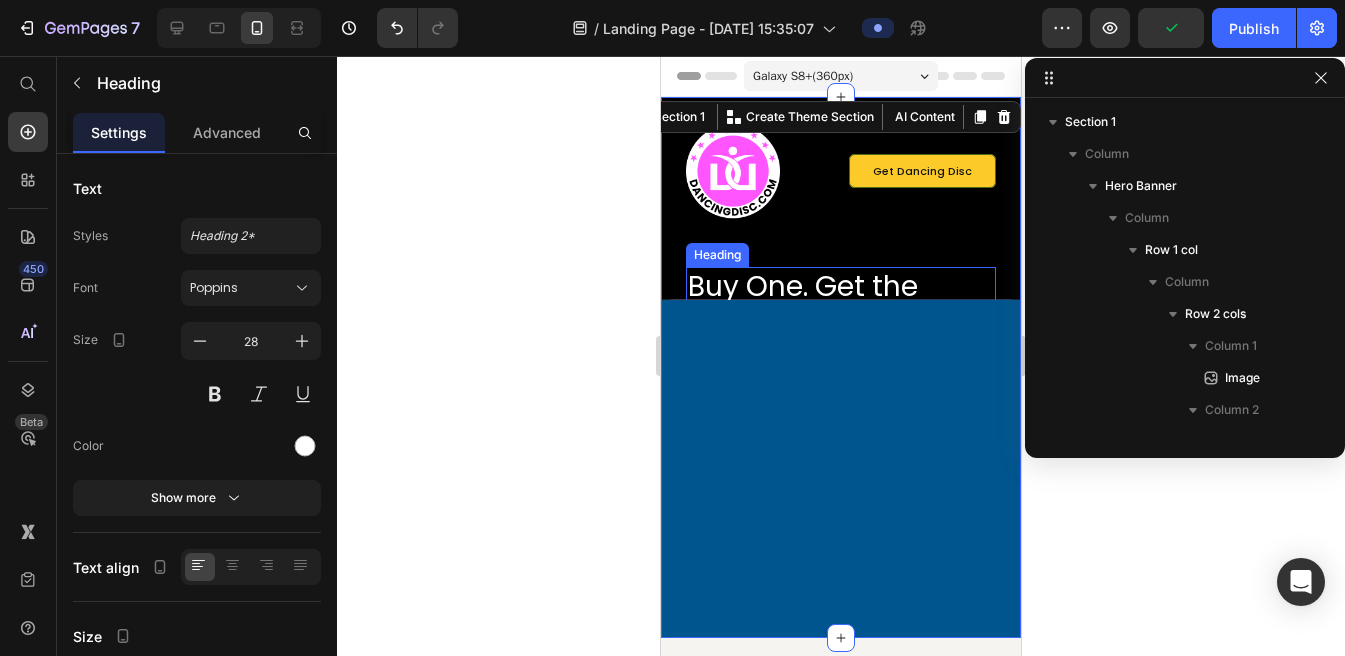 scroll, scrollTop: 282, scrollLeft: 0, axis: vertical 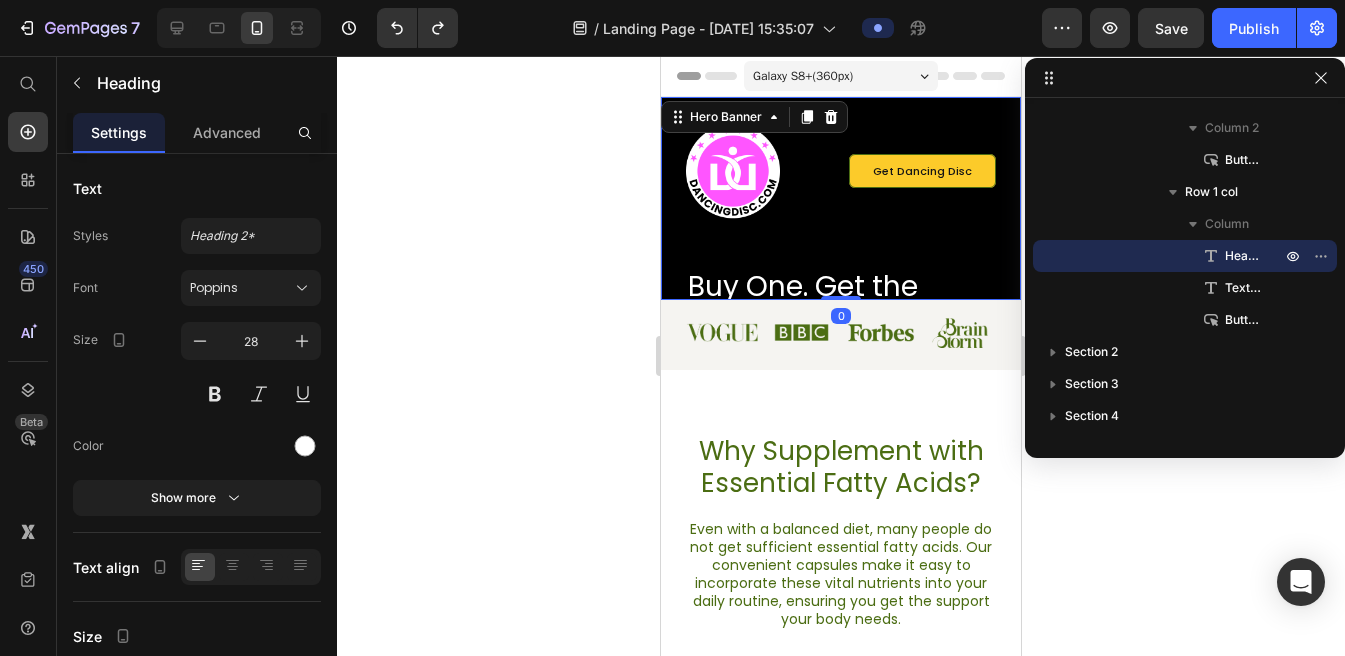 click on "Image Get Dancing Disc Button Row Buy One. Get the Second 40% OFF. Heading Prime days are here, with a twist! Text Block buy now Button Row Row" at bounding box center [841, 491] 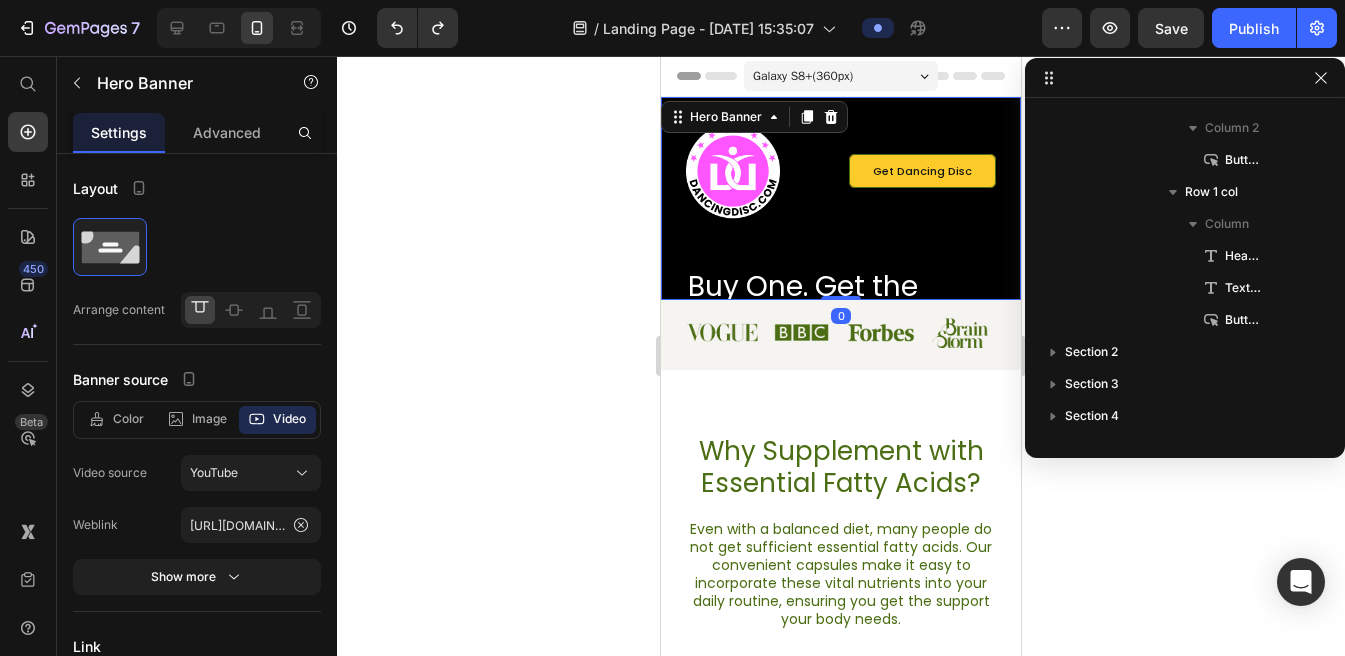 scroll, scrollTop: 0, scrollLeft: 0, axis: both 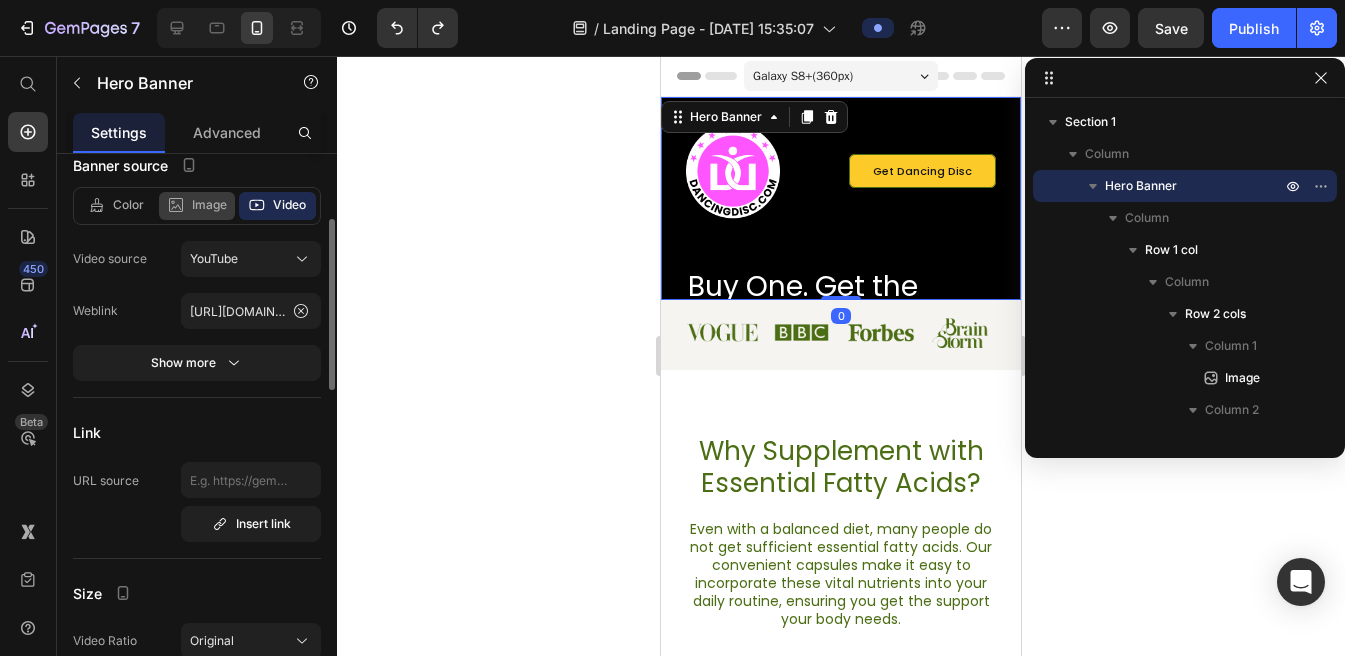 click on "Image" at bounding box center (209, 205) 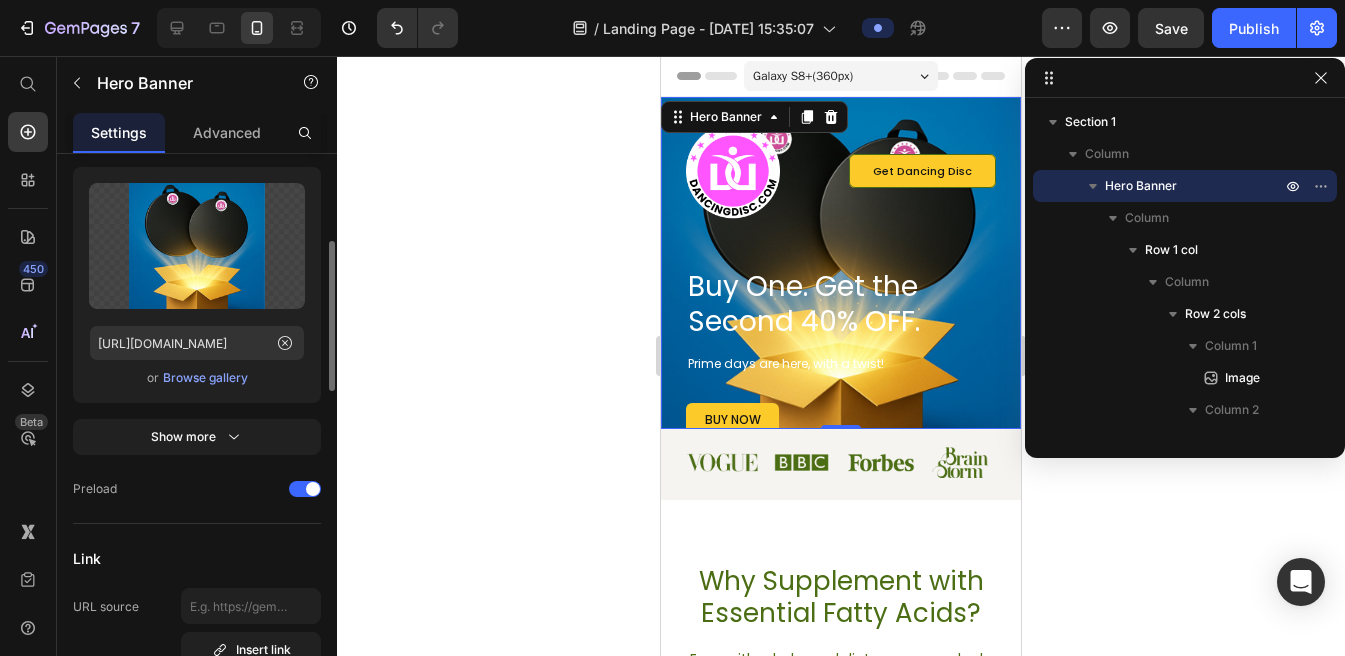 scroll, scrollTop: 0, scrollLeft: 0, axis: both 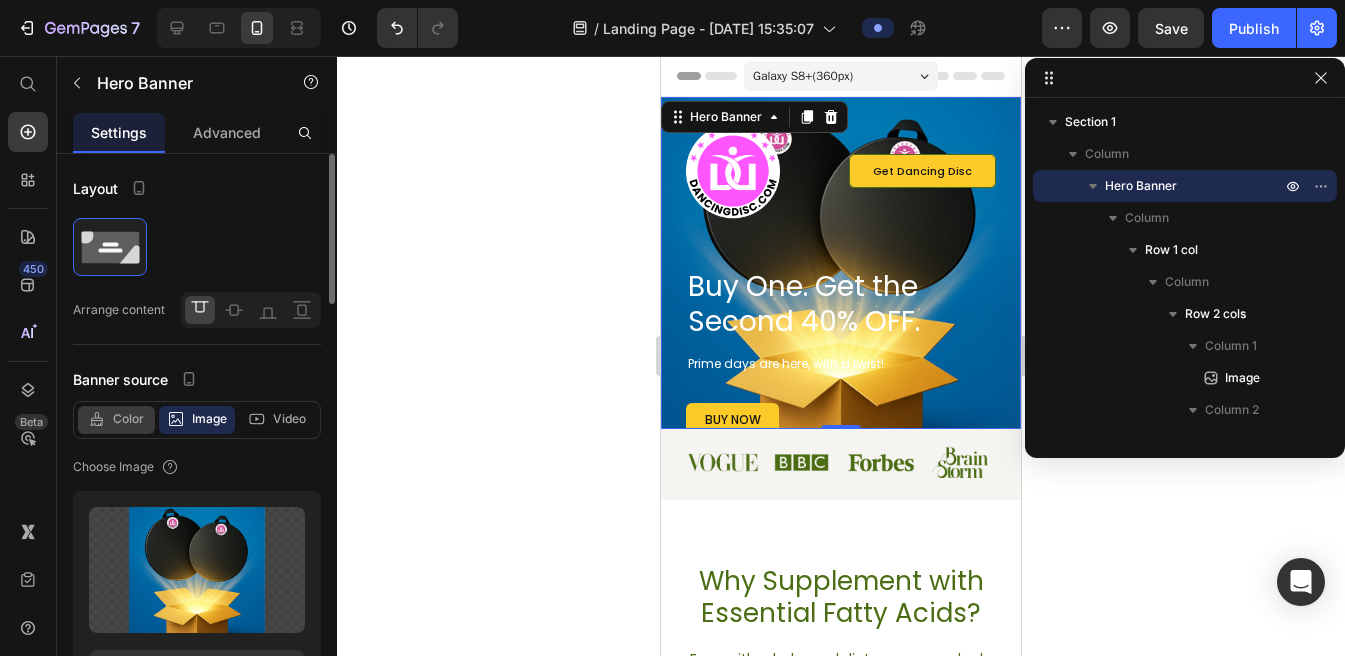 click on "Color" at bounding box center (128, 419) 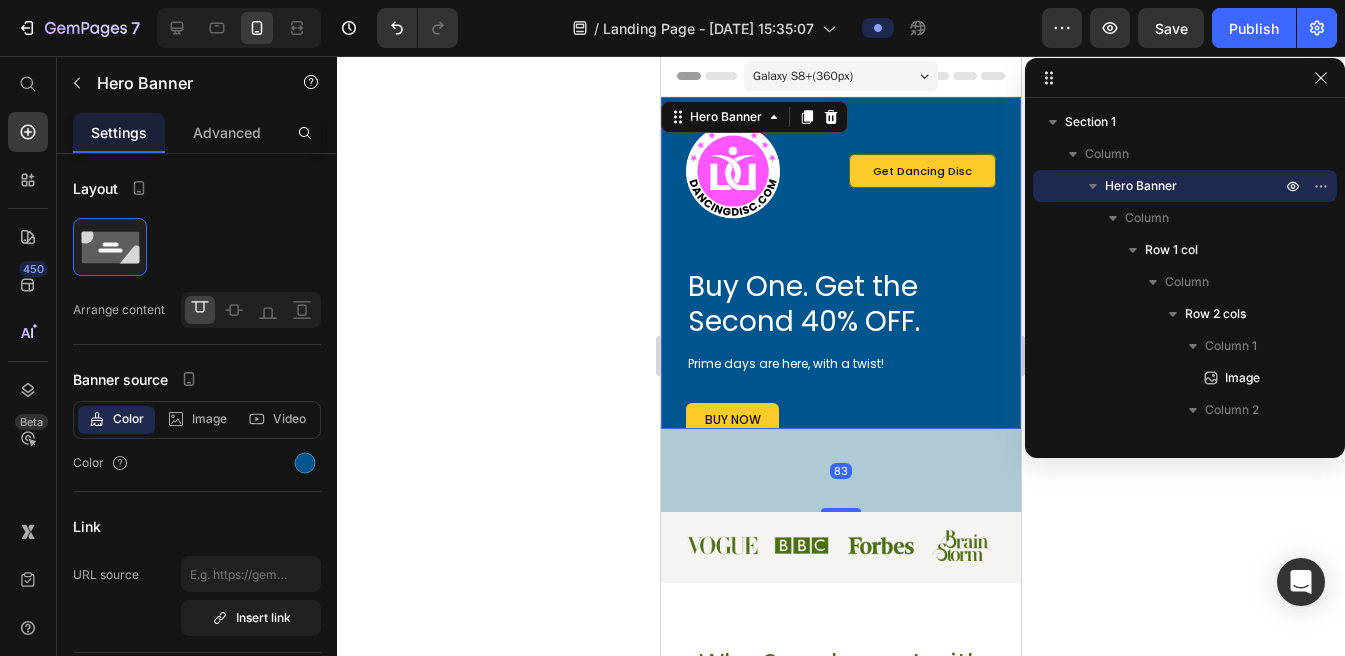 drag, startPoint x: 845, startPoint y: 420, endPoint x: 858, endPoint y: 458, distance: 40.16217 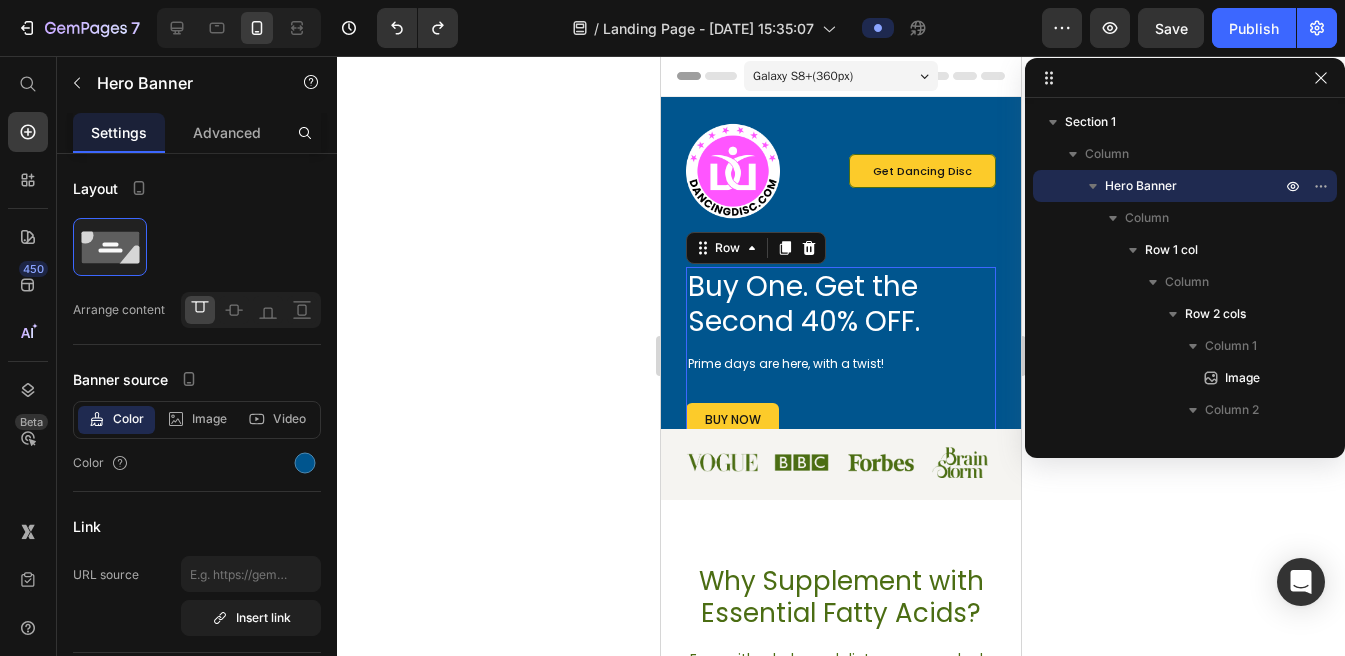 click on "Buy One. Get the Second 40% OFF. Heading Prime days are here, with a twist! Text Block buy now Button" at bounding box center (841, 376) 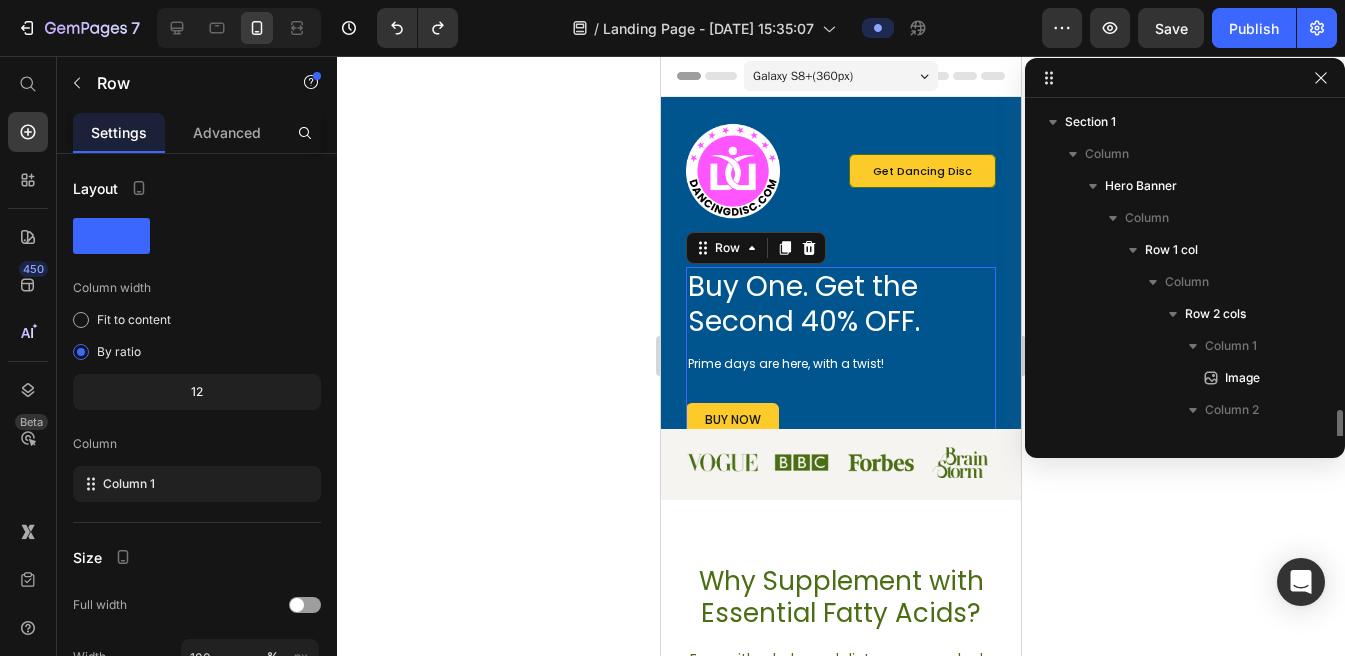 scroll, scrollTop: 218, scrollLeft: 0, axis: vertical 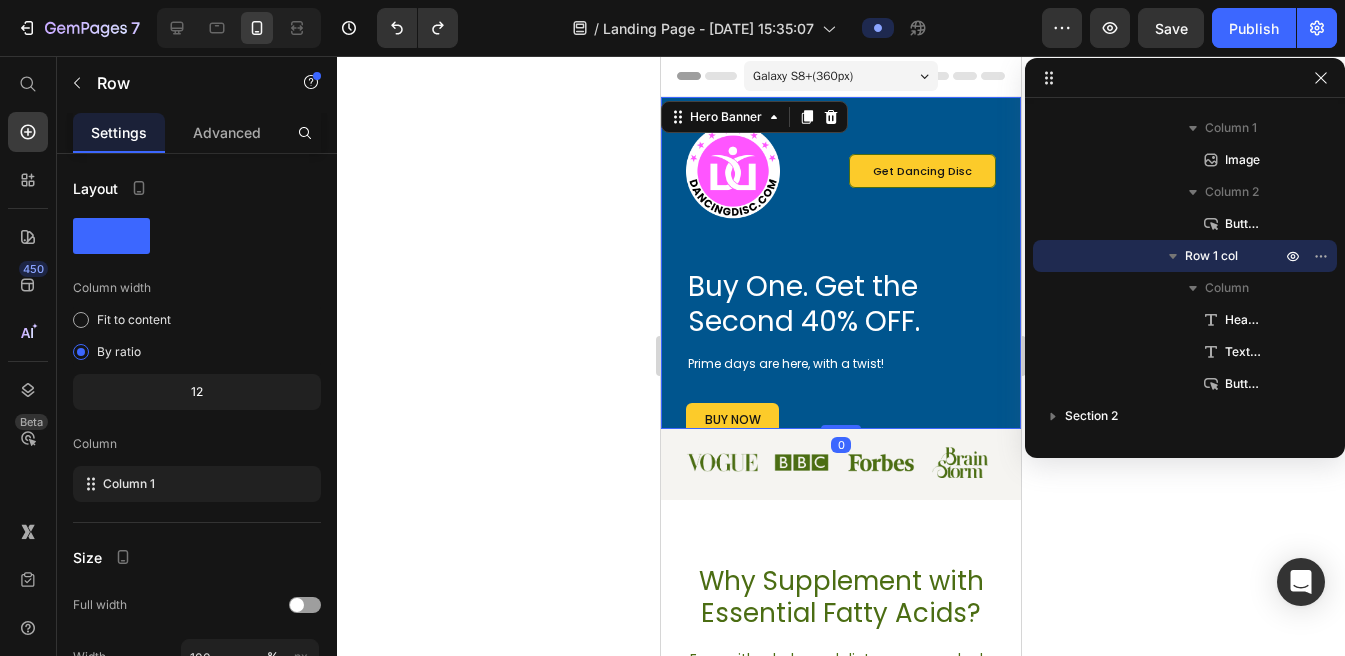 click on "Image Get Dancing Disc Button Row Buy One. Get the Second 40% OFF. Heading Prime days are here, with a twist! Text Block buy now Button Row Row" at bounding box center (841, 491) 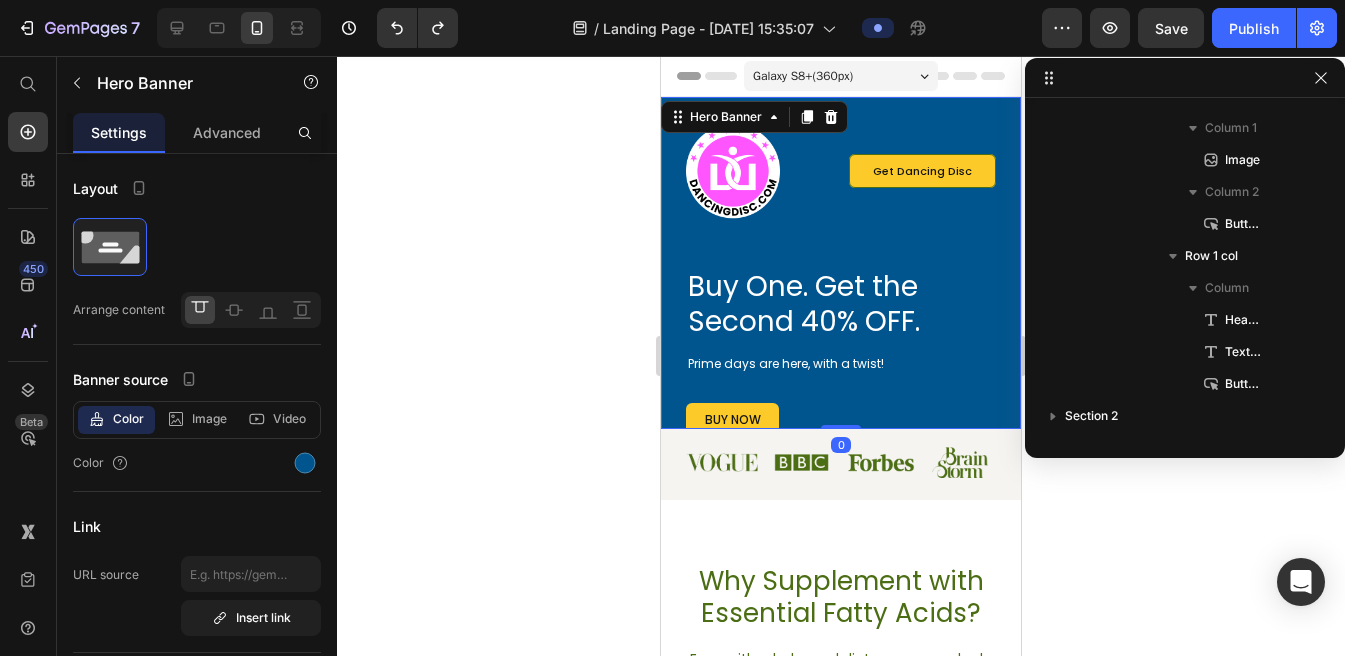 scroll, scrollTop: 0, scrollLeft: 0, axis: both 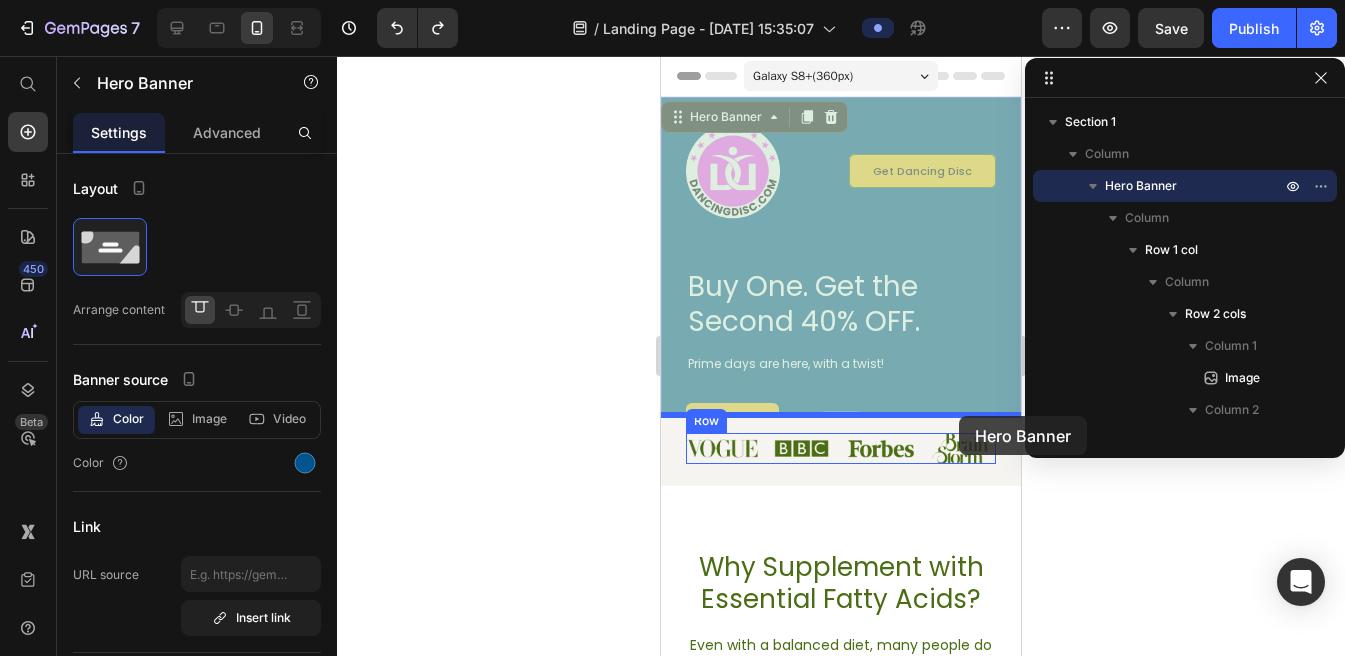 drag, startPoint x: 988, startPoint y: 355, endPoint x: 959, endPoint y: 416, distance: 67.54258 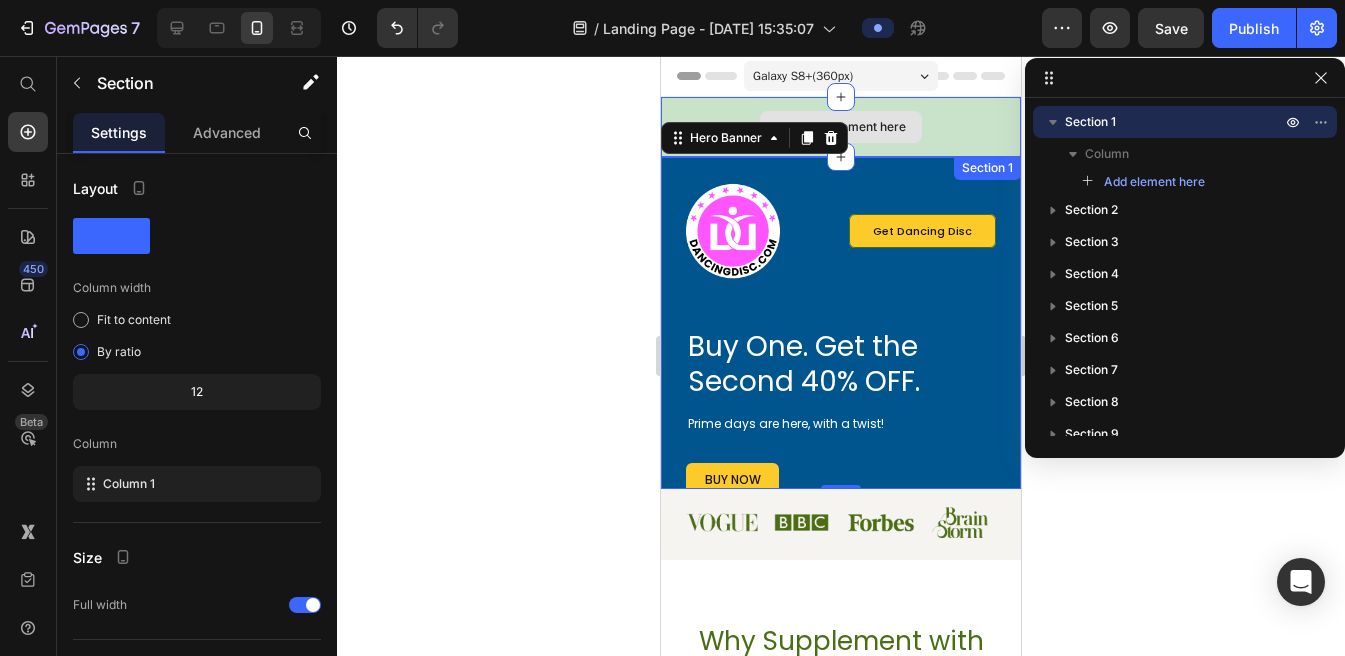 click on "Drop element here" at bounding box center [841, 127] 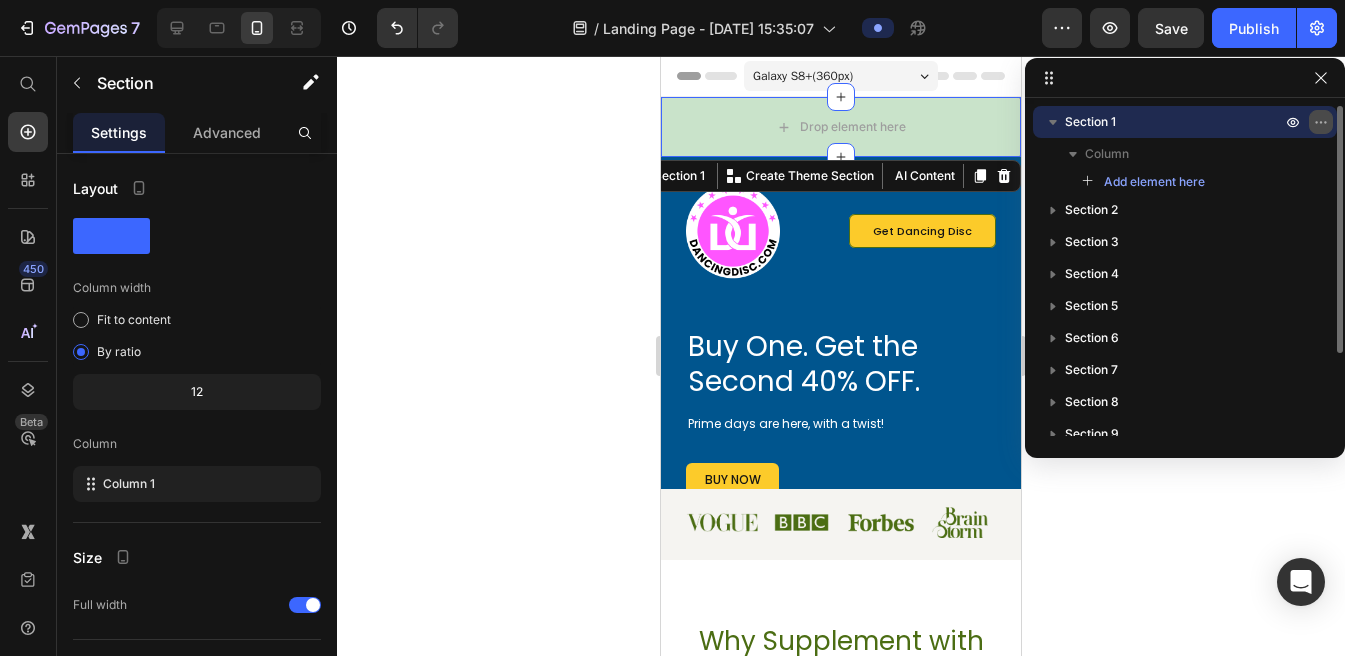 click 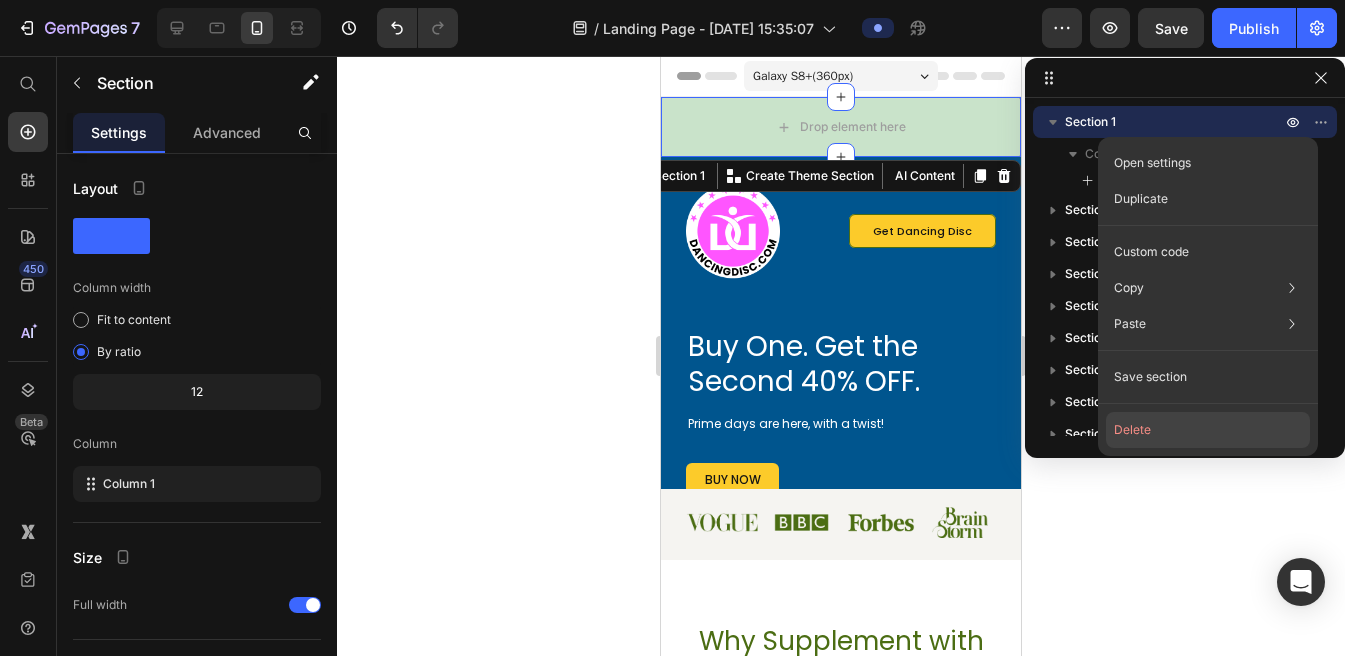 click on "Delete" 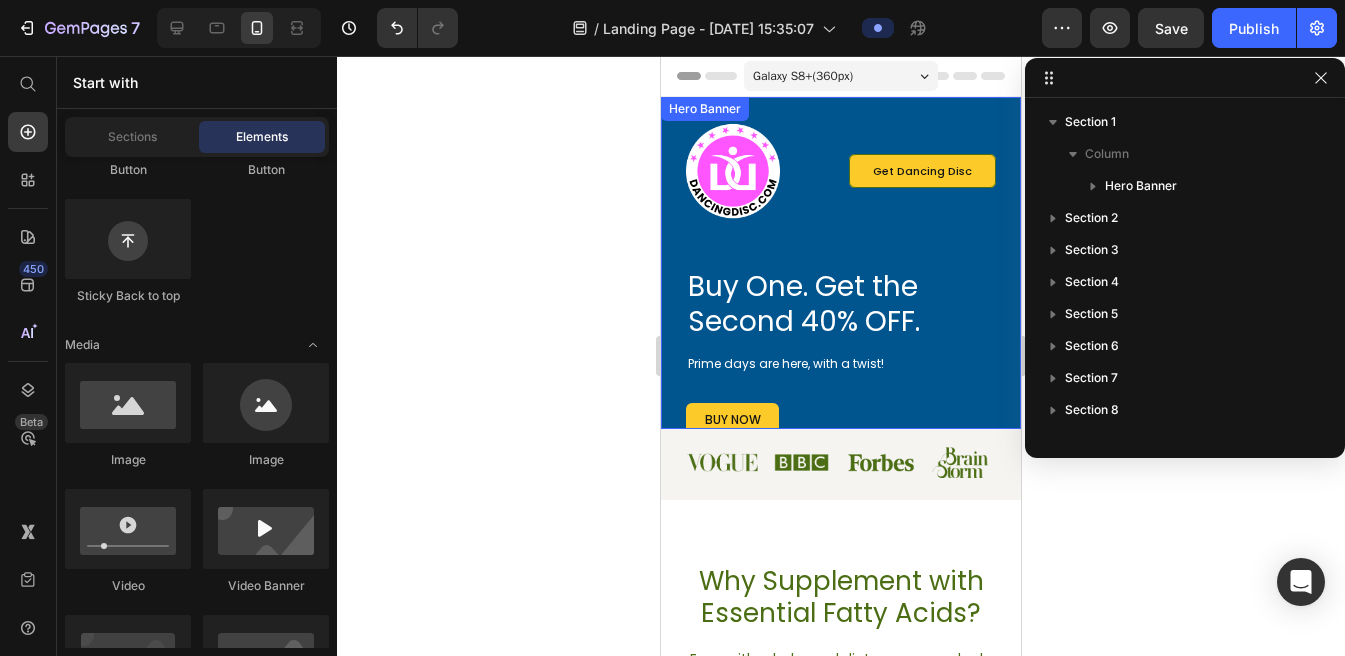 click on "Image Get Dancing Disc Button Row Buy One. Get the Second 40% OFF. Heading Prime days are here, with a twist! Text Block buy now Button Row Row" at bounding box center (841, 491) 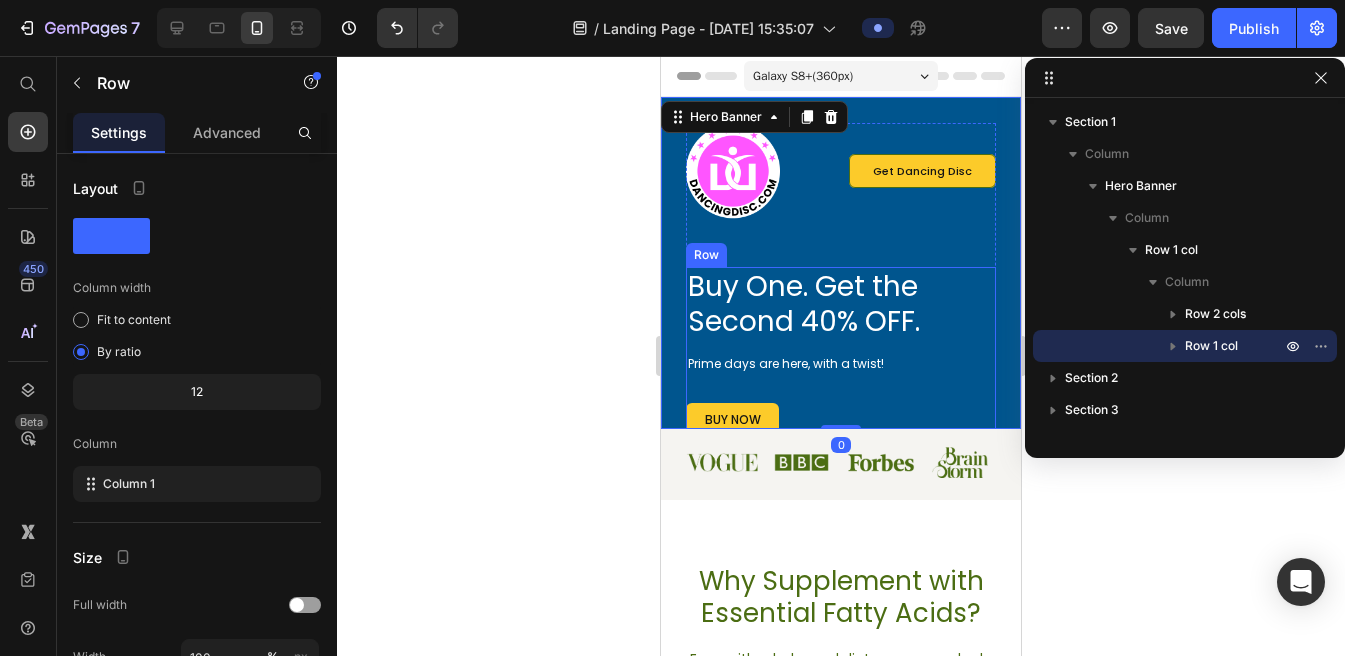 click on "Buy One. Get the Second 40% OFF. Heading Prime days are here, with a twist! Text Block buy now Button" at bounding box center (841, 376) 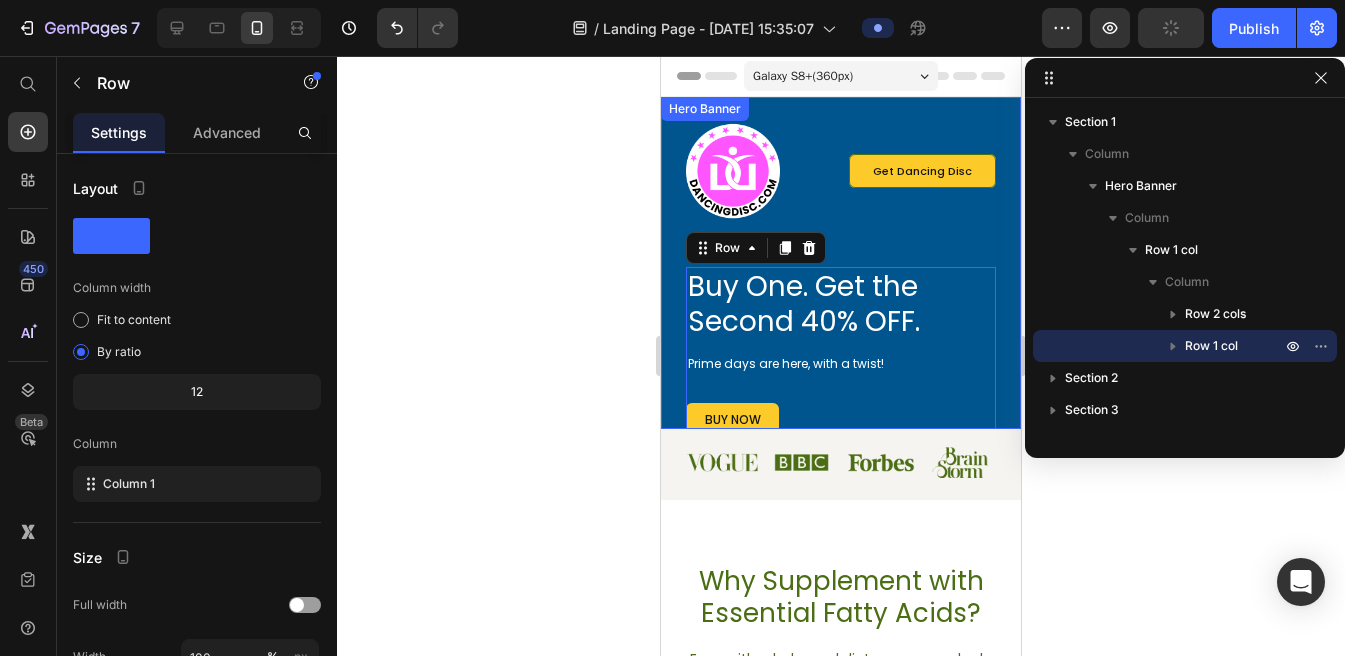 click on "Image Get Dancing Disc Button Row Buy One. Get the Second 40% OFF. Heading Prime days are here, with a twist! Text Block buy now Button Row   0 Row" at bounding box center [841, 491] 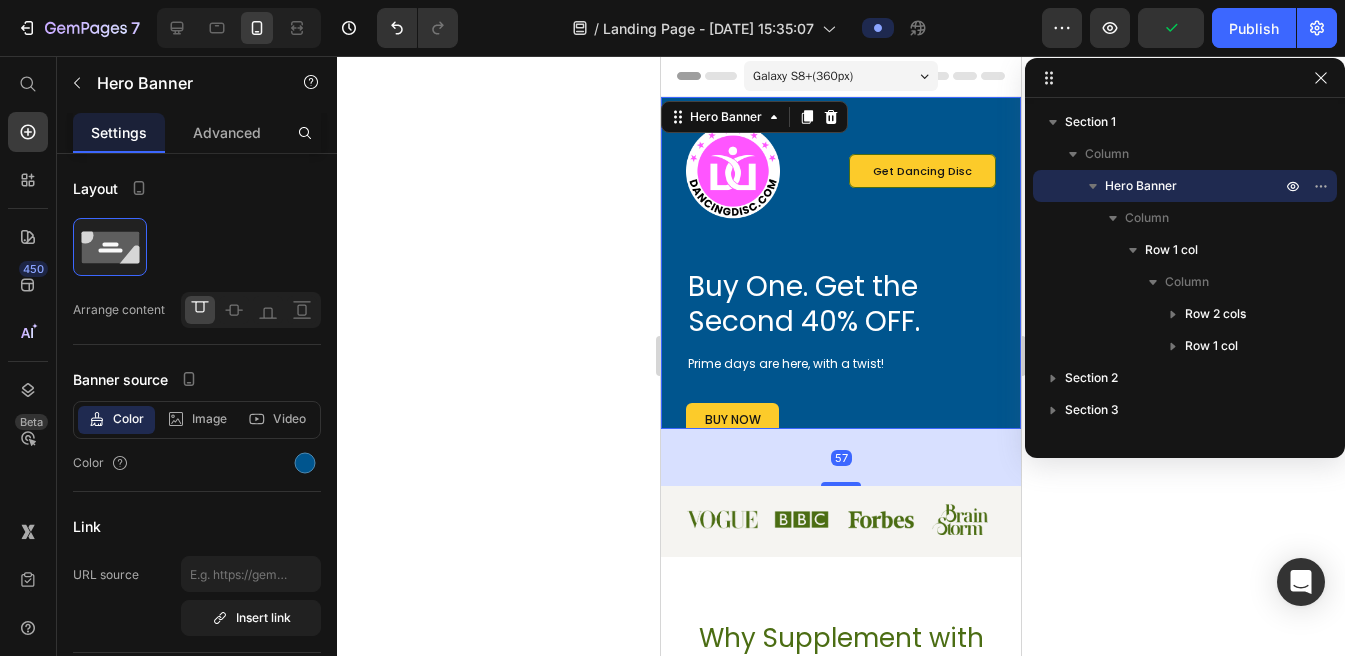 drag, startPoint x: 845, startPoint y: 411, endPoint x: 851, endPoint y: 462, distance: 51.351727 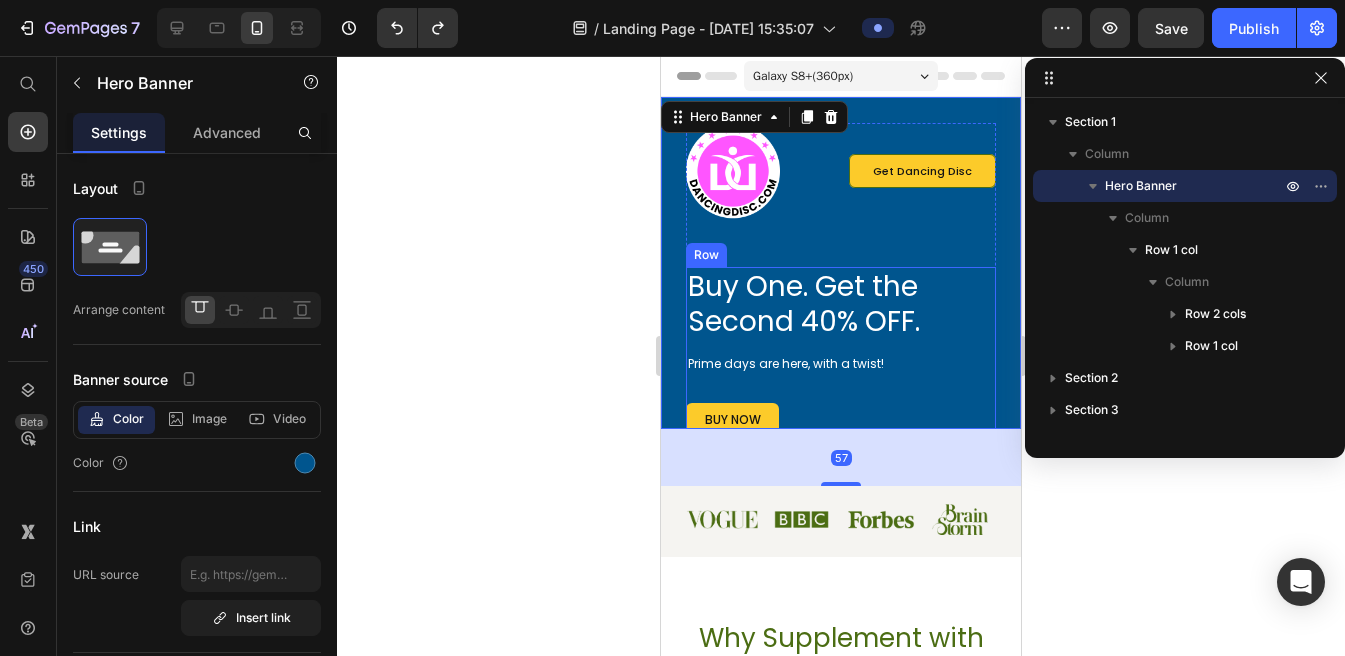 click on "Buy One. Get the Second 40% OFF. Heading Prime days are here, with a twist! Text Block buy now Button" at bounding box center (841, 376) 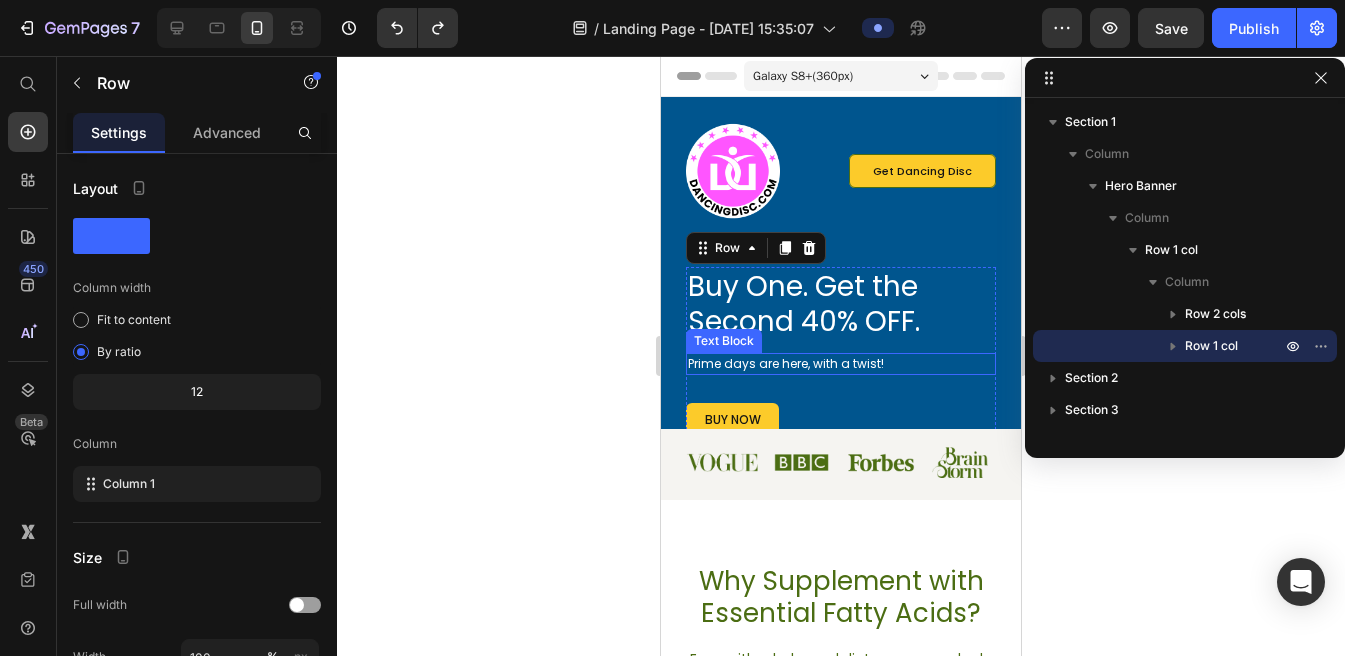 click on "Prime days are here, with a twist!" at bounding box center (841, 364) 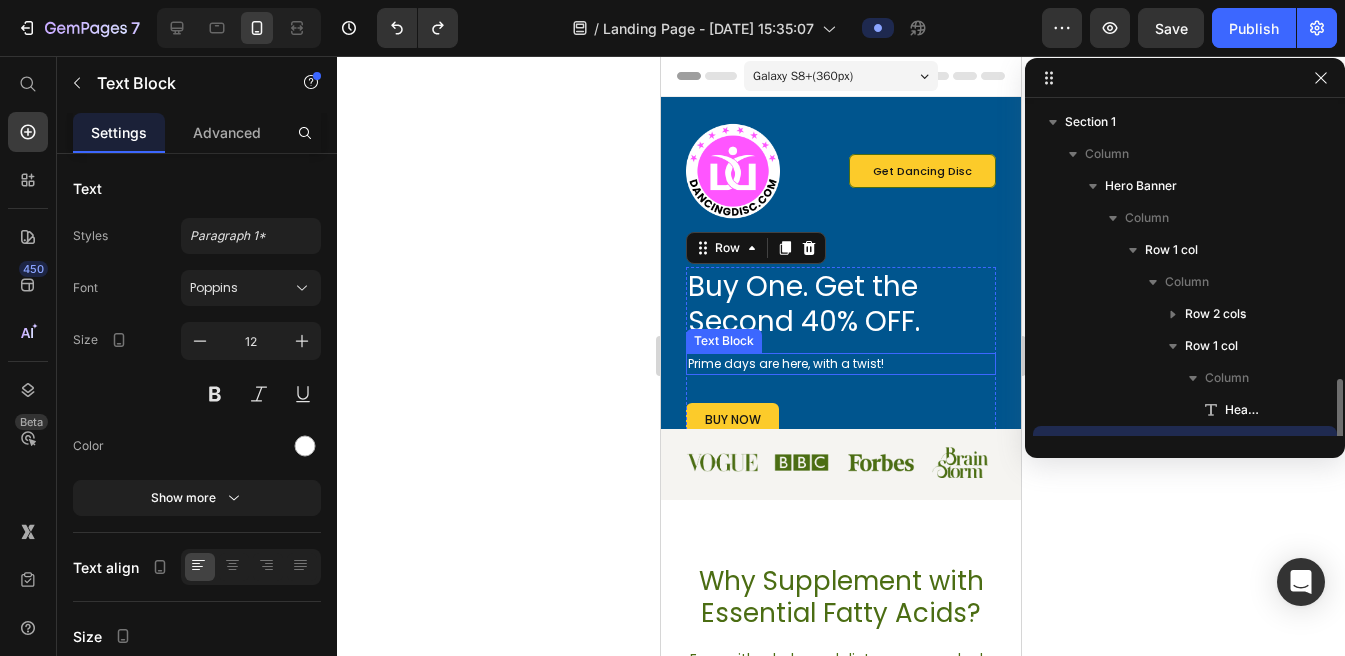 scroll, scrollTop: 186, scrollLeft: 0, axis: vertical 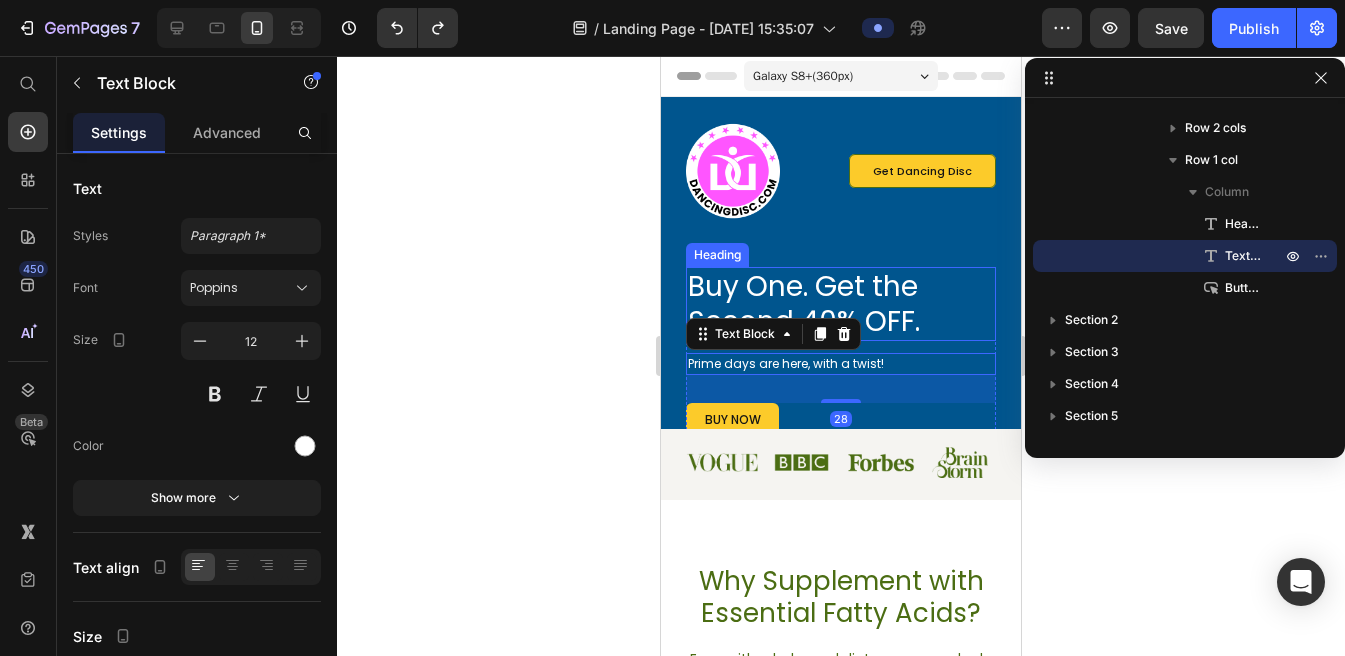 click on "Buy One. Get the Second 40% OFF." at bounding box center [841, 304] 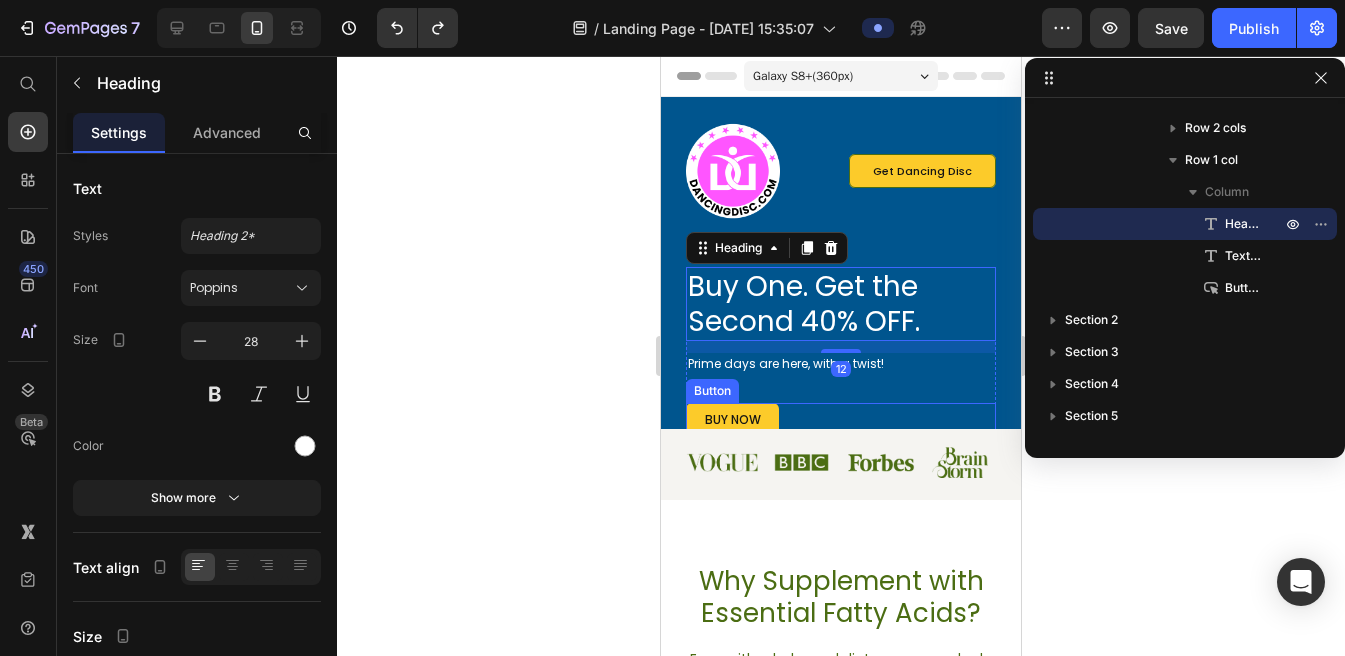 click on "buy now Button" at bounding box center (841, 419) 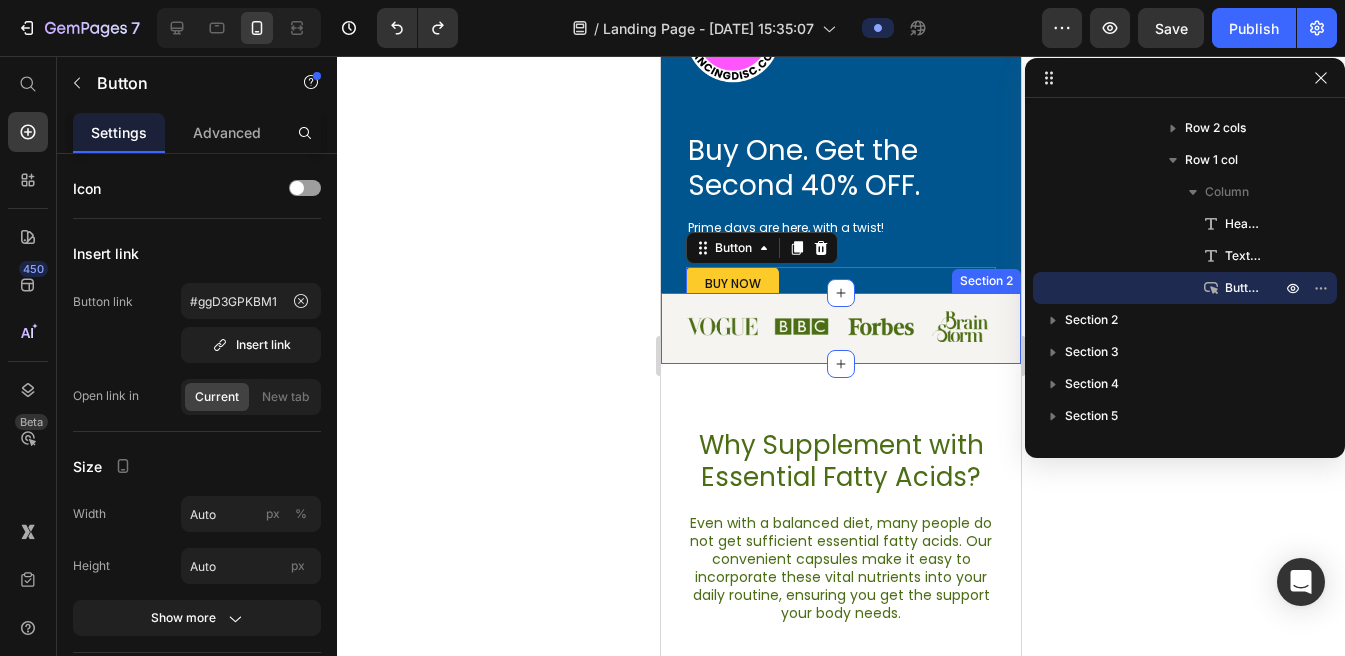 scroll, scrollTop: 137, scrollLeft: 0, axis: vertical 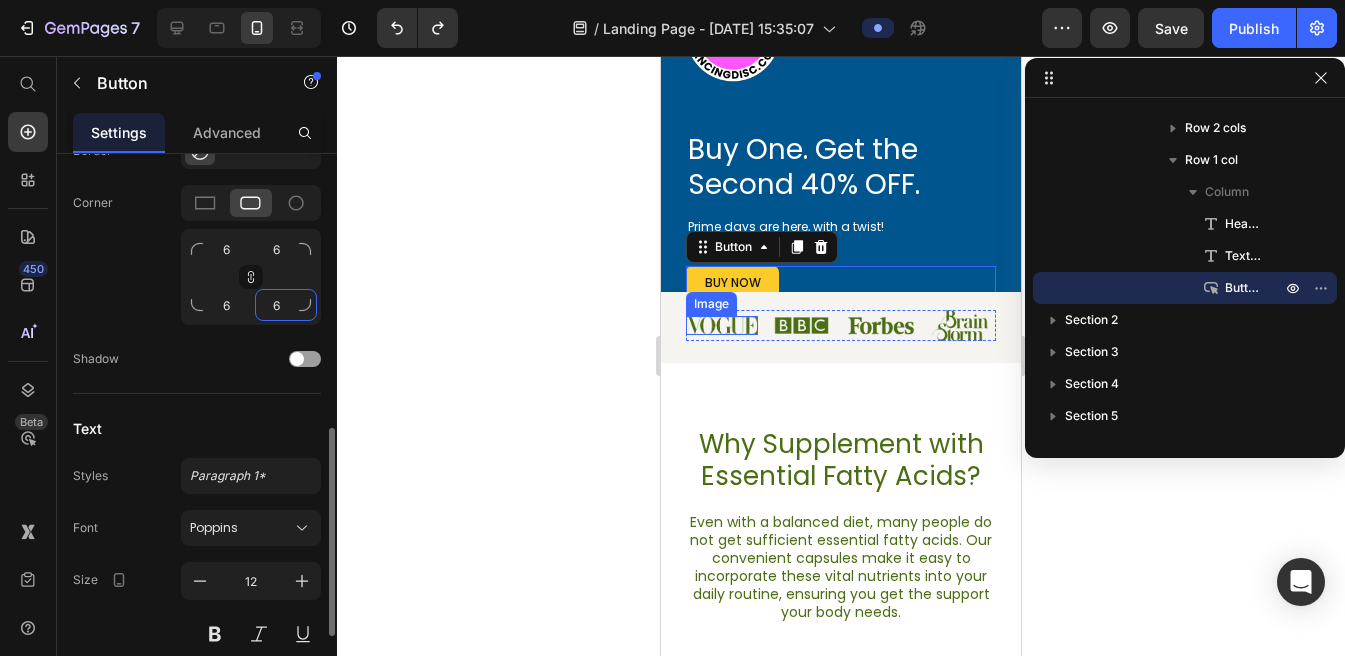 drag, startPoint x: 277, startPoint y: 306, endPoint x: 319, endPoint y: 320, distance: 44.27189 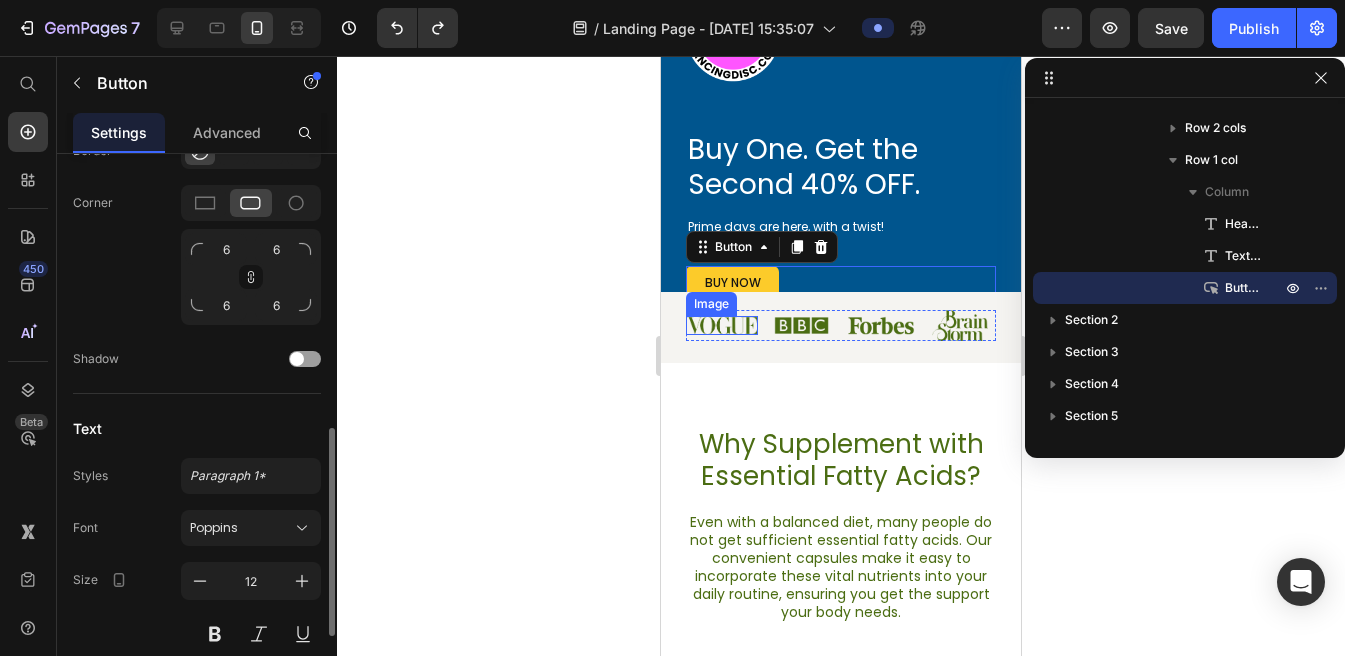 click 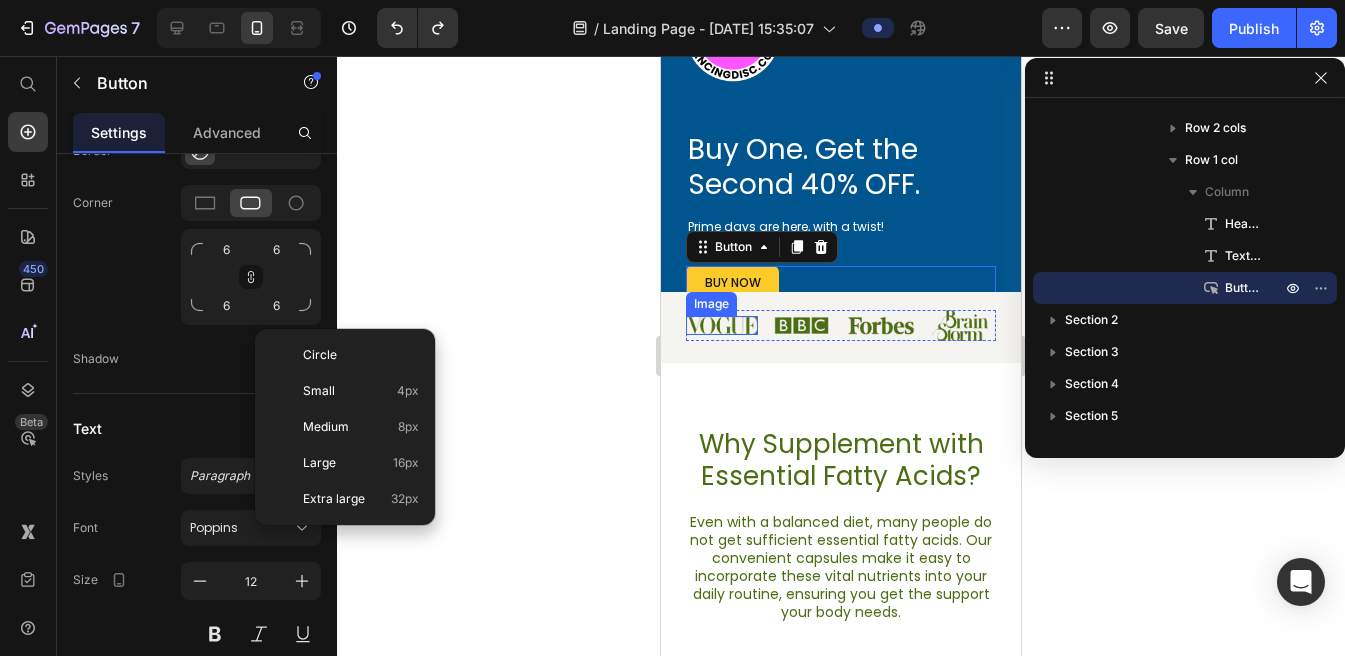 drag, startPoint x: 250, startPoint y: 357, endPoint x: 267, endPoint y: 344, distance: 21.400934 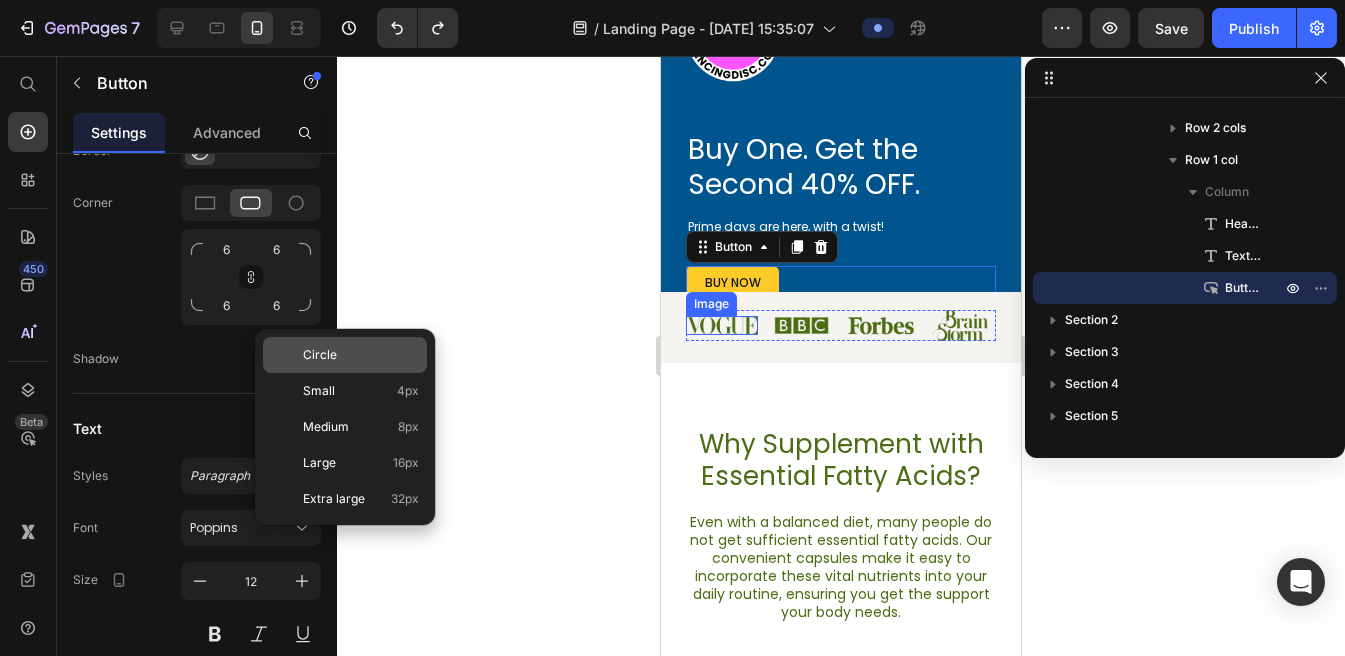 click on "Circle Small 4px Medium 8px Large 16px Extra large 32px" at bounding box center [345, 427] 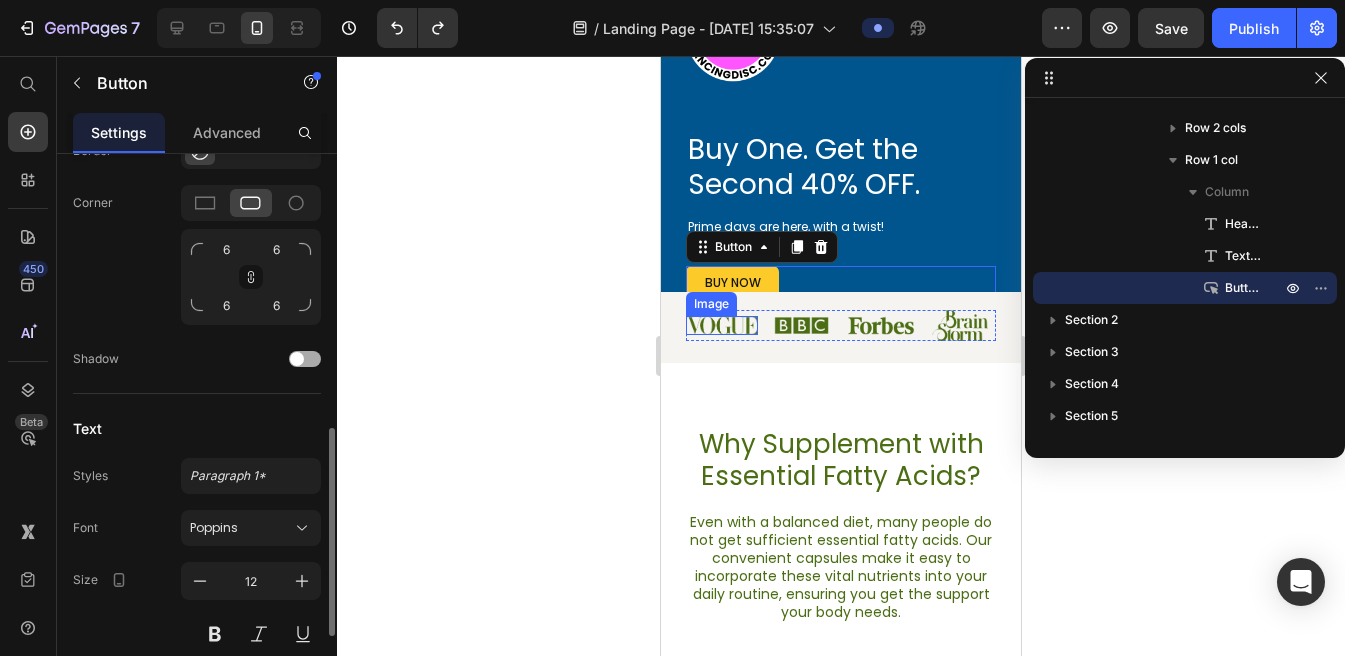 click on "Shadow" 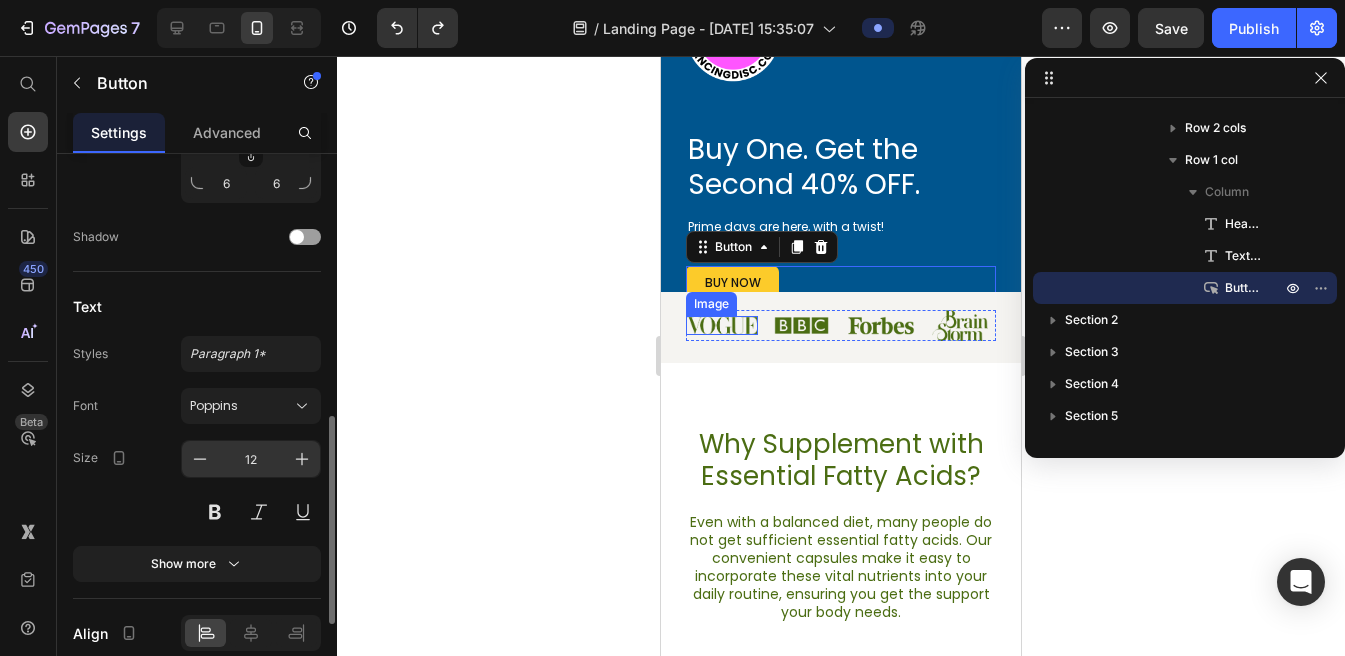 scroll, scrollTop: 938, scrollLeft: 0, axis: vertical 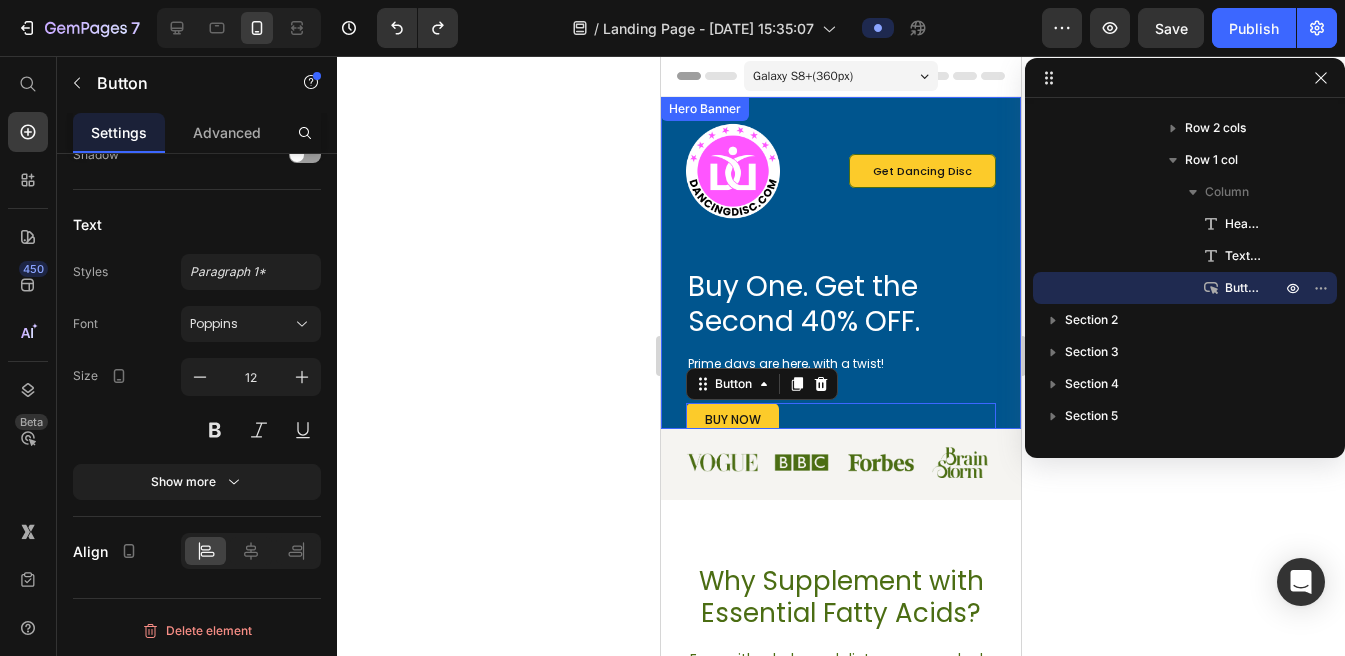 click on "Image Get Dancing Disc Button Row Buy One. Get the Second 40% OFF. Heading Prime days are here, with a twist! Text Block buy now Button   [STREET_ADDRESS]" at bounding box center (841, 491) 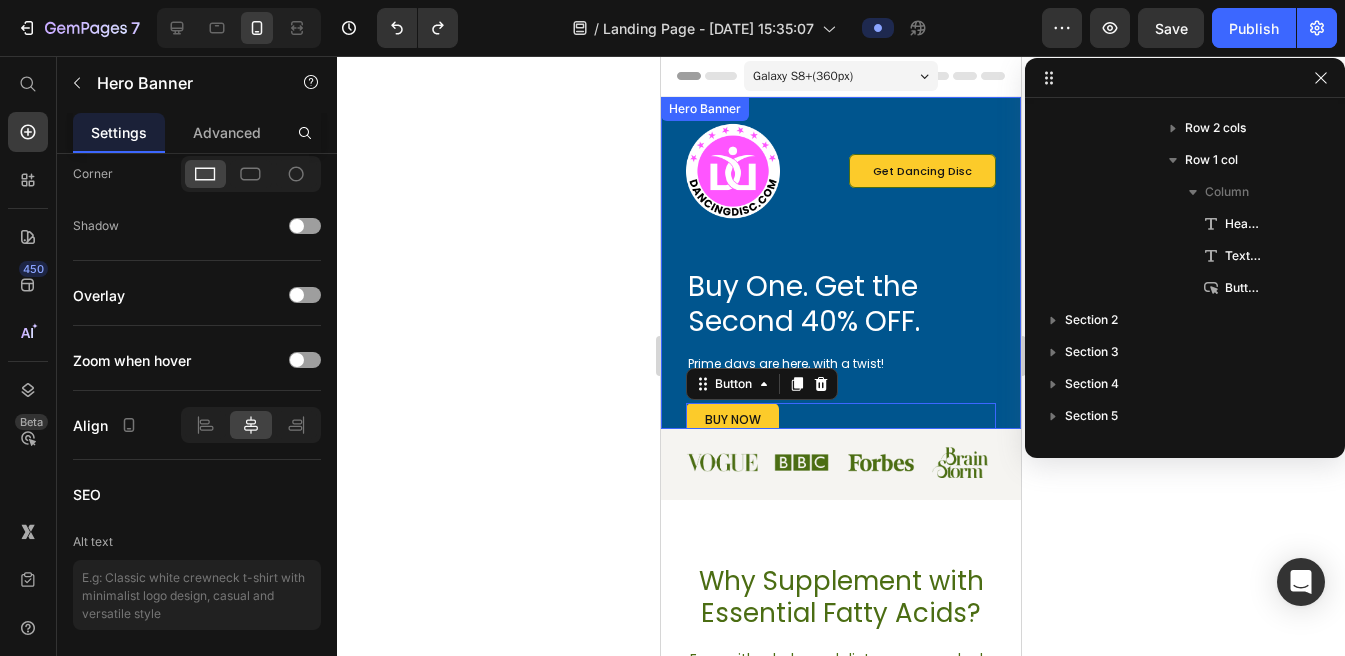 scroll, scrollTop: 0, scrollLeft: 0, axis: both 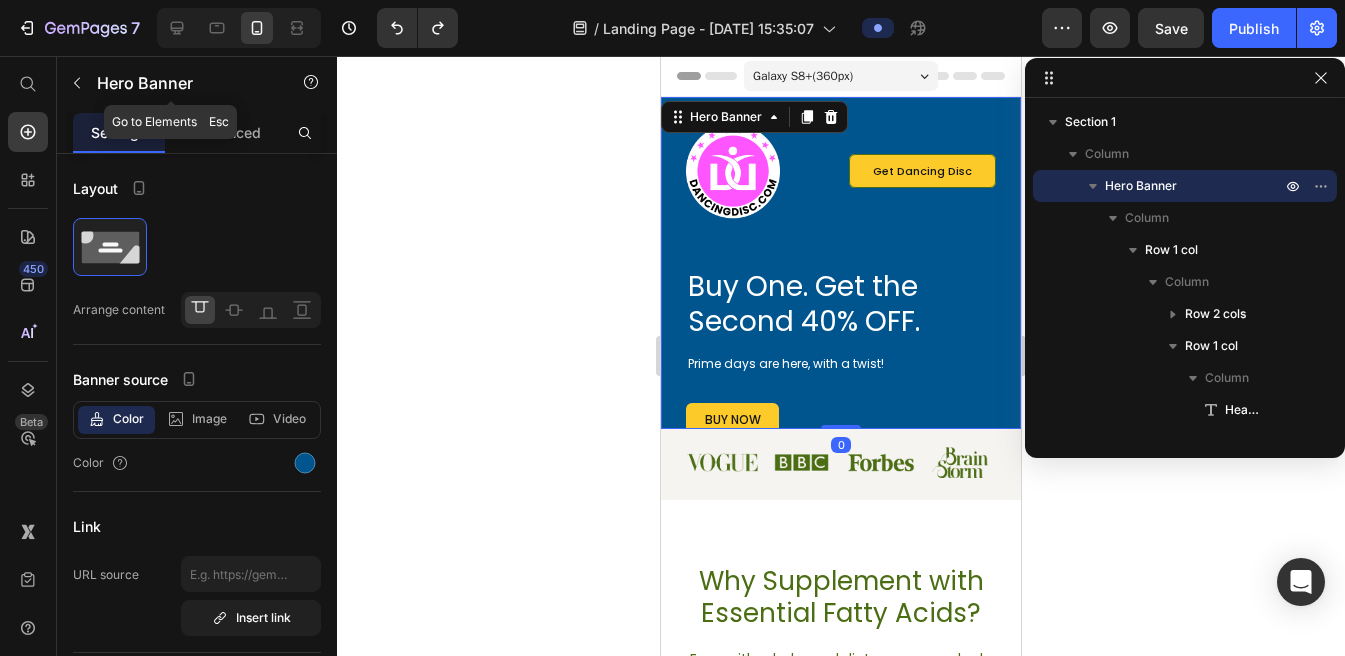 click 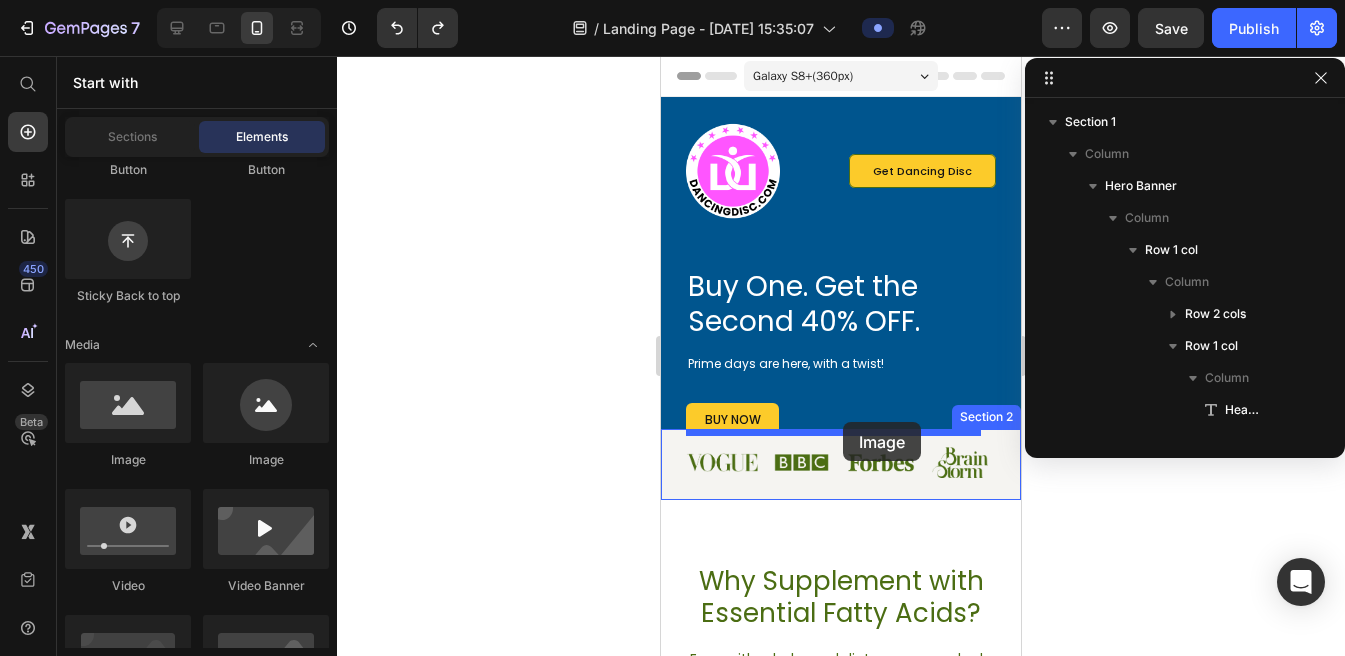 drag, startPoint x: 1042, startPoint y: 479, endPoint x: 838, endPoint y: 428, distance: 210.27838 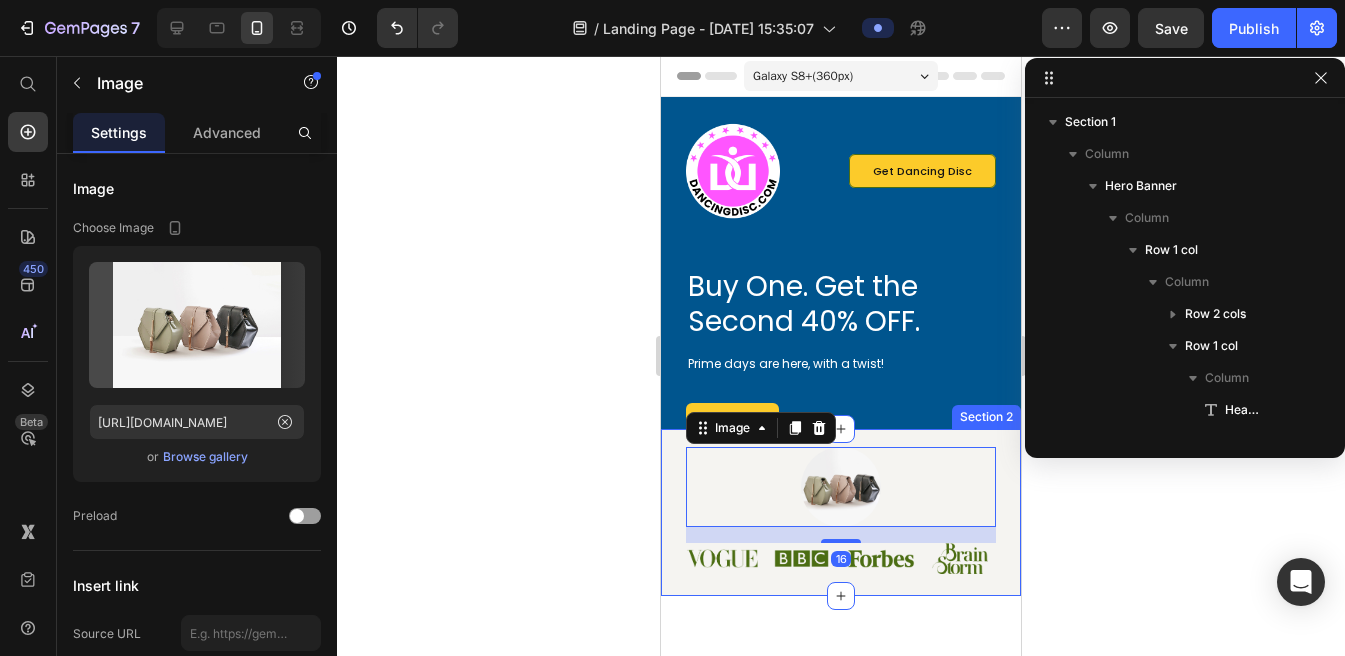 scroll, scrollTop: 314, scrollLeft: 0, axis: vertical 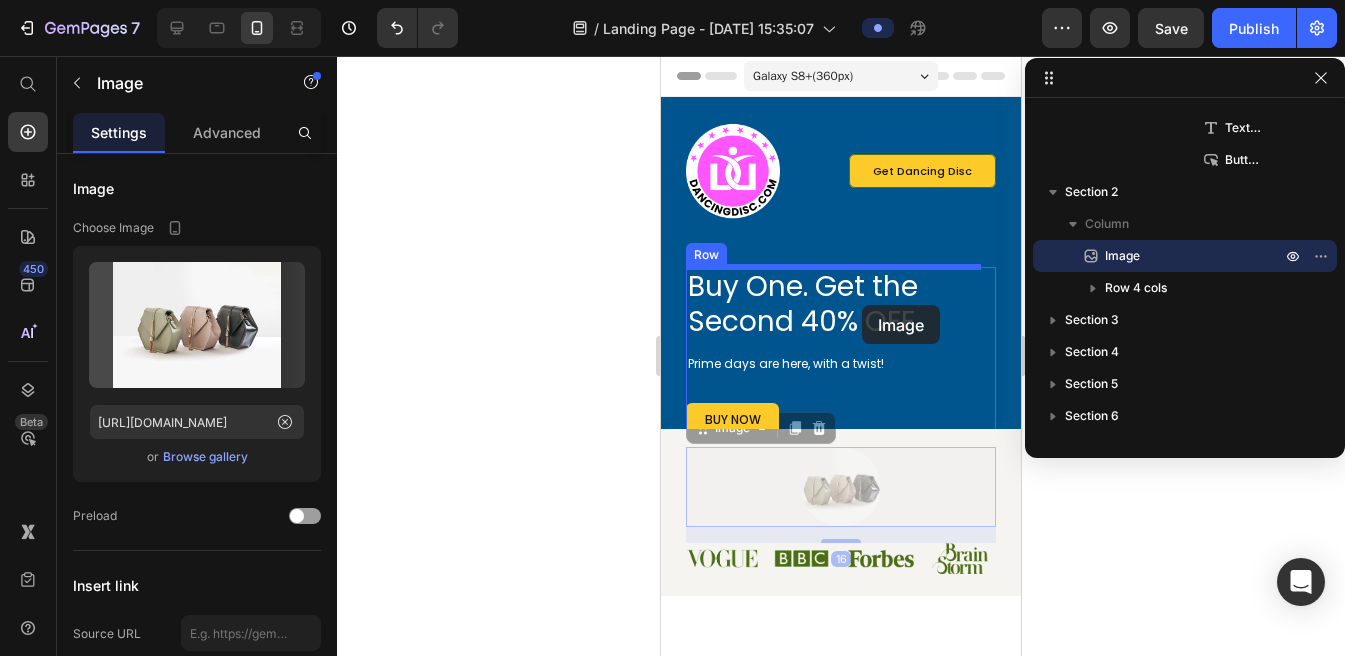 drag, startPoint x: 840, startPoint y: 451, endPoint x: 860, endPoint y: 305, distance: 147.3635 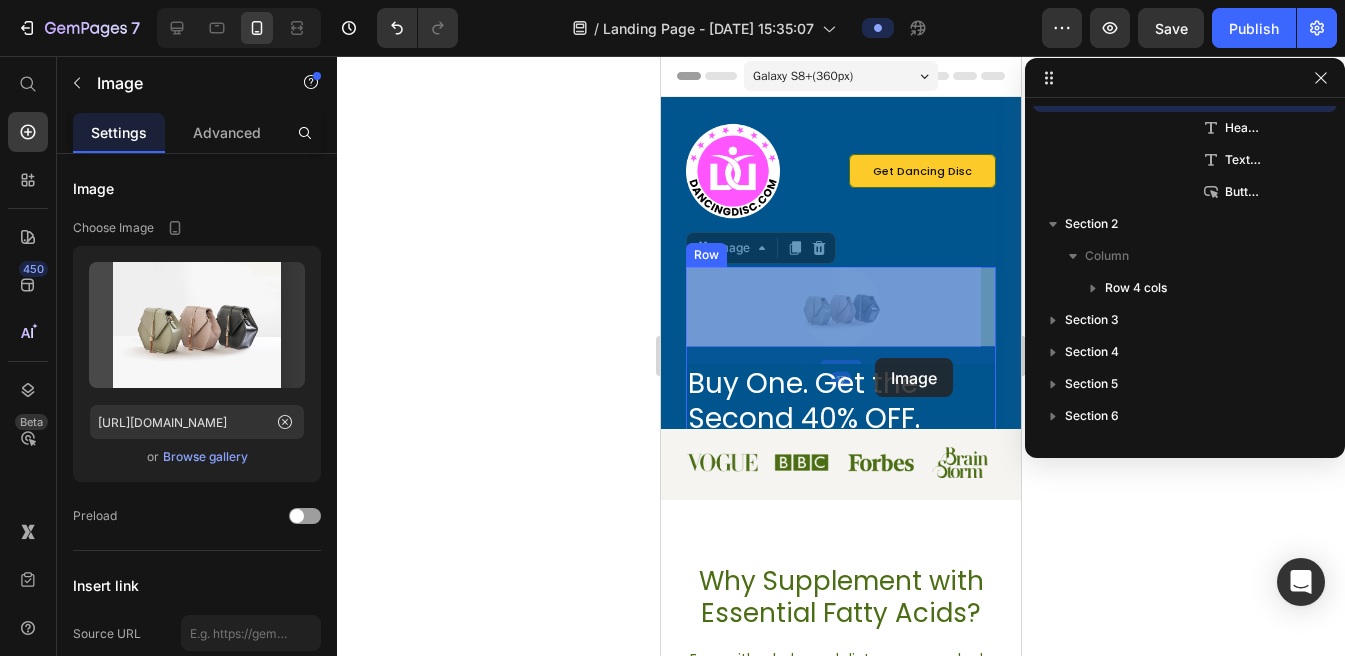 drag, startPoint x: 869, startPoint y: 304, endPoint x: 884, endPoint y: 346, distance: 44.598206 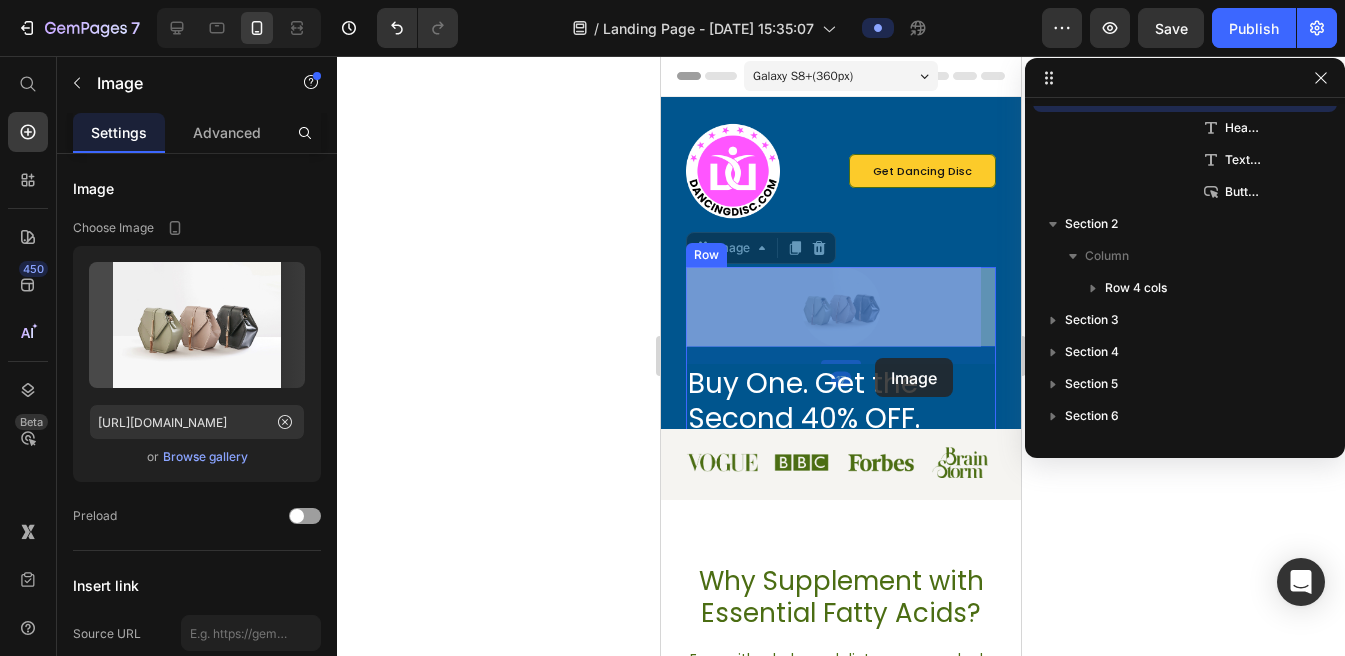 click on "Galaxy S8+  ( 360 px) iPhone 13 Mini iPhone 13 Pro iPhone 11 Pro Max iPhone 15 Pro Max Pixel 7 Galaxy S8+ Galaxy S20 Ultra iPad Mini iPad Air iPad Pro Header Image Get Dancing Disc Button Row Image   17 Image   17 Buy One. Get the Second 40% OFF. Heading Prime days are here, with a twist! Text Block buy now Button Row Row Hero Banner Section 1 Image Image Image Image Row Section 2 Why Supplement with Essential Fatty Acids? Heading Even with a balanced diet, many people do not get sufficient essential fatty acids. Our convenient capsules make it easy to incorporate these vital nutrients into your daily routine, ensuring you get the support your body needs. Text Block Row Section 3 Image Image Why Choose Our Essential Fatty Acid Capsules? Heading Row Image High-Quality Ingredients Heading We source only the finest ingredients to ensure purity and potency. Text Block Row Image Balanced Formulation Heading Text Block Row Image Bioavailable Heading Text Block Row Try Gem 15 Button Row
Hero Banner" at bounding box center [841, 2518] 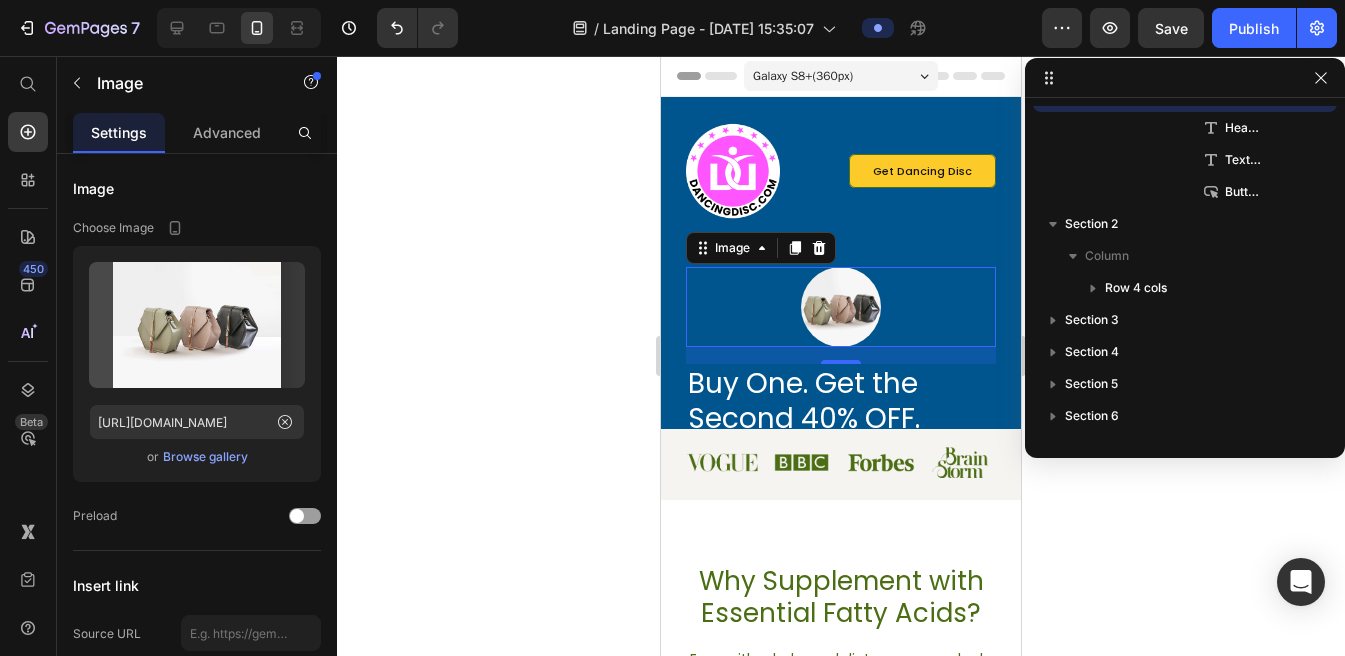 click at bounding box center [841, 307] 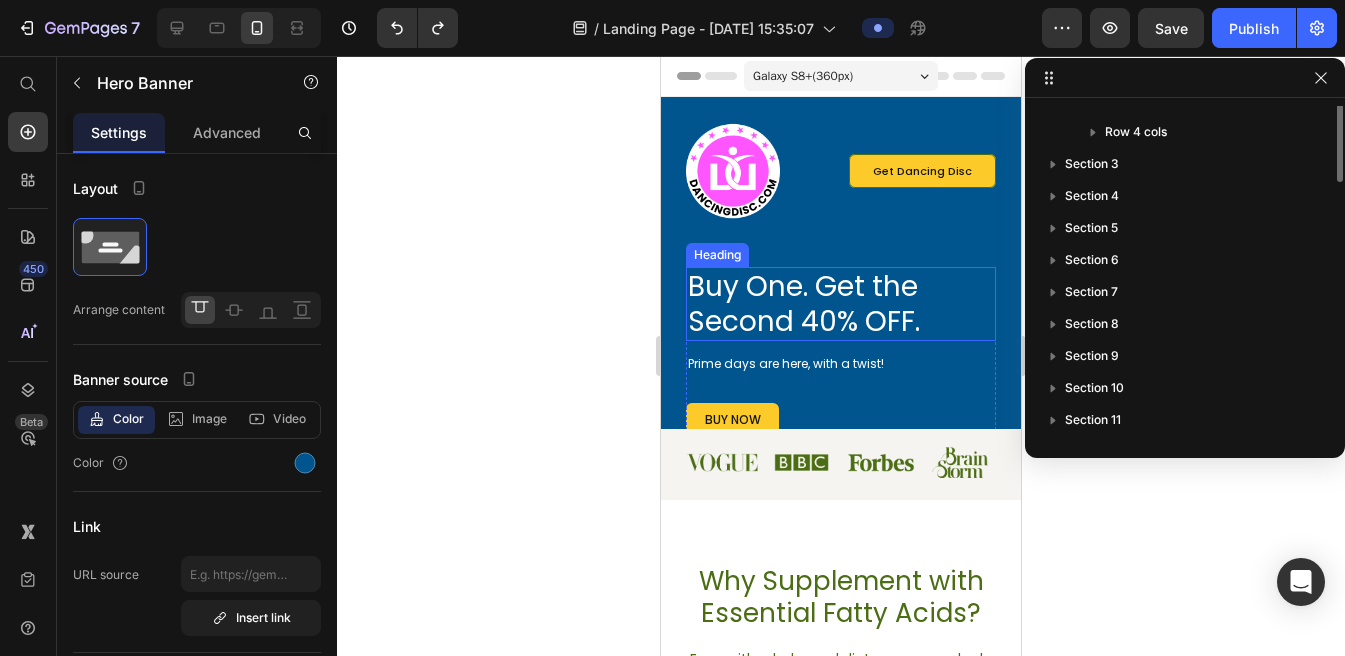scroll, scrollTop: 0, scrollLeft: 0, axis: both 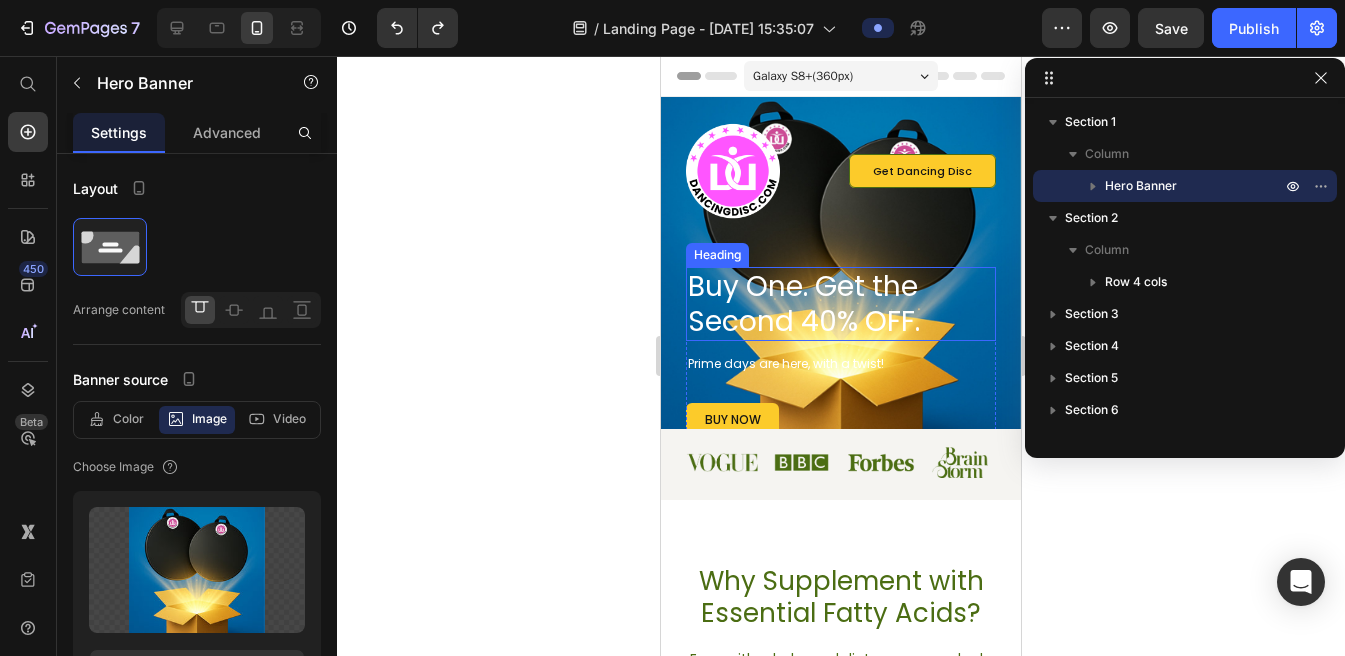 type on "100" 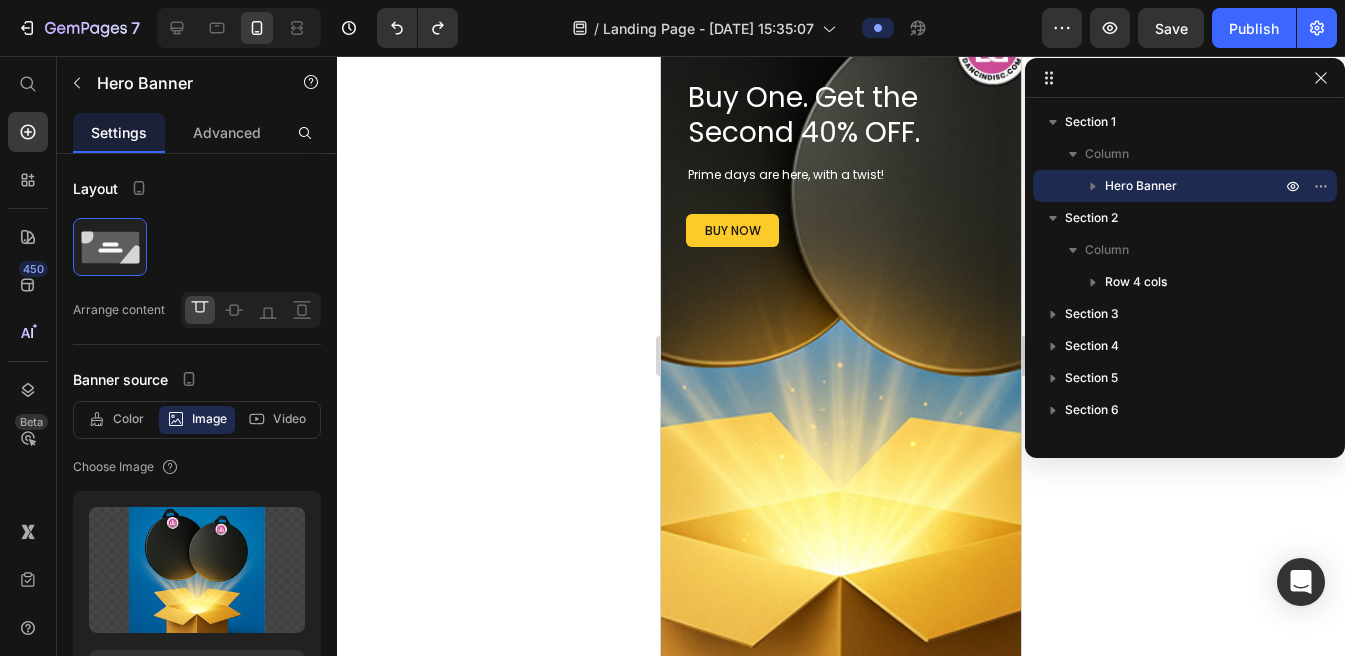 scroll, scrollTop: 191, scrollLeft: 0, axis: vertical 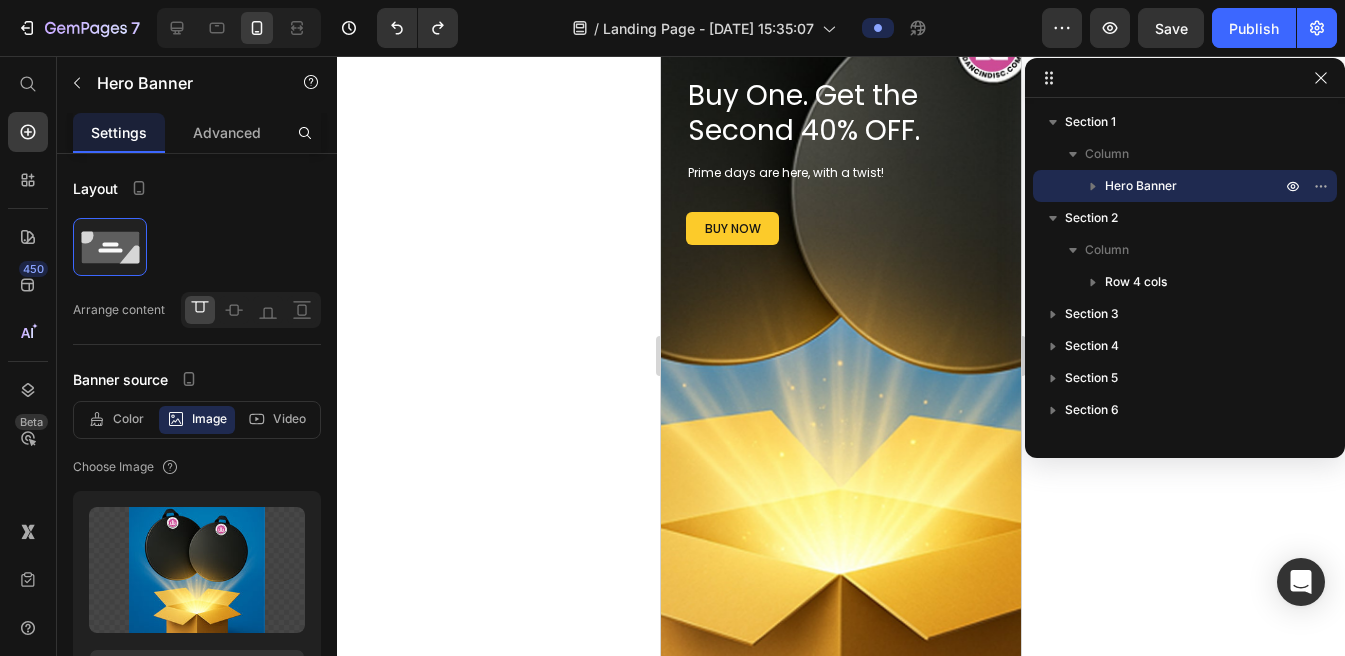 click on "Image Get Dancing Disc Button Row Buy One. Get the Second 40% OFF. Heading Prime days are here, with a twist! Text Block buy now Button Row Row" at bounding box center (841, 300) 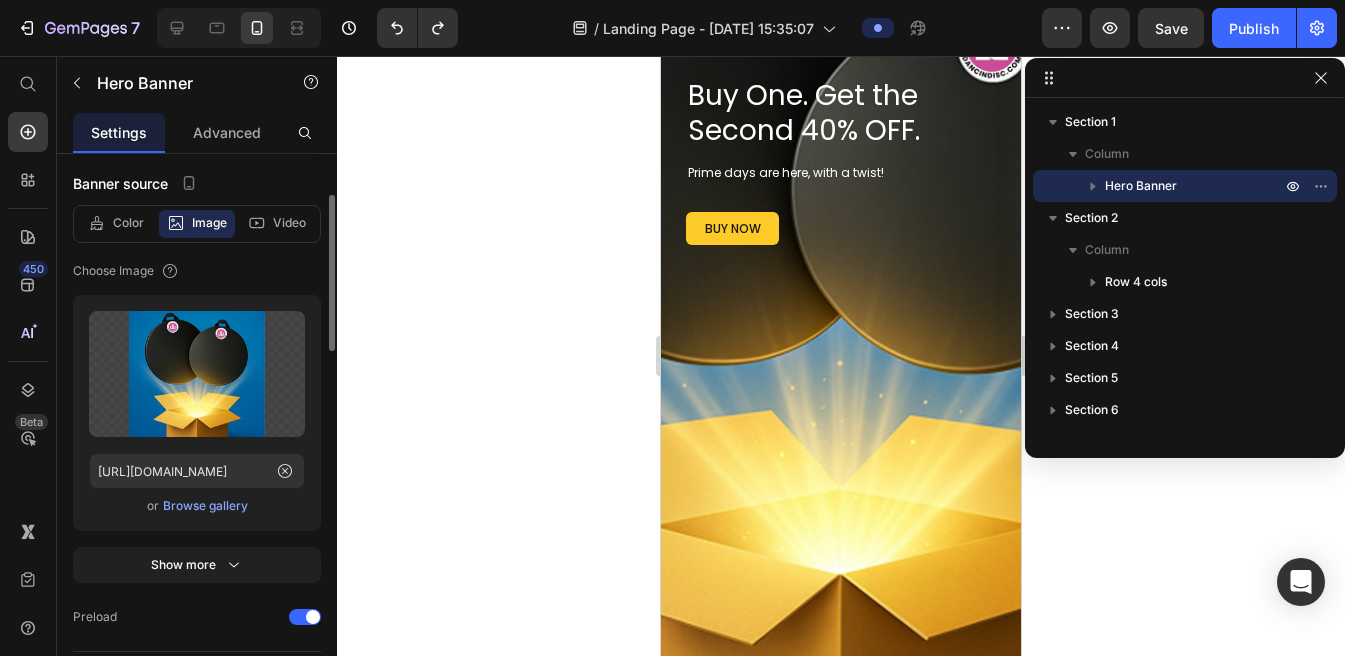 scroll, scrollTop: 205, scrollLeft: 0, axis: vertical 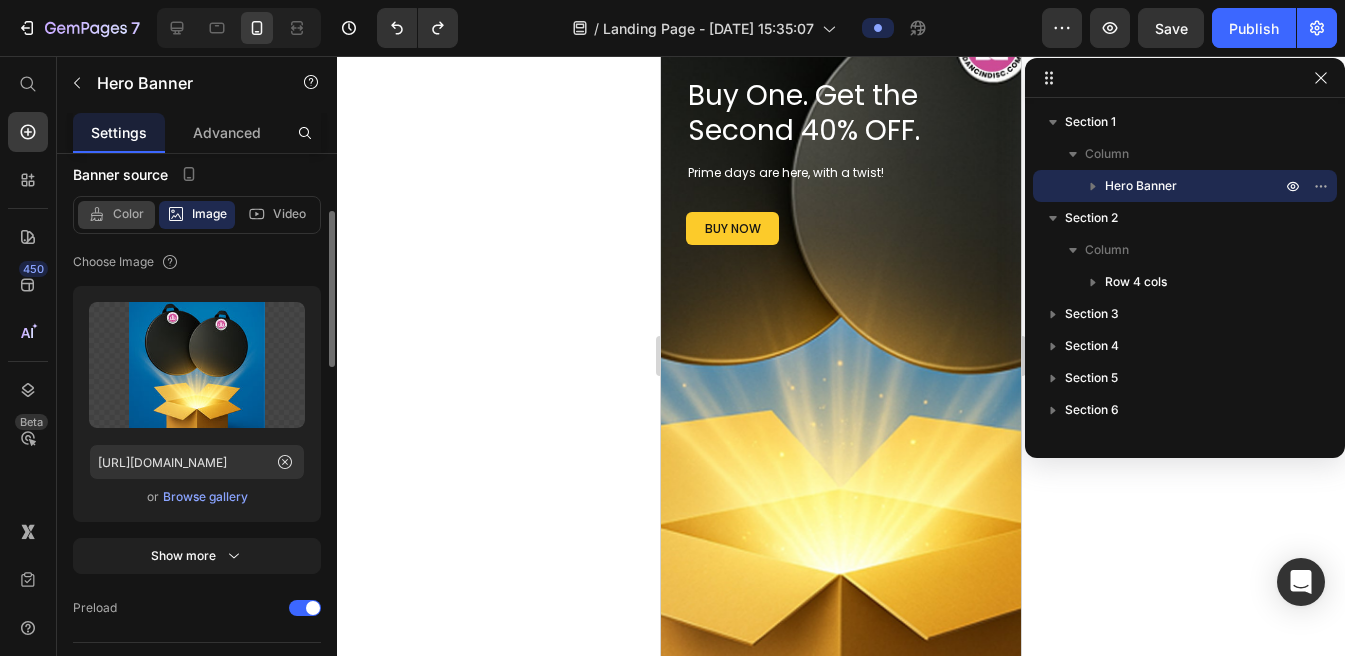 click on "Color" 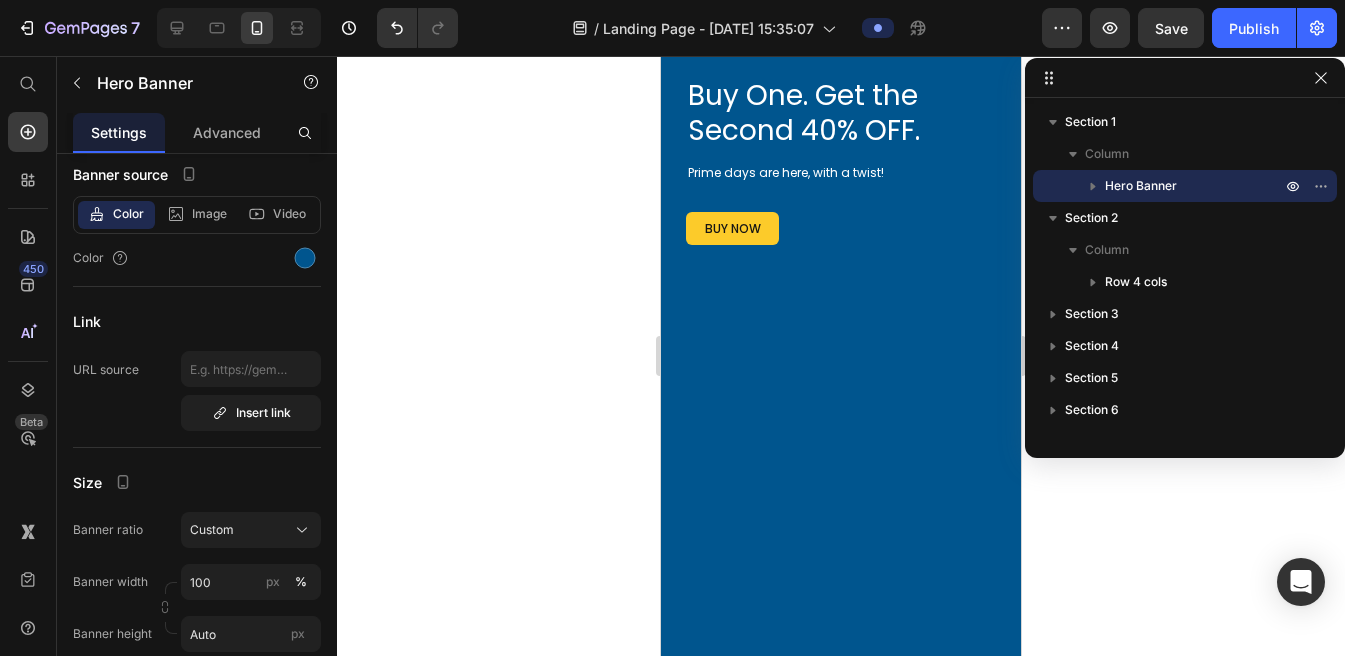 click on "Image Get Dancing Disc Button Row Buy One. Get the Second 40% OFF. Heading Prime days are here, with a twist! Text Block buy now Button Row Row" at bounding box center (841, 300) 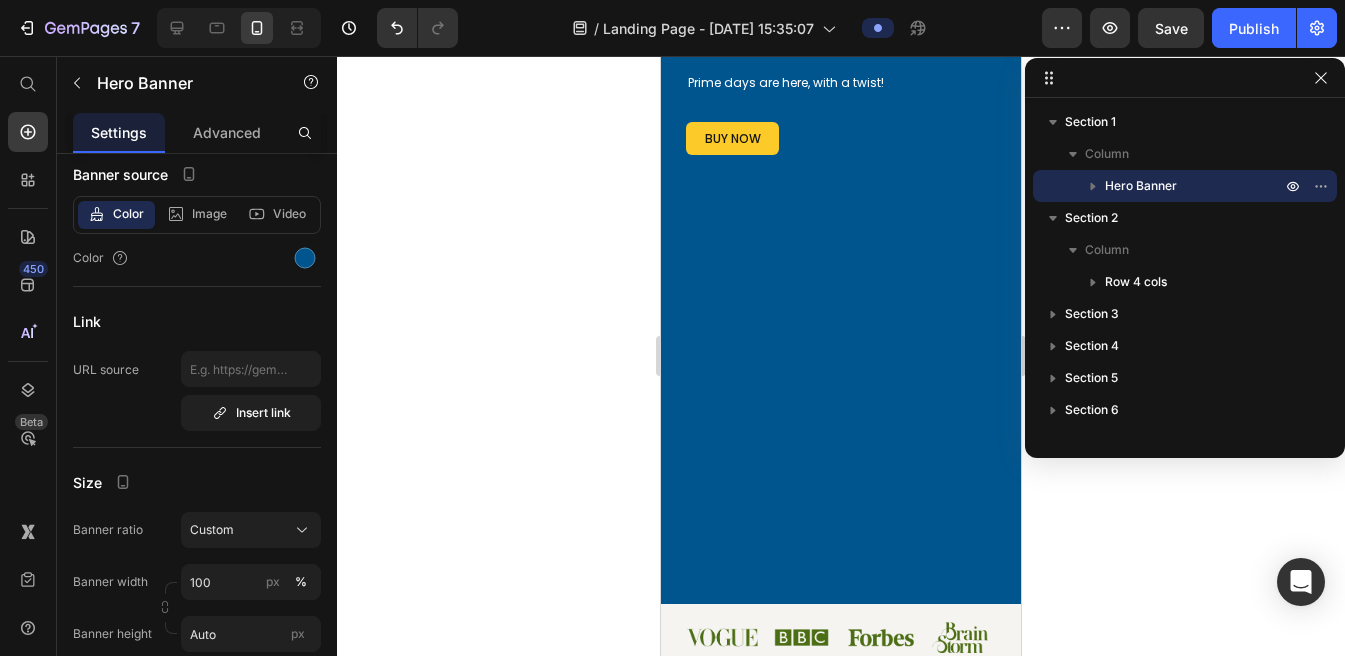 scroll, scrollTop: 215, scrollLeft: 0, axis: vertical 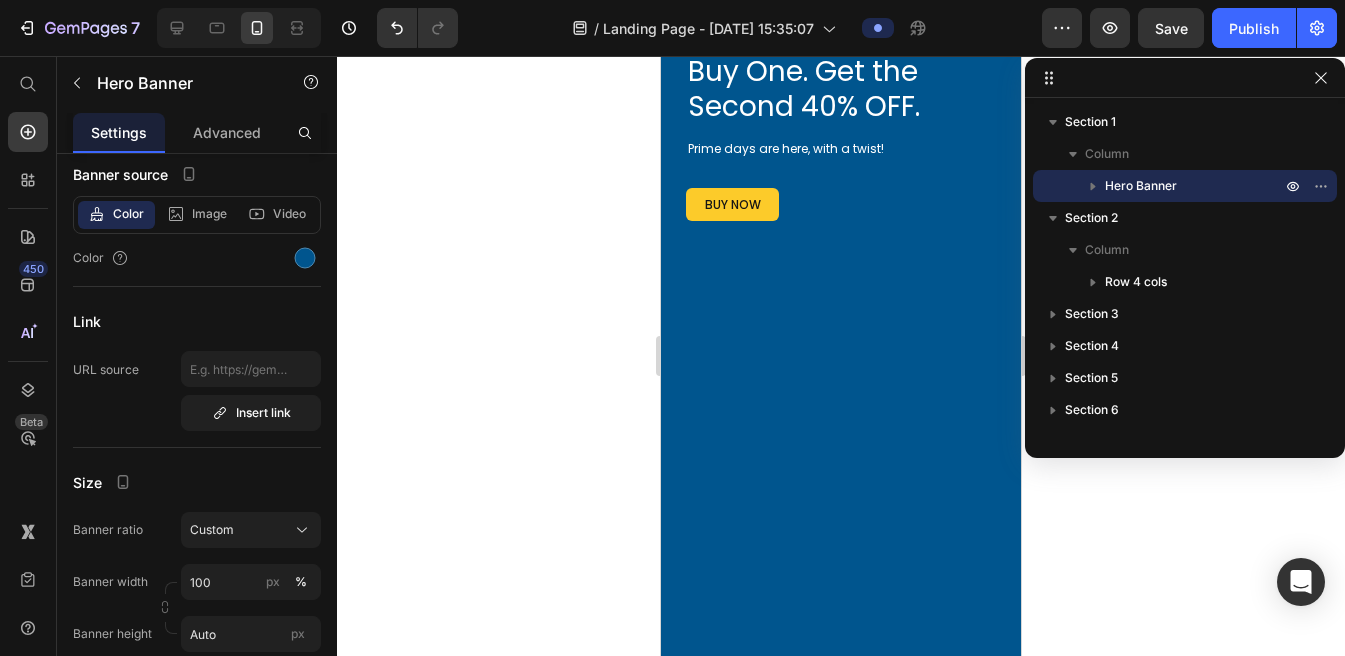 click on "Image Get Dancing Disc Button Row Buy One. Get the Second 40% OFF. Heading Prime days are here, with a twist! Text Block buy now Button Row Row" at bounding box center [841, 276] 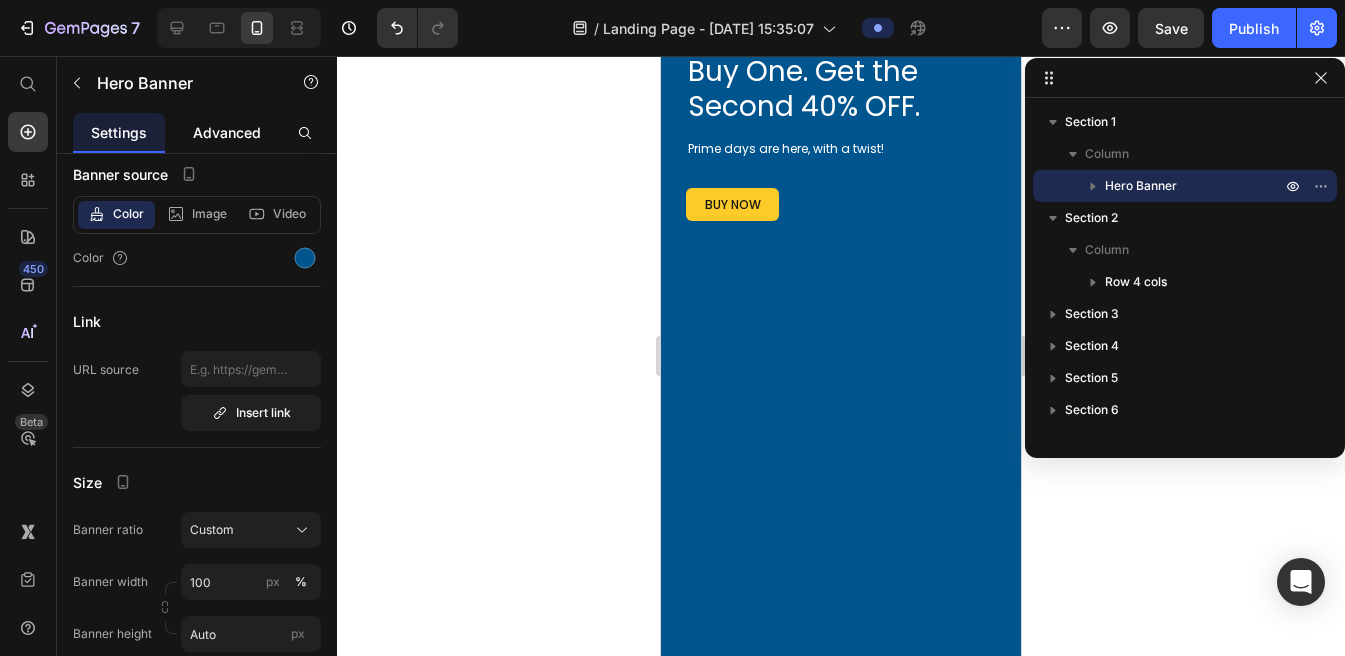 click on "Advanced" at bounding box center [227, 132] 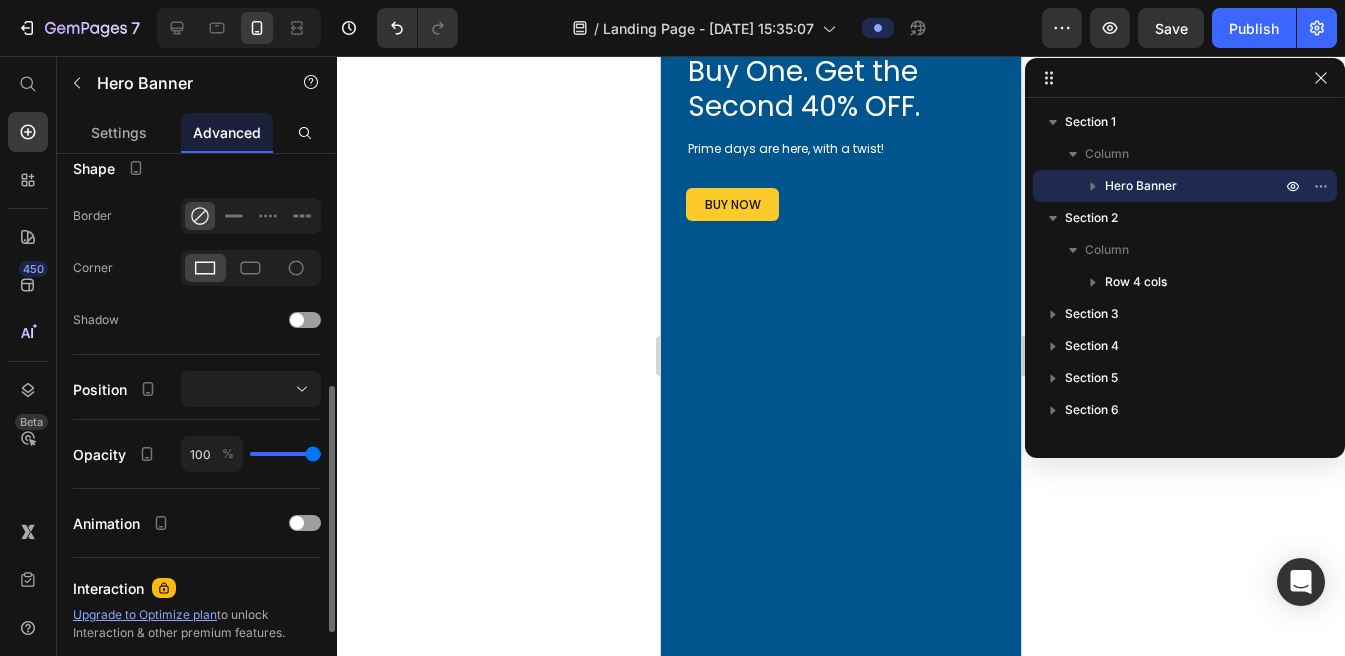 scroll, scrollTop: 524, scrollLeft: 0, axis: vertical 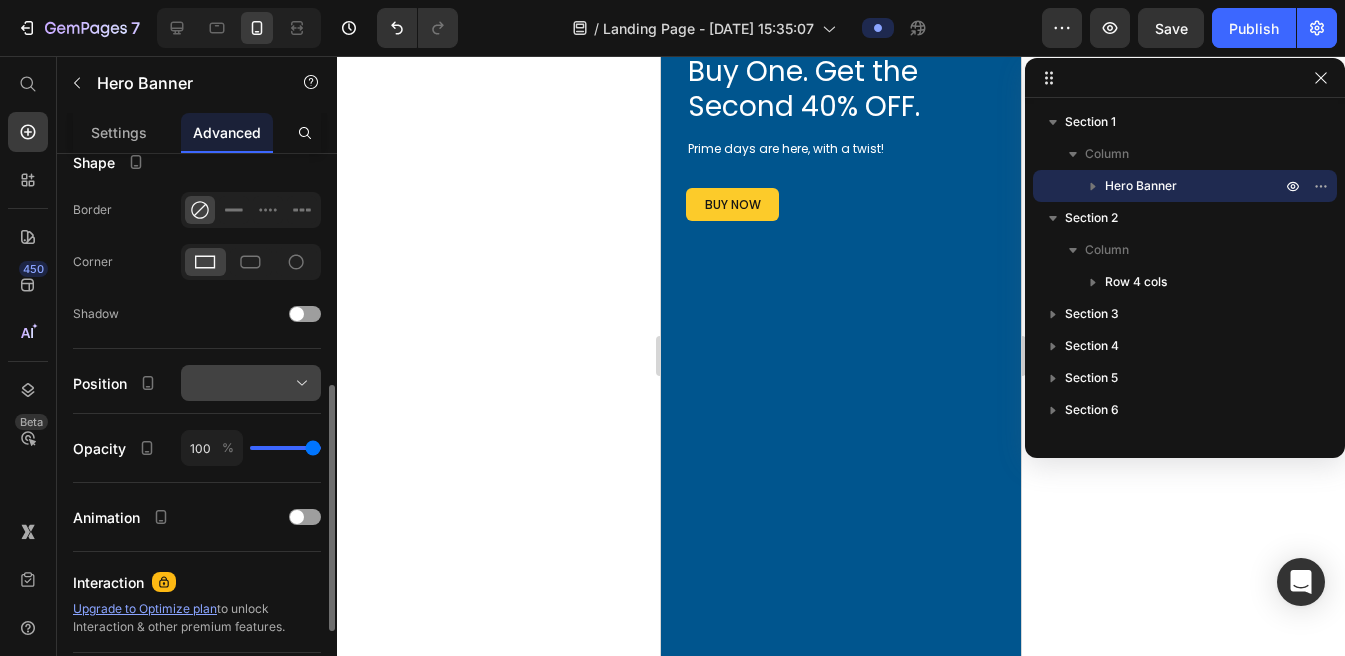click at bounding box center [251, 383] 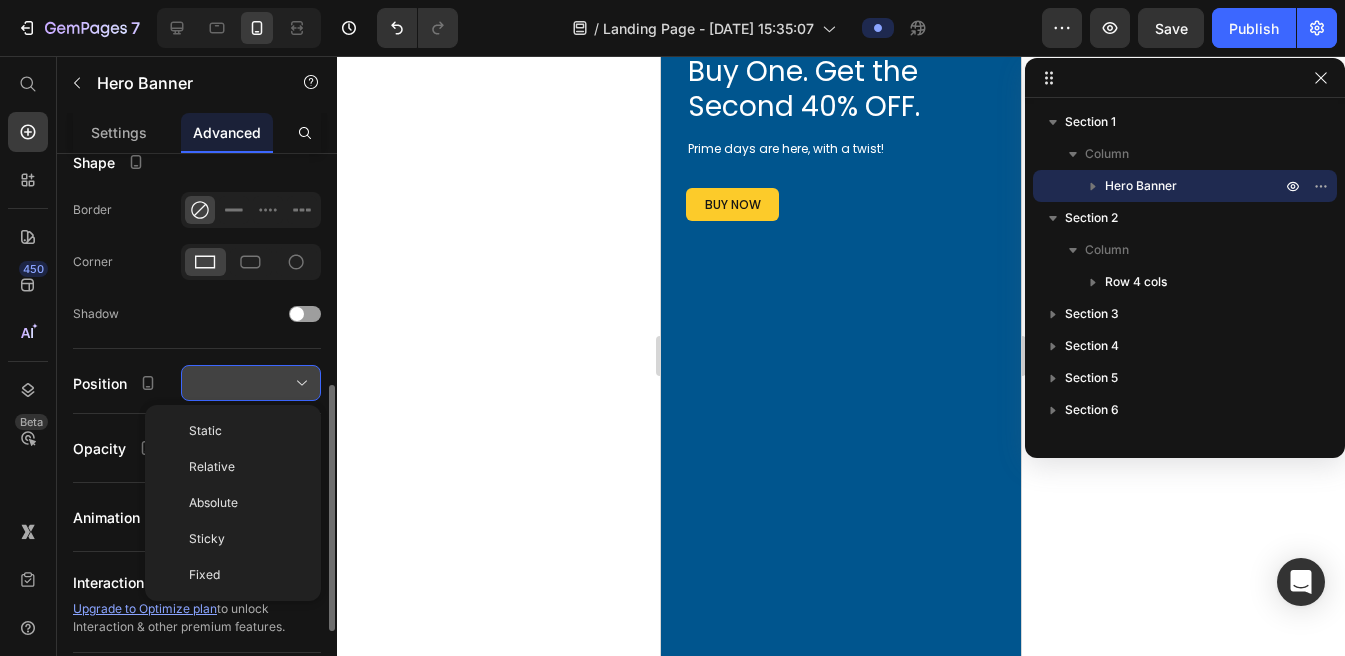 click at bounding box center (251, 383) 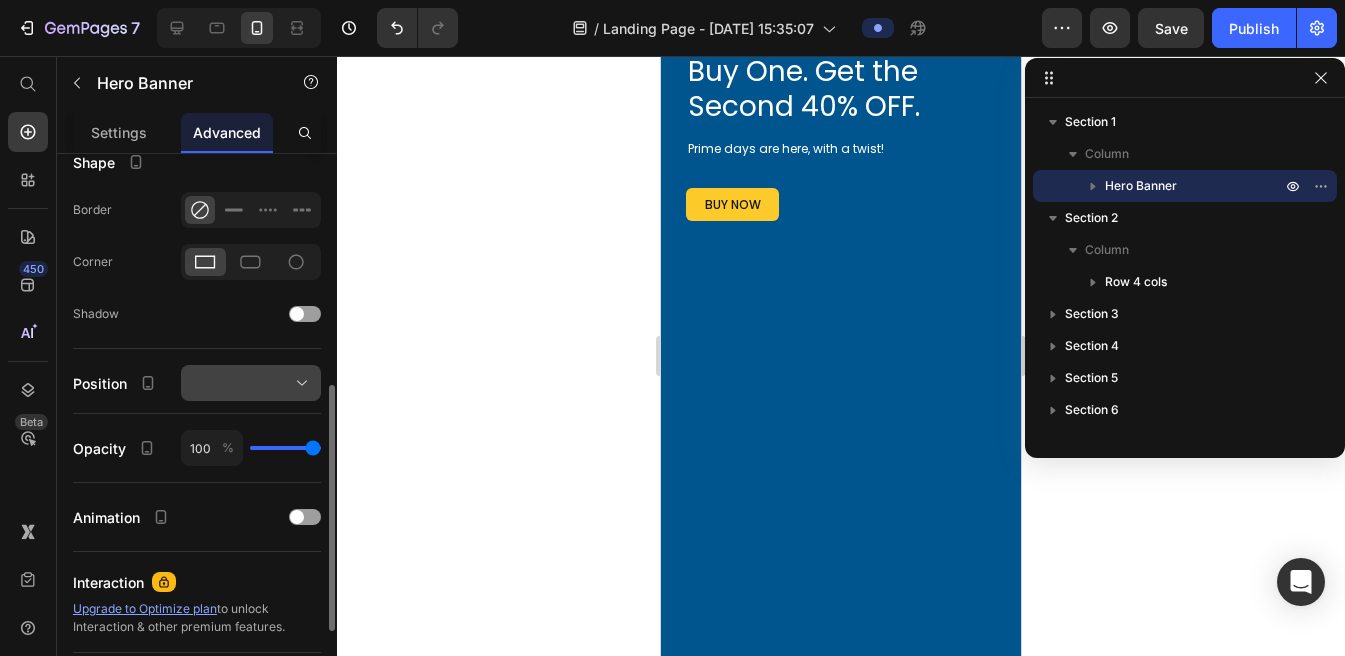 click at bounding box center [251, 383] 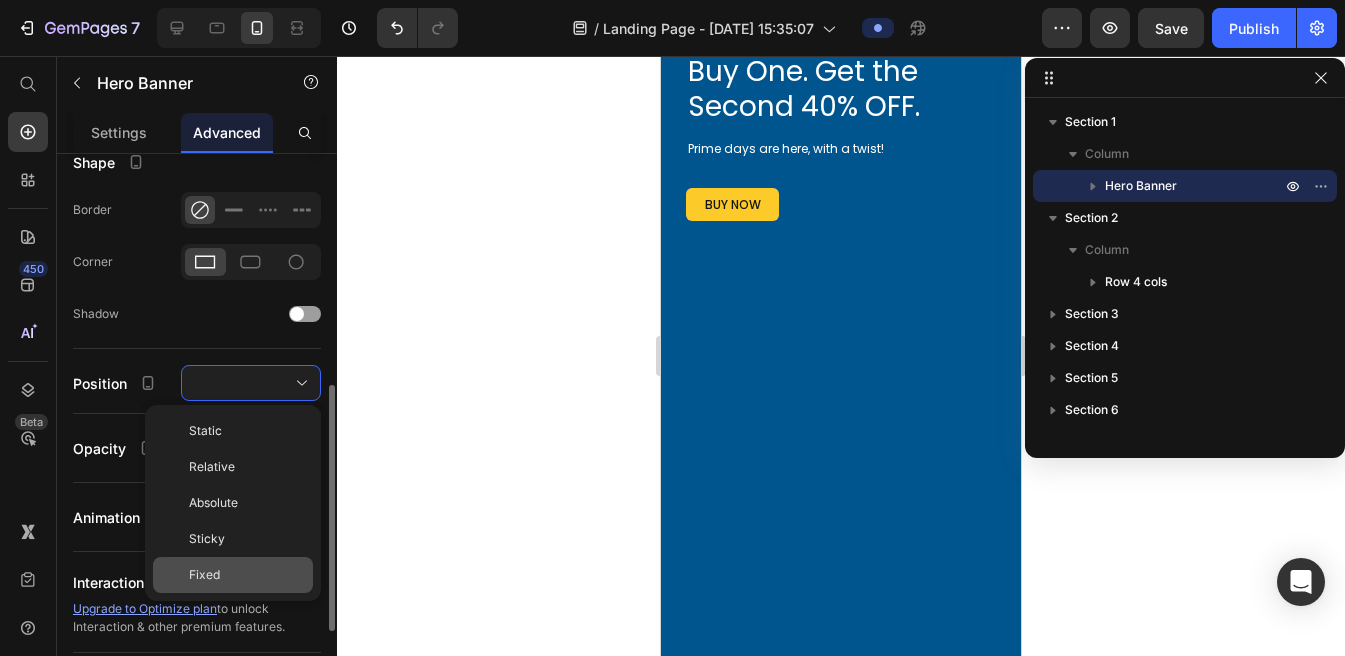click on "Fixed" at bounding box center (204, 575) 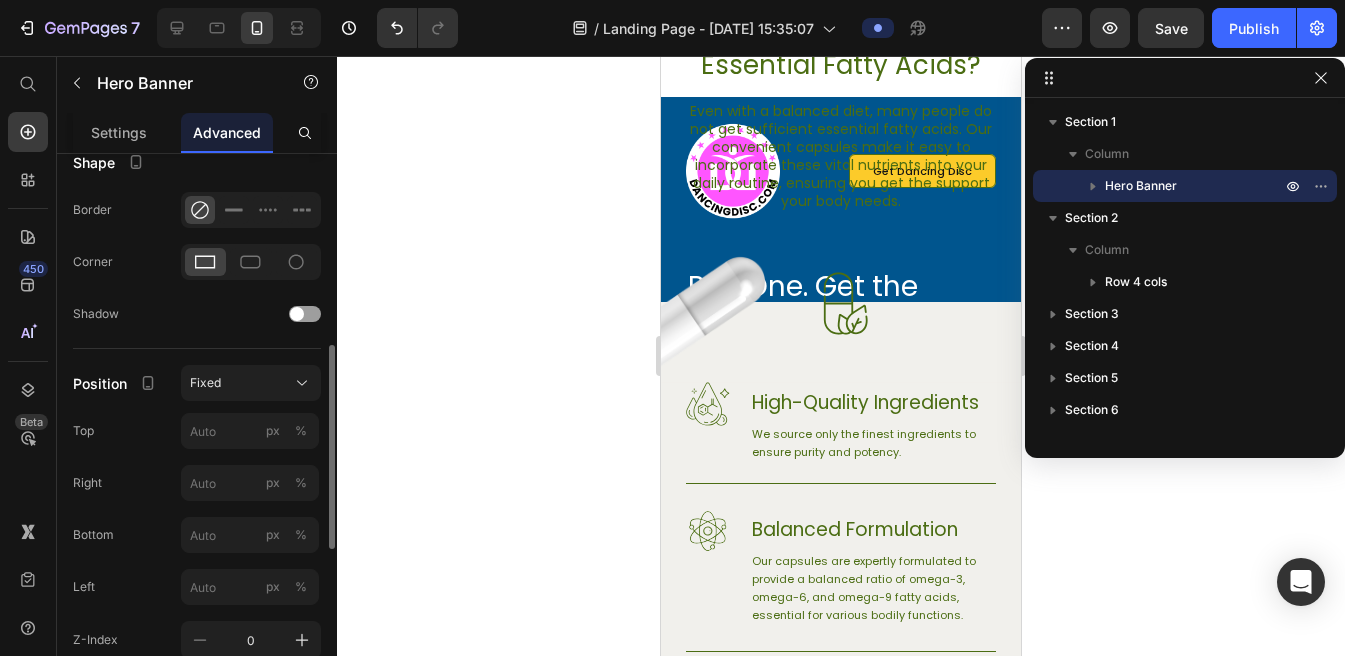 click on "Display on Desktop Tablet Mobile Spacing (px) [PHONE_NUMBER] Shape Border Corner Shadow Position Fixed Top px % Right px % Bottom px % Left px % Z-Index 0 Opacity 100 % Animation Interaction Upgrade to Optimize plan  to unlock Interaction & other premium features. CSS class" at bounding box center [197, 346] 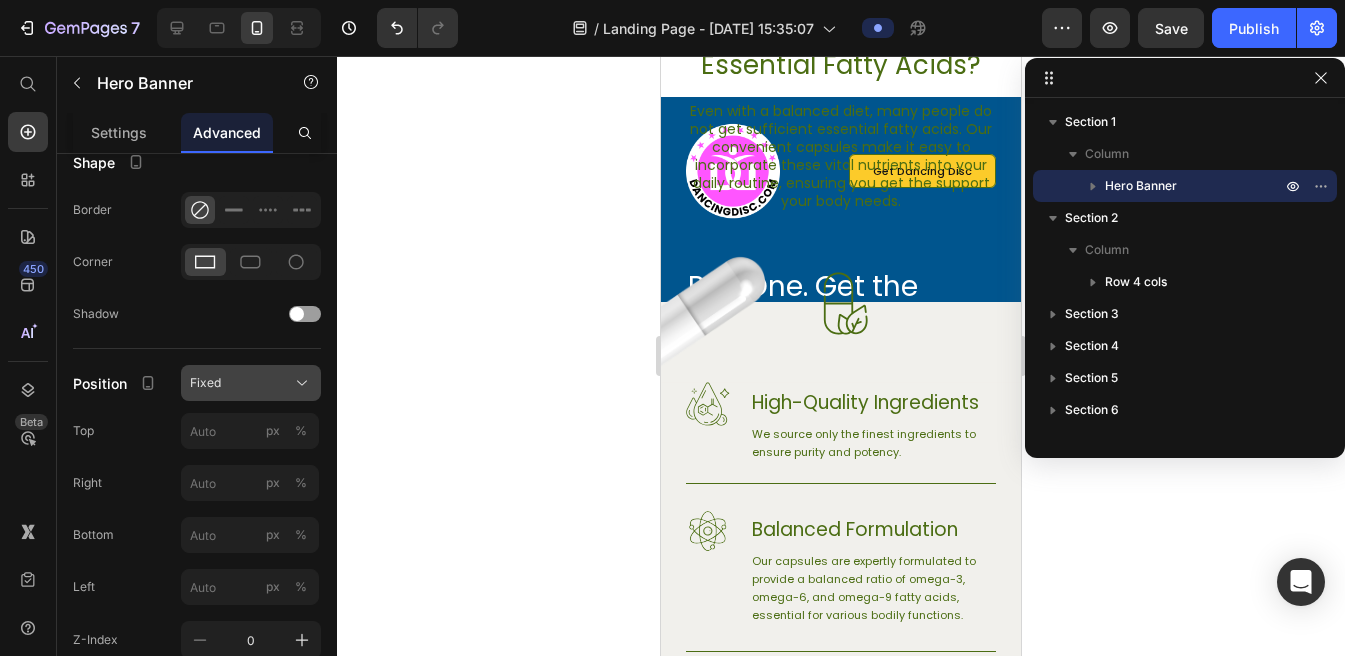 click on "Fixed" 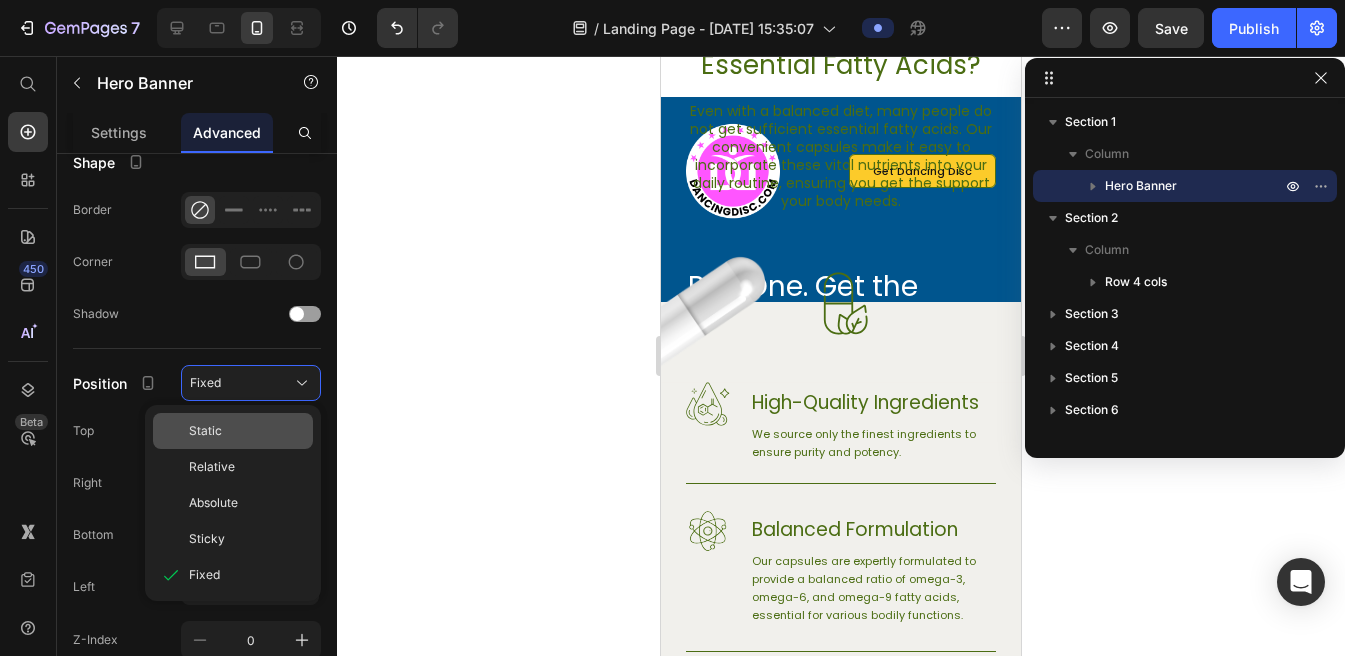 click on "Static" at bounding box center [247, 431] 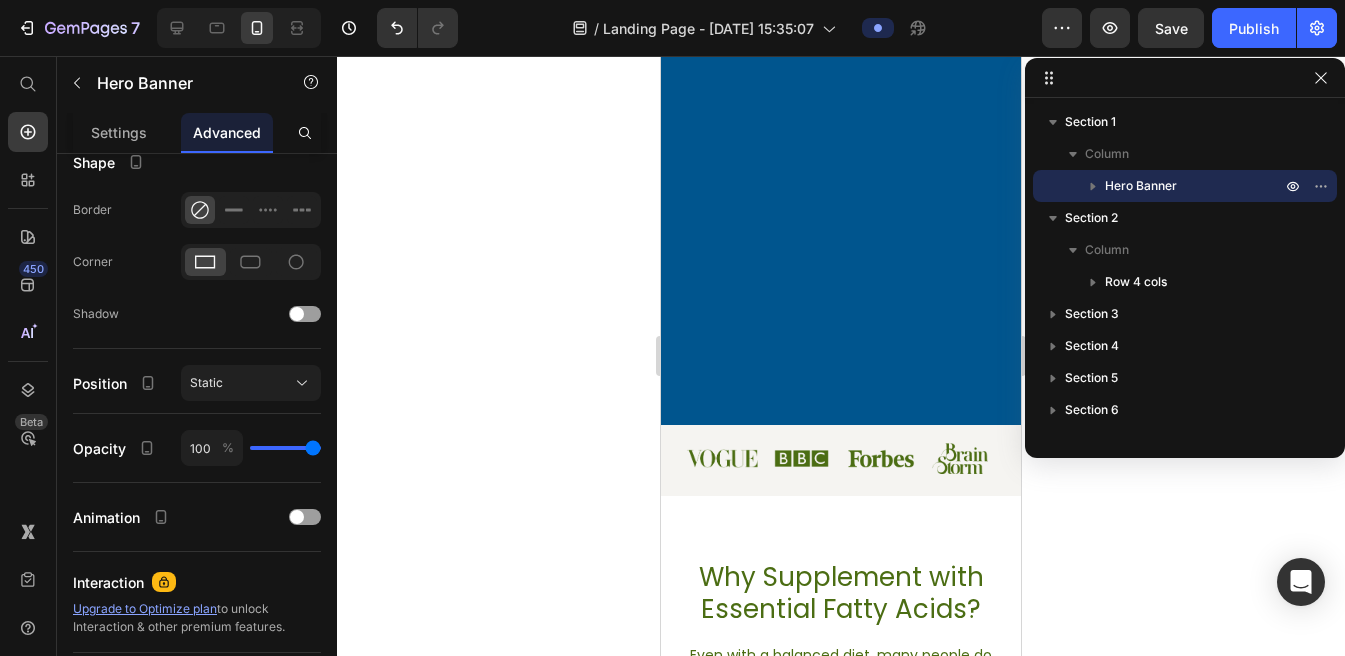scroll, scrollTop: 470, scrollLeft: 0, axis: vertical 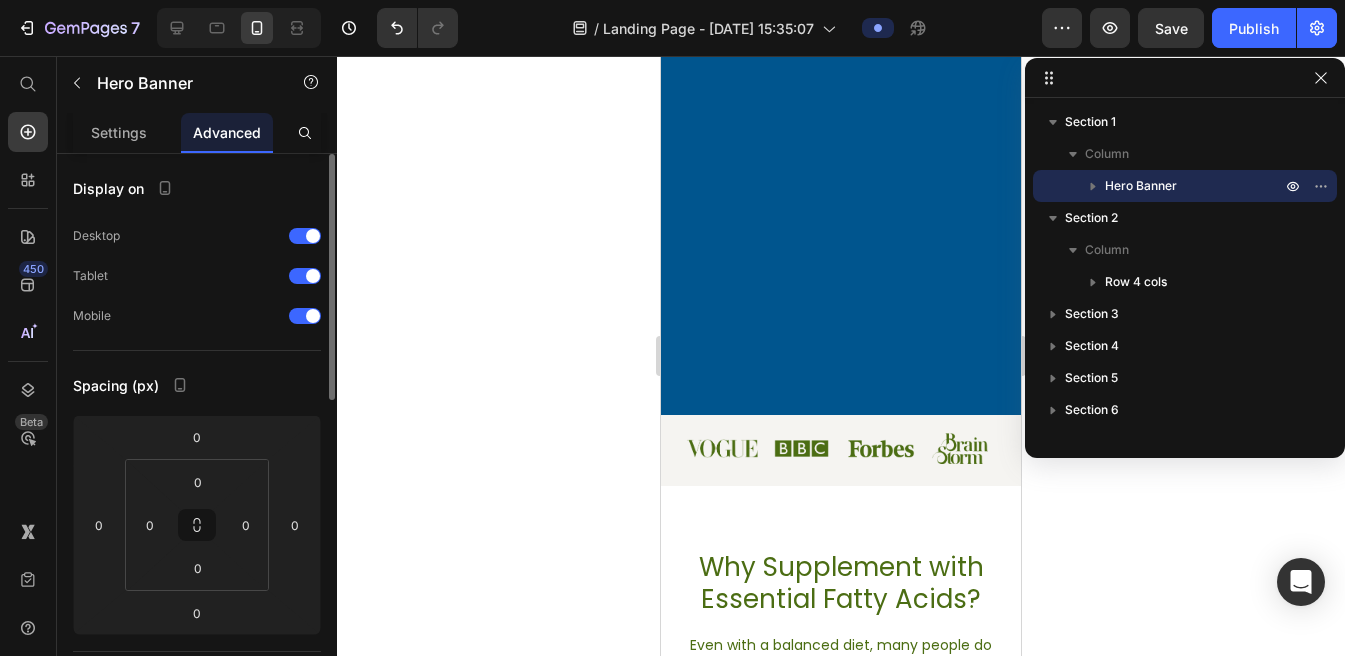 click on "Image Get Dancing Disc Button Row Buy One. Get the Second 40% OFF. Heading Prime days are here, with a twist! Text Block buy now Button Row Row" at bounding box center (841, 21) 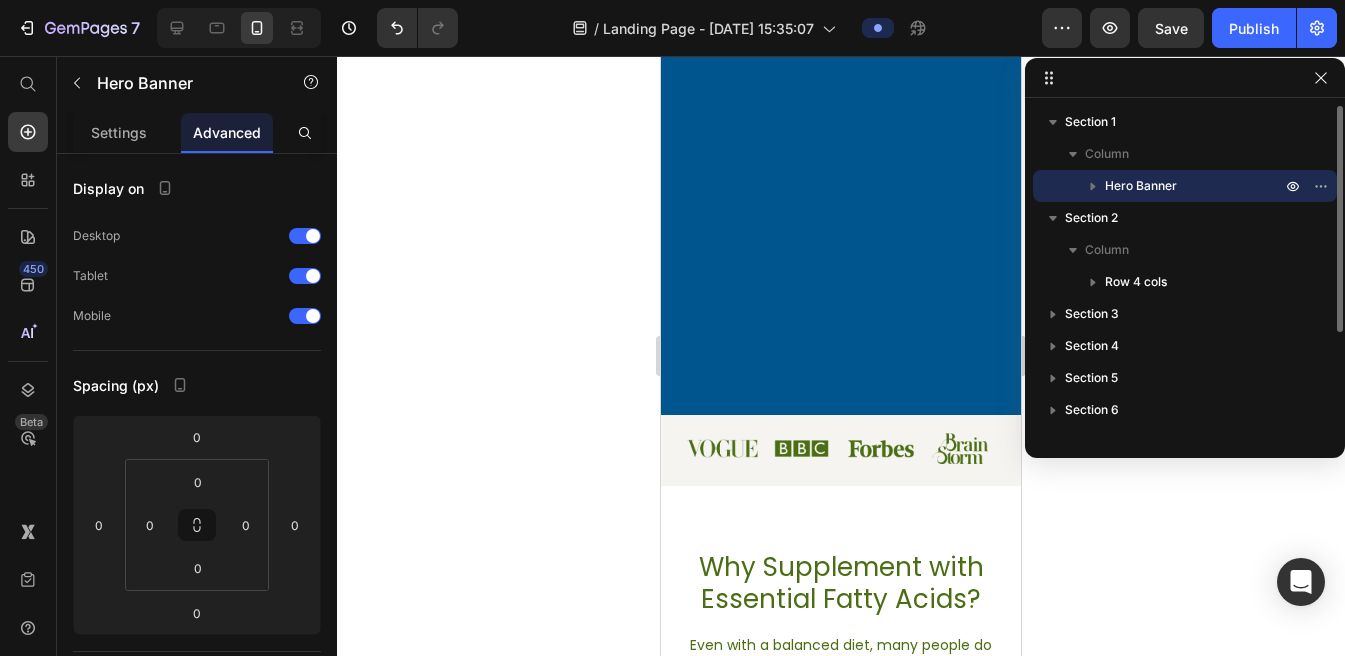 click 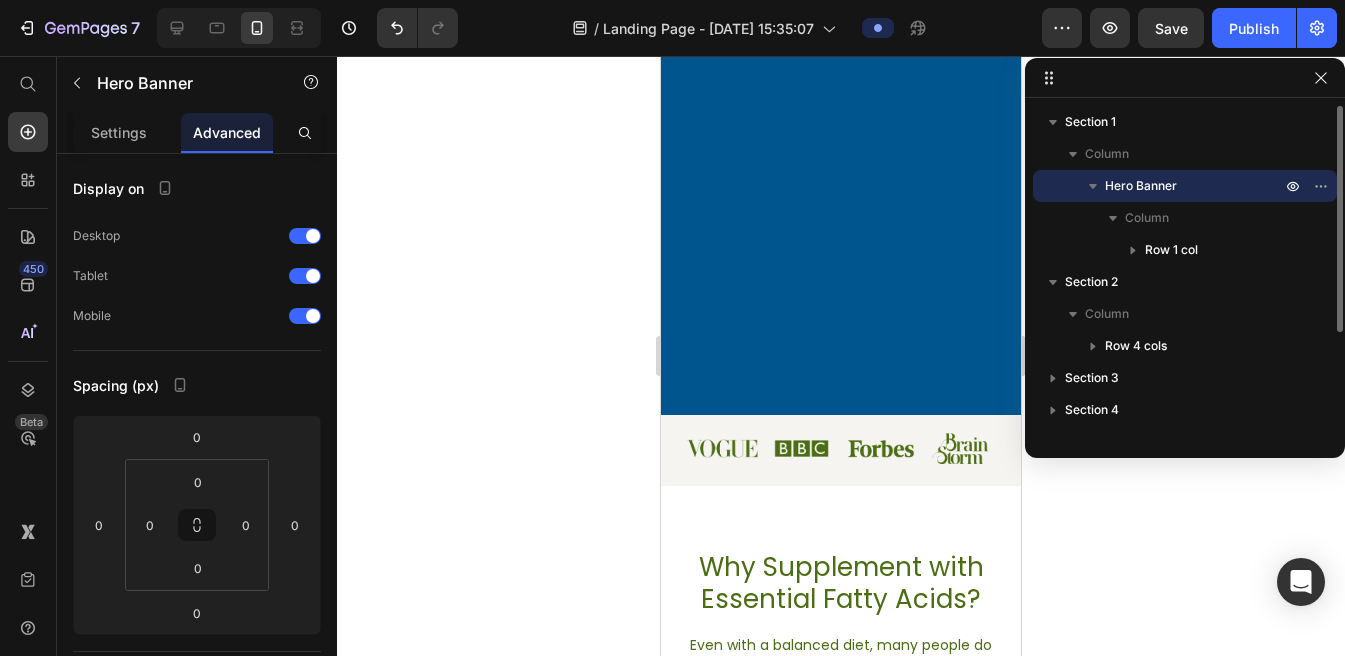 click on "Hero Banner" at bounding box center [1141, 186] 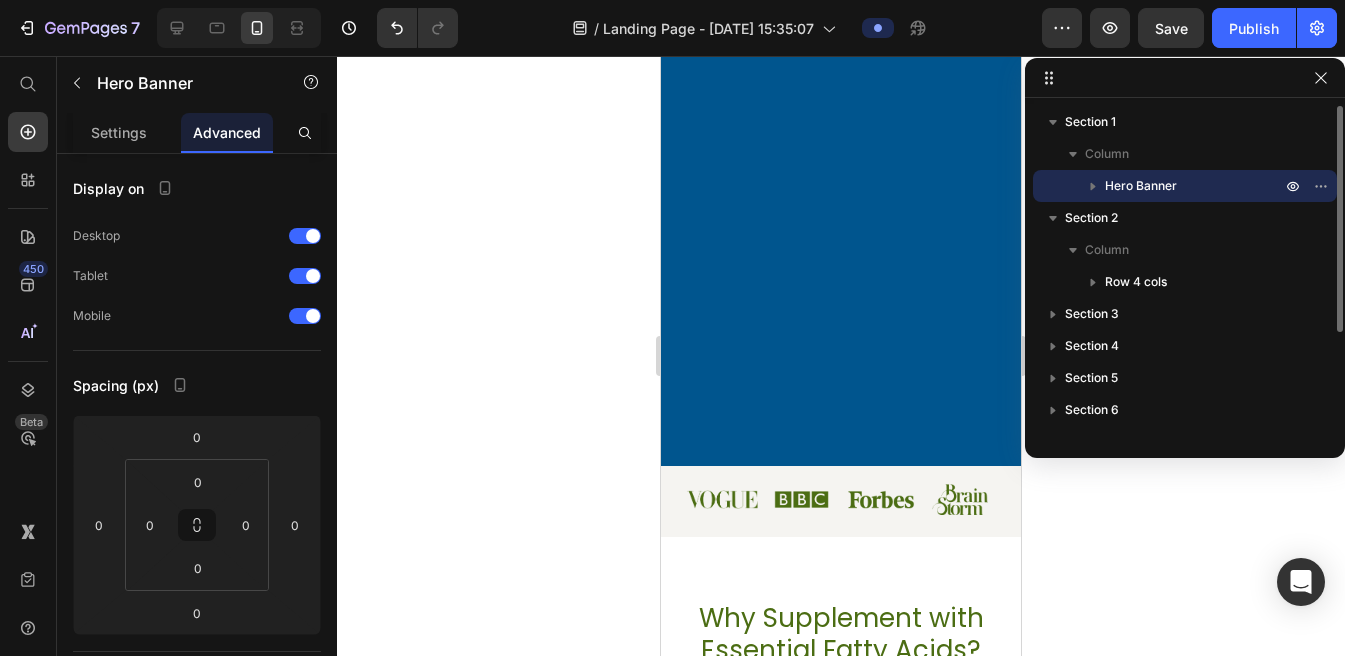 drag, startPoint x: 1164, startPoint y: 185, endPoint x: 1211, endPoint y: 182, distance: 47.095646 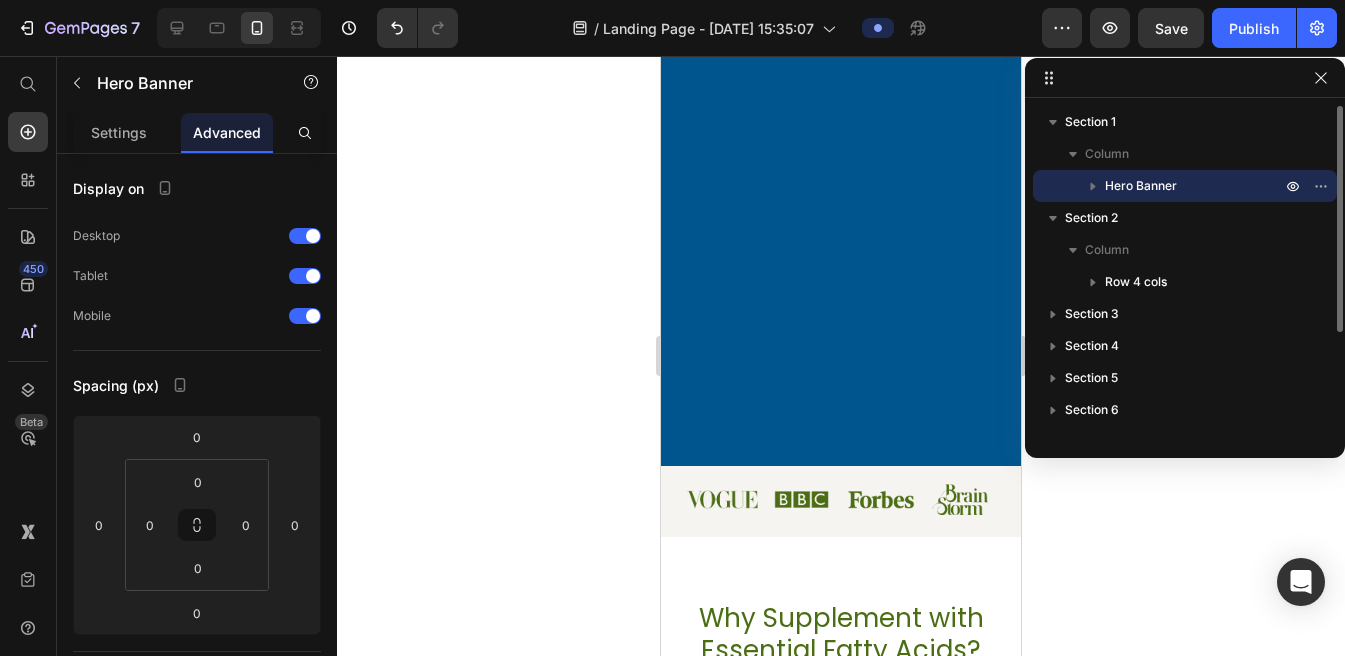 click on "Hero Banner" at bounding box center [1141, 186] 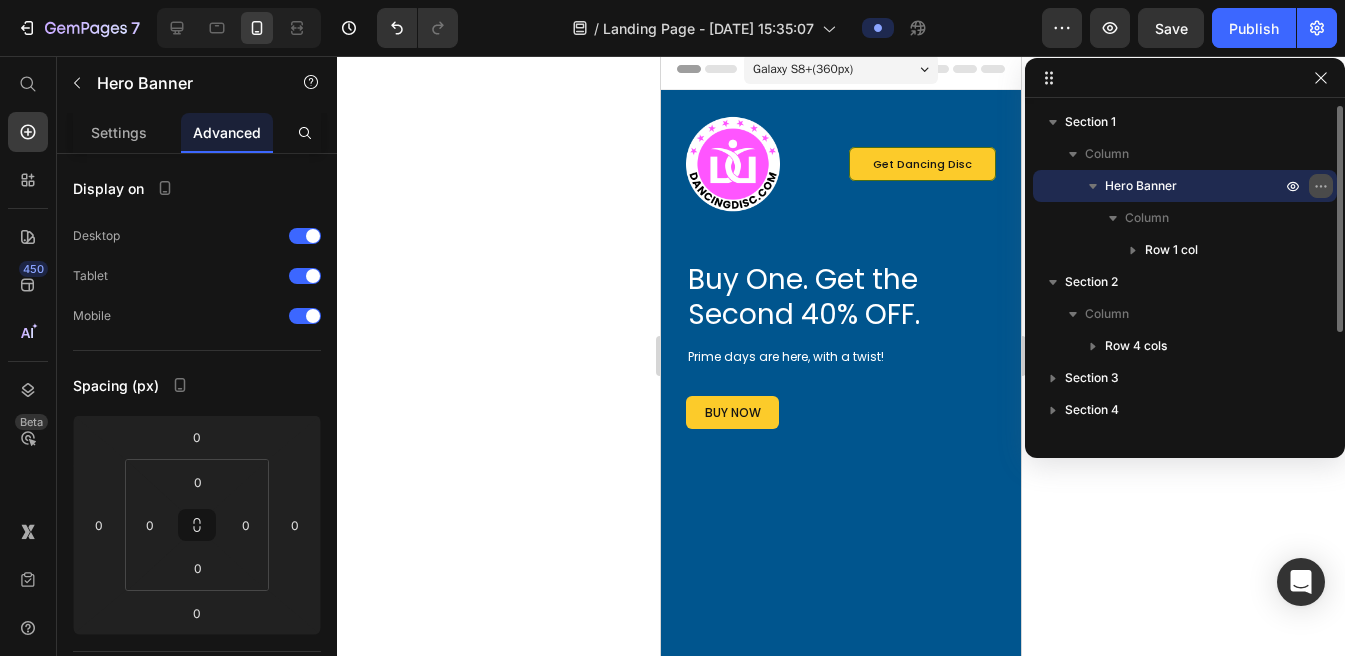 scroll, scrollTop: 0, scrollLeft: 0, axis: both 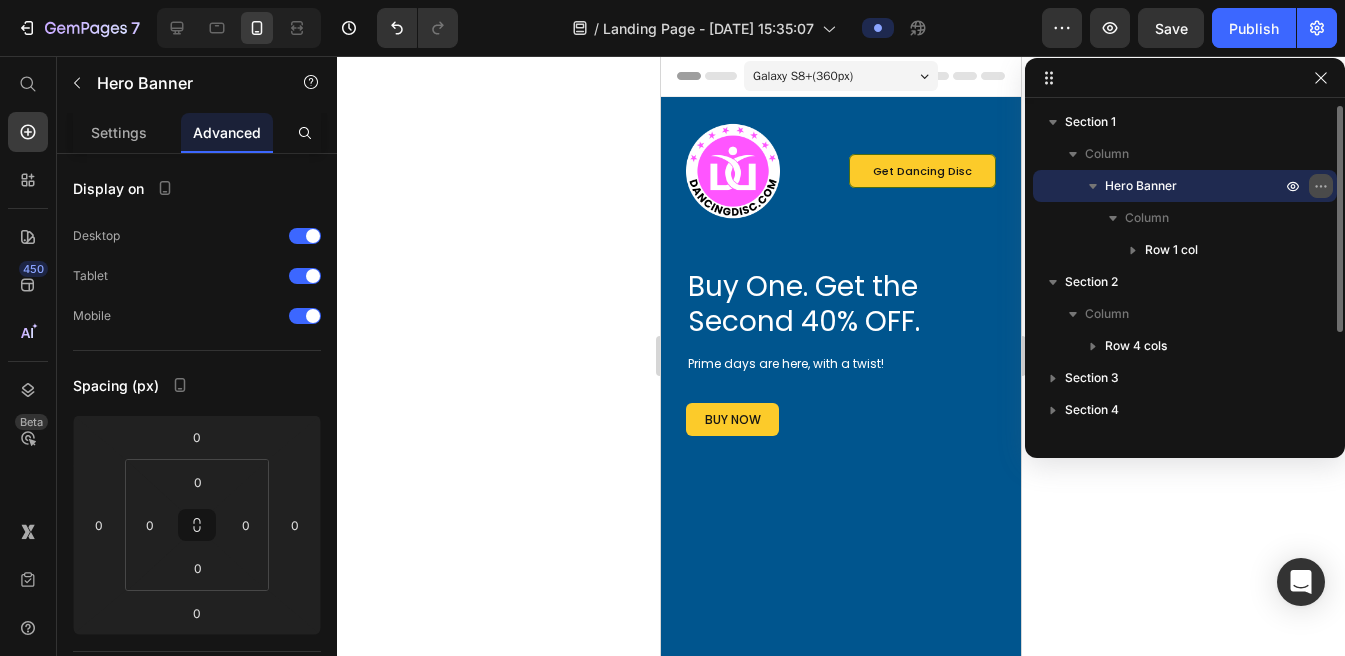 click 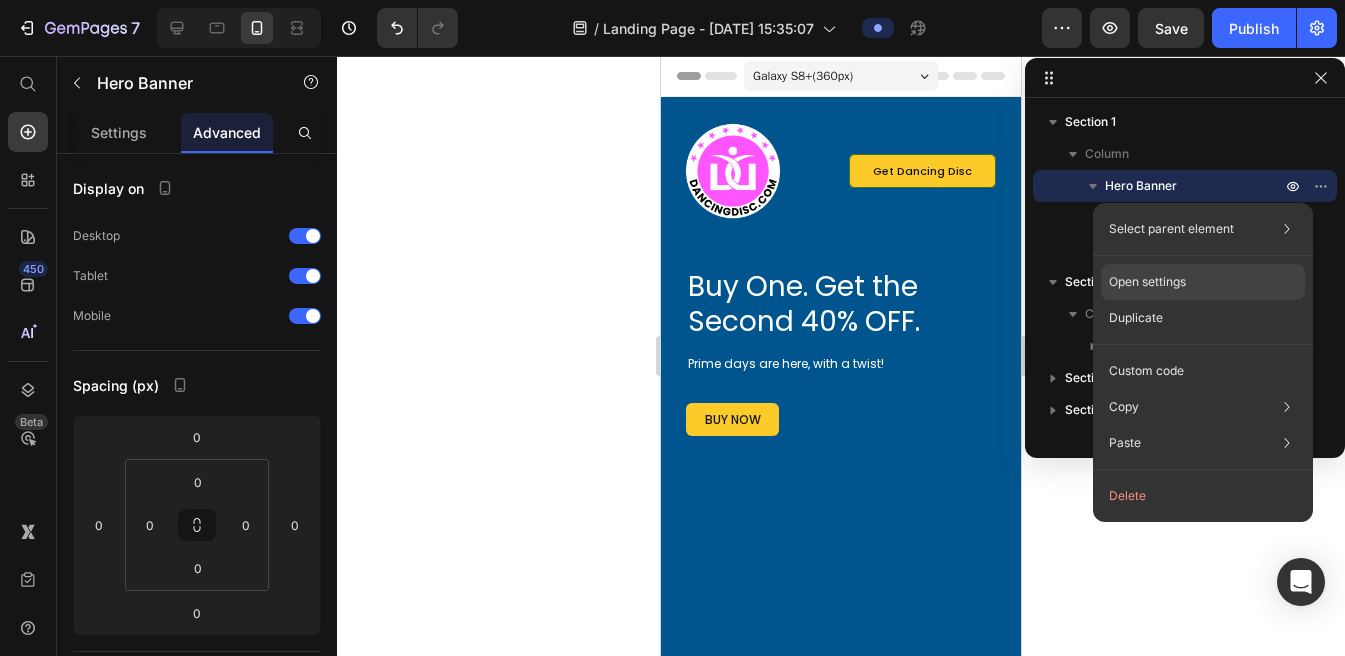 click on "Open settings" 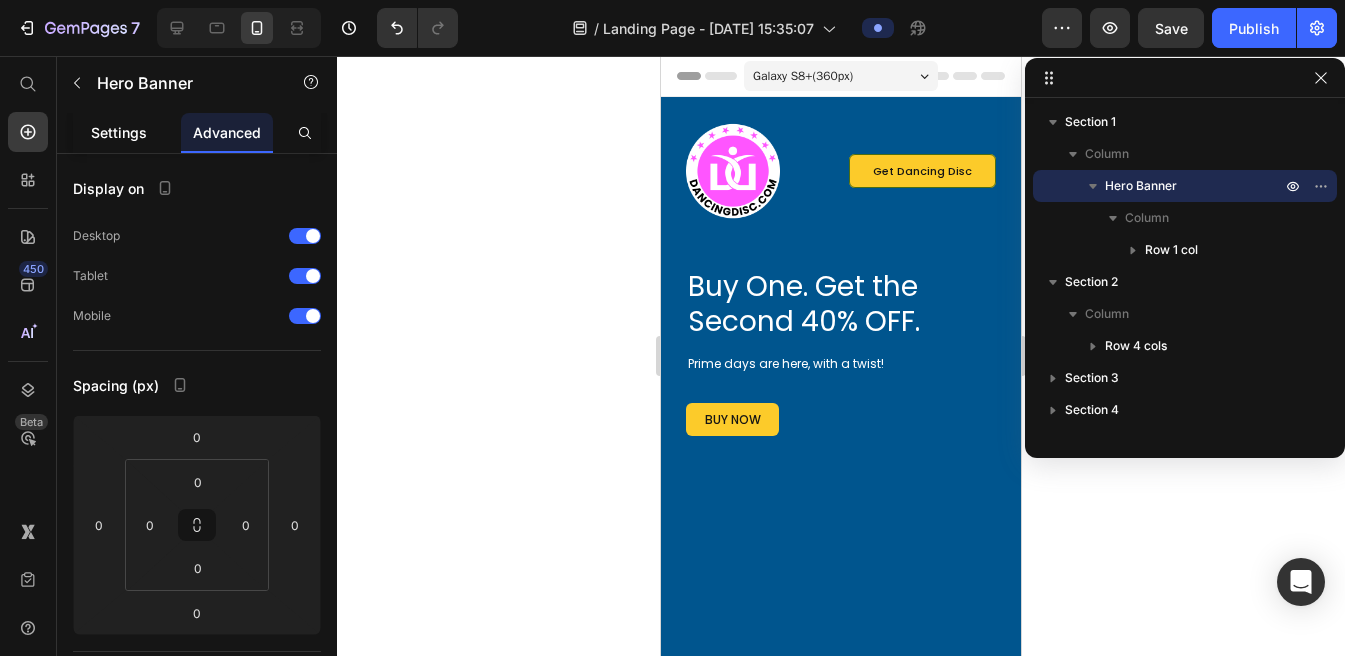 click on "Settings" at bounding box center (119, 132) 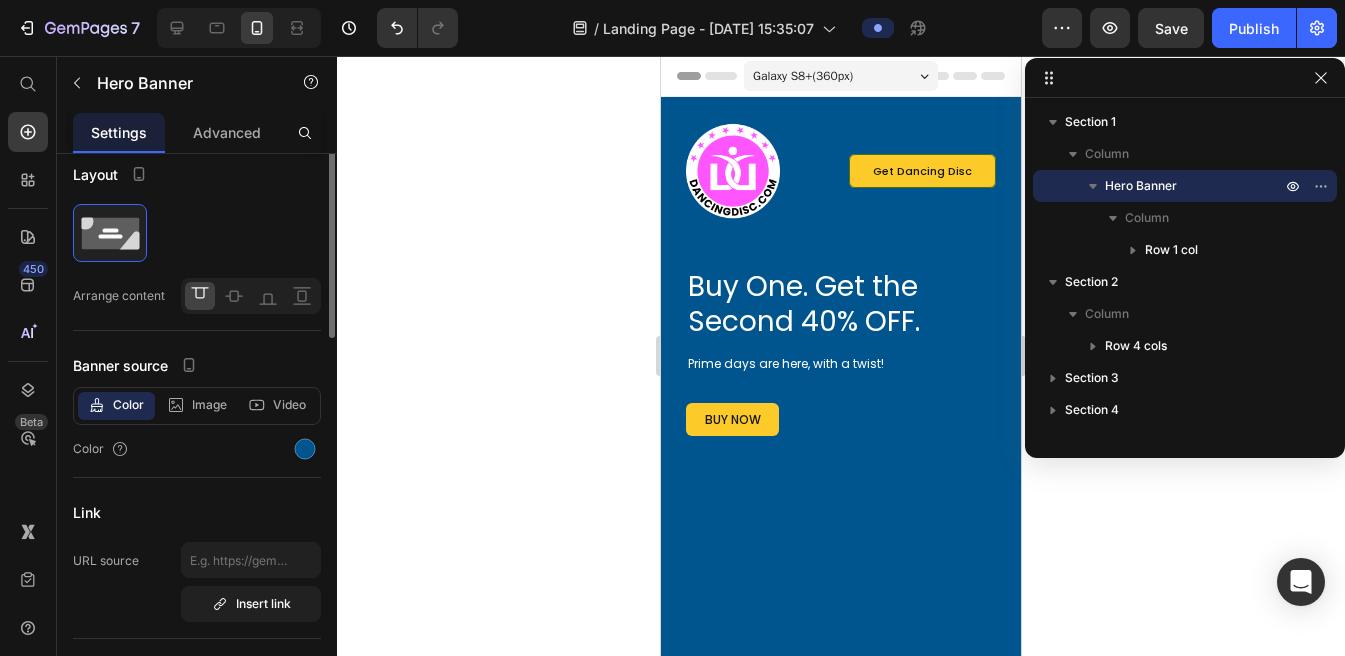 scroll, scrollTop: 21, scrollLeft: 0, axis: vertical 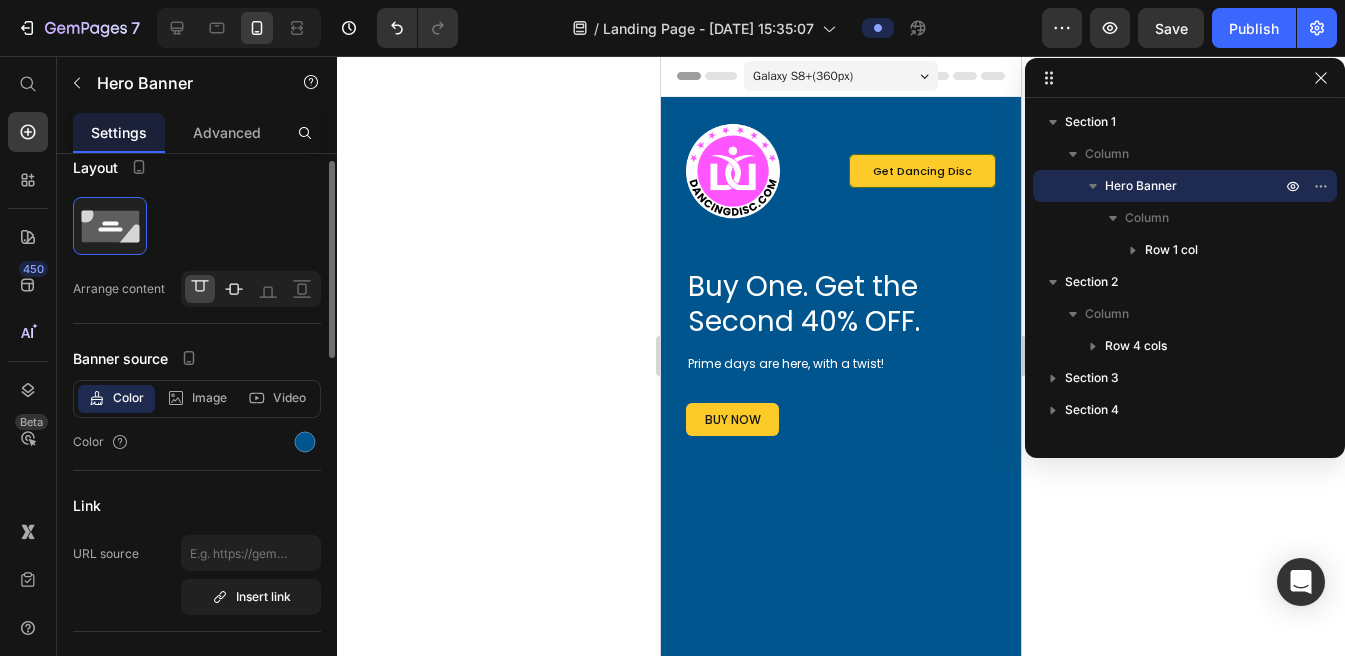 click 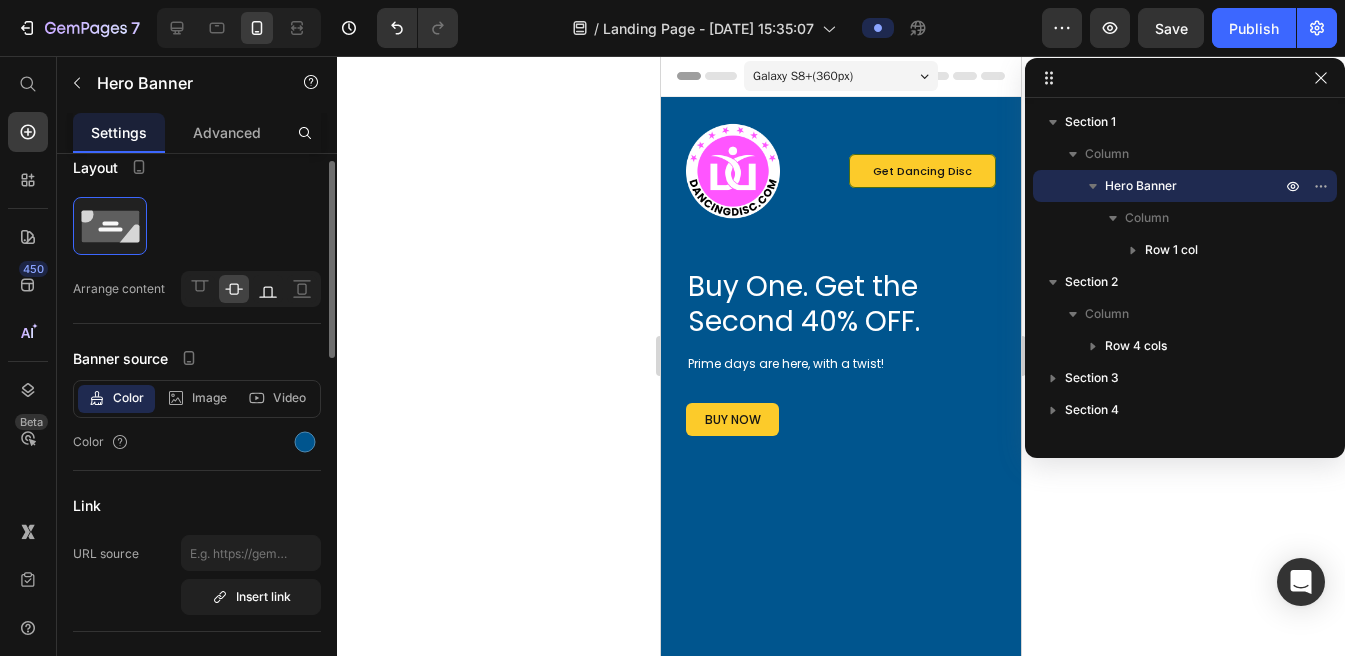 click 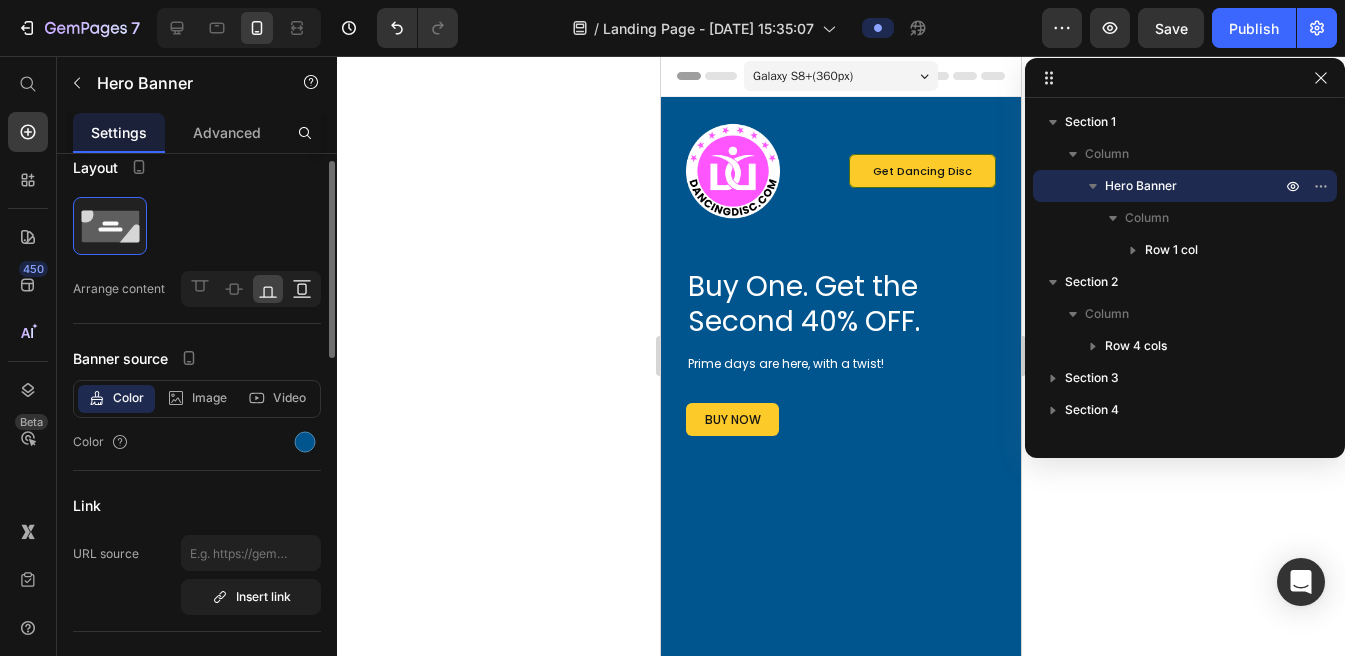 click 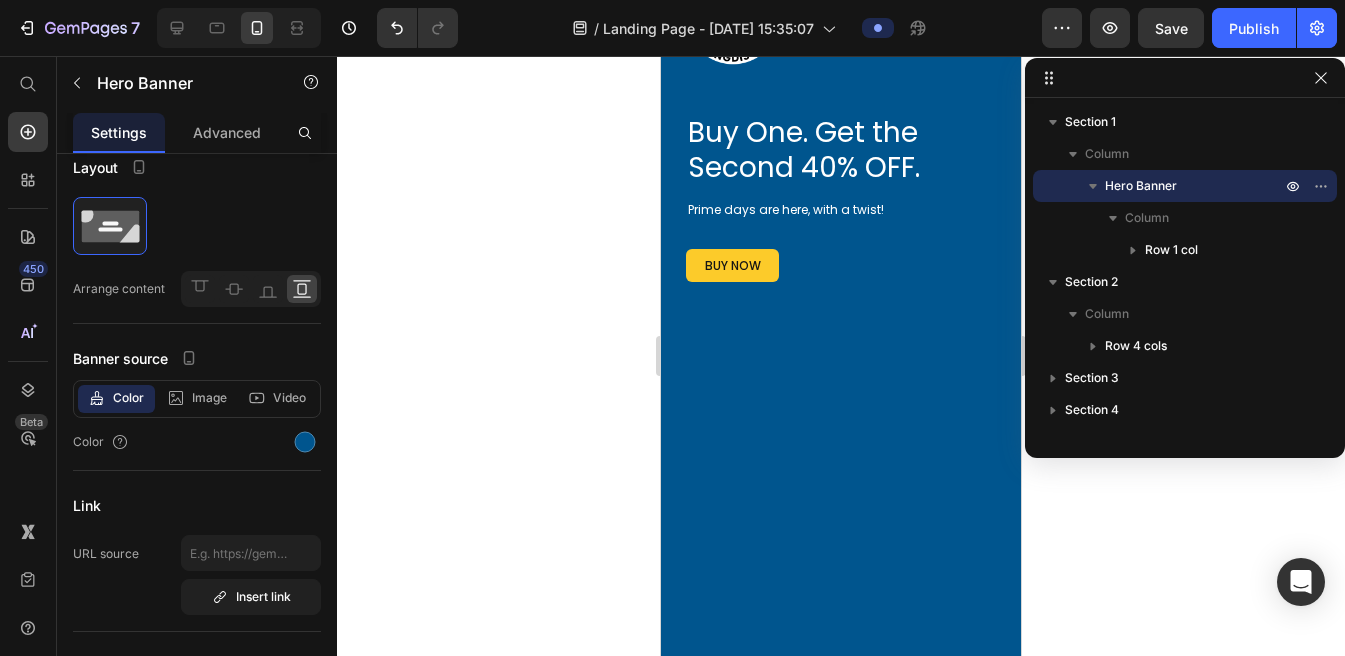 scroll, scrollTop: 171, scrollLeft: 0, axis: vertical 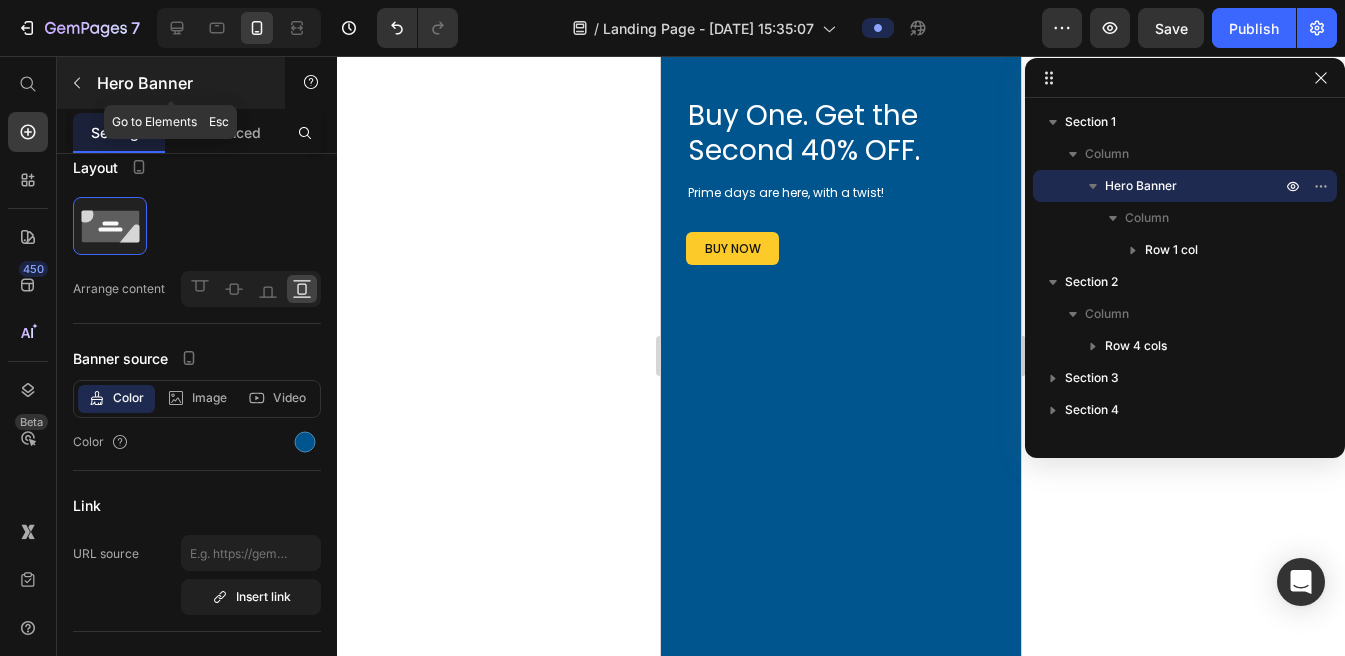 click 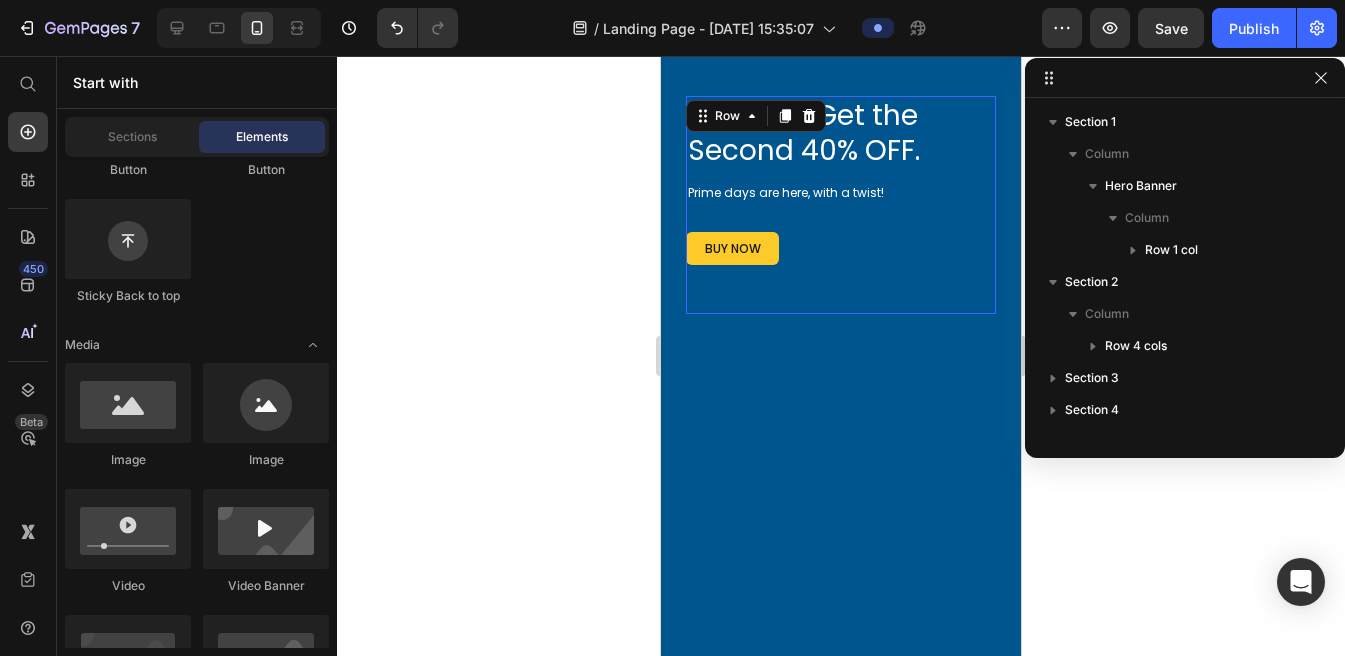 click on "Buy One. Get the Second 40% OFF. Heading Prime days are here, with a twist! Text Block buy now Button" at bounding box center (841, 205) 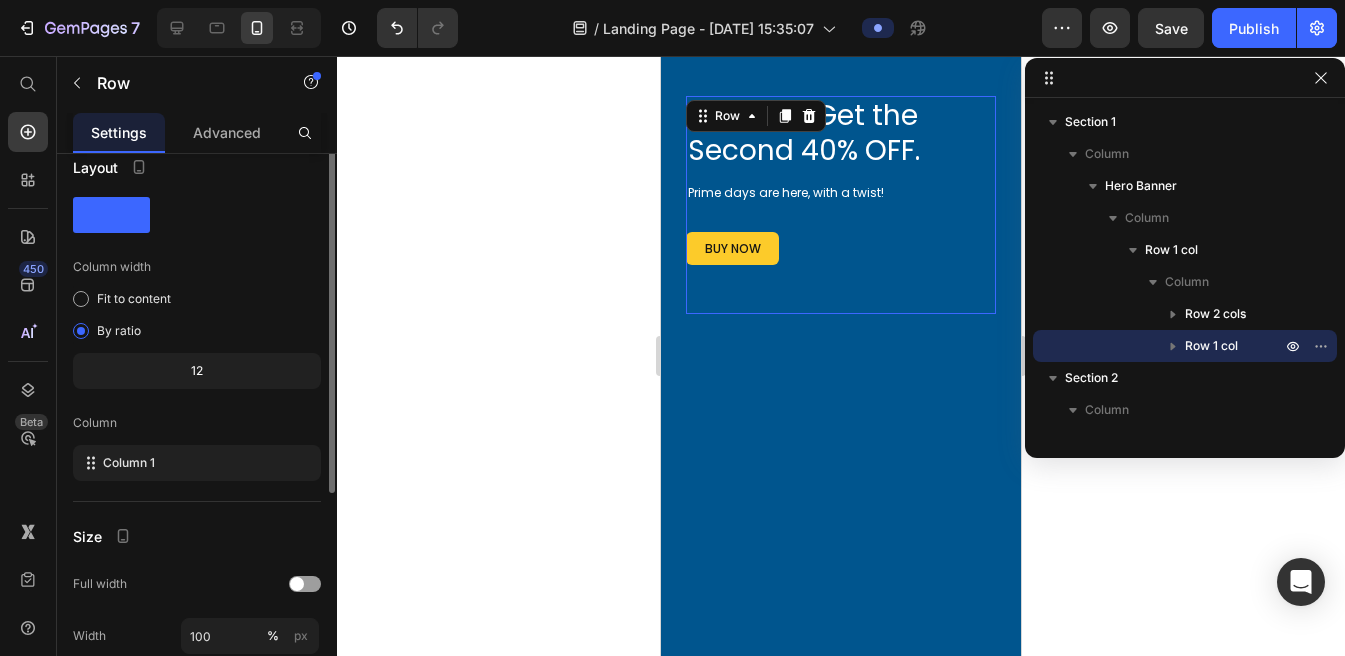 scroll, scrollTop: 0, scrollLeft: 0, axis: both 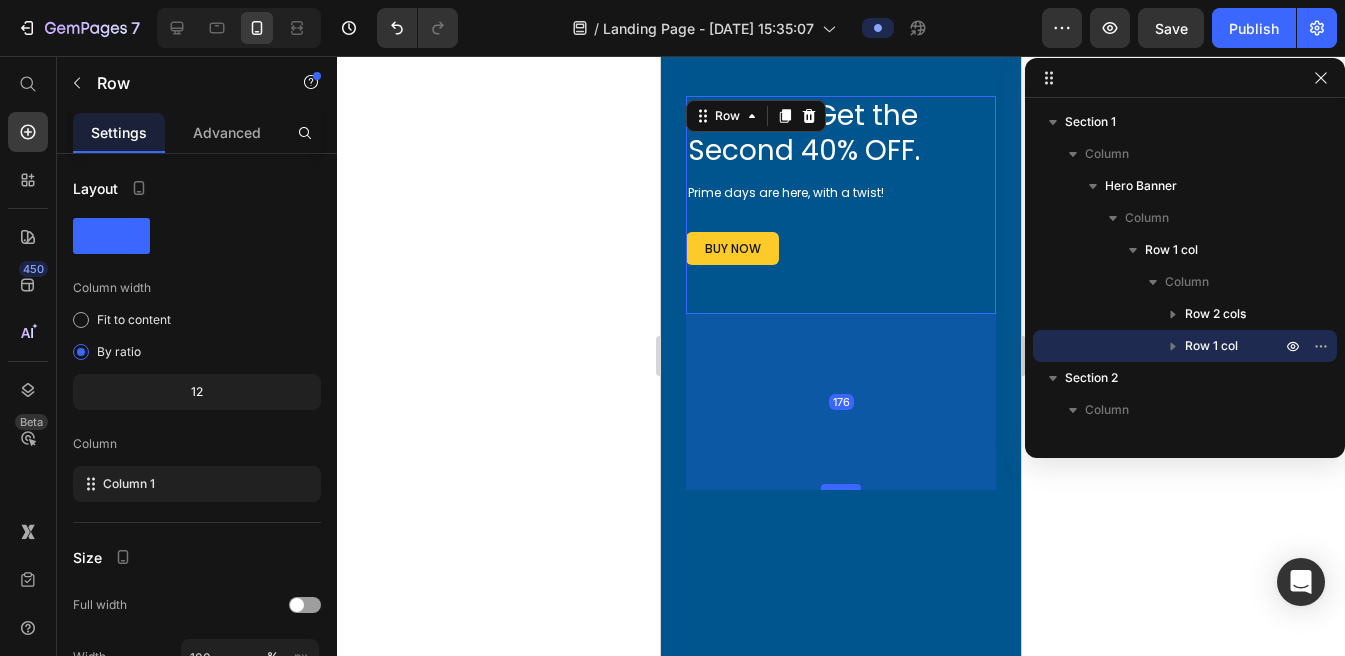 drag, startPoint x: 836, startPoint y: 313, endPoint x: 845, endPoint y: 500, distance: 187.21645 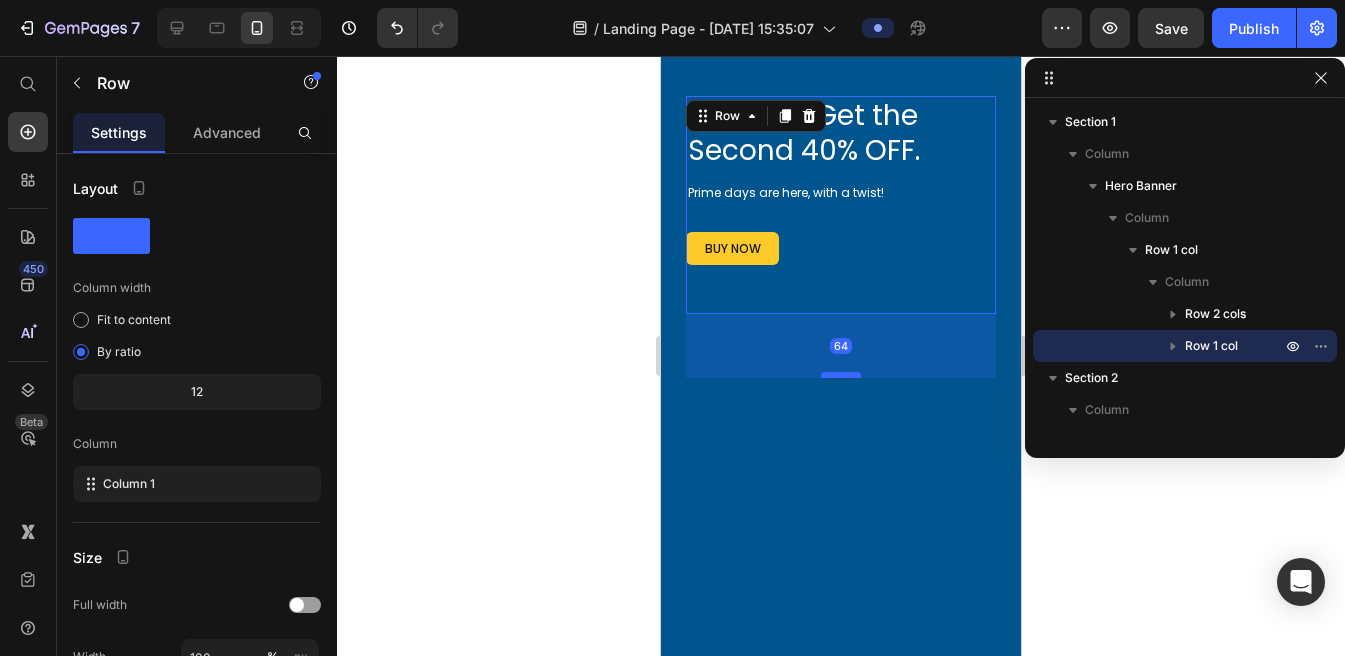 drag, startPoint x: 843, startPoint y: 499, endPoint x: 848, endPoint y: 376, distance: 123.101585 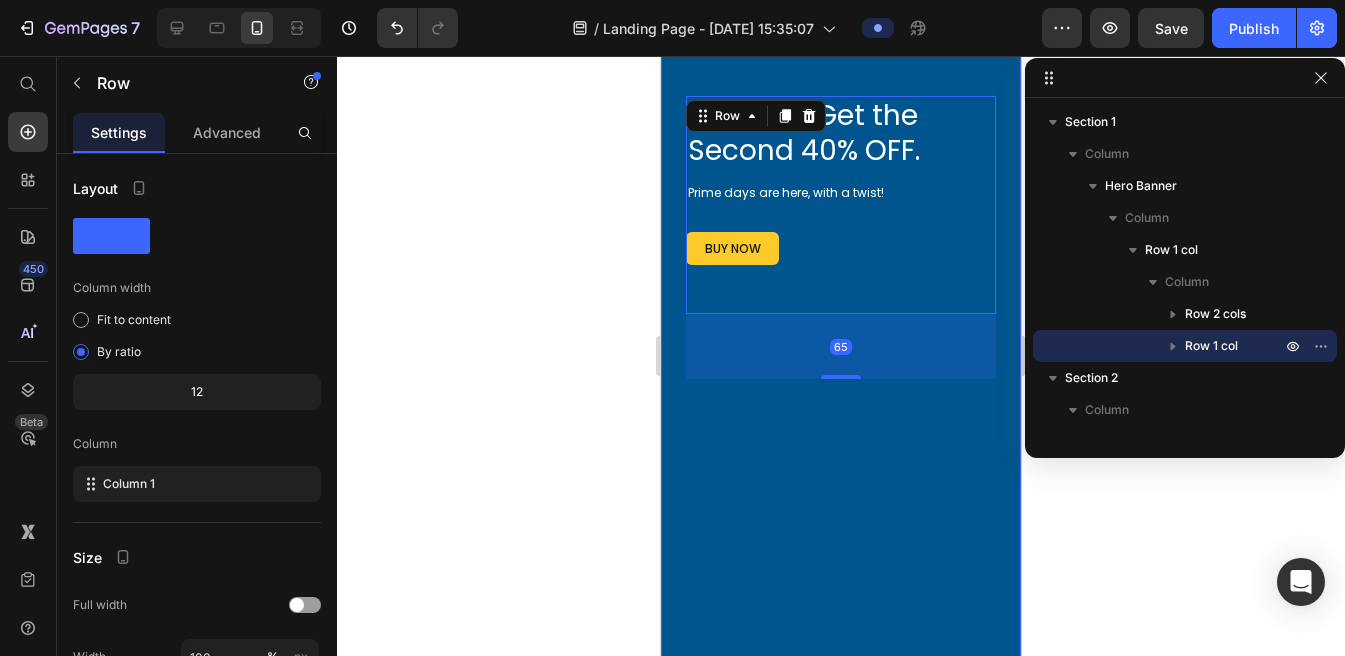 click on "Image Get Dancing Disc Button Row Buy One. Get the Second 40% OFF. Heading Prime days are here, with a twist! Text Block buy now Button Row   65 Row" at bounding box center (841, 352) 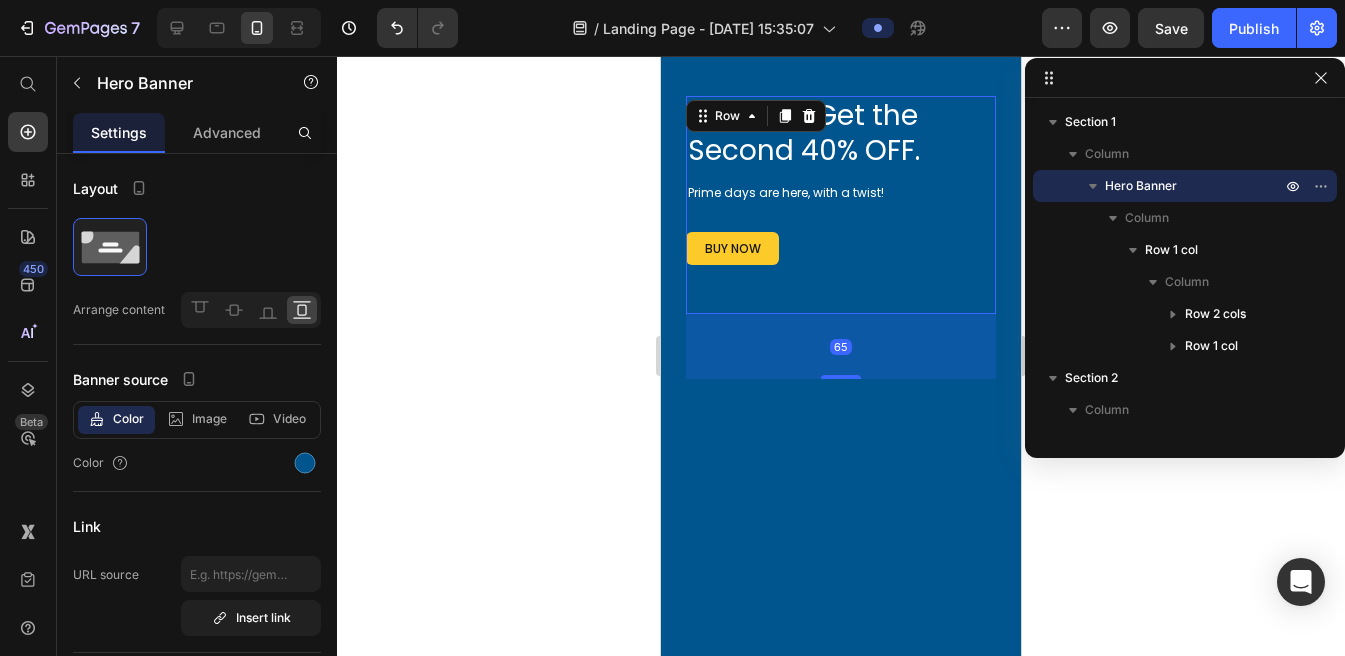 click on "Buy One. Get the Second 40% OFF. Heading Prime days are here, with a twist! Text Block buy now Button" at bounding box center [841, 205] 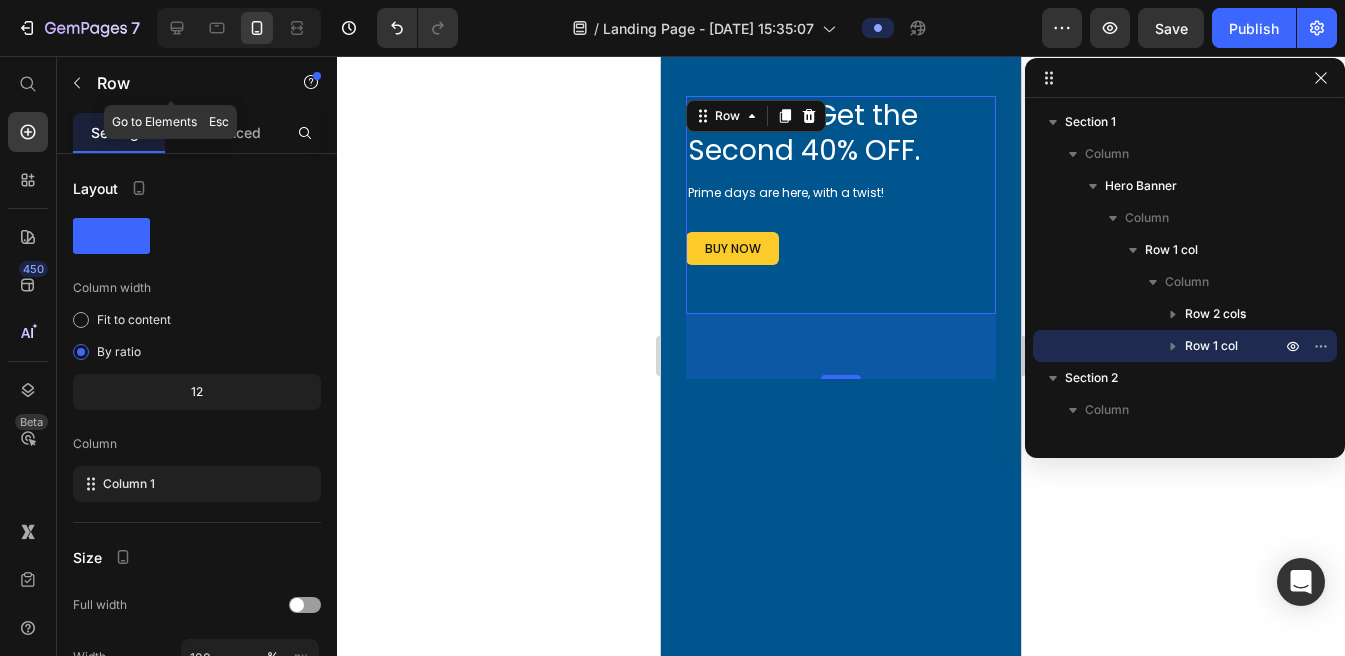click on "Row" at bounding box center [171, 83] 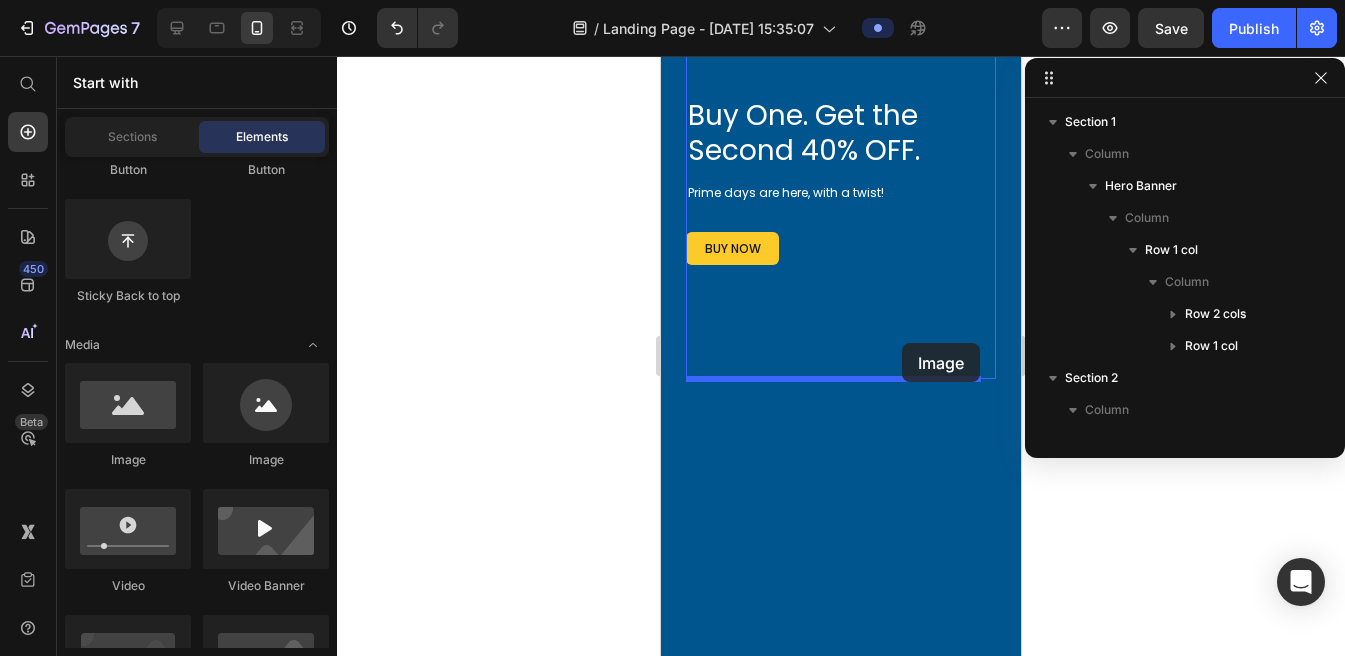 drag, startPoint x: 822, startPoint y: 472, endPoint x: 933, endPoint y: 308, distance: 198.03282 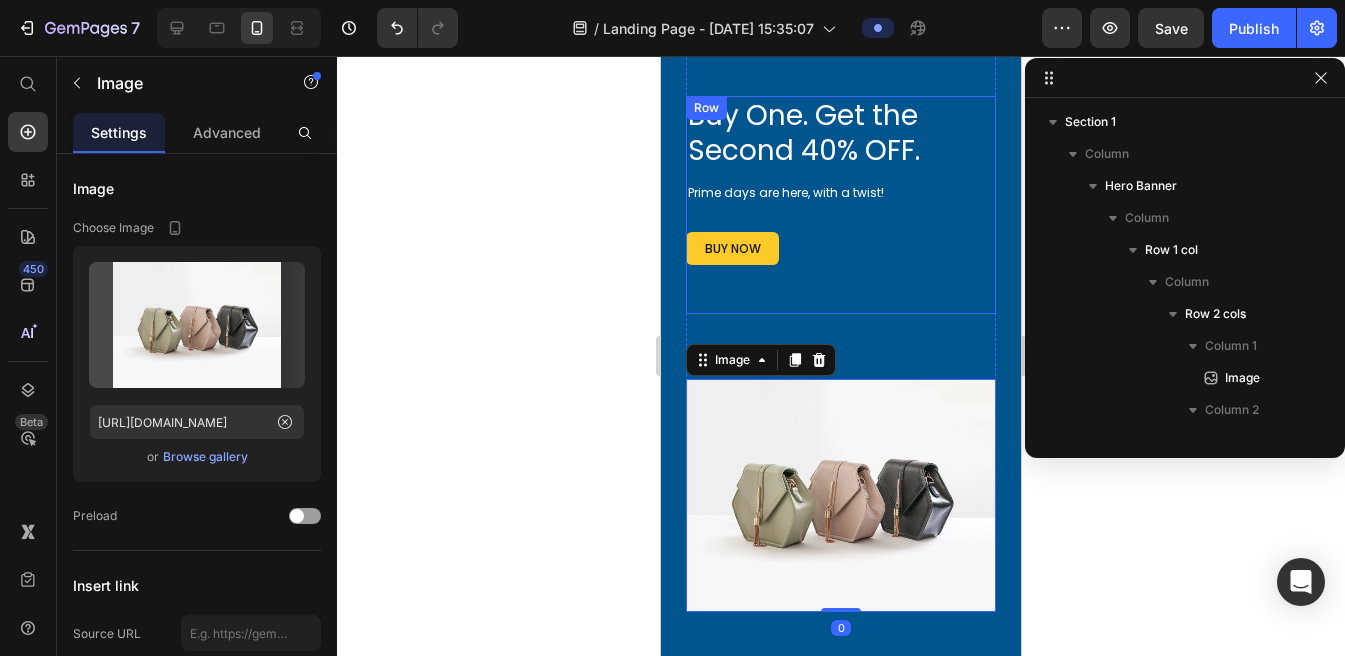scroll, scrollTop: 378, scrollLeft: 0, axis: vertical 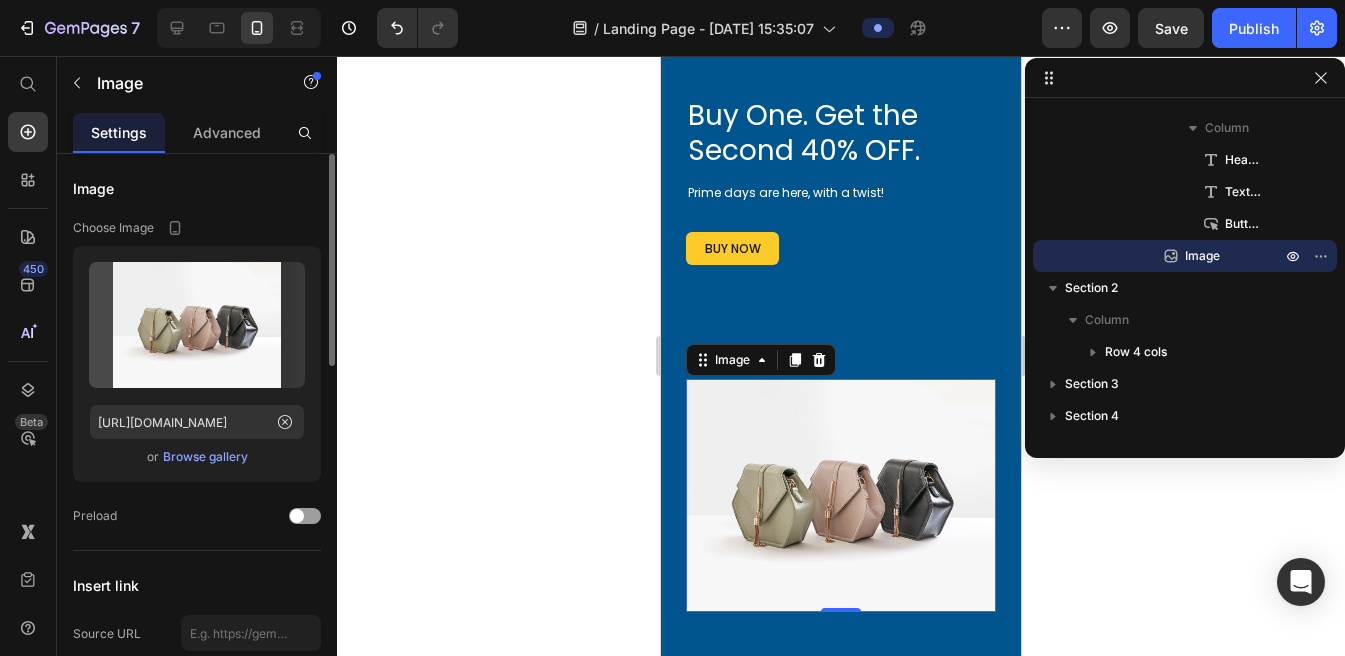 click on "Browse gallery" at bounding box center (205, 457) 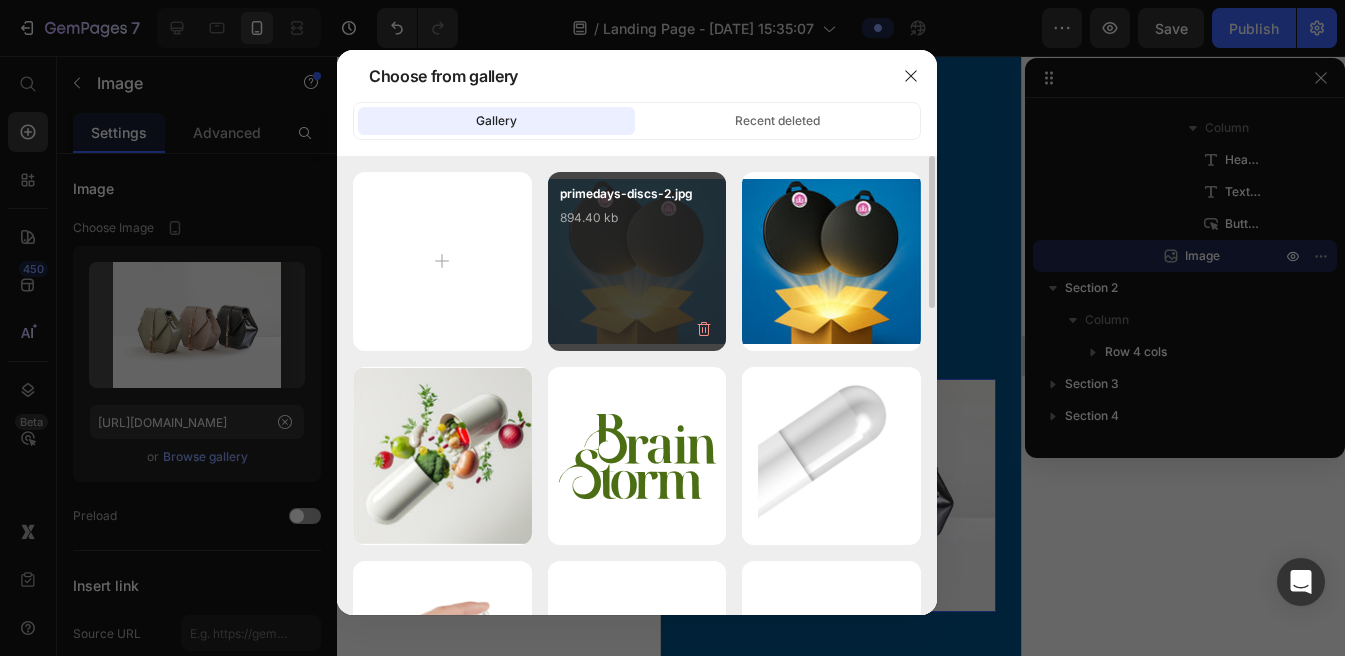 click on "primedays-discs-2.jpg 894.40 kb" at bounding box center [637, 261] 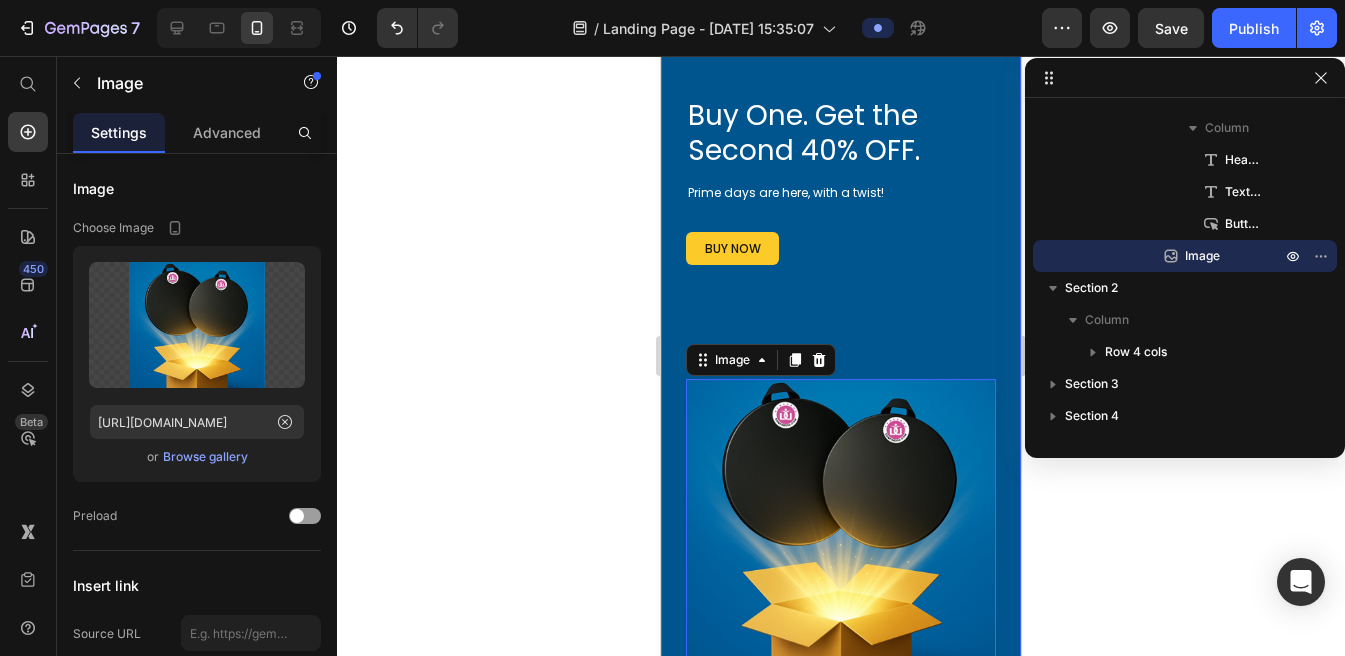 click on "Image Get Dancing Disc Button Row Buy One. Get the Second 40% OFF. Heading Prime days are here, with a twist! Text Block buy now Button Row Image   0 Row" at bounding box center [841, 495] 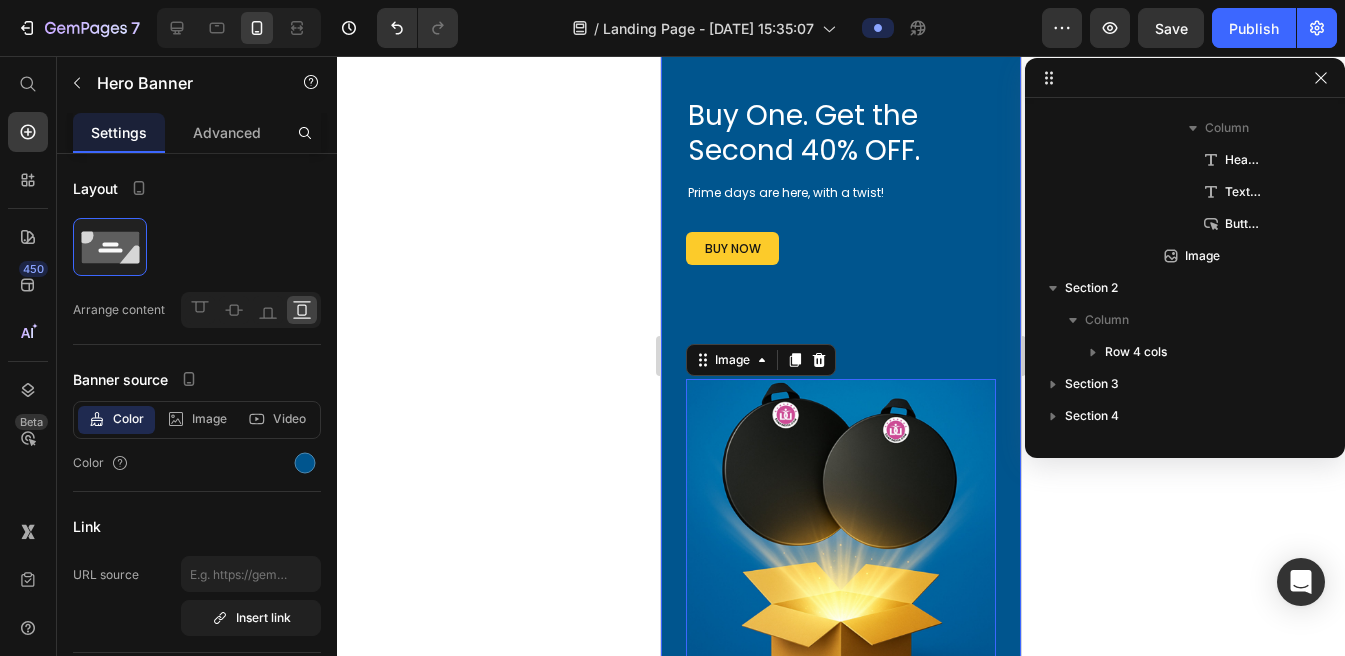 scroll, scrollTop: 0, scrollLeft: 0, axis: both 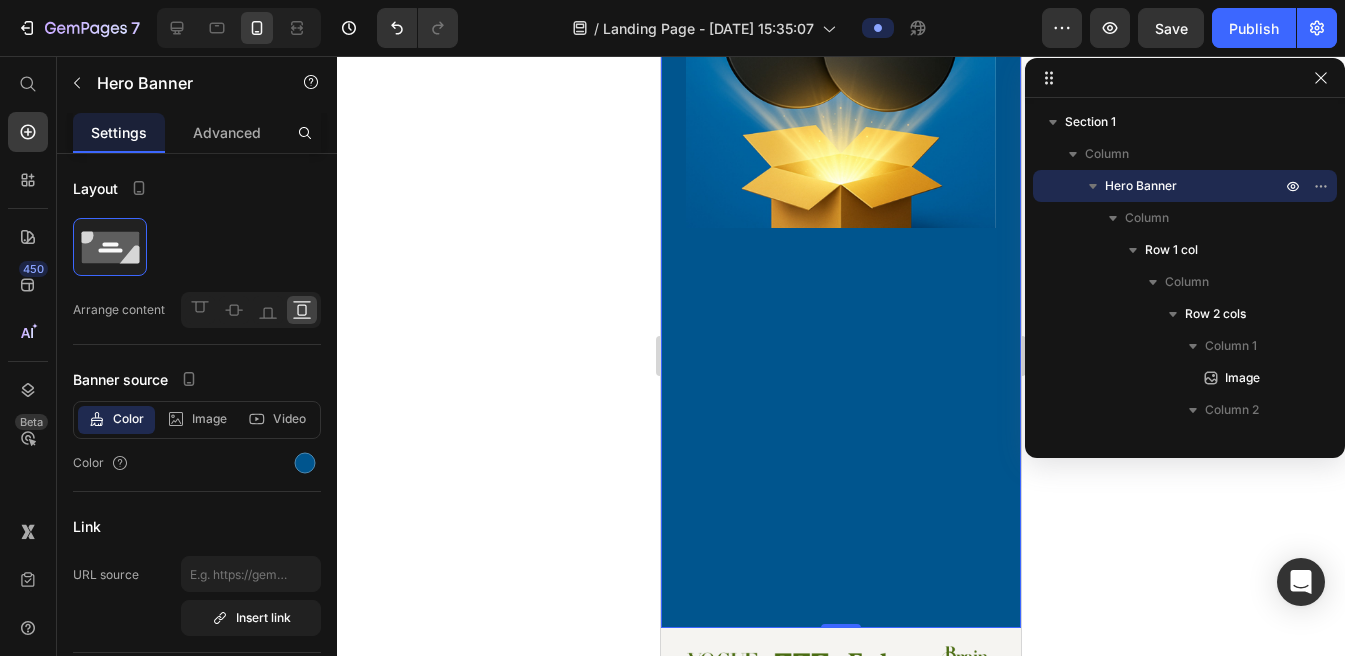 click on "Image Get Dancing Disc Button Row Buy One. Get the Second 40% OFF. Heading Prime days are here, with a twist! Text Block buy now Button Row Image Row" at bounding box center [841, 58] 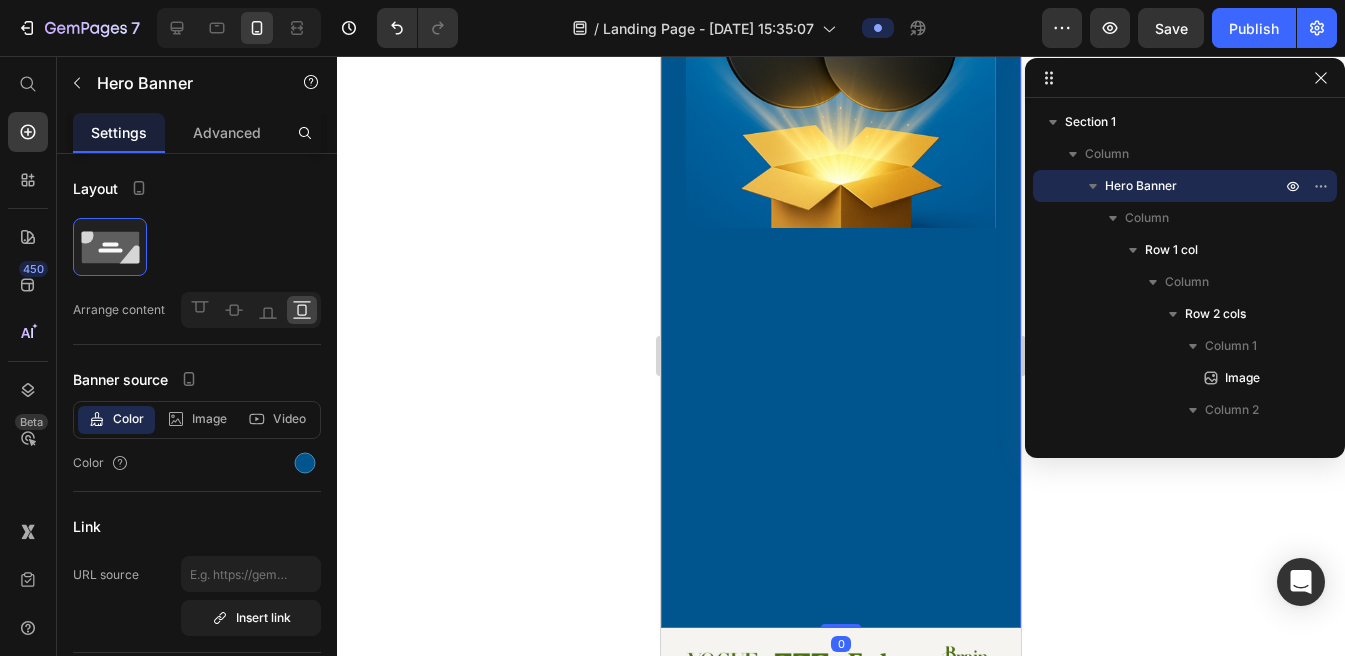 drag, startPoint x: 839, startPoint y: 611, endPoint x: 838, endPoint y: 359, distance: 252.00198 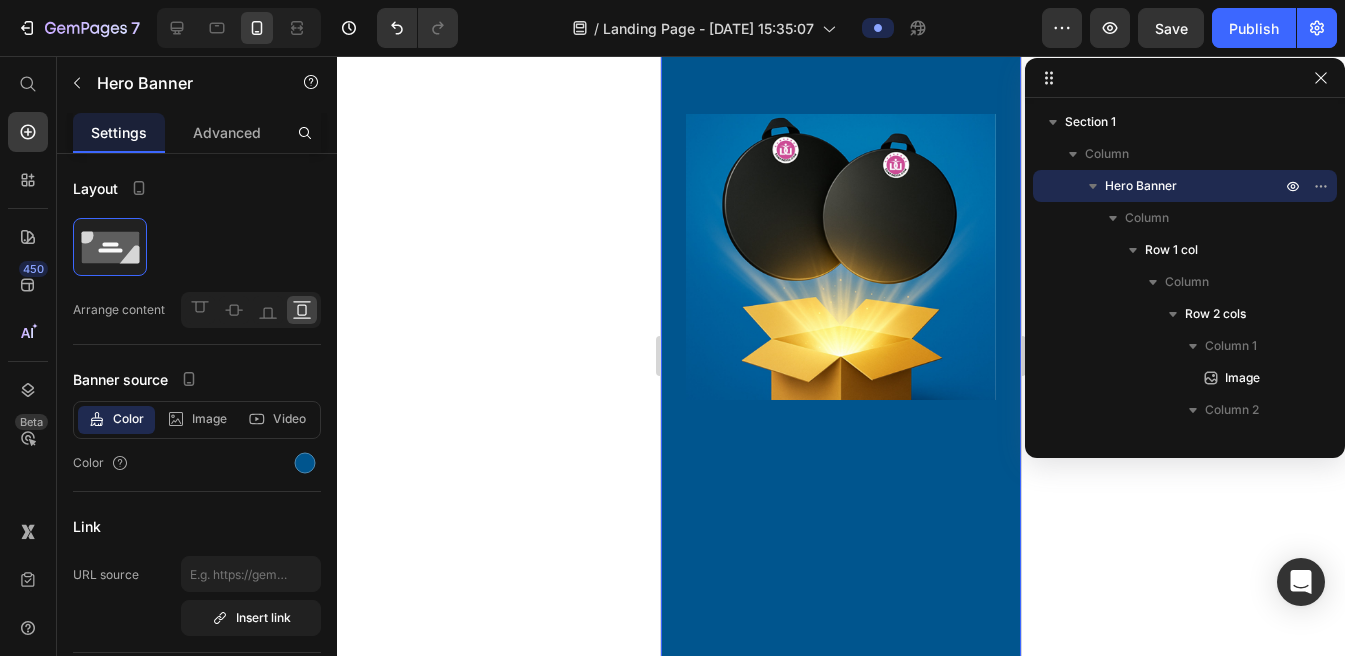click on "Image Get Dancing Disc Button Row Buy One. Get the Second 40% OFF. Heading Prime days are here, with a twist! Text Block buy now Button Row Image Row" at bounding box center [841, 230] 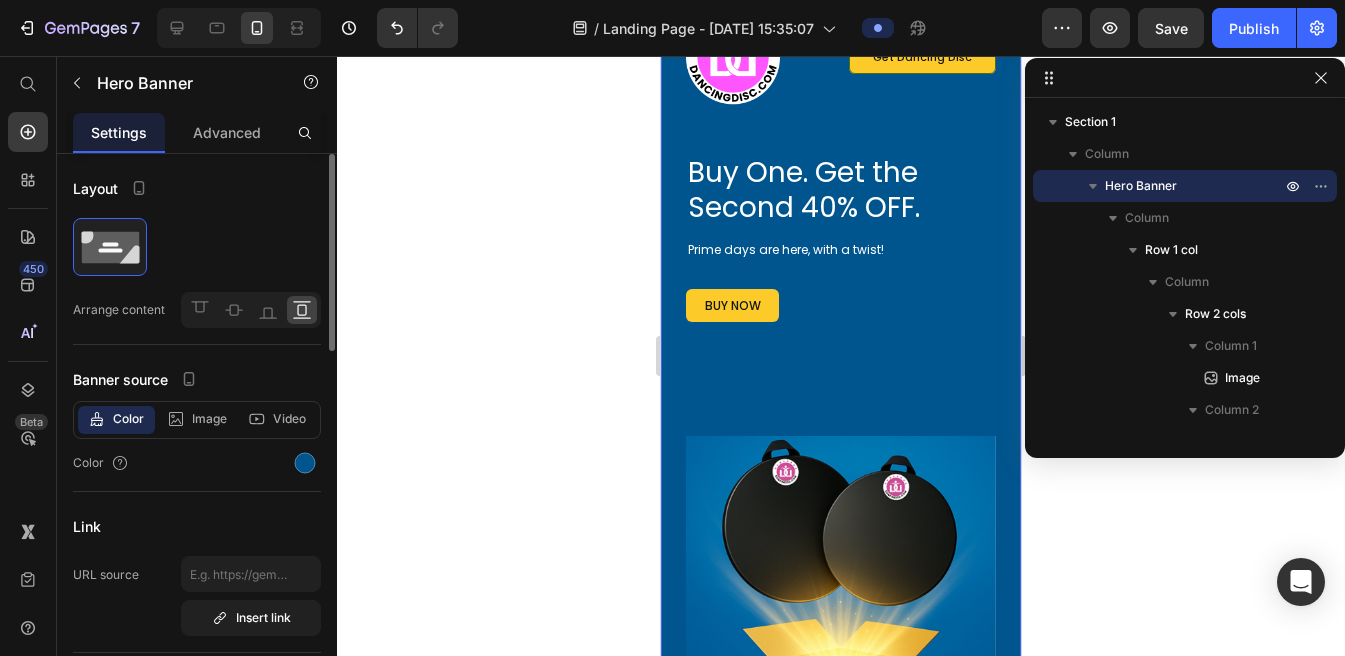 scroll, scrollTop: 116, scrollLeft: 0, axis: vertical 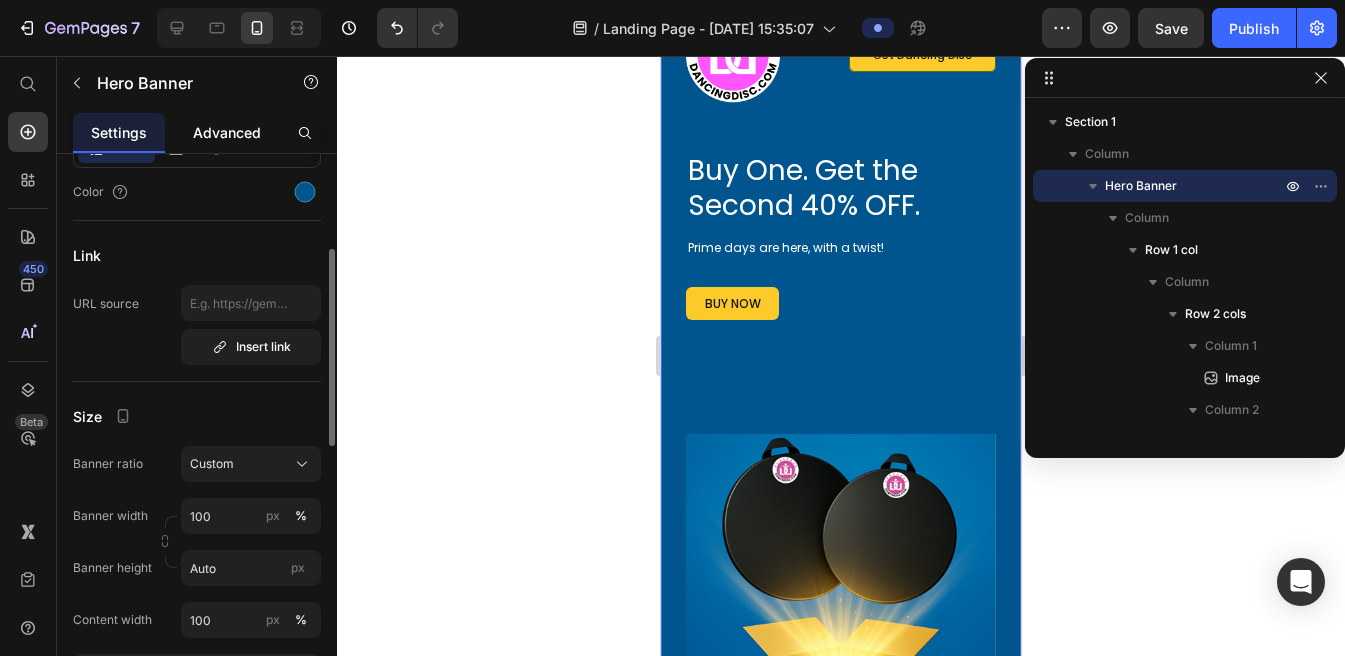 click on "Advanced" at bounding box center (227, 132) 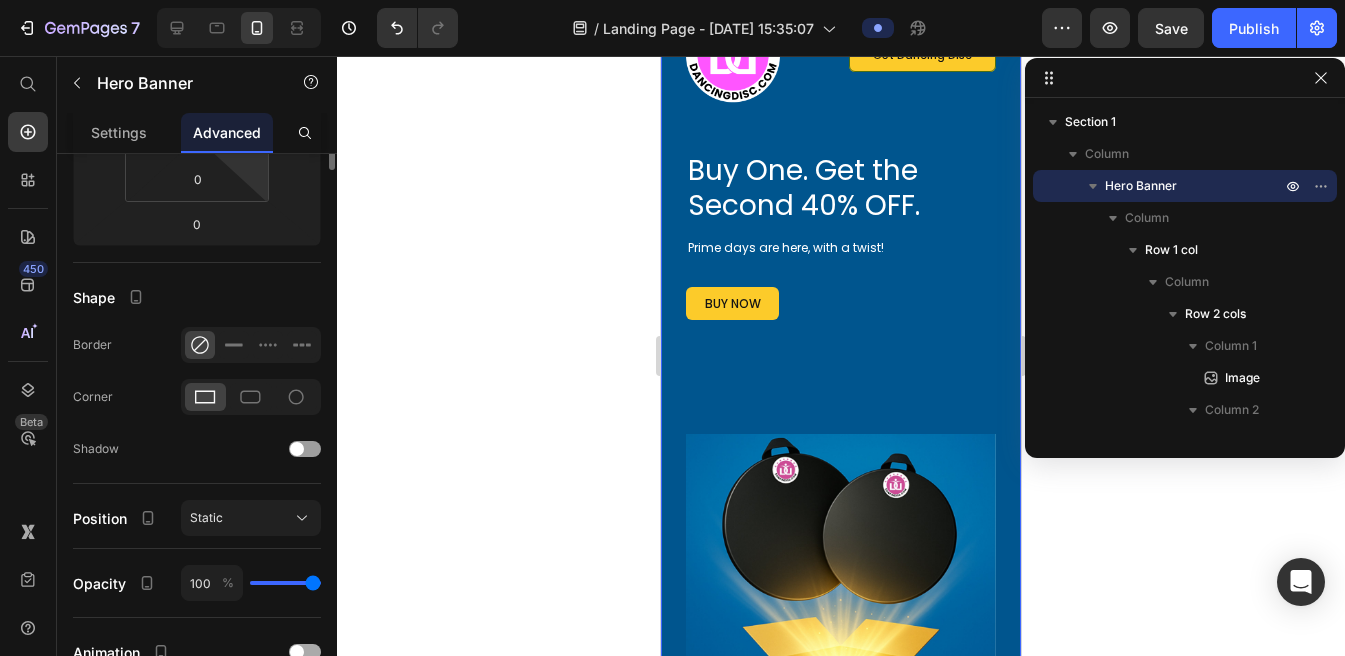 scroll, scrollTop: 0, scrollLeft: 0, axis: both 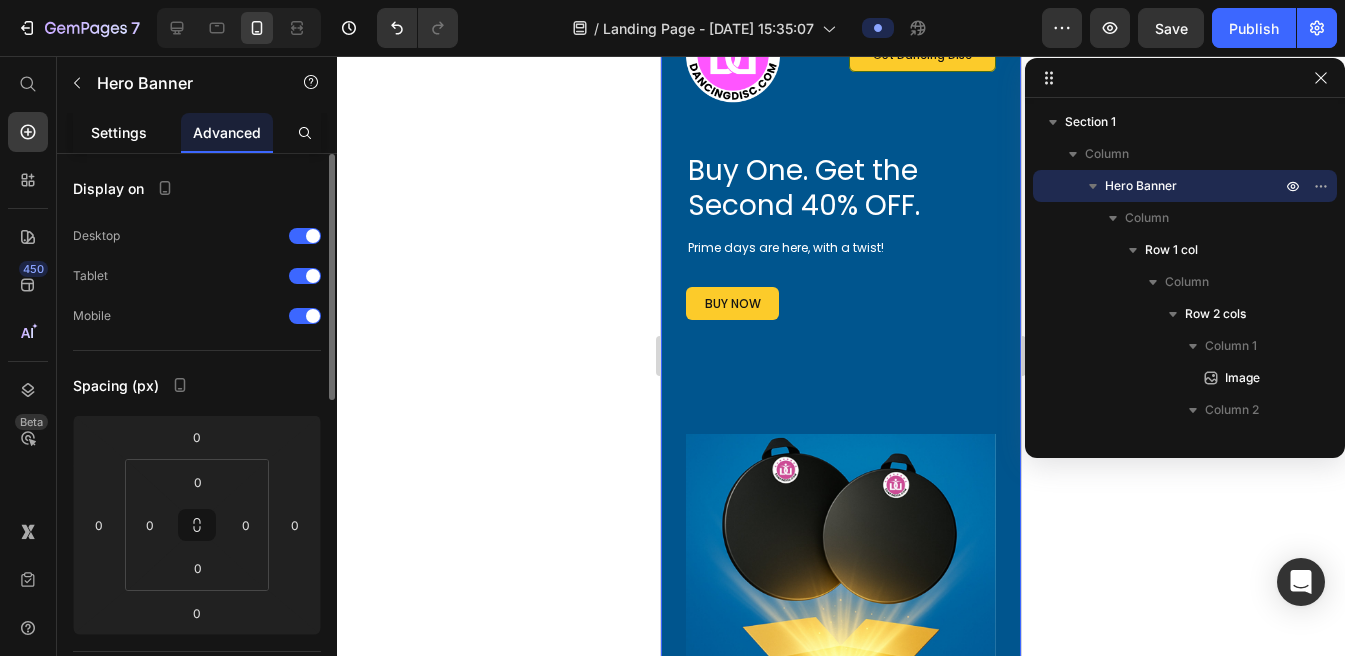 click on "Settings" 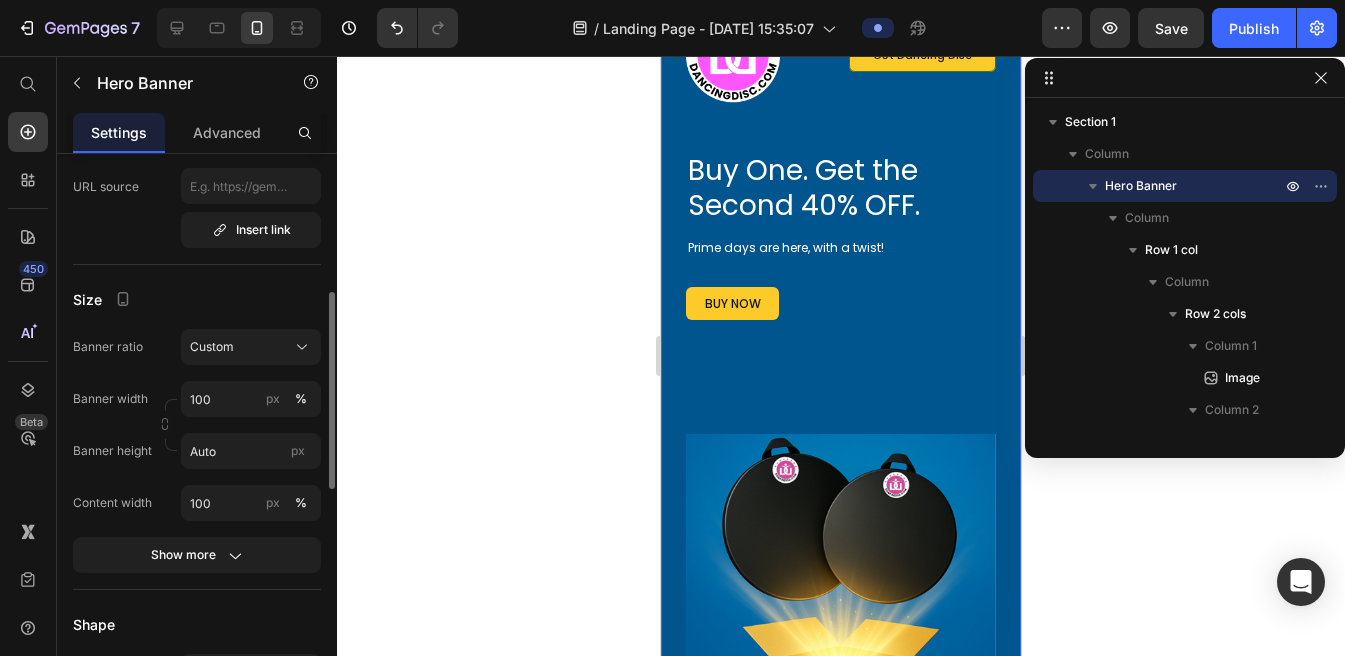 scroll, scrollTop: 391, scrollLeft: 0, axis: vertical 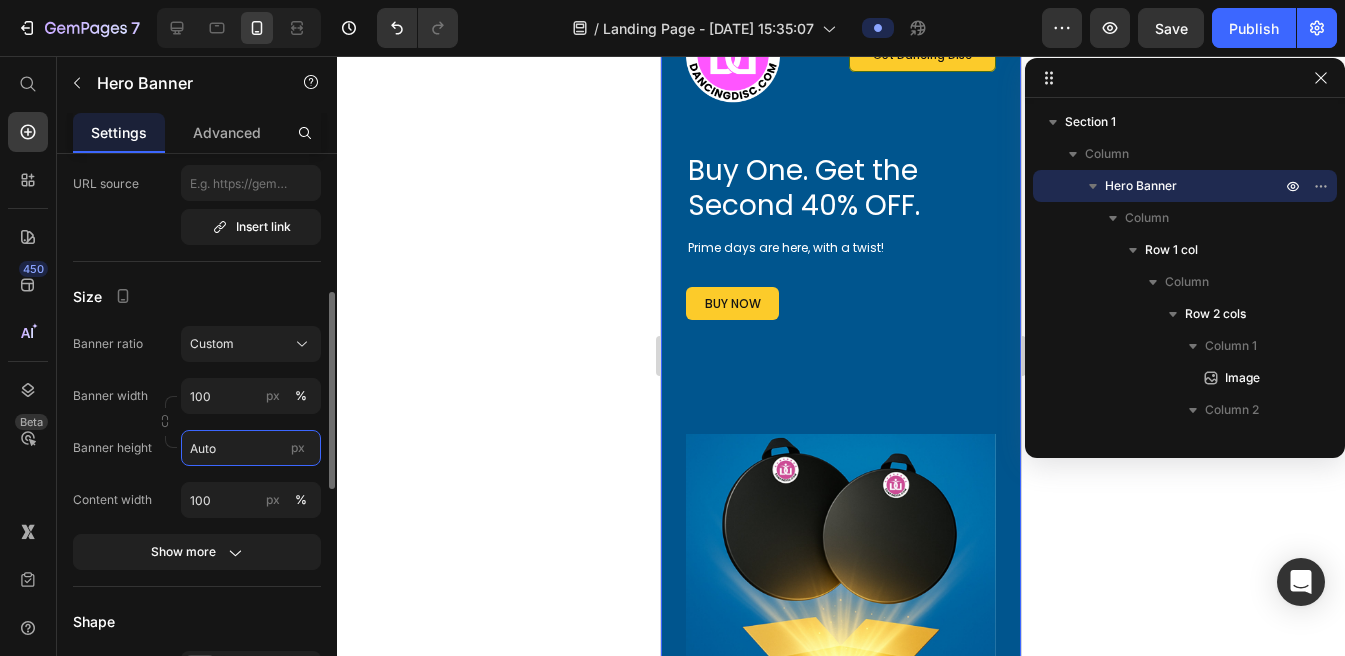click on "Auto" at bounding box center [251, 448] 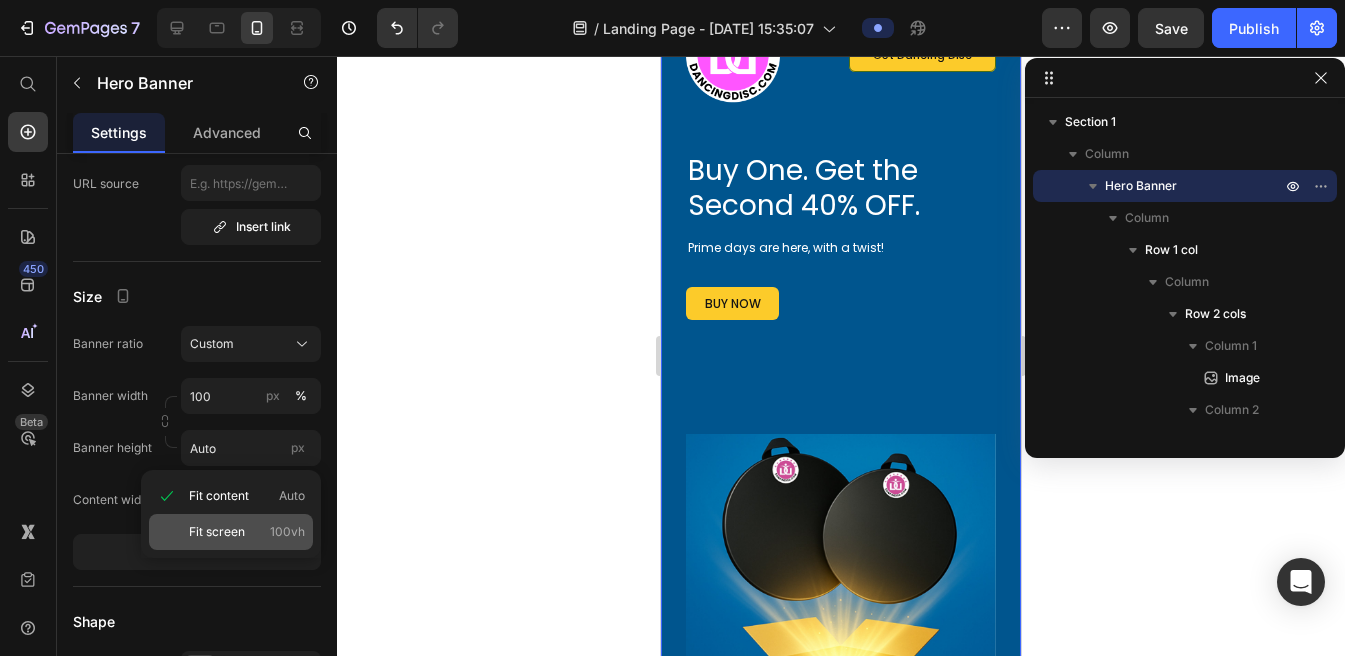 click on "Fit screen" at bounding box center [217, 532] 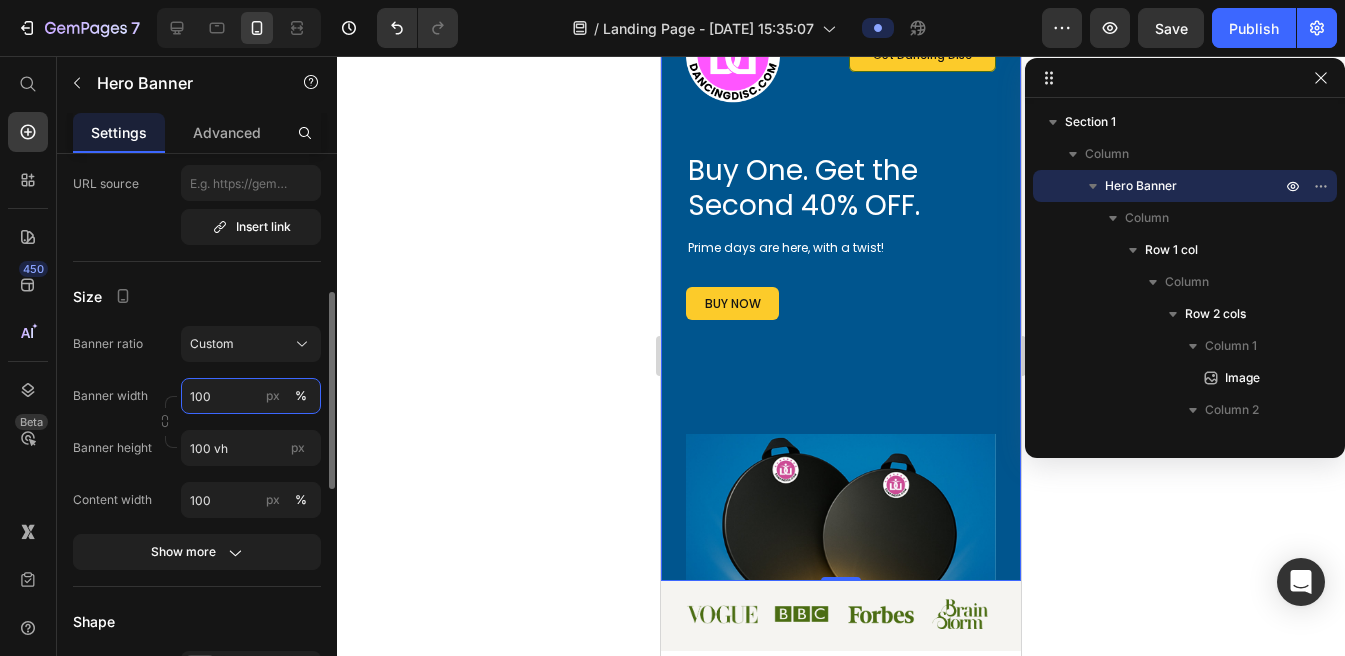 click on "100" at bounding box center (251, 396) 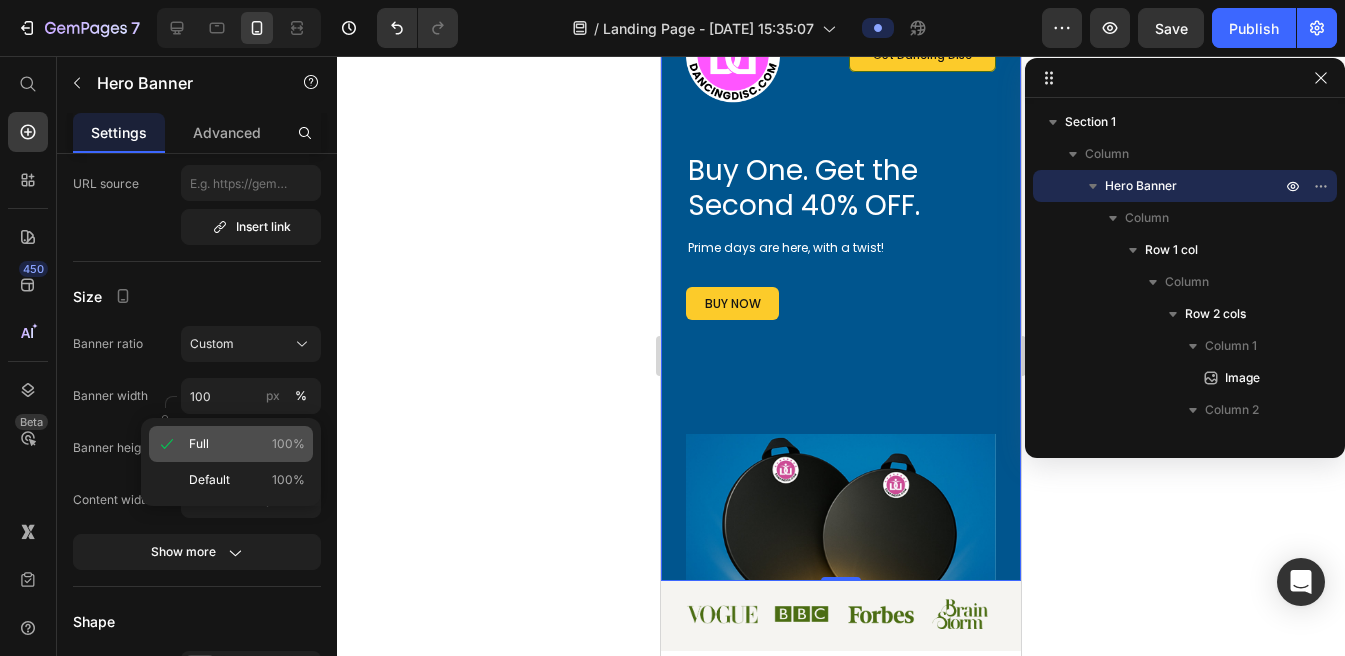 click on "Full 100%" at bounding box center [247, 444] 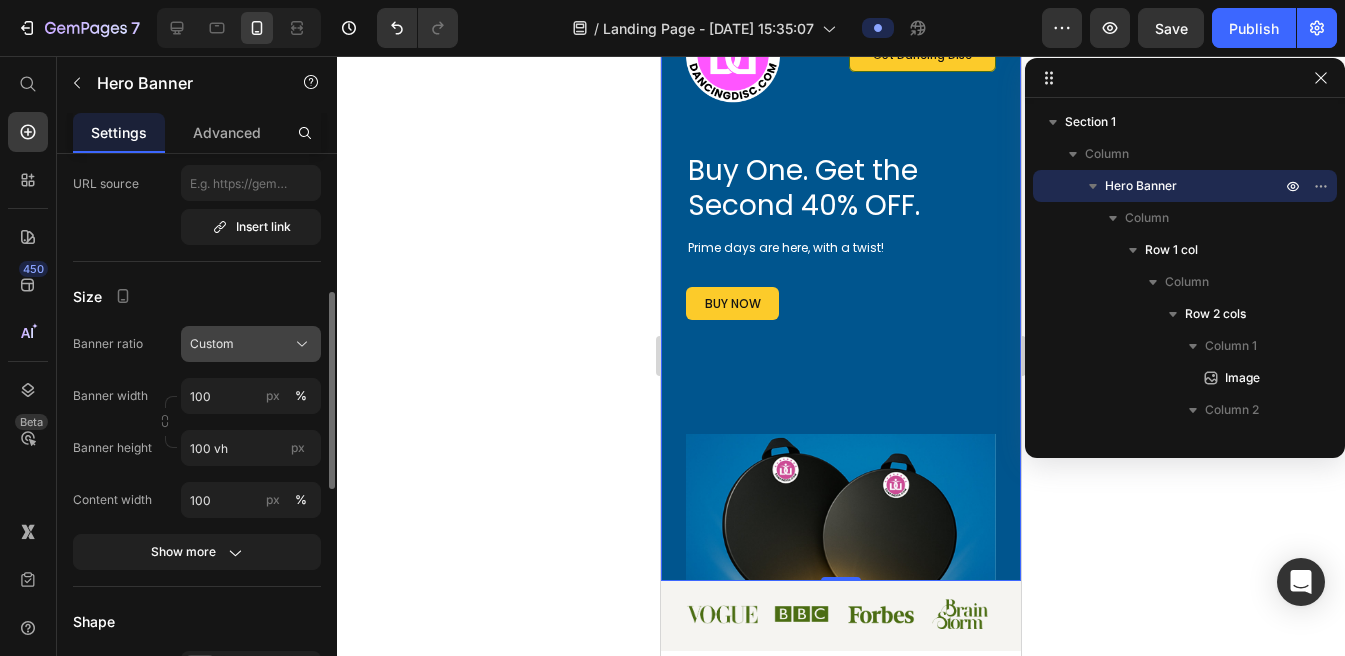 click on "Custom" 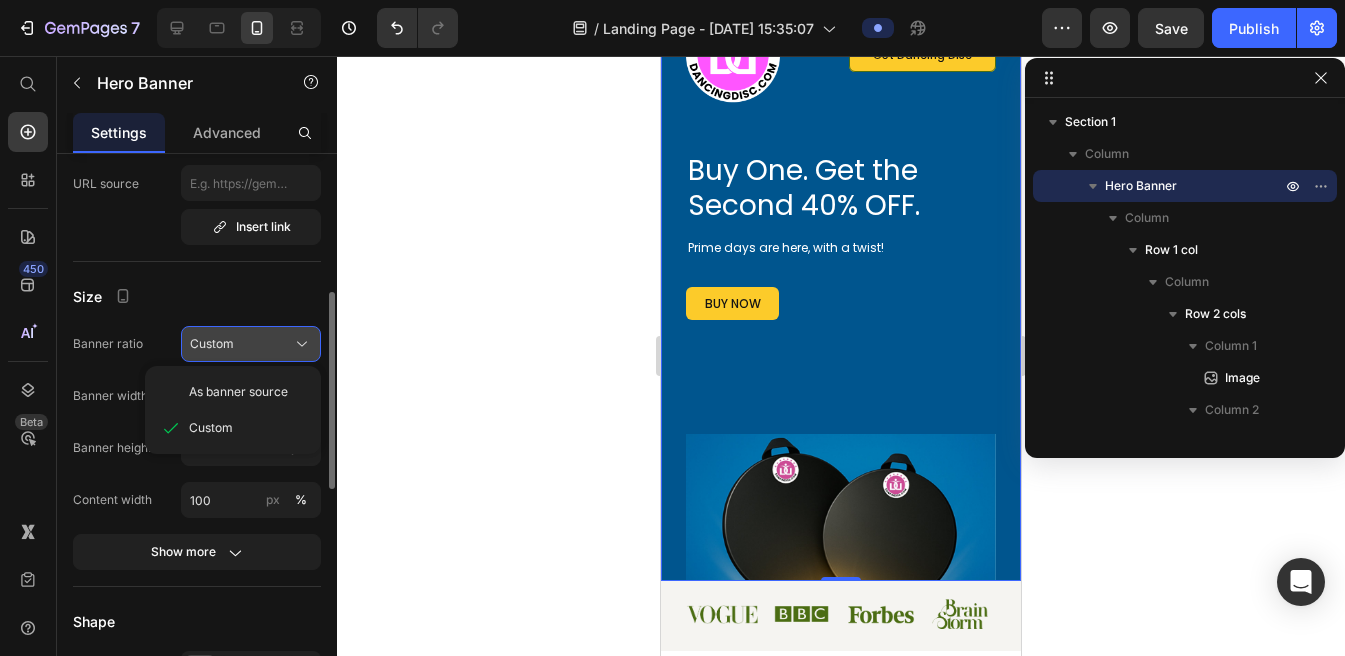 click on "Custom" 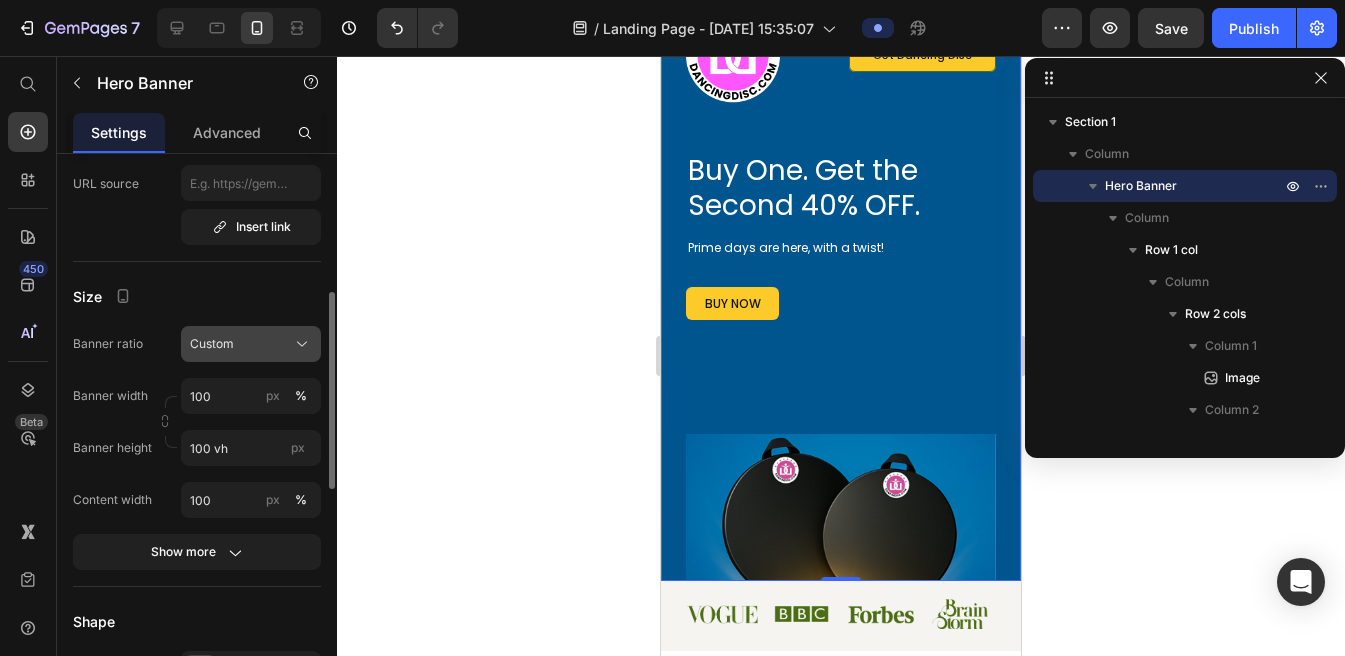 click on "Custom" 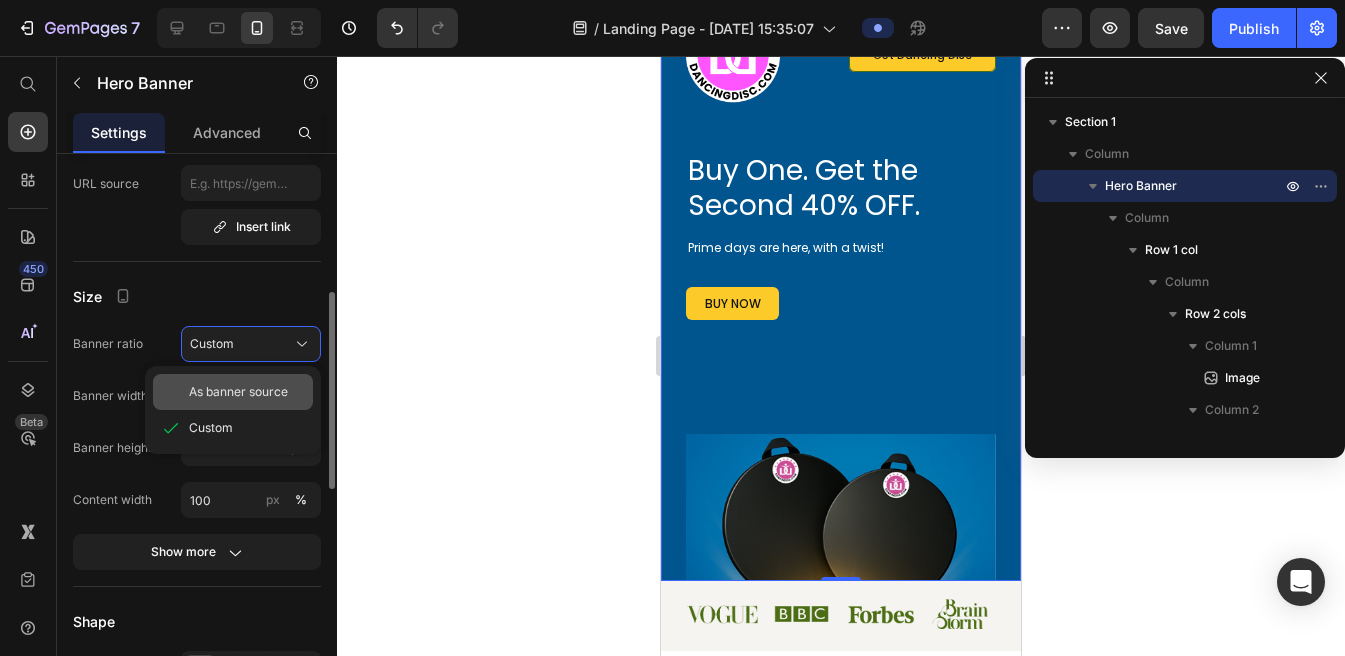 click on "As banner source" at bounding box center (238, 392) 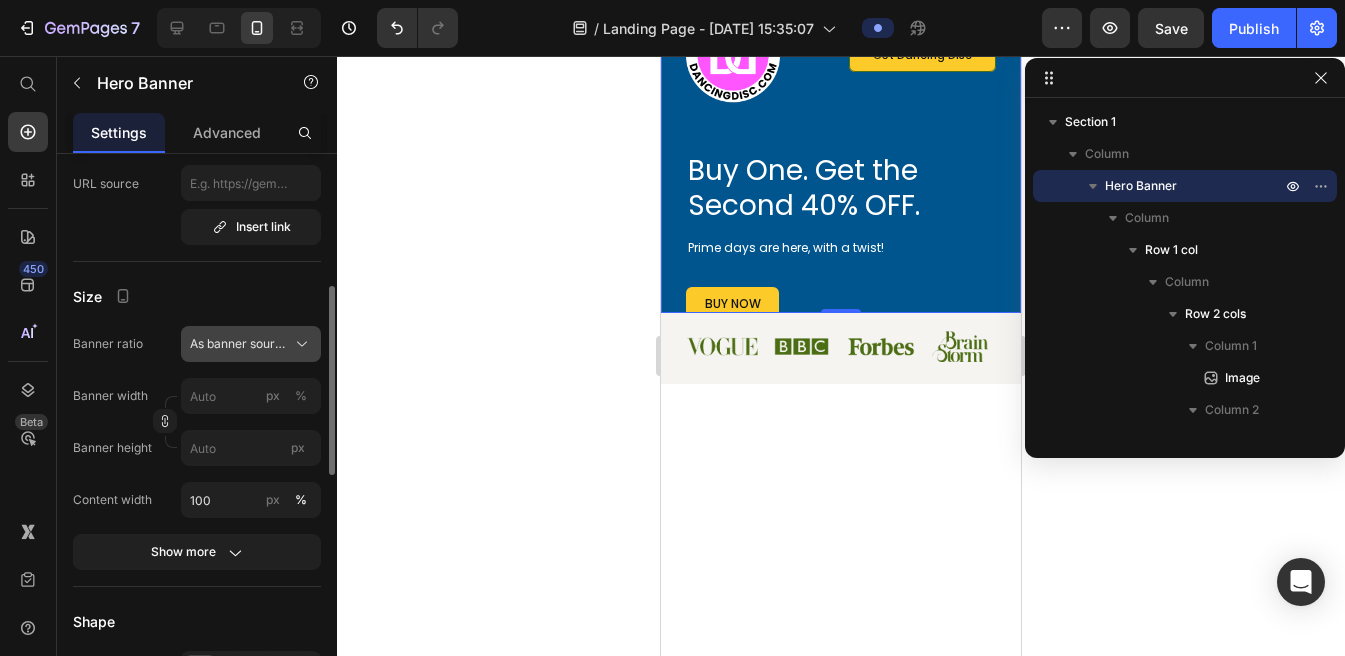 click on "As banner source" at bounding box center [239, 344] 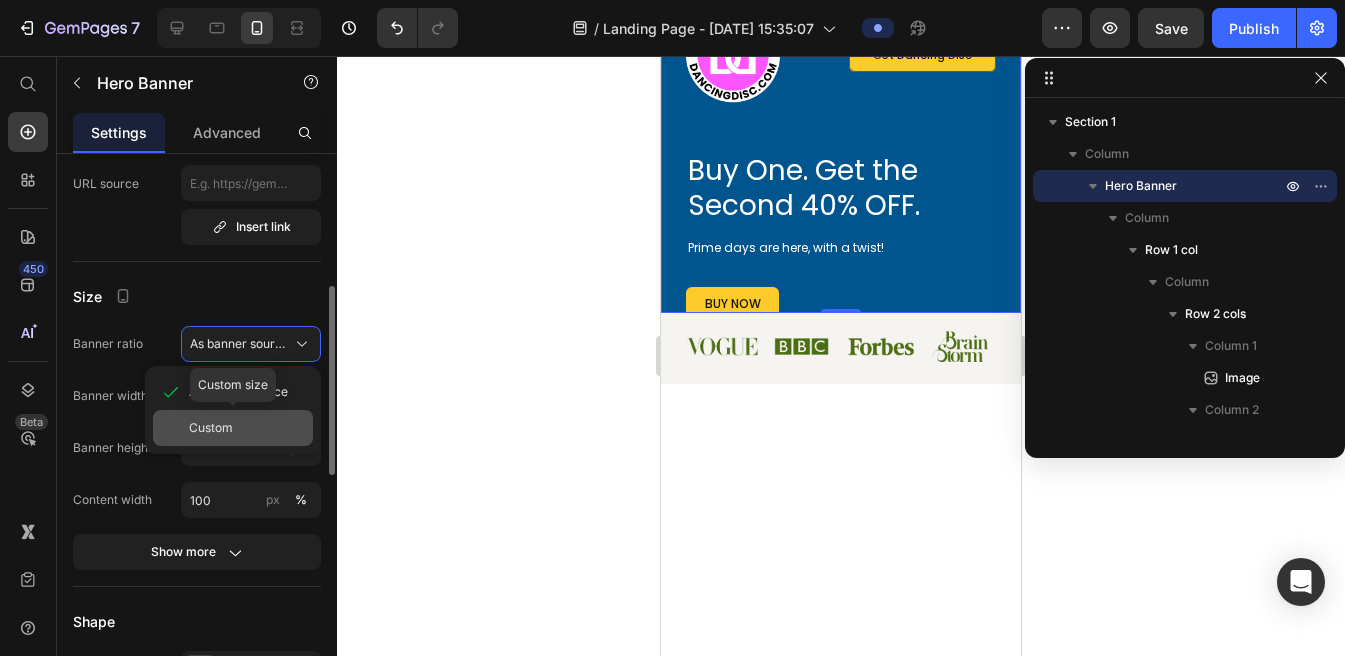 click on "Custom" 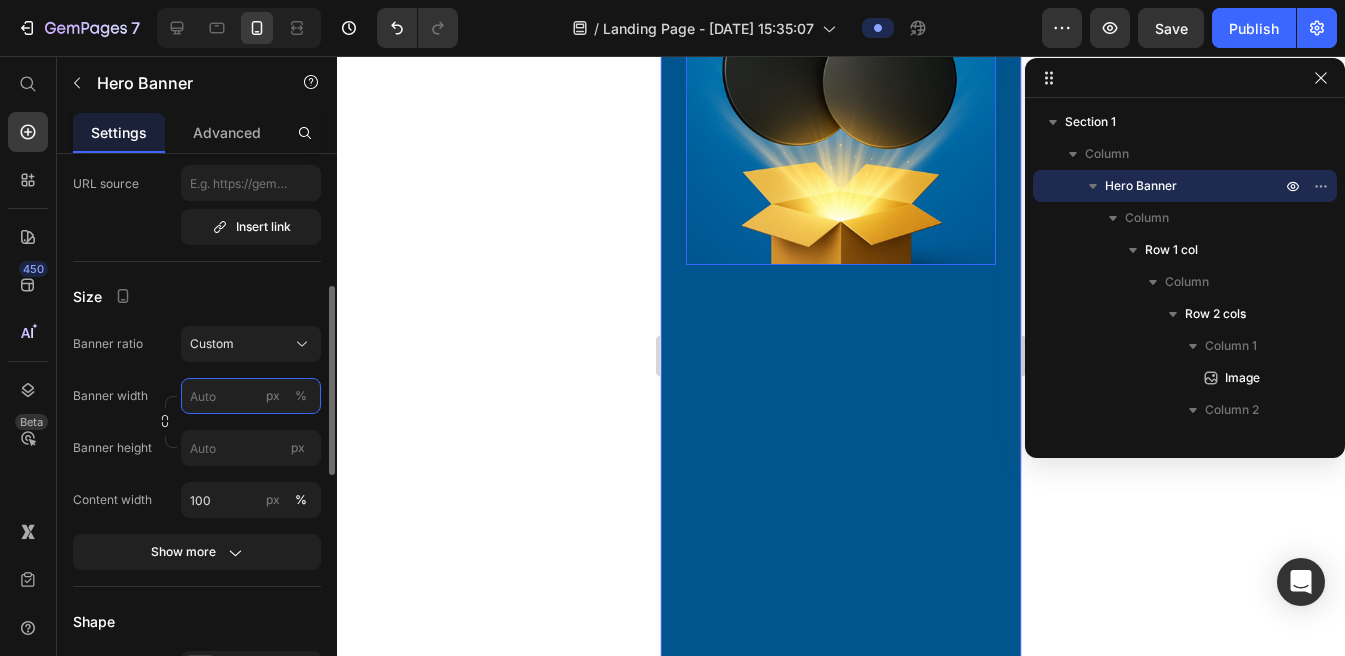 scroll, scrollTop: 569, scrollLeft: 0, axis: vertical 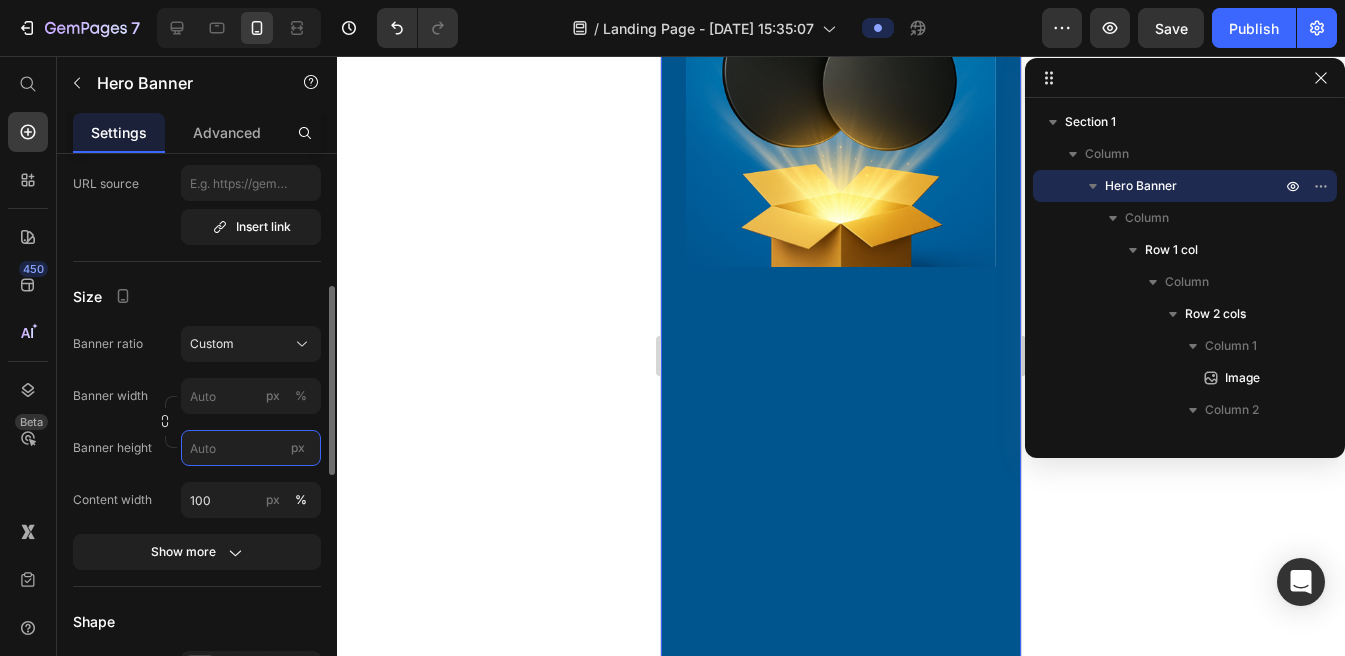 click on "px" at bounding box center [251, 448] 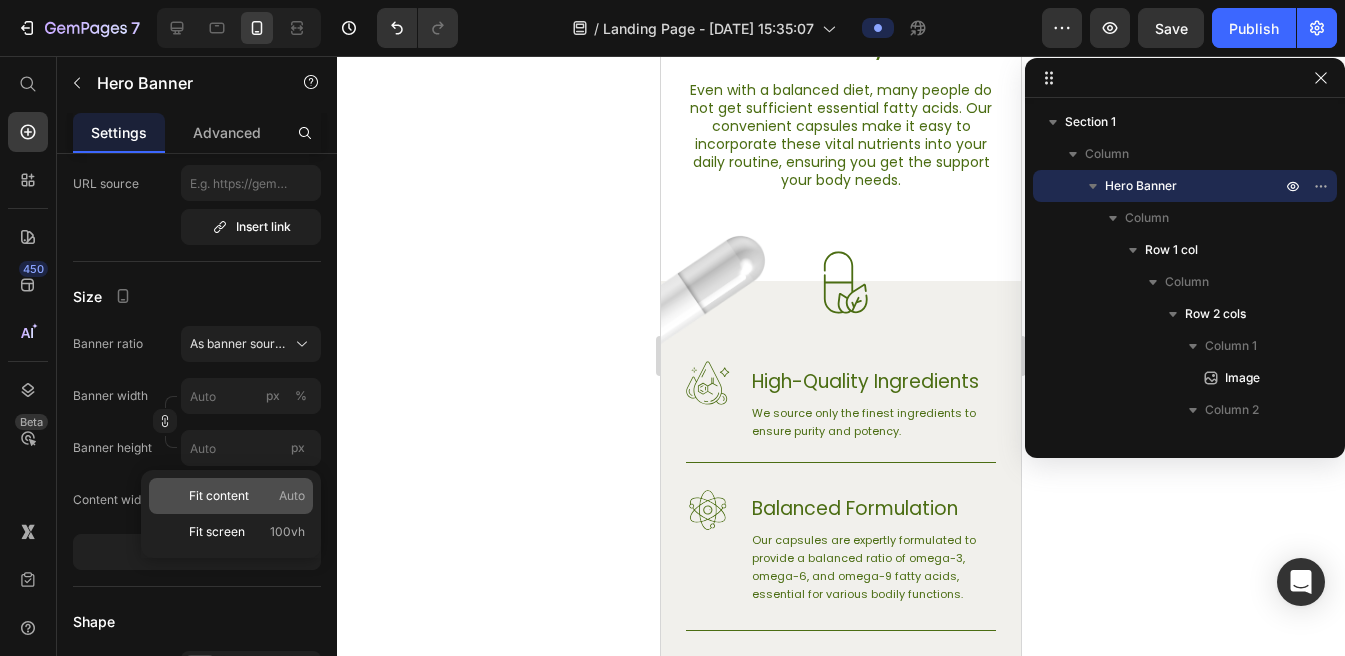 click on "Fit content" at bounding box center (219, 496) 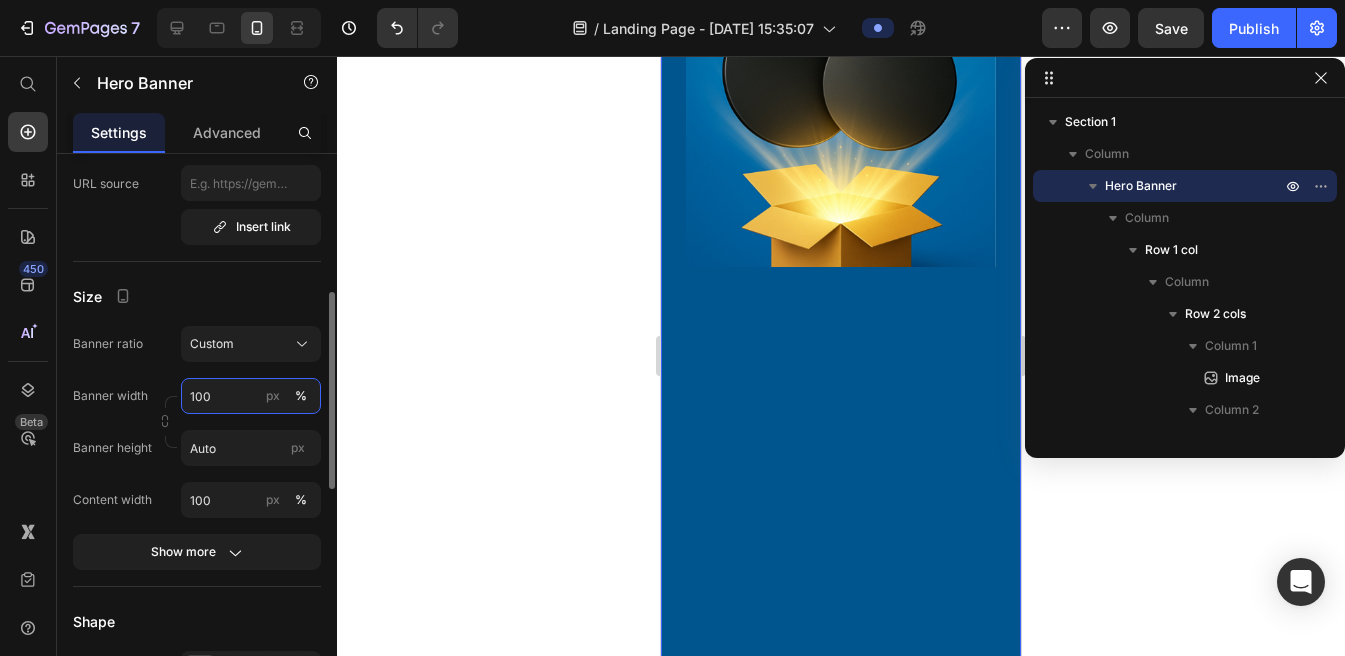 click on "100" at bounding box center [251, 396] 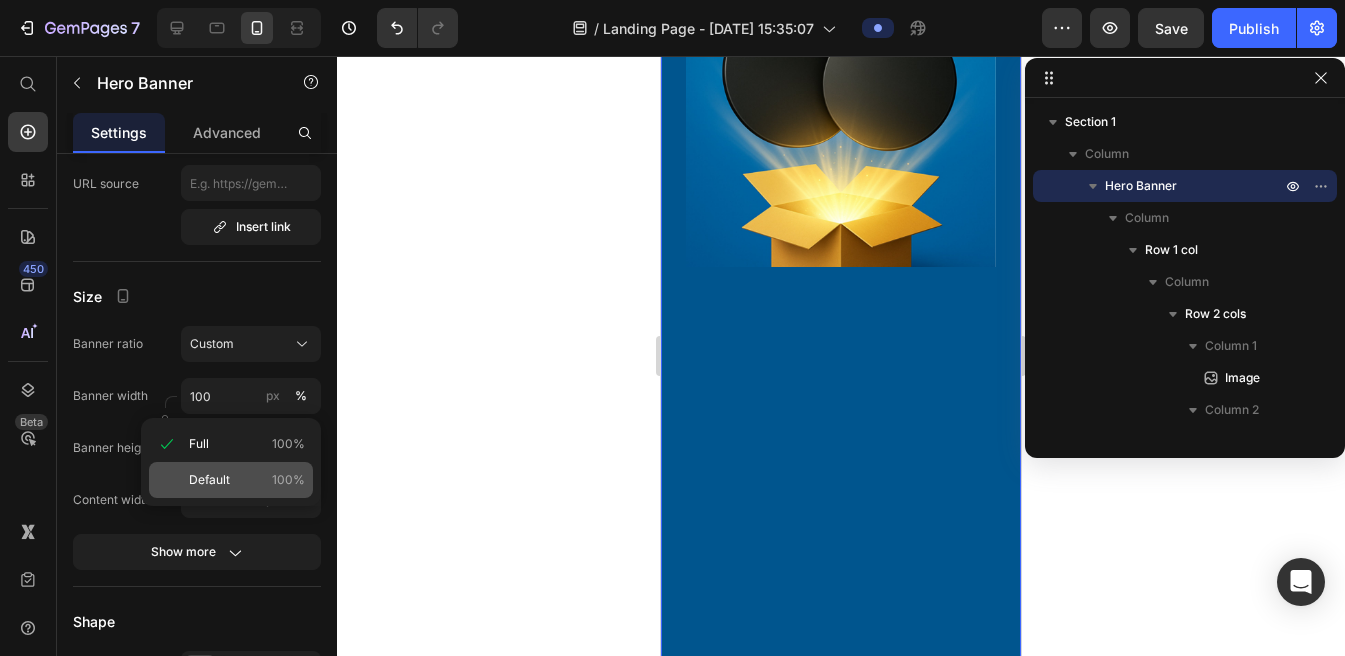 click on "Default 100%" 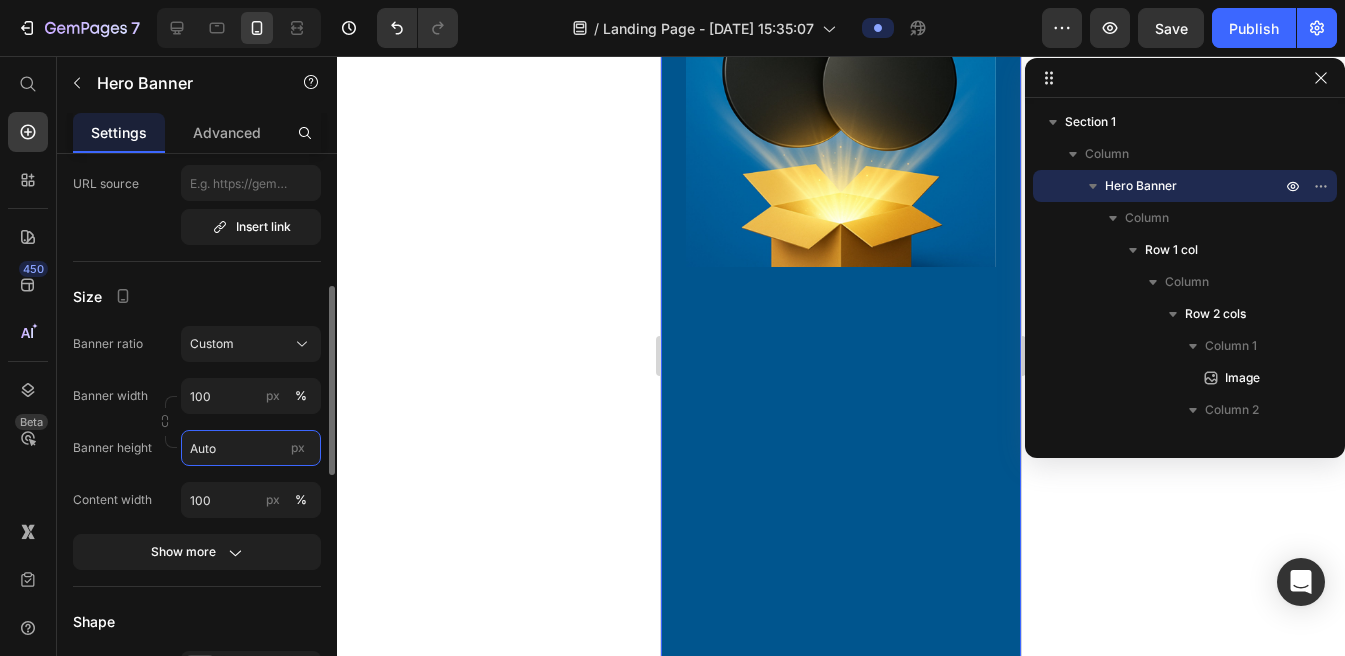 click on "Auto" at bounding box center (251, 448) 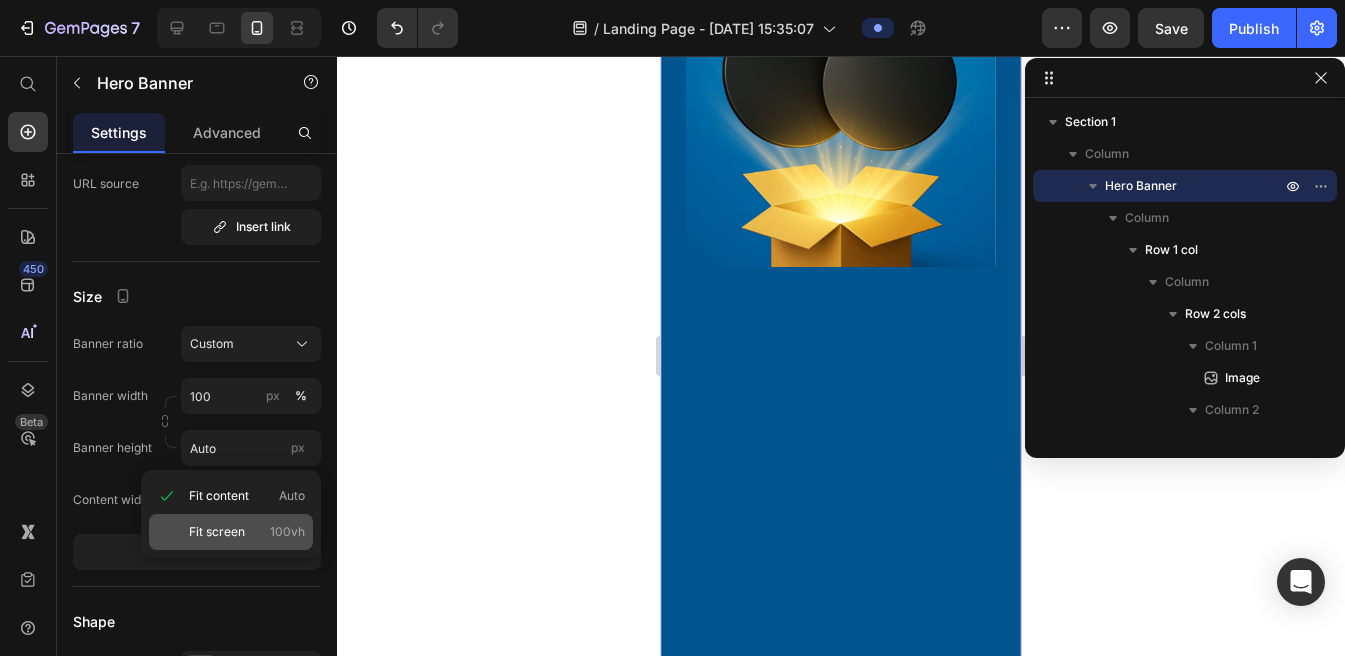 click on "Fit screen 100vh" 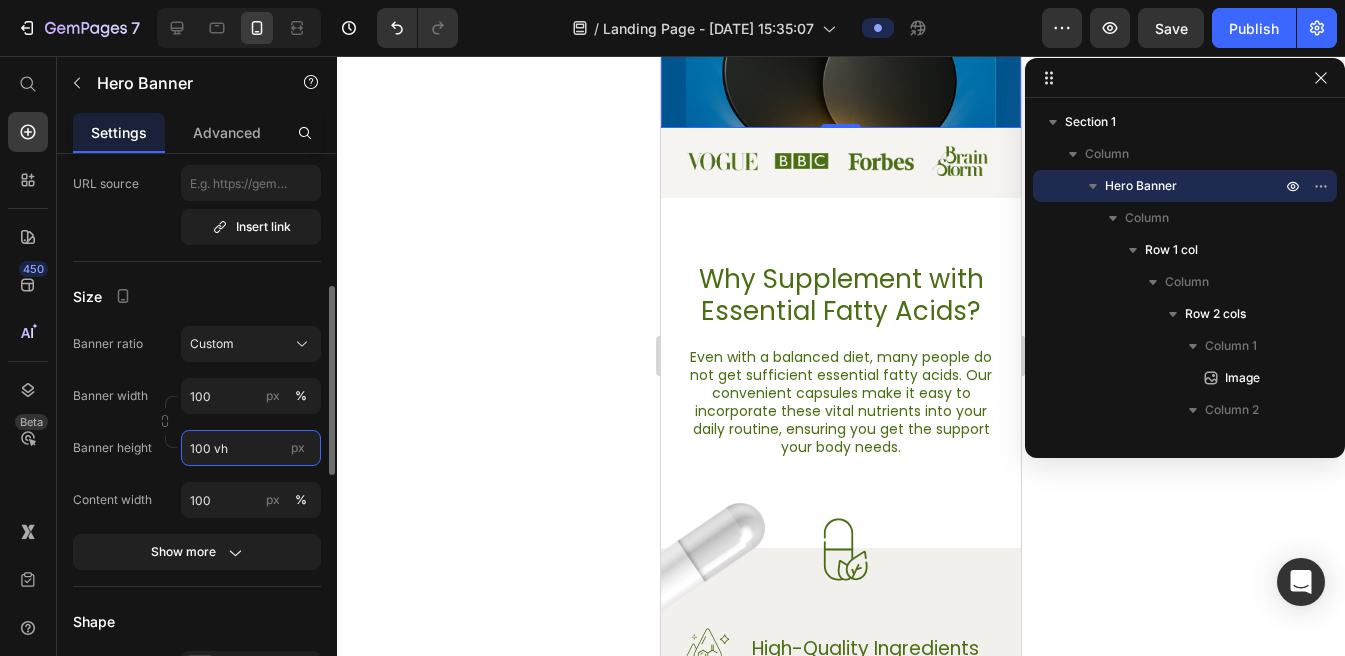 click on "100 vh" at bounding box center (251, 448) 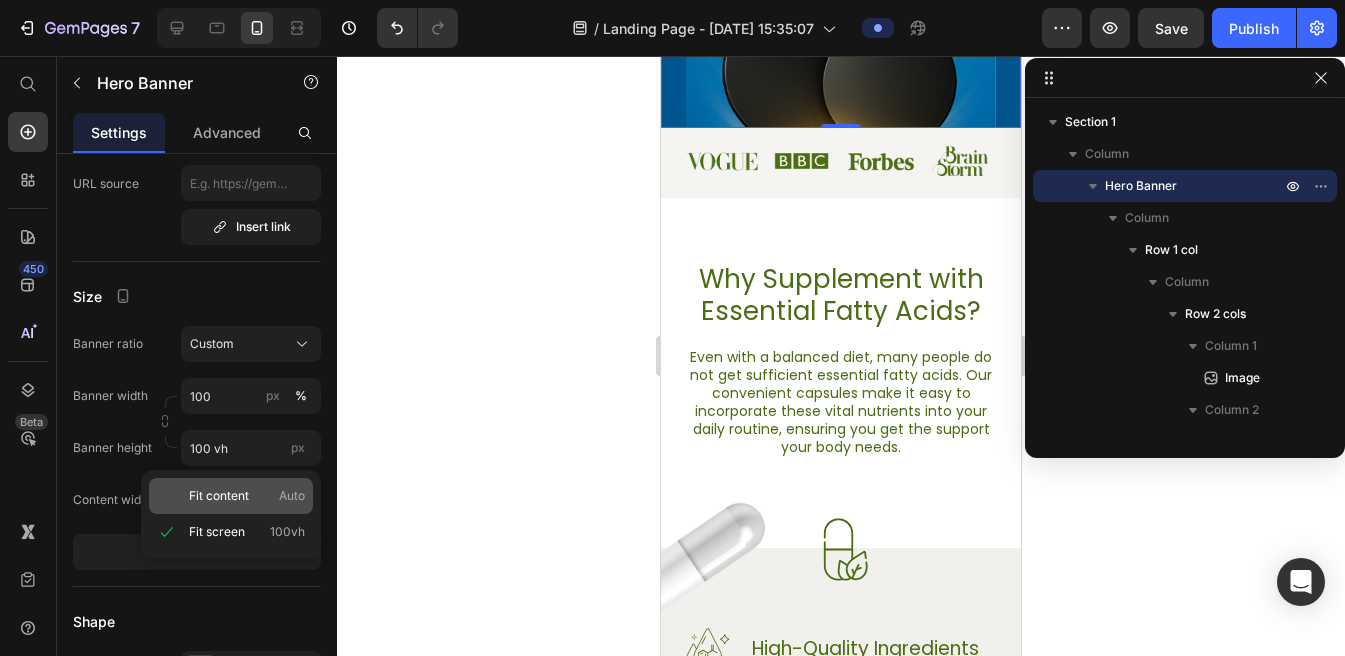 click on "Fit content" at bounding box center (219, 496) 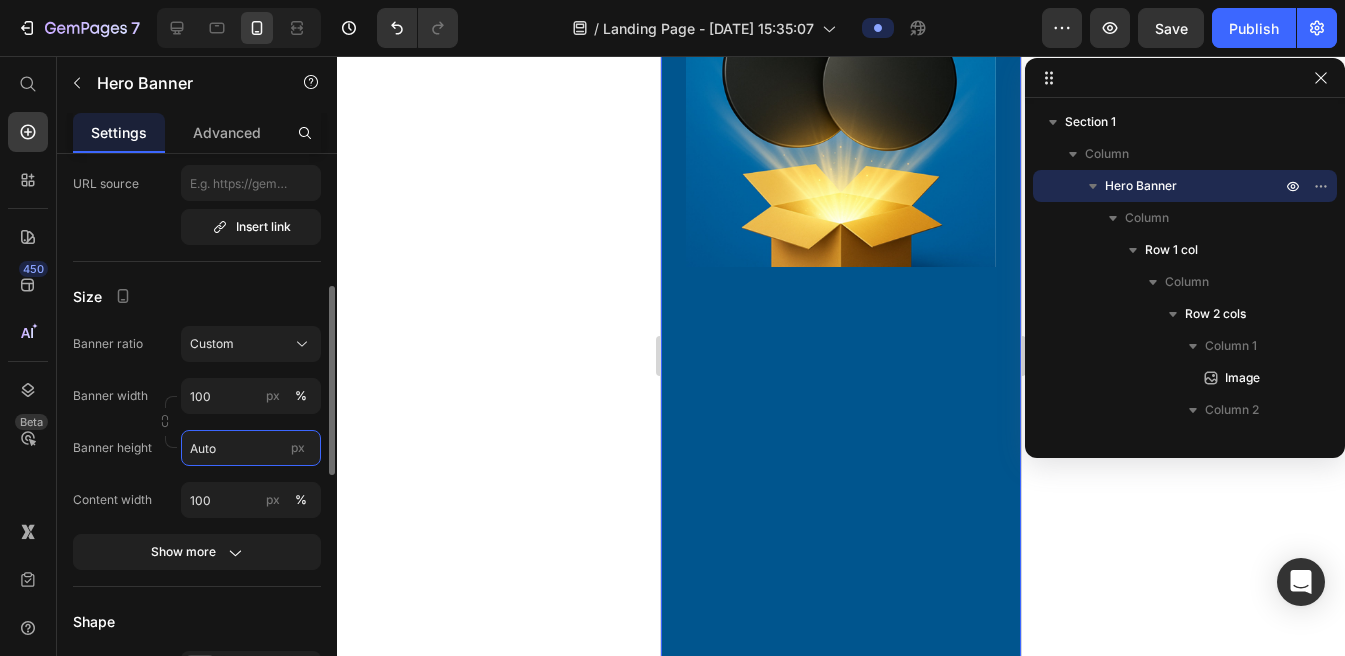 click on "Auto" at bounding box center (251, 448) 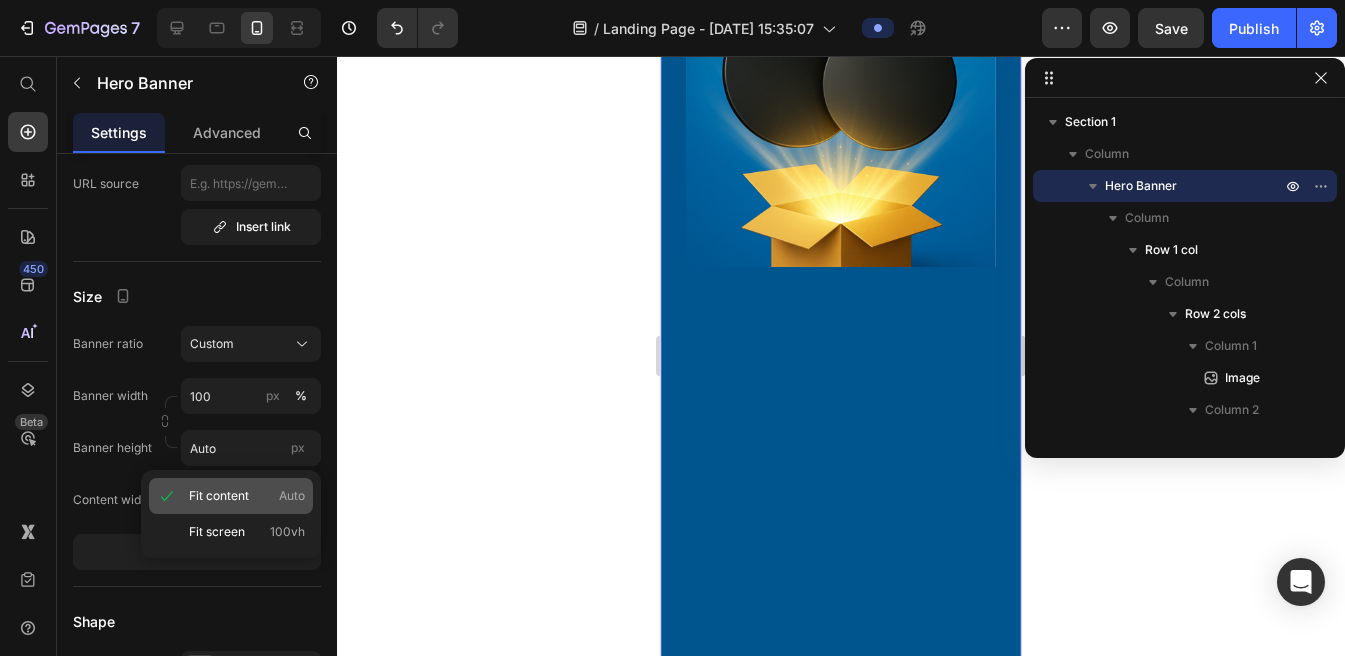 click on "Fit content" at bounding box center [219, 496] 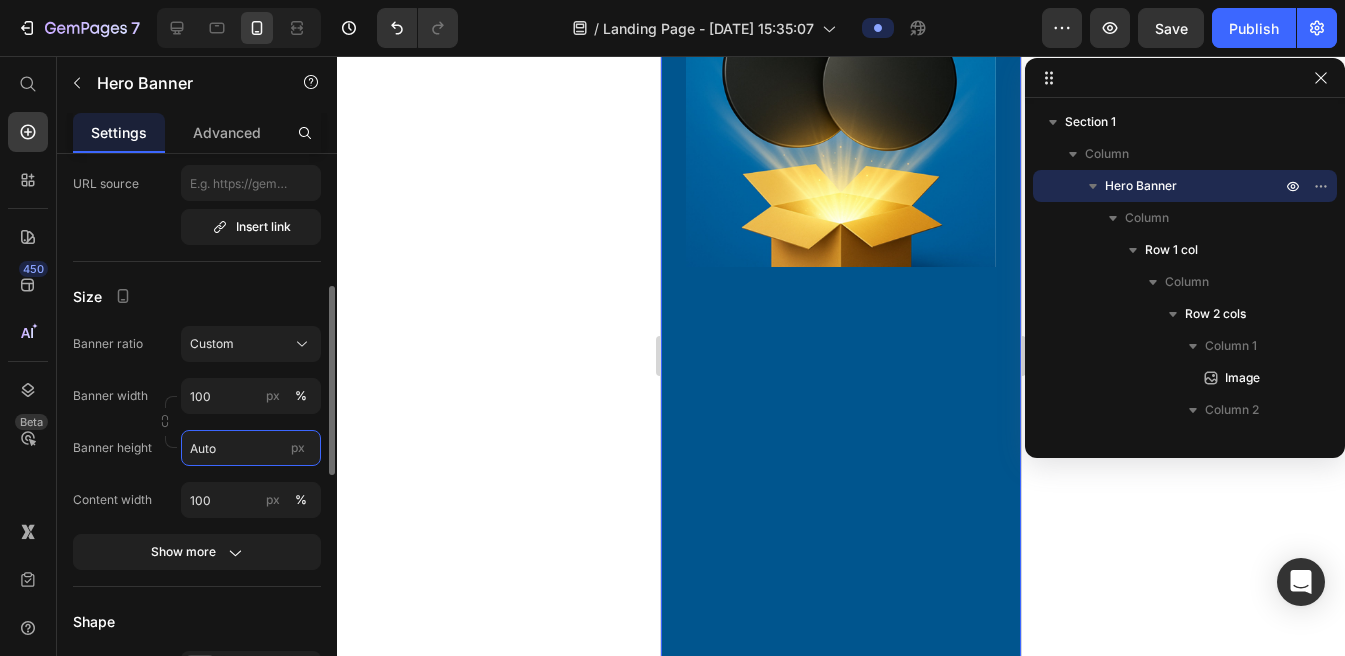 click on "Auto" at bounding box center (251, 448) 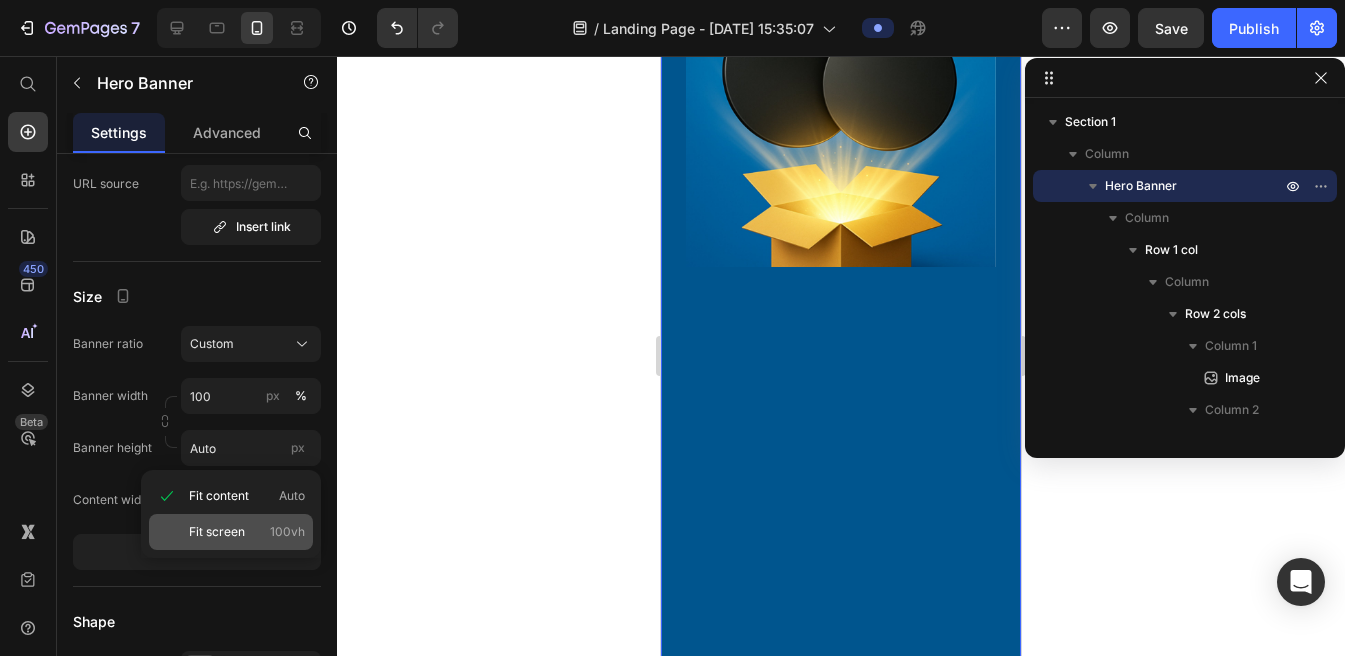 click on "Fit screen 100vh" 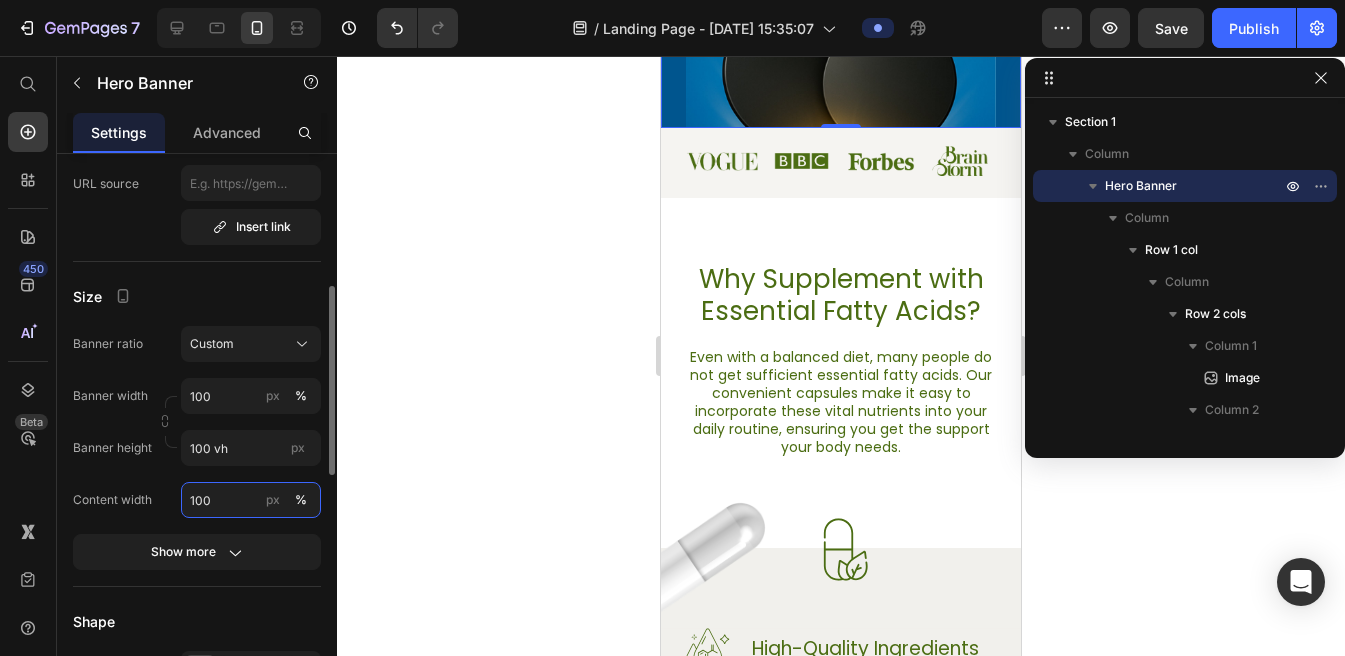 click on "100" at bounding box center [251, 500] 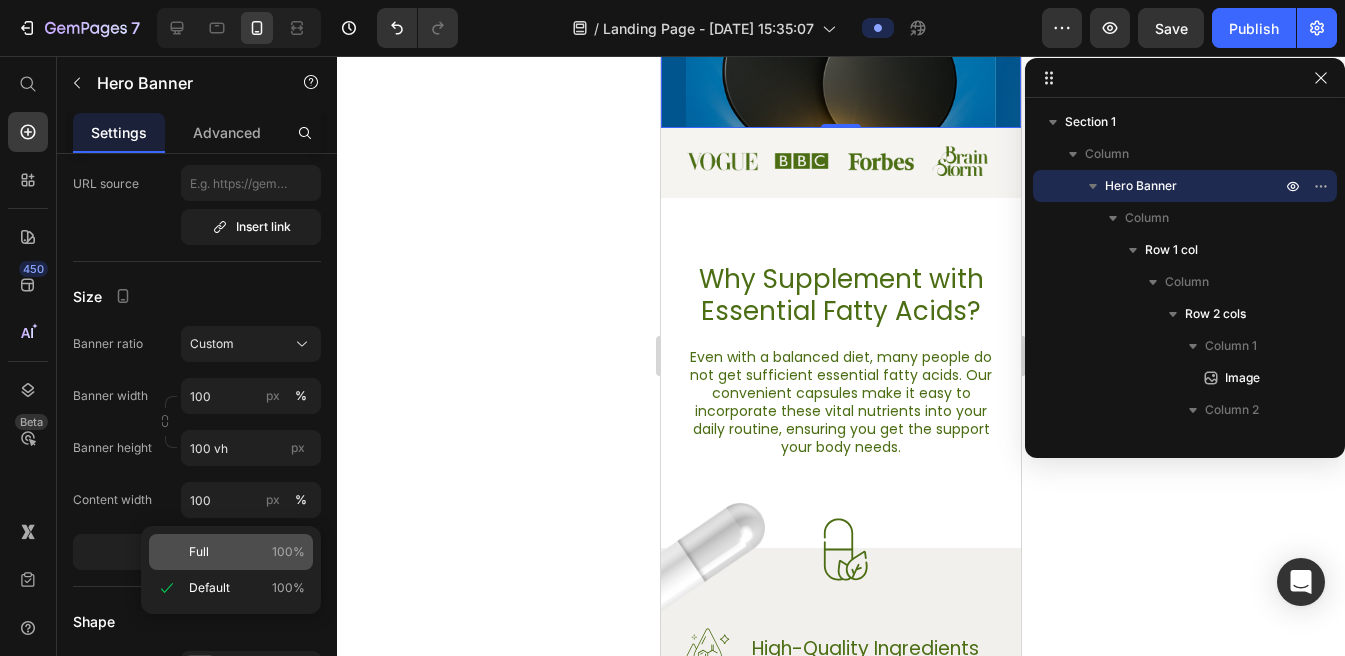 click on "Full 100%" at bounding box center [247, 552] 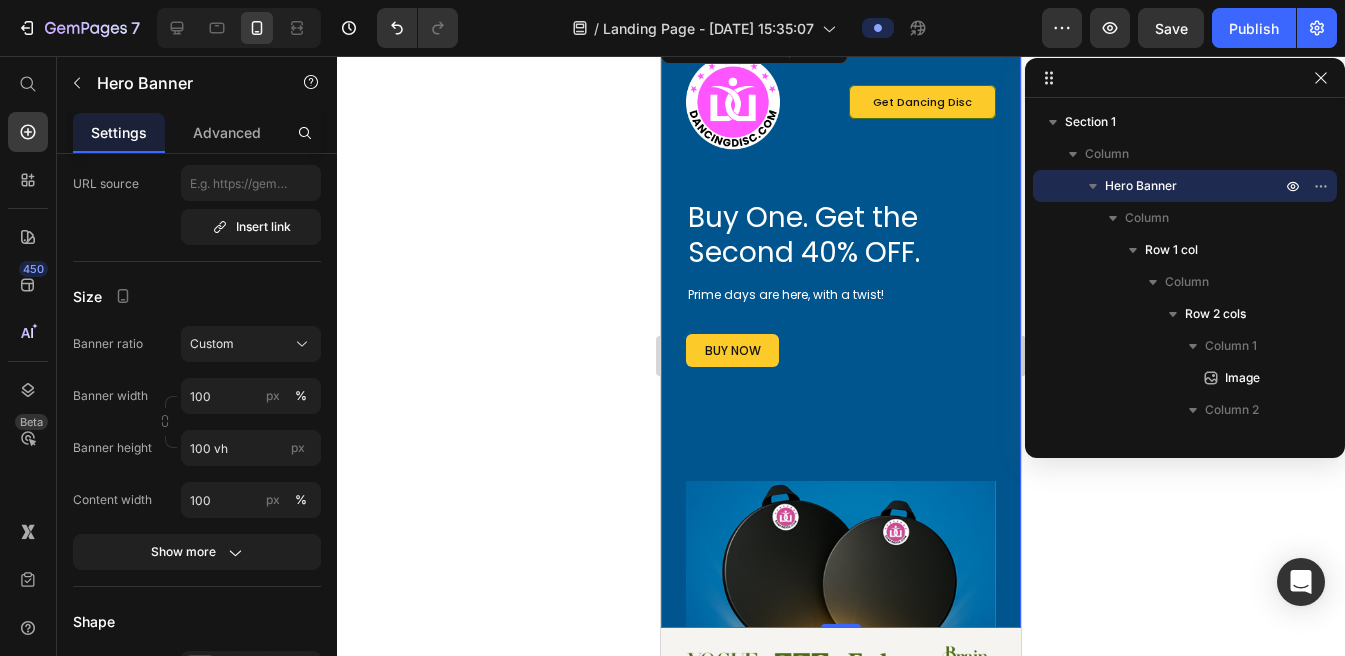 scroll, scrollTop: 0, scrollLeft: 0, axis: both 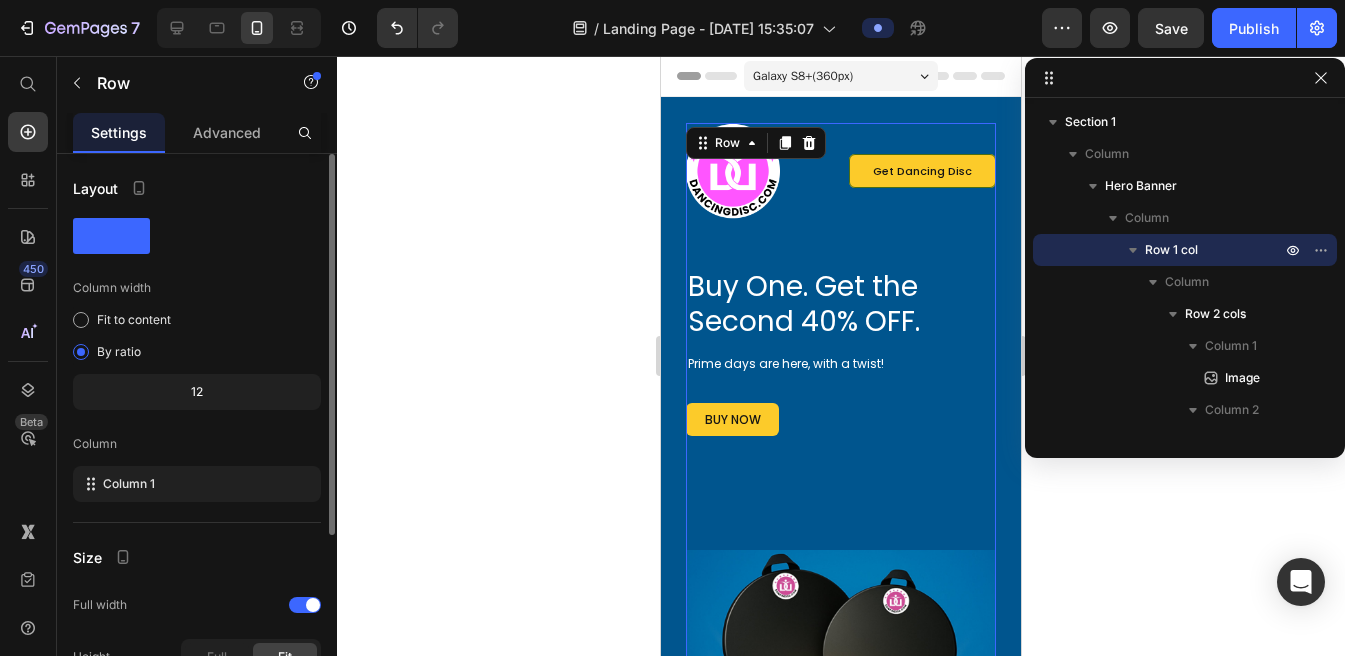 click on "Image Get Dancing Disc Button Row Buy One. Get the Second 40% OFF. Heading Prime days are here, with a twist! Text Block buy now Button Row Image" at bounding box center [841, 479] 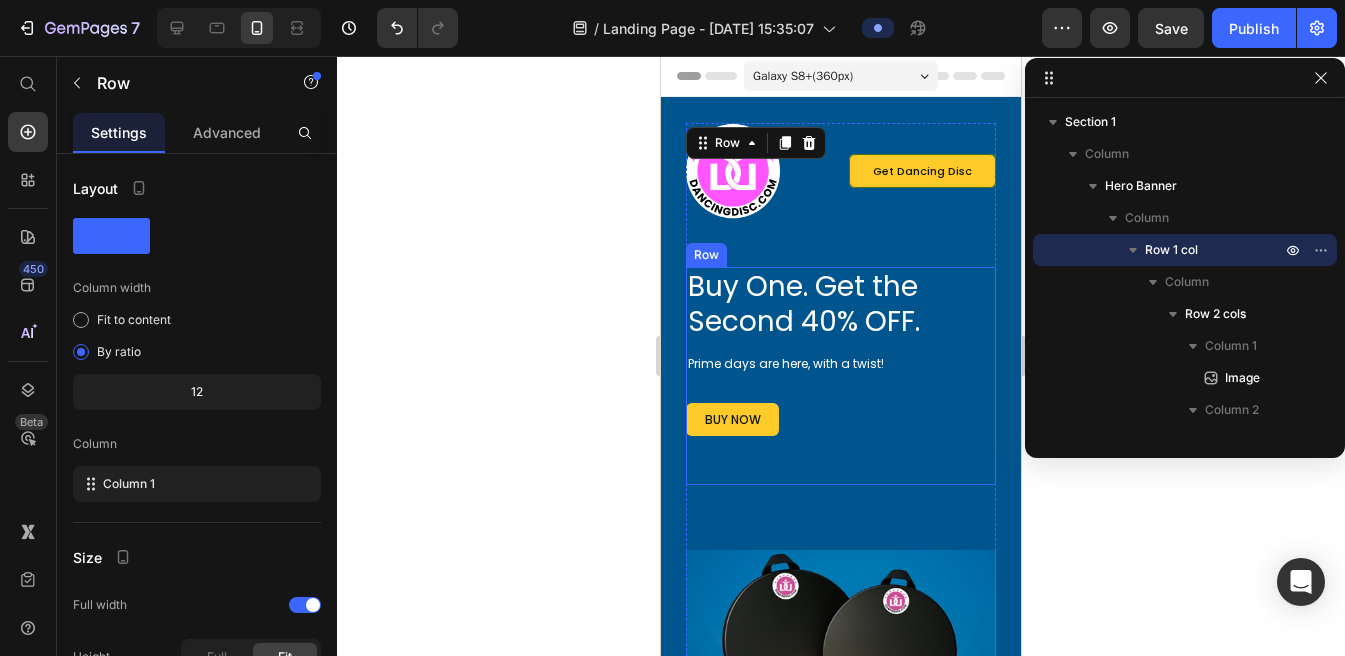click on "Buy One. Get the Second 40% OFF. Heading Prime days are here, with a twist! Text Block buy now Button" at bounding box center (841, 376) 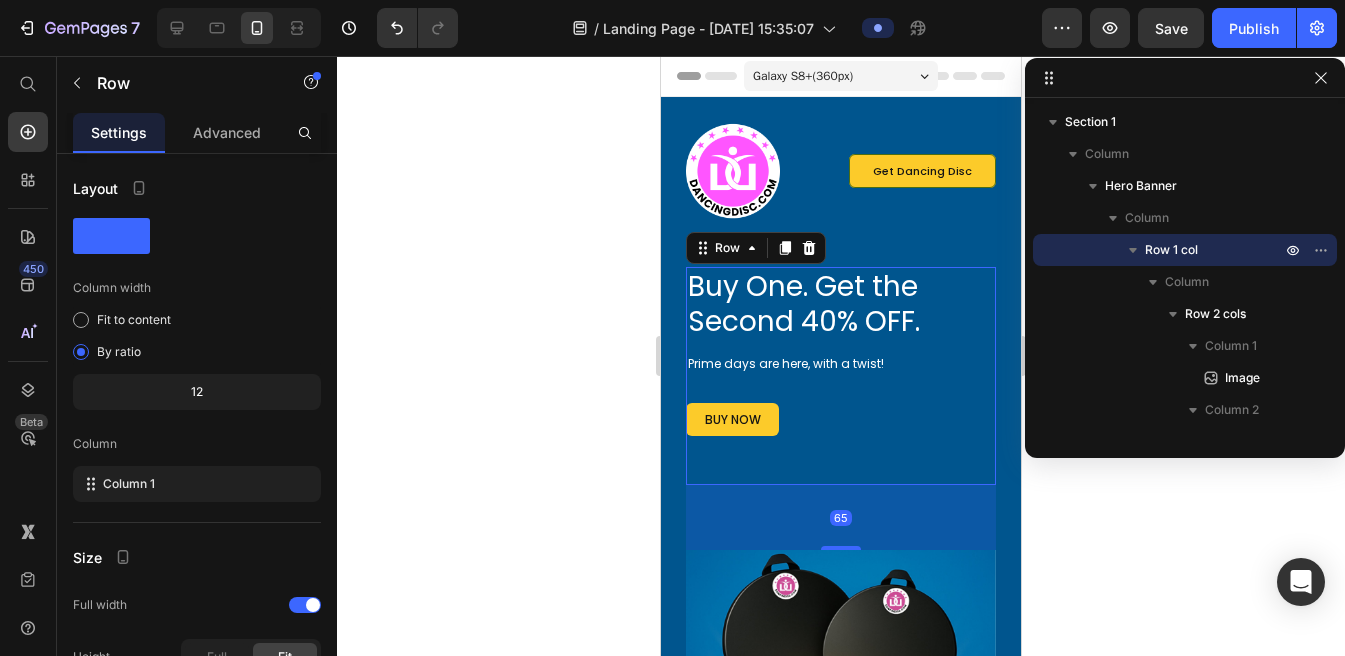 scroll, scrollTop: 218, scrollLeft: 0, axis: vertical 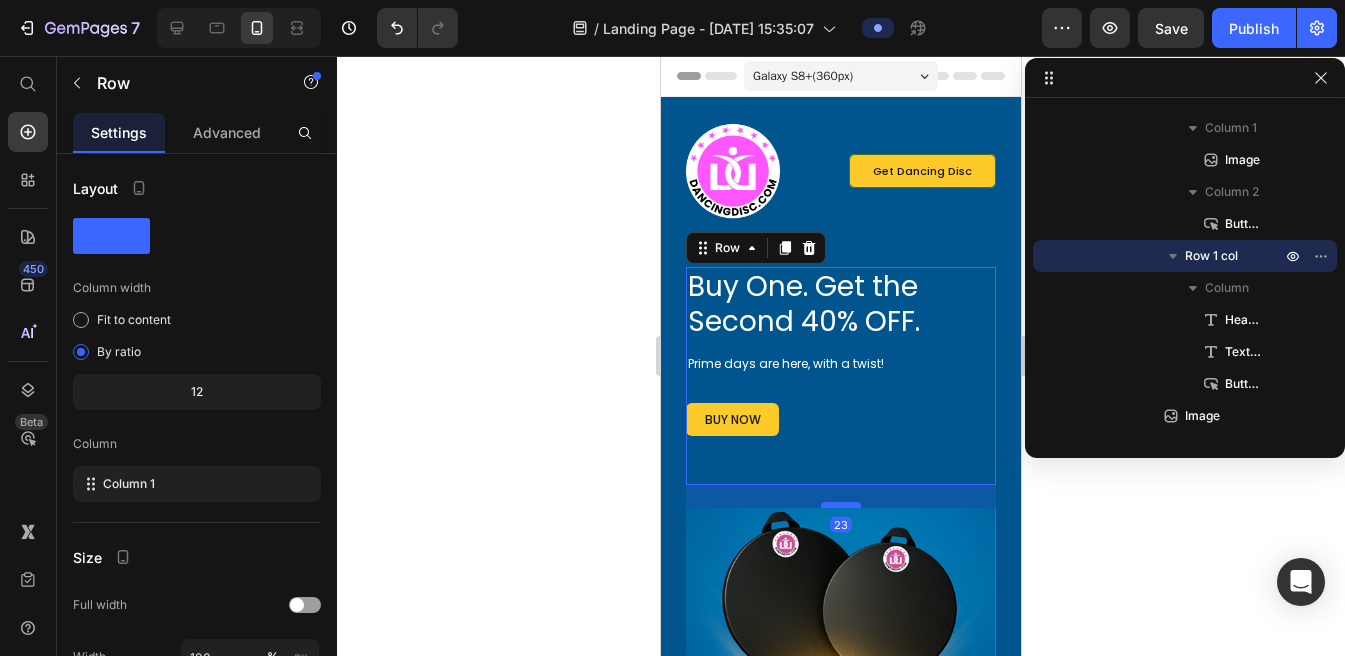 drag, startPoint x: 829, startPoint y: 545, endPoint x: 827, endPoint y: 503, distance: 42.047592 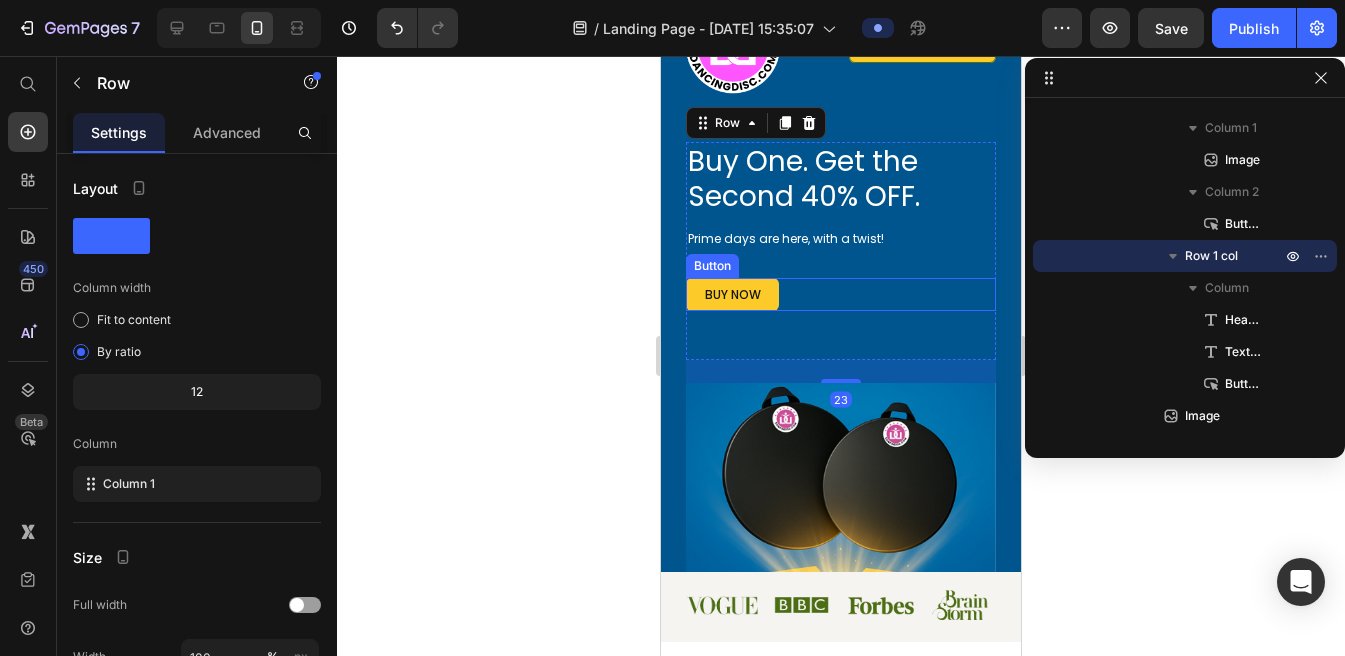 scroll, scrollTop: 123, scrollLeft: 0, axis: vertical 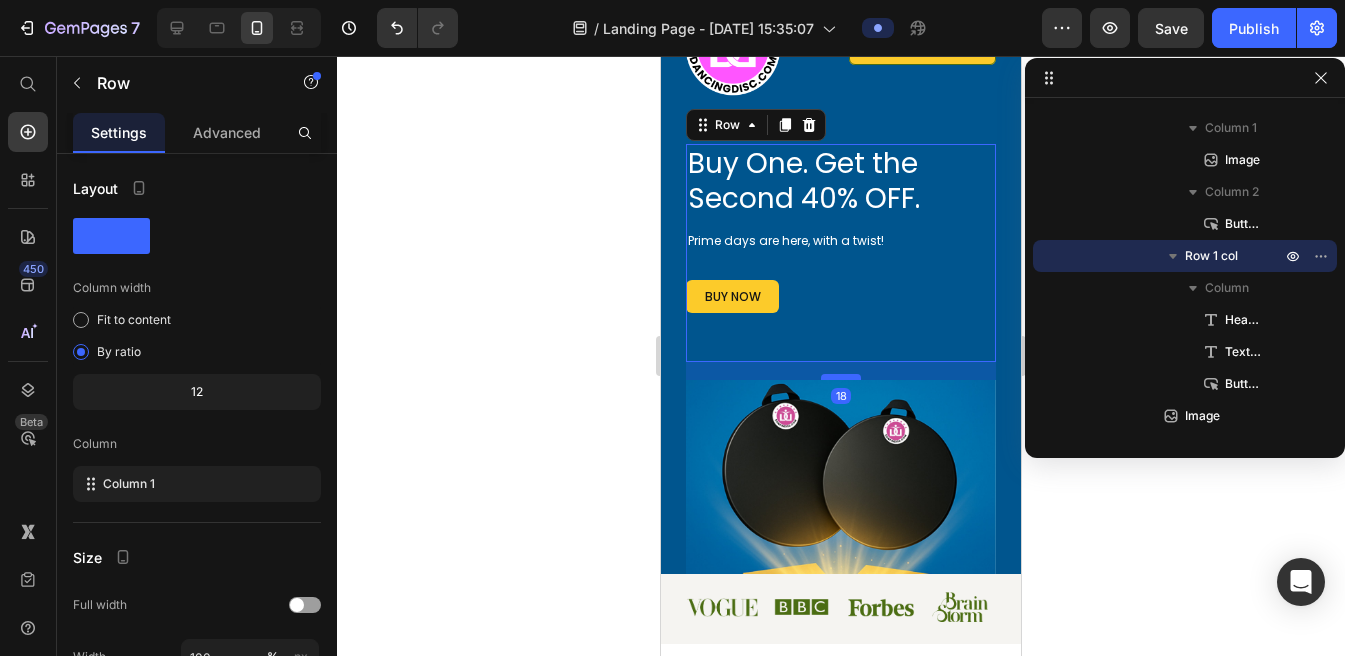click at bounding box center (841, 377) 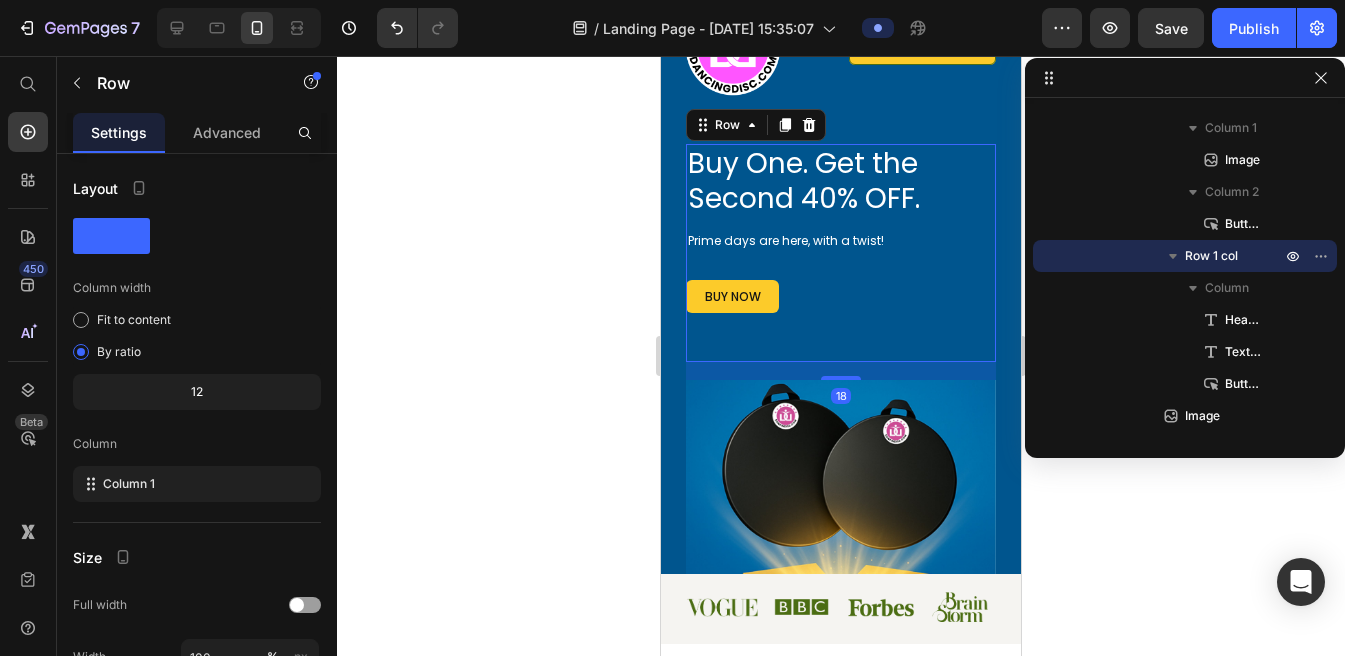 click 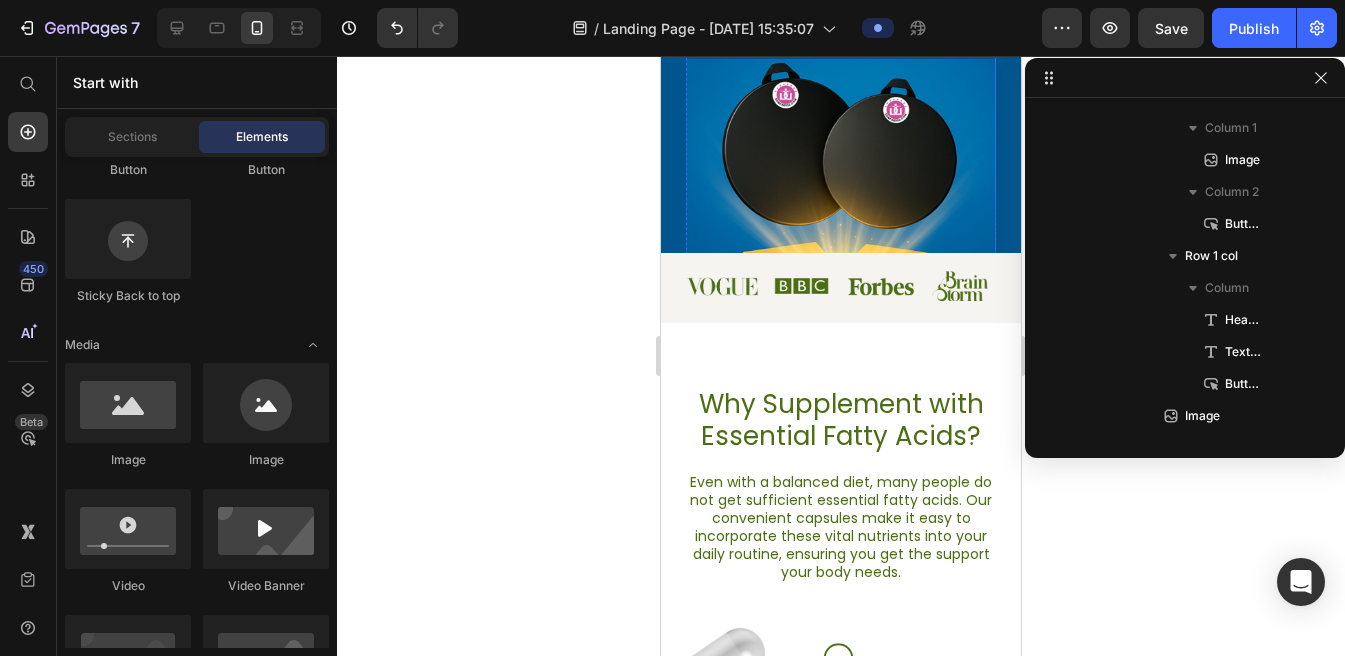 scroll, scrollTop: 451, scrollLeft: 0, axis: vertical 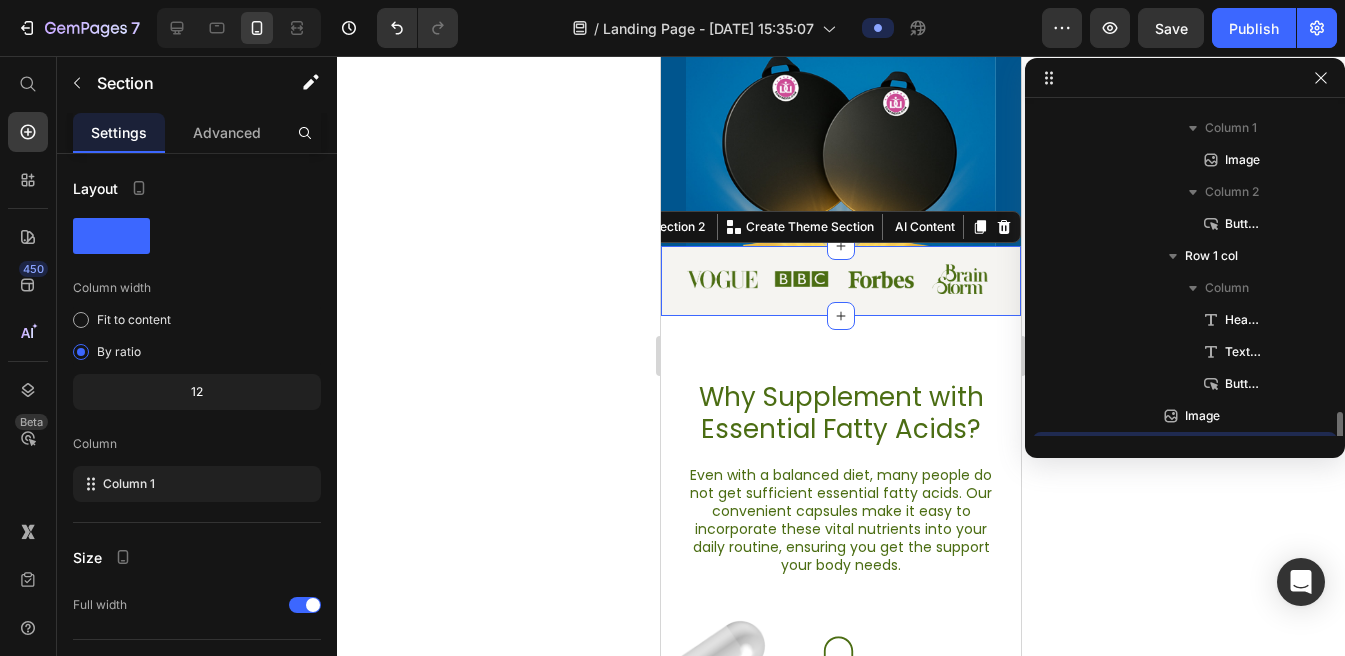 click on "Image Image Image Image Row Section 2   You can create reusable sections Create Theme Section AI Content Write with GemAI What would you like to describe here? Tone and Voice Persuasive Product Dancing Disc Anywhere (30" + 16" Bundle) Show more Generate" at bounding box center (841, 281) 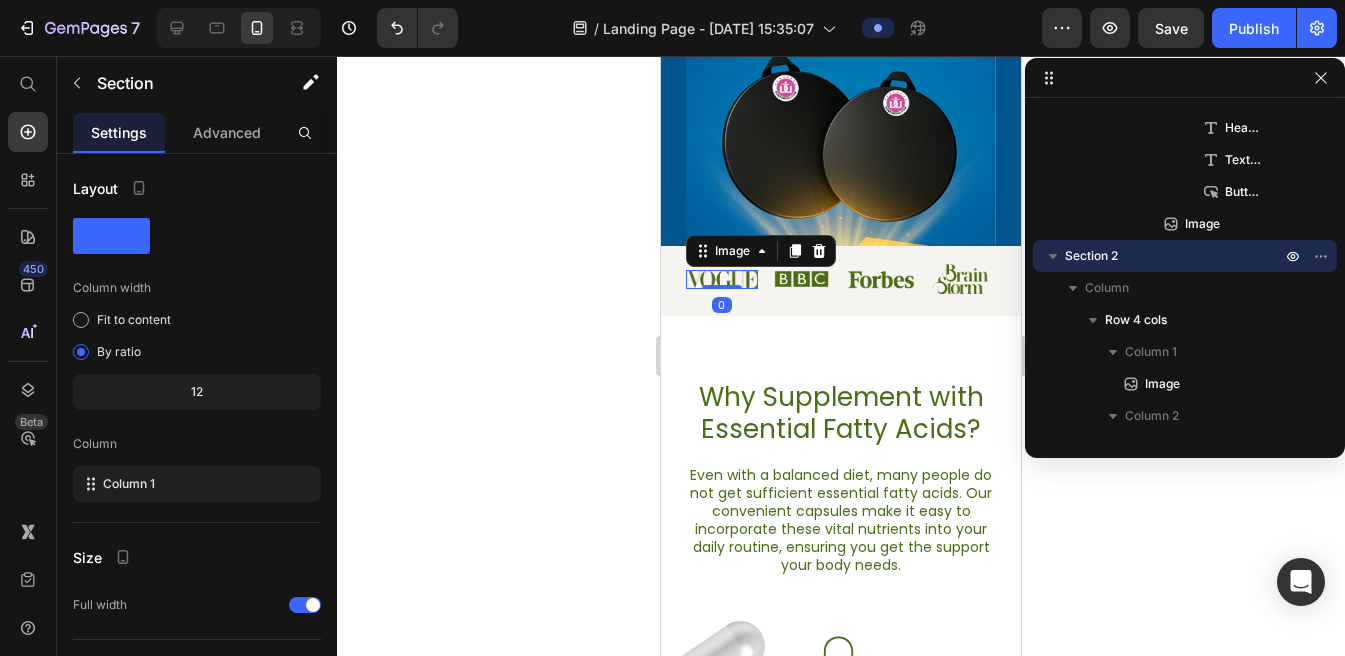 click at bounding box center (722, 279) 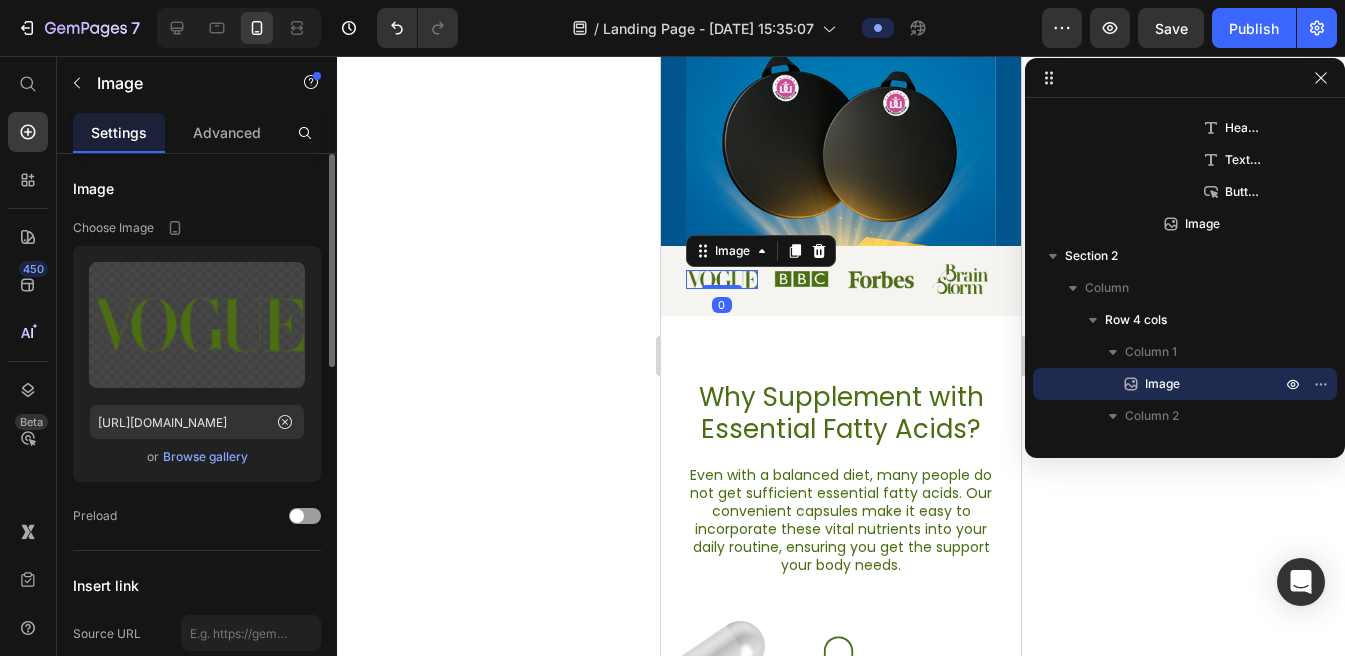 click on "Upload Image [URL][DOMAIN_NAME]  or   Browse gallery" 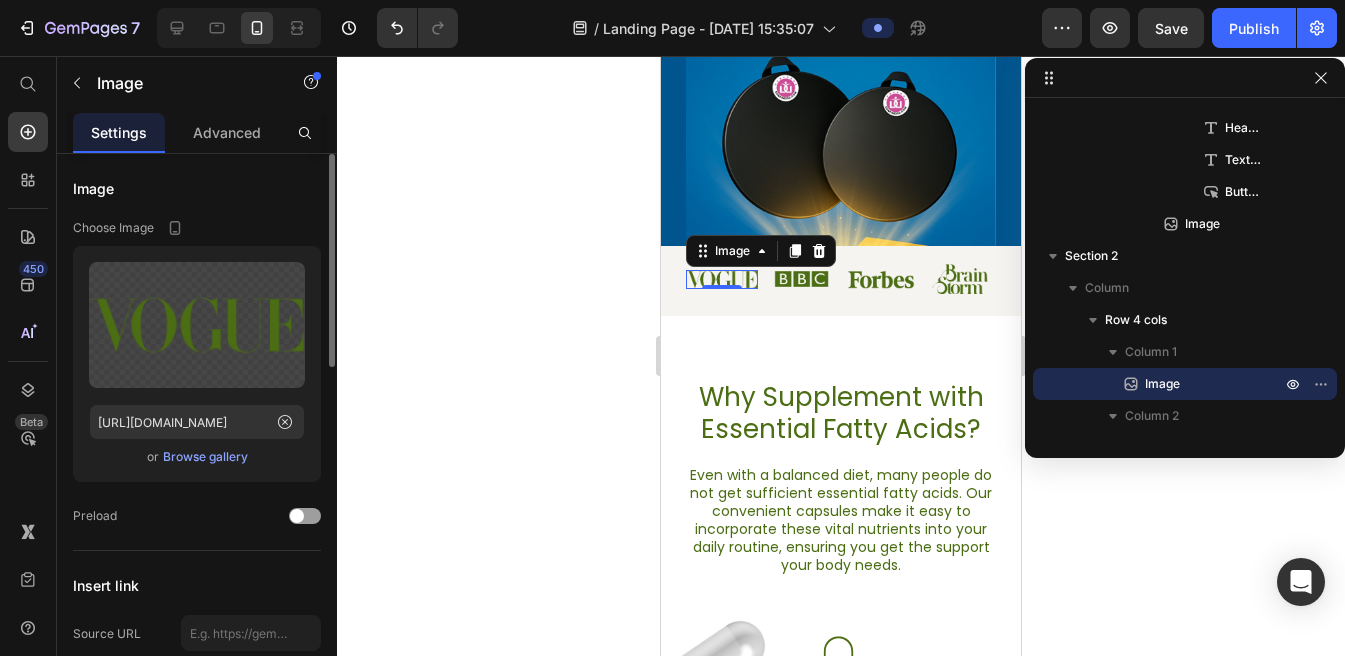 click on "Browse gallery" at bounding box center (205, 457) 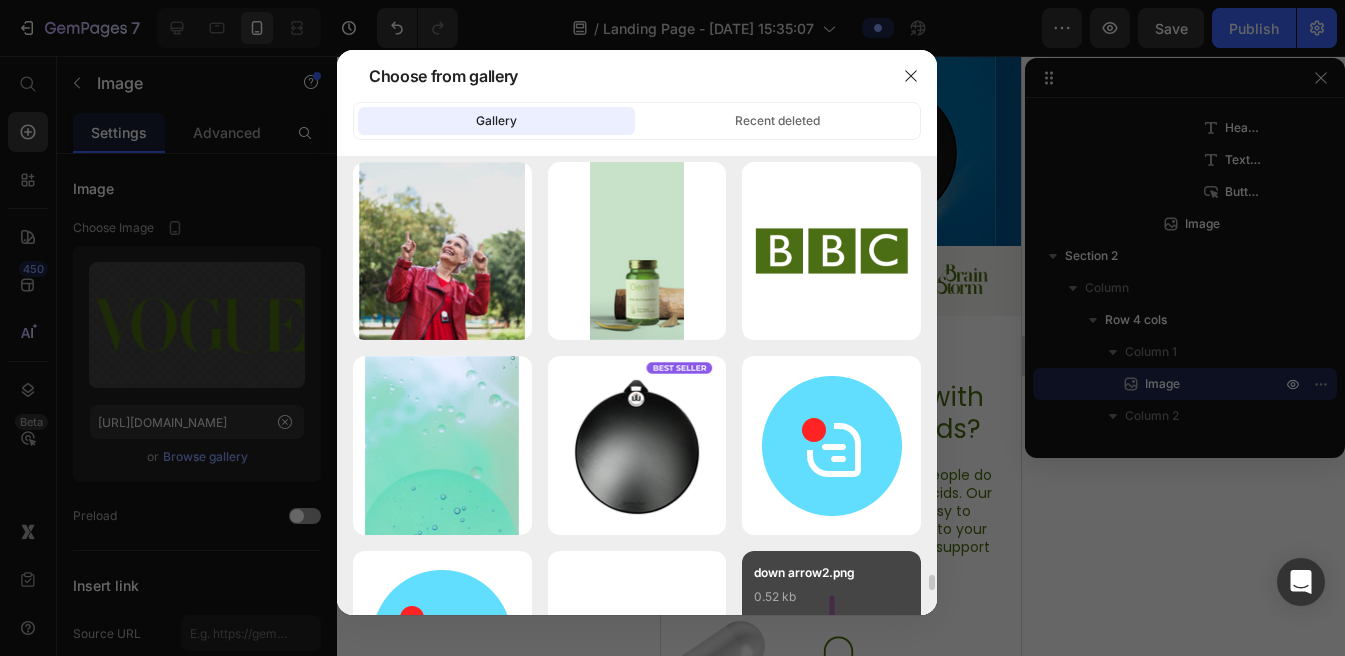 scroll, scrollTop: 12989, scrollLeft: 0, axis: vertical 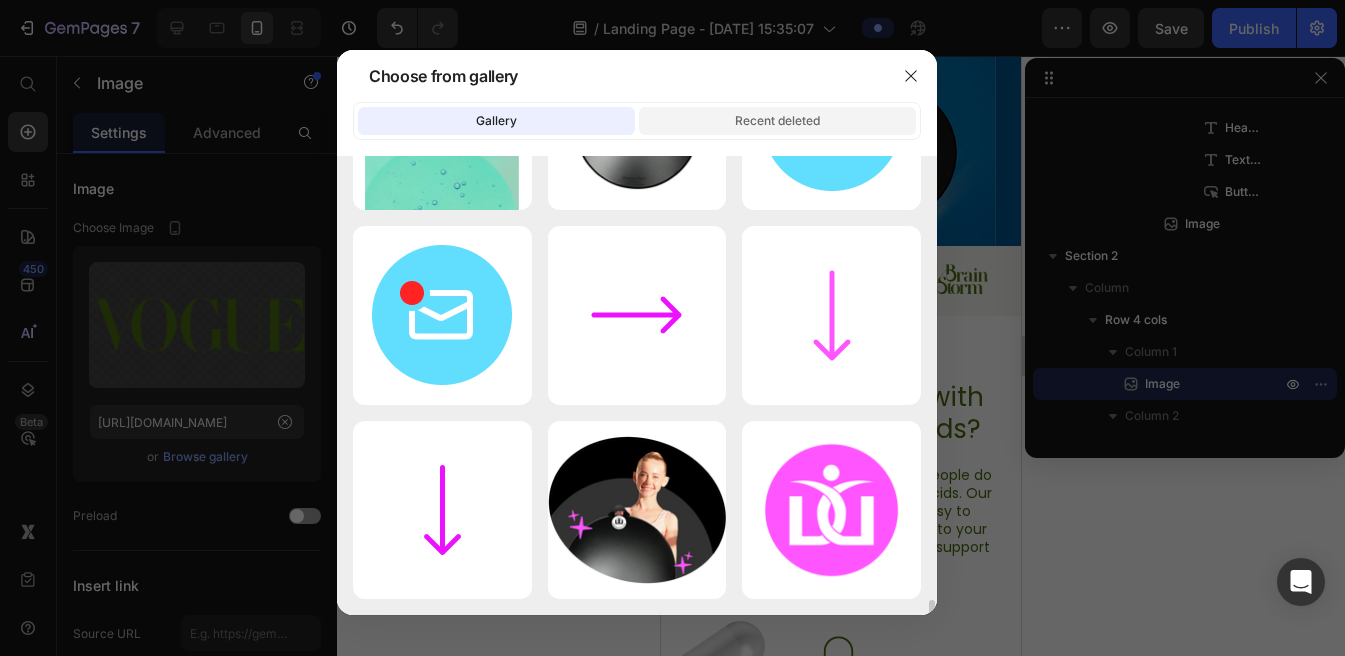 click on "Recent deleted" 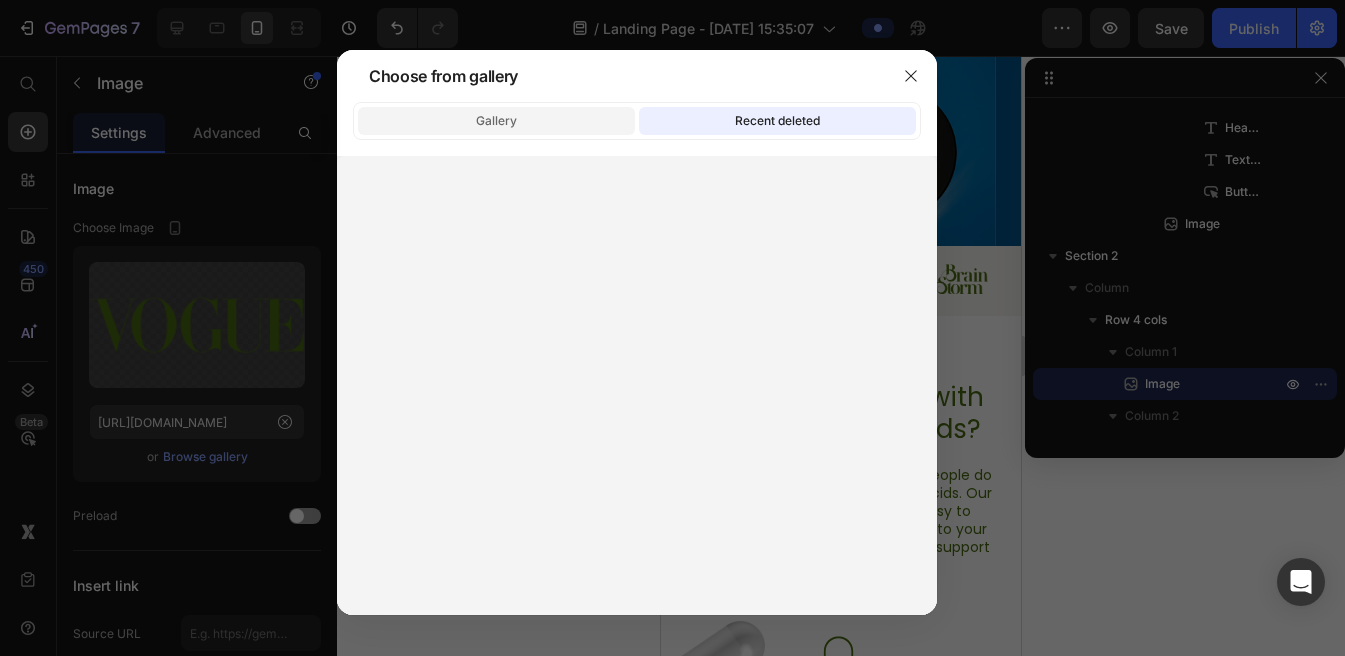 drag, startPoint x: 523, startPoint y: 115, endPoint x: 534, endPoint y: 128, distance: 17.029387 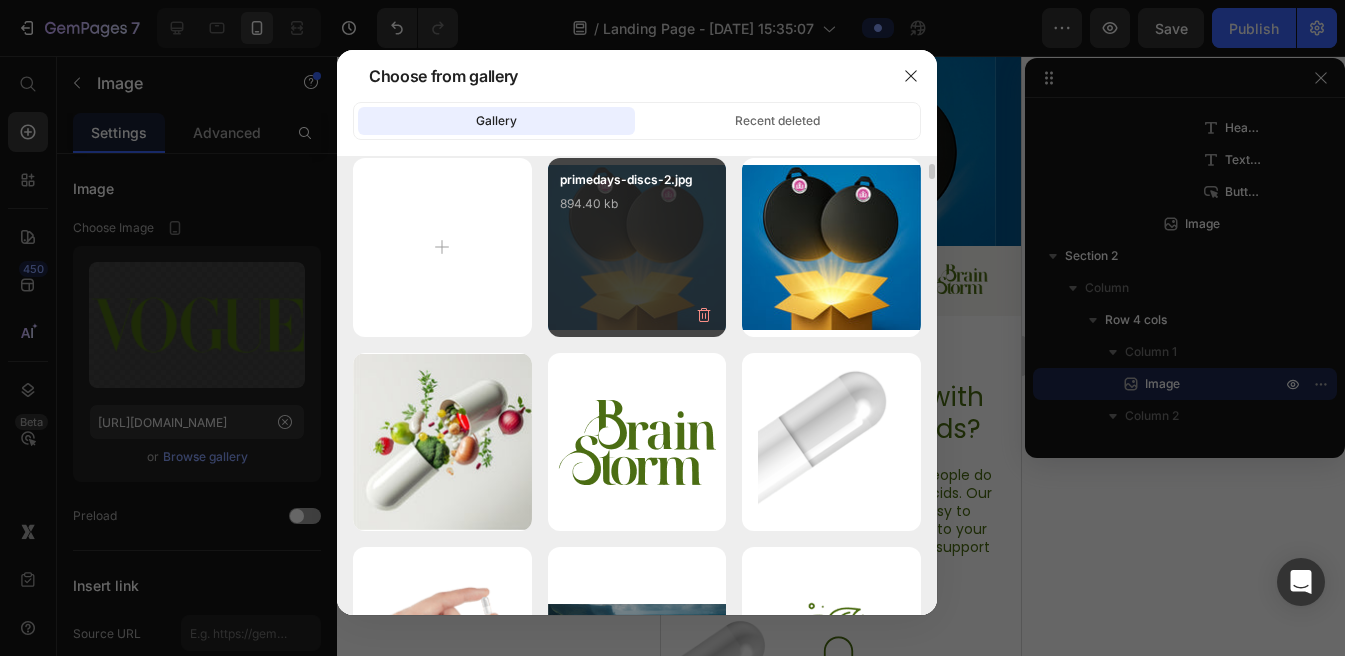 scroll, scrollTop: 0, scrollLeft: 0, axis: both 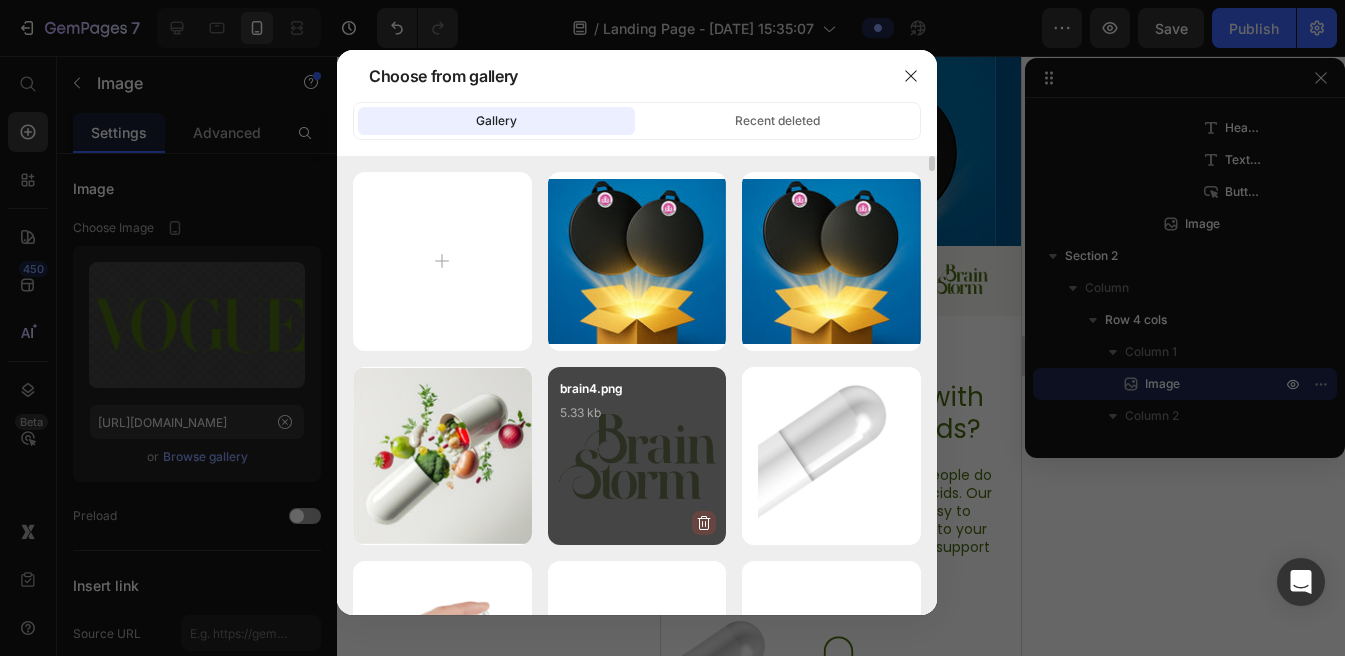 click 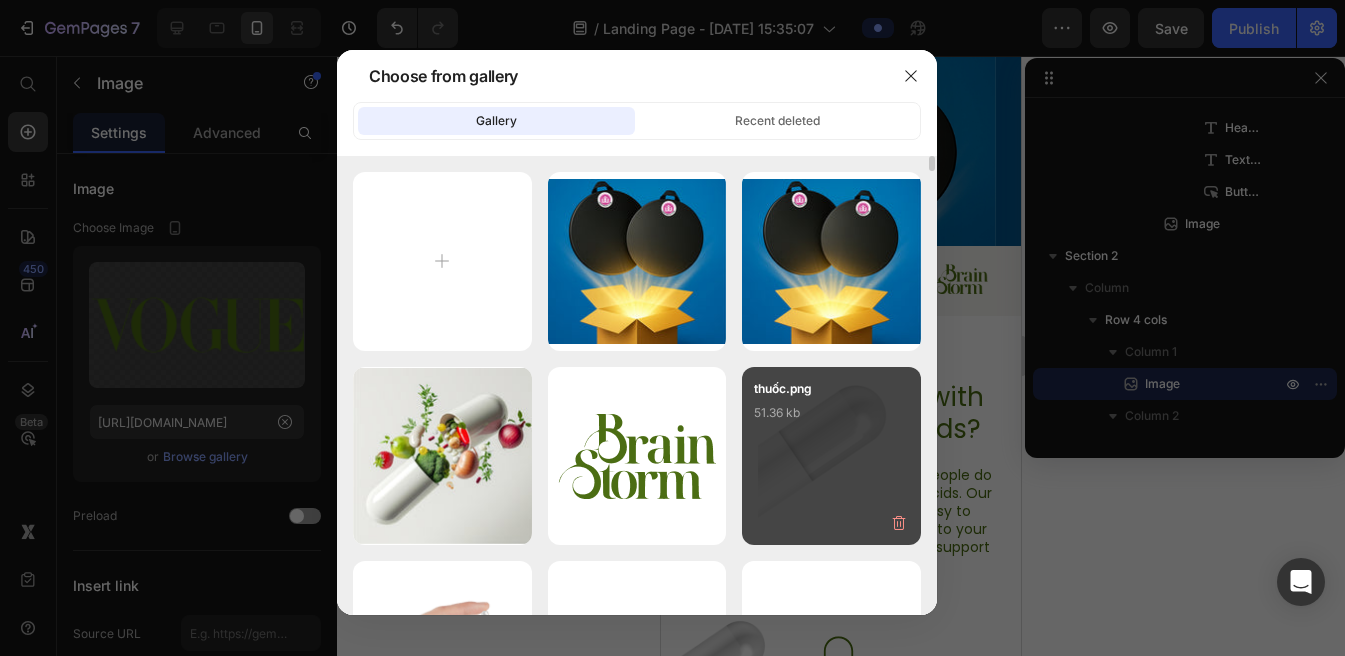 drag, startPoint x: 700, startPoint y: 520, endPoint x: 660, endPoint y: 499, distance: 45.17743 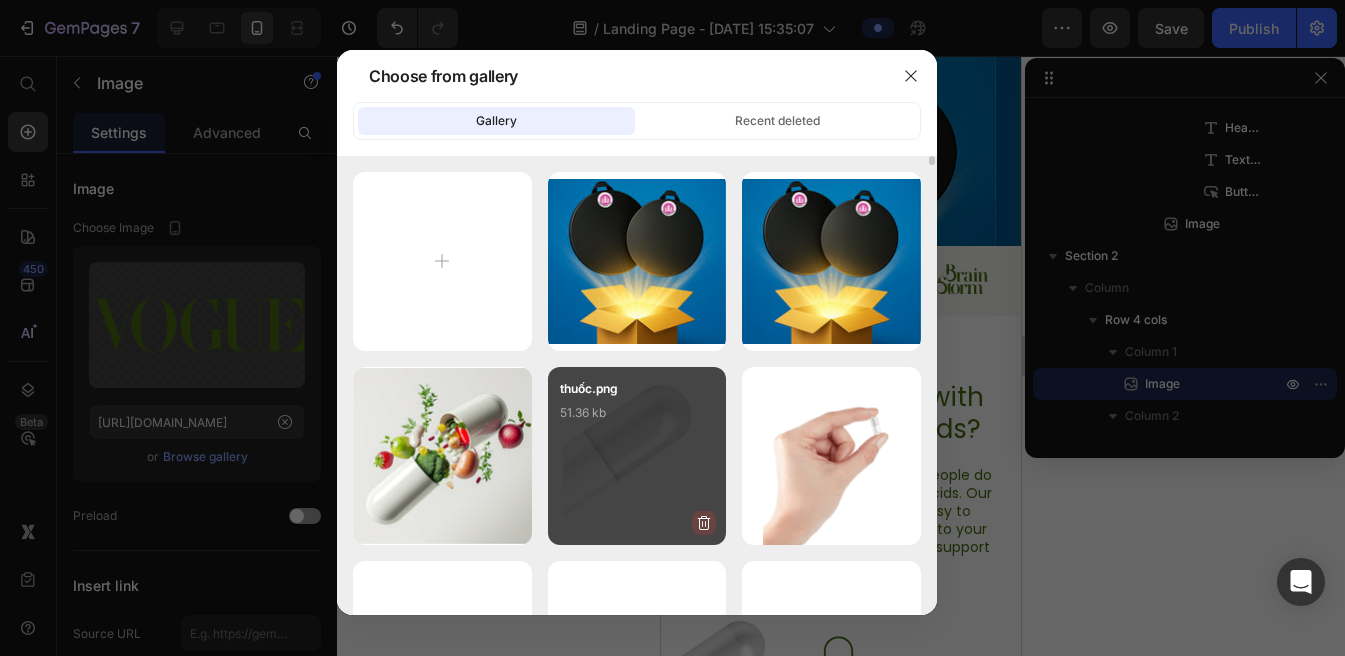 click 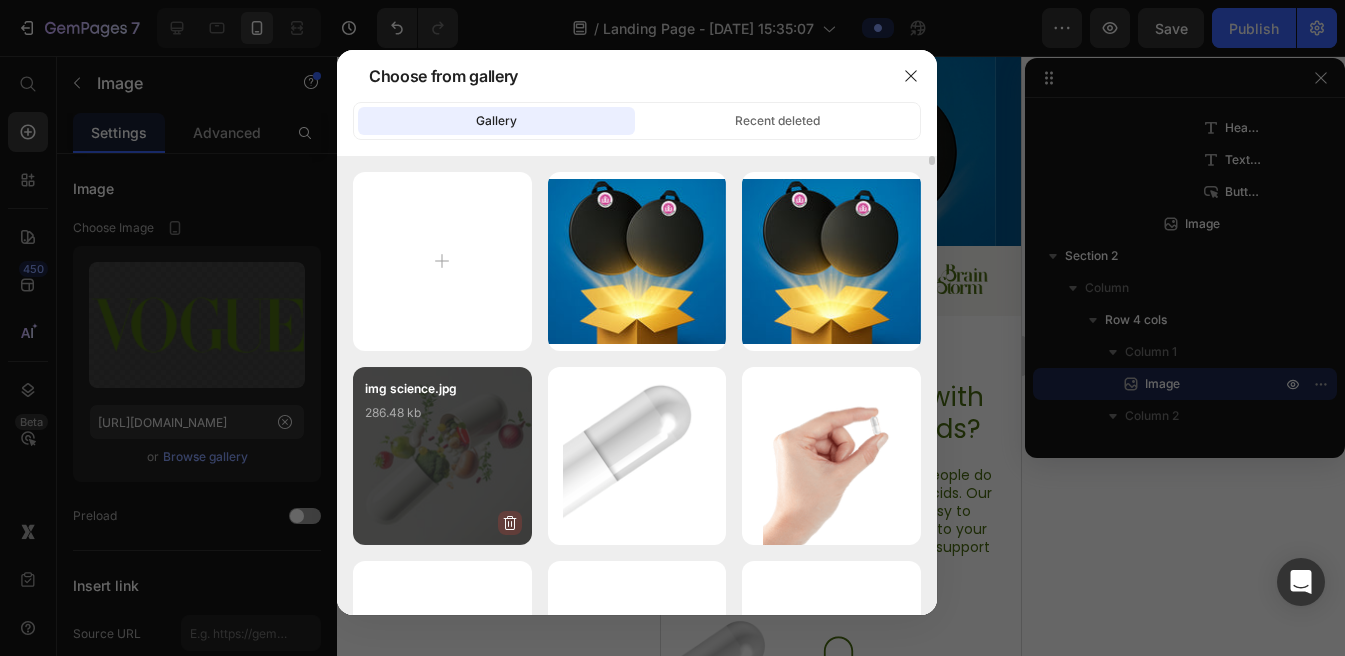 click 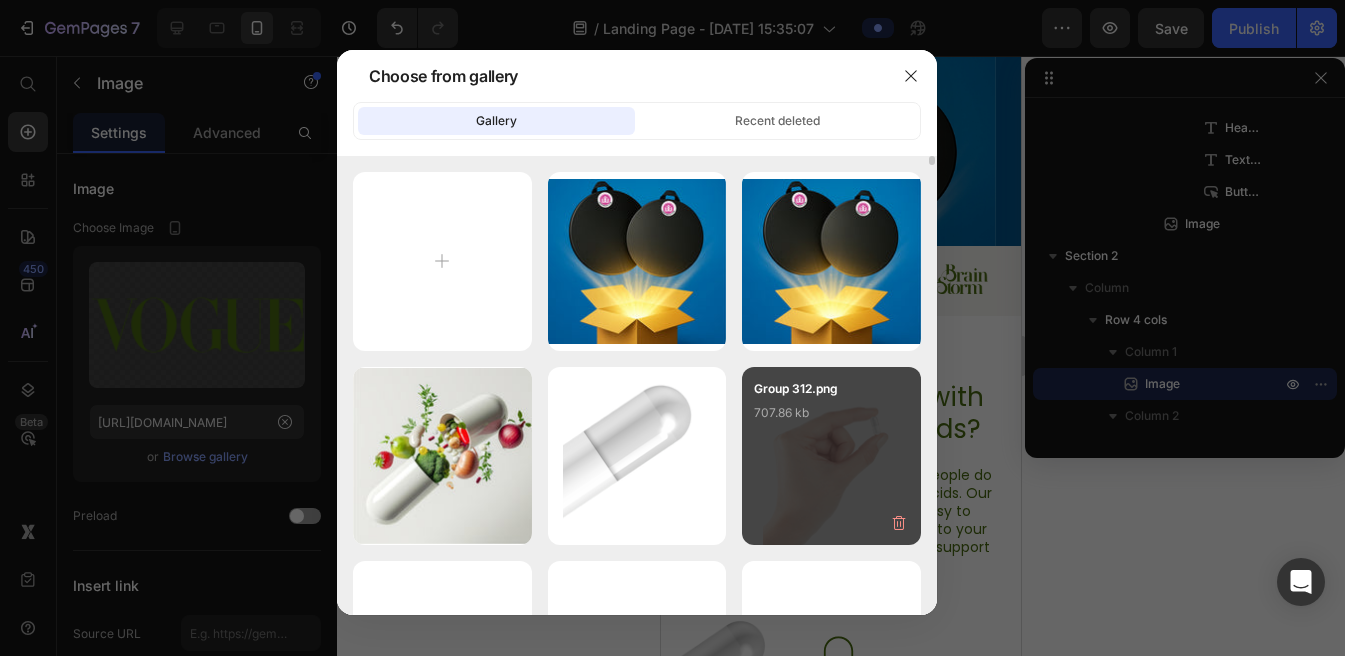 drag, startPoint x: 499, startPoint y: 517, endPoint x: 710, endPoint y: 500, distance: 211.68373 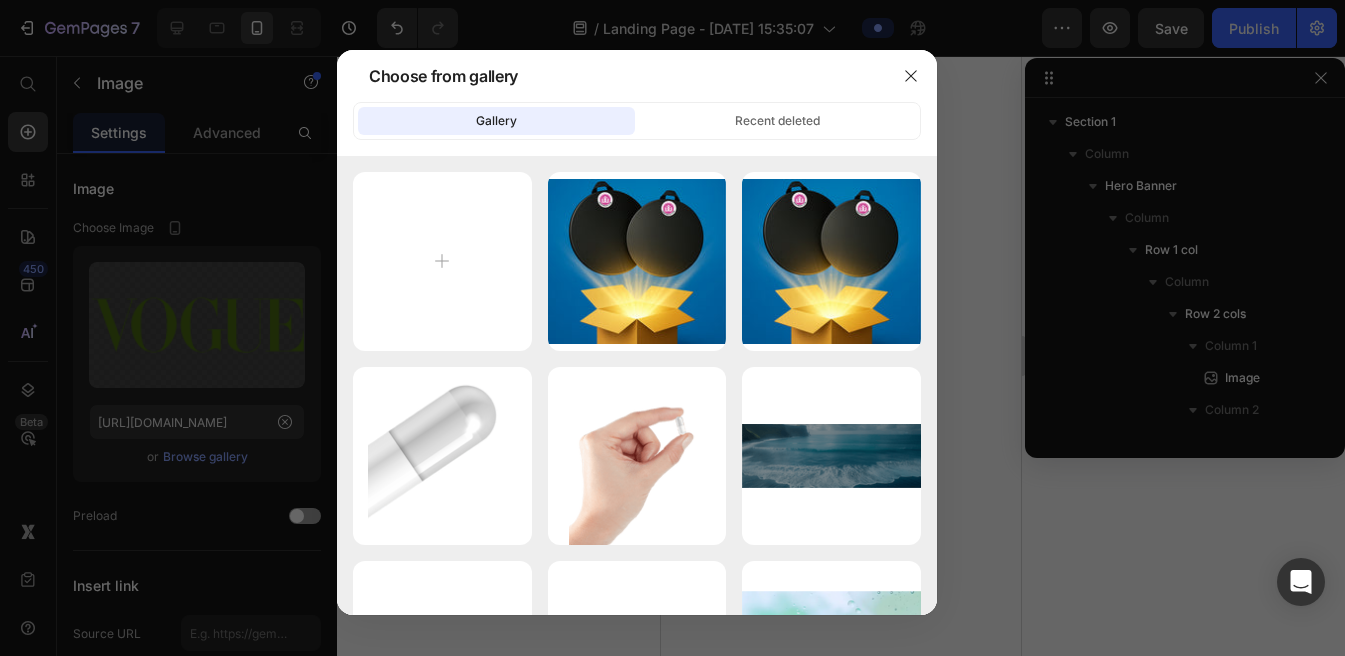 scroll, scrollTop: 0, scrollLeft: 0, axis: both 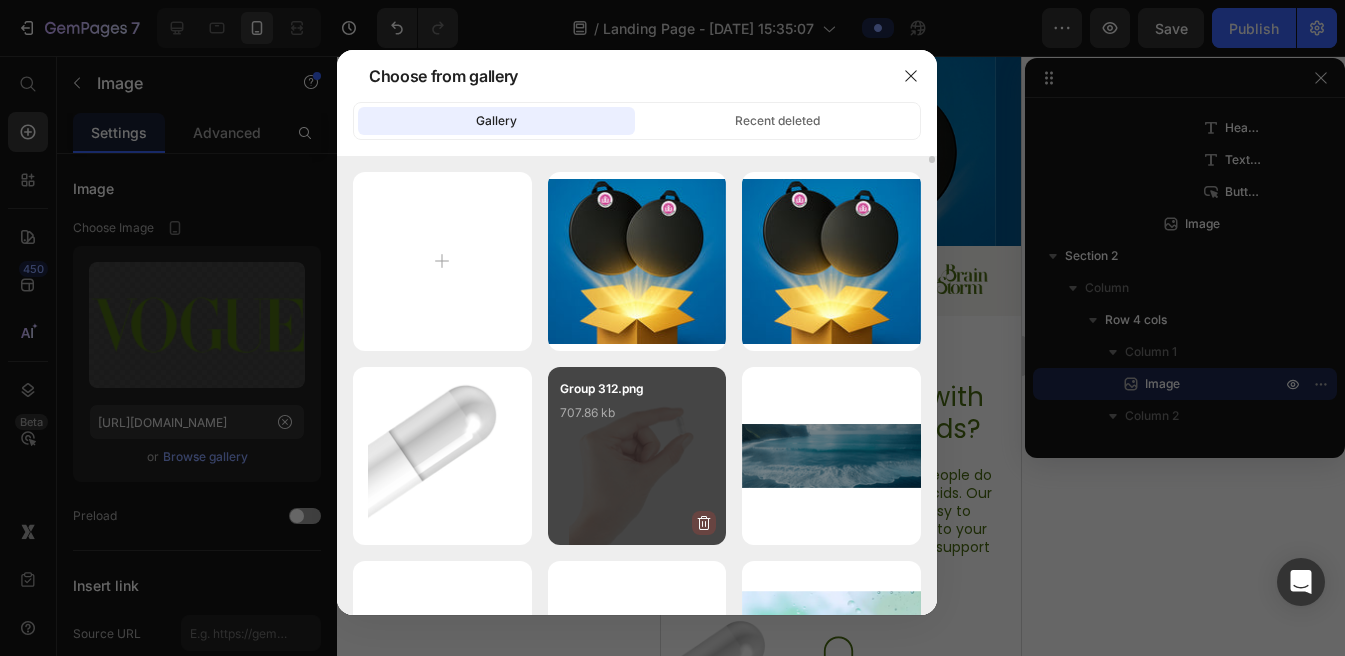 click 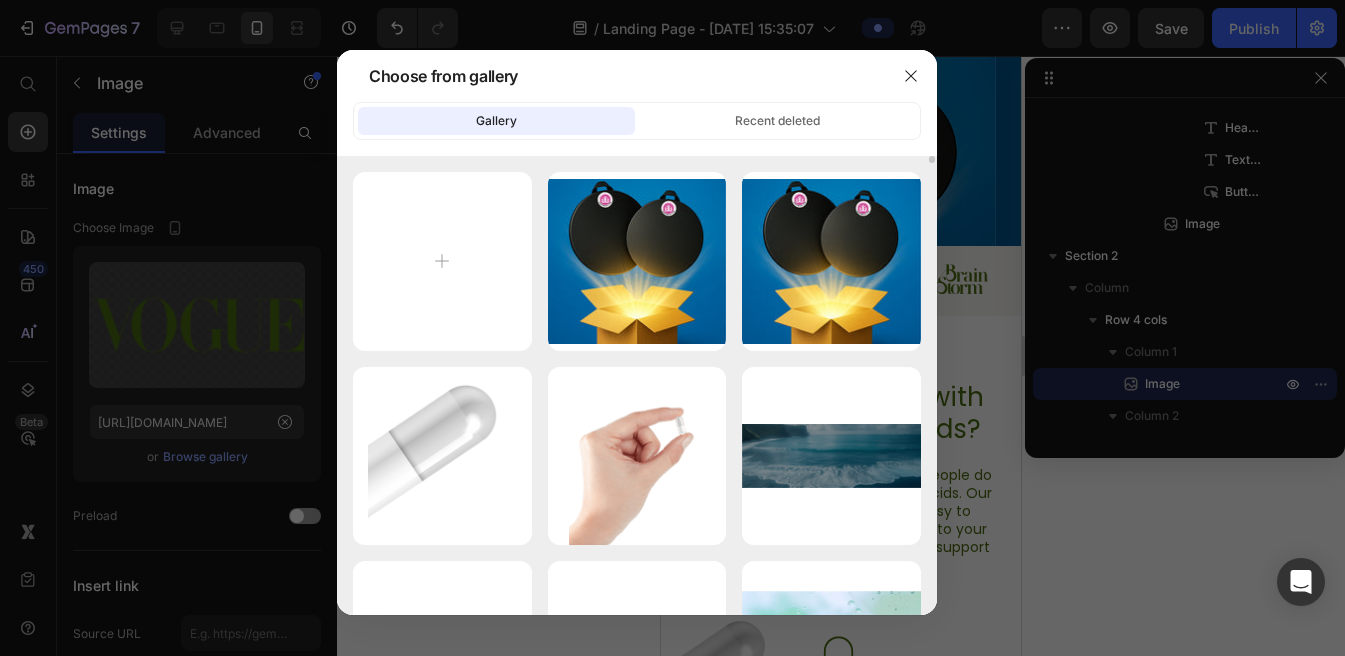 click on "primedays-discs-2.jpg 894.40 kb primedays-discs-2.jpg 894.40 kb thuốc.png 51.36 kb Group 312.png 707.86 kb Rectangle 556.png 541.08 kb bioavailable 3.svg 8.19 kb balanced 2.svg 16.18 kb mobile.webp 4.41 kb icon thuốc.svg 2.86 kb mobile.png 172.68 kb Gem15 mobile.png 1.38 kb quote.svg 1.62 kb testiominal.jpg 395.15 kb Group 311.webp 19.95 kb bbc2.png 3.40 kb Rectangle 542.webp 9.70 kb primedays-discs-2.jpg 894.40 kb primedays-discs-2.jpg 894.40 kb img science.jpg 286.48 kb thuốc.png 51.36 kb Group 312.png 707.86 kb Rectangle 556.png 541.08 kb bioavailable 3.svg 8.19 kb balanced 2.svg 16.18 kb mobile.webp 4.41 kb icon thuốc.svg 2.86 kb mobile.png 172.68 kb Gem15 mobile.png 1.38 kb quote.svg 1.62 kb testiominal.jpg 395.15 kb Group 311.webp 19.95 kb bbc2.png 3.40 kb Rectangle 542.webp 9.70 kb primedays-discs-2.jpg 894.40 kb primedays-discs-2.jpg 894.40 kb img science.jpg 286.48 kb thuốc.png 51.36 kb Group 312.png 707.86 kb Rectangle 556.png 541.08 kb bioavailable 3.svg 8.19 kb balanced 2.svg 16.18 kb" at bounding box center (637, 14861) 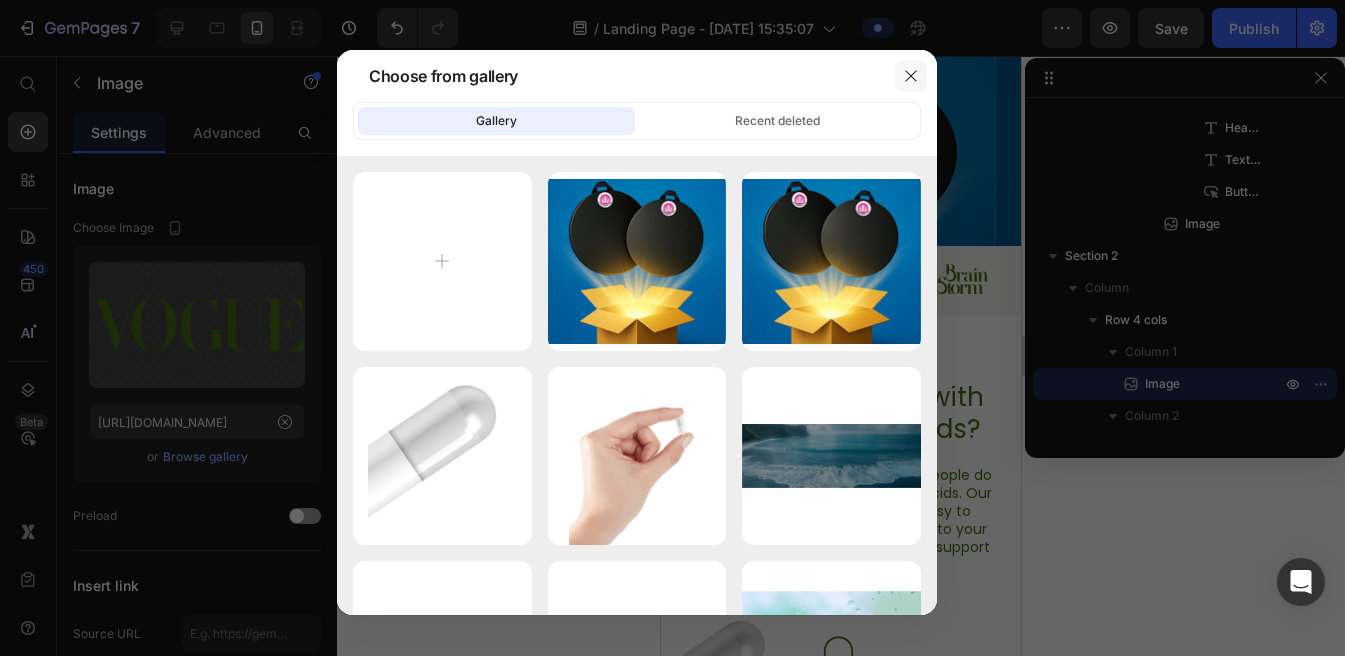 click 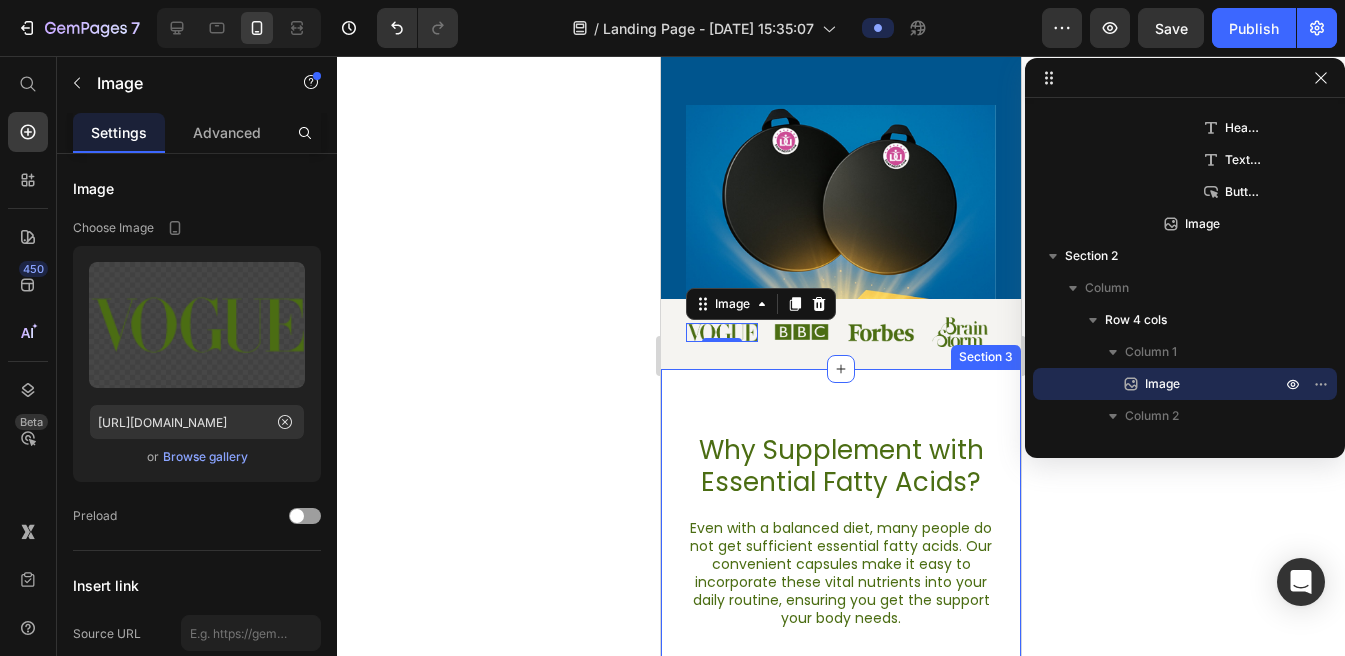 scroll, scrollTop: 403, scrollLeft: 0, axis: vertical 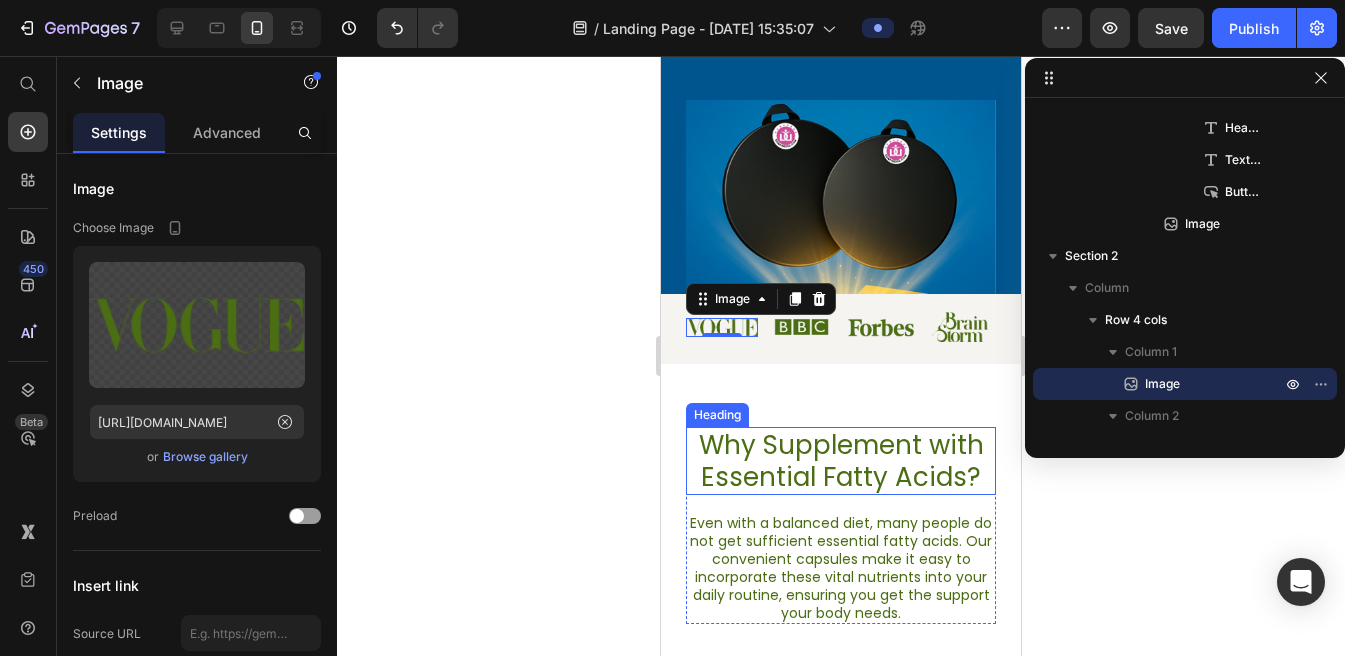 click on "Why Supplement with Essential Fatty Acids?" at bounding box center [841, 461] 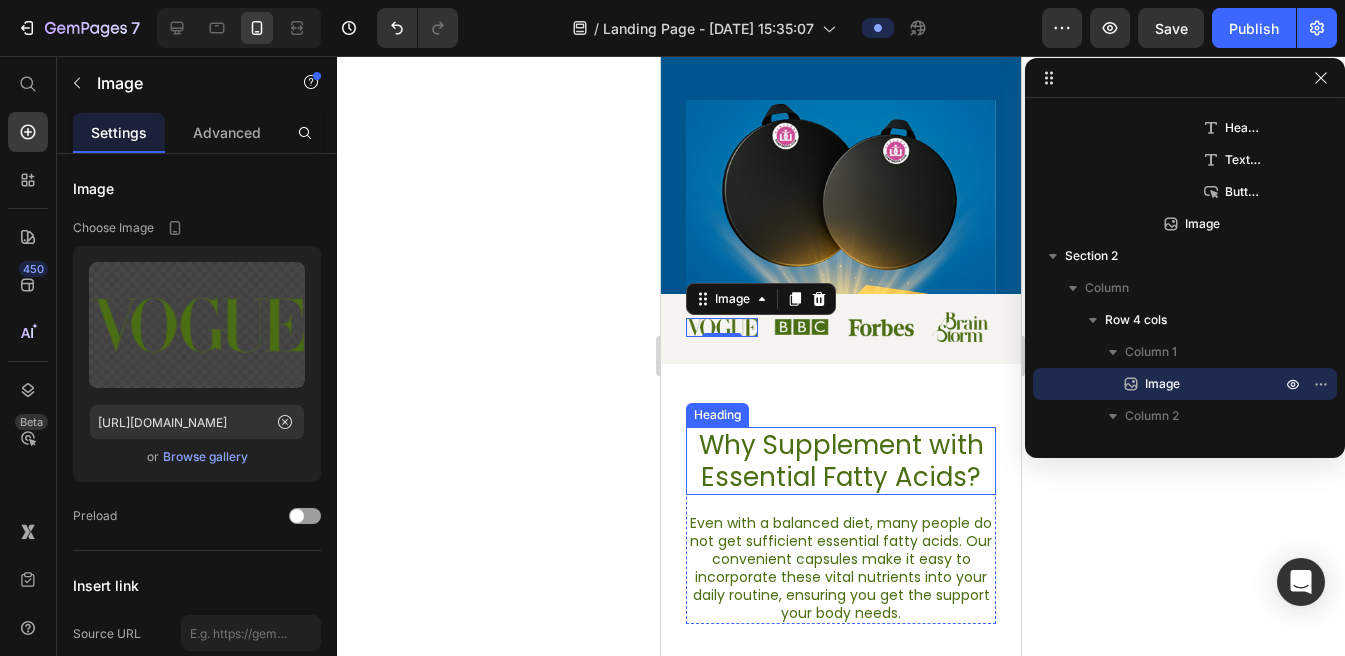 scroll, scrollTop: 890, scrollLeft: 0, axis: vertical 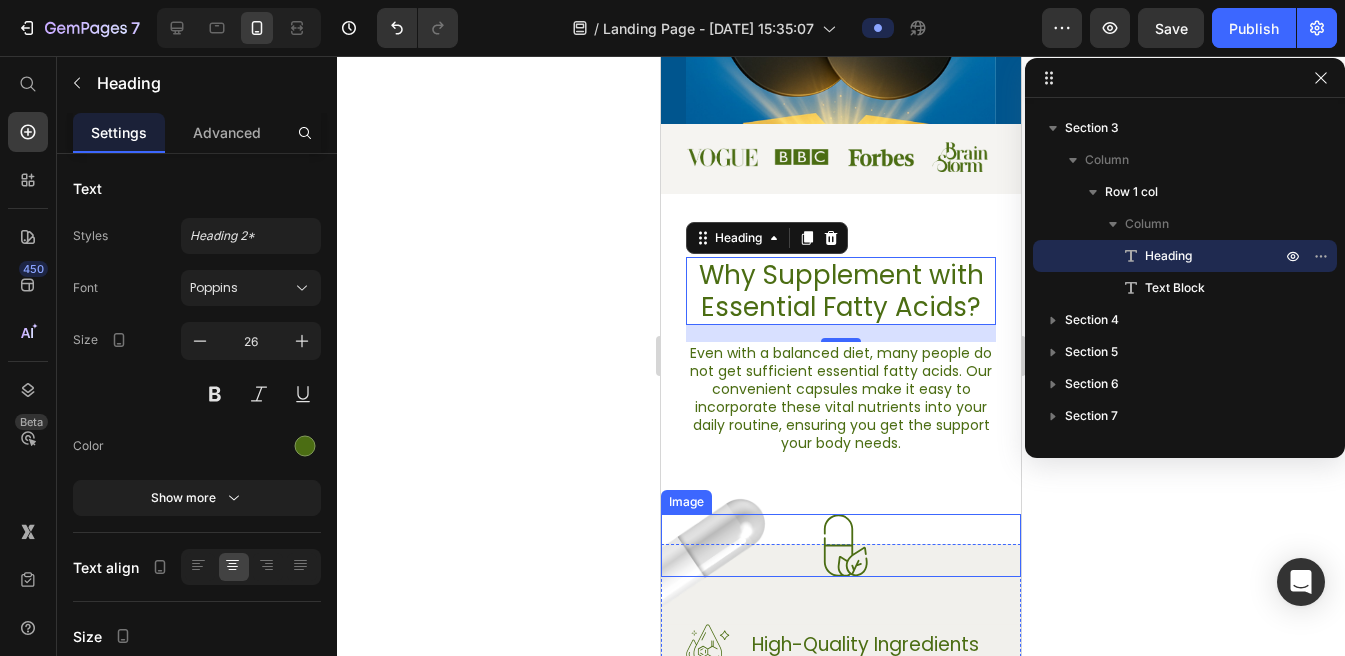 click at bounding box center (841, 545) 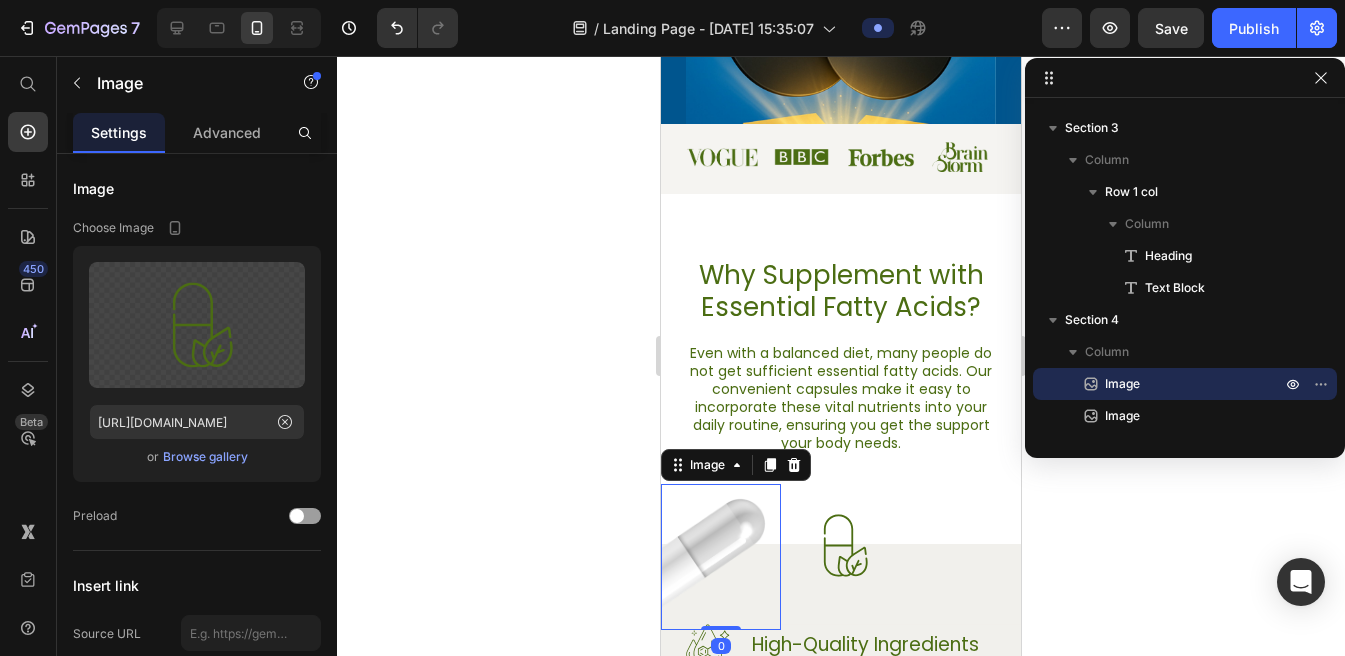 click at bounding box center (721, 556) 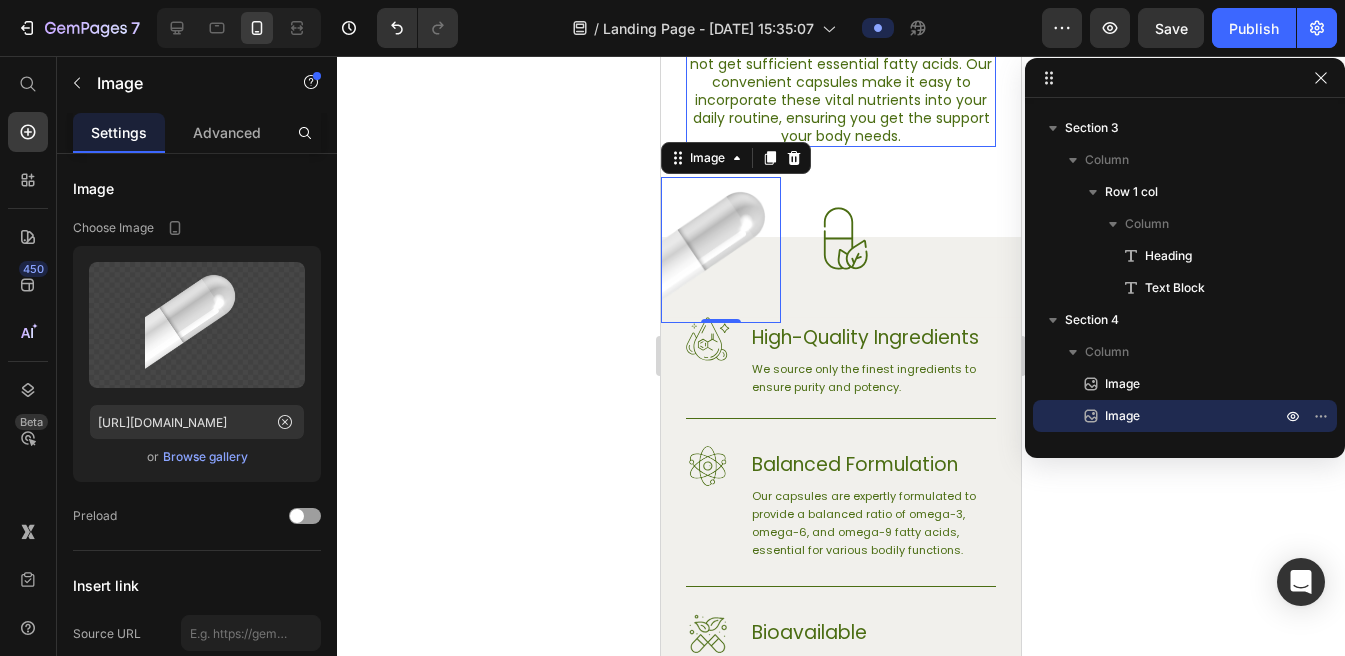 scroll, scrollTop: 890, scrollLeft: 0, axis: vertical 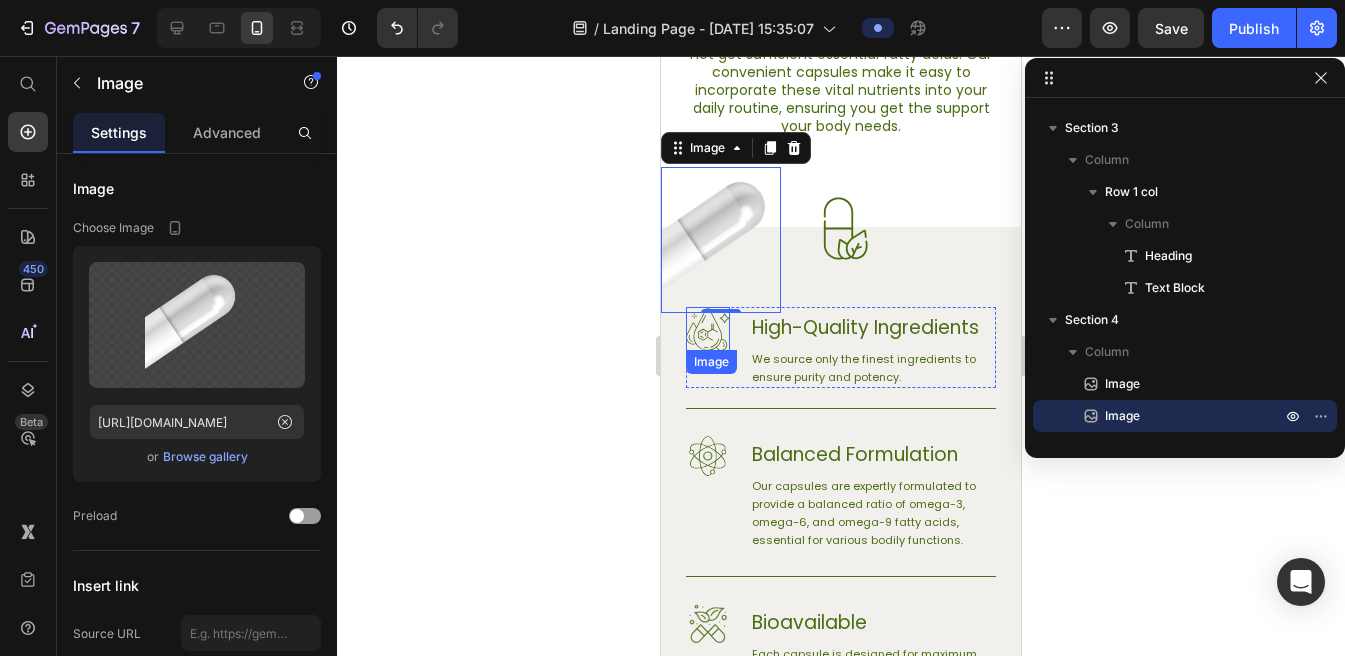 click at bounding box center (708, 329) 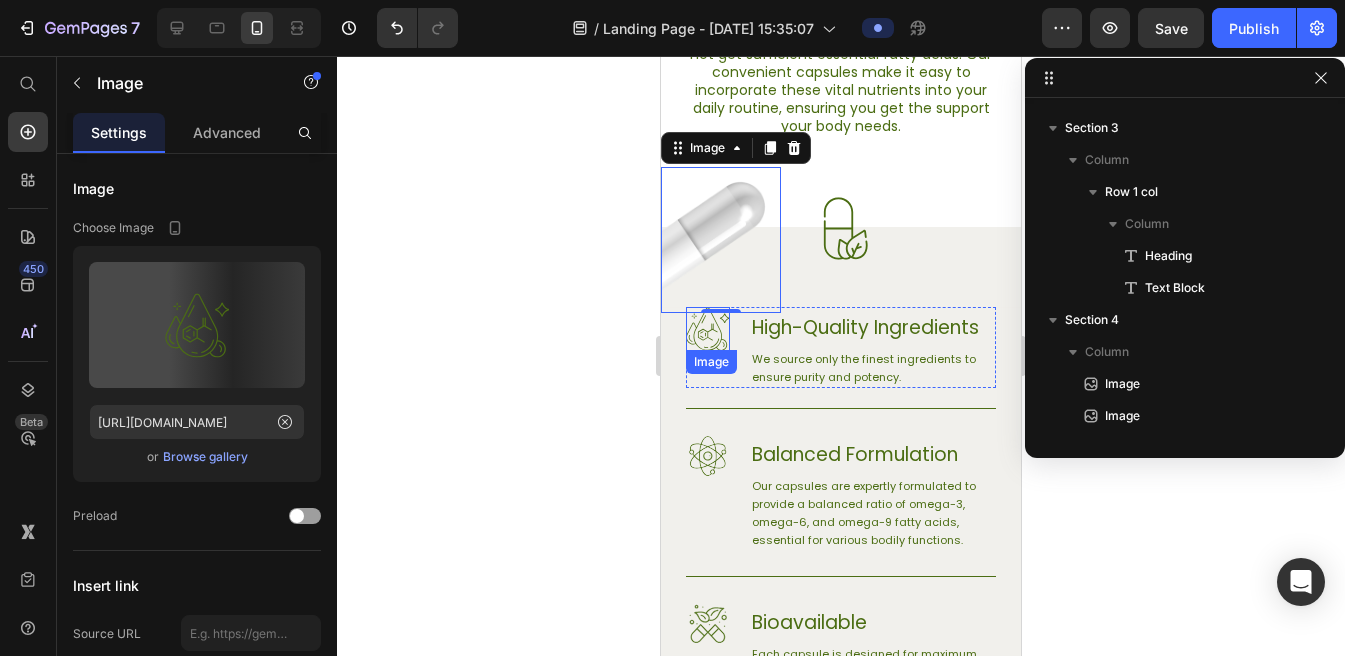 scroll, scrollTop: 1306, scrollLeft: 0, axis: vertical 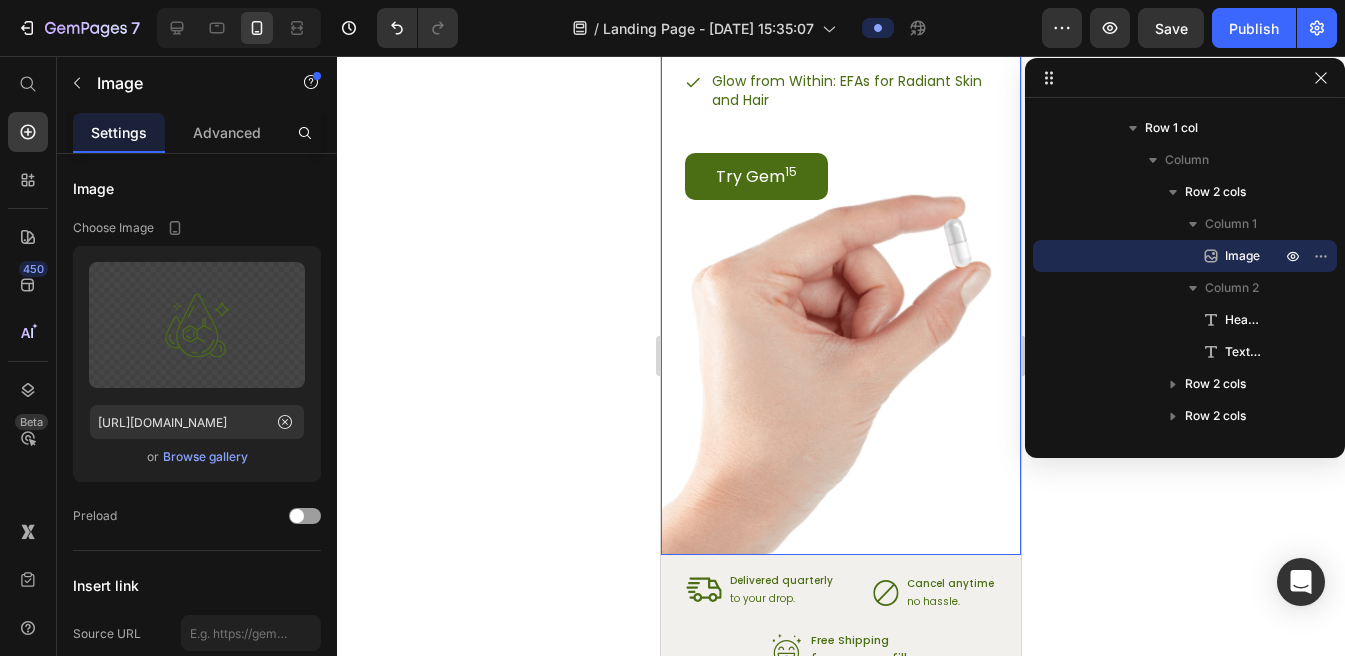 click at bounding box center [841, 80] 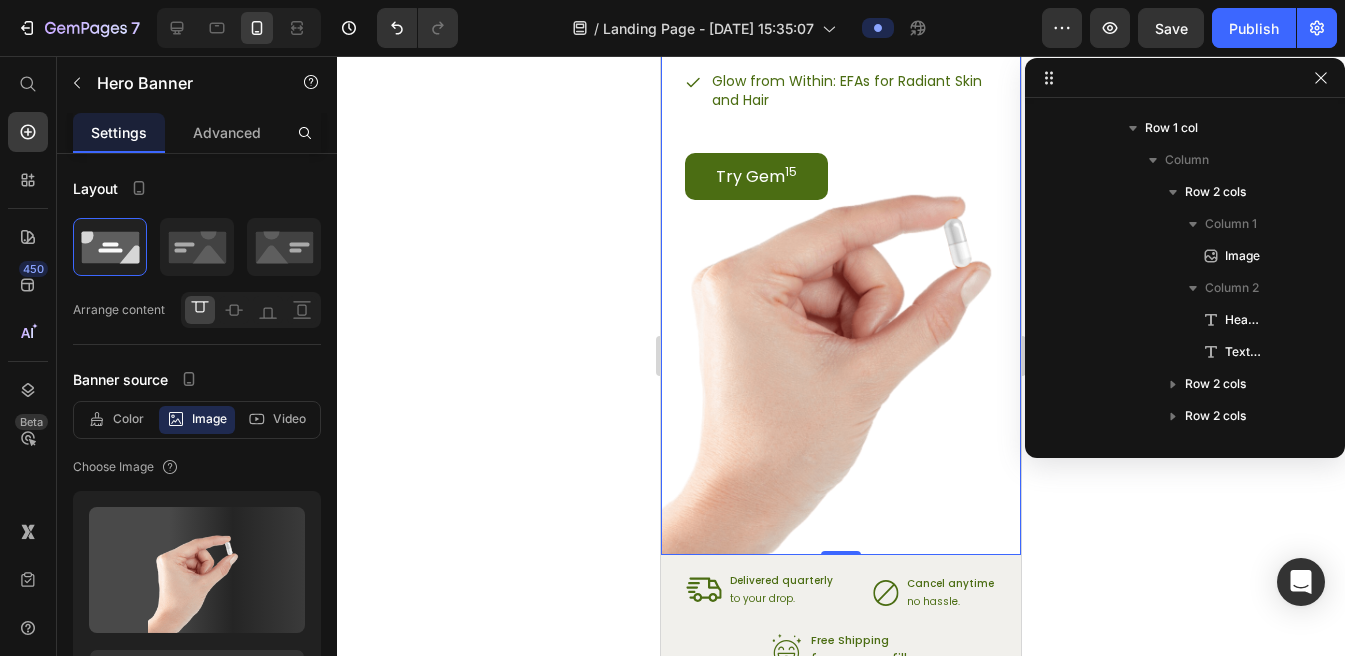 scroll, scrollTop: 1650, scrollLeft: 0, axis: vertical 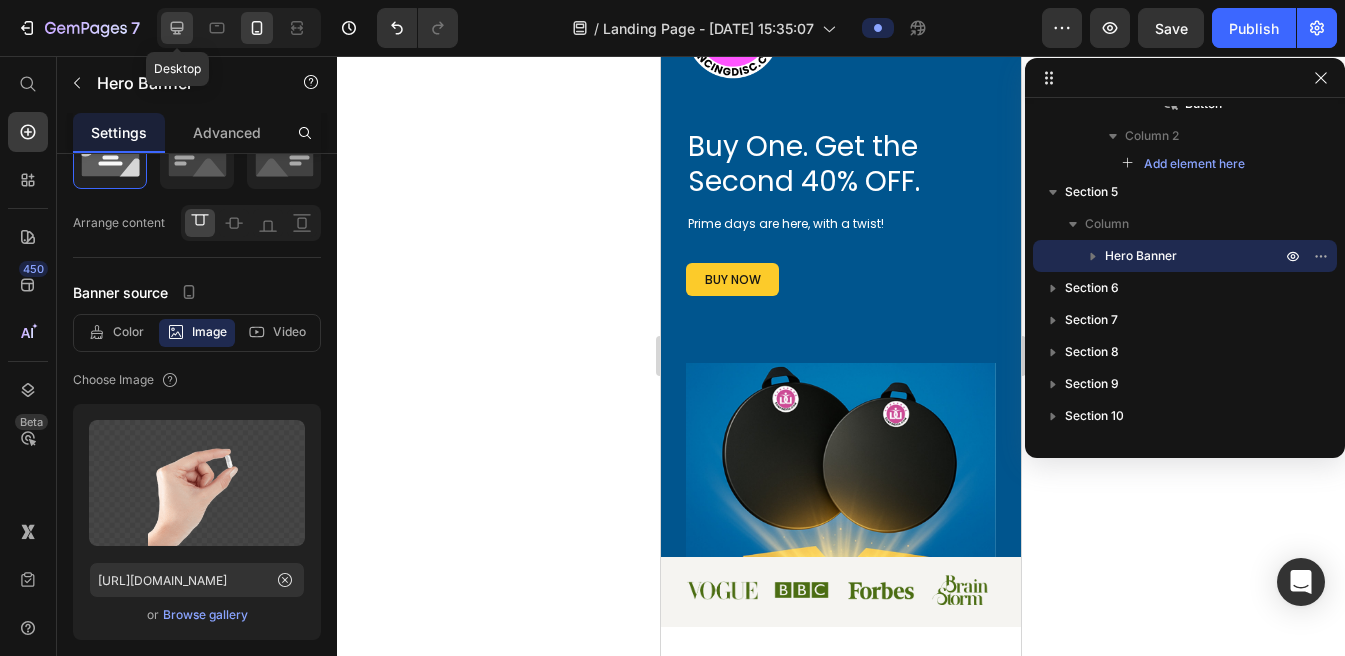 click 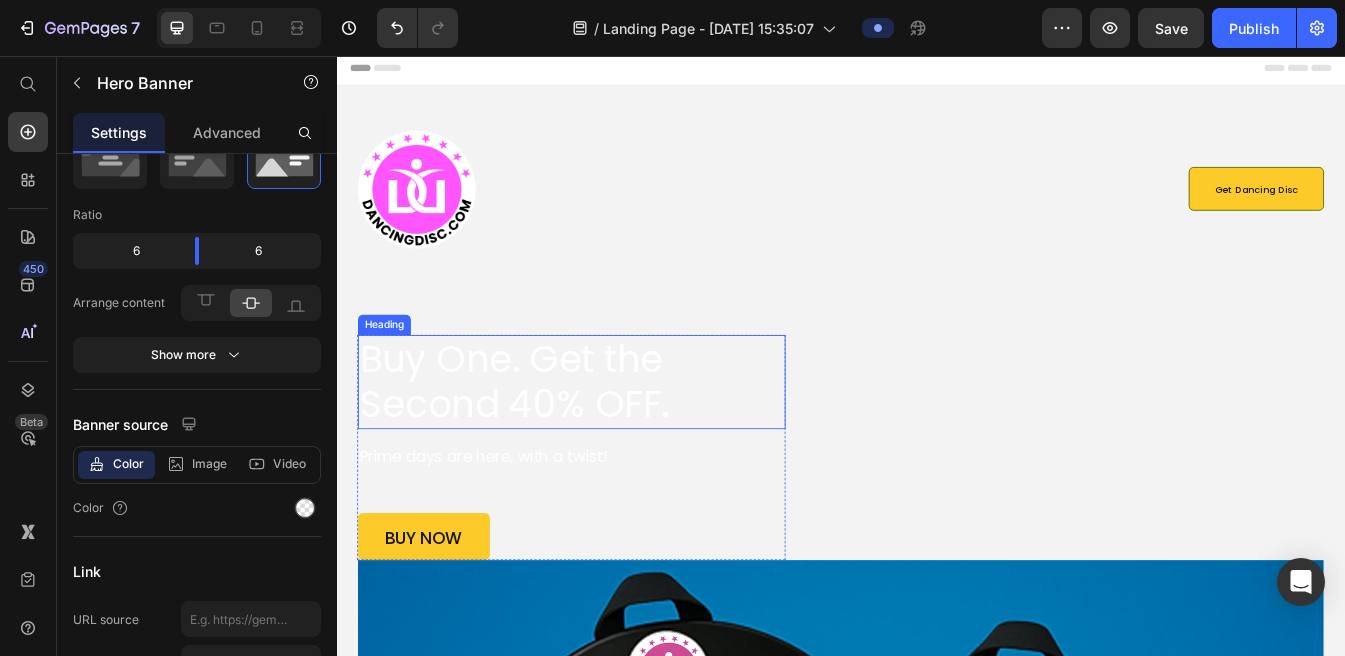 scroll, scrollTop: 0, scrollLeft: 0, axis: both 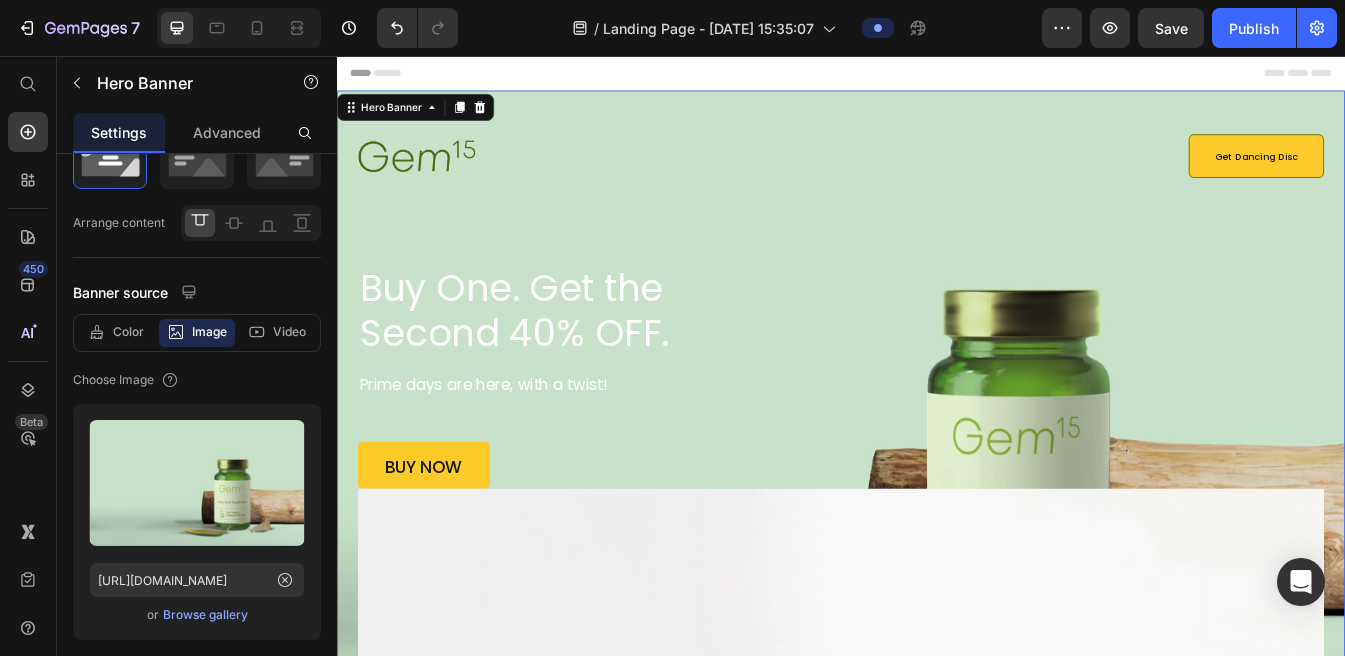 click at bounding box center (937, 475) 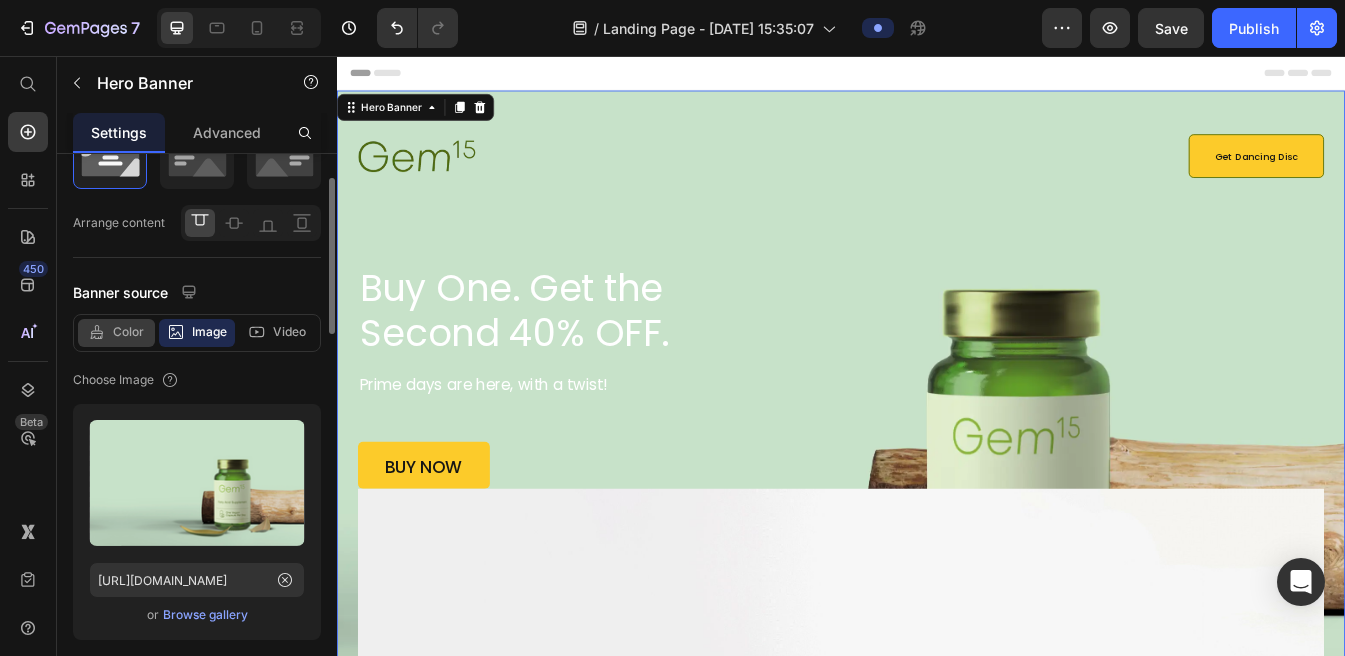 click on "Color" at bounding box center (128, 332) 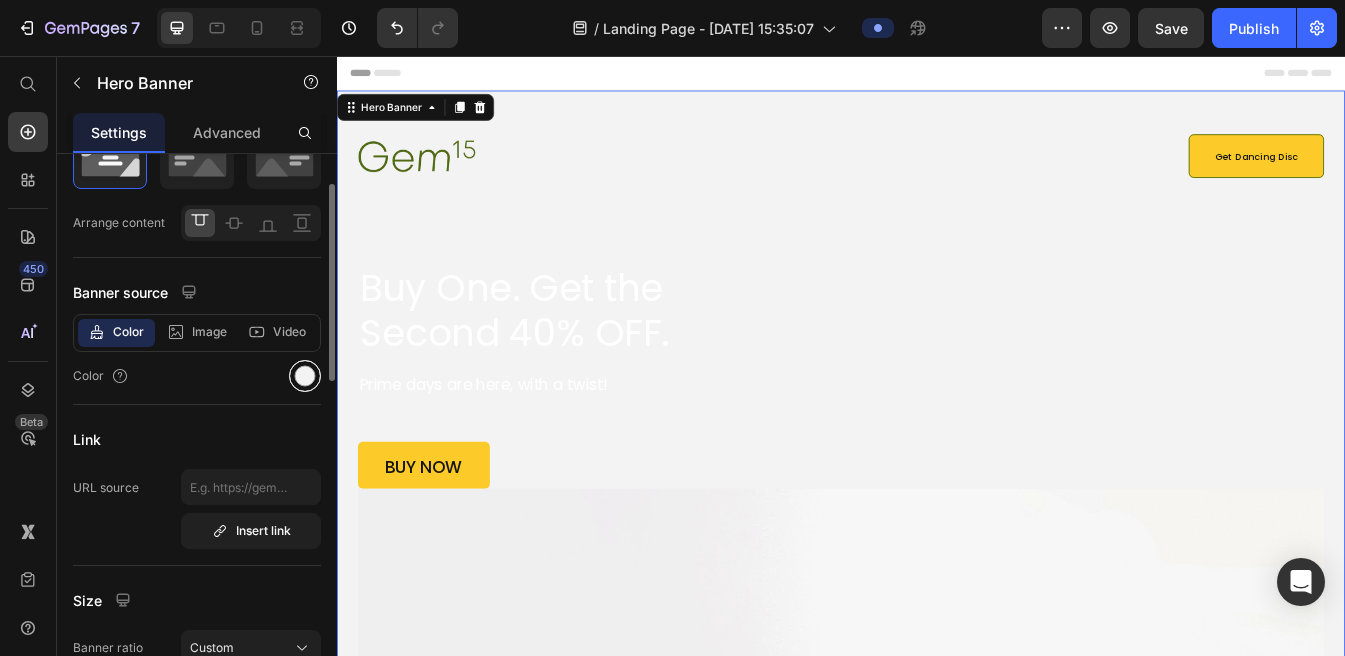 click at bounding box center [305, 376] 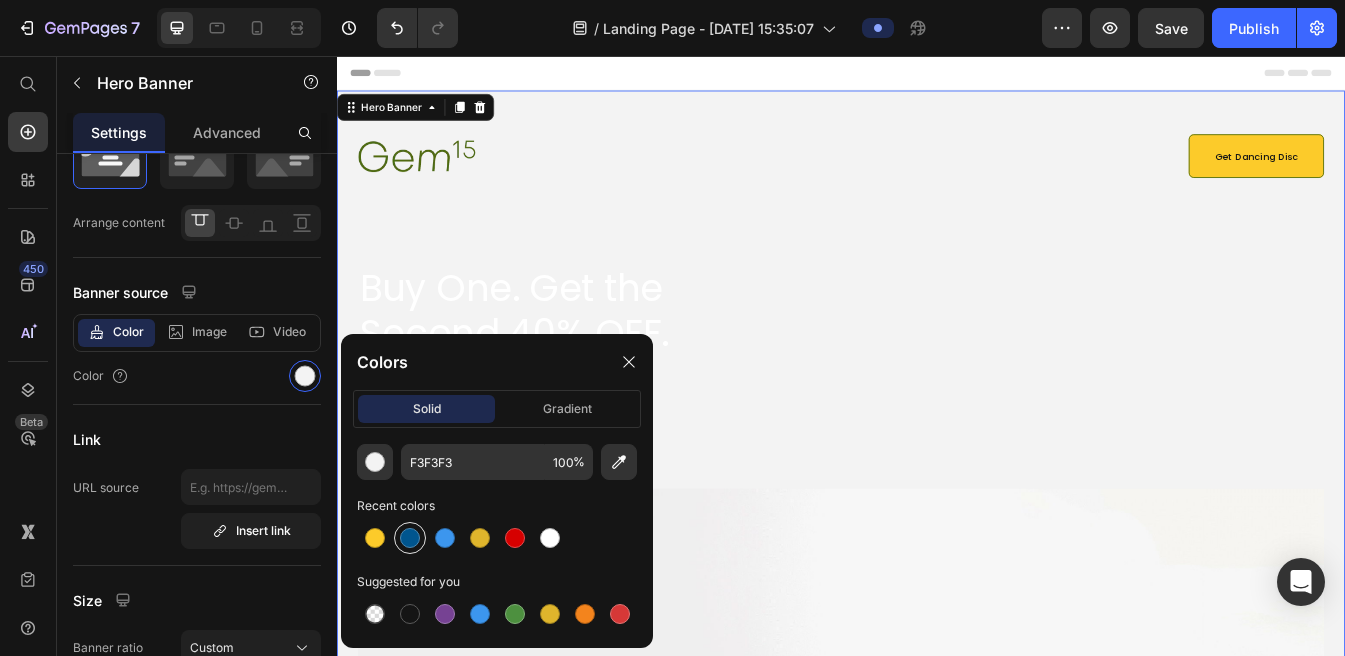 click at bounding box center [410, 538] 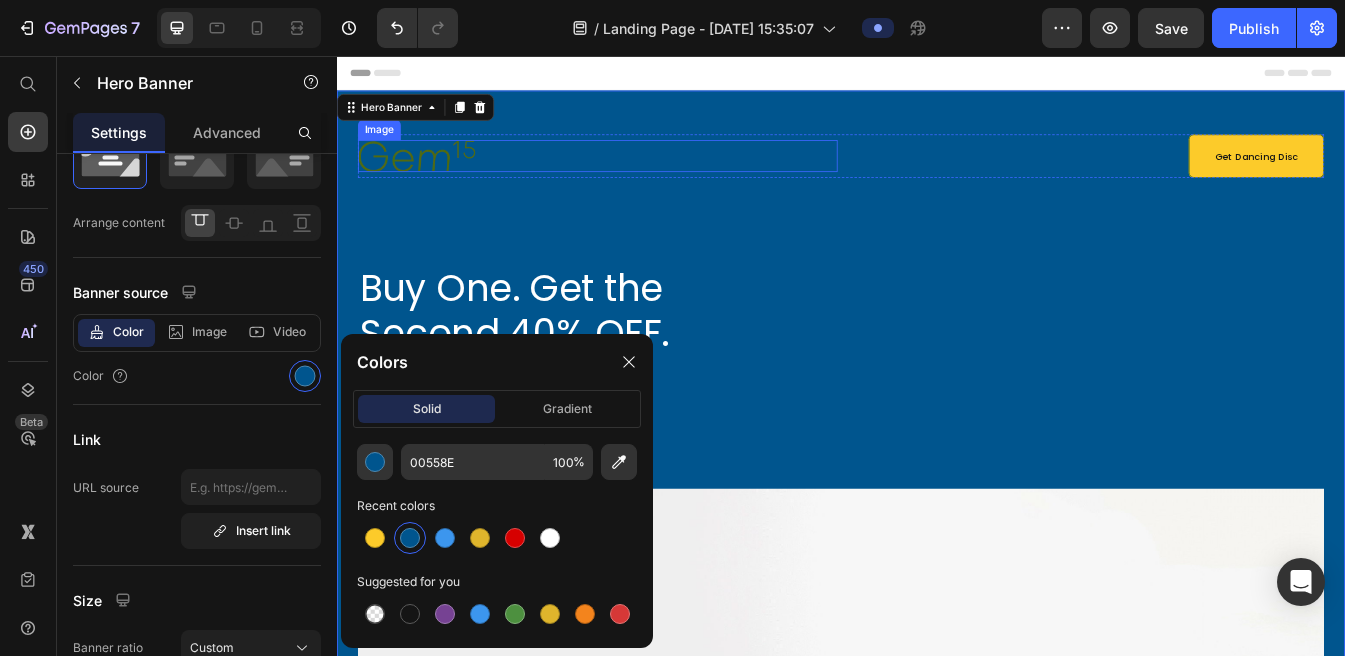 click at bounding box center (647, 174) 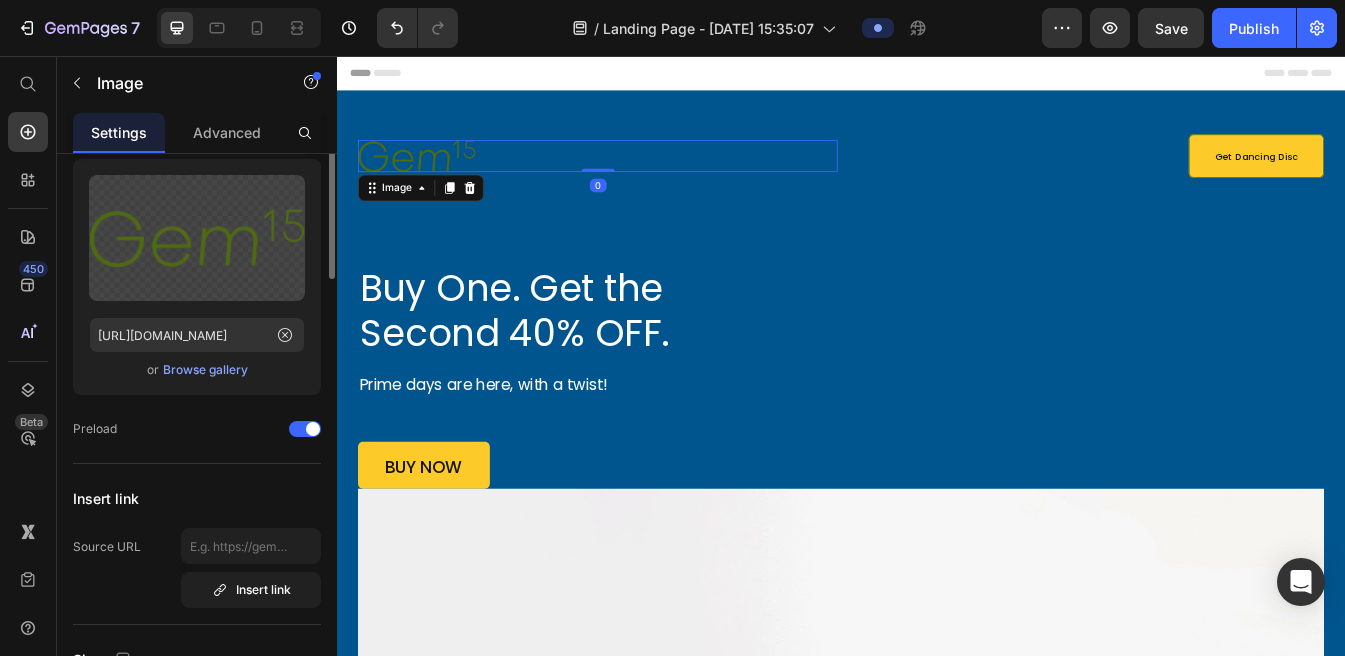 scroll, scrollTop: 0, scrollLeft: 0, axis: both 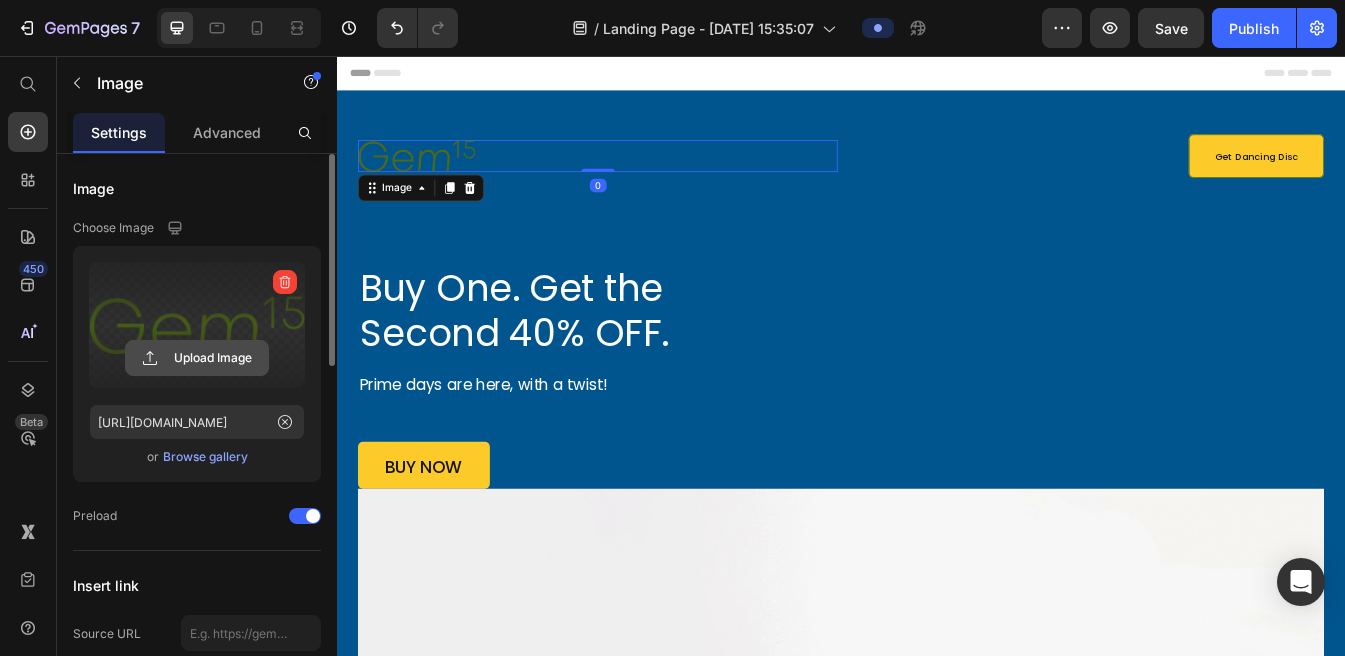 click 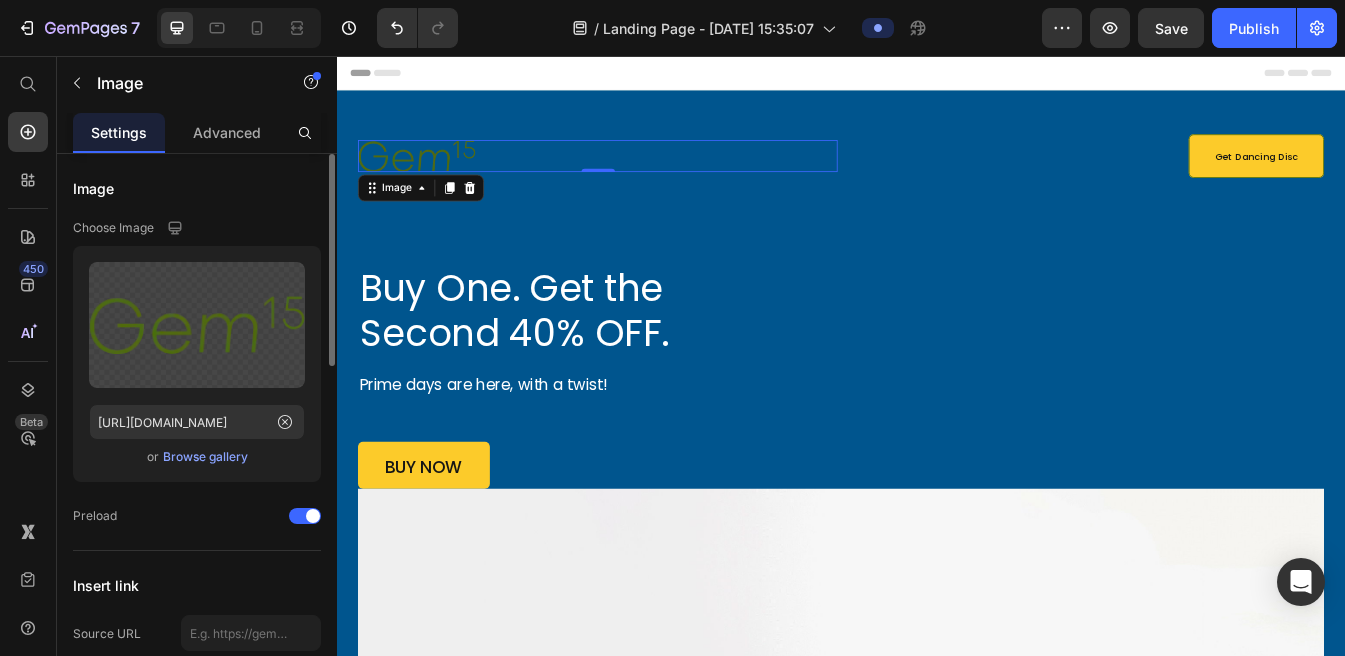 click on "Upload Image [URL][DOMAIN_NAME]  or   Browse gallery" 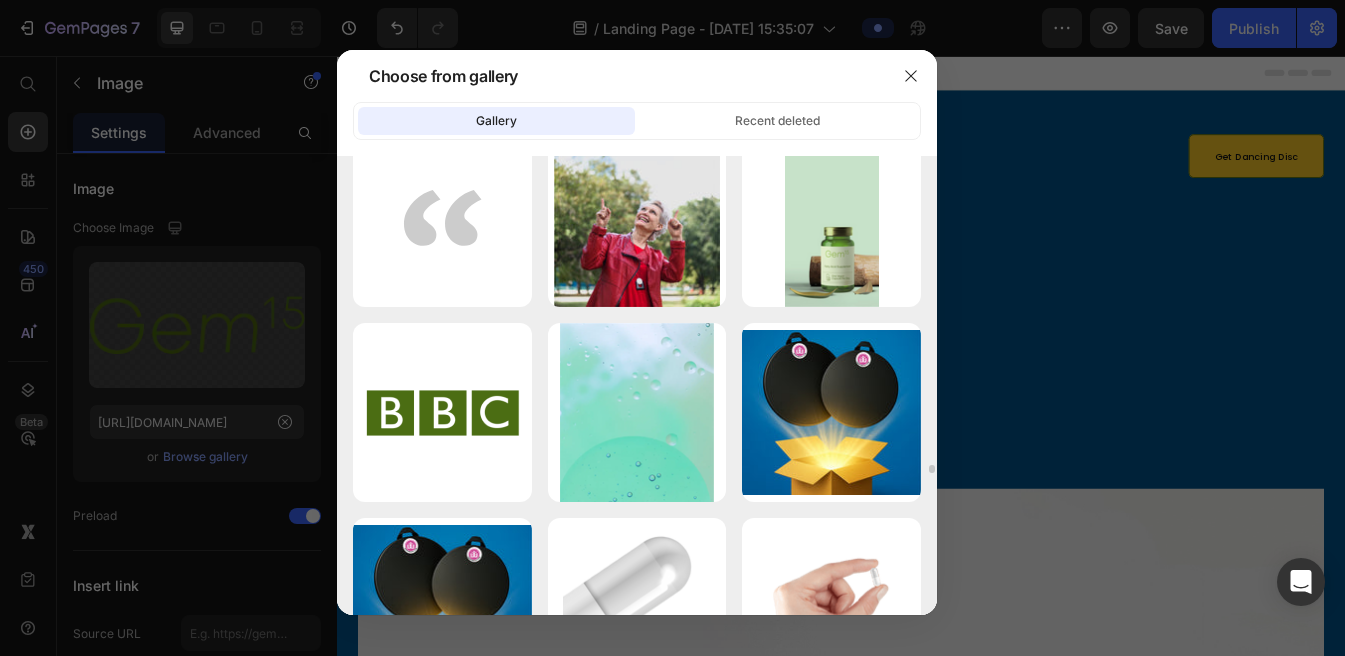 scroll, scrollTop: 16788, scrollLeft: 0, axis: vertical 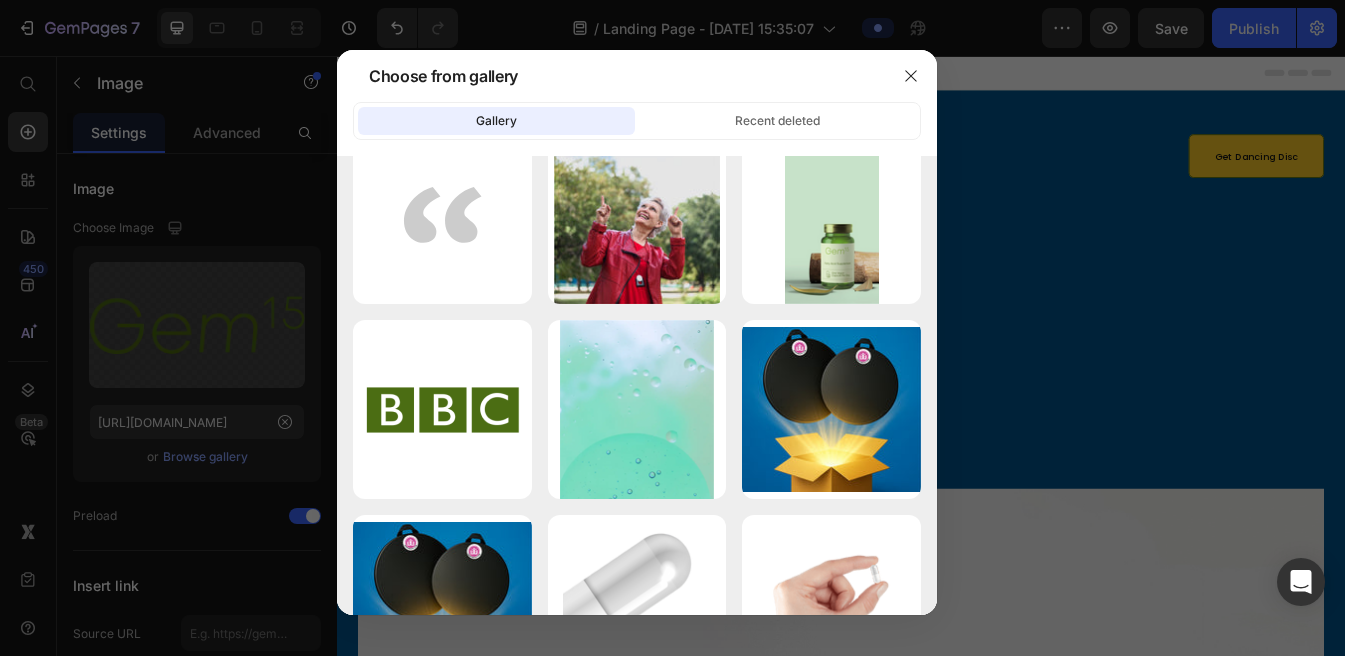 click at bounding box center (672, 328) 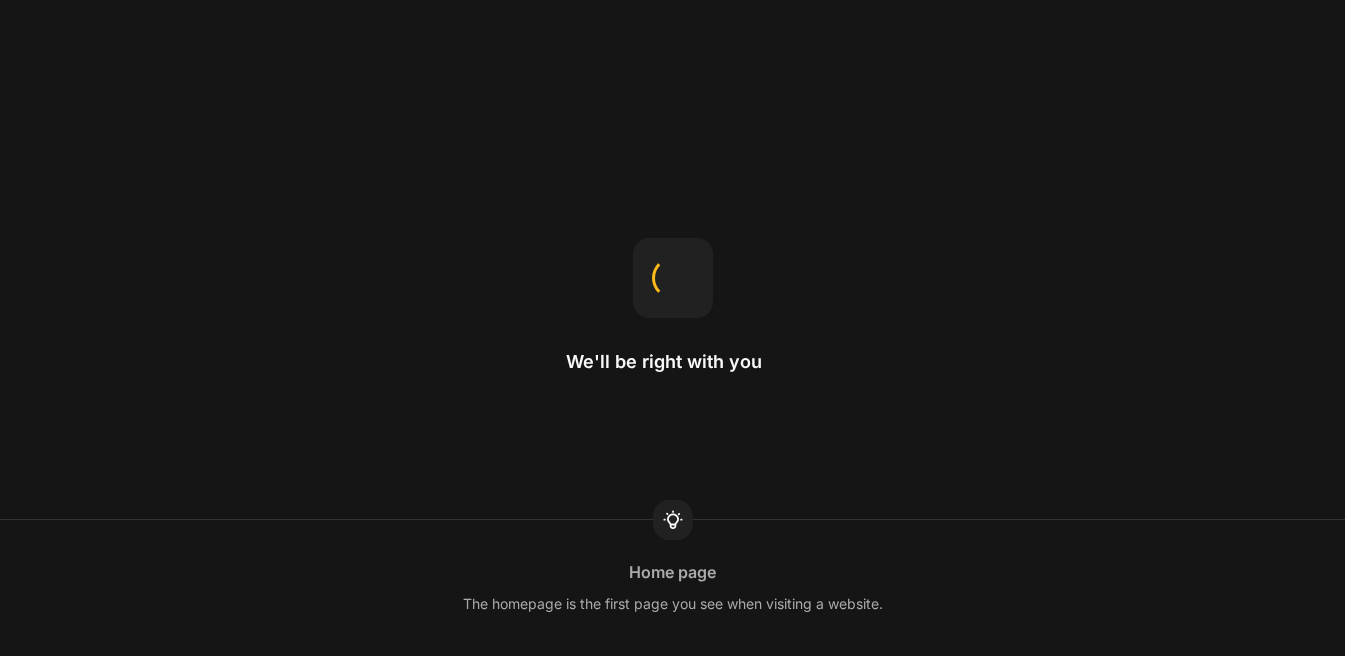 scroll, scrollTop: 0, scrollLeft: 0, axis: both 